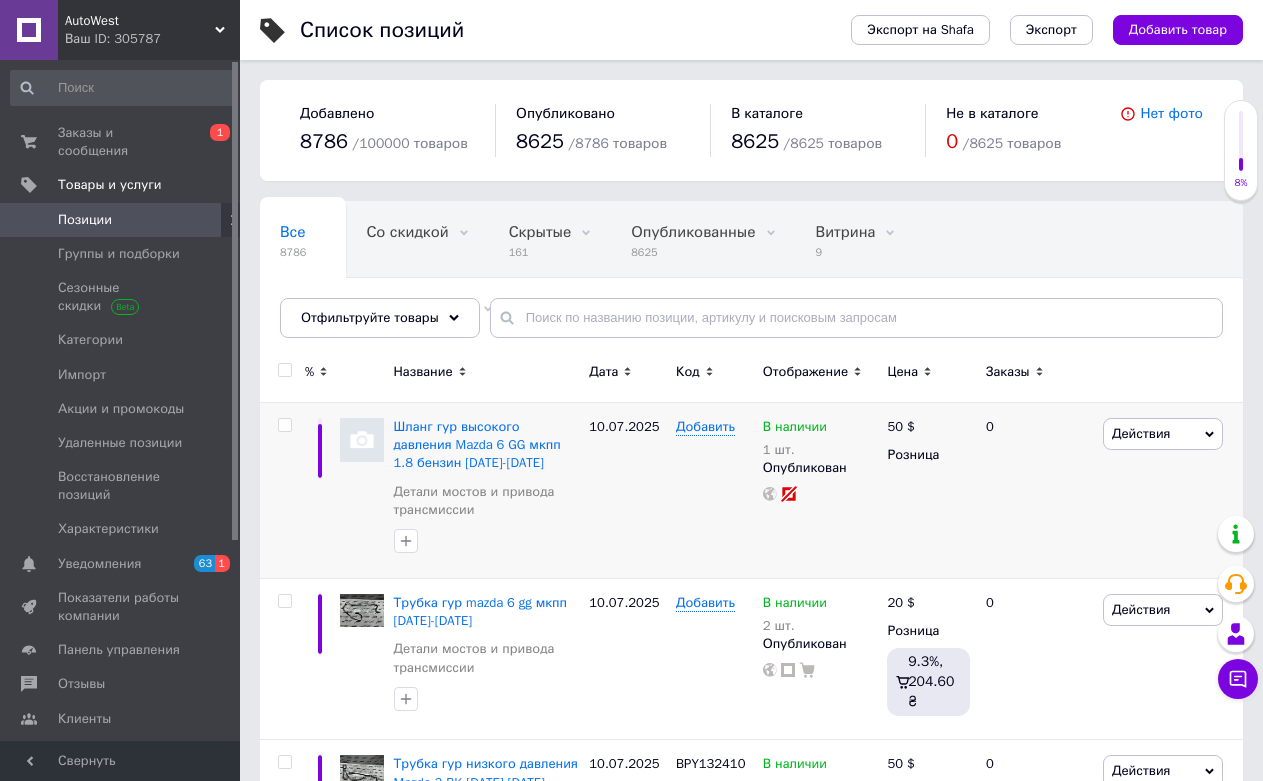 scroll, scrollTop: 111, scrollLeft: 0, axis: vertical 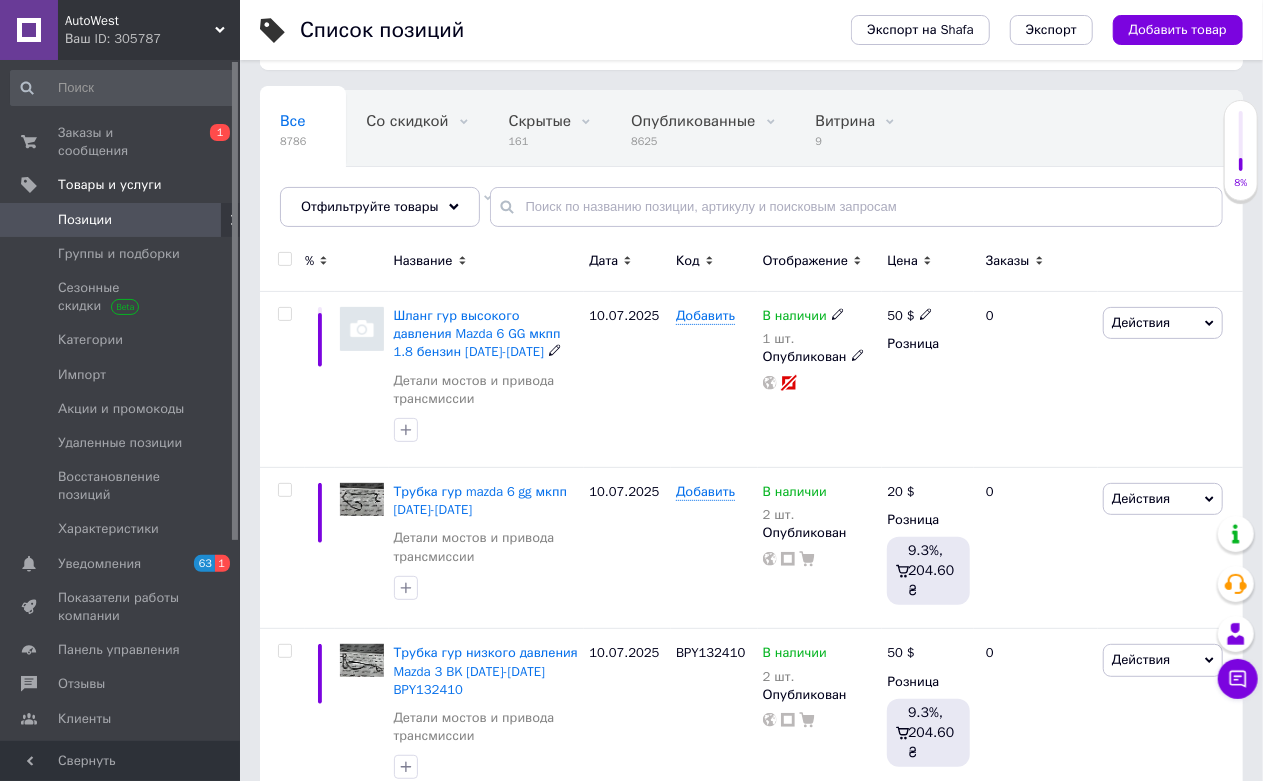 click on "Шланг гур высокого давления Mazda 6 GG мкпп 1.8 бензин [DATE]-[DATE]" at bounding box center [477, 333] 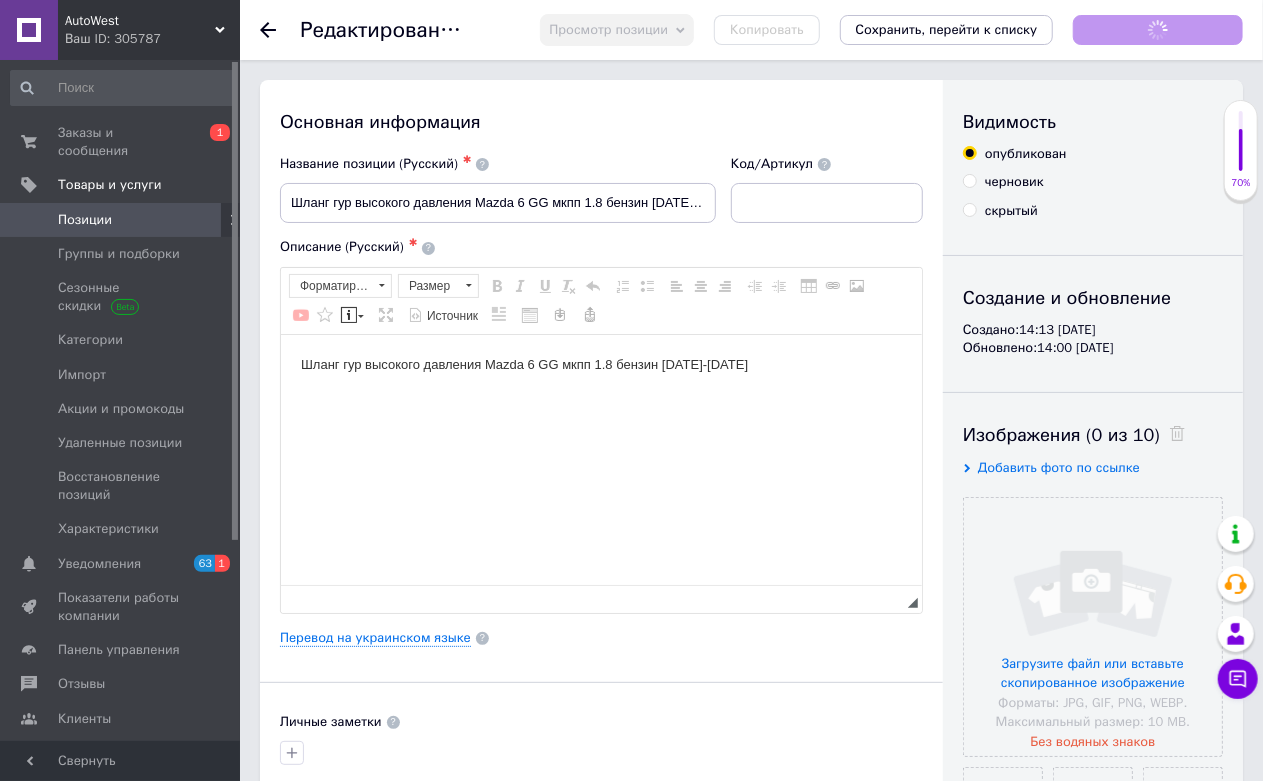 scroll, scrollTop: 0, scrollLeft: 0, axis: both 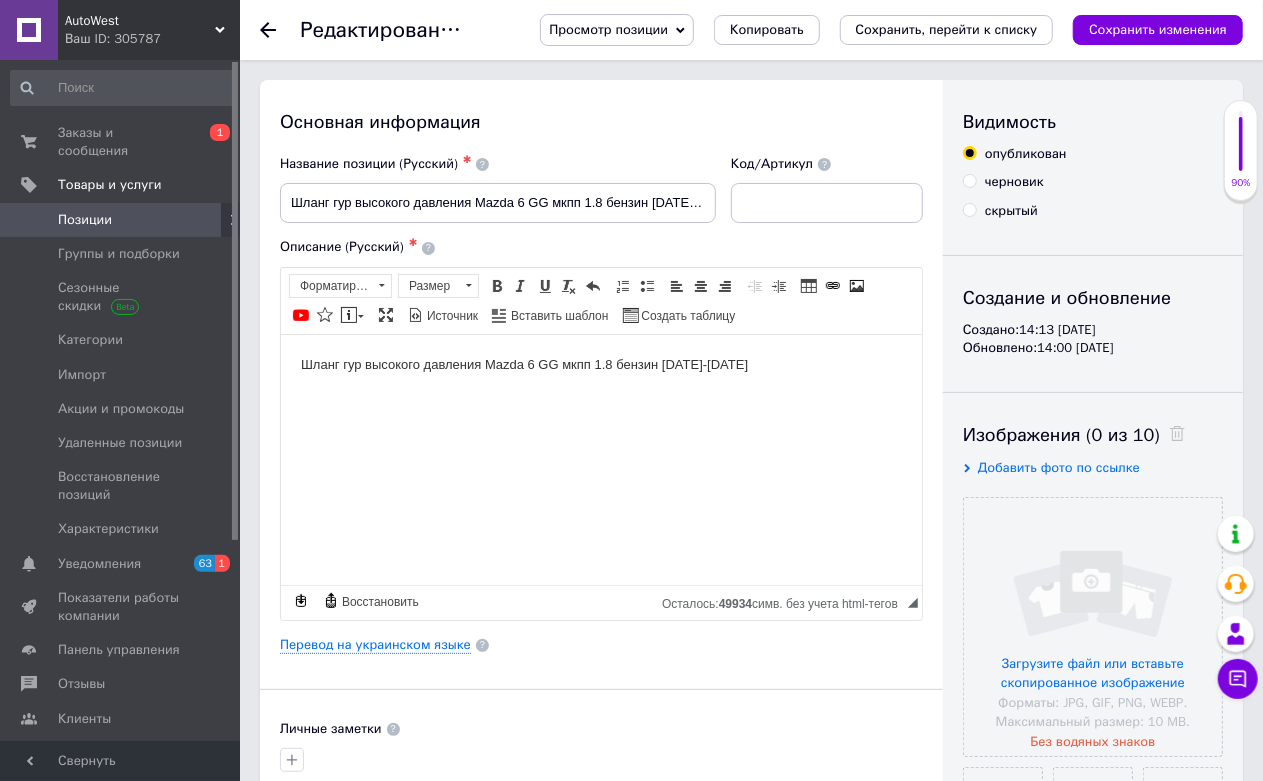 click on "Позиции" at bounding box center [121, 220] 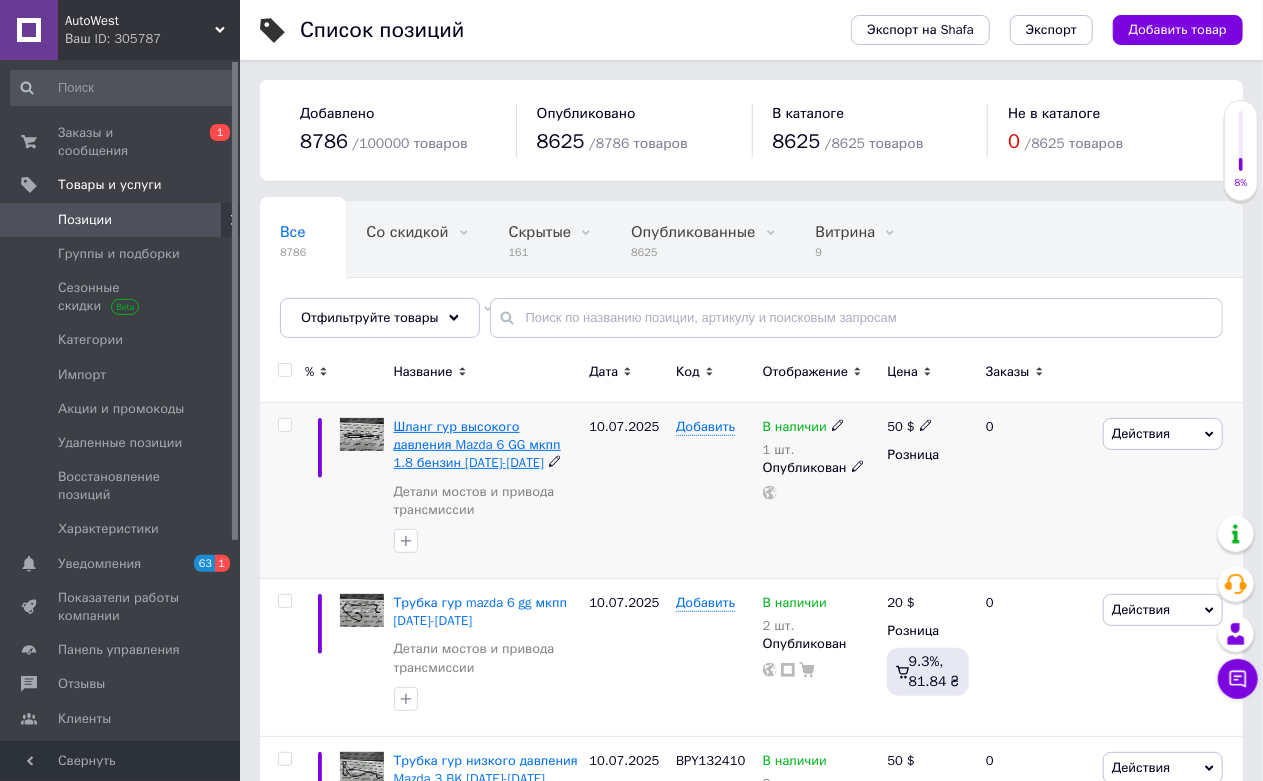 click on "Шланг гур высокого давления Mazda 6 GG мкпп 1.8 бензин 2002-2006г" at bounding box center (477, 444) 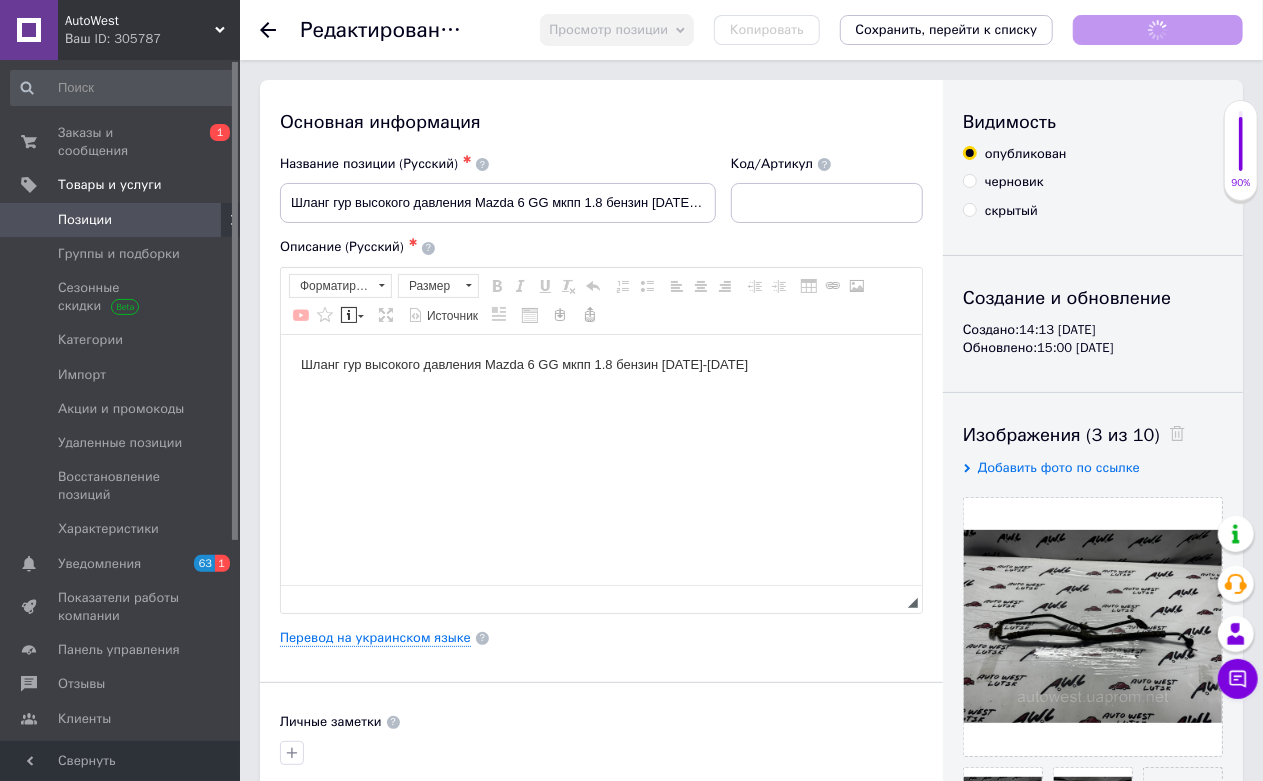 scroll, scrollTop: 0, scrollLeft: 0, axis: both 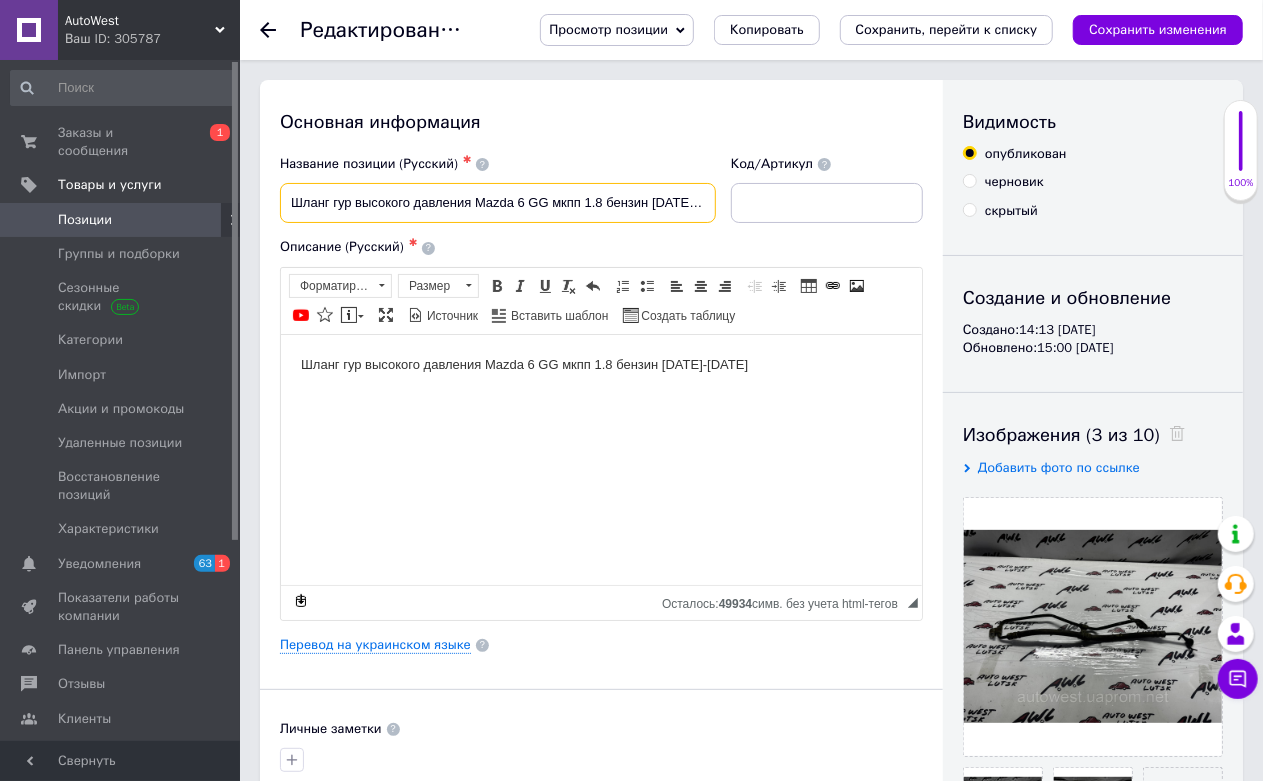 click on "Шланг гур высокого давления Mazda 6 GG мкпп 1.8 бензин 2002-2006г" at bounding box center (498, 203) 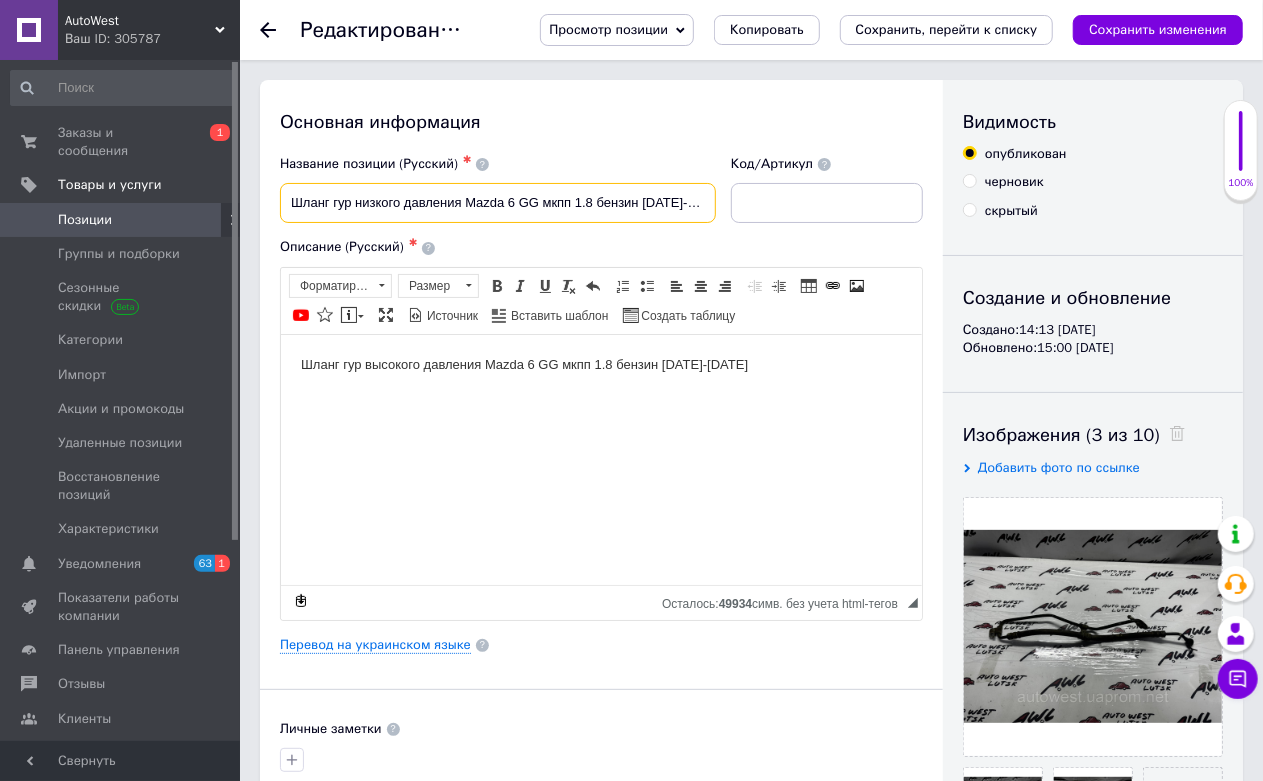 click on "Шланг гур низкого давления Mazda 6 GG мкпп 1.8 бензин [DATE]-[DATE]" at bounding box center (498, 203) 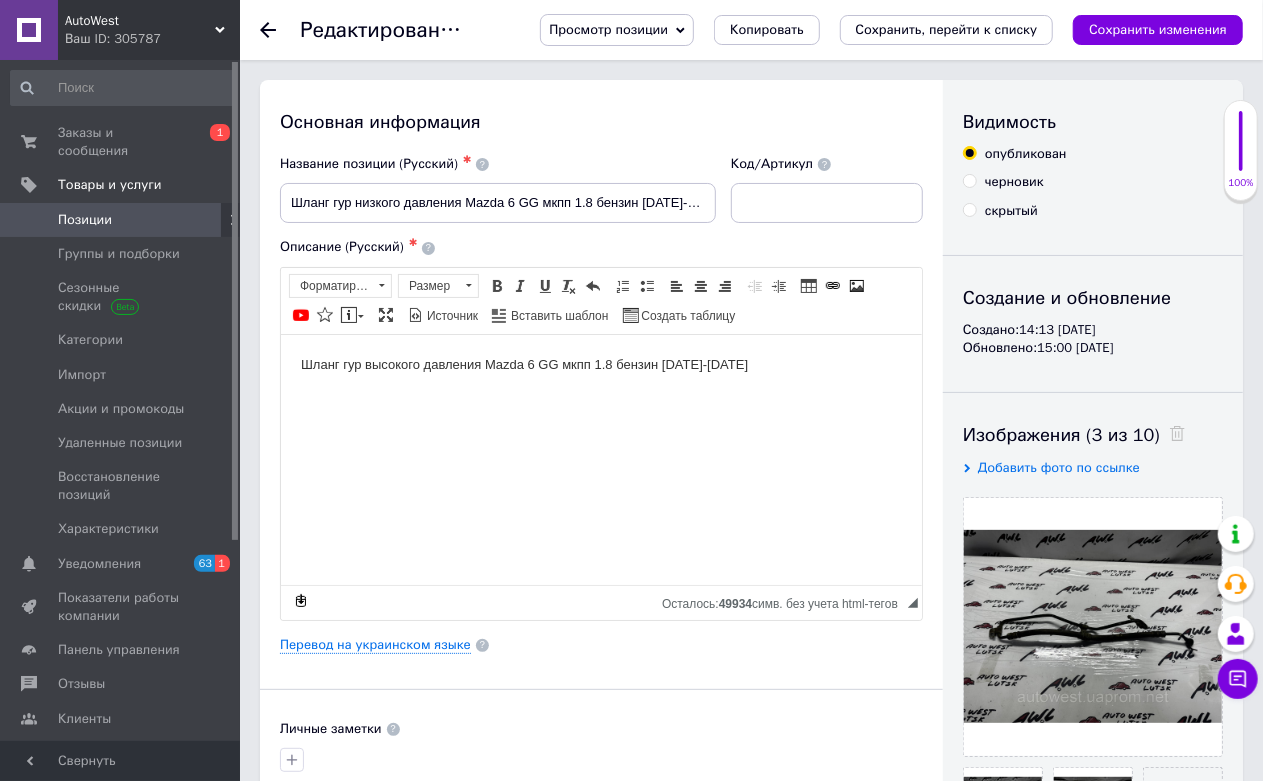 click on "Шланг гур высокого давления Mazda 6 GG мкпп 1.8 бензин 2002-2006г" at bounding box center [600, 364] 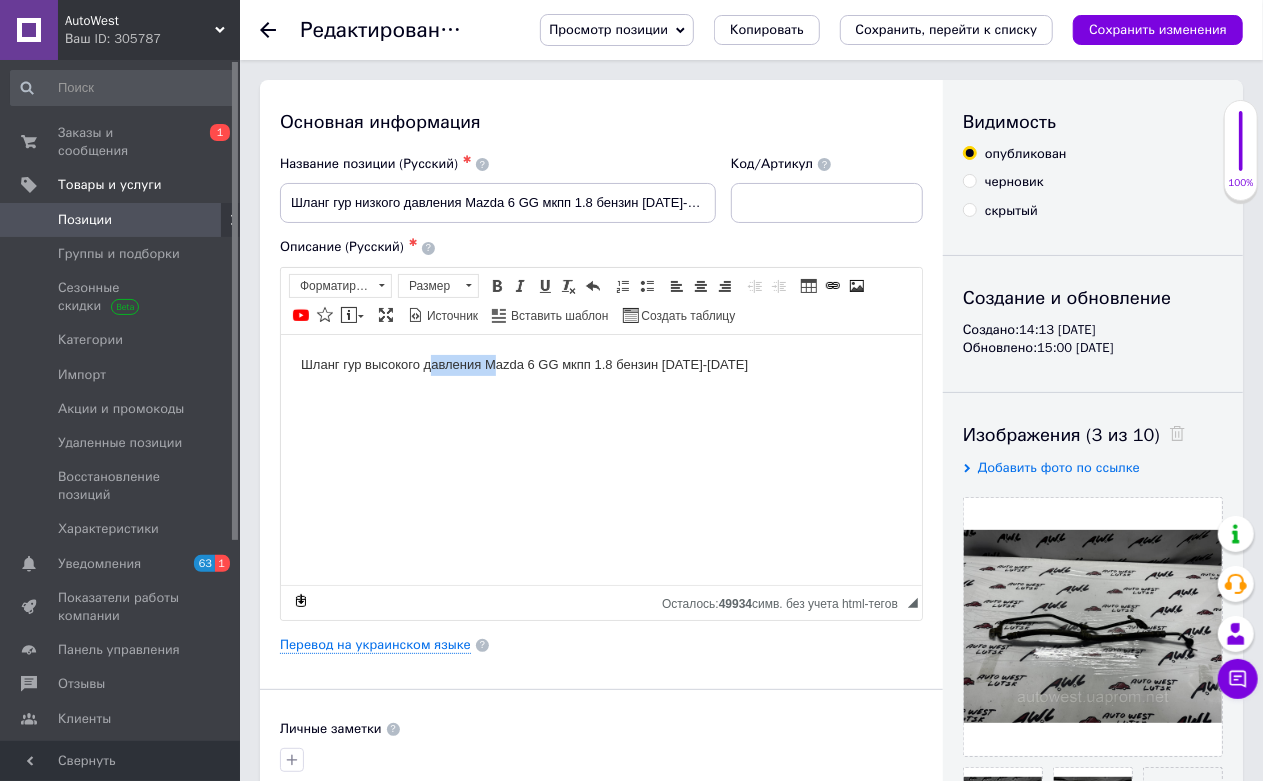 click on "Шланг гур высокого давления Mazda 6 GG мкпп 1.8 бензин 2002-2006г" at bounding box center [600, 364] 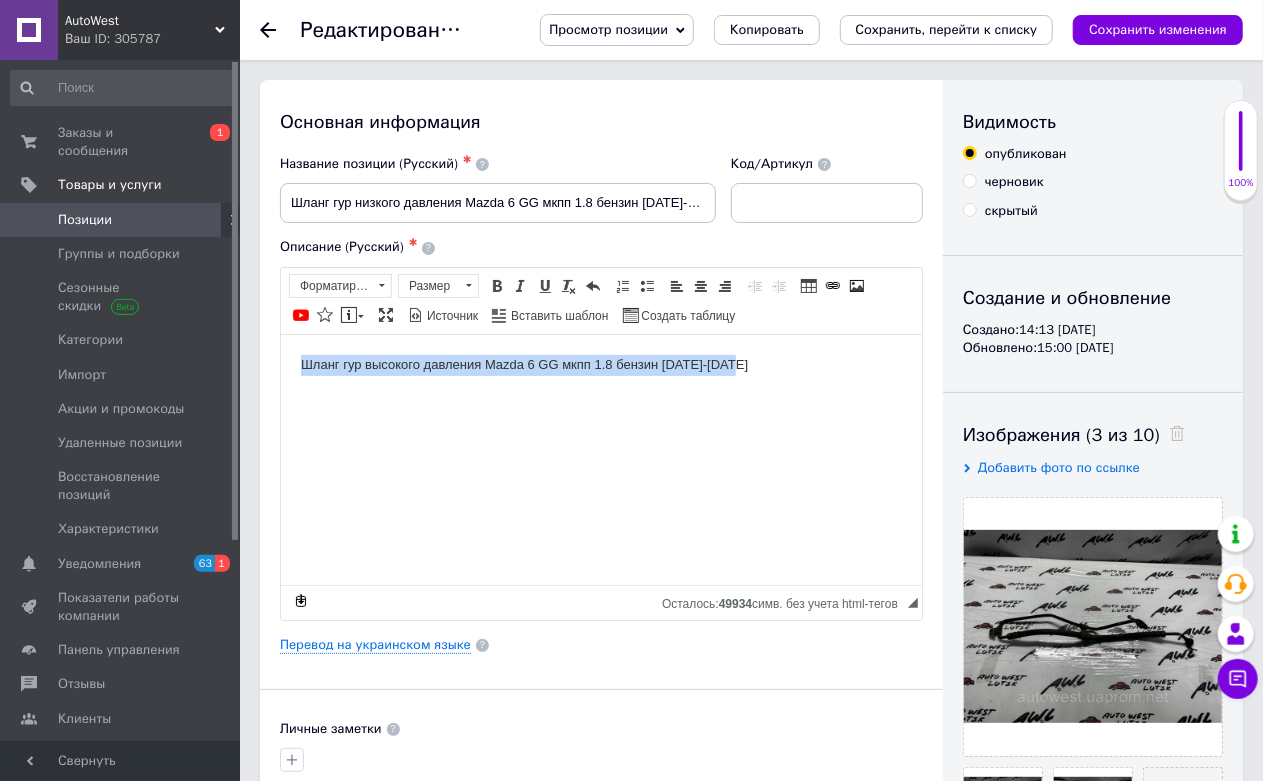 click on "Шланг гур высокого давления Mazda 6 GG мкпп 1.8 бензин 2002-2006г" at bounding box center [600, 364] 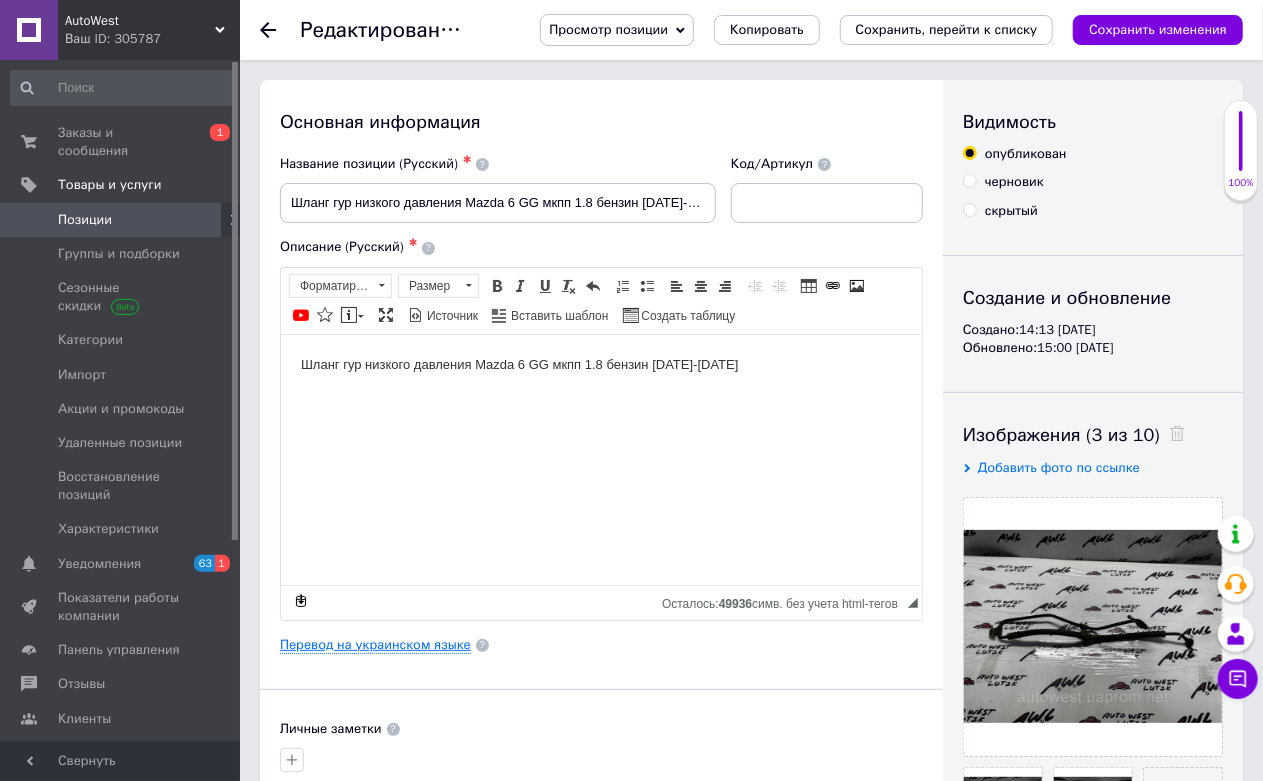 click on "Перевод на украинском языке" at bounding box center (375, 645) 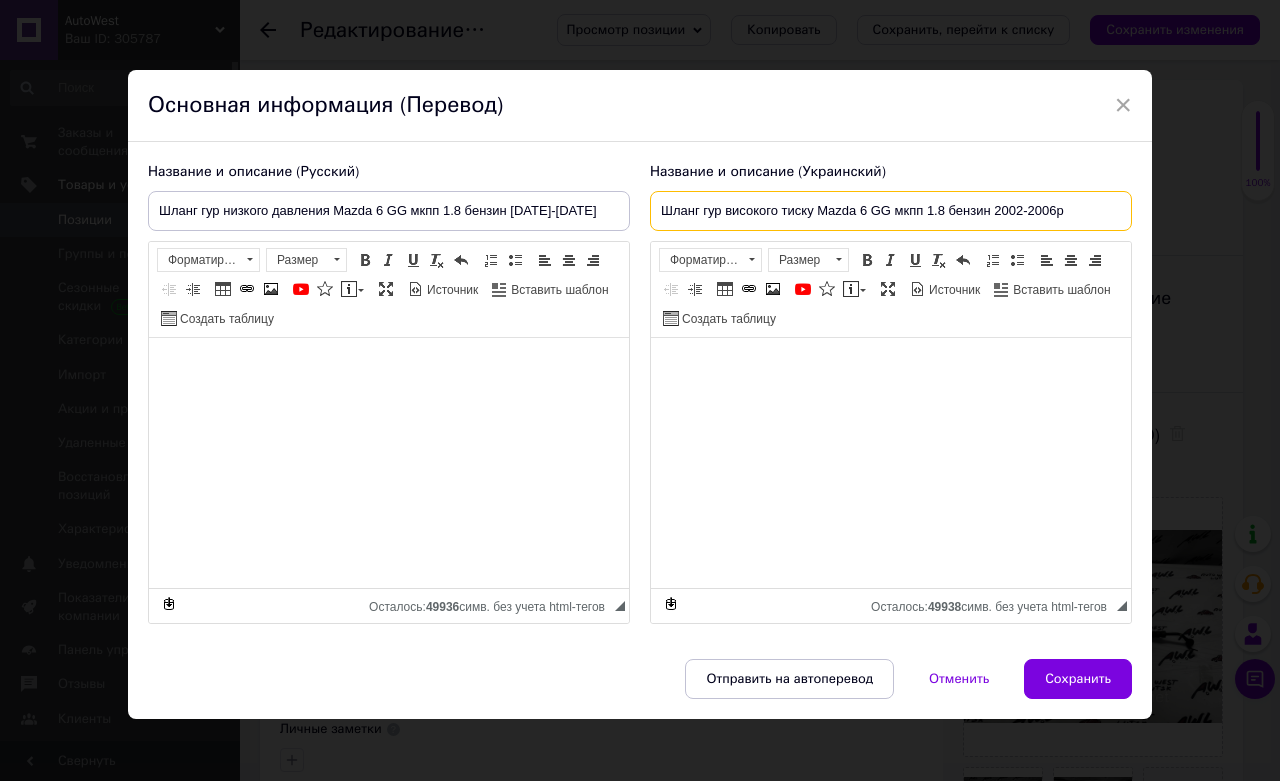 click on "Шланг гур високого тиску Mazda 6 GG мкпп 1.8 бензин 2002-2006р" at bounding box center [891, 211] 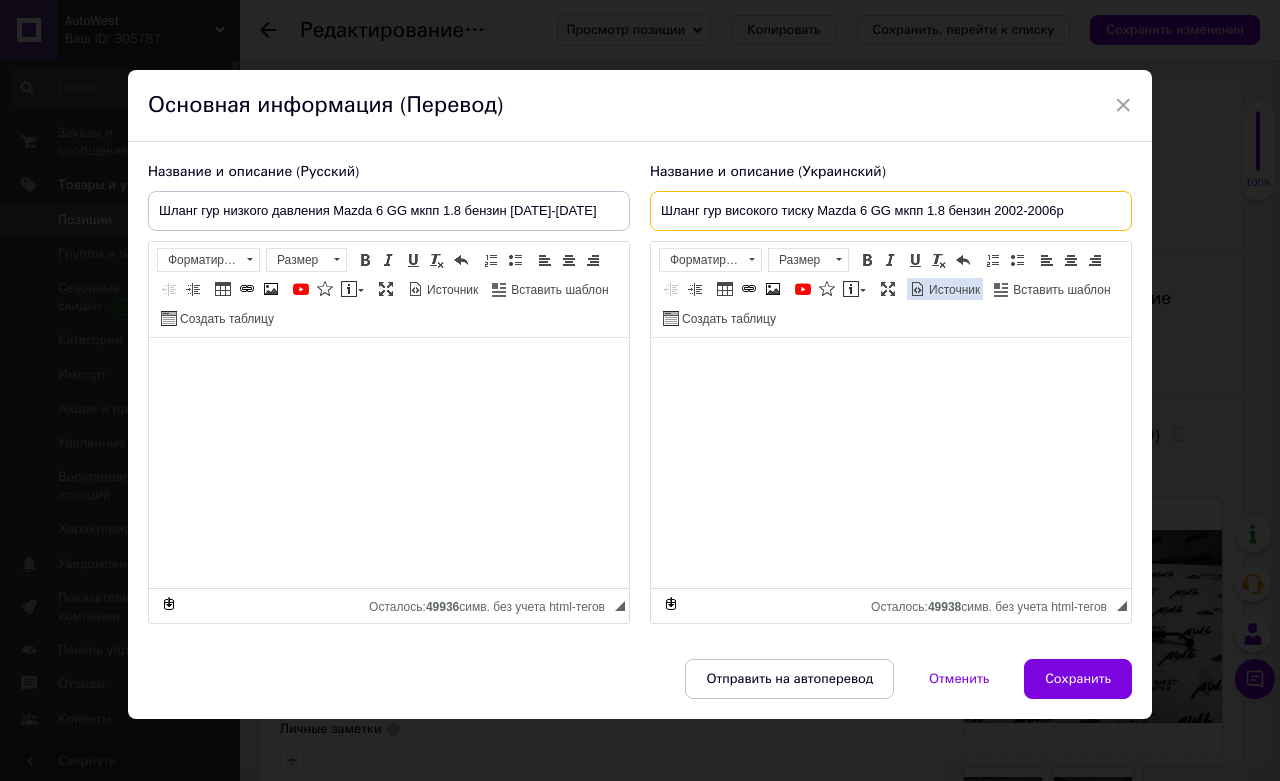 paste on "изь" 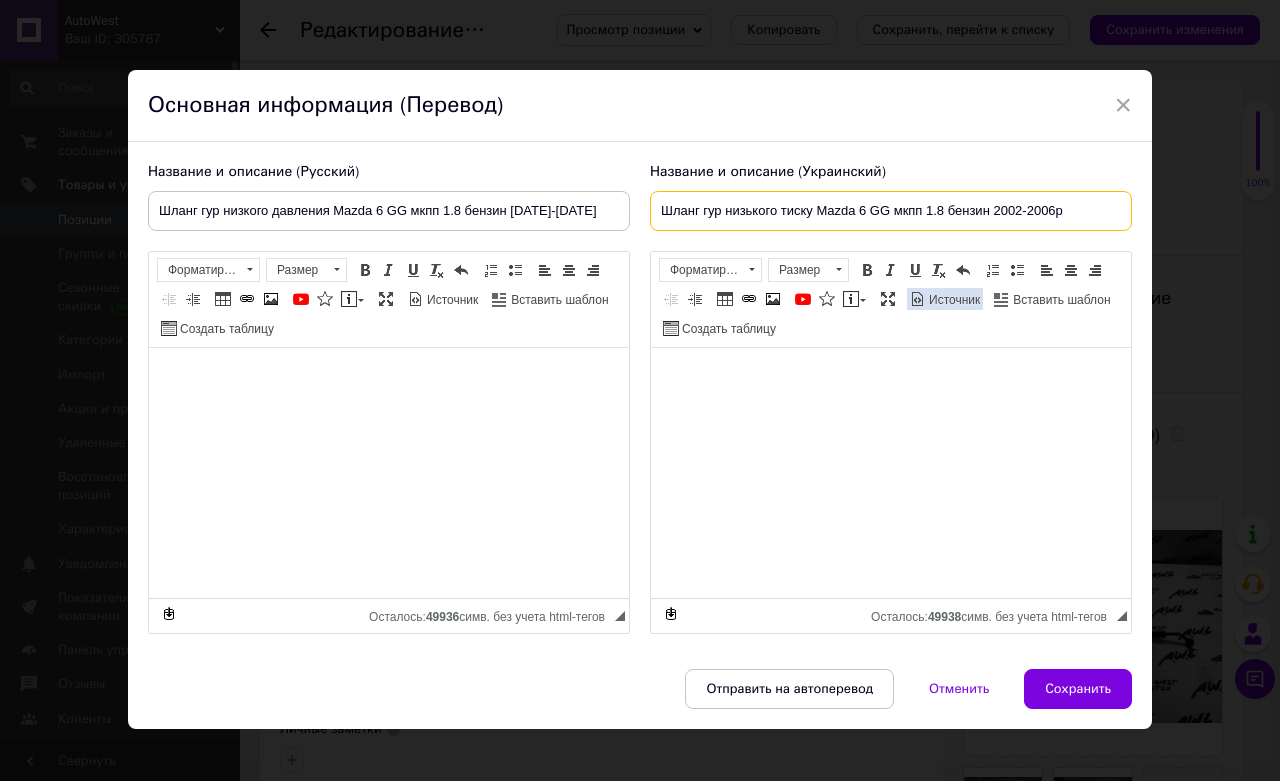 type on "Шланг гур низького тиску Mazda 6 GG мкпп 1.8 бензин 2002-2006р" 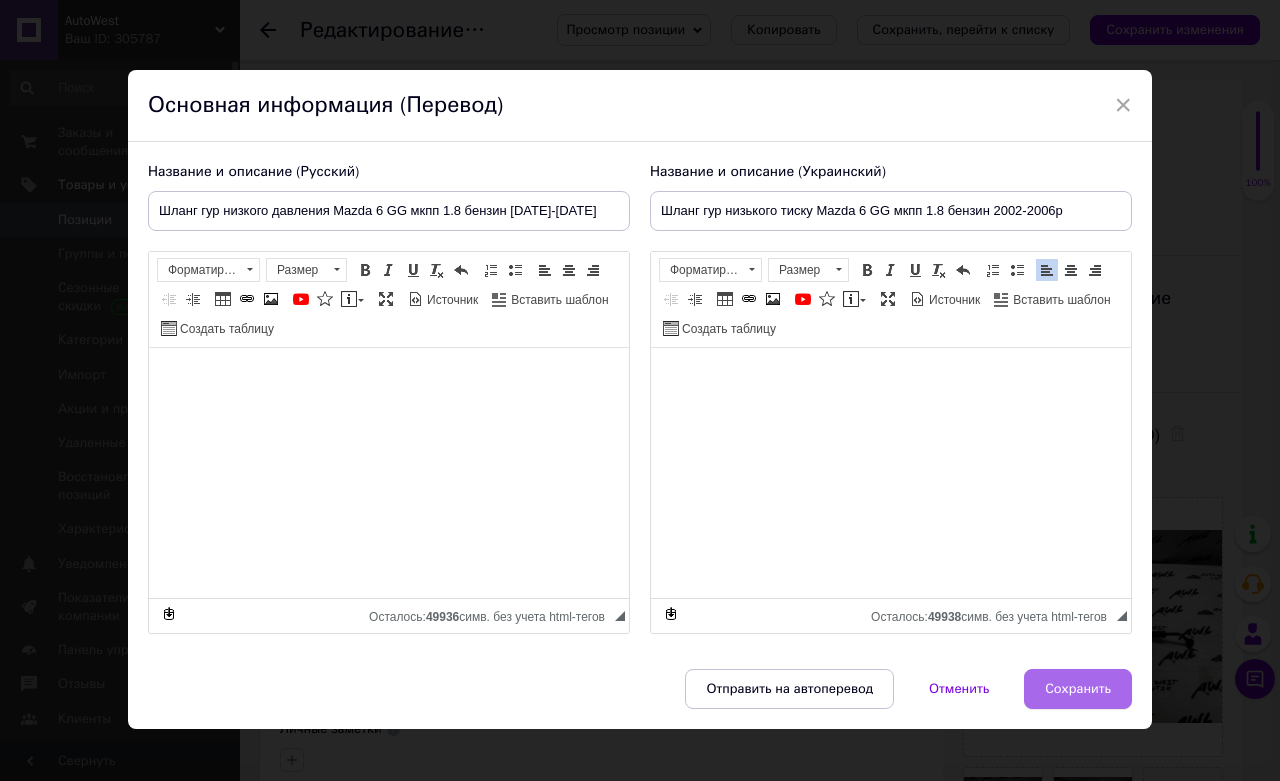 click on "Сохранить" at bounding box center (1078, 689) 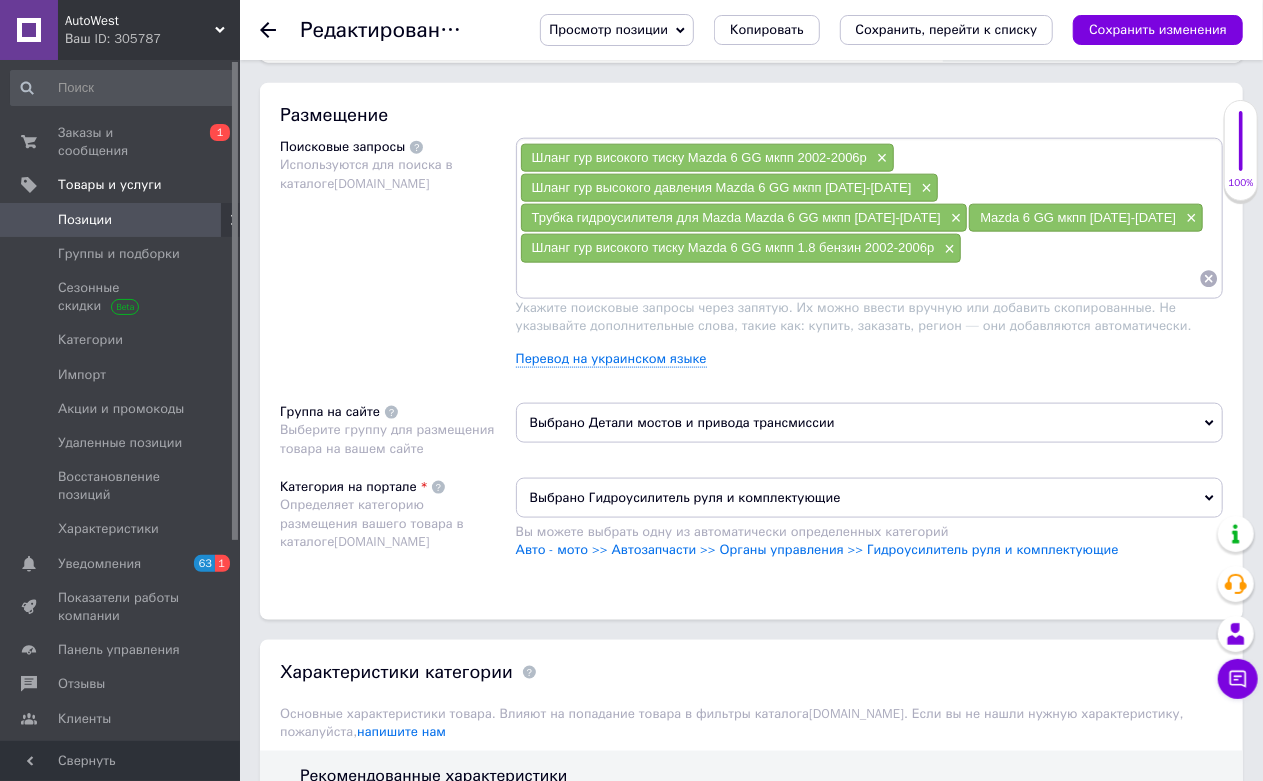 scroll, scrollTop: 1333, scrollLeft: 0, axis: vertical 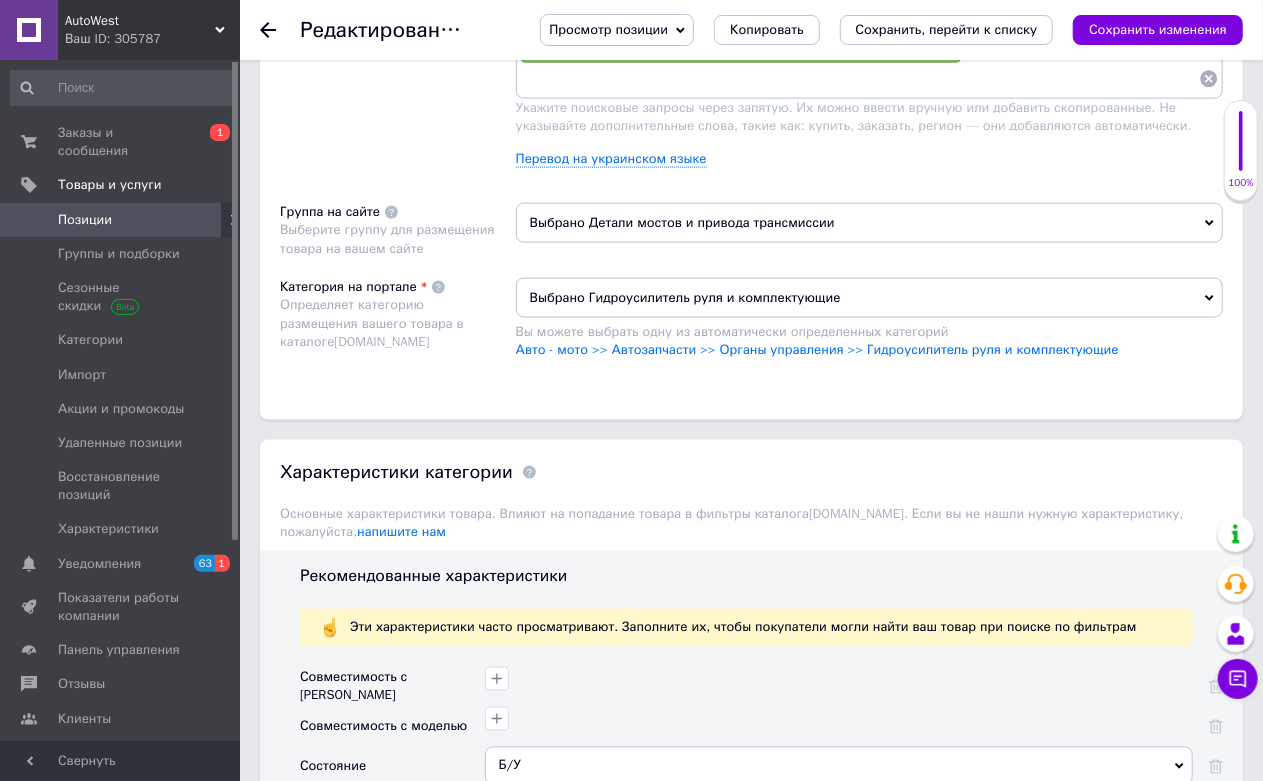 click on "×" at bounding box center (947, 49) 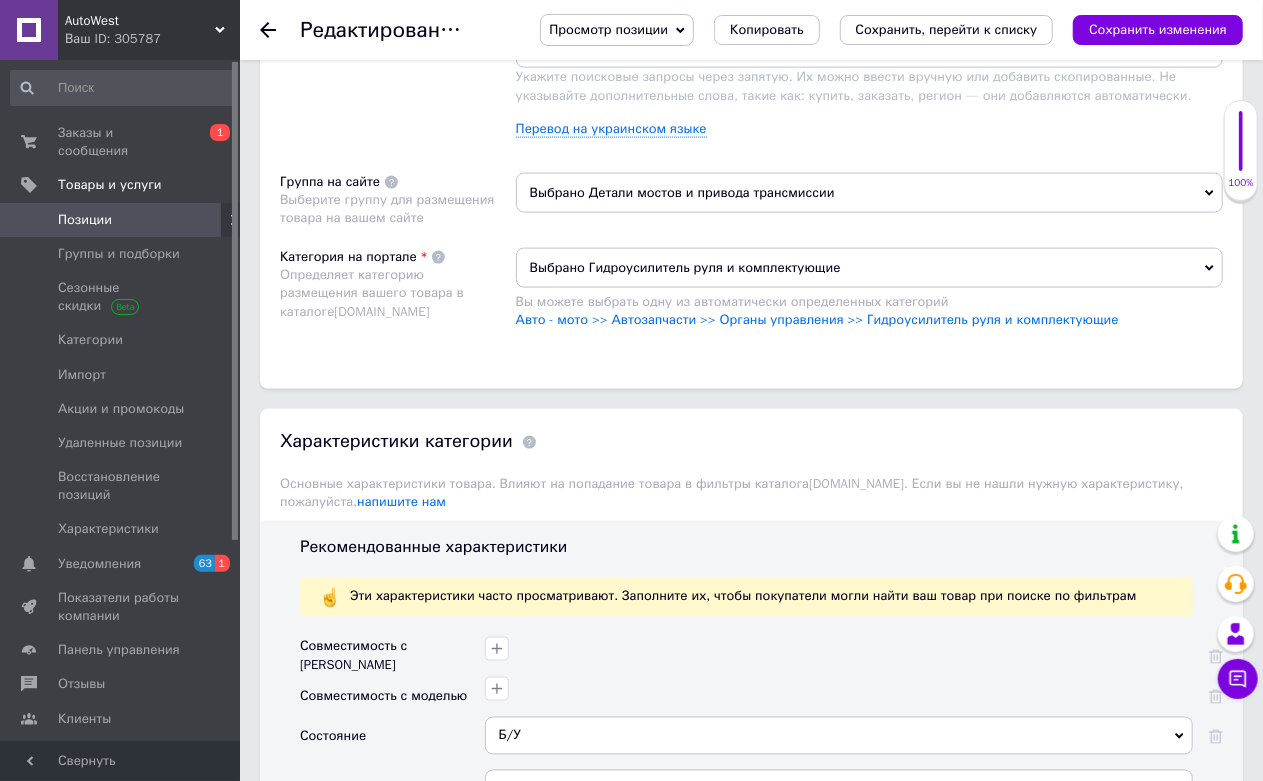 click at bounding box center [859, 48] 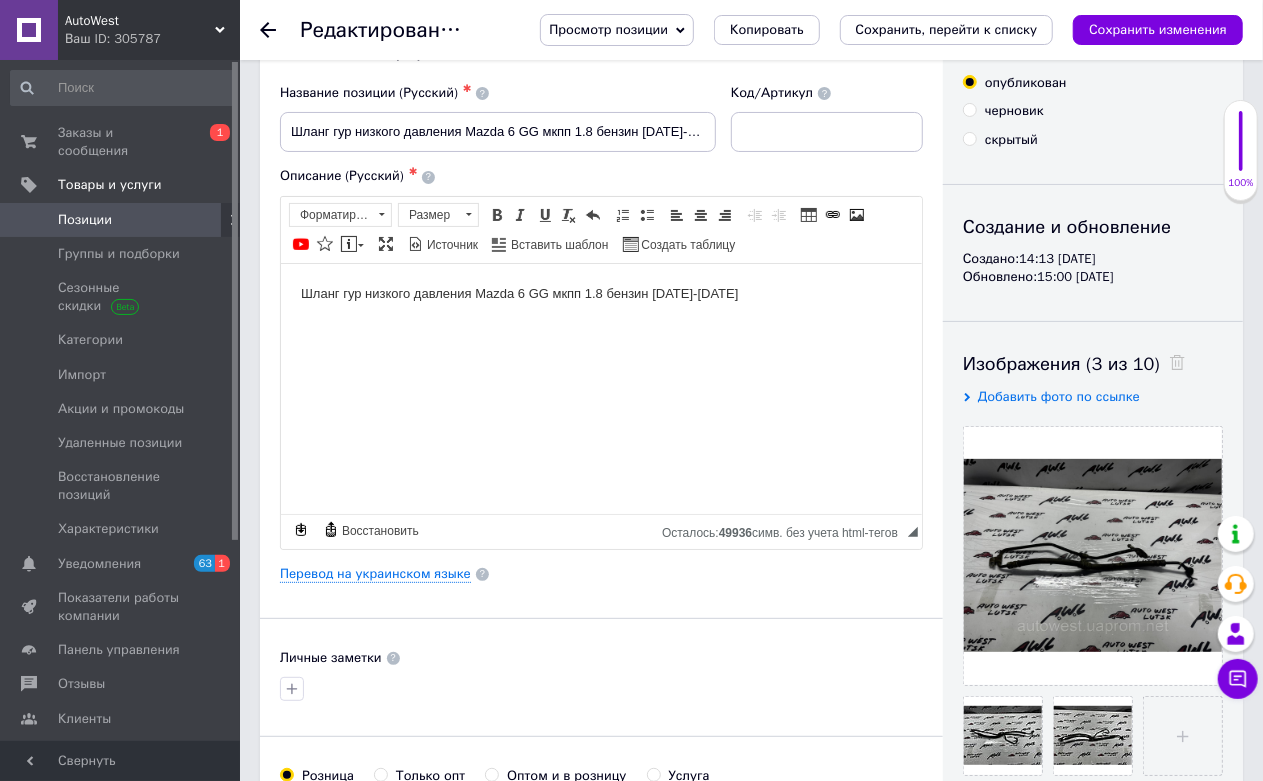 scroll, scrollTop: 0, scrollLeft: 0, axis: both 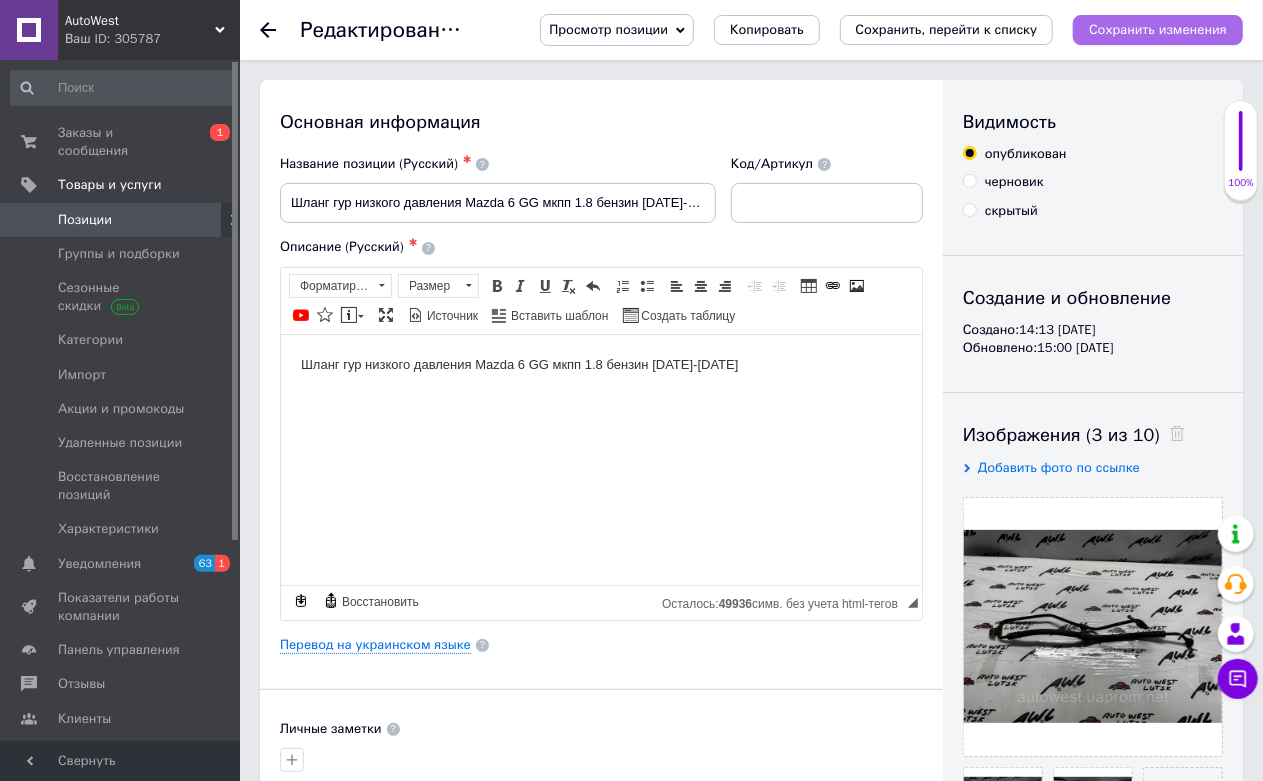click on "Сохранить изменения" at bounding box center (1158, 29) 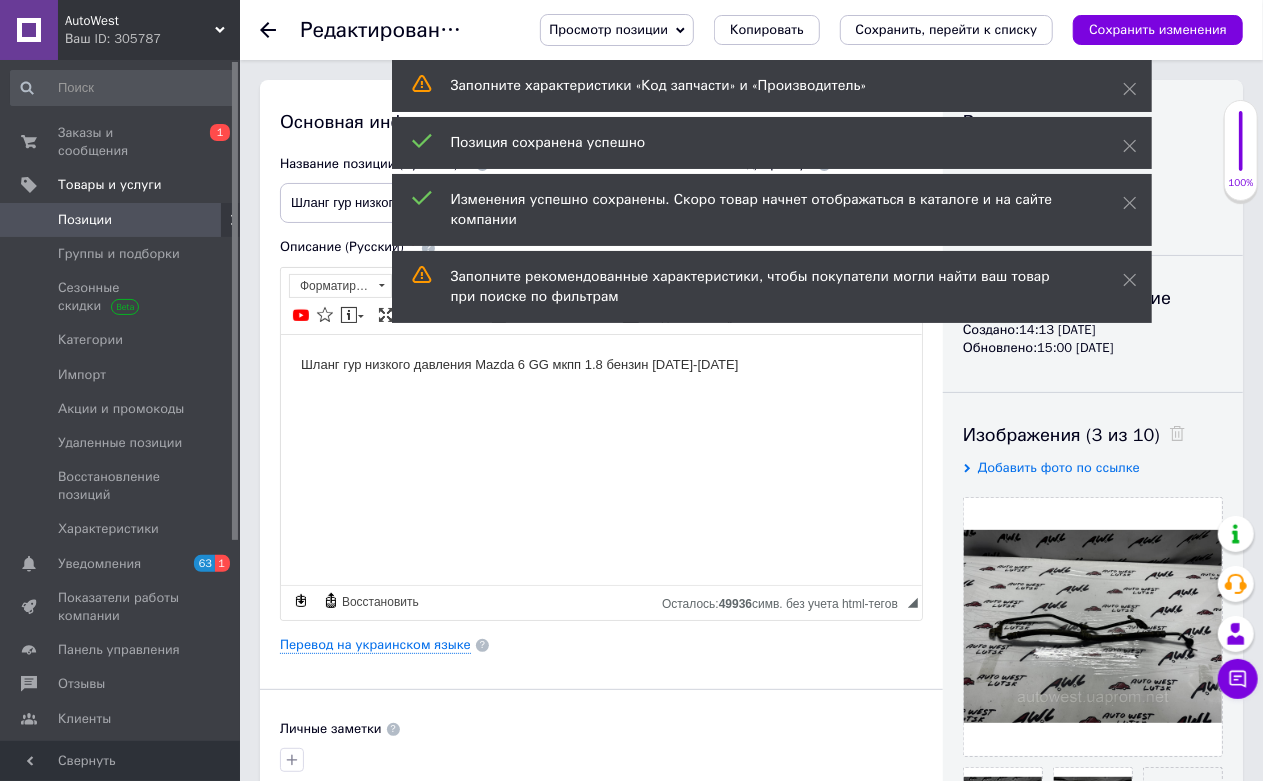 click on "Позиции" at bounding box center (121, 220) 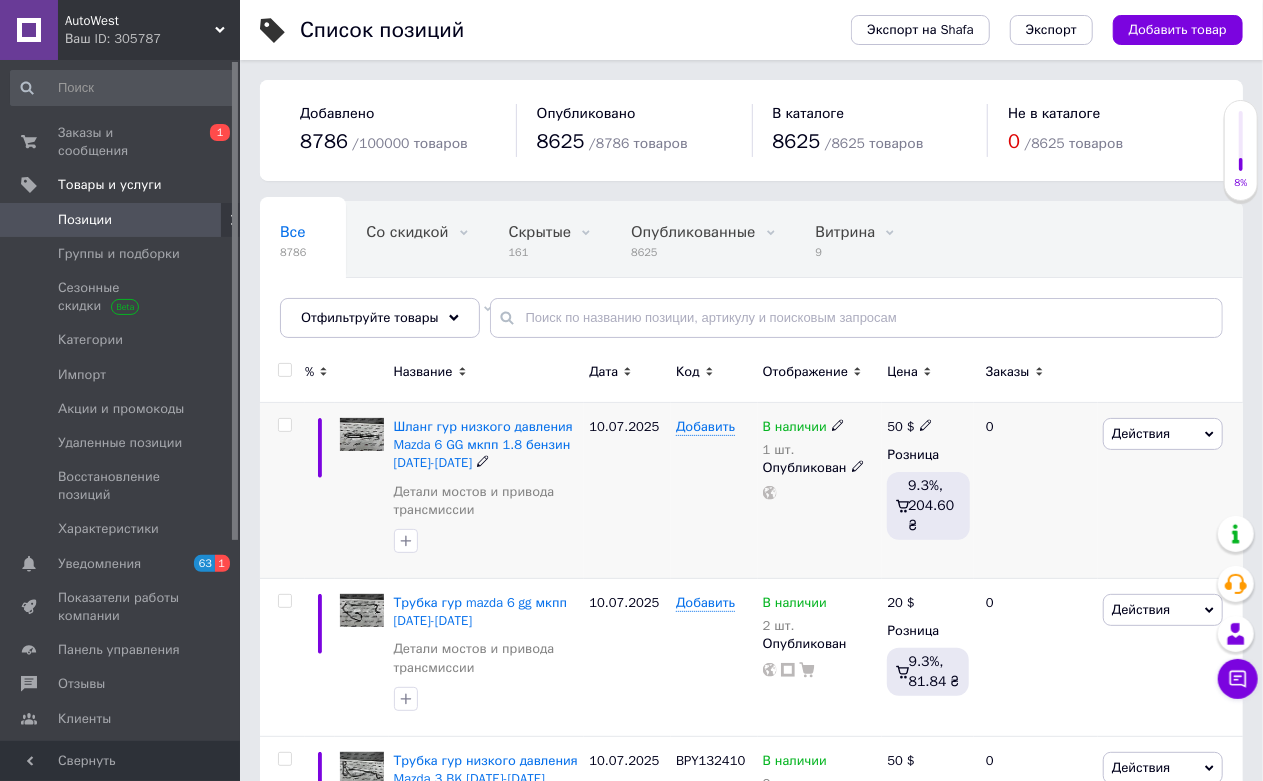 scroll, scrollTop: 111, scrollLeft: 0, axis: vertical 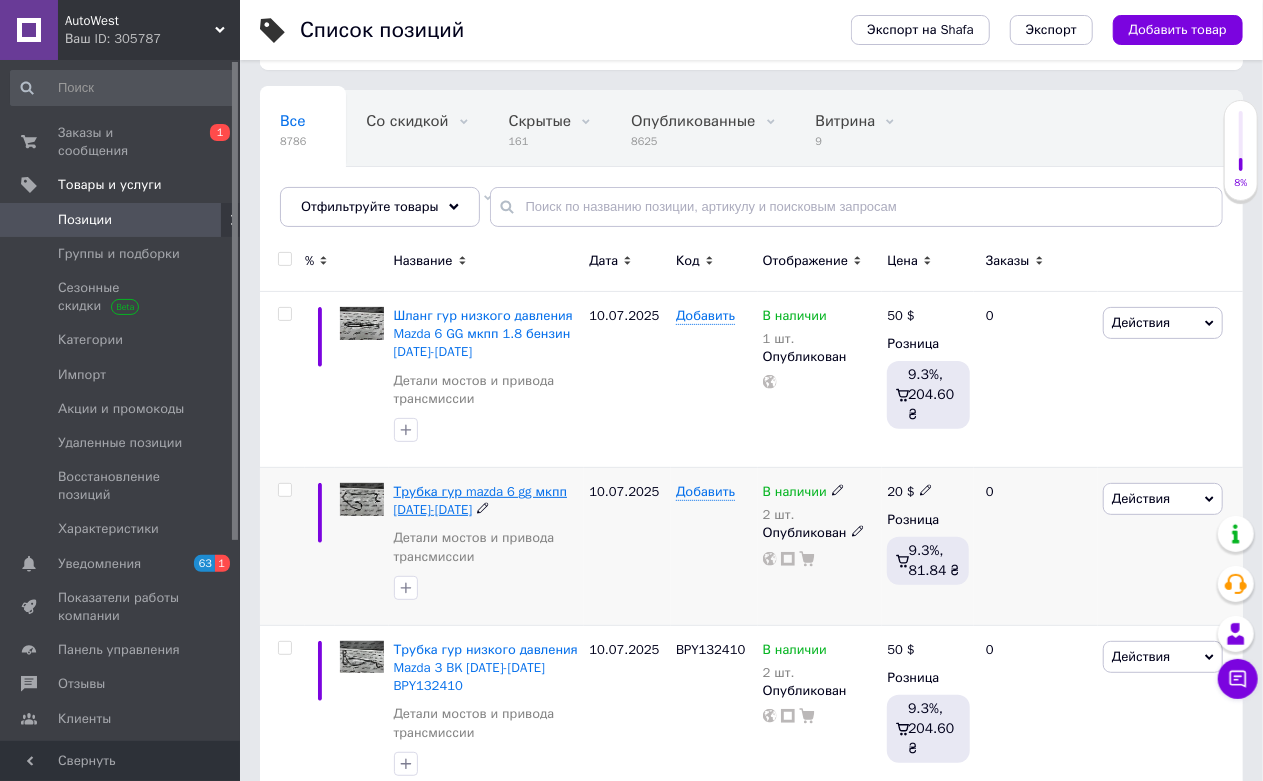 click on "Трубка гур mazda 6 gg мкпп 2002-2006г" at bounding box center (481, 500) 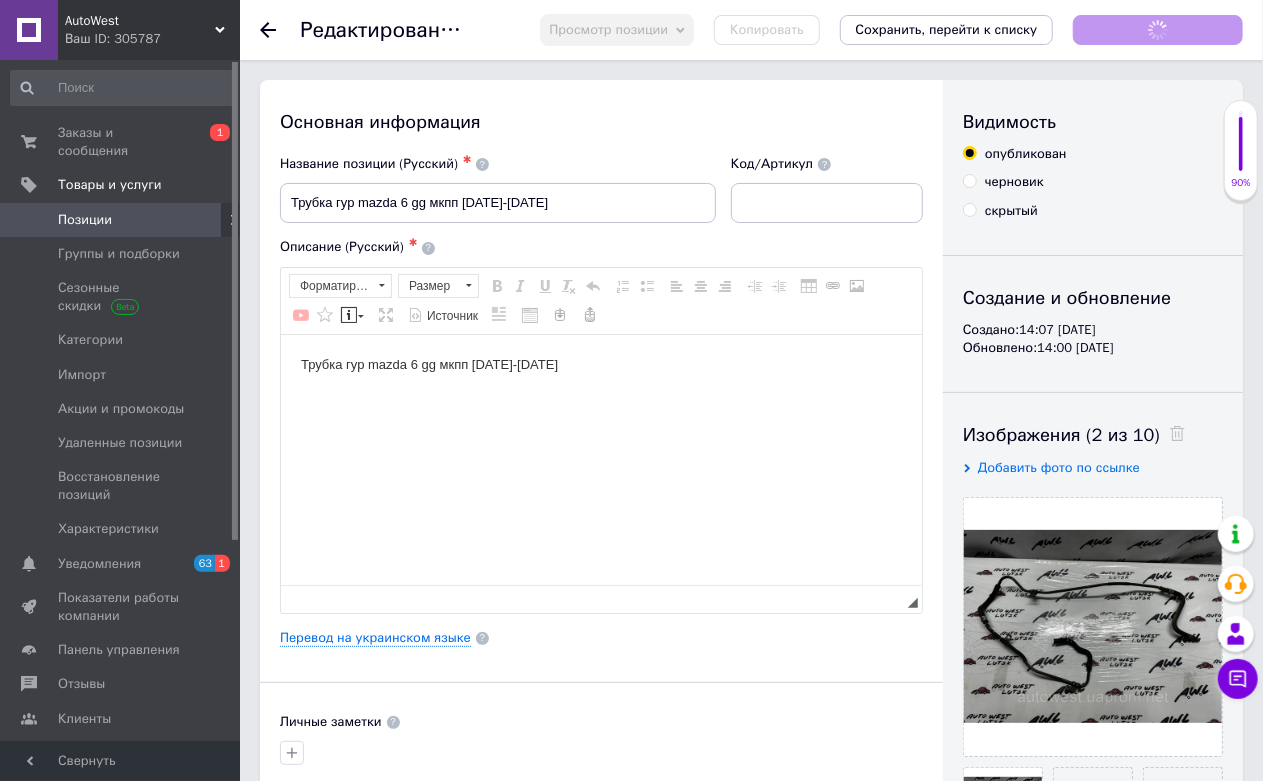 scroll, scrollTop: 0, scrollLeft: 0, axis: both 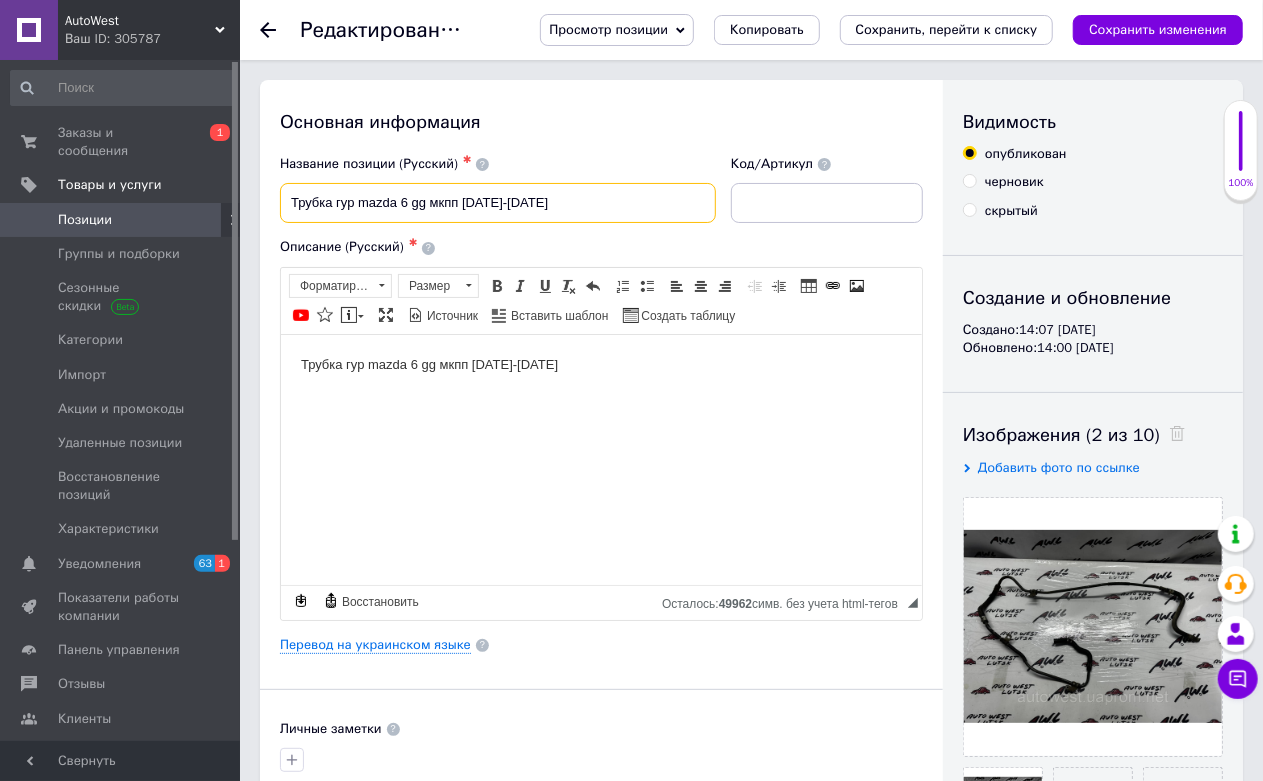 drag, startPoint x: 584, startPoint y: 198, endPoint x: 237, endPoint y: 244, distance: 350.0357 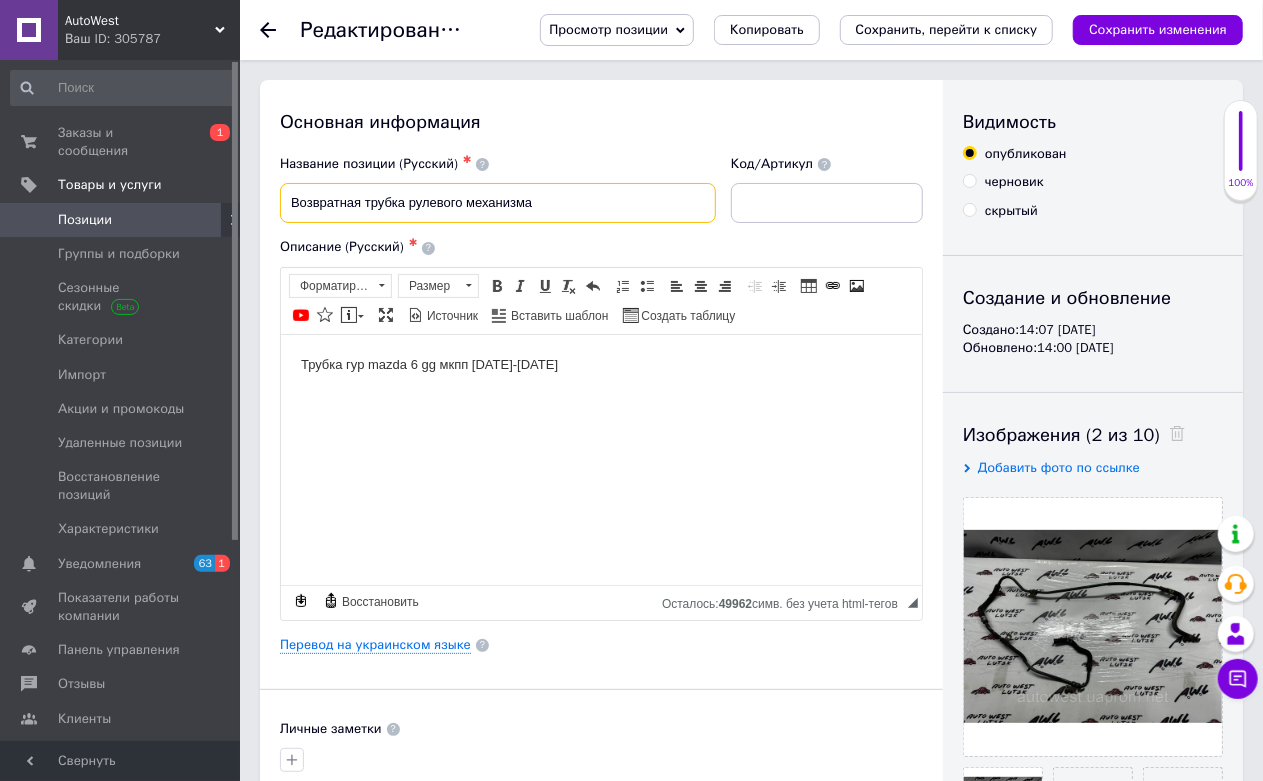 paste on "Toyota Camry V40, 2006-2010г," 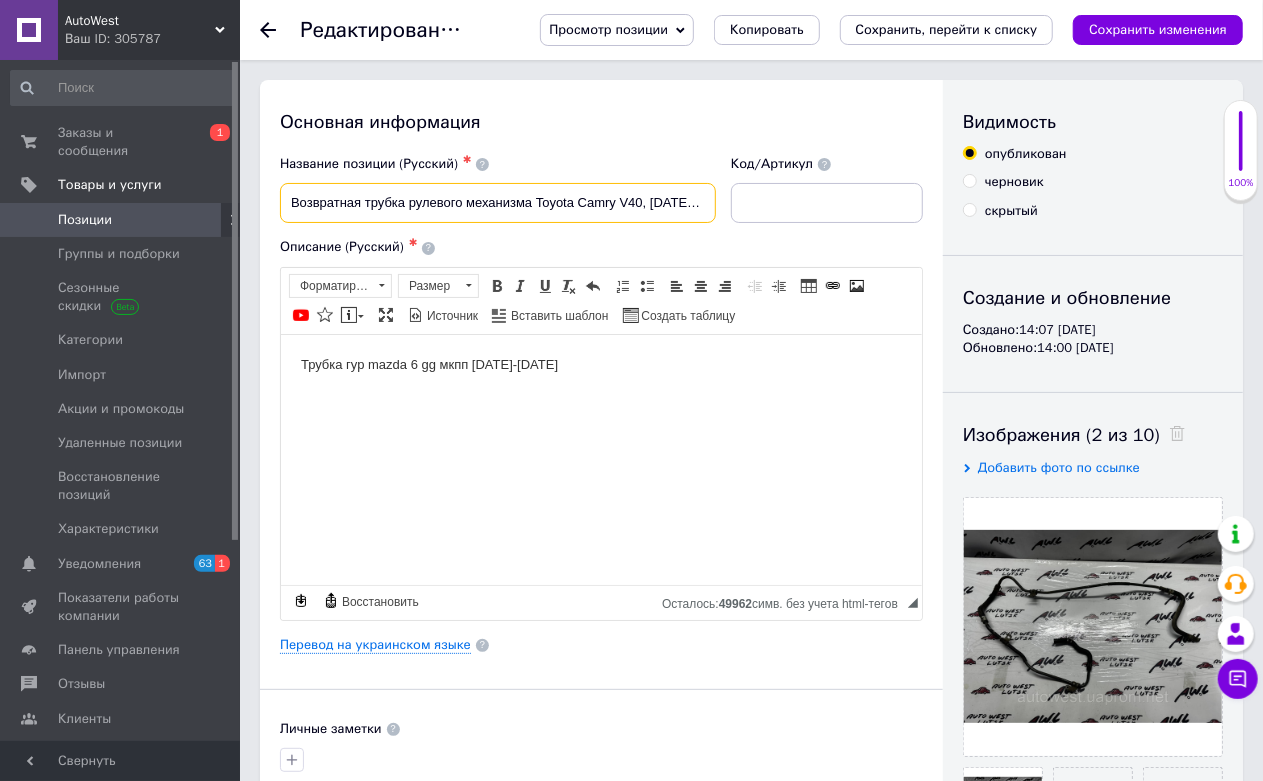 scroll, scrollTop: 0, scrollLeft: 12, axis: horizontal 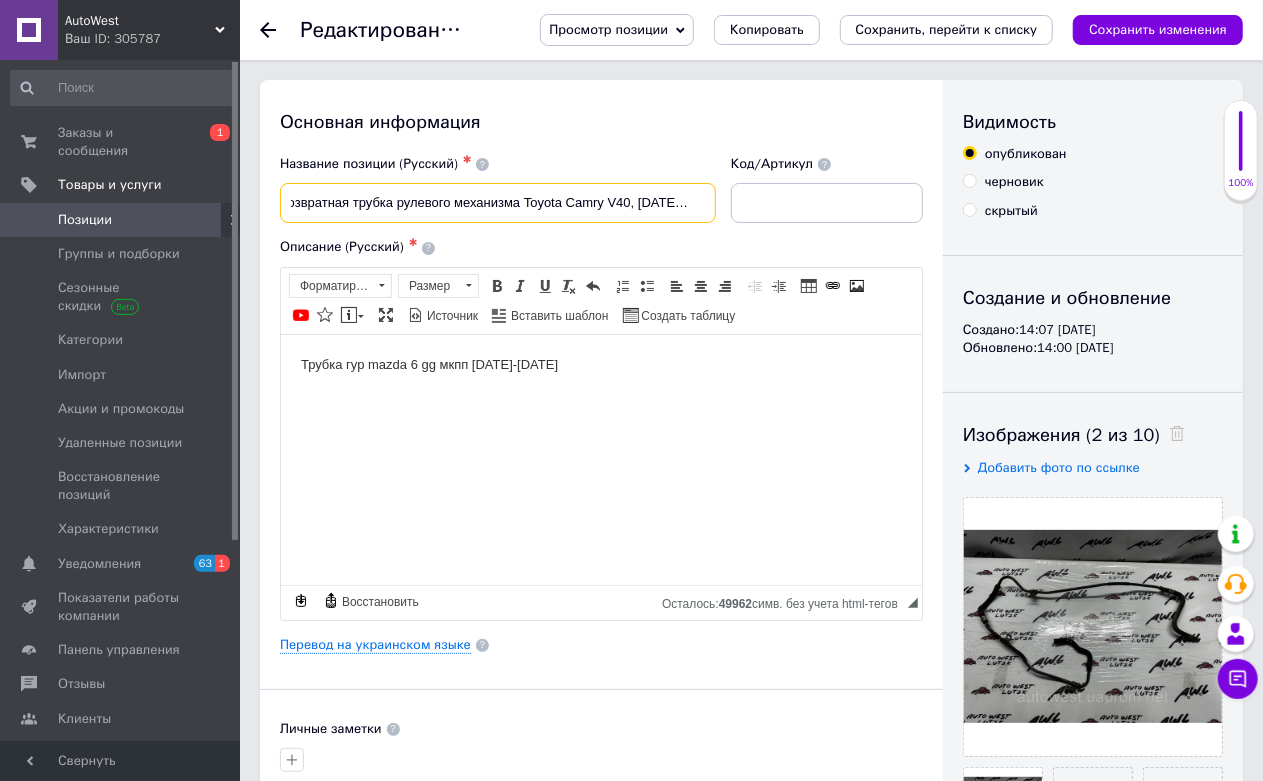 click on "Возвратная трубка рулевого механизма Toyota Camry V40, 2006-2010г," at bounding box center [498, 203] 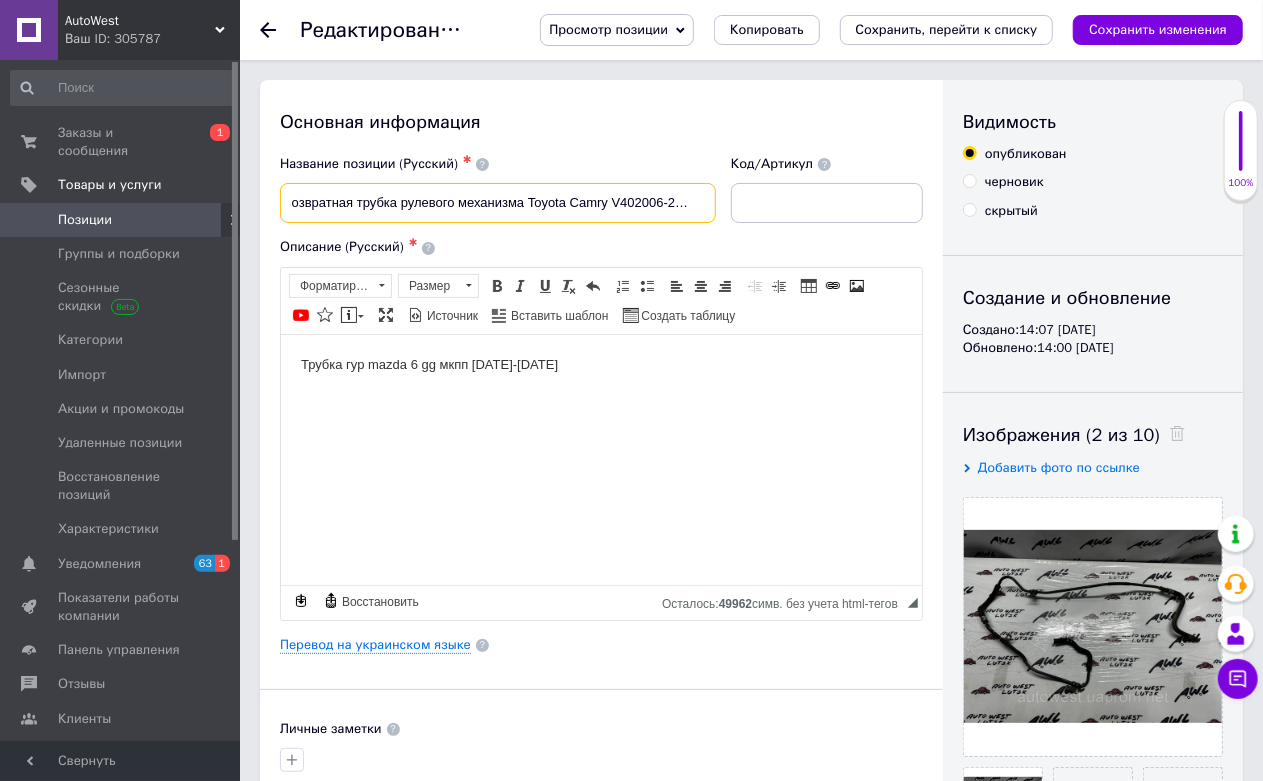 scroll, scrollTop: 0, scrollLeft: 5, axis: horizontal 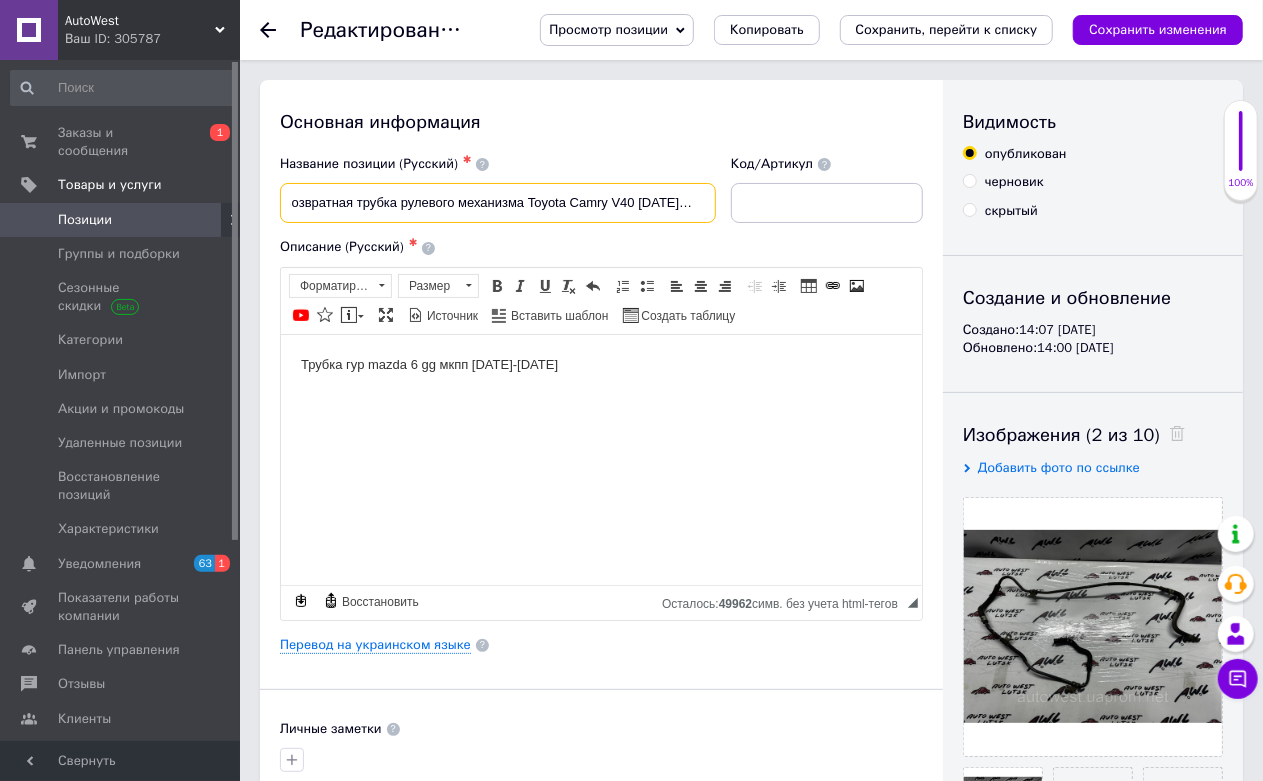drag, startPoint x: 688, startPoint y: 196, endPoint x: 721, endPoint y: 198, distance: 33.06055 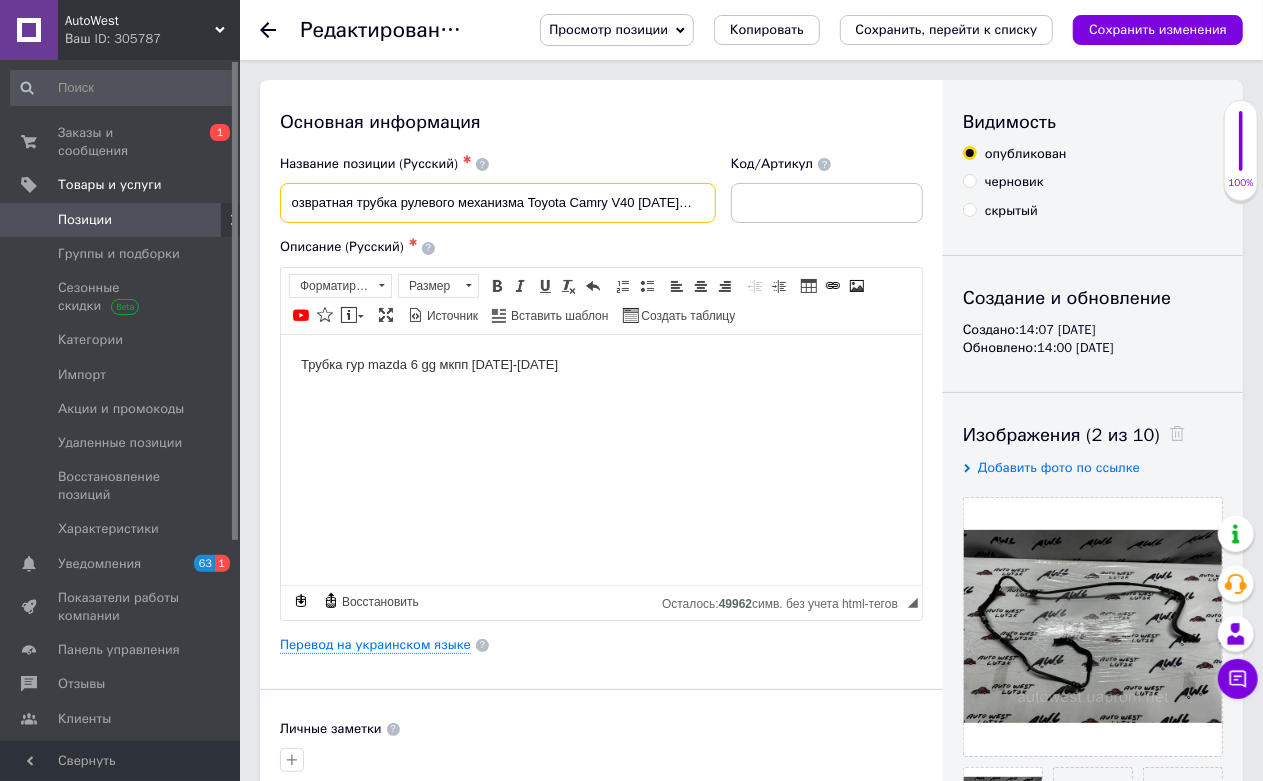 scroll, scrollTop: 0, scrollLeft: 6, axis: horizontal 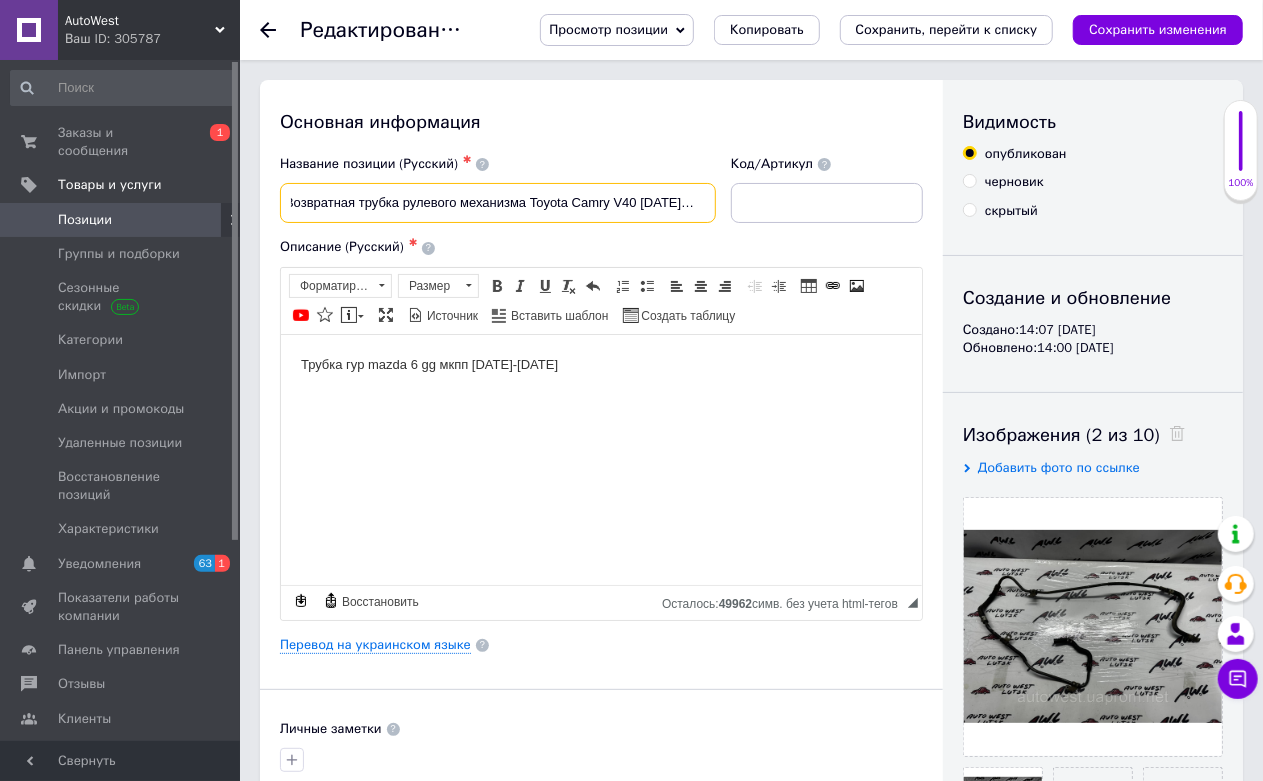 click on "Возвратная трубка рулевого механизма Toyota Camry V40 2006-2010г" at bounding box center [498, 203] 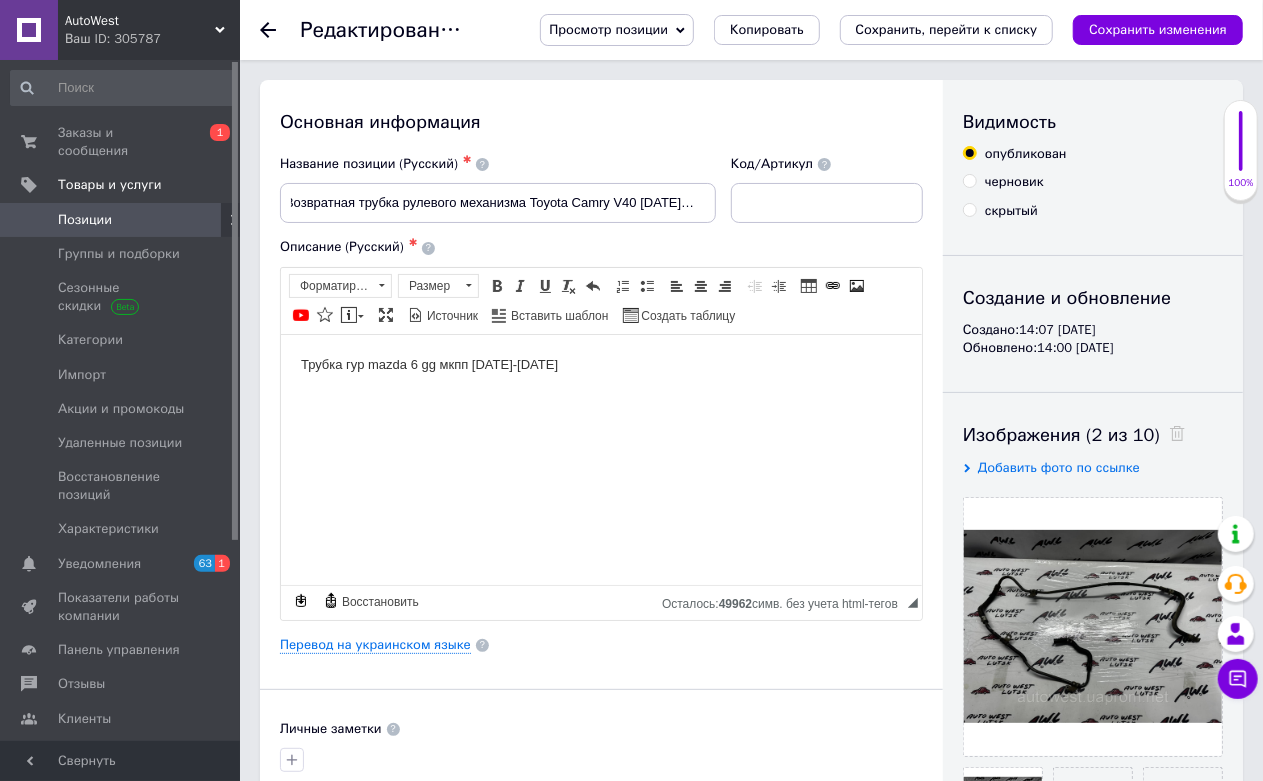 click on "Трубка гур mazda 6 gg мкпп 2002-2006г" at bounding box center (600, 364) 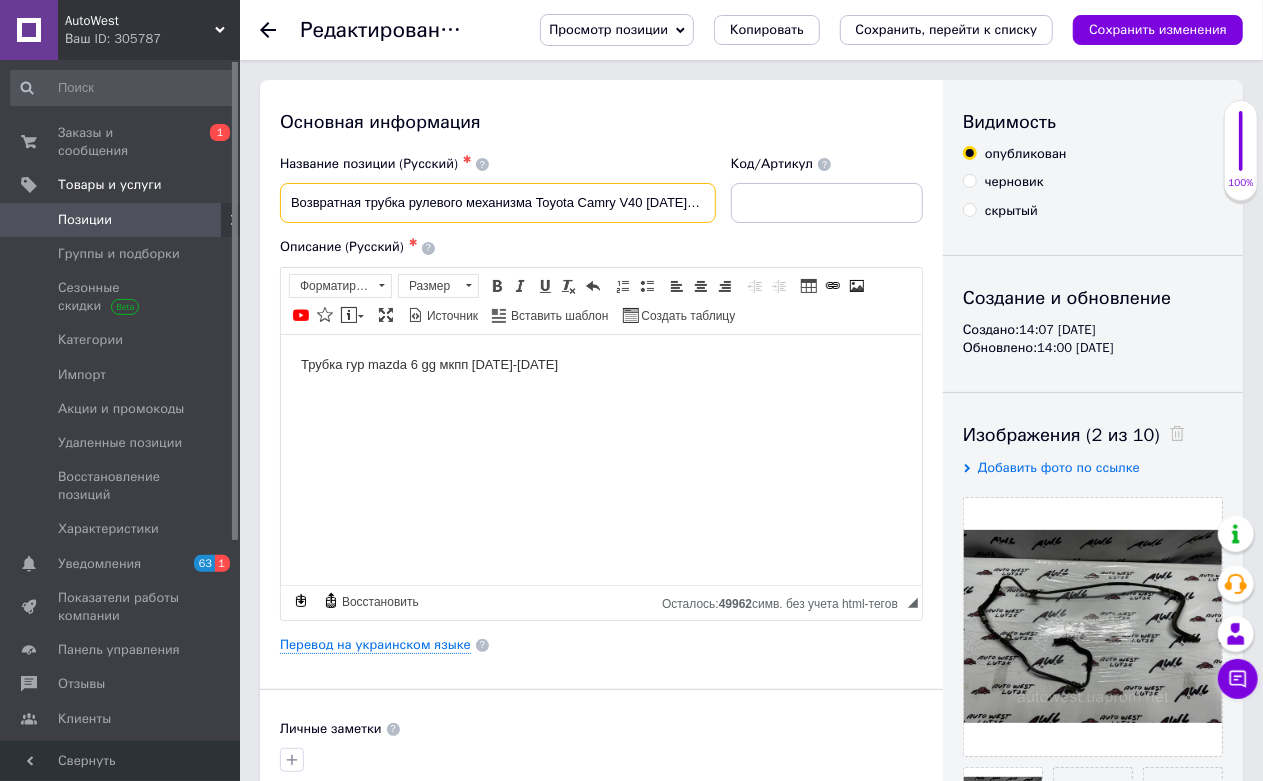 scroll, scrollTop: 0, scrollLeft: 6, axis: horizontal 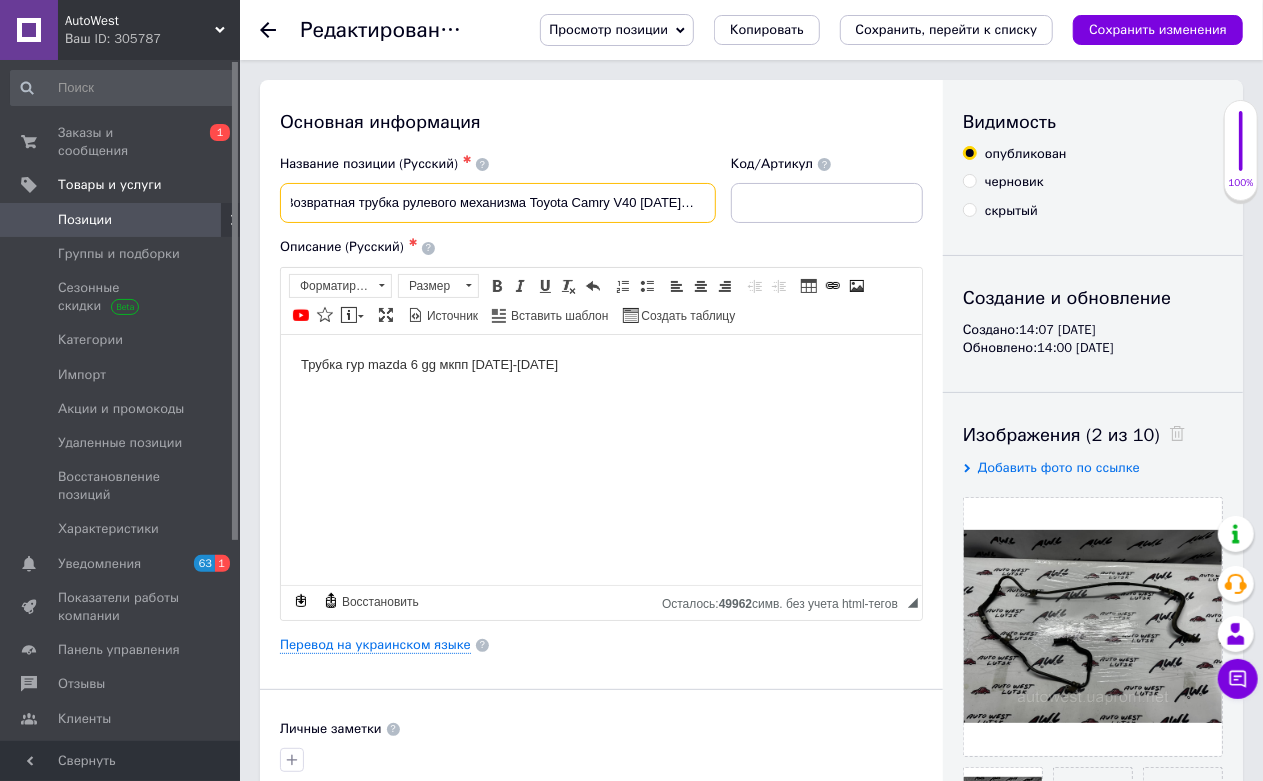click on "Возвратная трубка рулевого механизма Toyota Camry V40 2006-2010г" at bounding box center (498, 203) 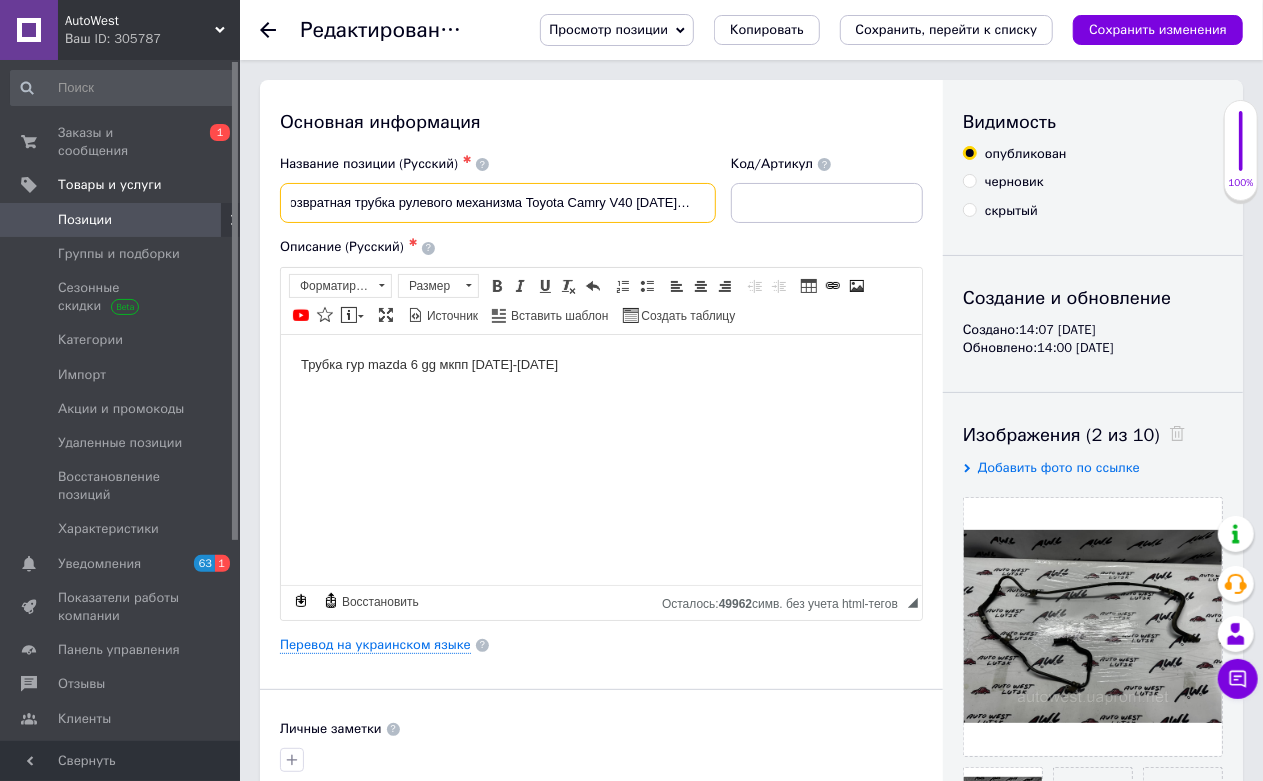 paste on "4441633171" 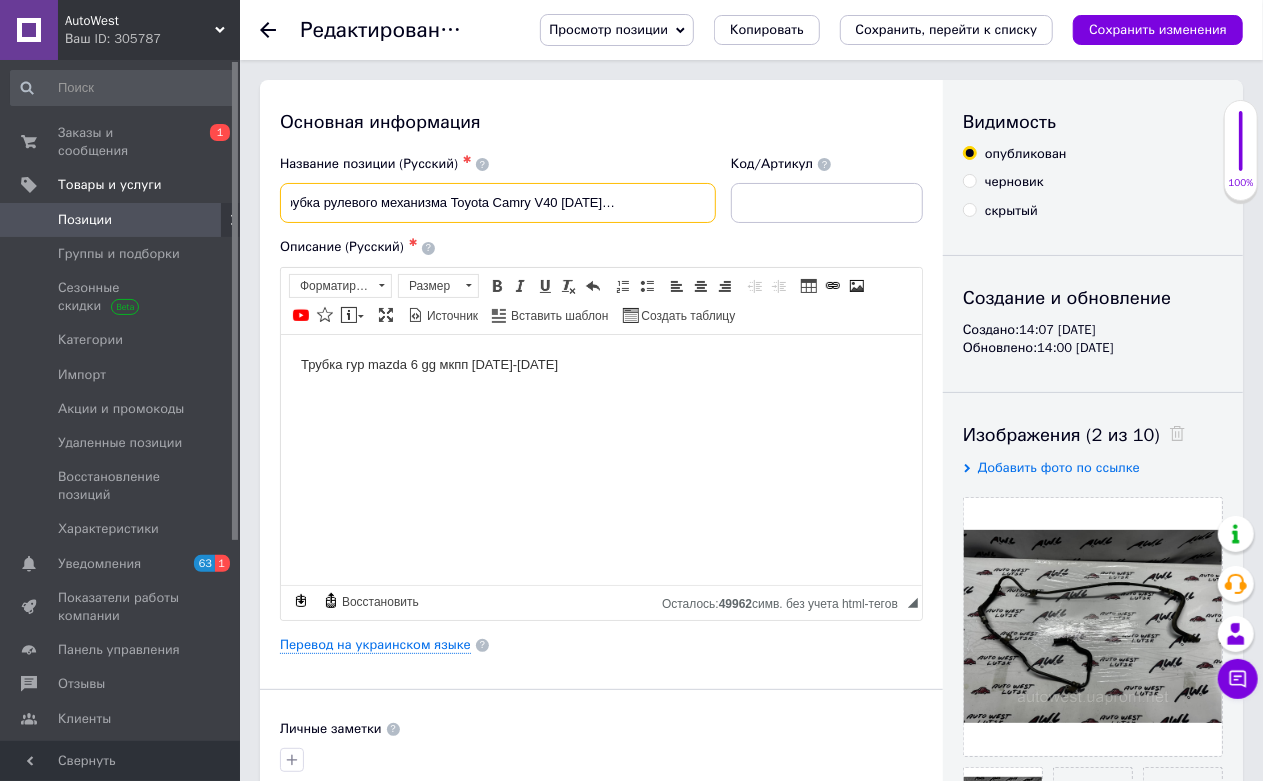 type on "Возвратная трубка рулевого механизма Toyota Camry V40 [DATE]-[DATE] 4441633171" 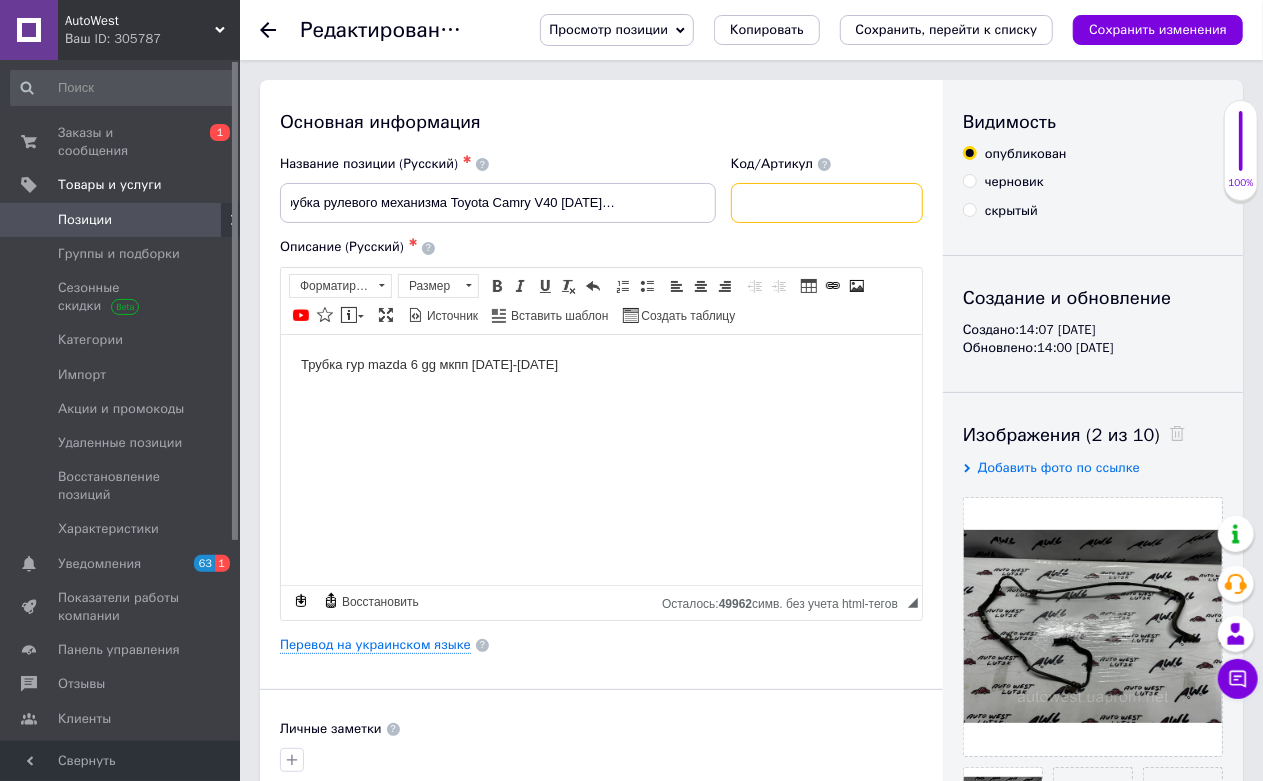 click at bounding box center [827, 203] 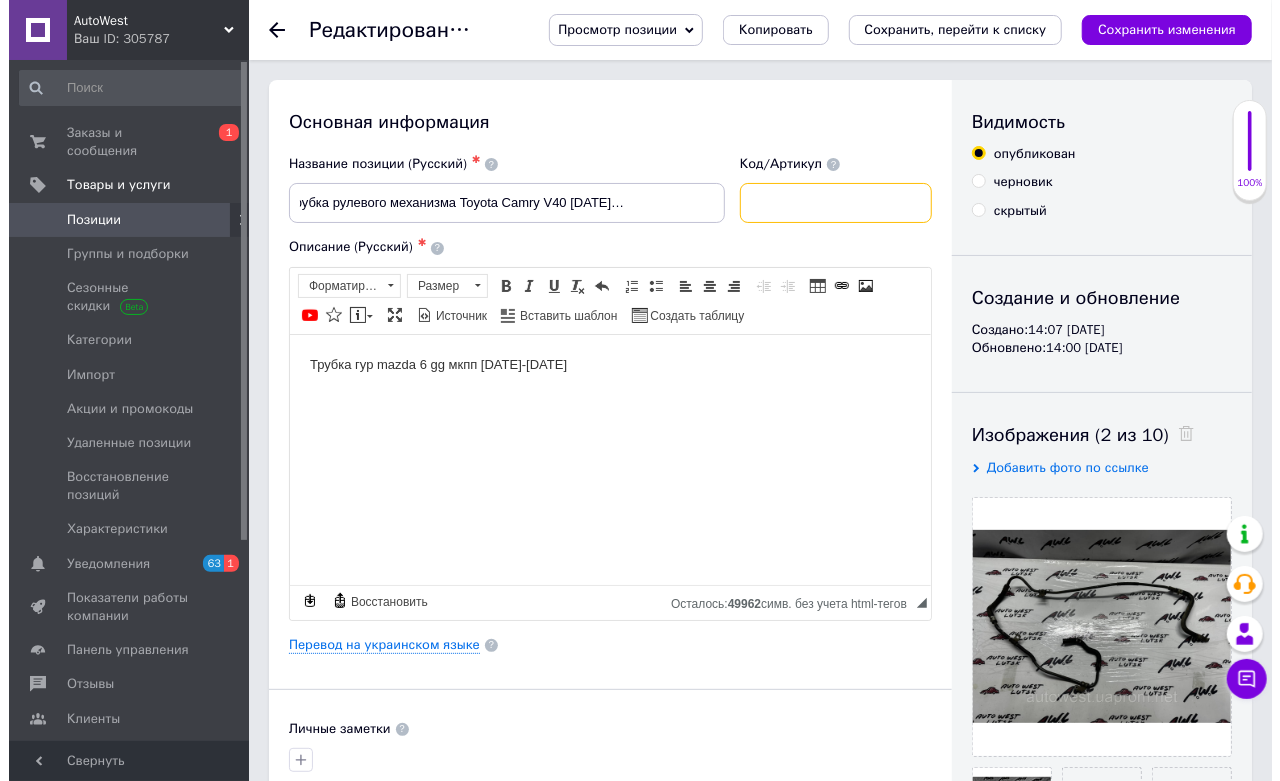 scroll, scrollTop: 0, scrollLeft: 0, axis: both 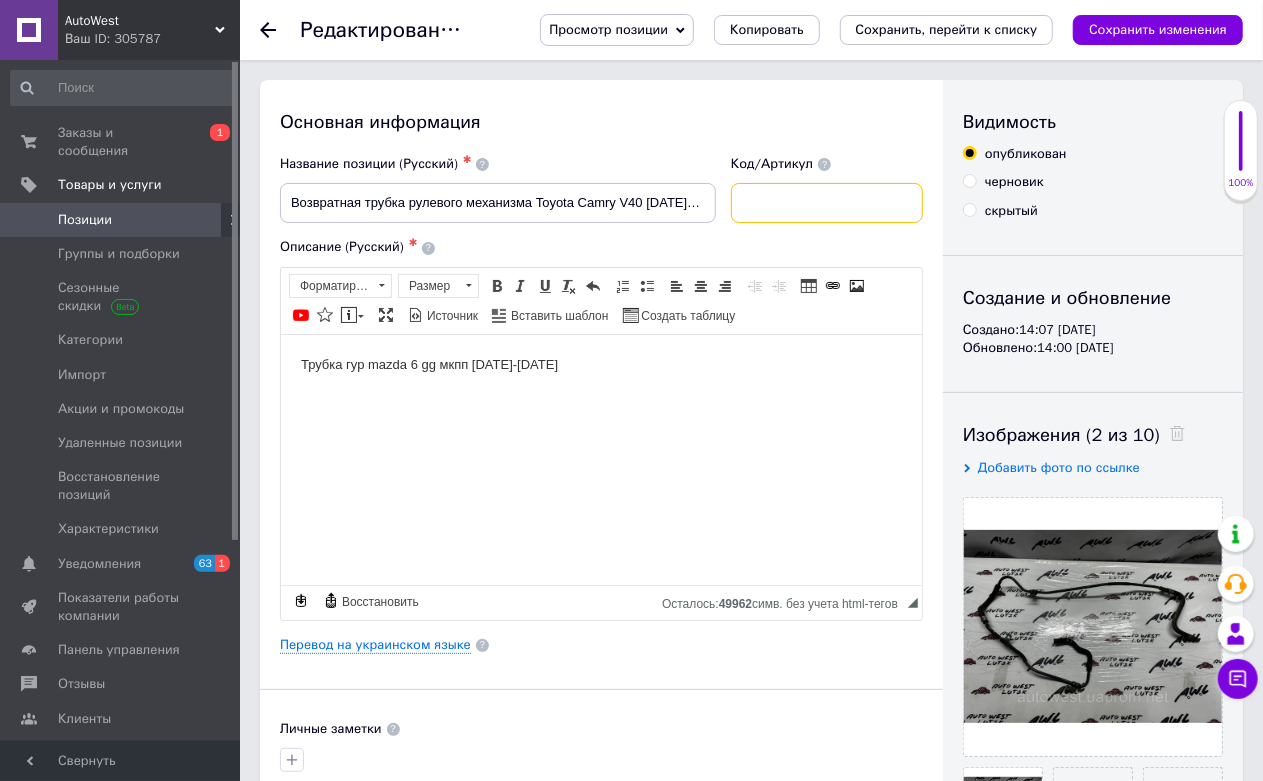 paste on "4441633171" 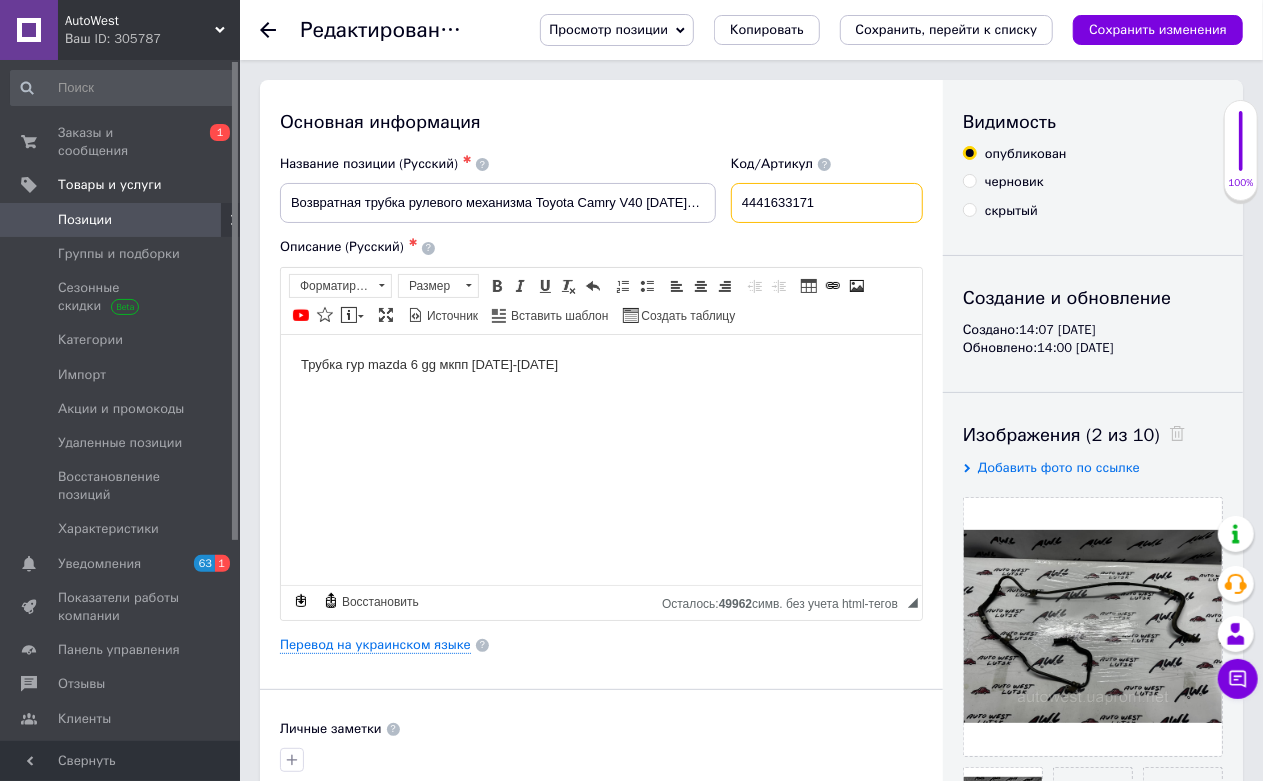 type on "4441633171" 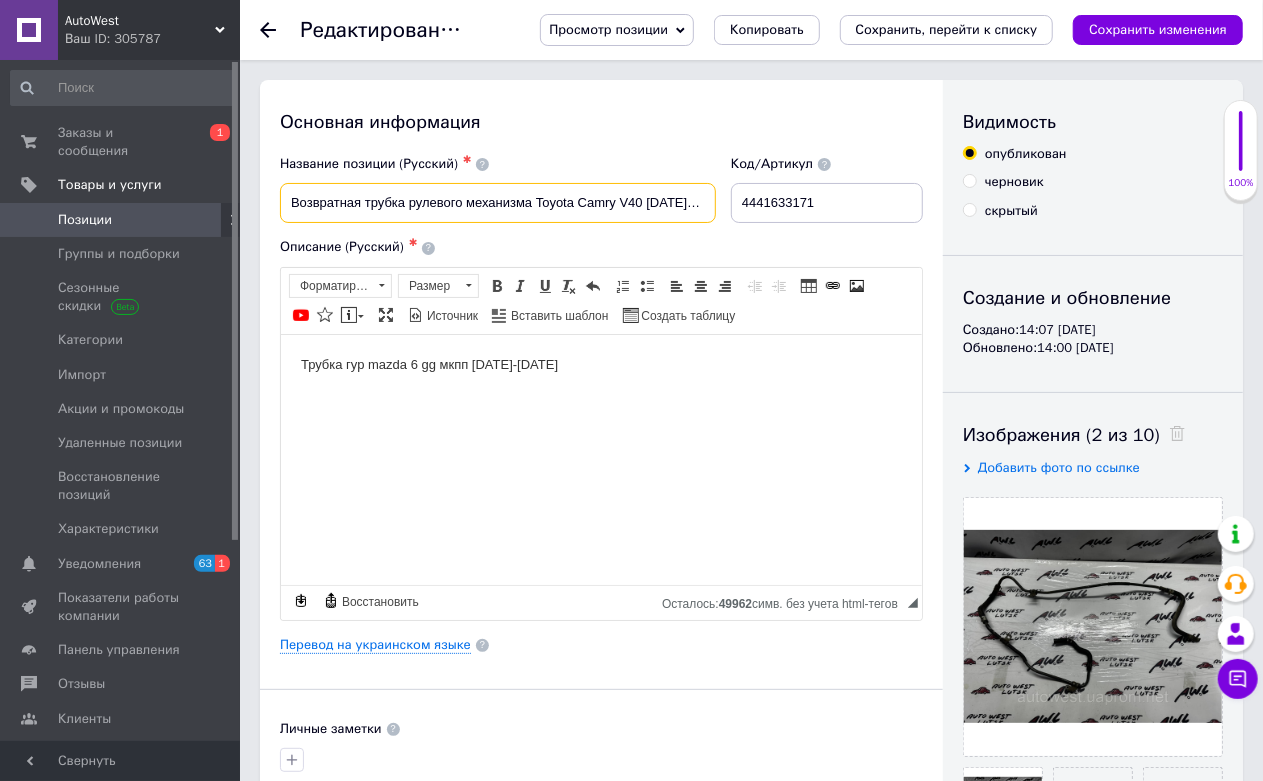 click on "Возвратная трубка рулевого механизма Toyota Camry V40 [DATE]-[DATE] 4441633171" at bounding box center (498, 203) 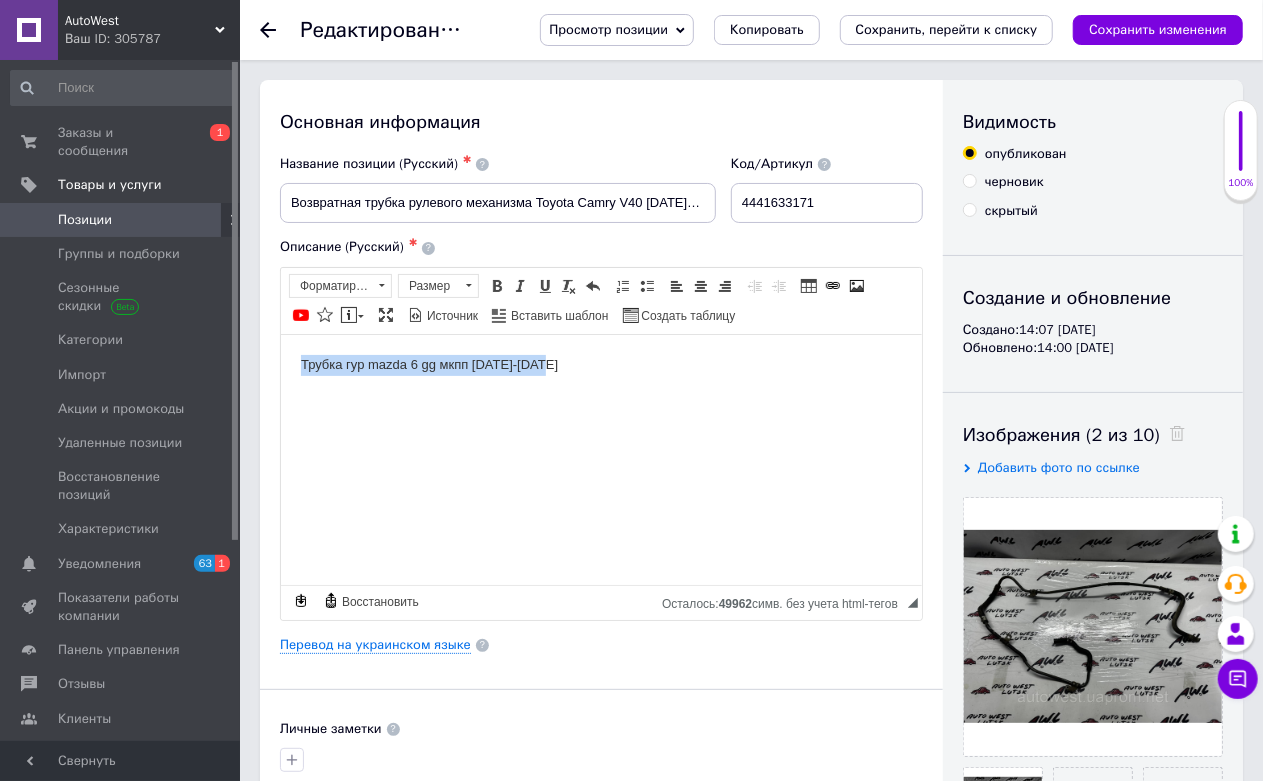drag, startPoint x: 598, startPoint y: 351, endPoint x: 281, endPoint y: 392, distance: 319.6404 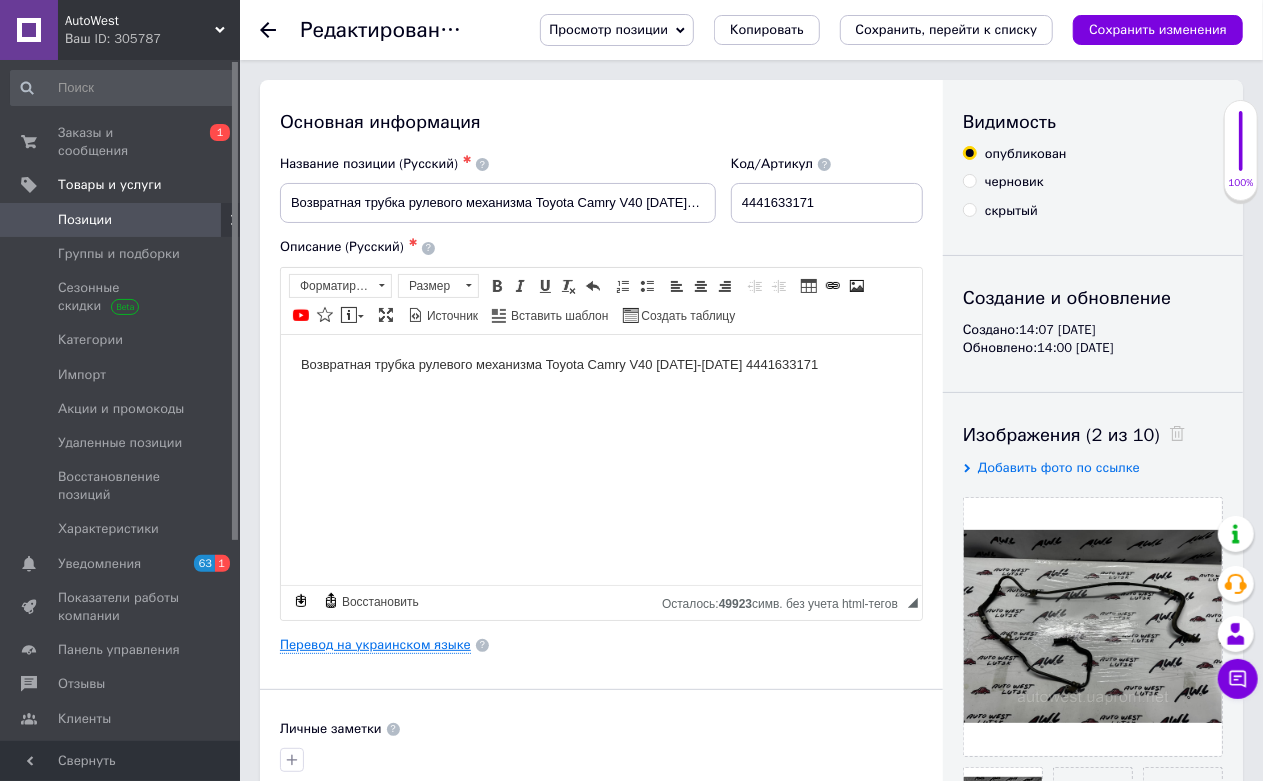 click on "Перевод на украинском языке" at bounding box center (375, 645) 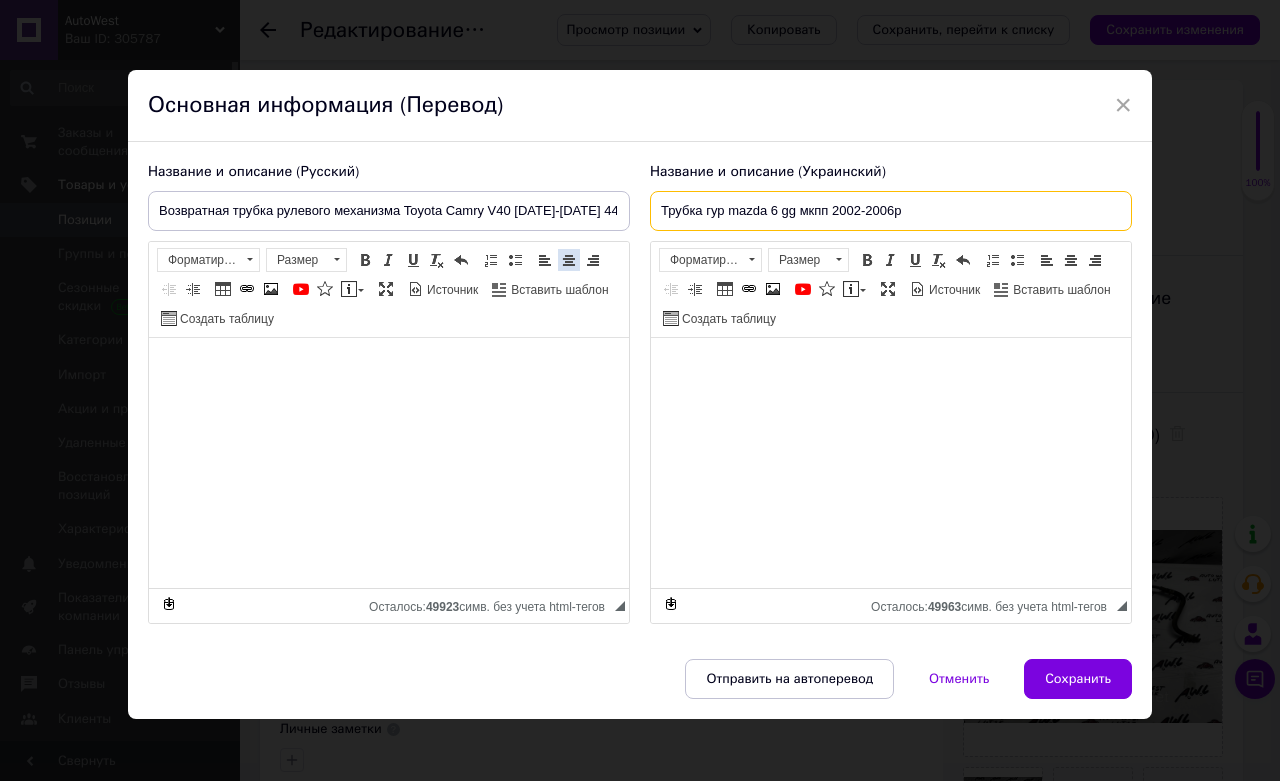 drag, startPoint x: 941, startPoint y: 204, endPoint x: 571, endPoint y: 271, distance: 376.01727 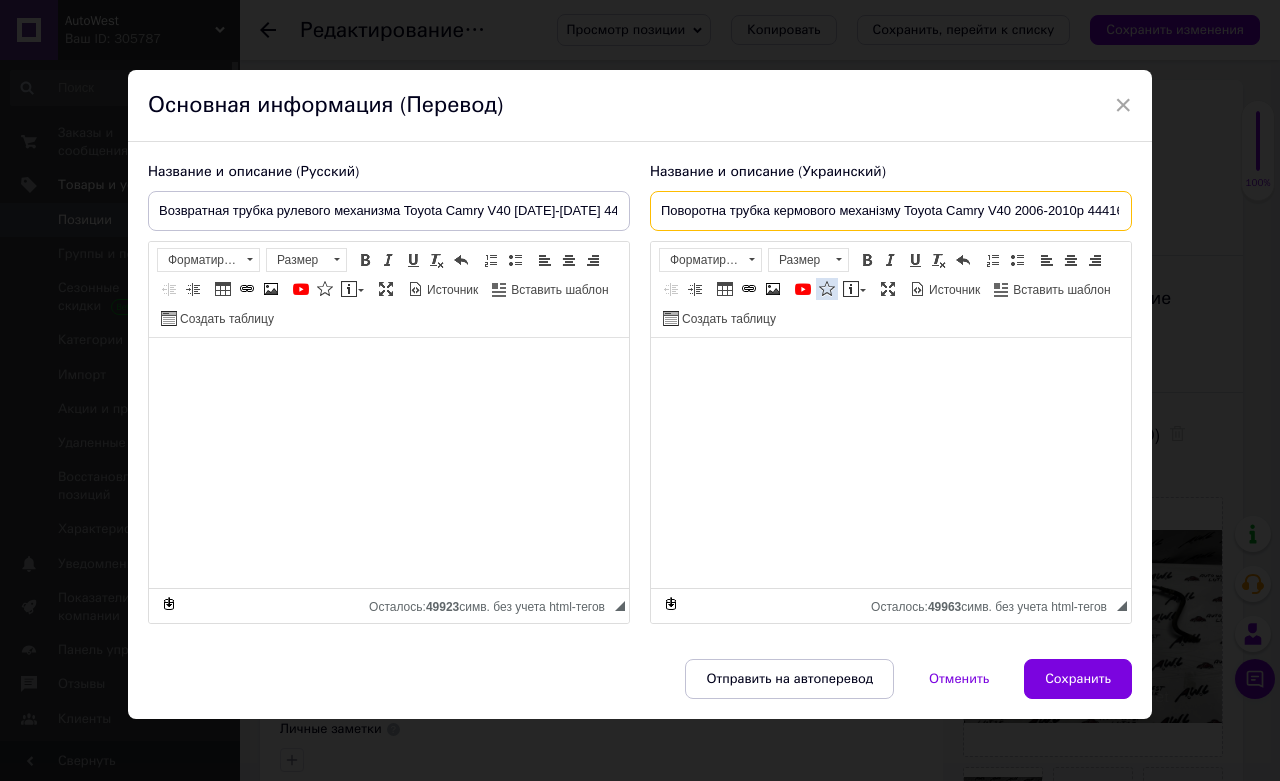 scroll, scrollTop: 0, scrollLeft: 43, axis: horizontal 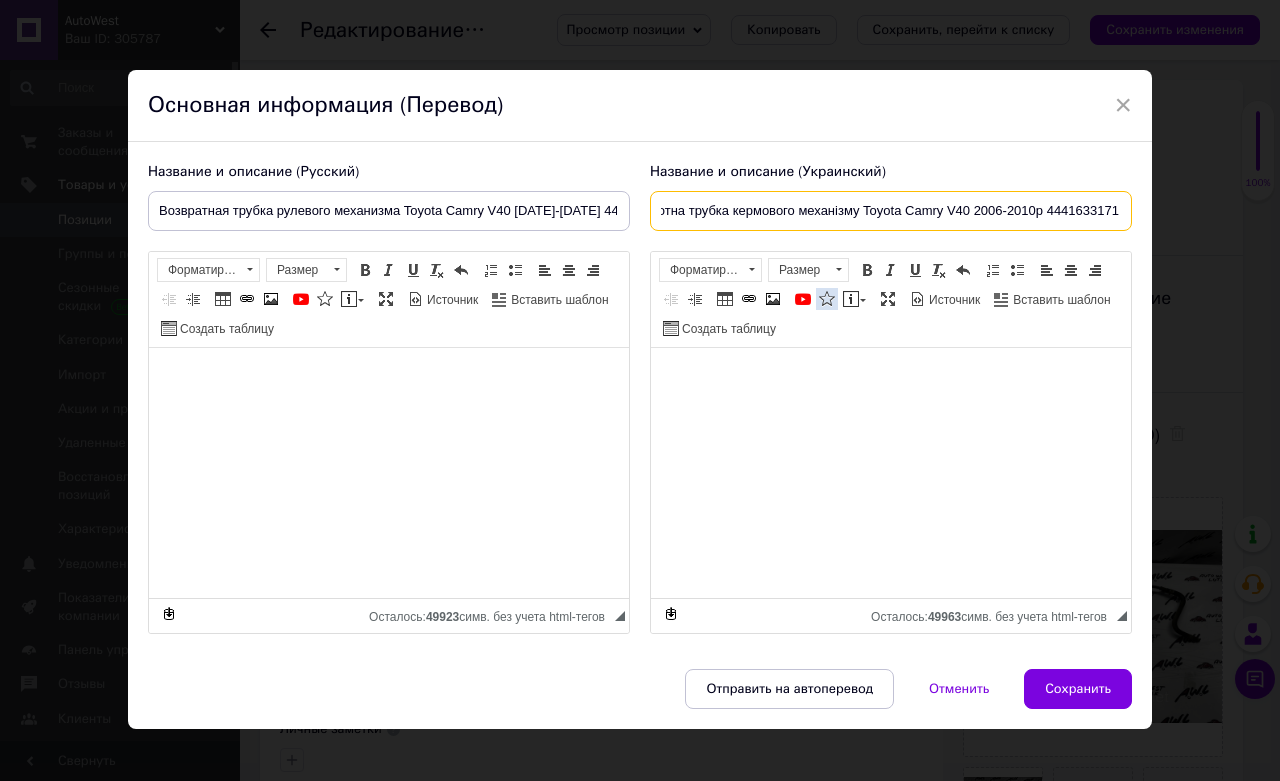 type on "Поворотна трубка кермового механізму Toyota Camry V40 2006-2010р 4441633171" 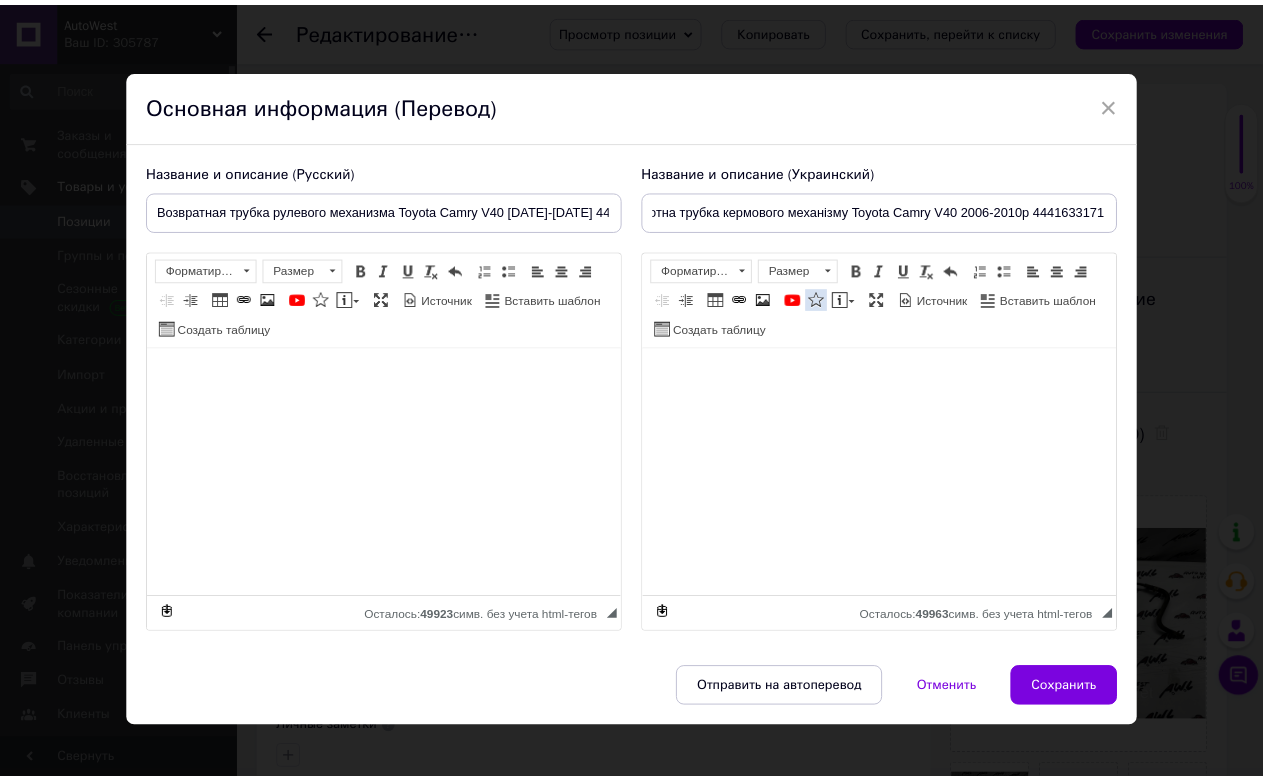 scroll, scrollTop: 0, scrollLeft: 0, axis: both 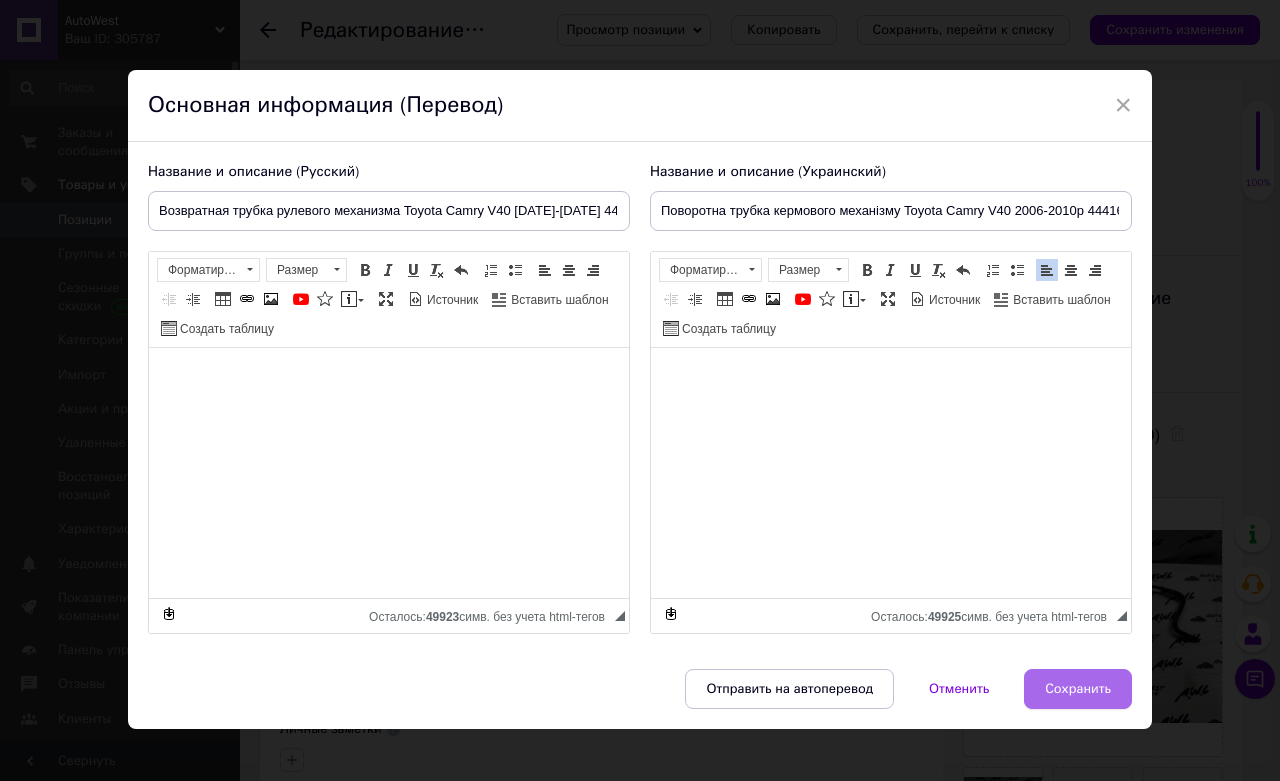 click on "Сохранить" at bounding box center [1078, 689] 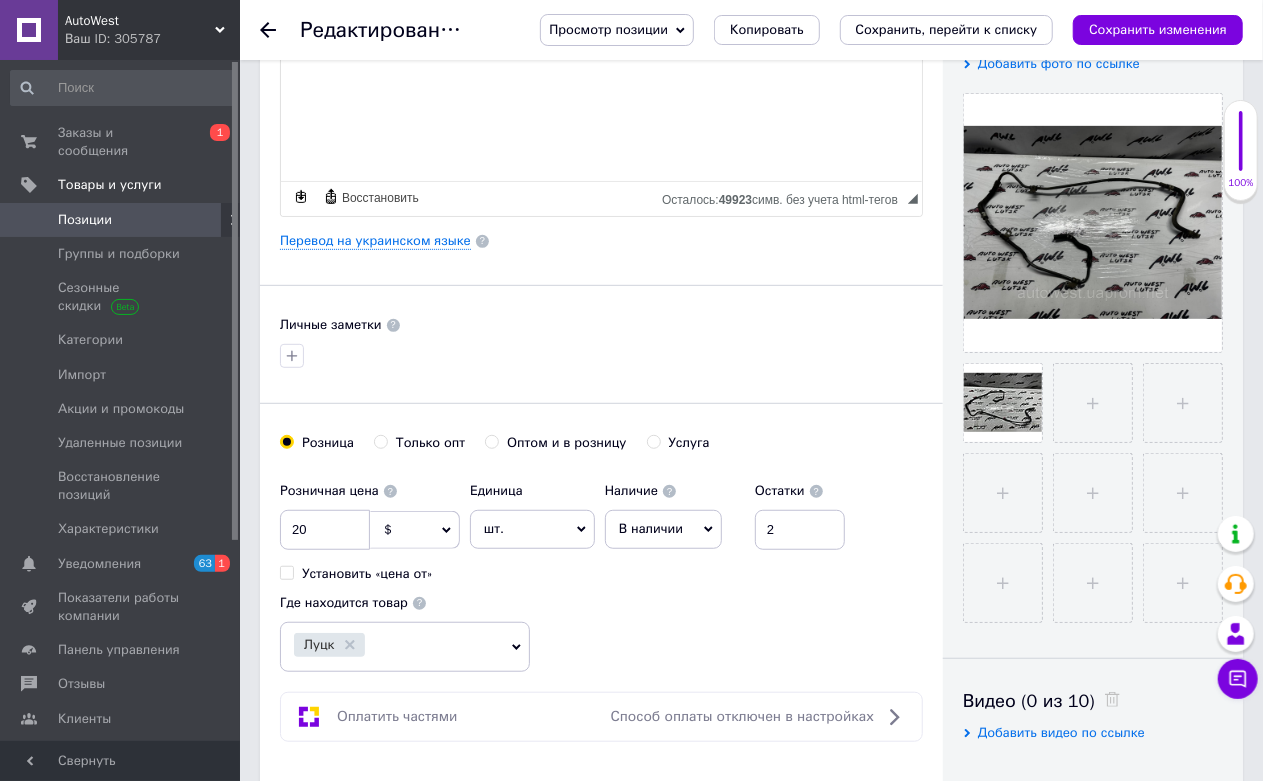 scroll, scrollTop: 444, scrollLeft: 0, axis: vertical 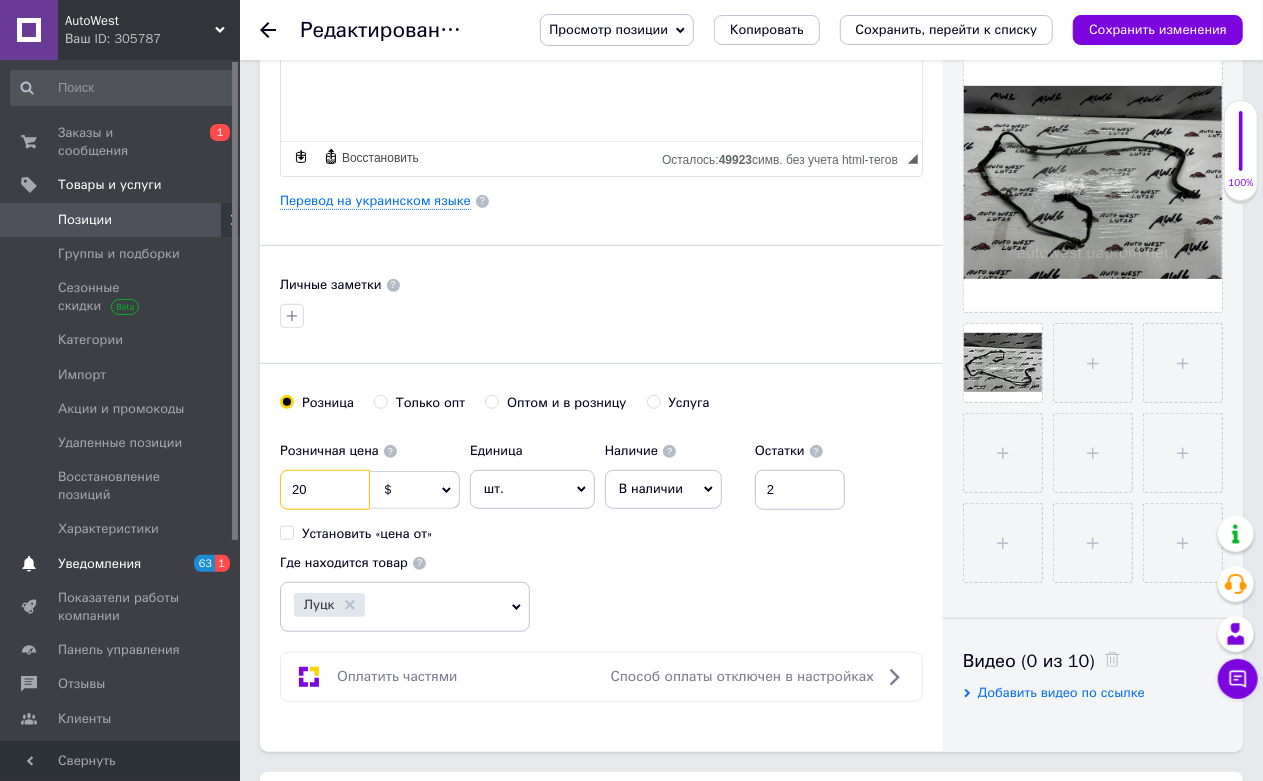 drag, startPoint x: 347, startPoint y: 522, endPoint x: 122, endPoint y: 542, distance: 225.88715 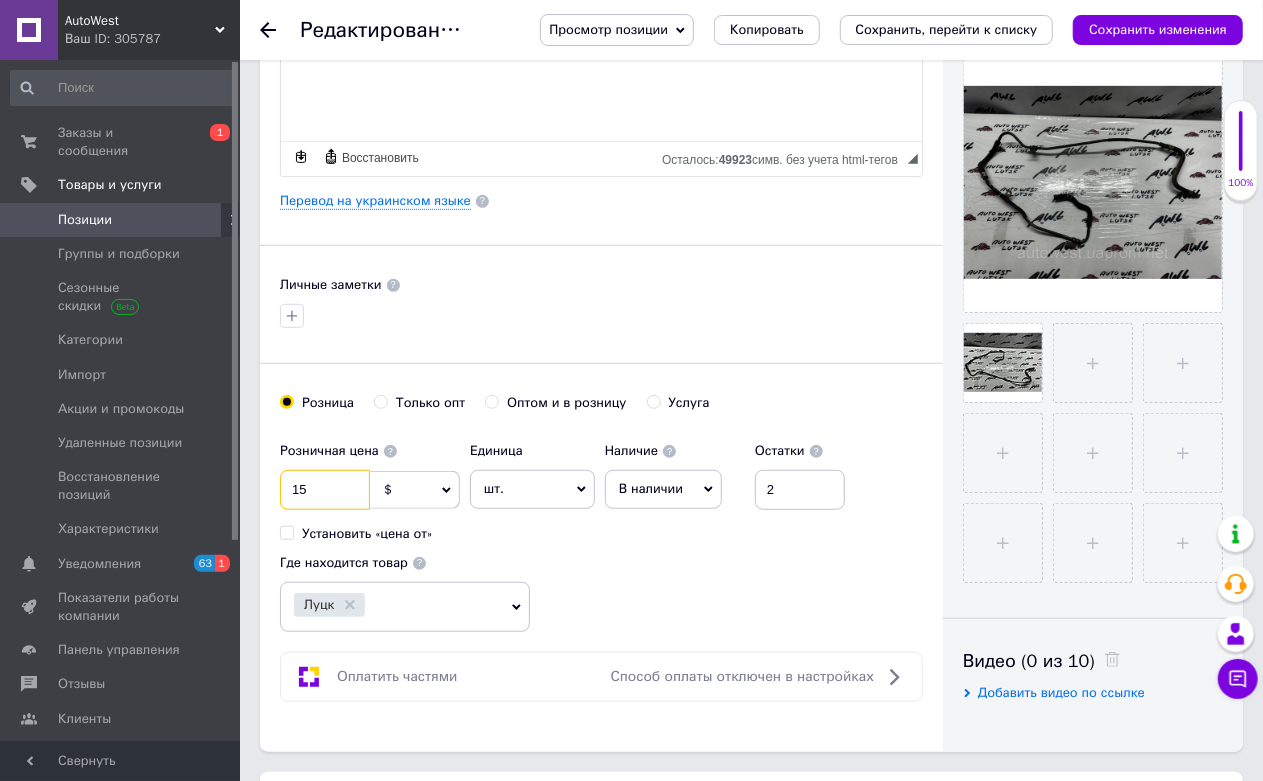 type on "15" 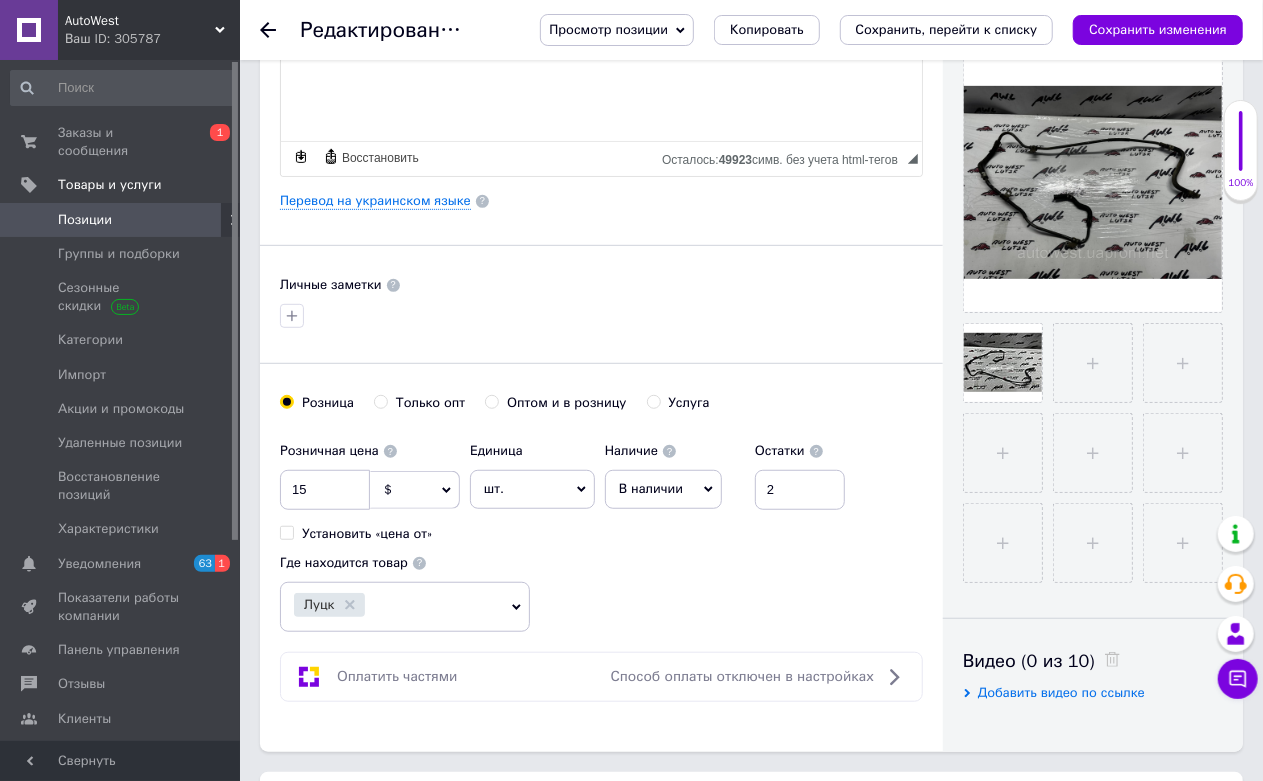 click on "$" at bounding box center [415, 490] 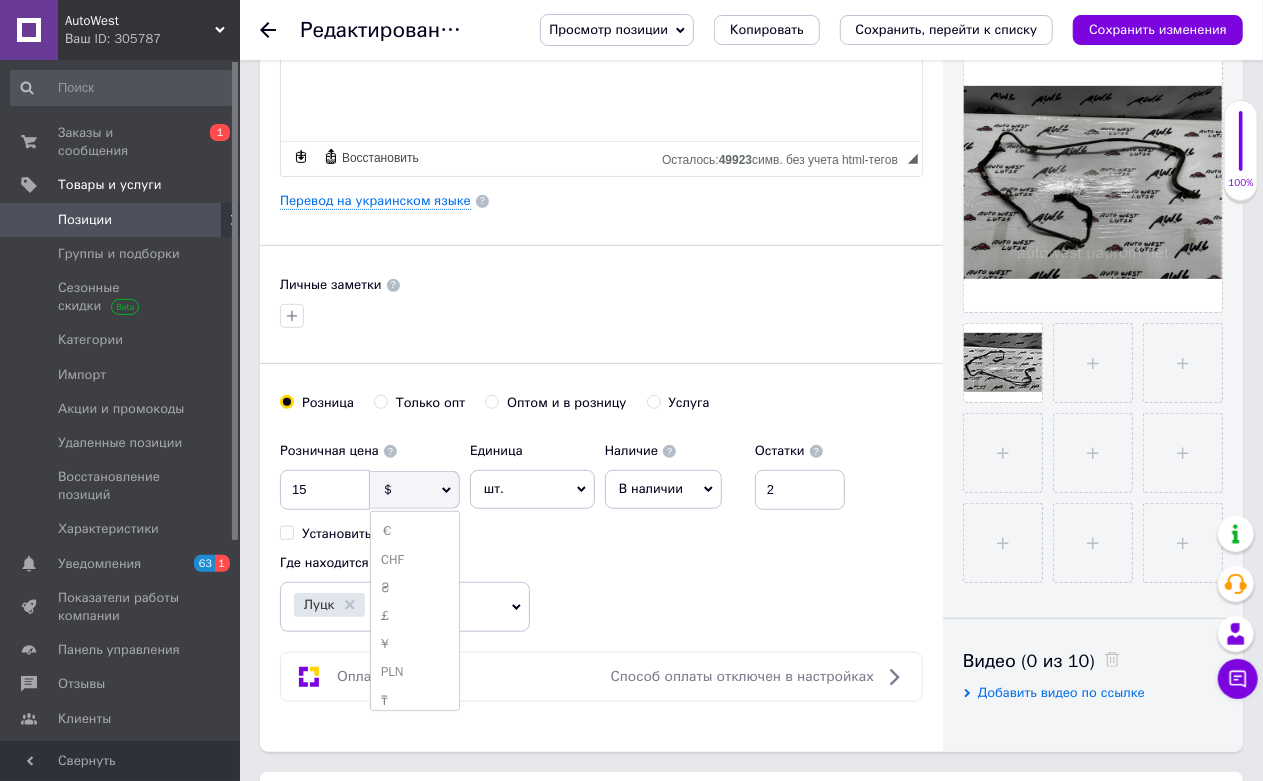 click on "Розничная цена 15 $ € CHF ₴ £ ¥ PLN ₸ MDL HUF KGS CN¥ TRY ₩ lei Установить «цена от» Единица шт. Популярное комплект упаковка кв.м пара м кг пог.м услуга т а автоцистерна ампула б баллон банка блистер бобина бочка бут бухта в ватт ведро выезд г г га гигакалория год гр/кв.м д дал два месяца день доза е еврокуб ед. к кВт канистра карат кв.дм кв.м кв.см кв.фут квартал кг кг/кв.м км колесо комплект коробка куб.дм куб.м л л лист м м мВт месяц мешок минута мл мм моток н набор неделя номер о объект п паллетоместо пара партия пач пог.м полгода посевная единица птицеместо р рейс рулон с т" at bounding box center [567, 487] 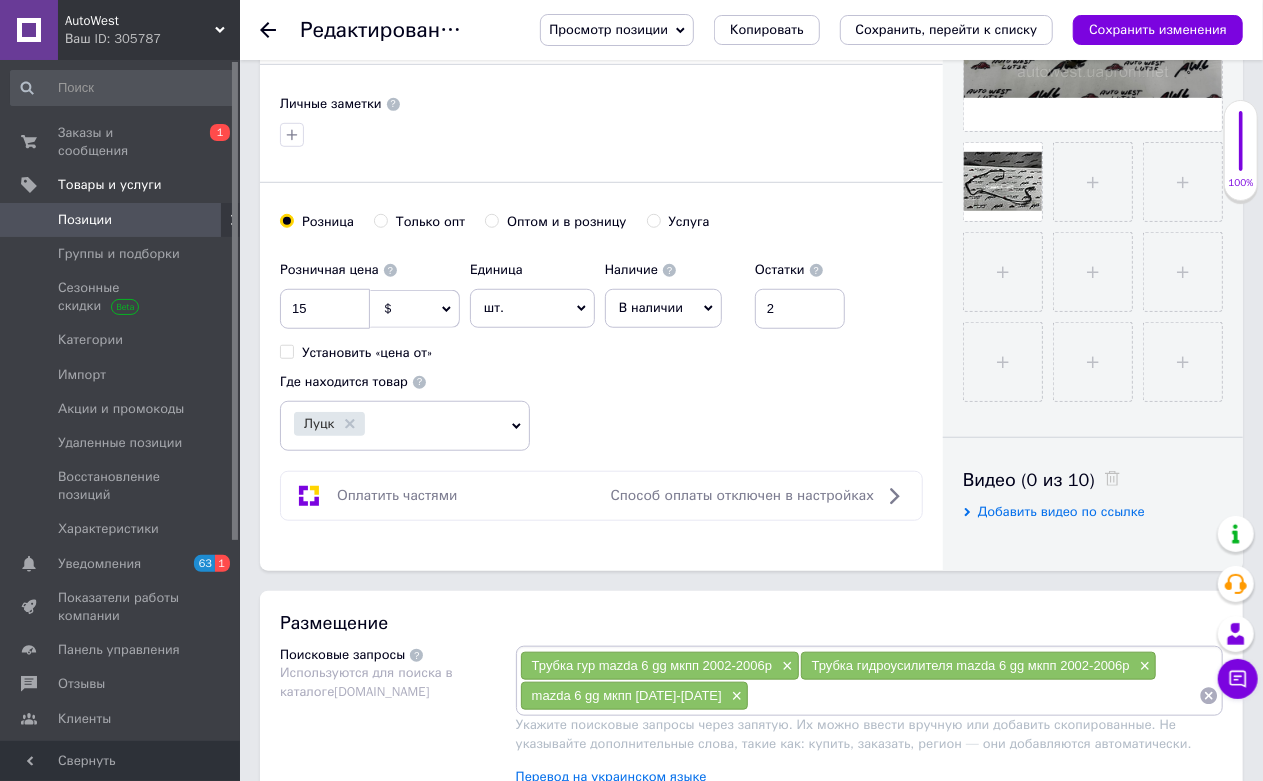 scroll, scrollTop: 888, scrollLeft: 0, axis: vertical 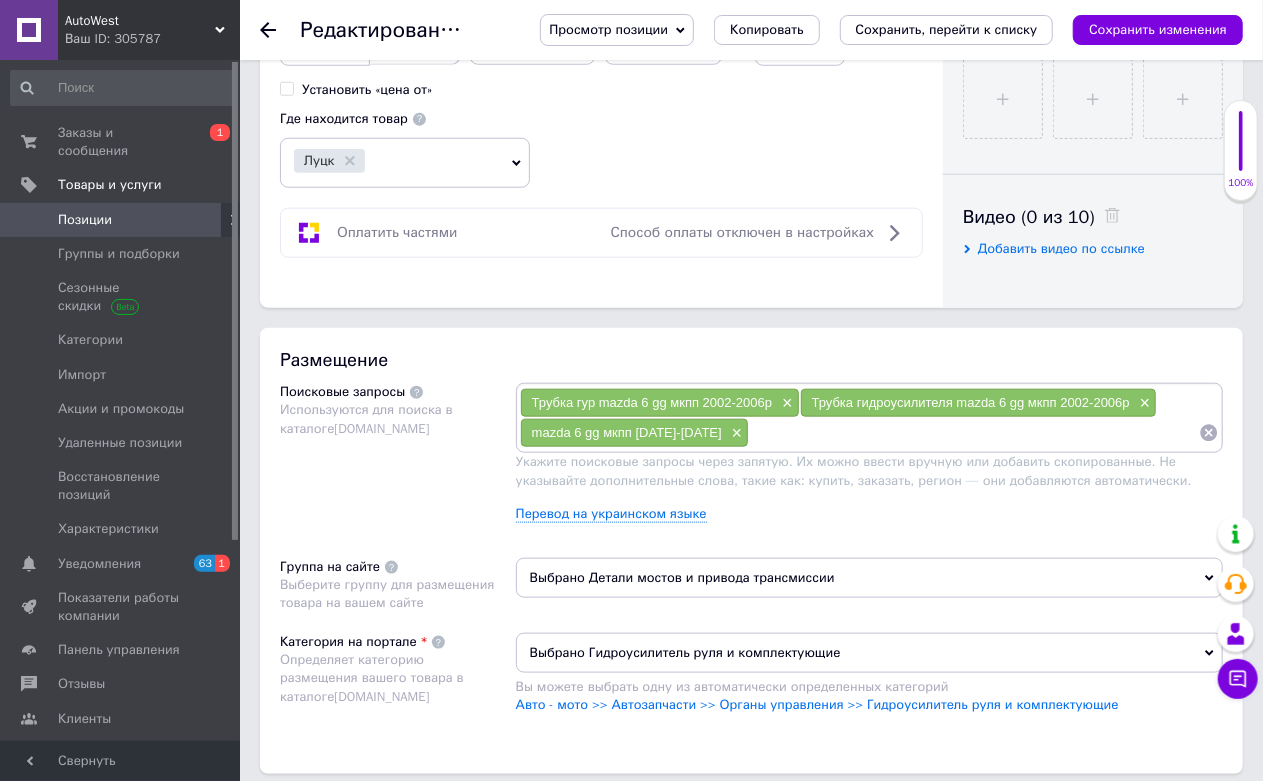 click 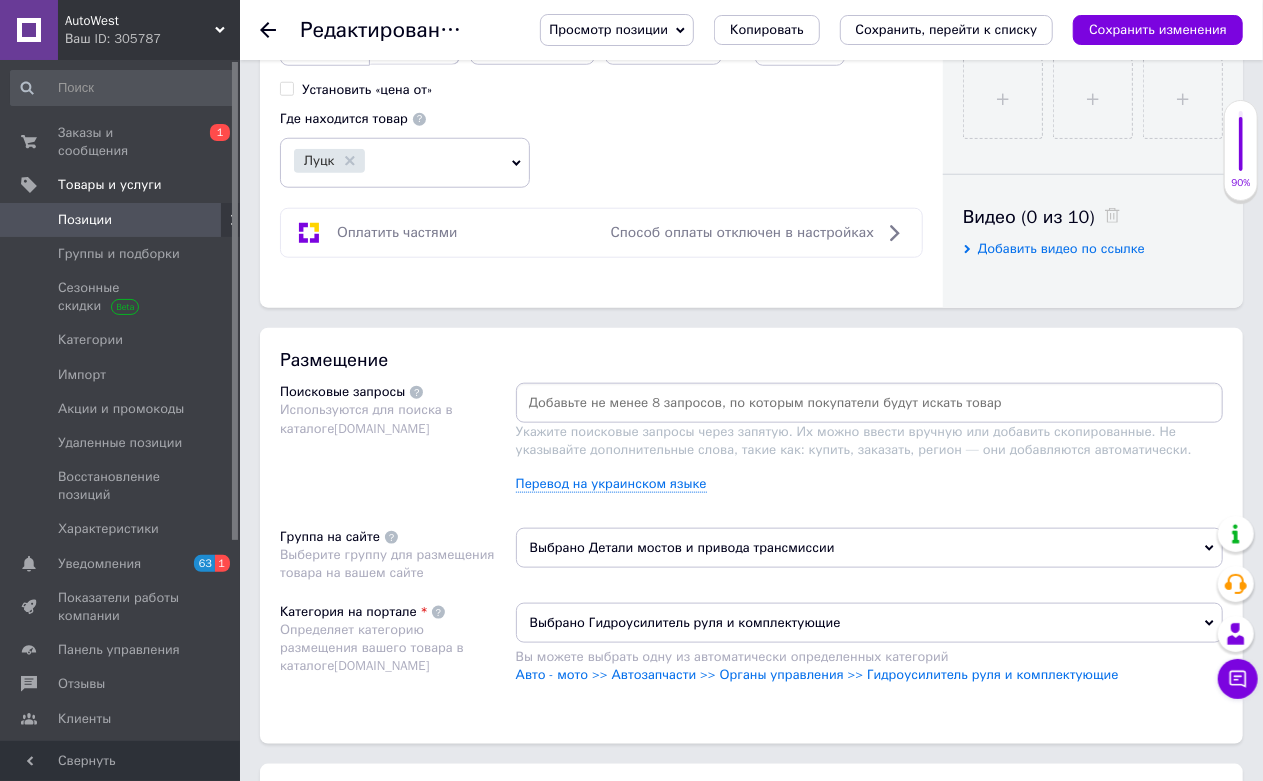 click at bounding box center [869, 403] 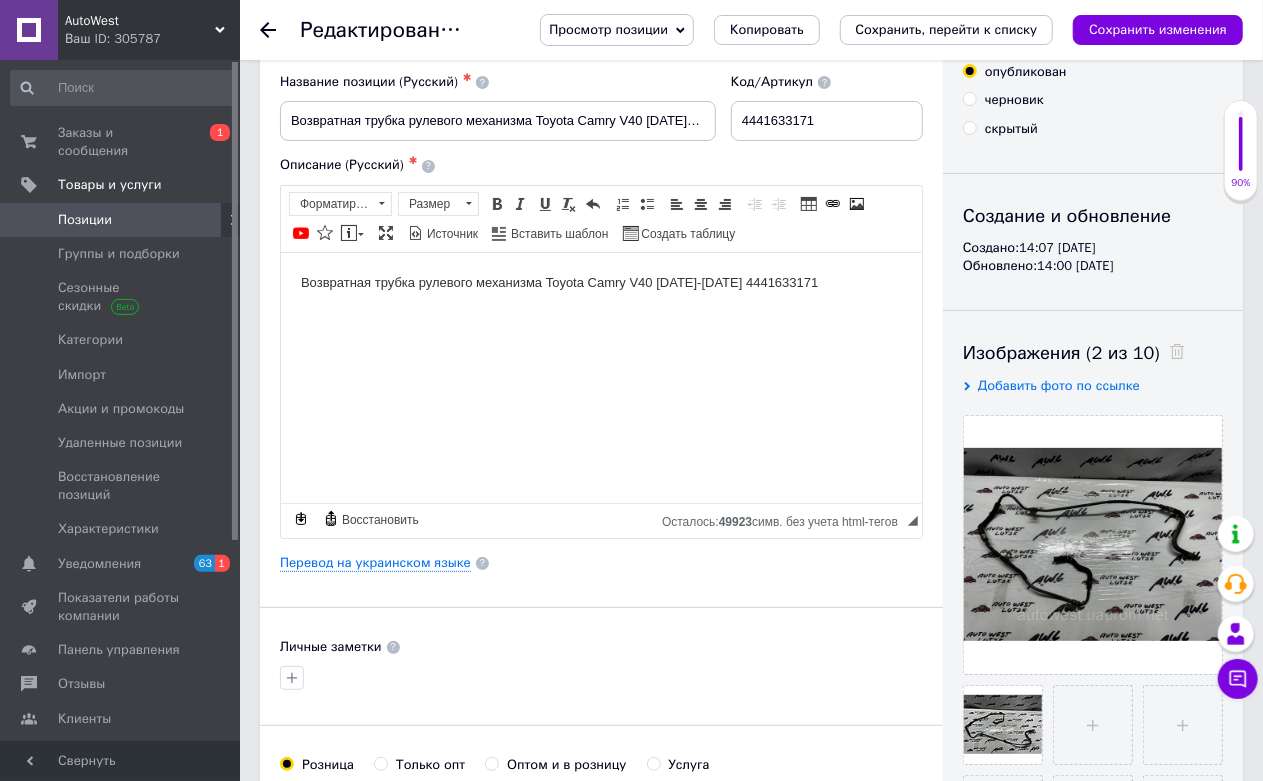 scroll, scrollTop: 0, scrollLeft: 0, axis: both 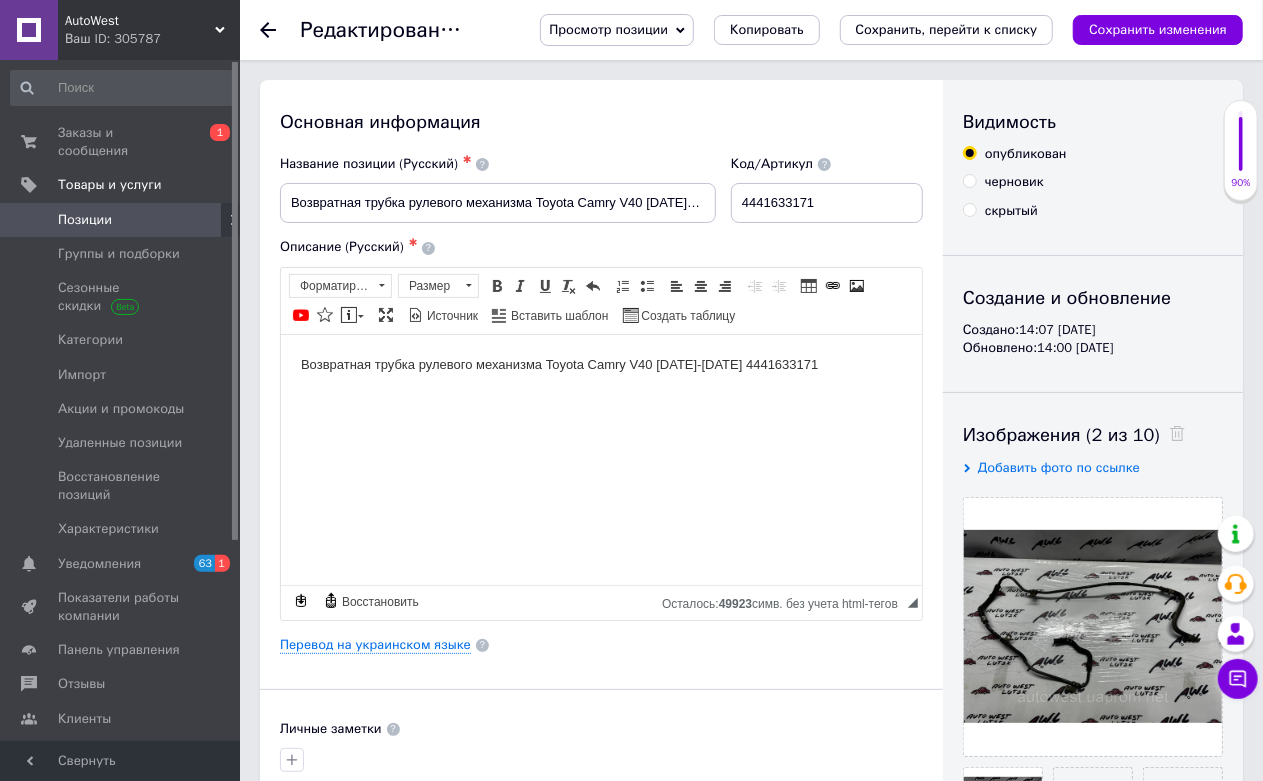 click on "Возвратная трубка рулевого механизма Toyota Camry V40 [DATE]-[DATE] 4441633171" at bounding box center [600, 364] 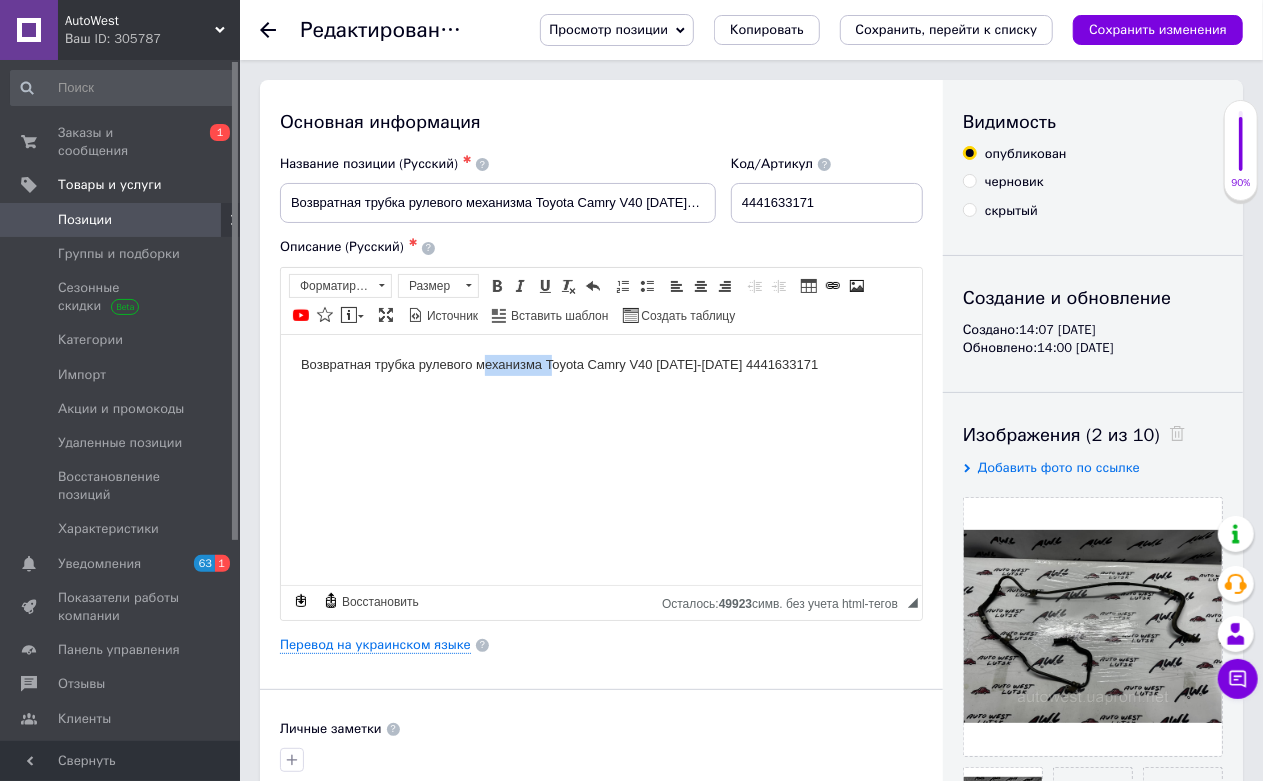 click on "Возвратная трубка рулевого механизма Toyota Camry V40 [DATE]-[DATE] 4441633171" at bounding box center [600, 364] 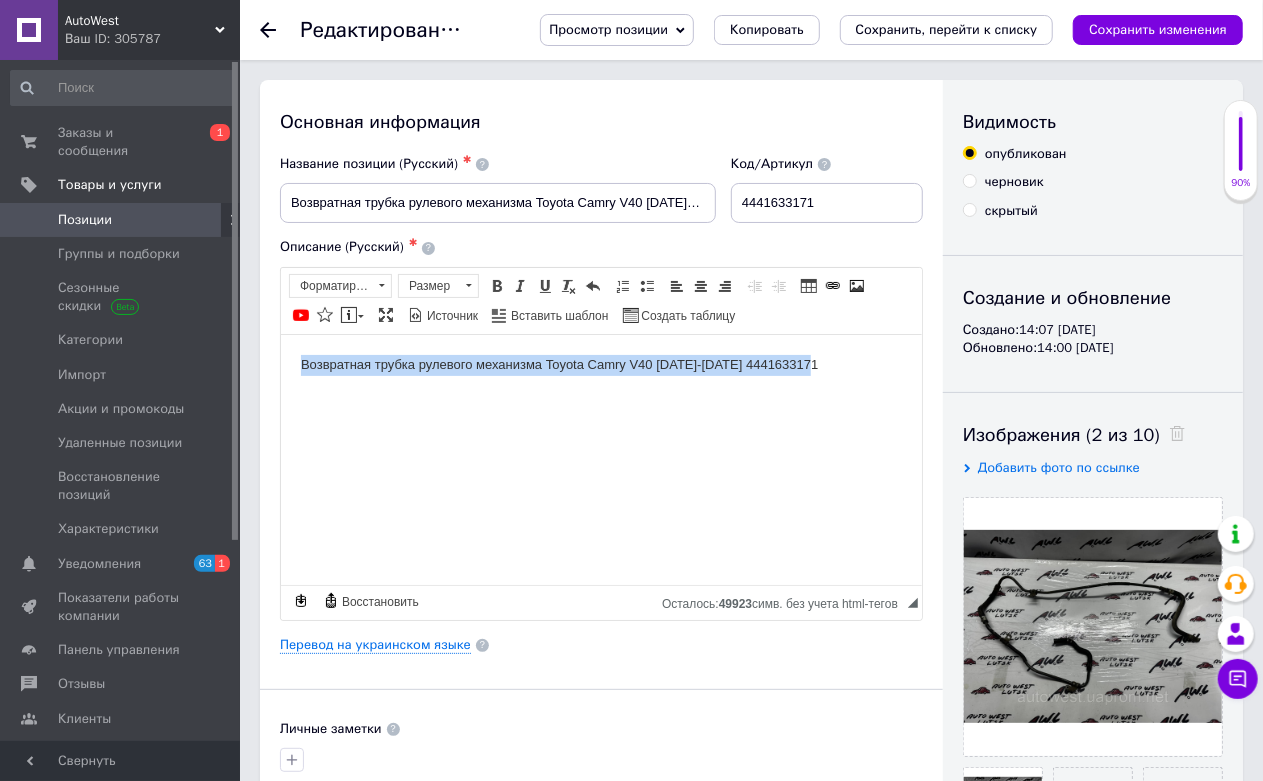 copy on "Возвратная трубка рулевого механизма Toyota Camry V40 [DATE]-[DATE] 4441633171" 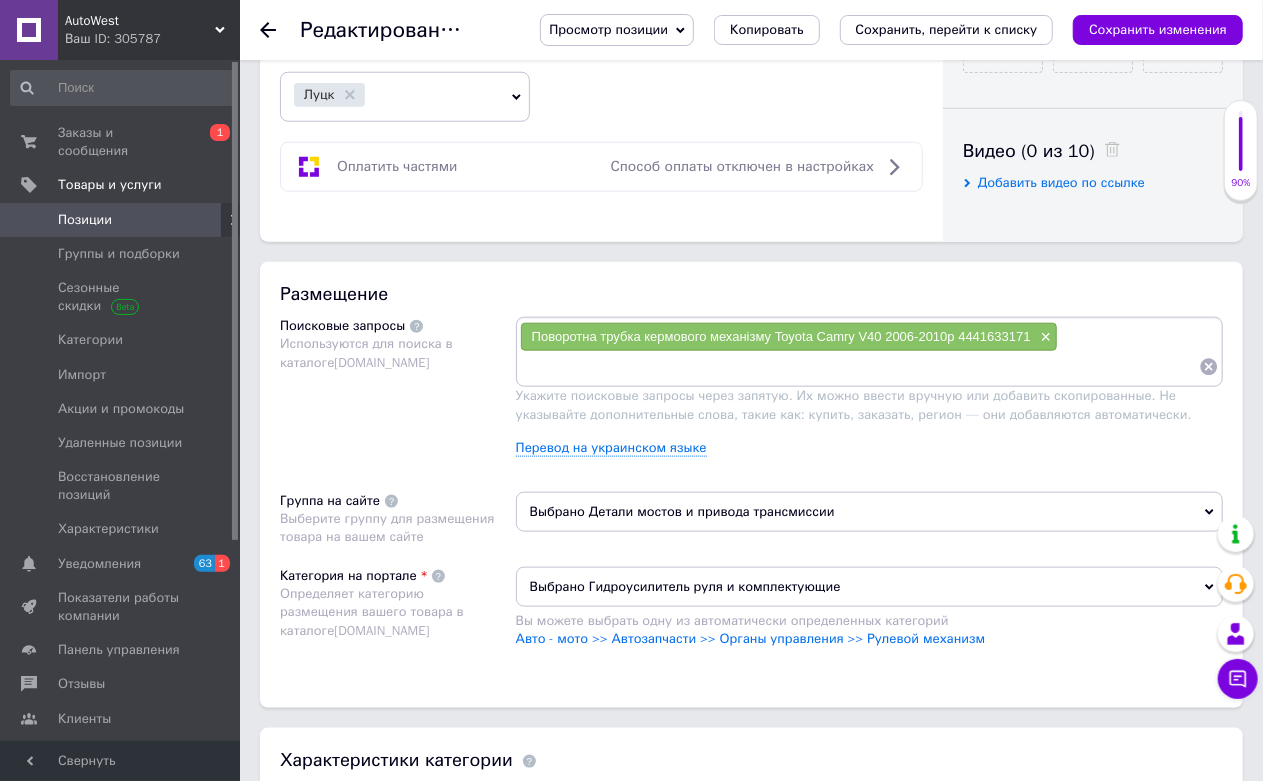 scroll, scrollTop: 1000, scrollLeft: 0, axis: vertical 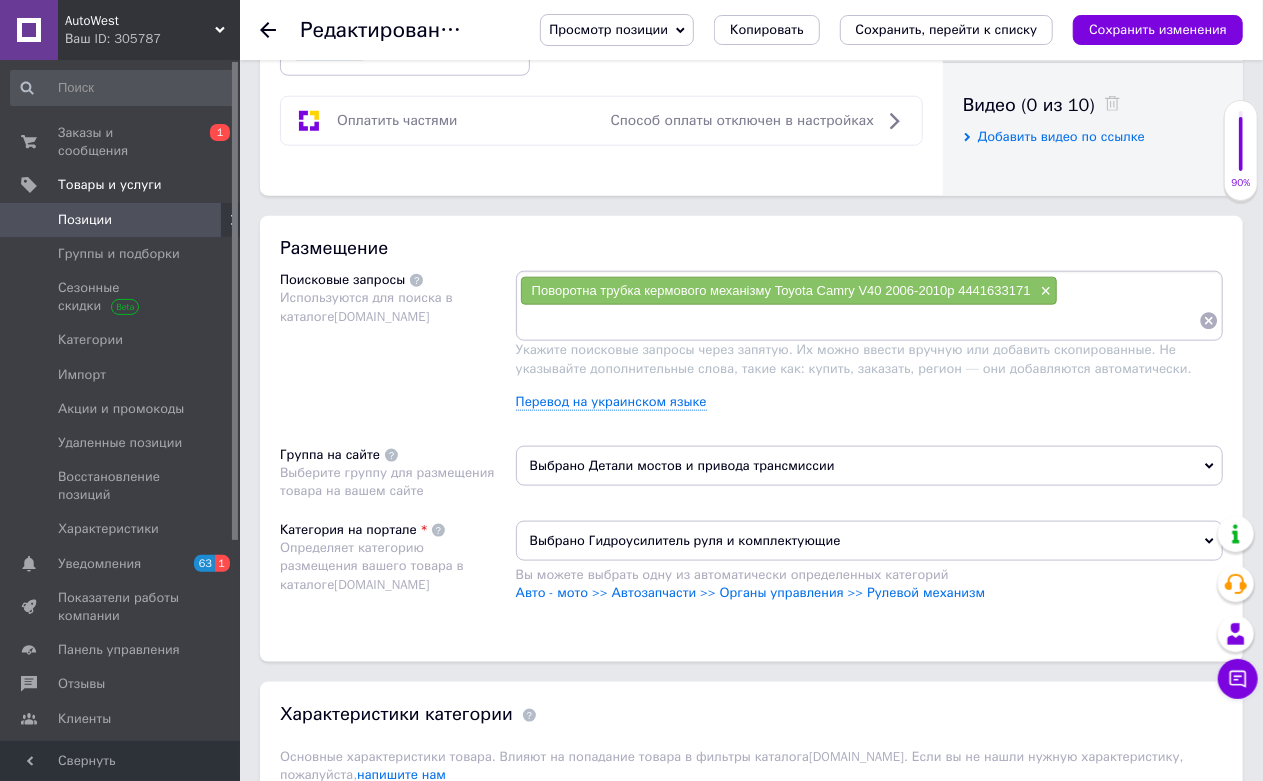 click at bounding box center (859, 321) 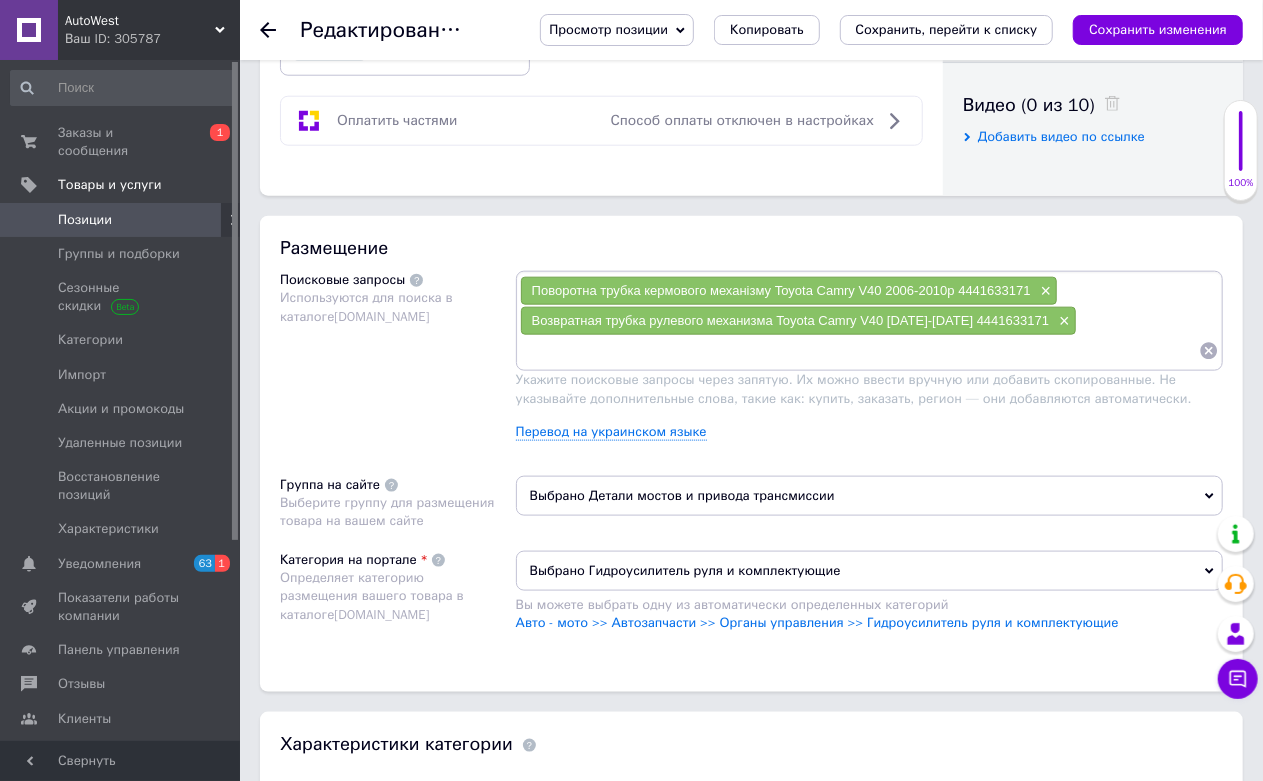 paste 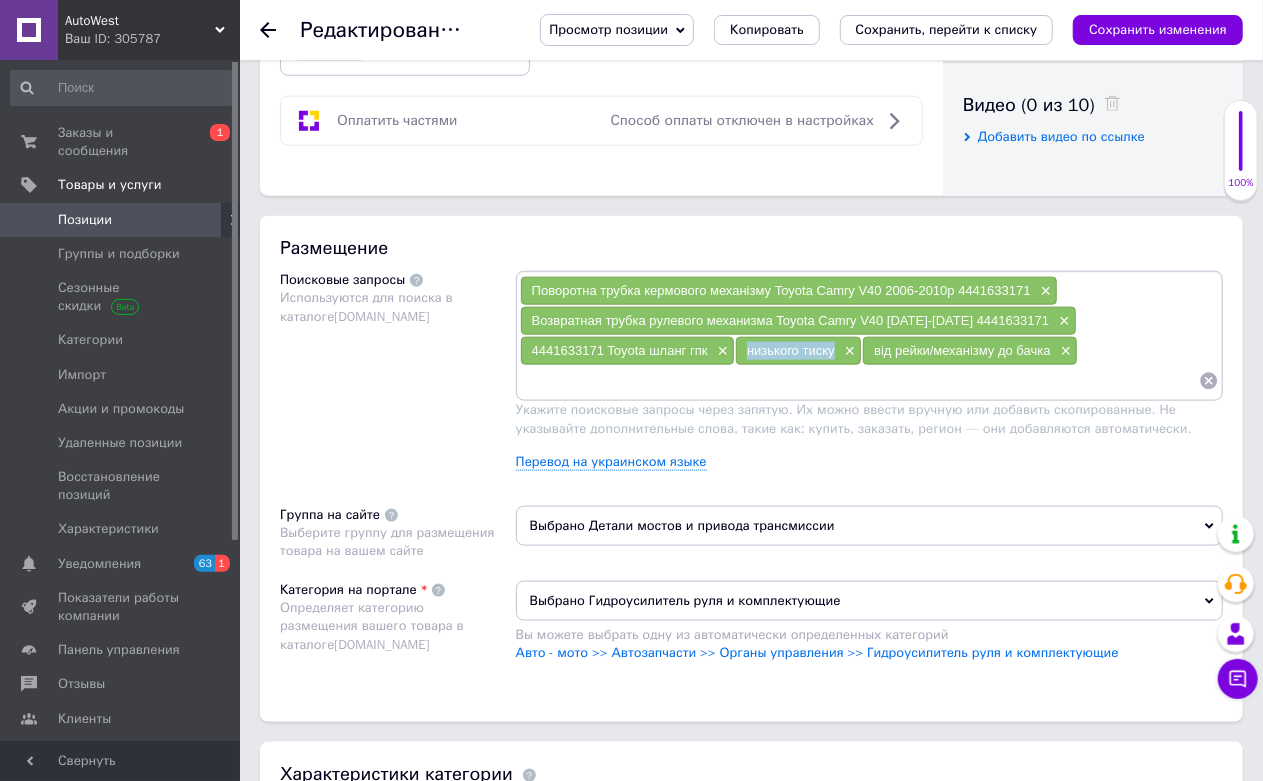 drag, startPoint x: 746, startPoint y: 535, endPoint x: 834, endPoint y: 540, distance: 88.14193 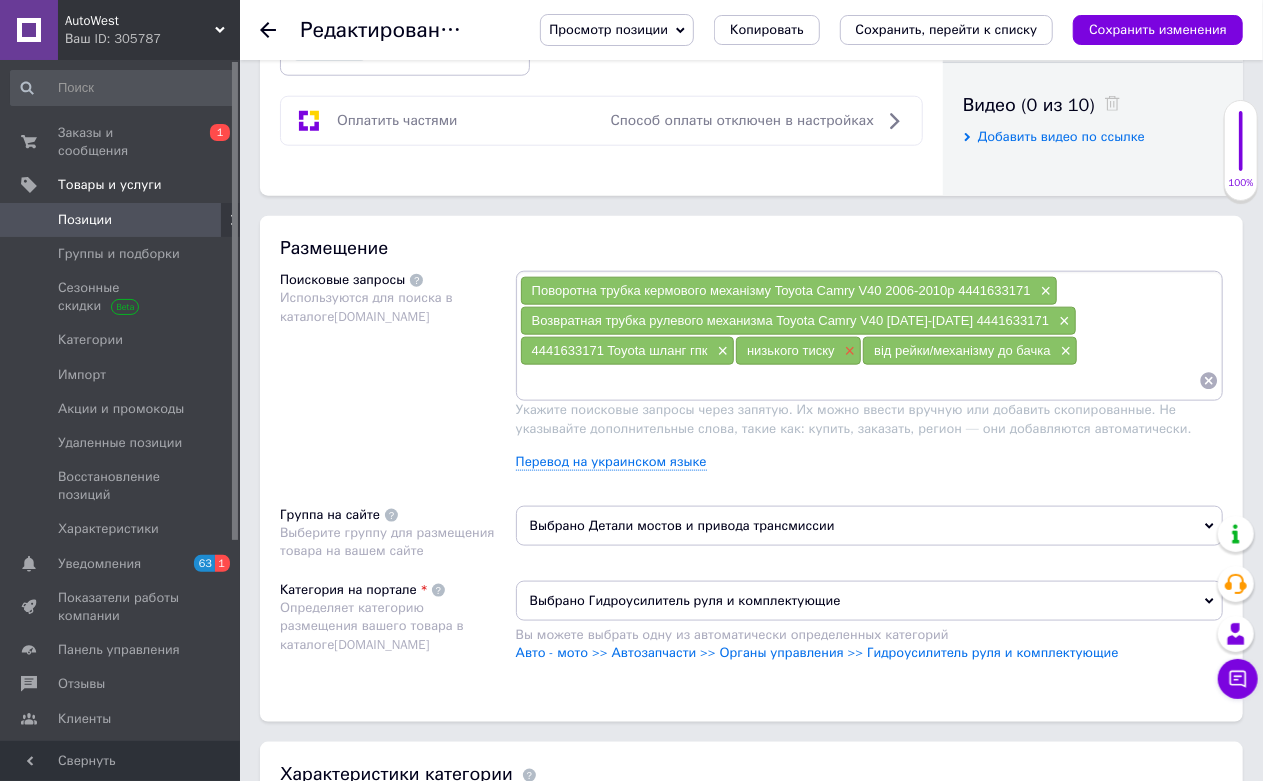 click on "×" at bounding box center [848, 351] 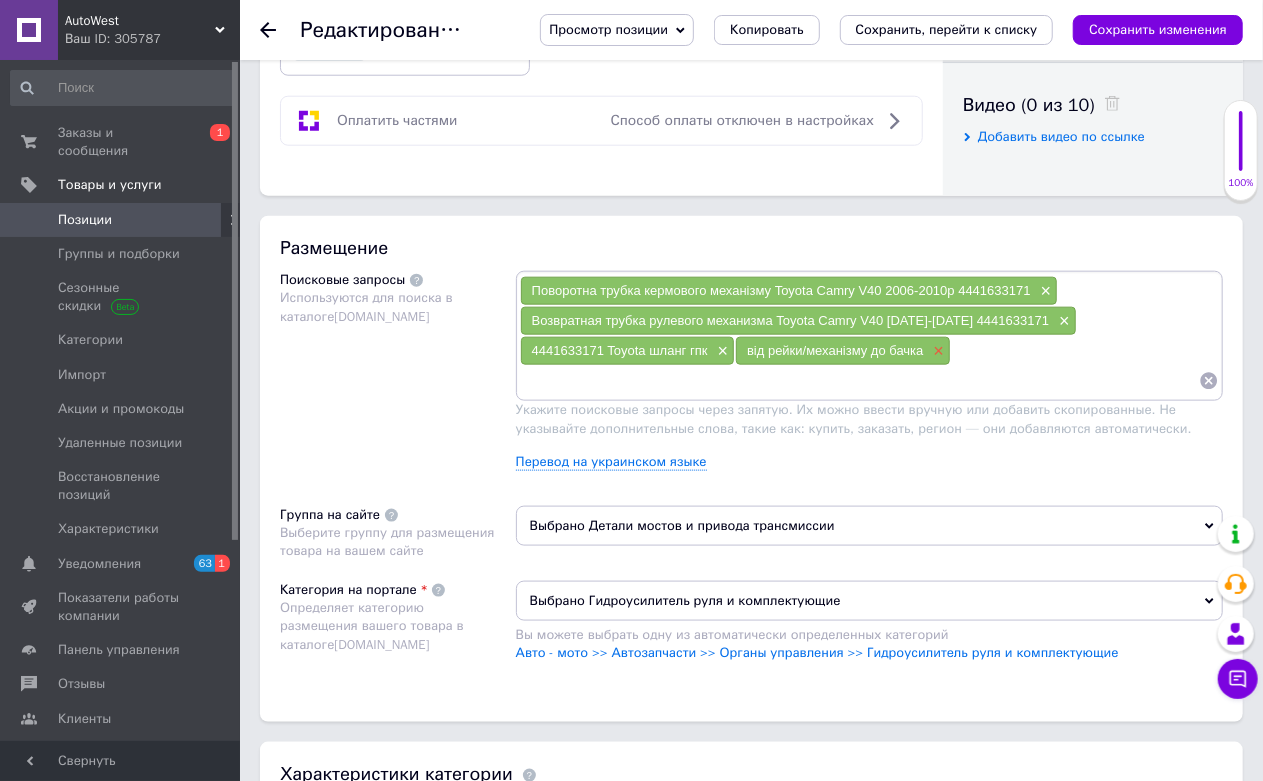 click on "×" at bounding box center [937, 351] 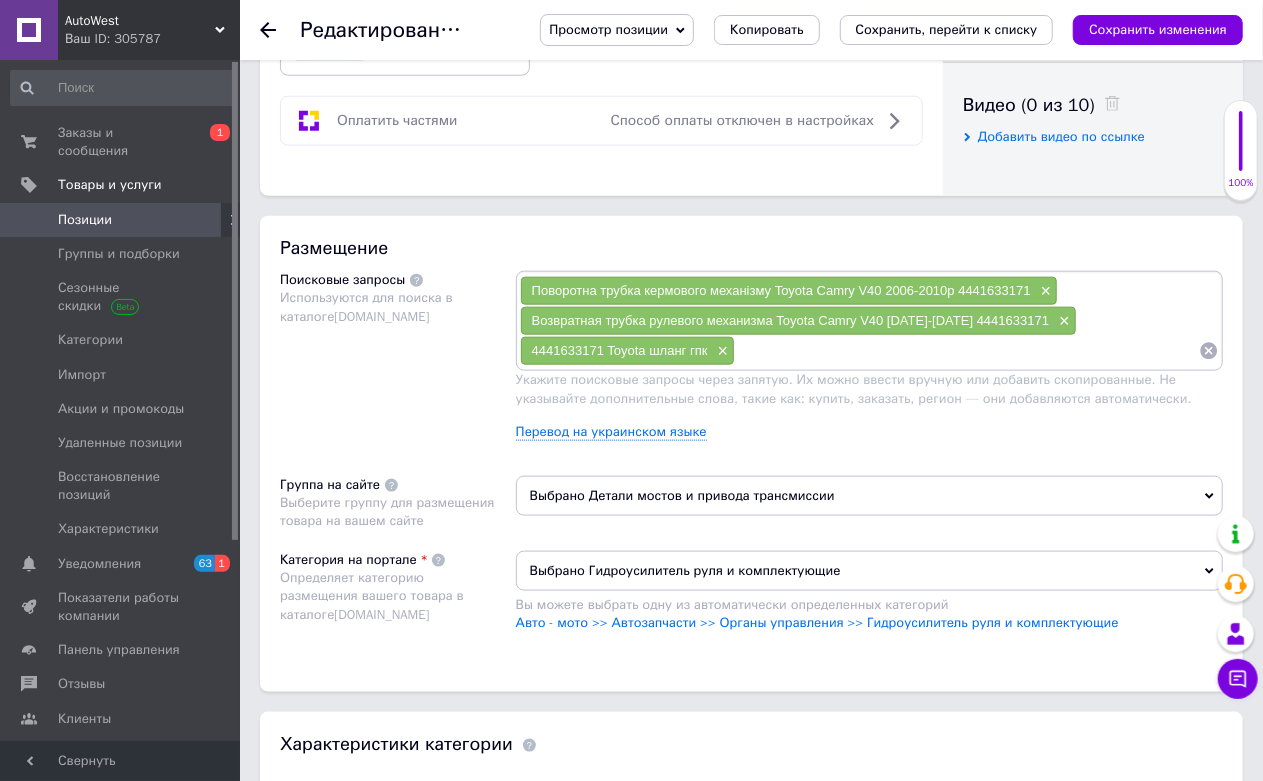 click at bounding box center (967, 351) 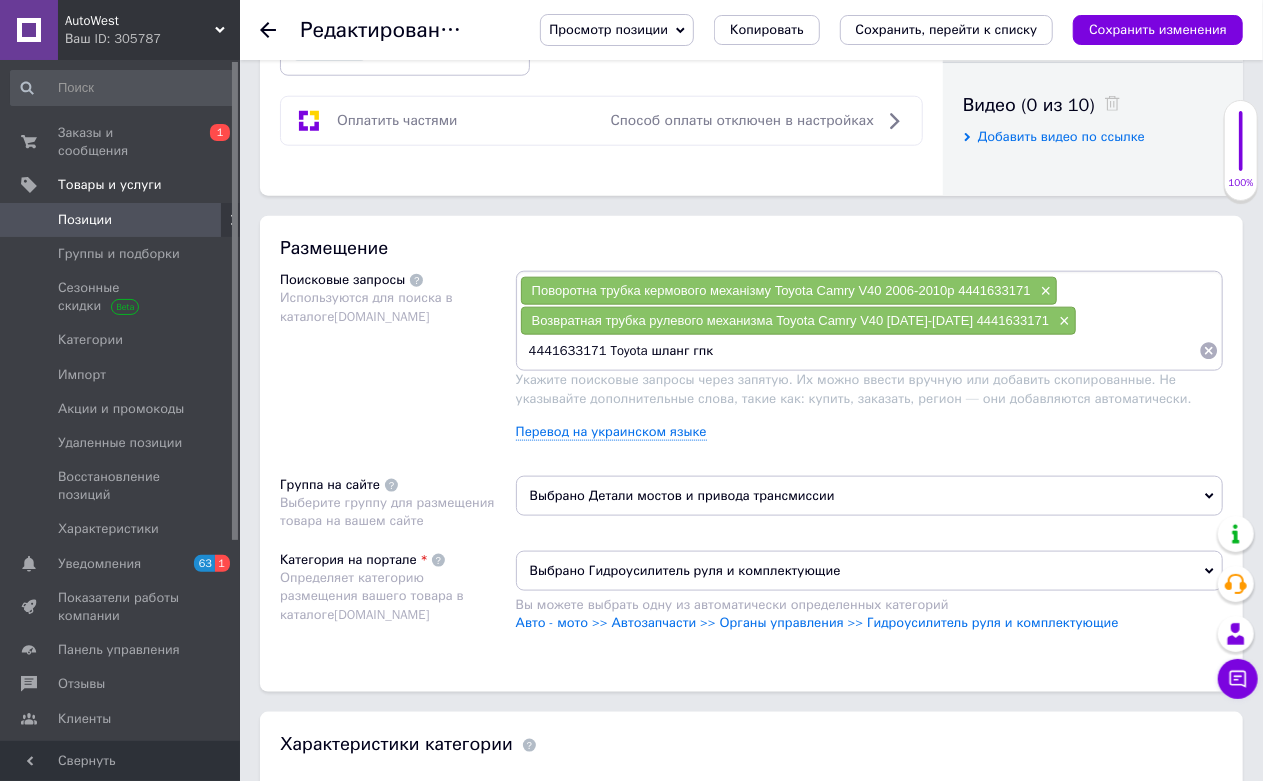 paste on "низького тиску" 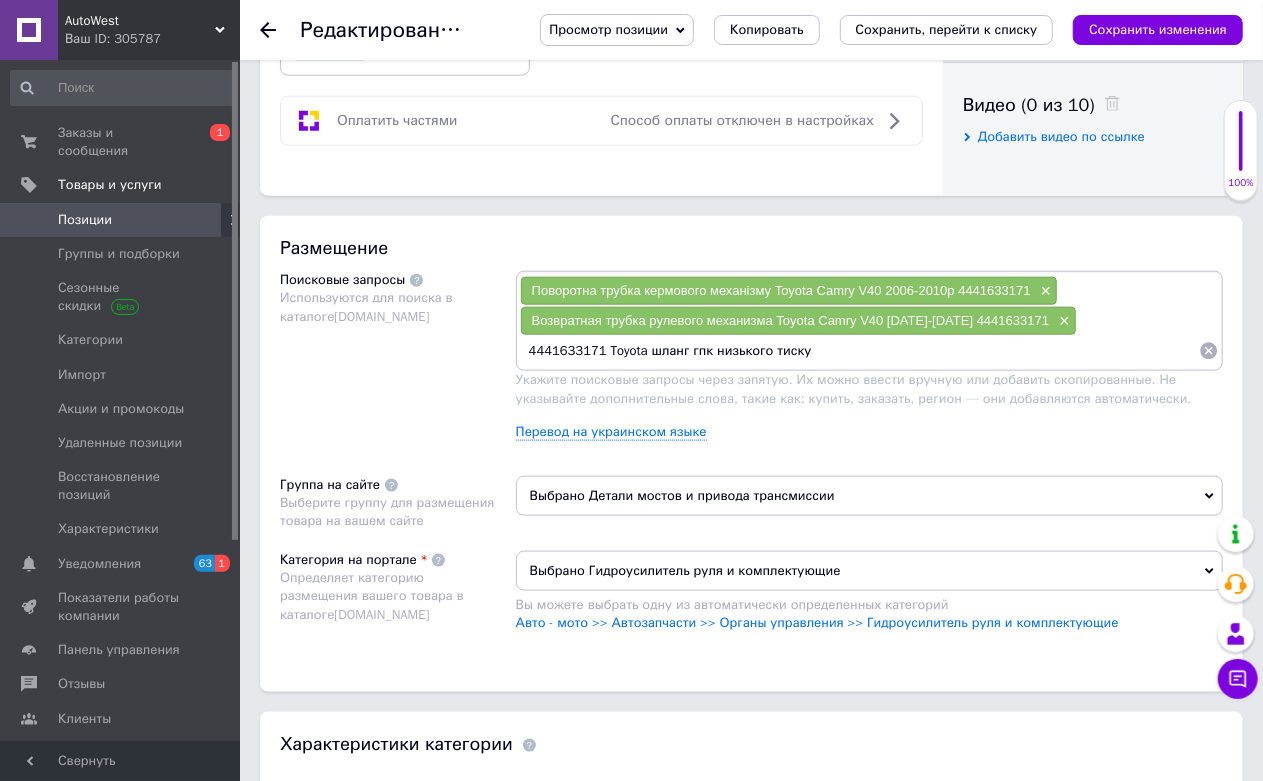 paste on "від рейки/механізму до бачка" 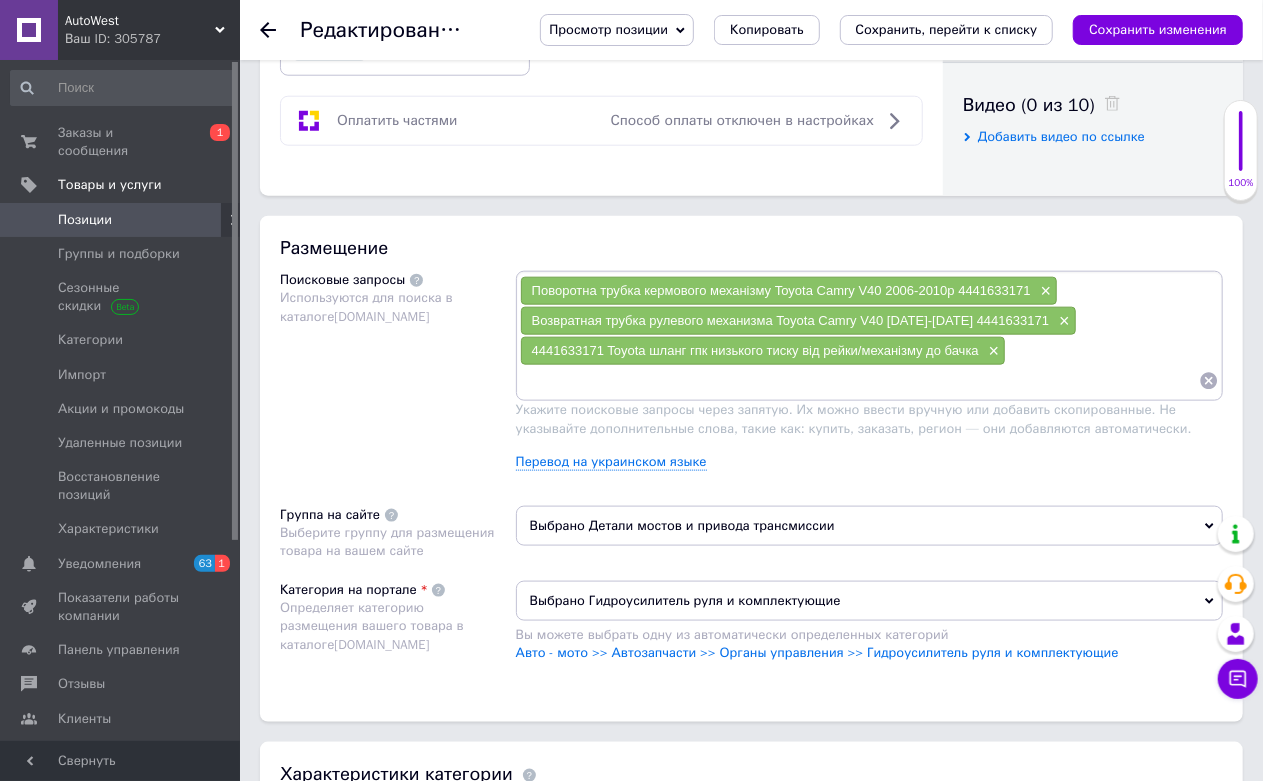 paste on "Трубка гидроусилителя" 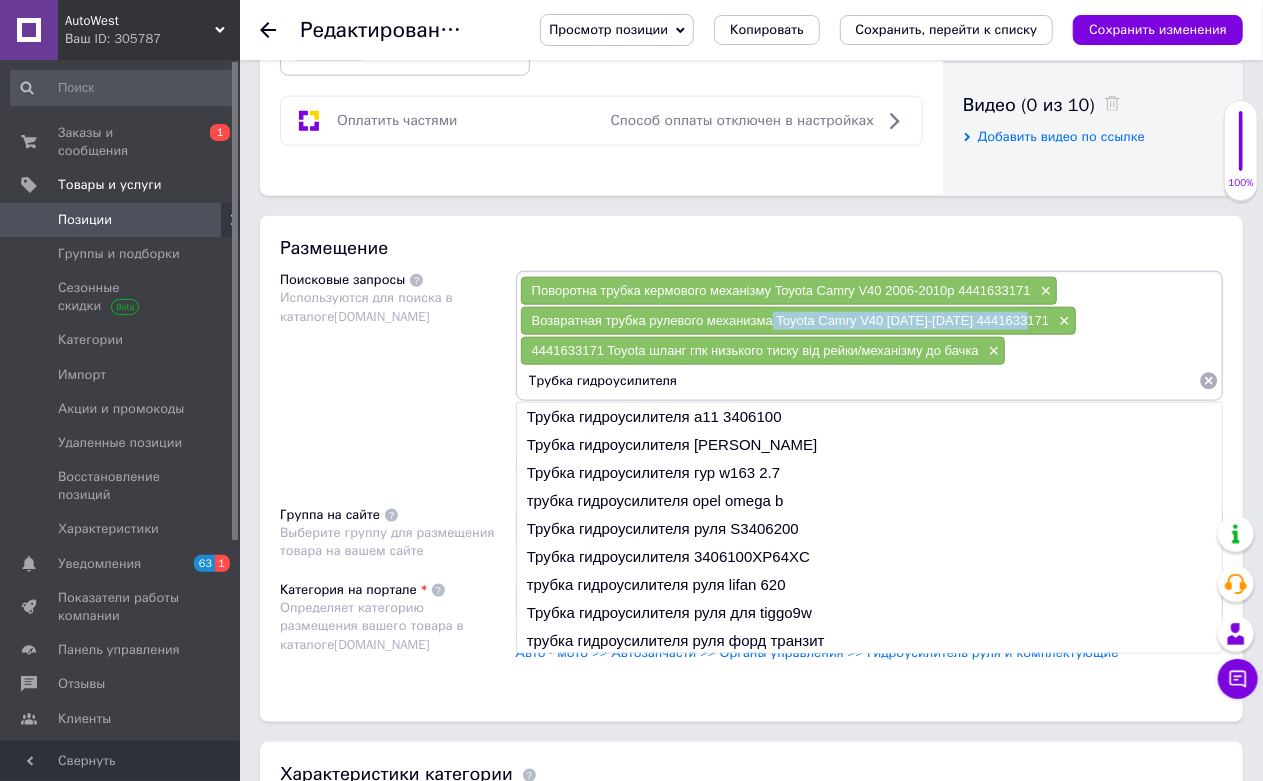drag, startPoint x: 774, startPoint y: 503, endPoint x: 1028, endPoint y: 514, distance: 254.23808 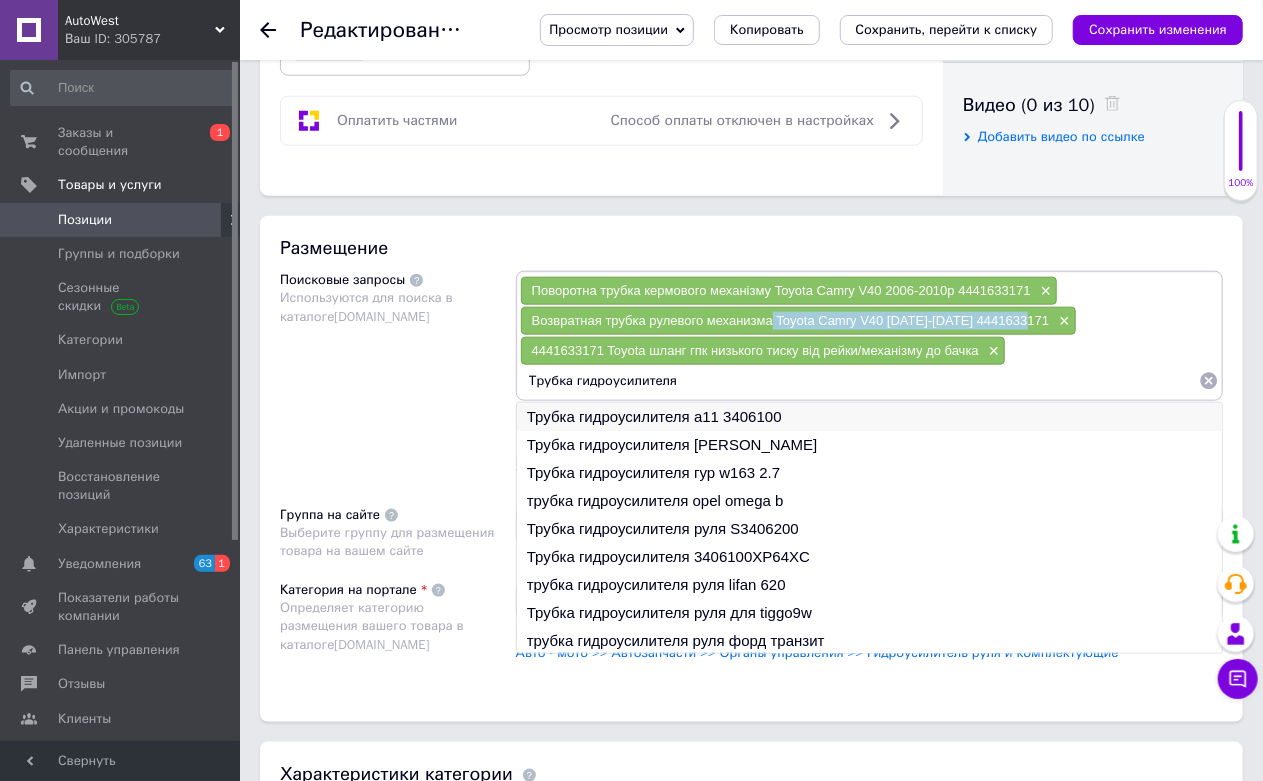 copy on "Toyota Camry V40 [DATE]-[DATE] 4441633171" 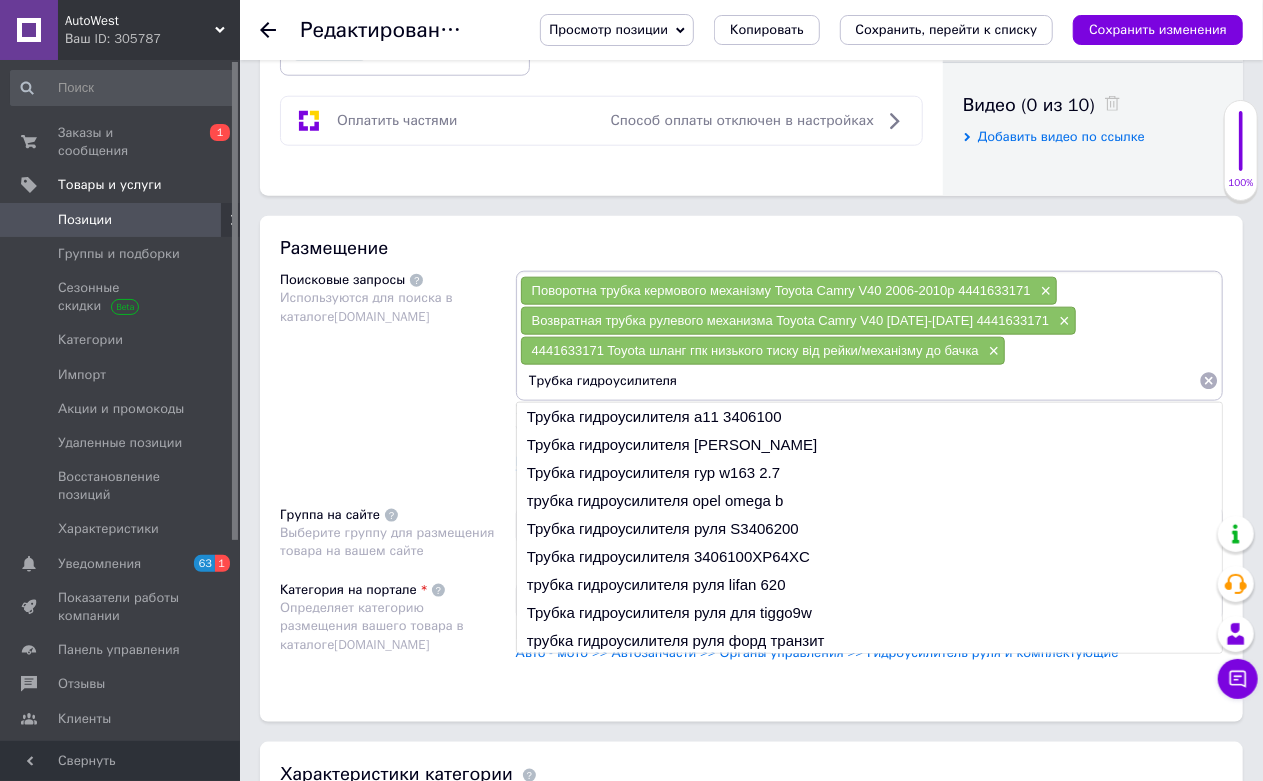 click on "Трубка гидроусилителя" at bounding box center [859, 381] 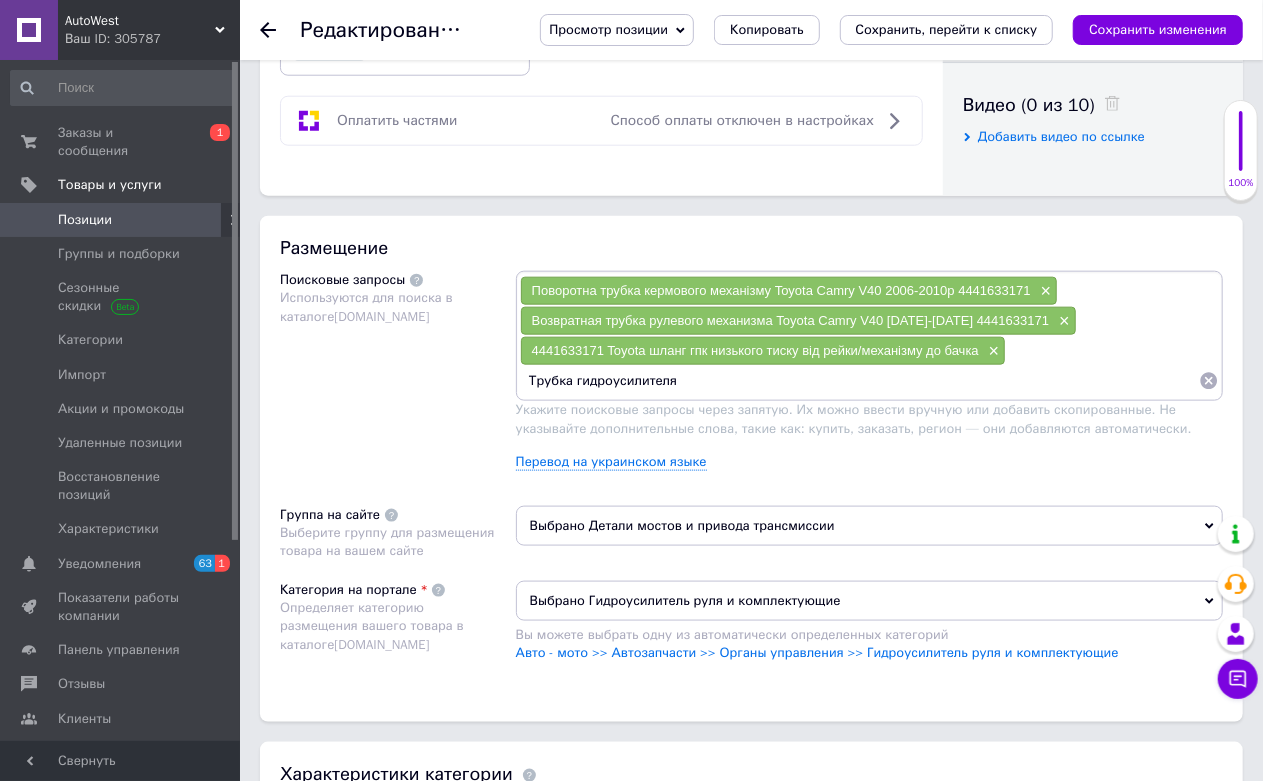 paste on "Toyota Camry V40 [DATE]-[DATE] 4441633171" 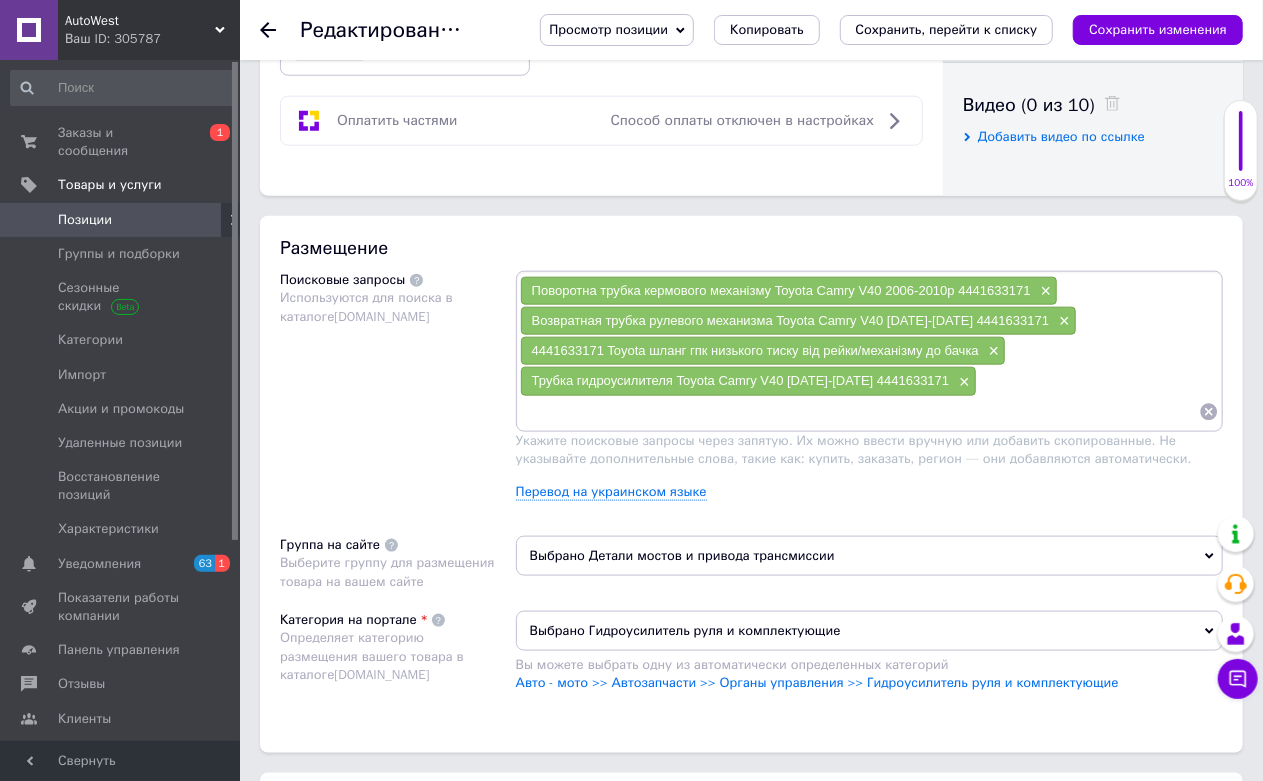paste on "Toyota Camry V40 [DATE]-[DATE] 4441633171" 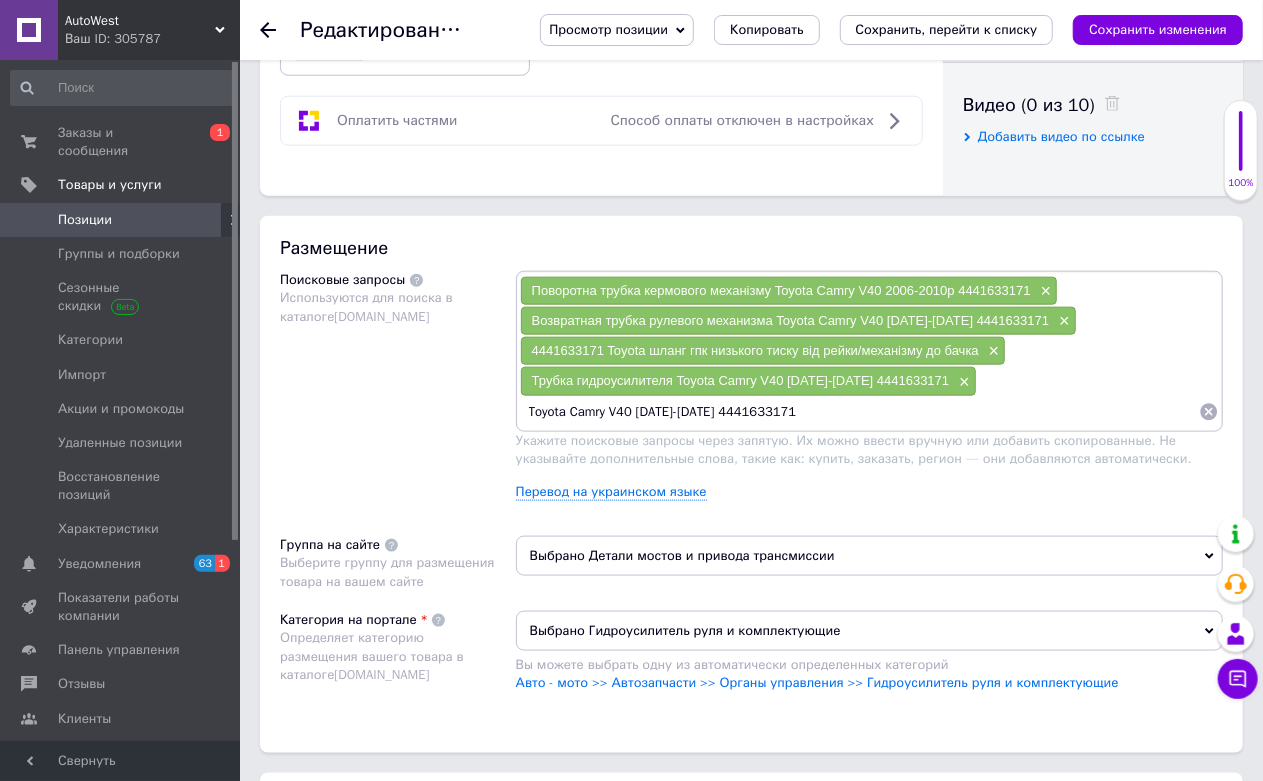 click on "Toyota Camry V40 [DATE]-[DATE] 4441633171" at bounding box center (859, 412) 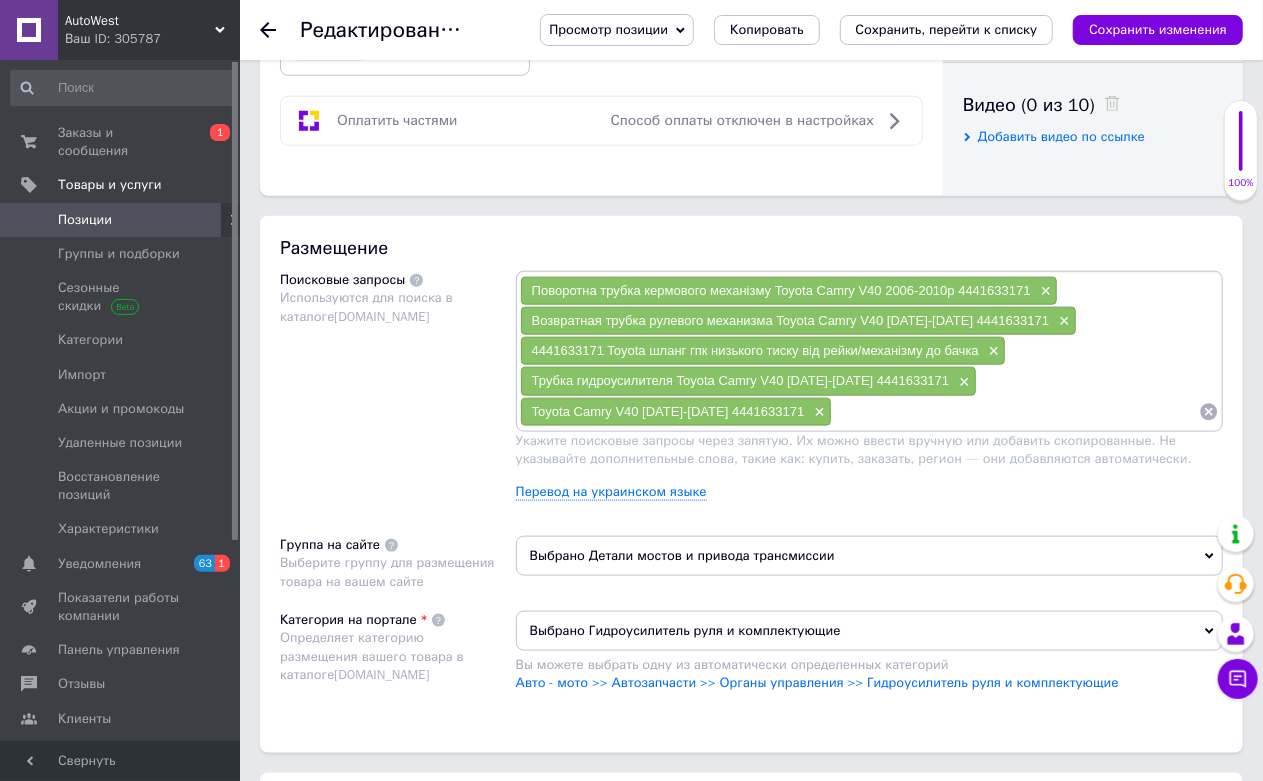 paste on "4441633171" 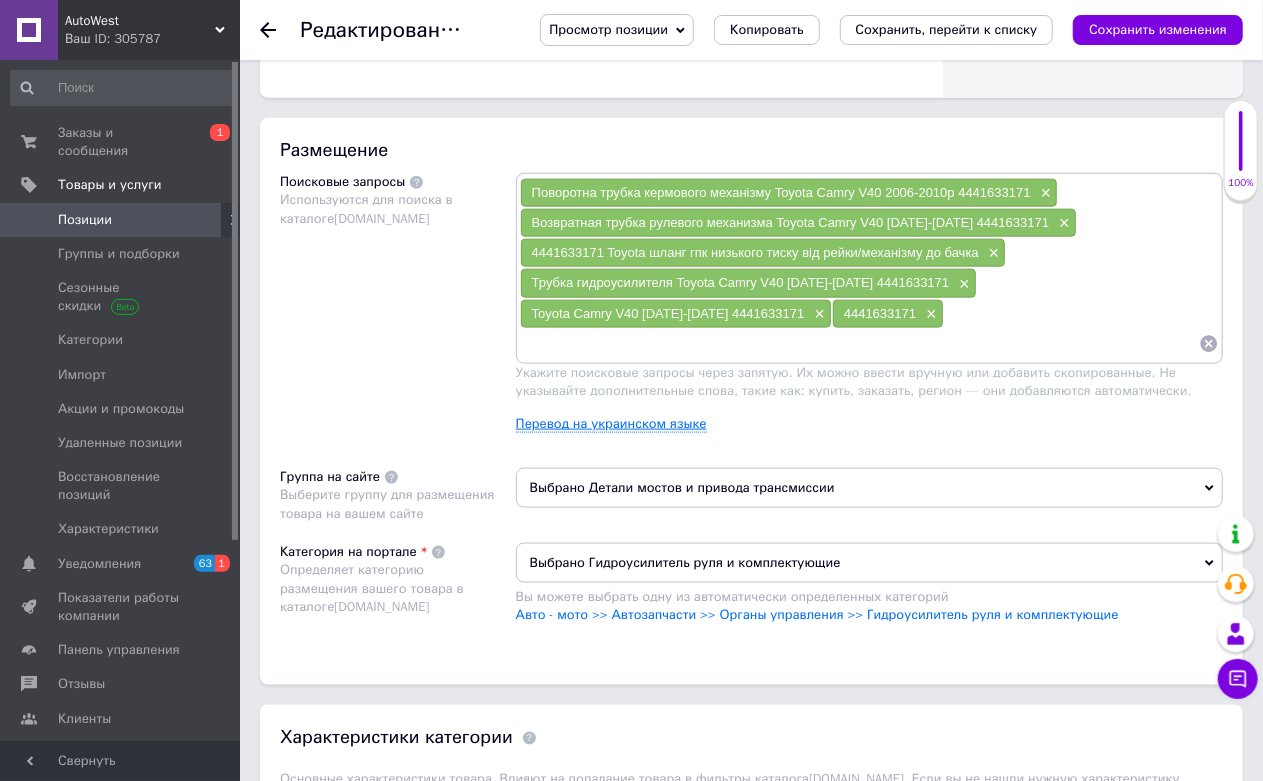 scroll, scrollTop: 1333, scrollLeft: 0, axis: vertical 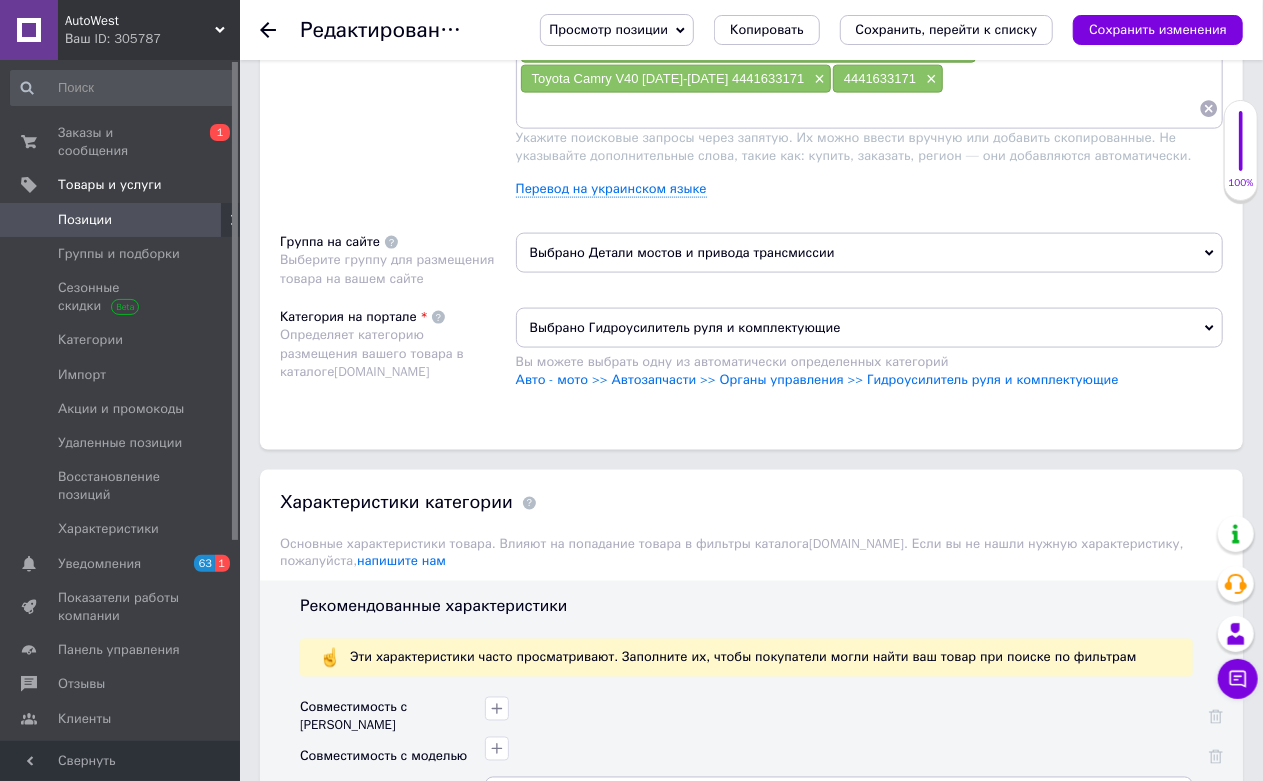 type 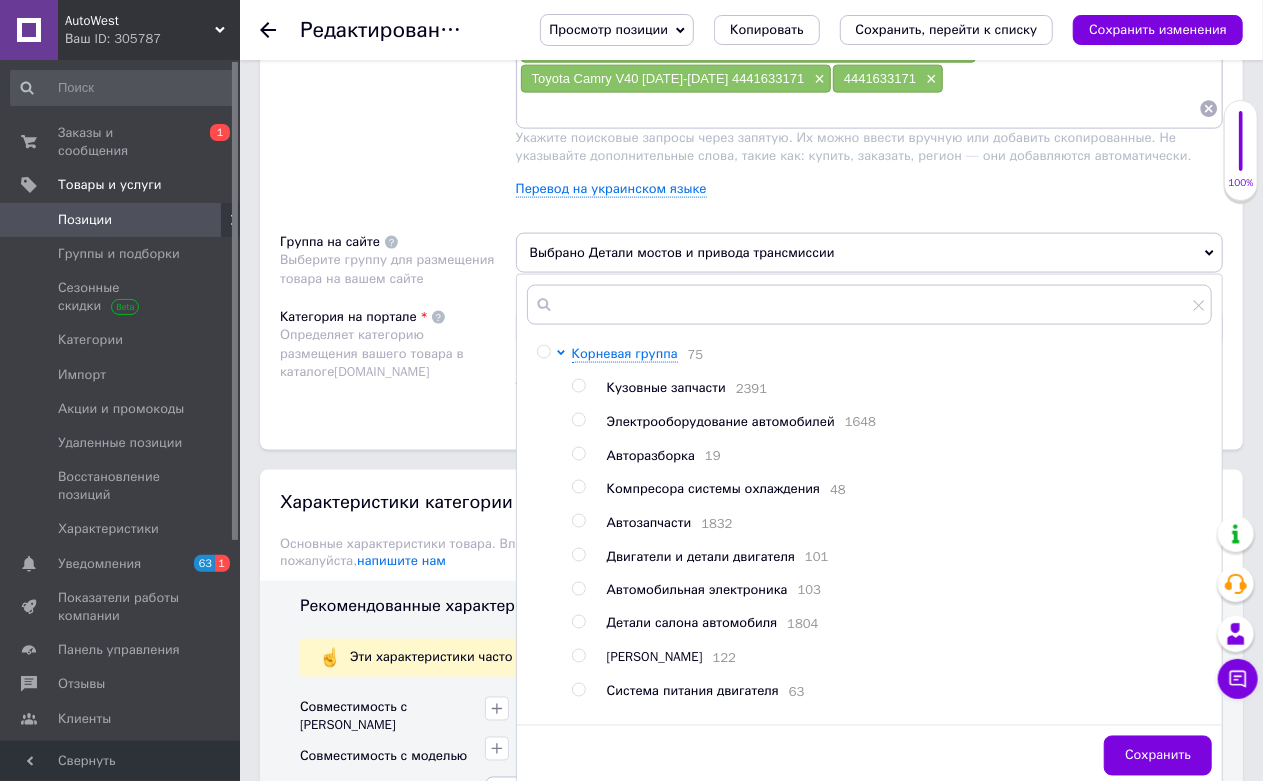 click on "Размещение Поисковые запросы Используются для поиска в каталоге  Prom.ua Поворотна трубка кермового механізму Toyota Camry V40 2006-2010р 4441633171 × Возвратная трубка рулевого механизма Toyota Camry V40 2006-2010г 4441633171 × 4441633171 Toyota шланг гпк низького тиску від рейки/механізму до бачка × Трубка гидроусилителя  Toyota Camry V40 2006-2010г 4441633171 × Toyota Camry V40 2006-2010г 4441633171 × 4441633171 × Укажите поисковые запросы через запятую.
Их можно ввести вручную или добавить скопированные.
Не указывайте дополнительные слова,
такие как: купить, заказать, регион — они добавляются автоматически. Группа на сайте 75 2391 1648" at bounding box center (751, 166) 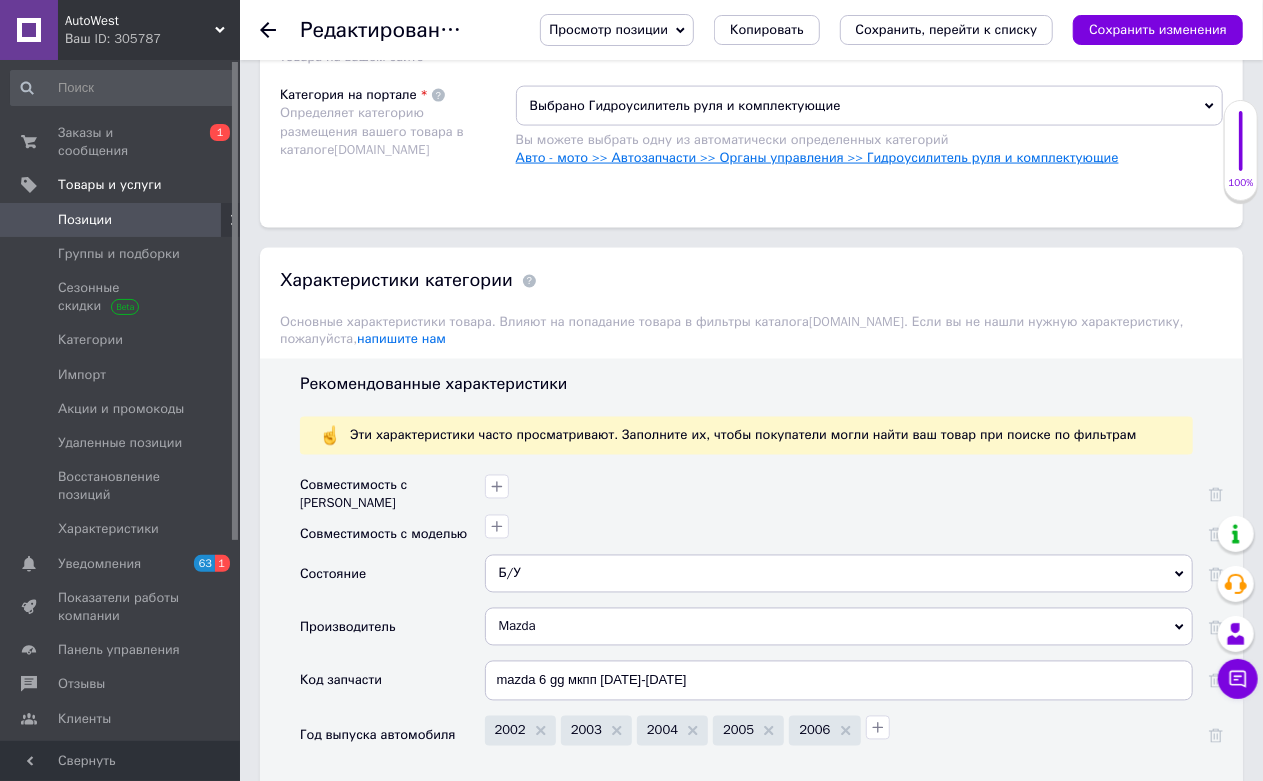 click on "Авто - мото >> Автозапчасти >> Органы управления >> Гидроусилитель руля и комплектующие" at bounding box center [817, 157] 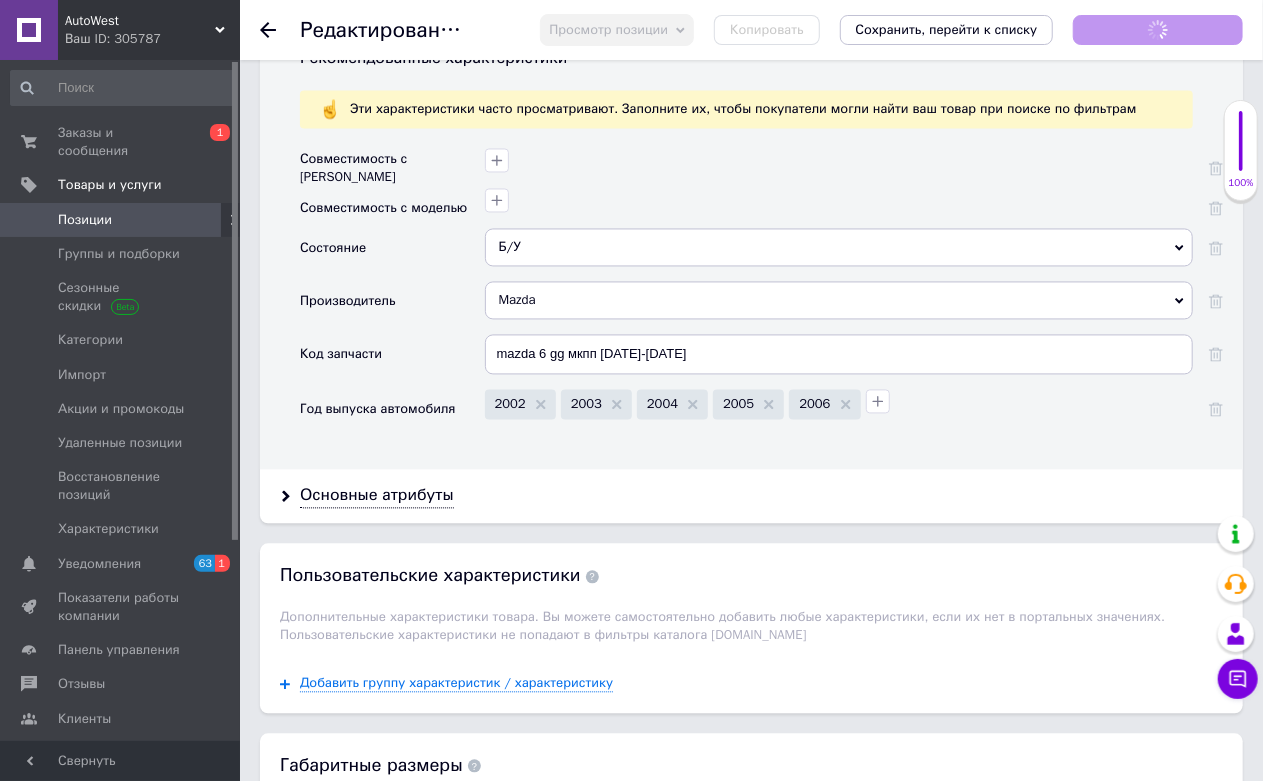 scroll, scrollTop: 1888, scrollLeft: 0, axis: vertical 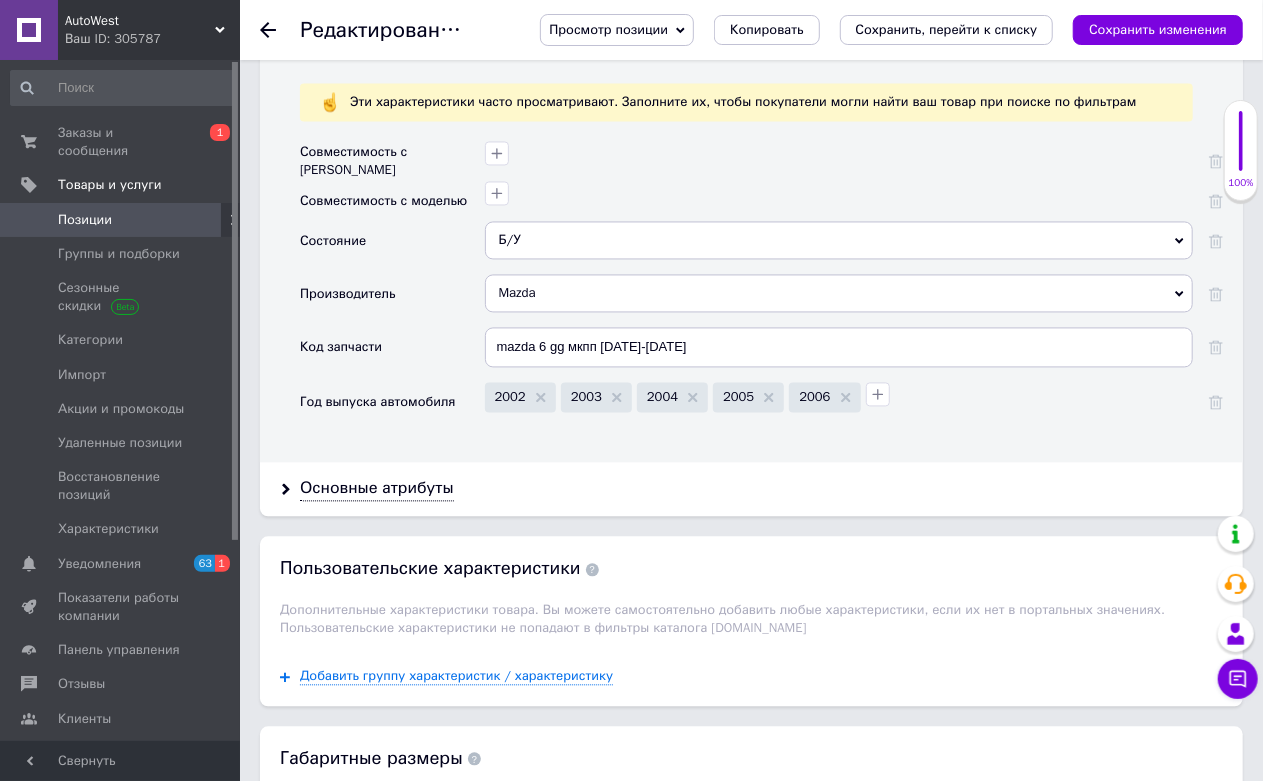 drag, startPoint x: 540, startPoint y: 480, endPoint x: 450, endPoint y: 506, distance: 93.680305 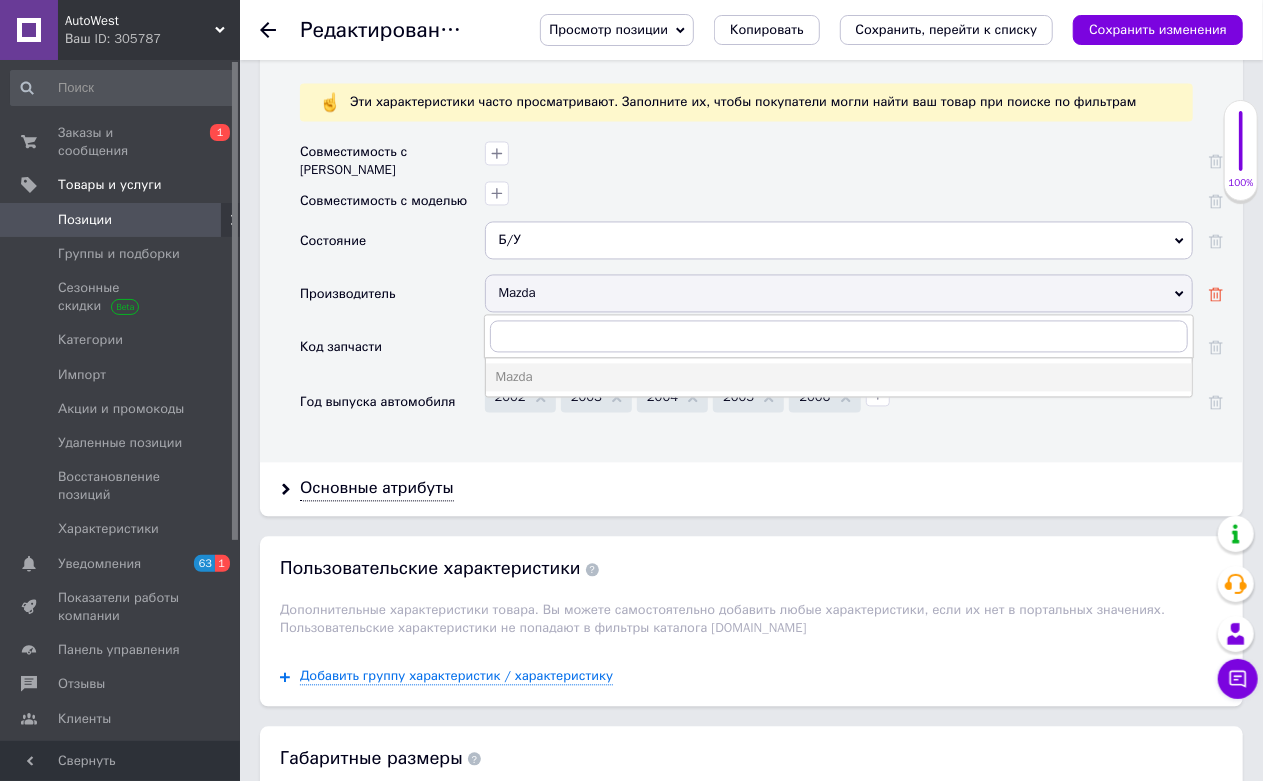 click 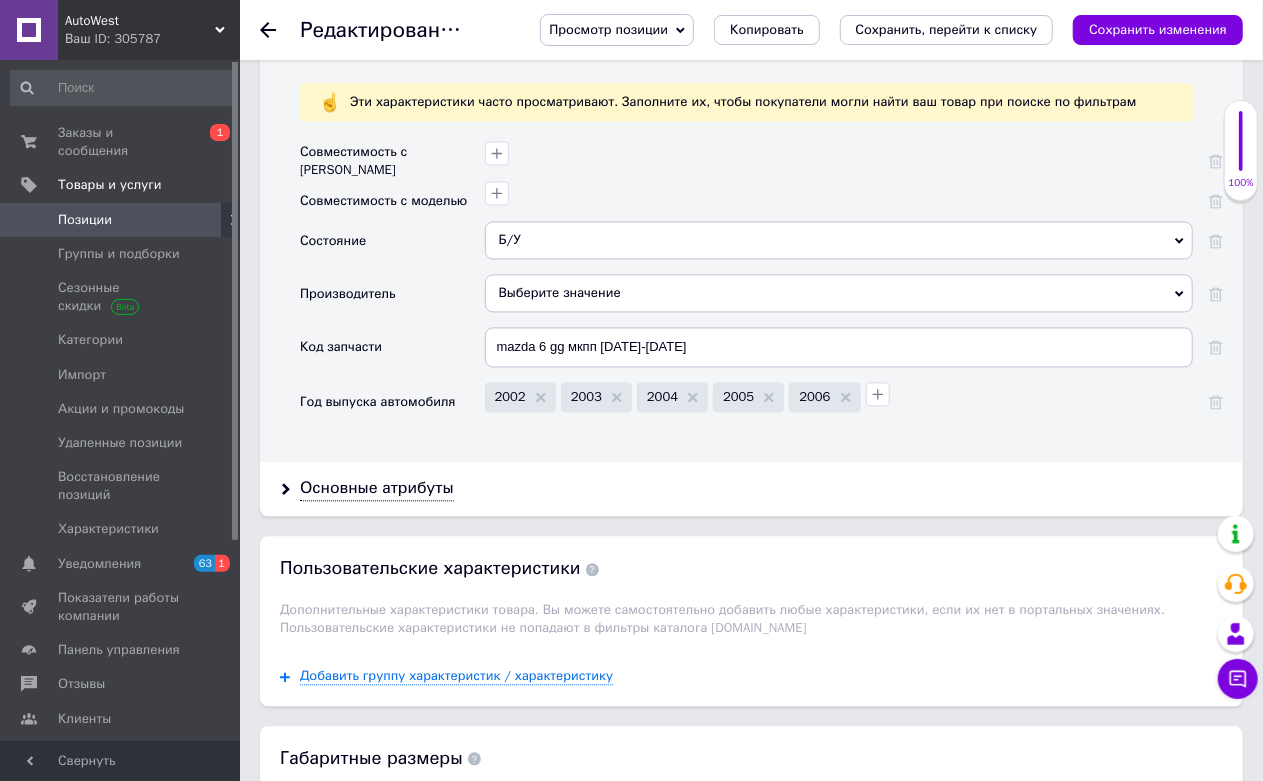 drag, startPoint x: 612, startPoint y: 486, endPoint x: 603, endPoint y: 478, distance: 12.0415945 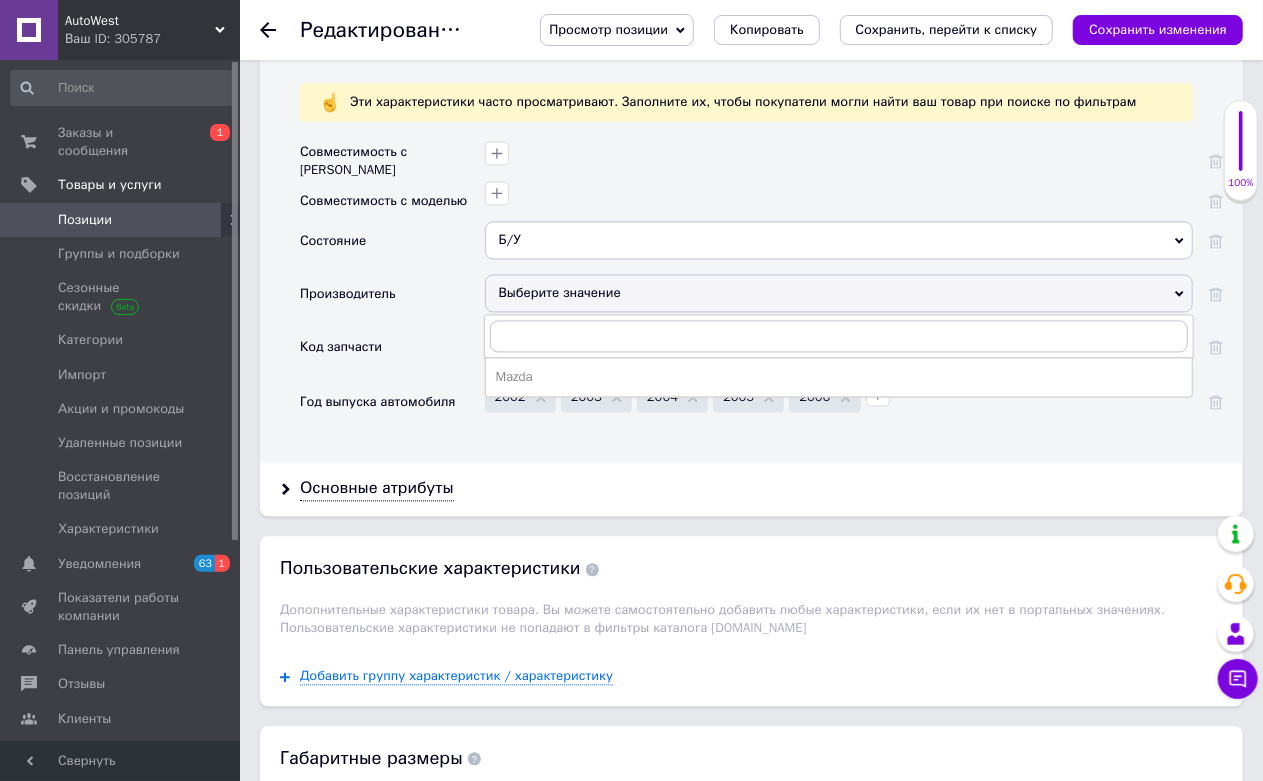 click on "Выберите значение" at bounding box center (839, 294) 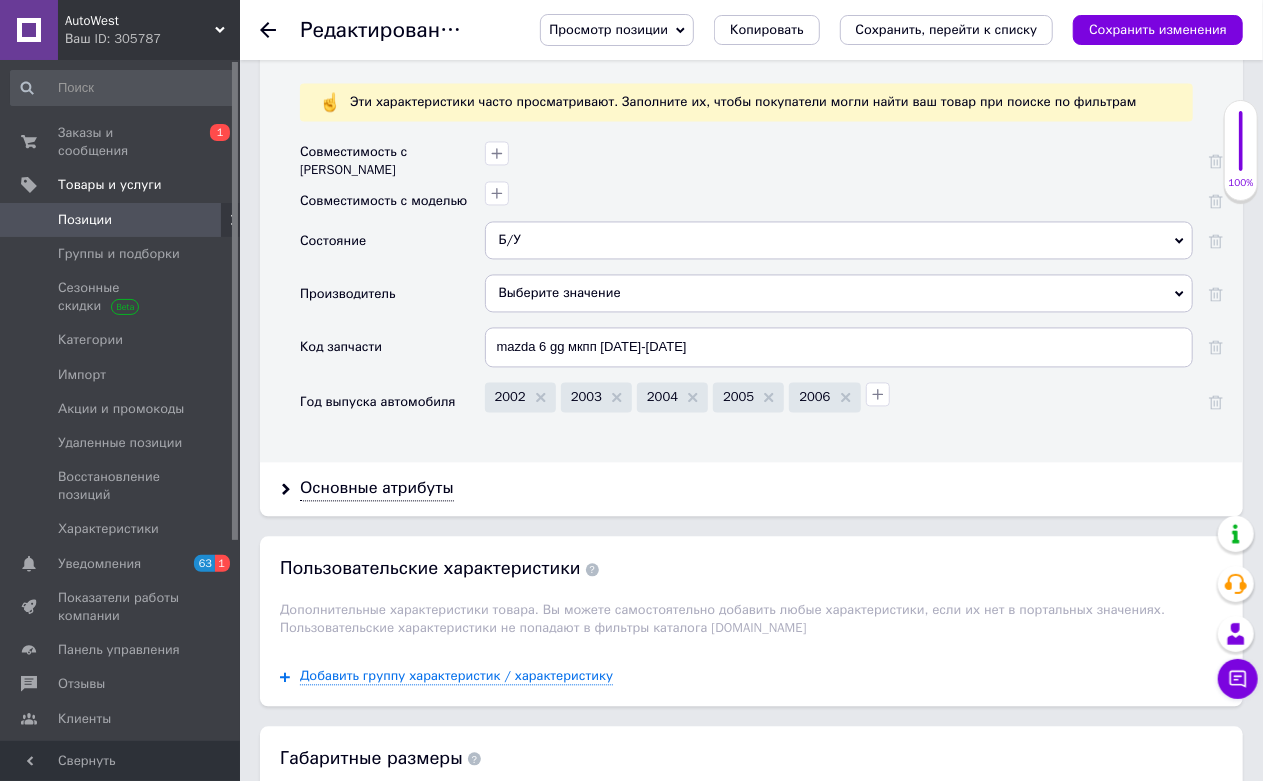 click on "Выберите значение" at bounding box center (839, 294) 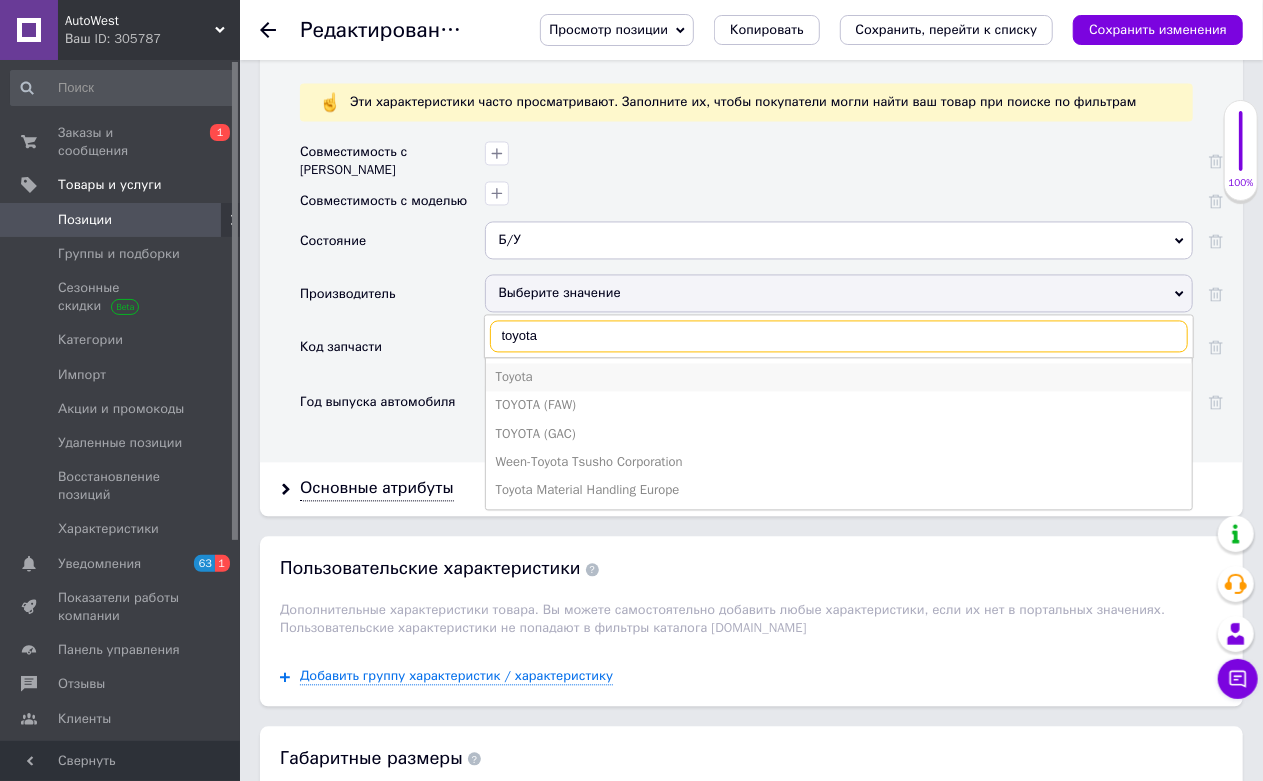 type on "toyota" 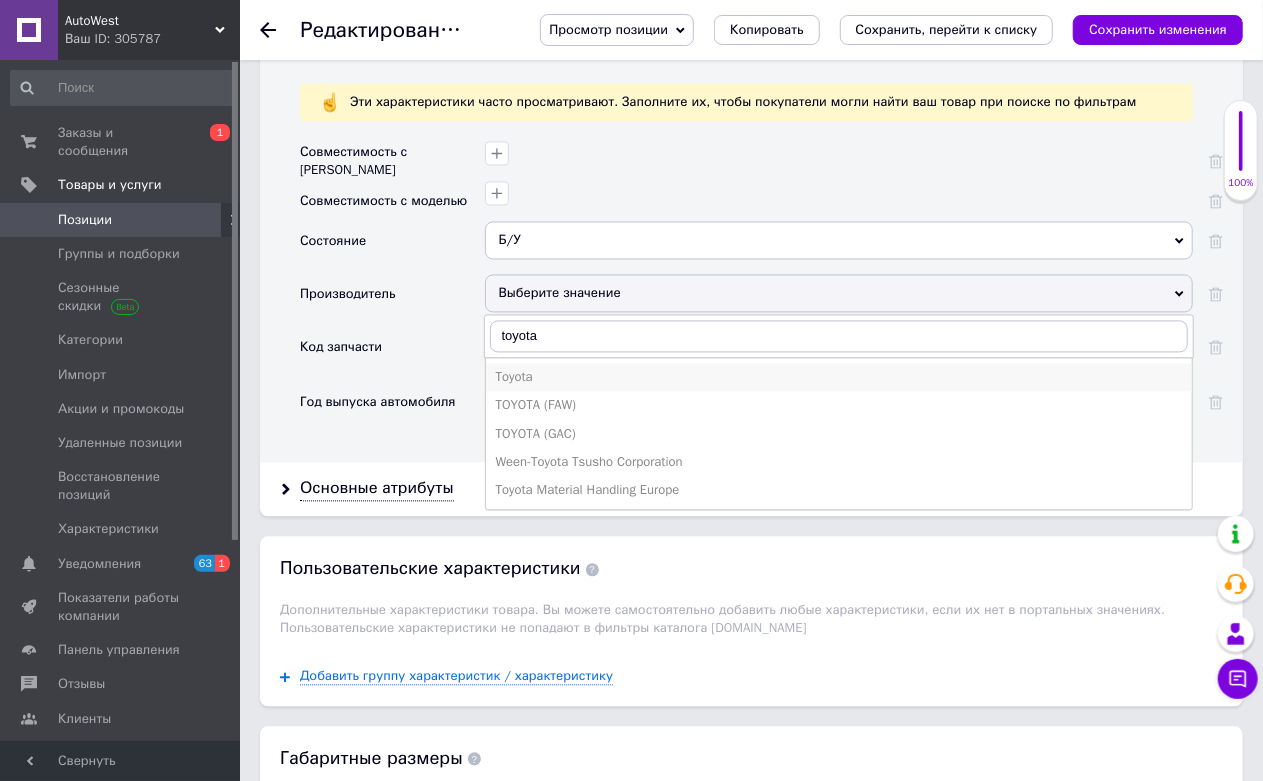 click on "Toyota" at bounding box center [839, 378] 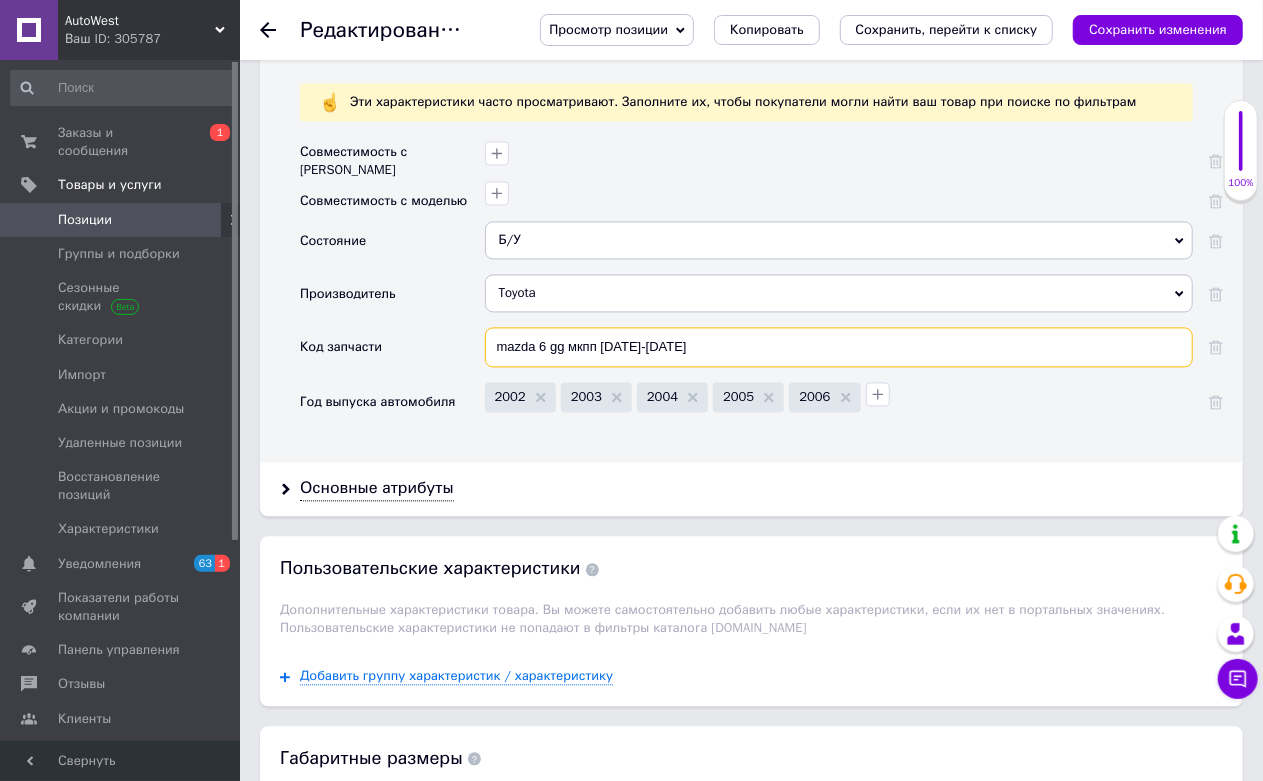 drag, startPoint x: 702, startPoint y: 537, endPoint x: 454, endPoint y: 576, distance: 251.0478 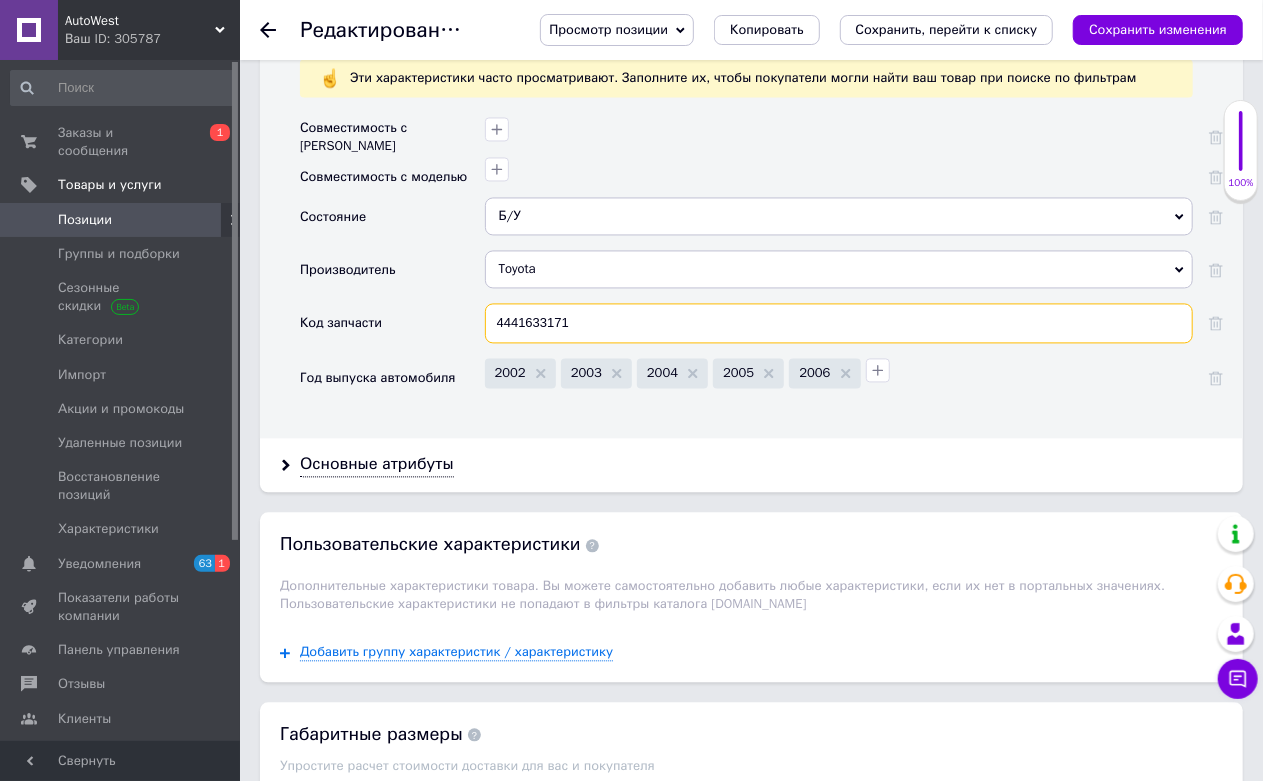 scroll, scrollTop: 1777, scrollLeft: 0, axis: vertical 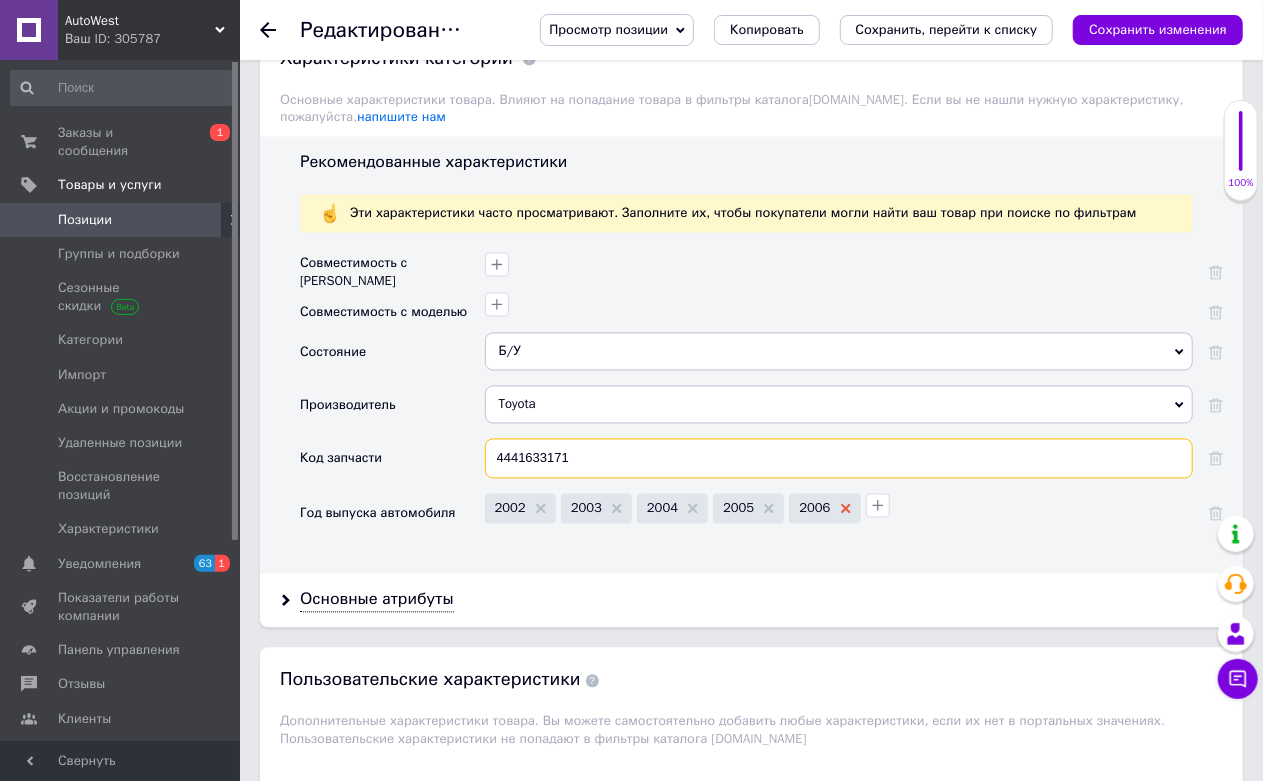 type on "4441633171" 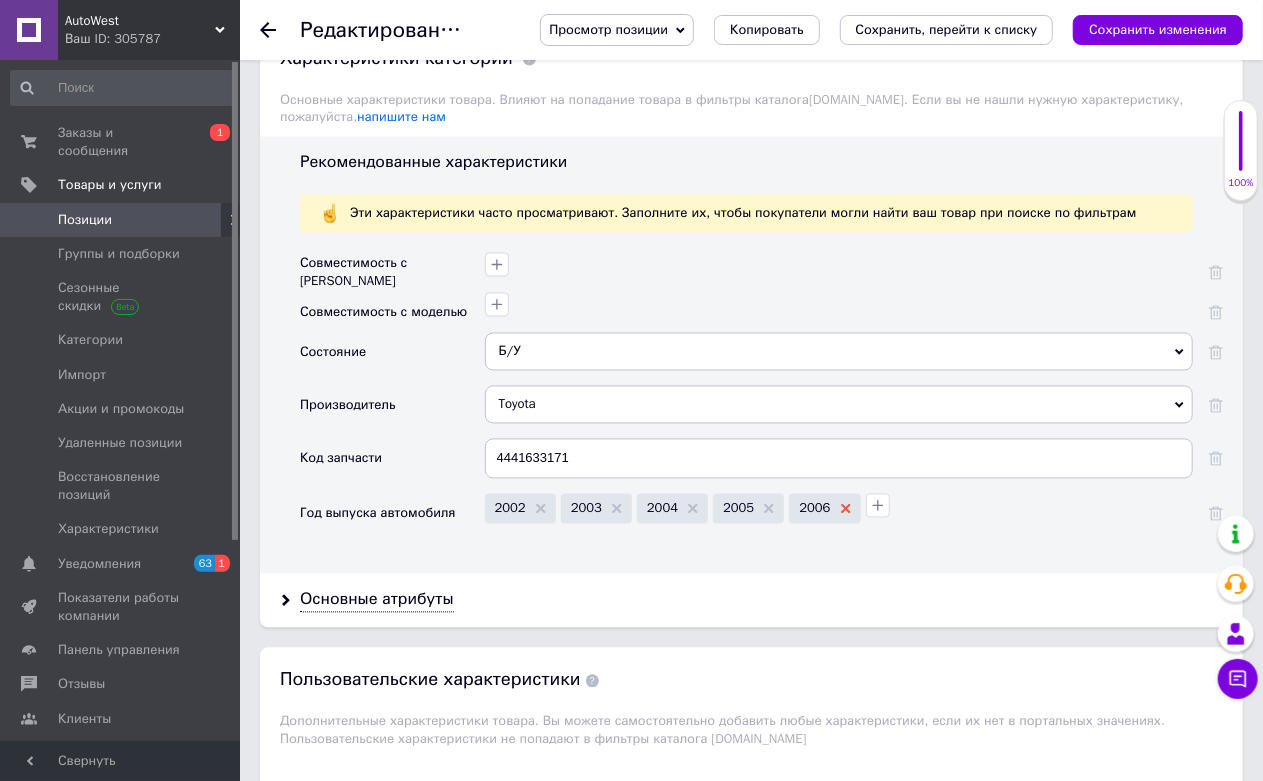 click 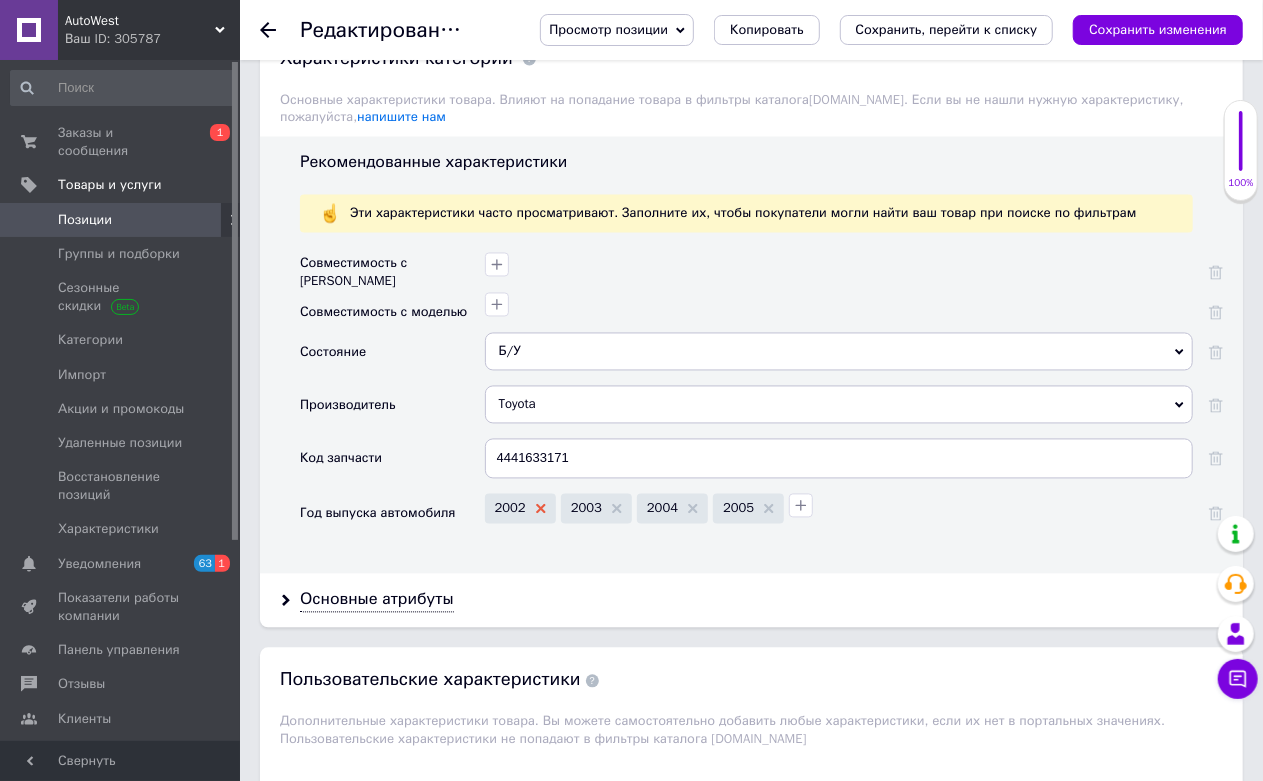 click 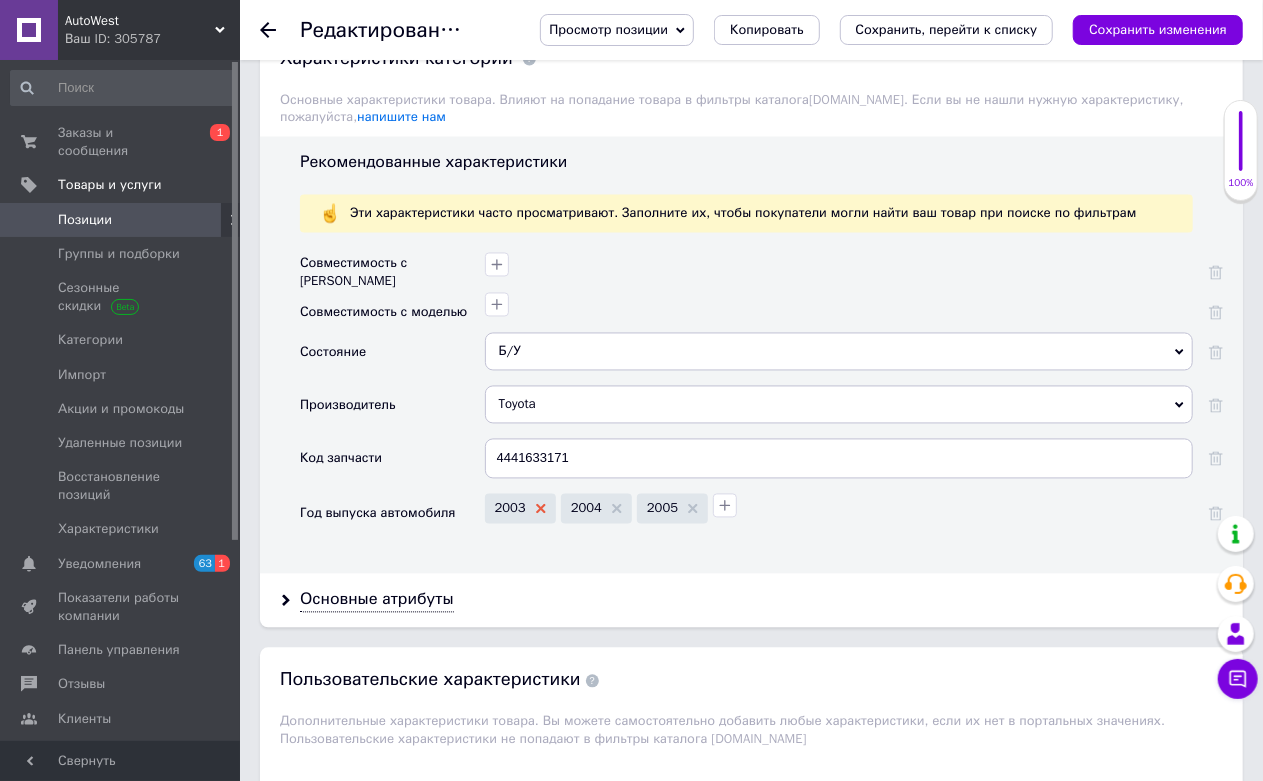 click 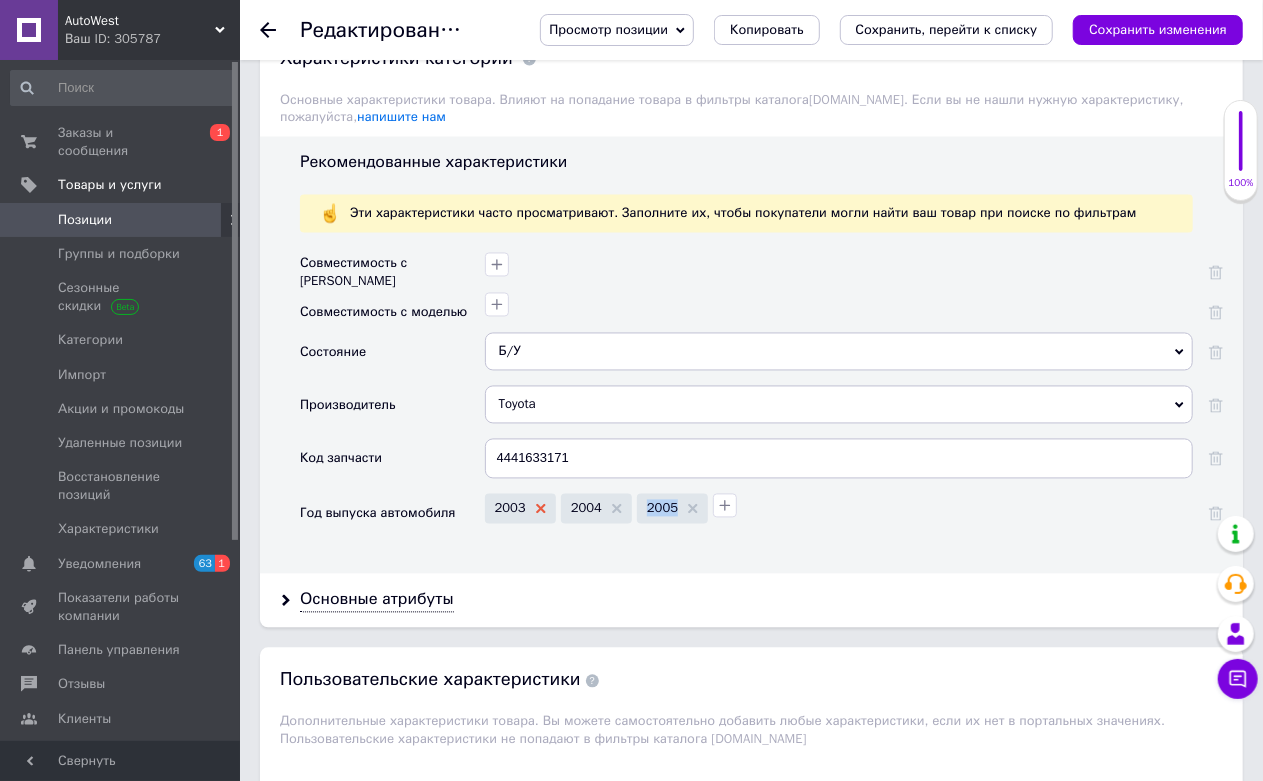 click 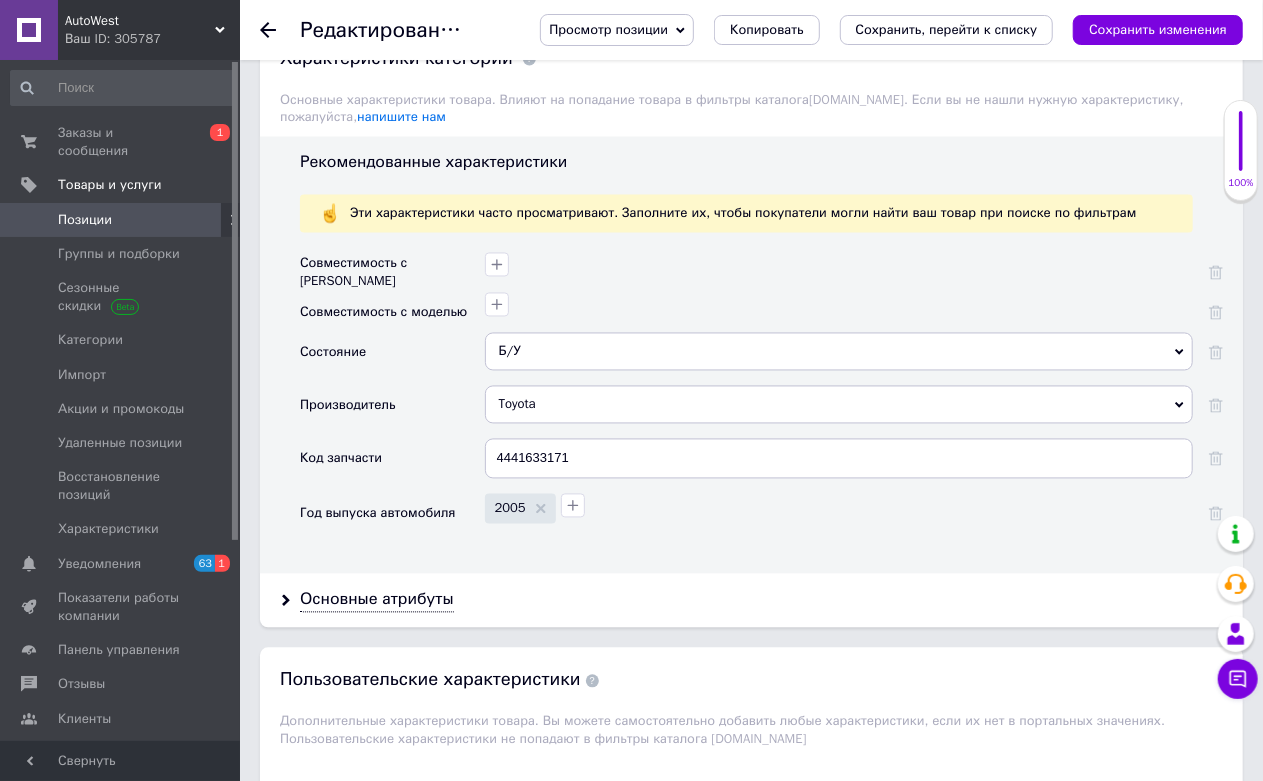 click 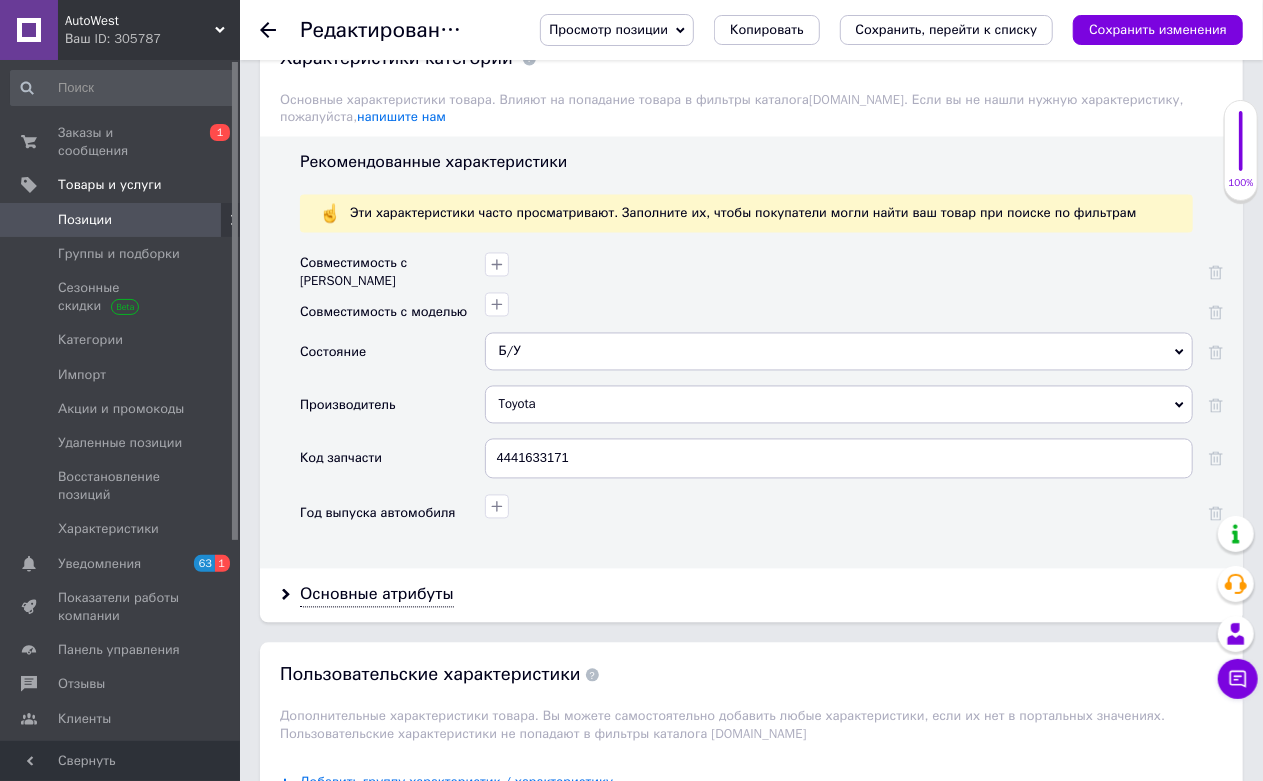 click at bounding box center [836, 504] 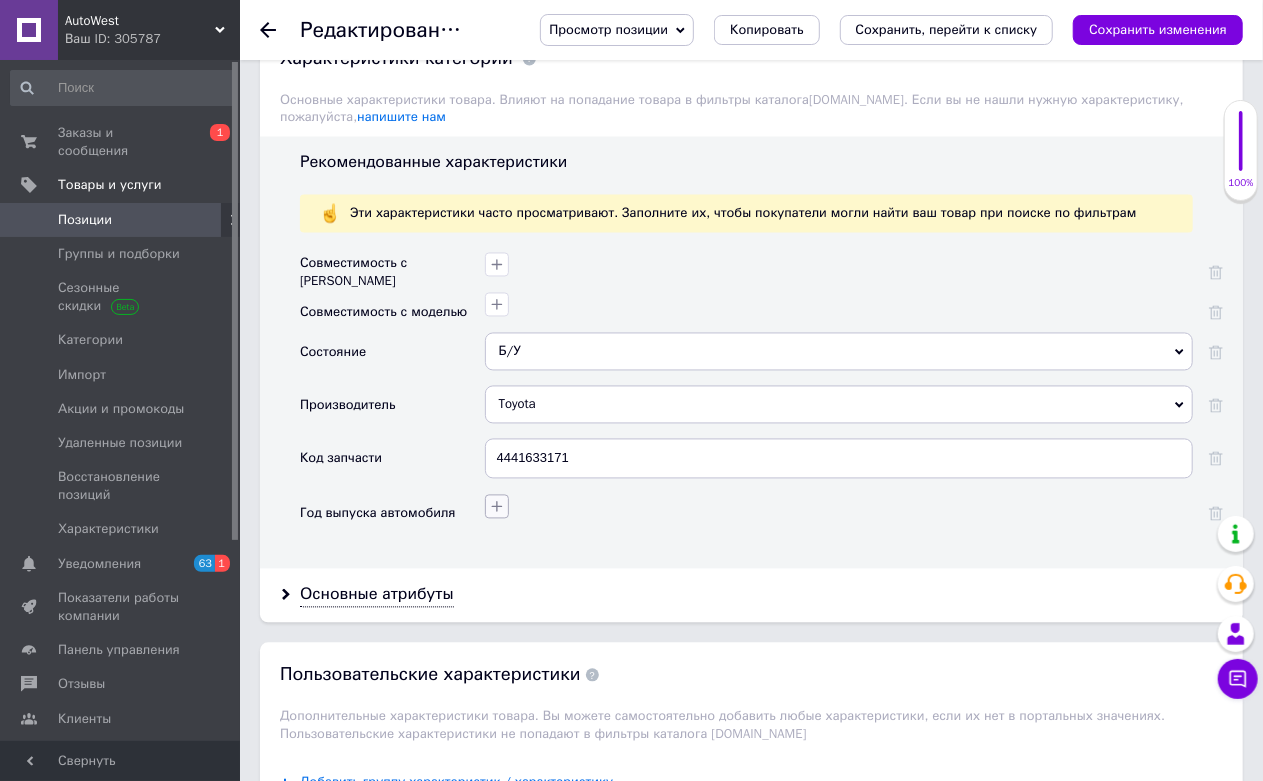 click 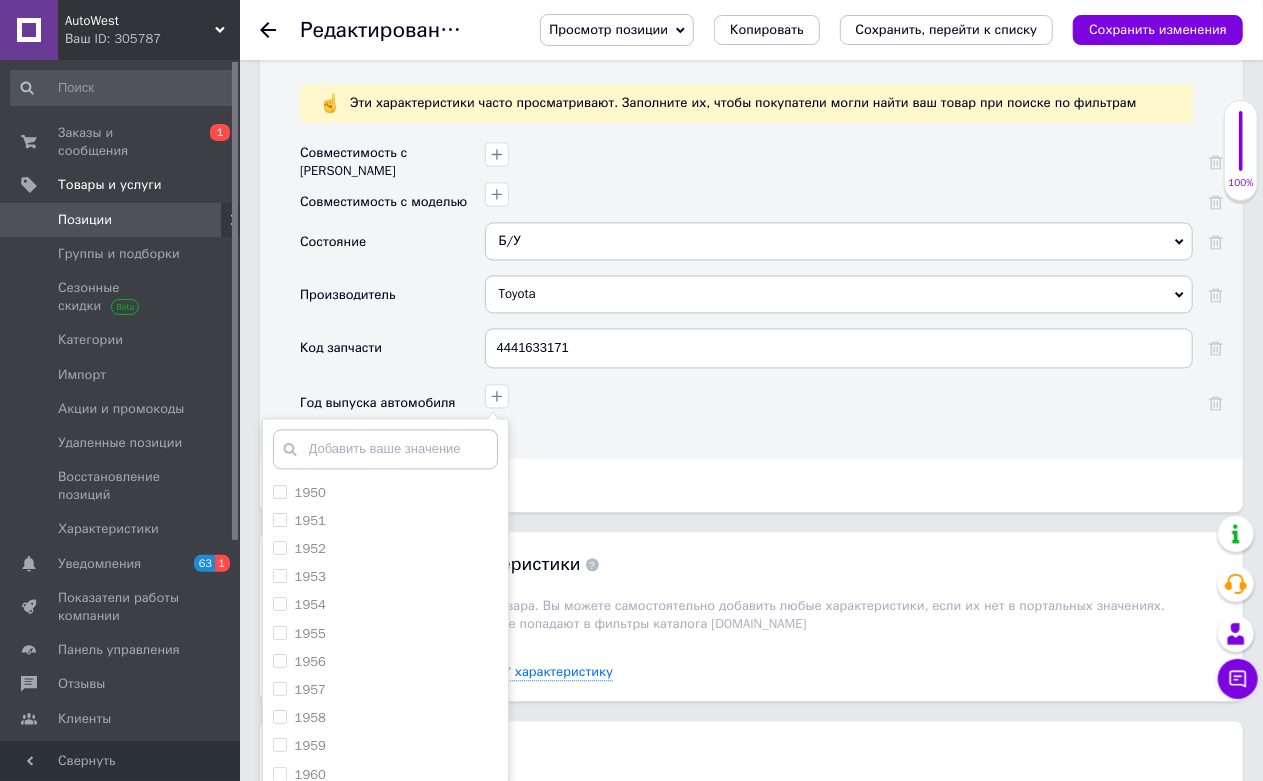 scroll, scrollTop: 2222, scrollLeft: 0, axis: vertical 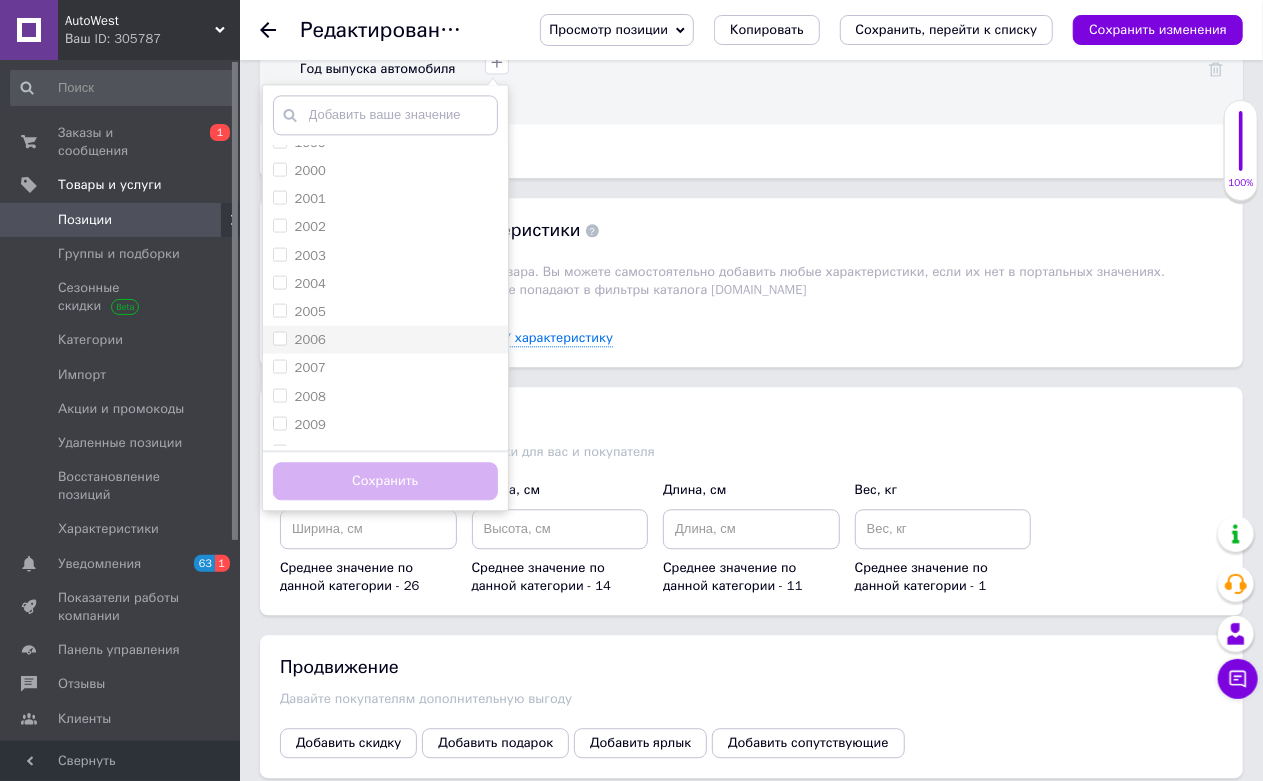 click on "2006" at bounding box center (385, 339) 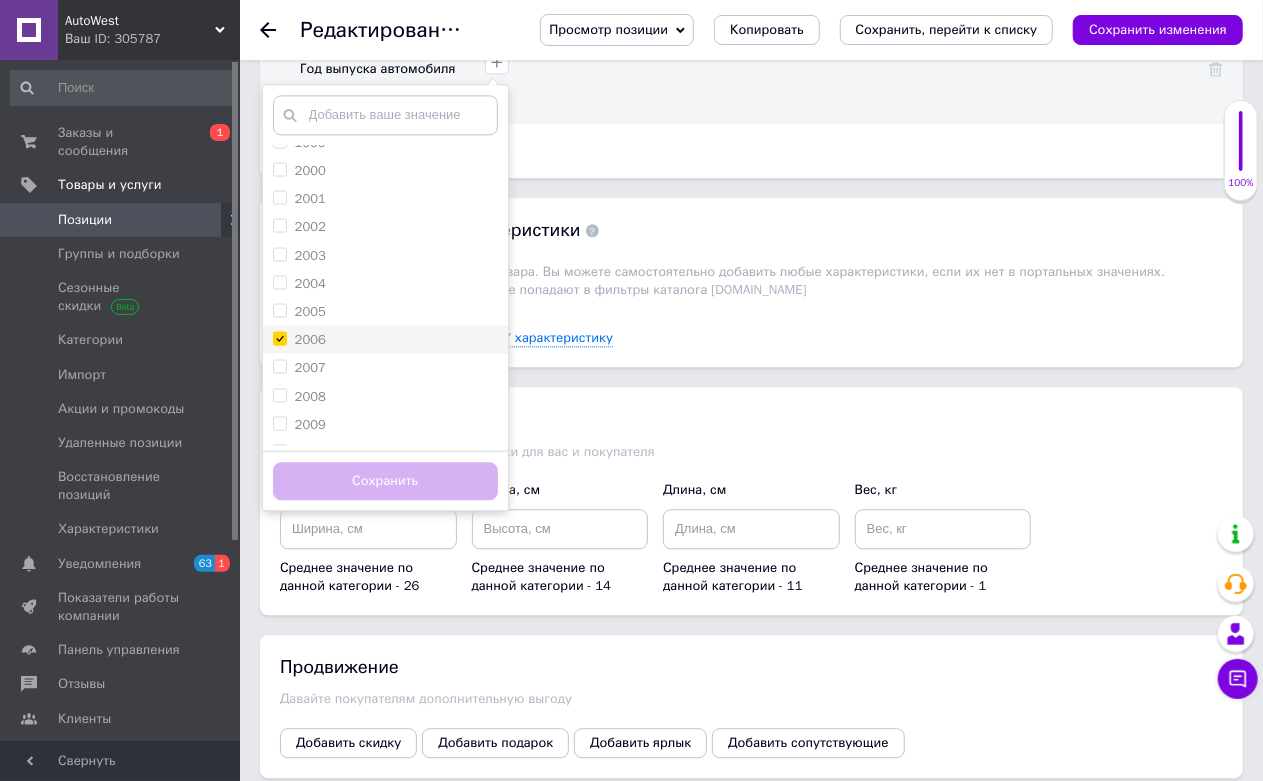 checkbox on "true" 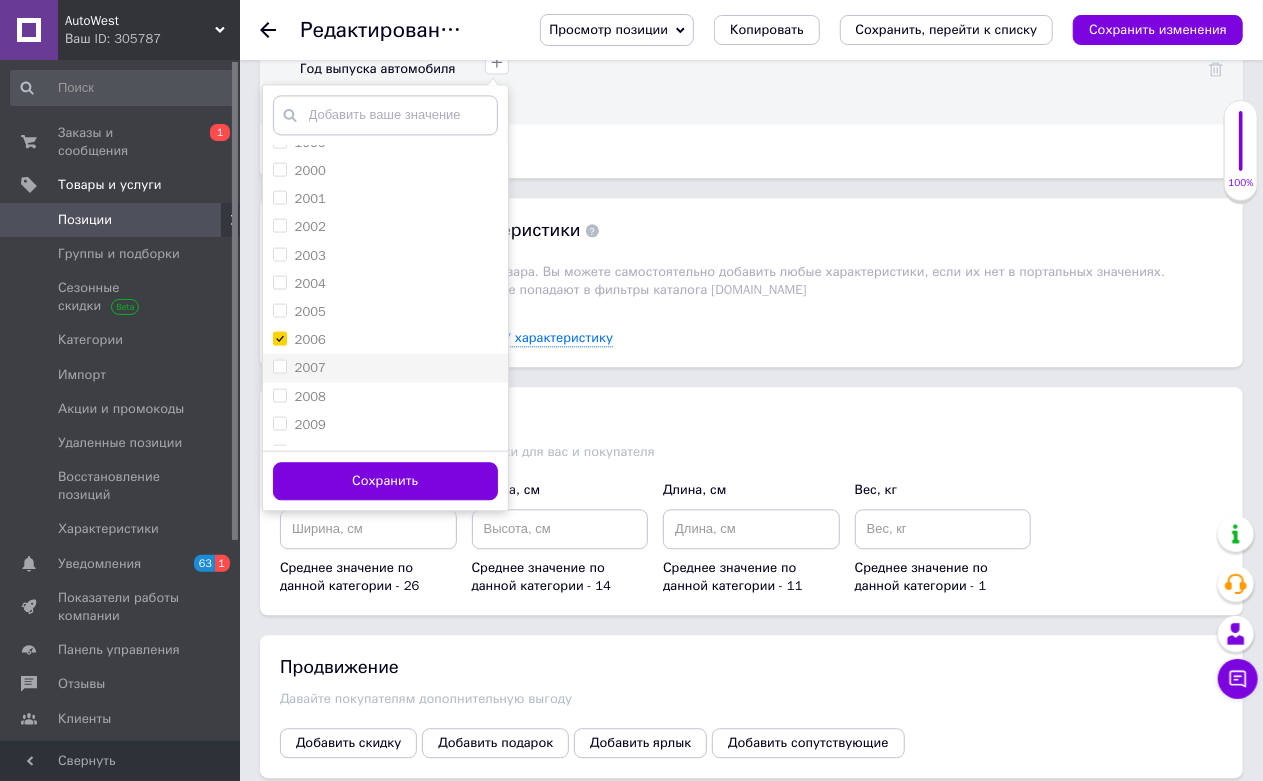 click on "2007" at bounding box center (385, 367) 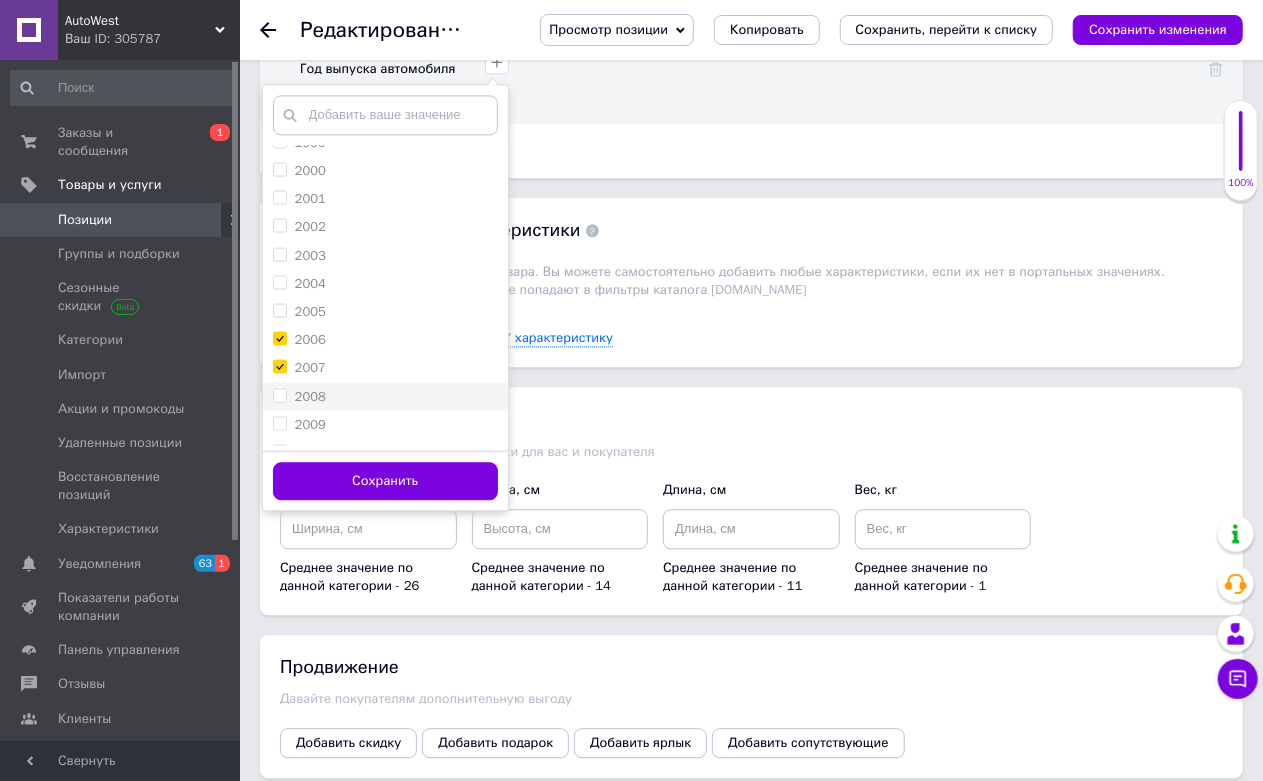 checkbox on "true" 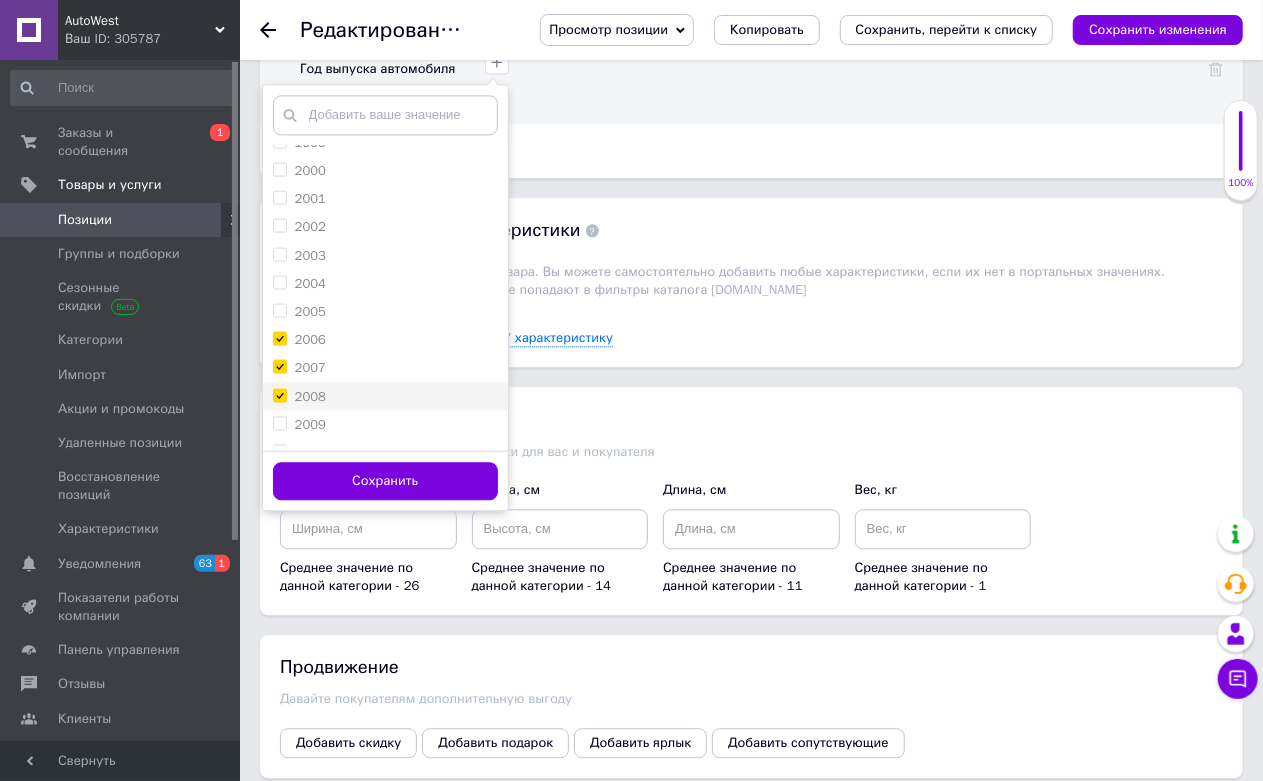checkbox on "true" 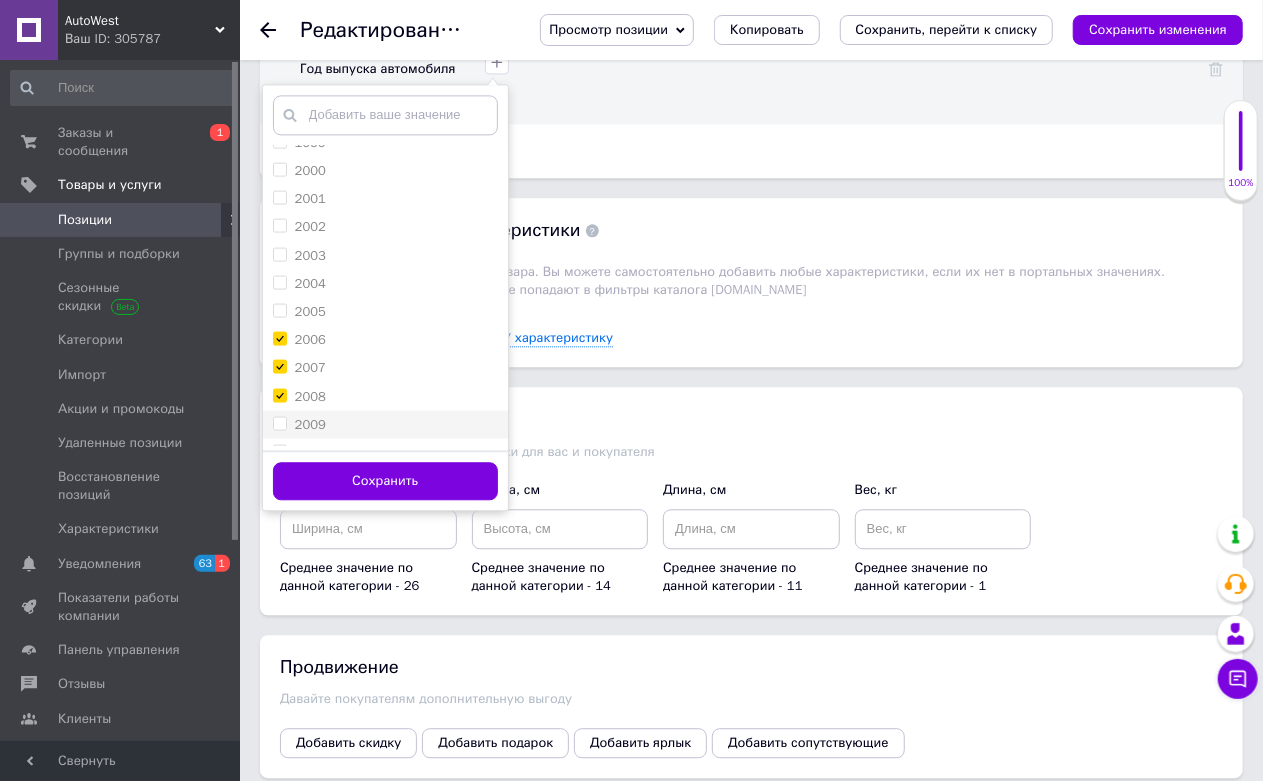 click on "2009" at bounding box center [385, 424] 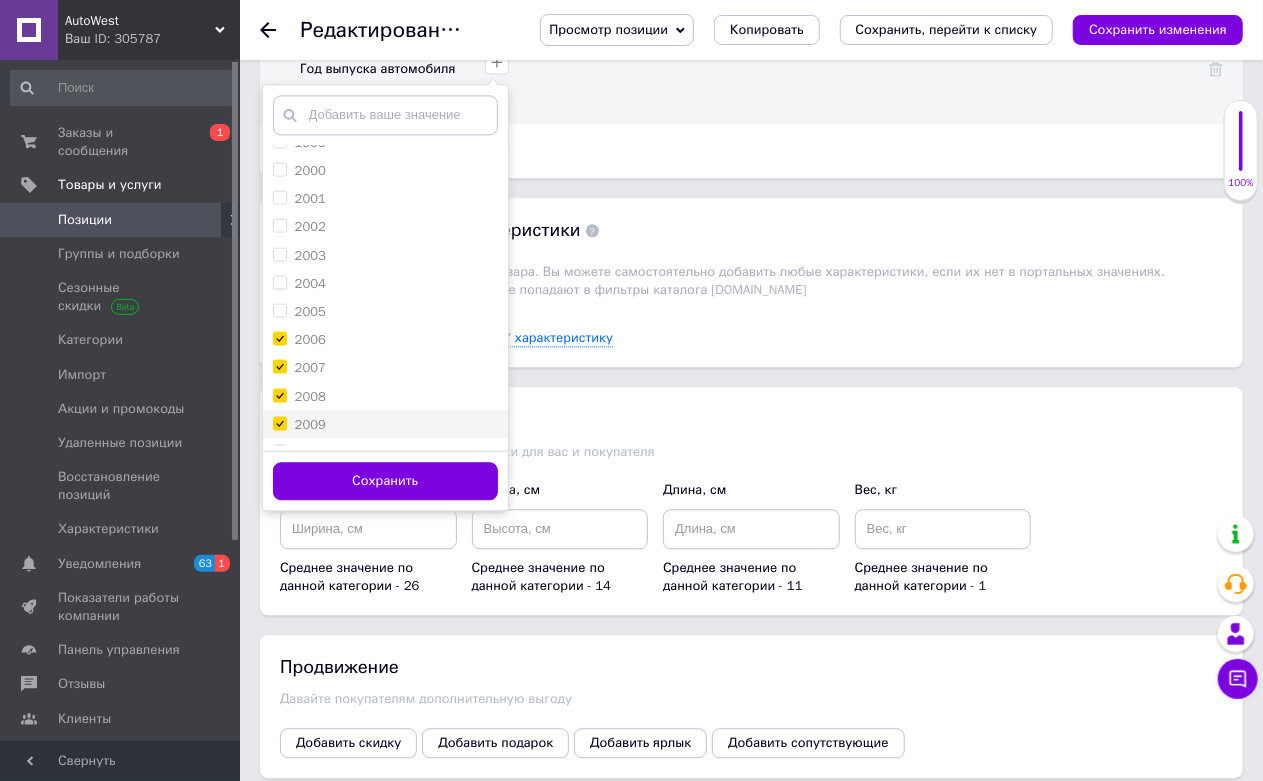 checkbox on "true" 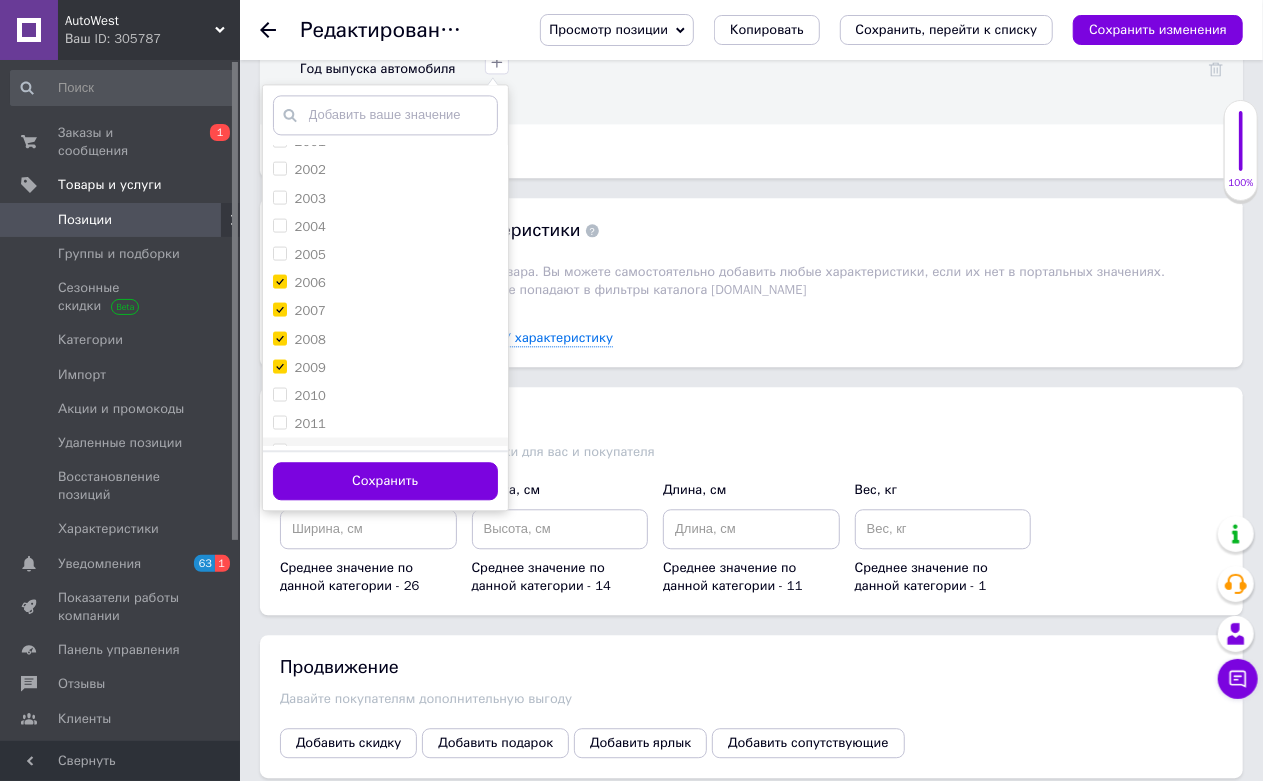 scroll, scrollTop: 1510, scrollLeft: 0, axis: vertical 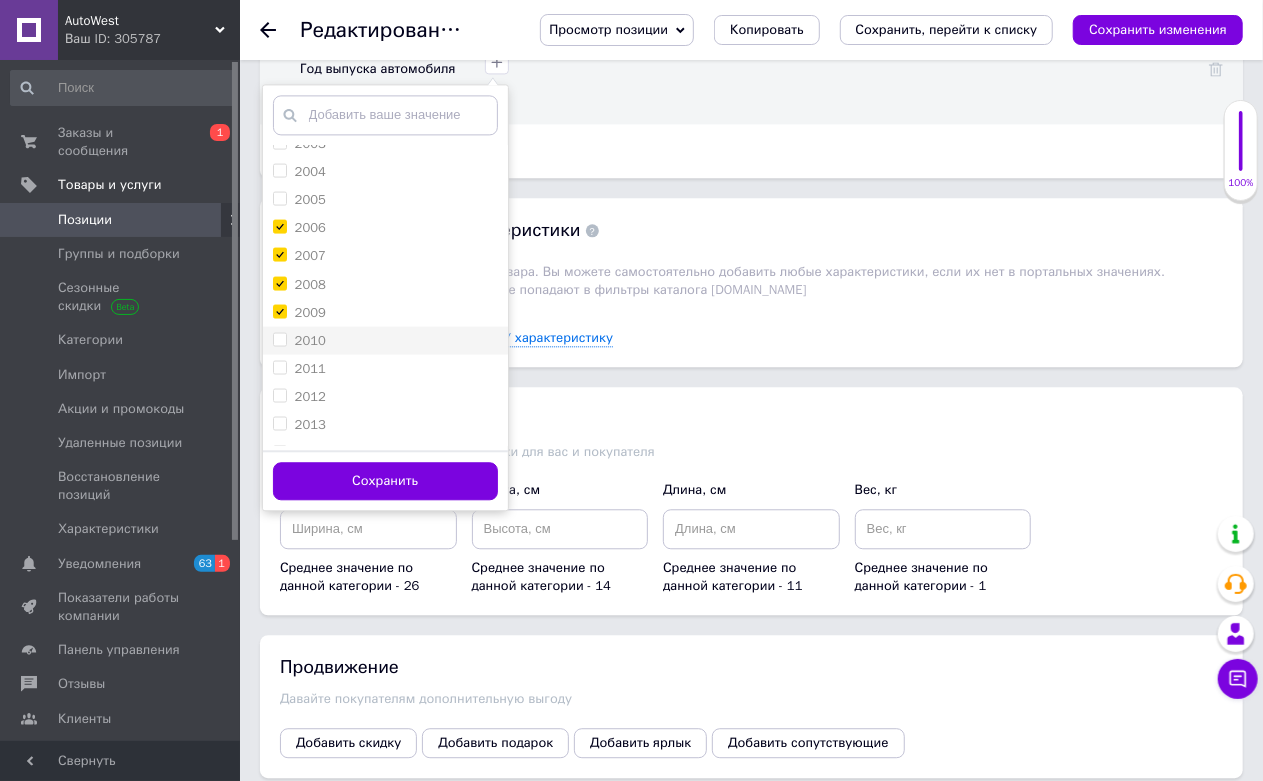 click on "2010" at bounding box center [385, 340] 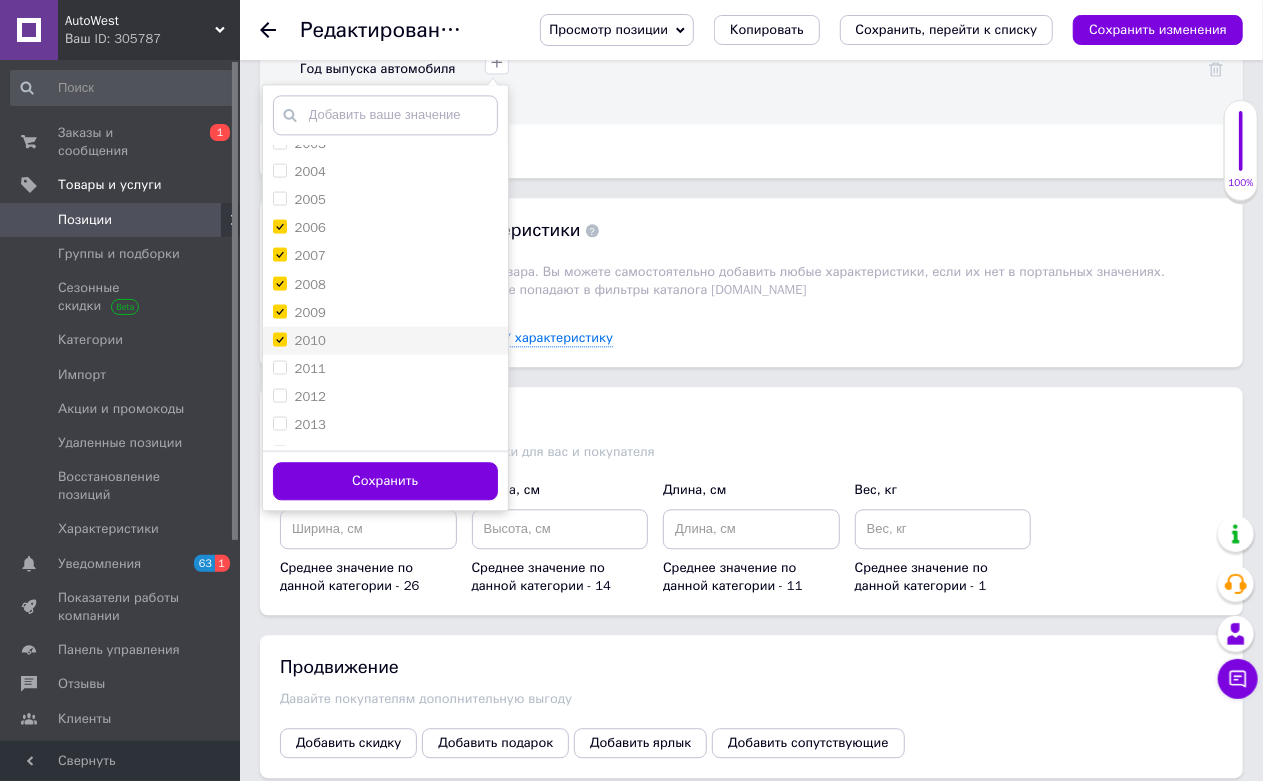 checkbox on "true" 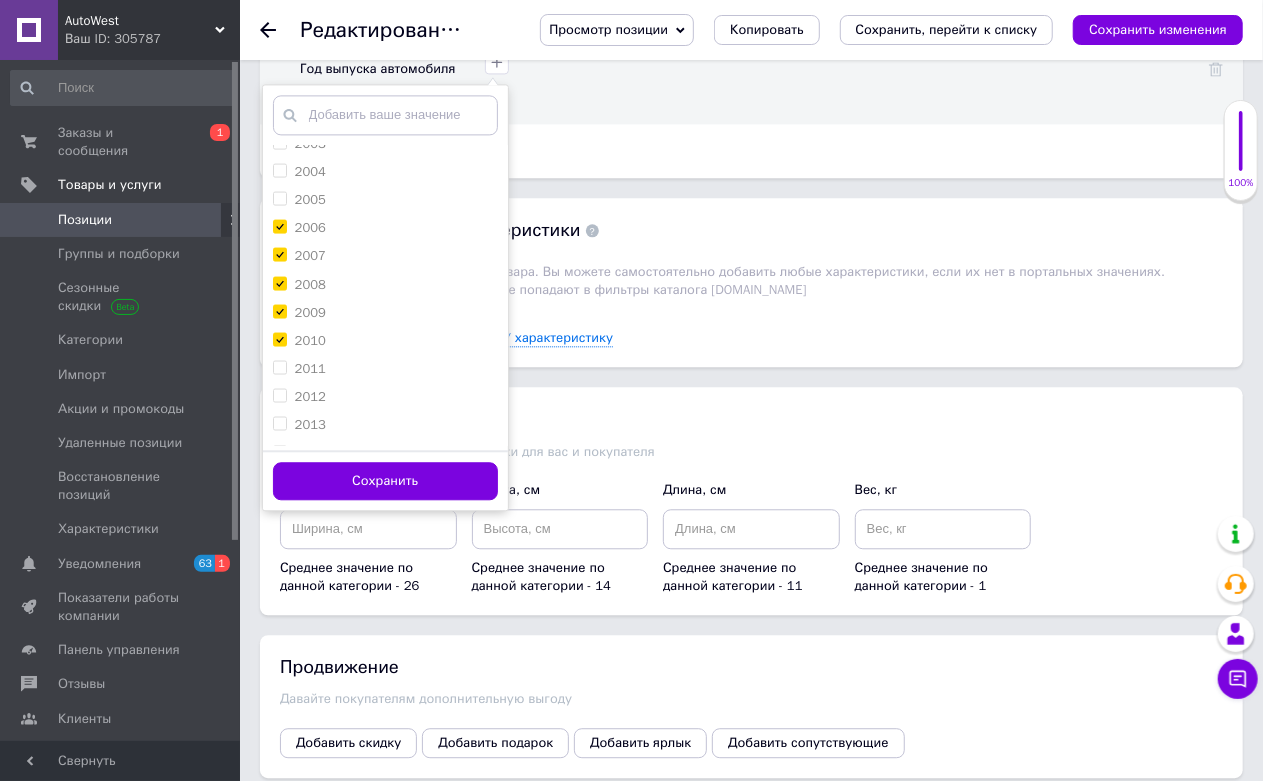 click on "Сохранить" at bounding box center [385, 481] 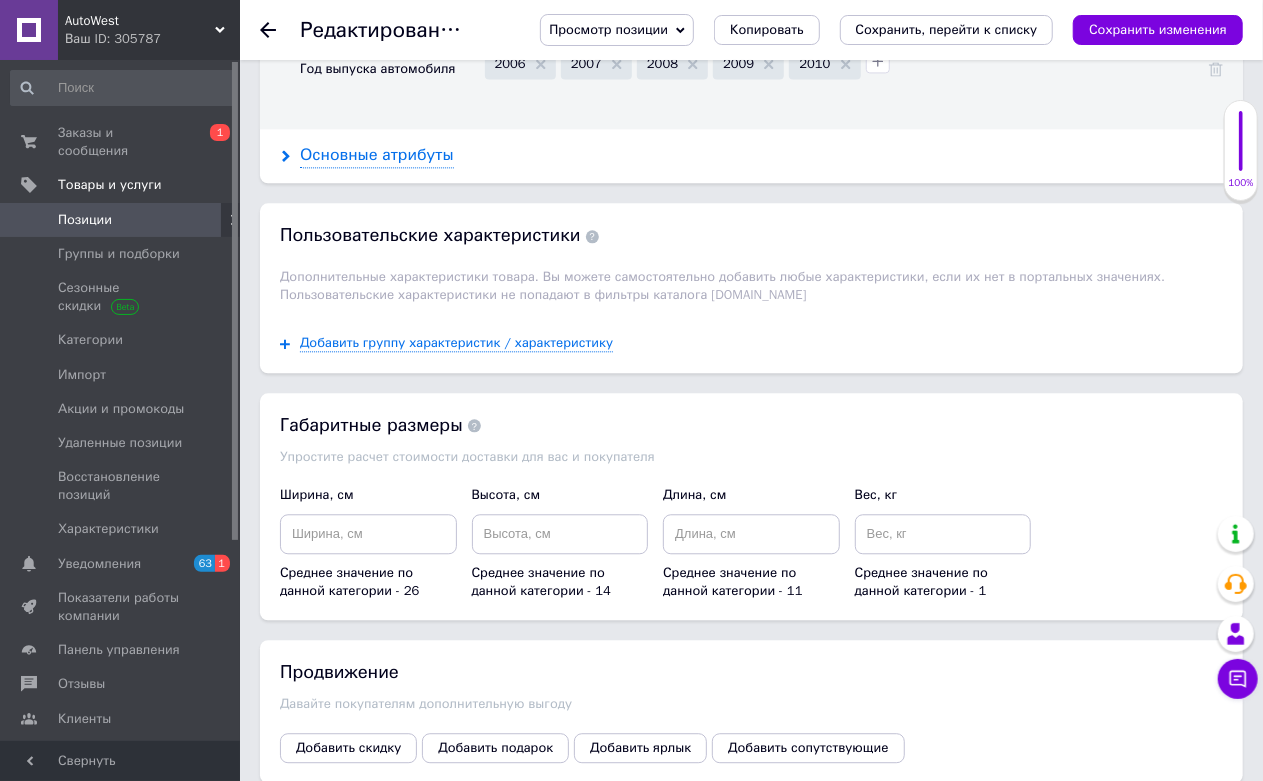 click on "Основные атрибуты" at bounding box center [377, 155] 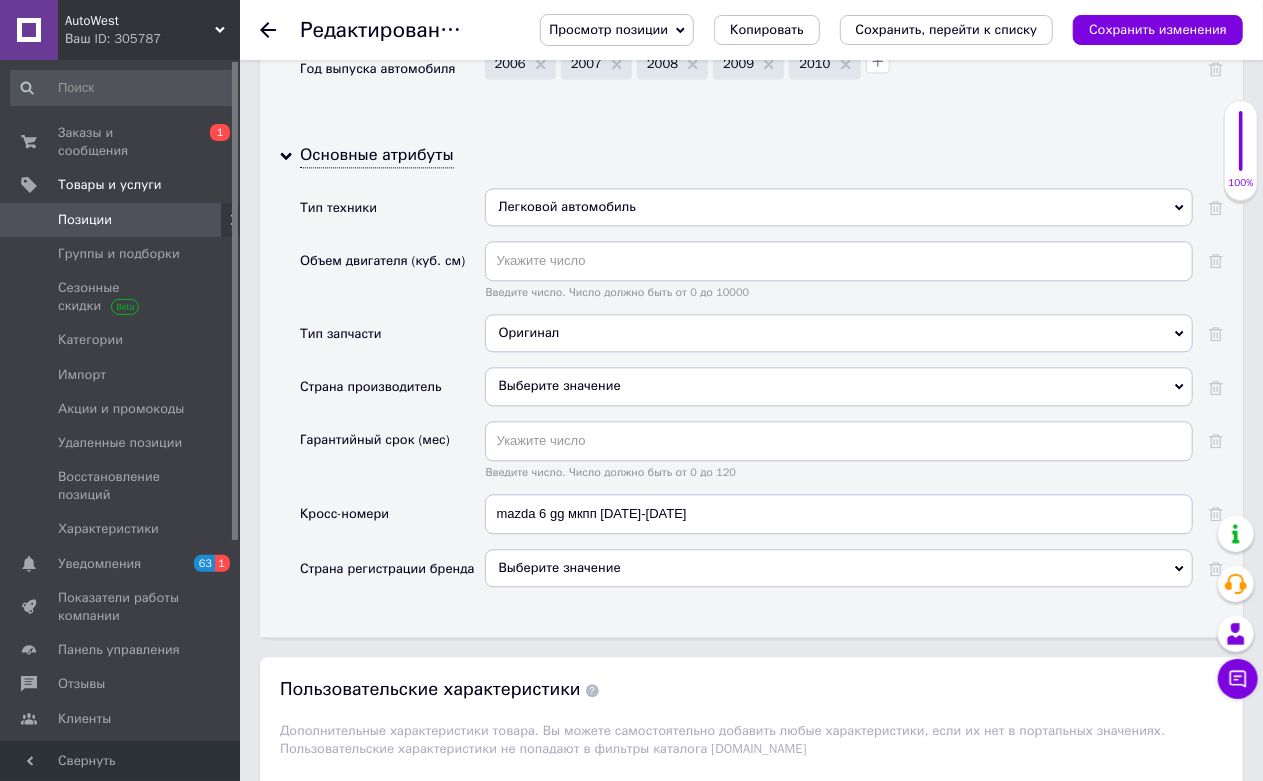 click on "Легковой автомобиль" at bounding box center (839, 207) 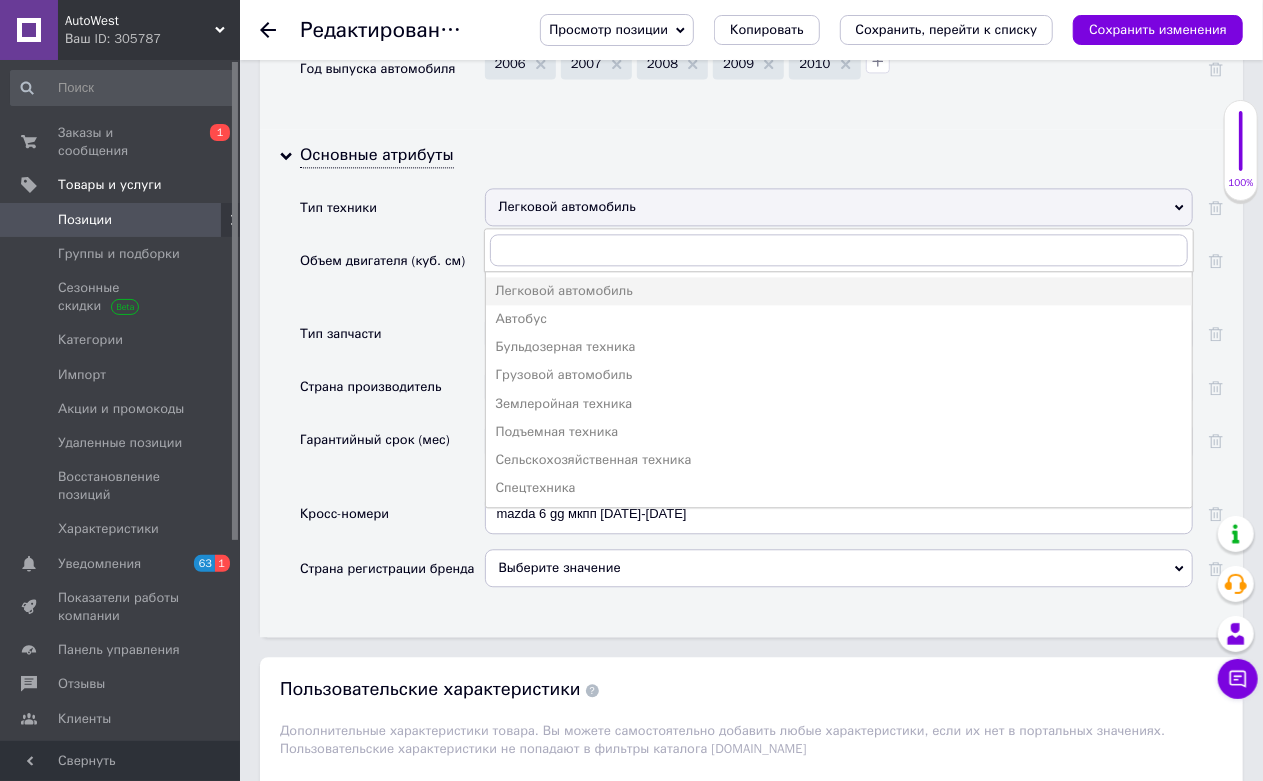 click on "Основные атрибуты Тип техники Легковой автомобиль Легковой автомобиль Автобус Бульдозерная техника Грузовой автомобиль Землеройная техника Подъемная техника Сельскохозяйственная техника Спецтехника Объем двигателя (куб. см) Введите число. Число должно быть от 0 до 10000 Тип запчасти Оригинал Оригинал Страна производитель Выберите значение Гарантийный срок (мес) Введите число. Число должно быть от 0 до 120 Кросс-номери mazda 6 gg мкпп 2002-2006г Страна регистрации бренда Выберите значение" at bounding box center (751, 383) 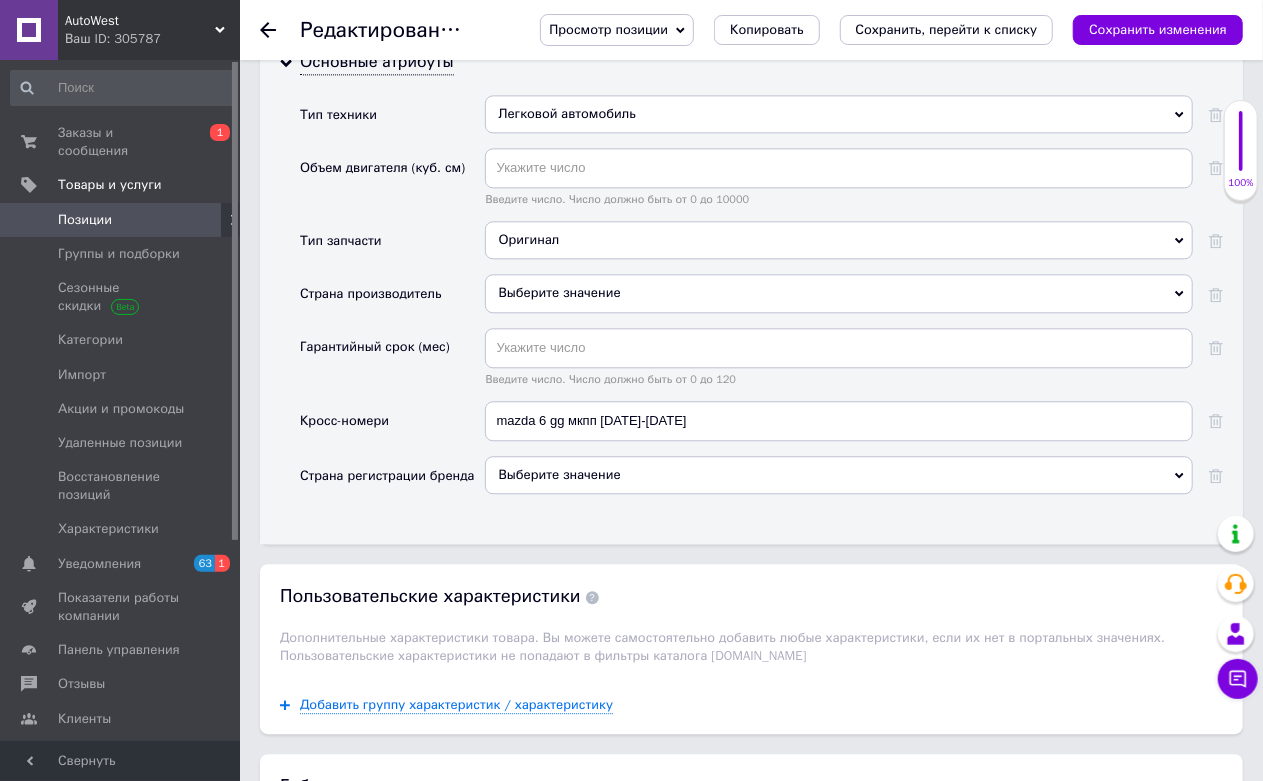 scroll, scrollTop: 2444, scrollLeft: 0, axis: vertical 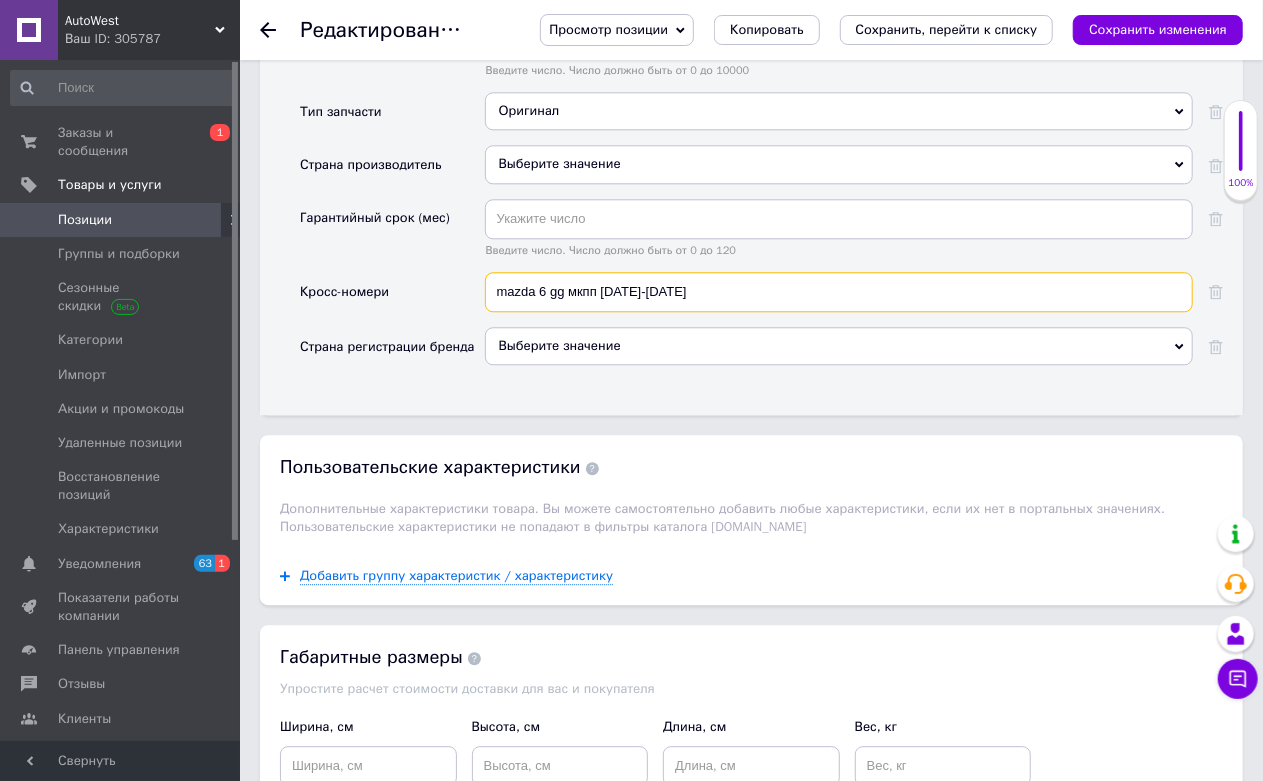 drag, startPoint x: 681, startPoint y: 481, endPoint x: 488, endPoint y: 521, distance: 197.1015 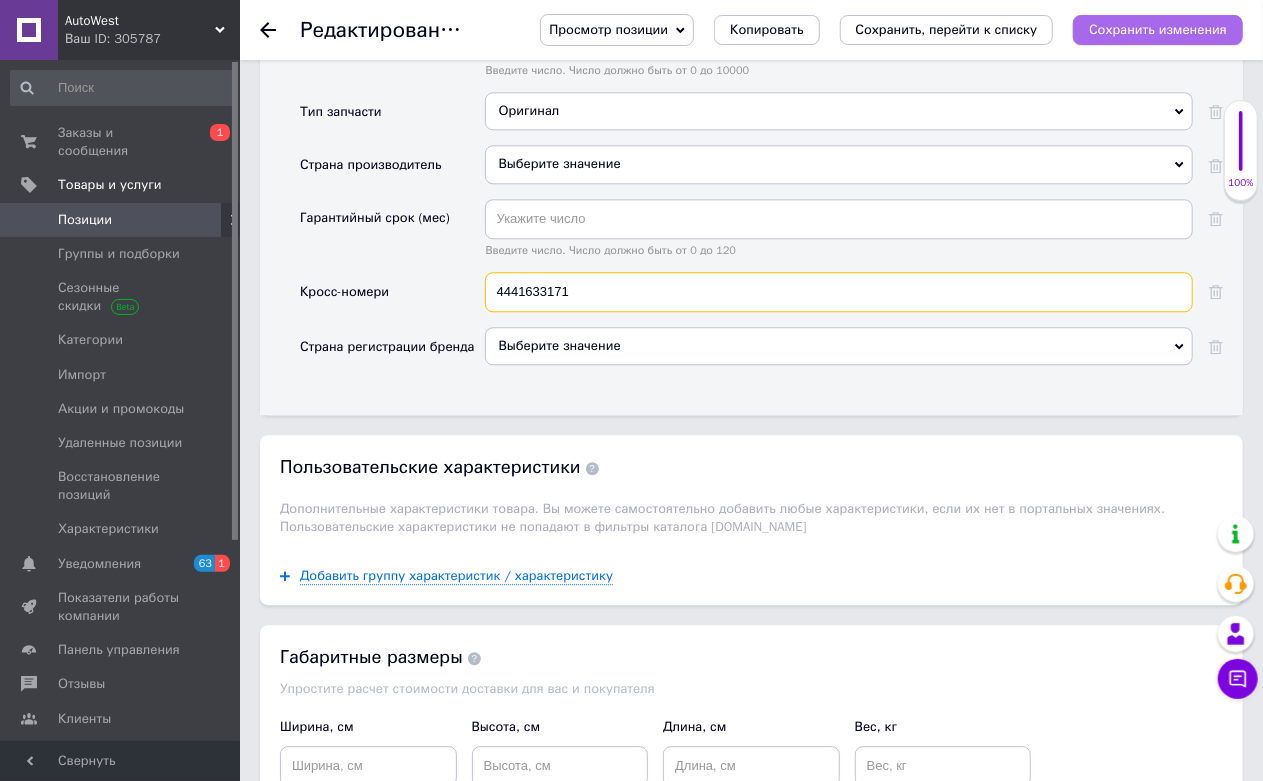type on "4441633171" 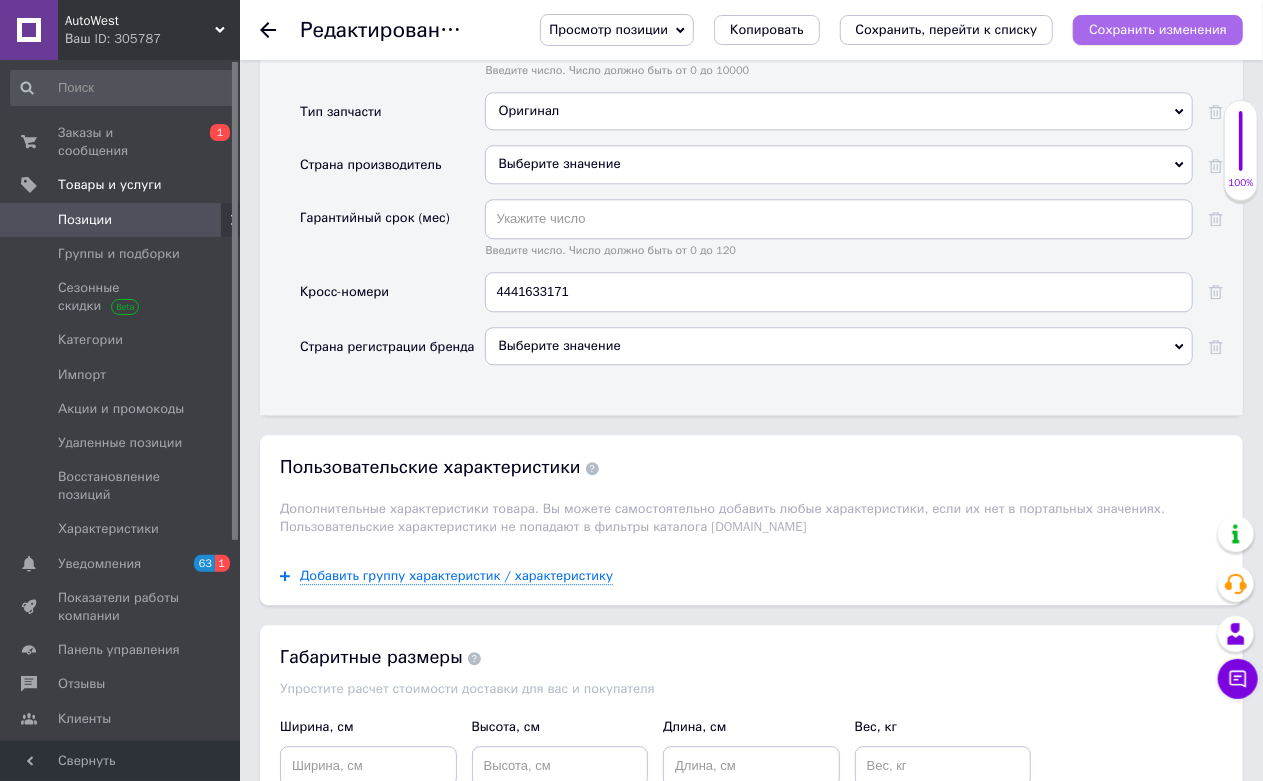 click on "Сохранить изменения" at bounding box center (1158, 29) 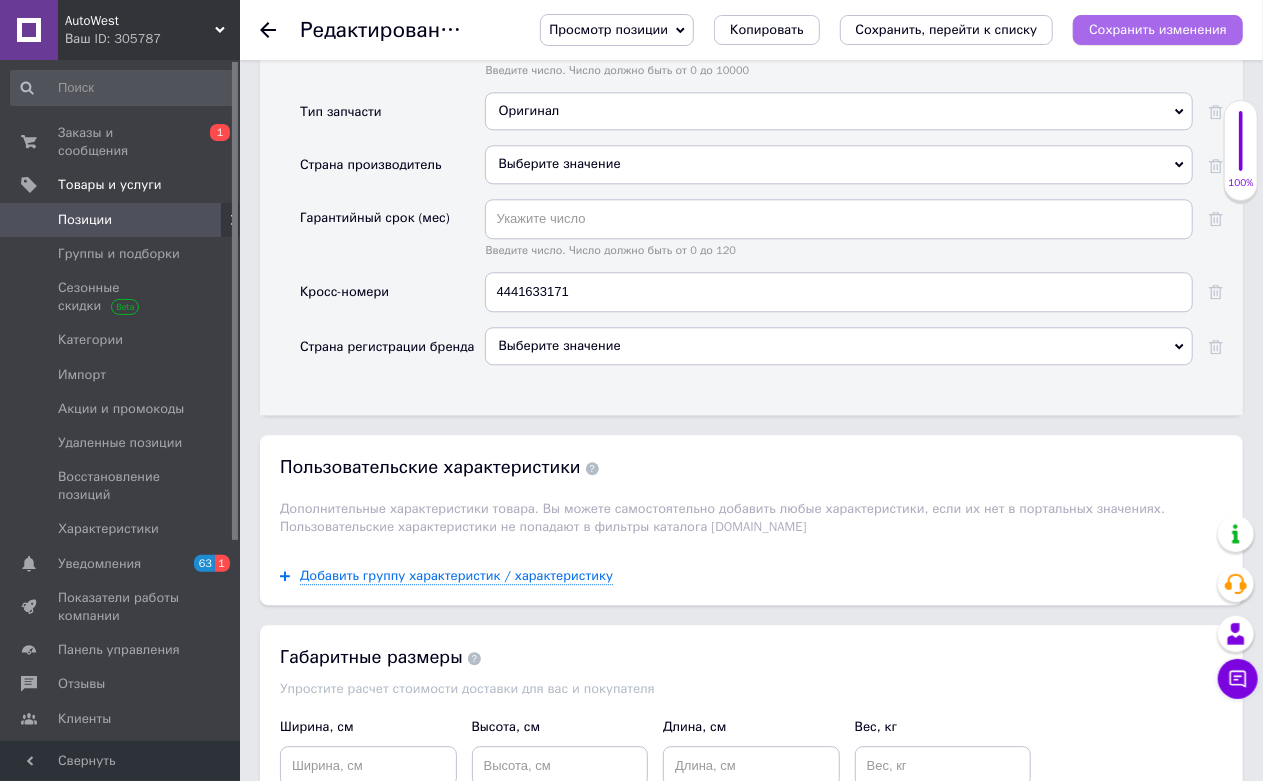 click on "Сохранить изменения" at bounding box center [1158, 29] 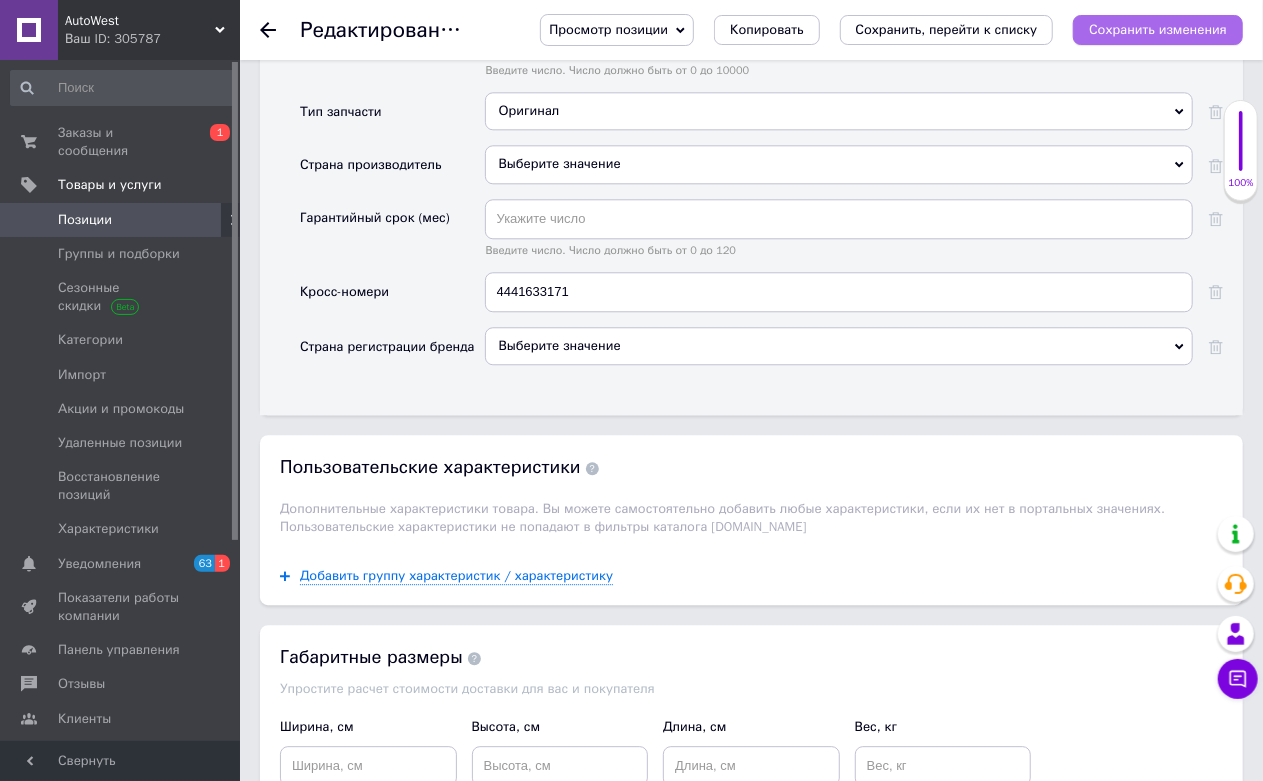 click on "Сохранить изменения" at bounding box center (1158, 30) 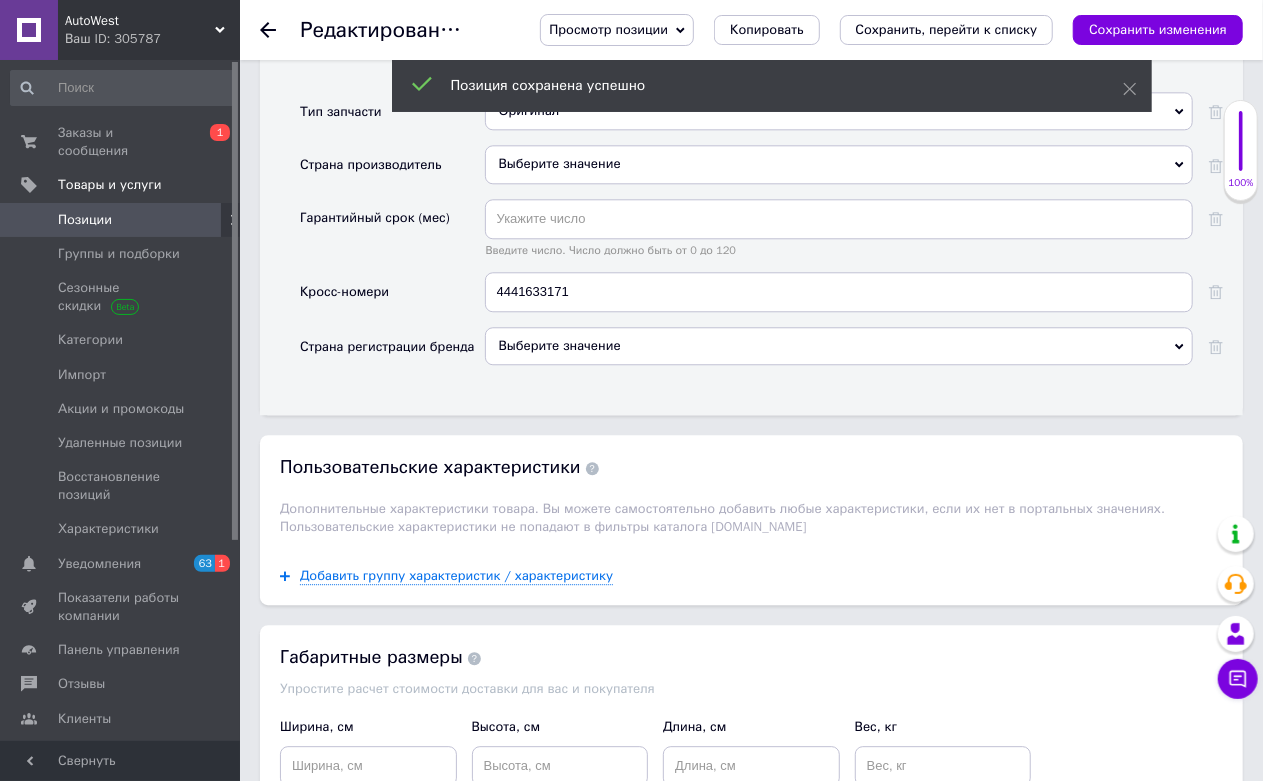 click at bounding box center (212, 220) 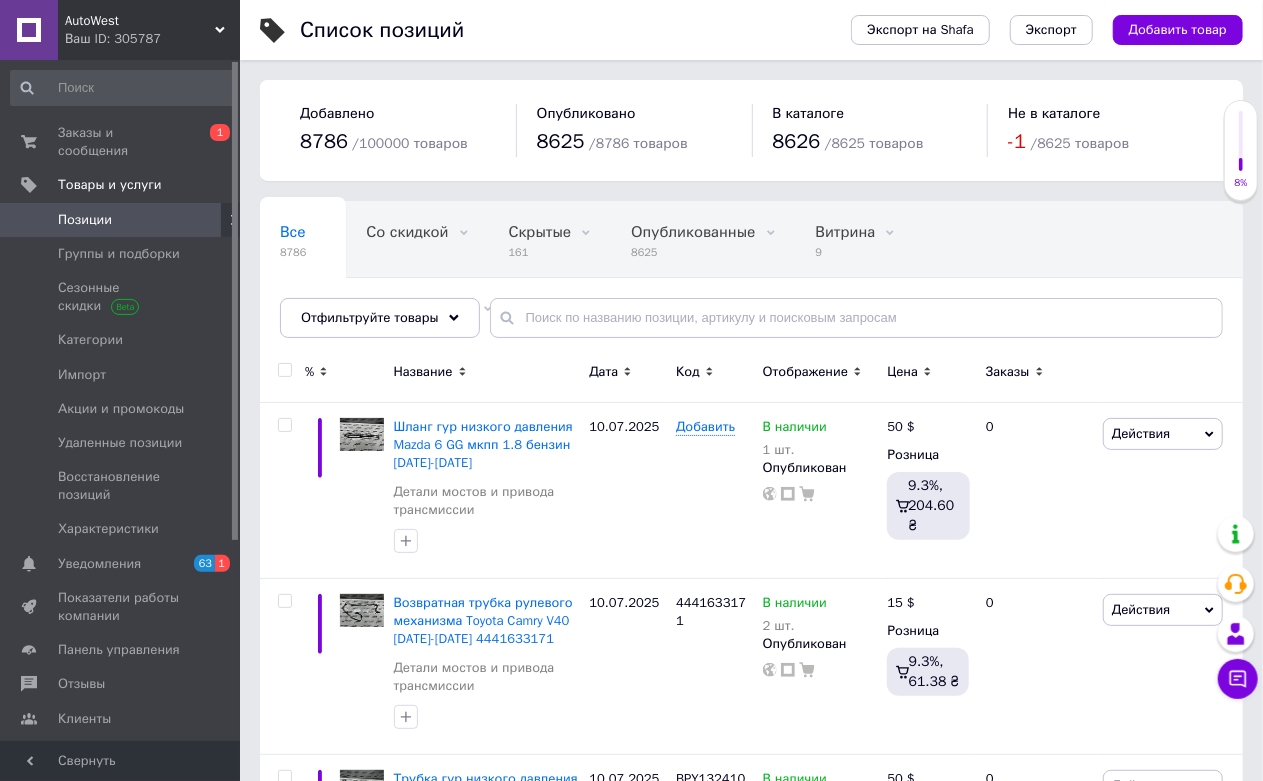 scroll, scrollTop: 111, scrollLeft: 0, axis: vertical 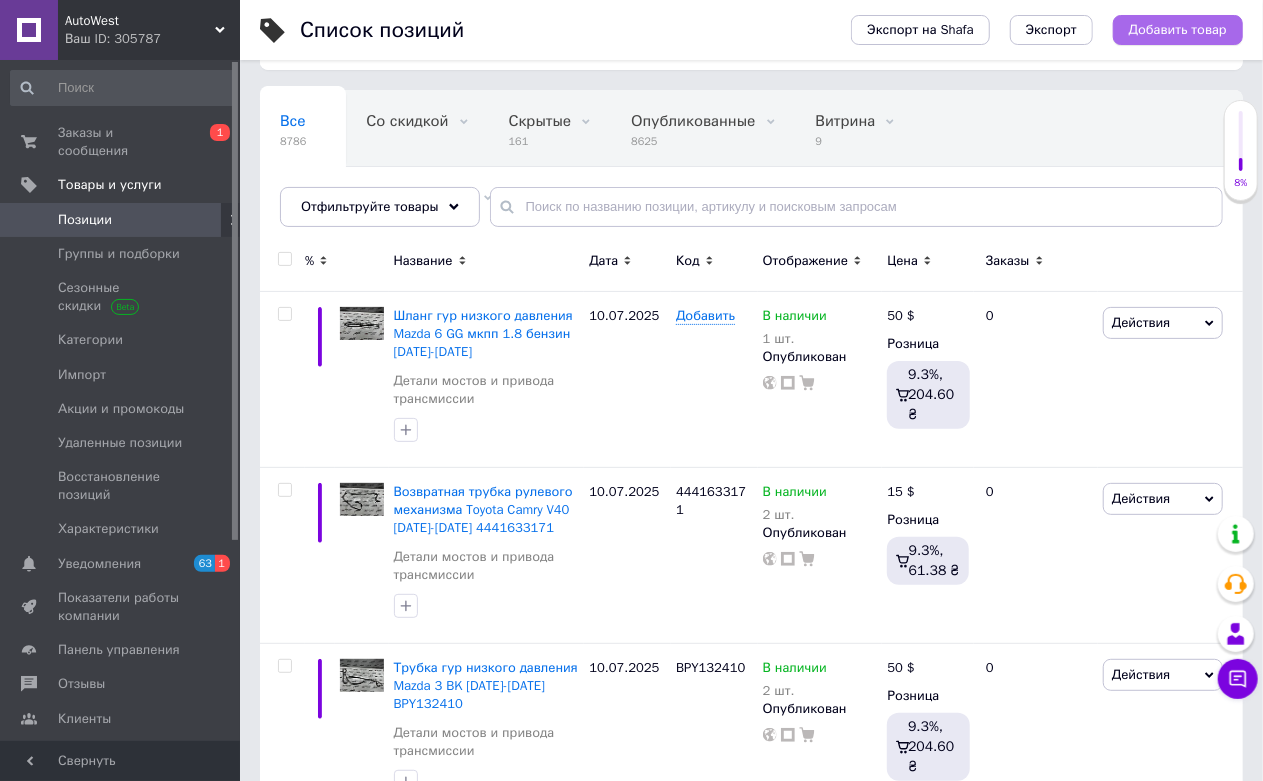 click on "Добавить товар" at bounding box center (1178, 30) 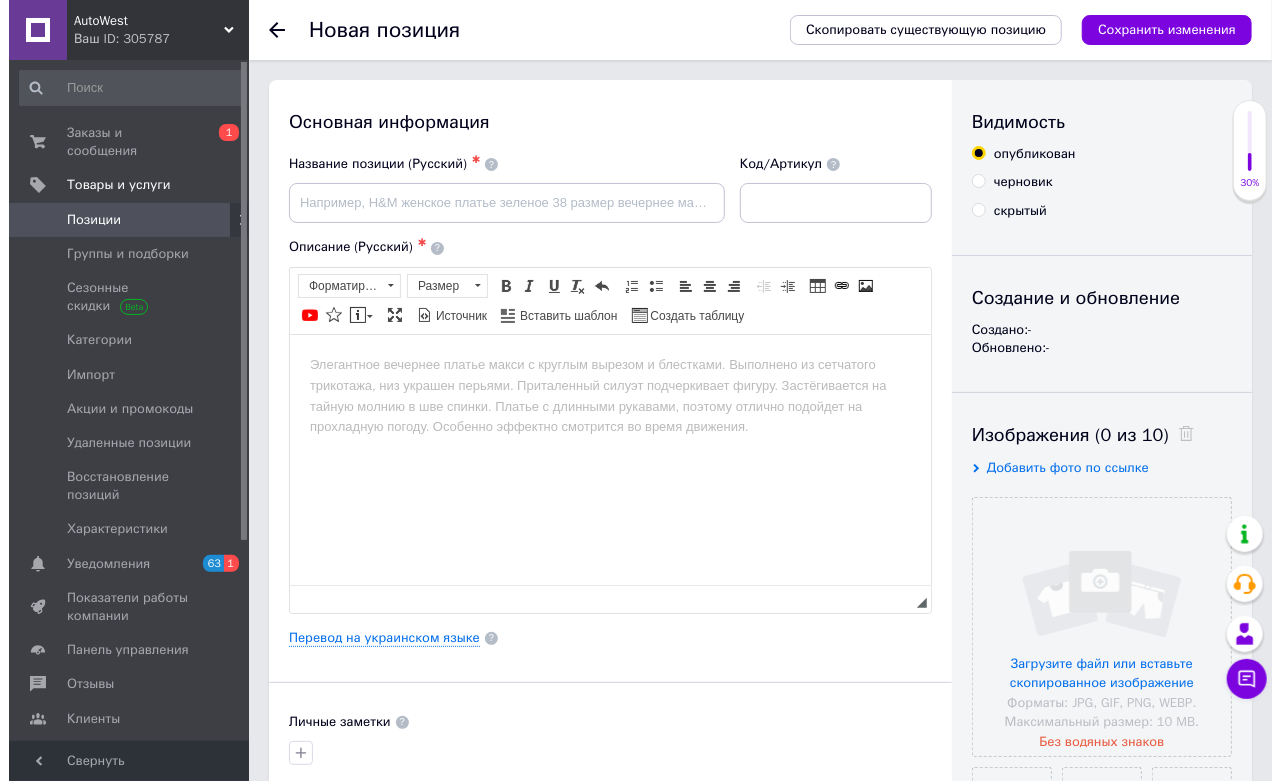 scroll, scrollTop: 0, scrollLeft: 0, axis: both 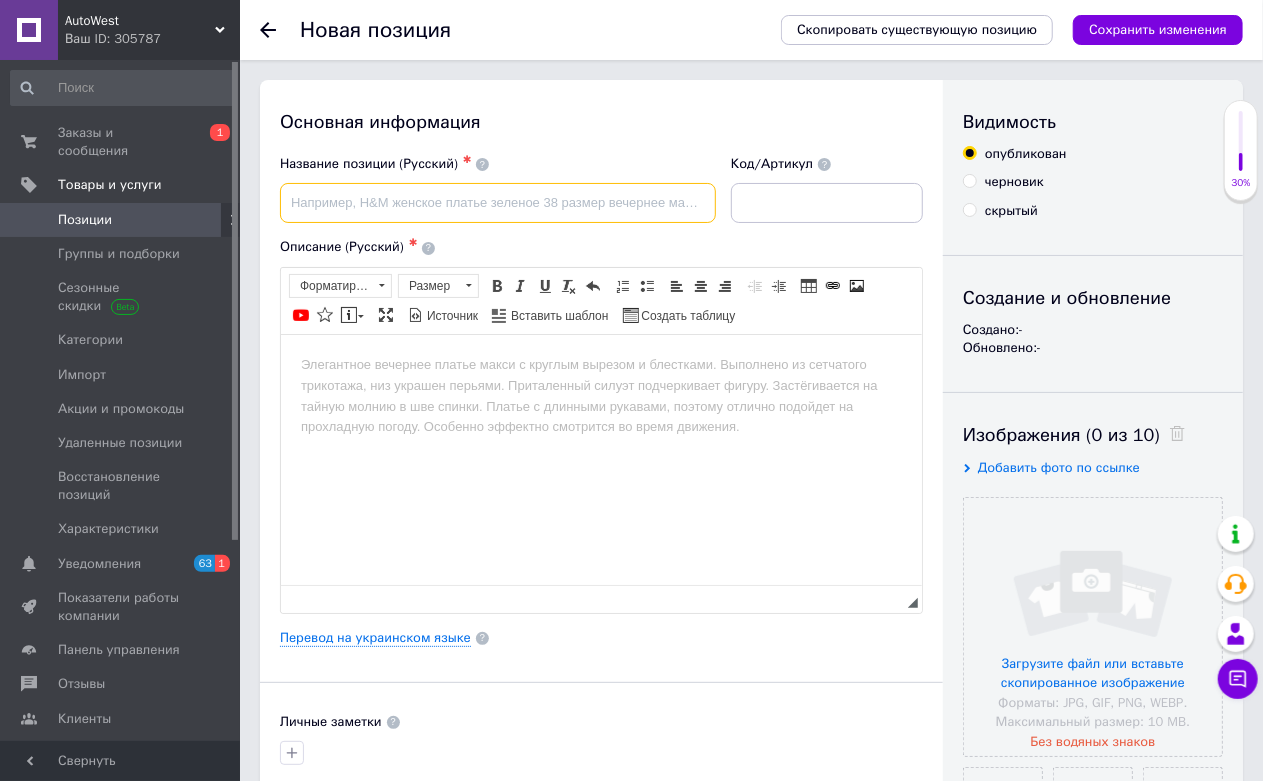 click at bounding box center [498, 203] 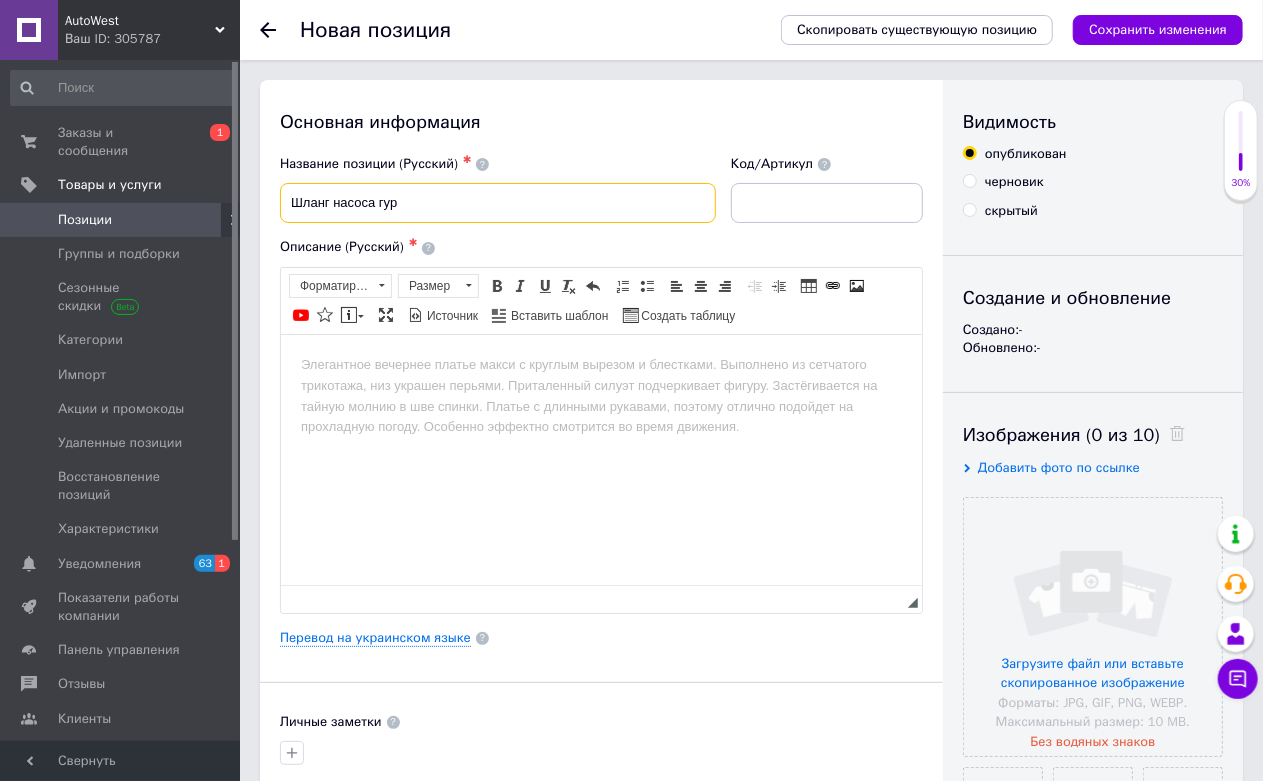 paste on "Toyota Camry V40 2006-2010г" 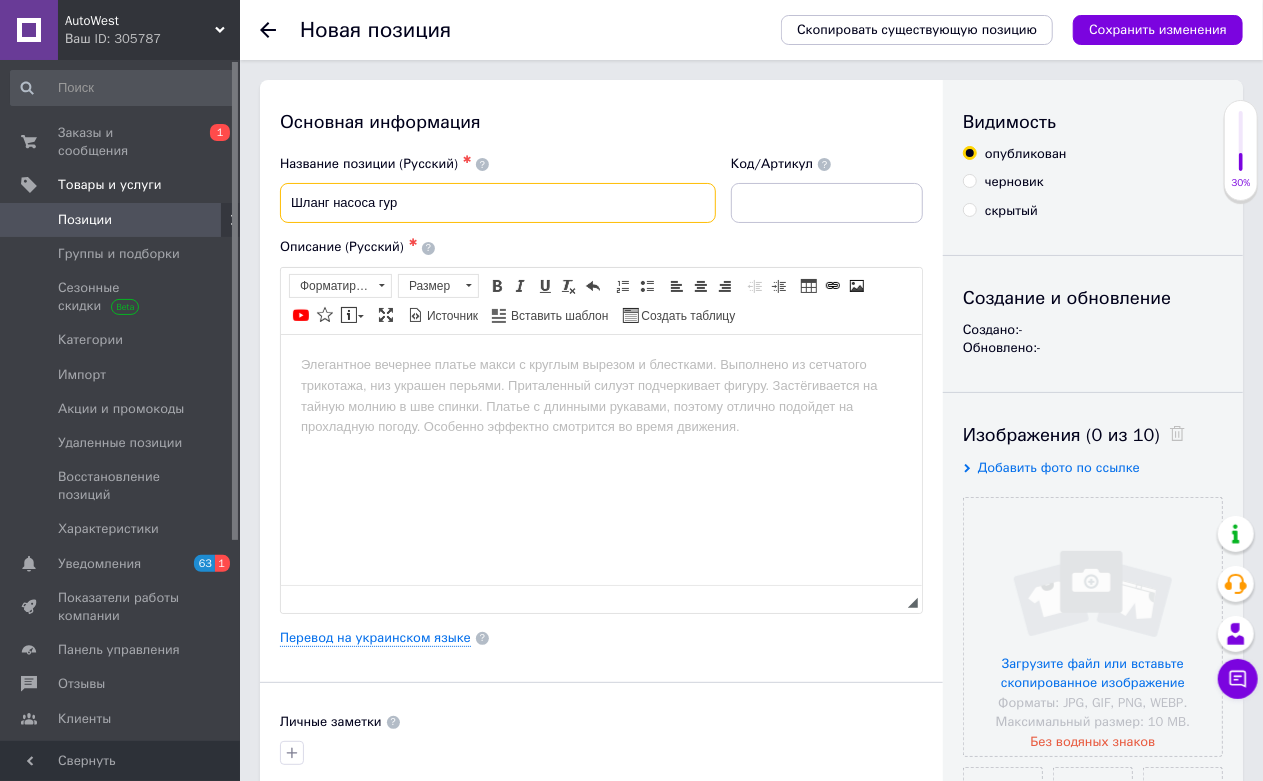 type on "Шланг насоса гур Toyota Camry V40 2006-2010г" 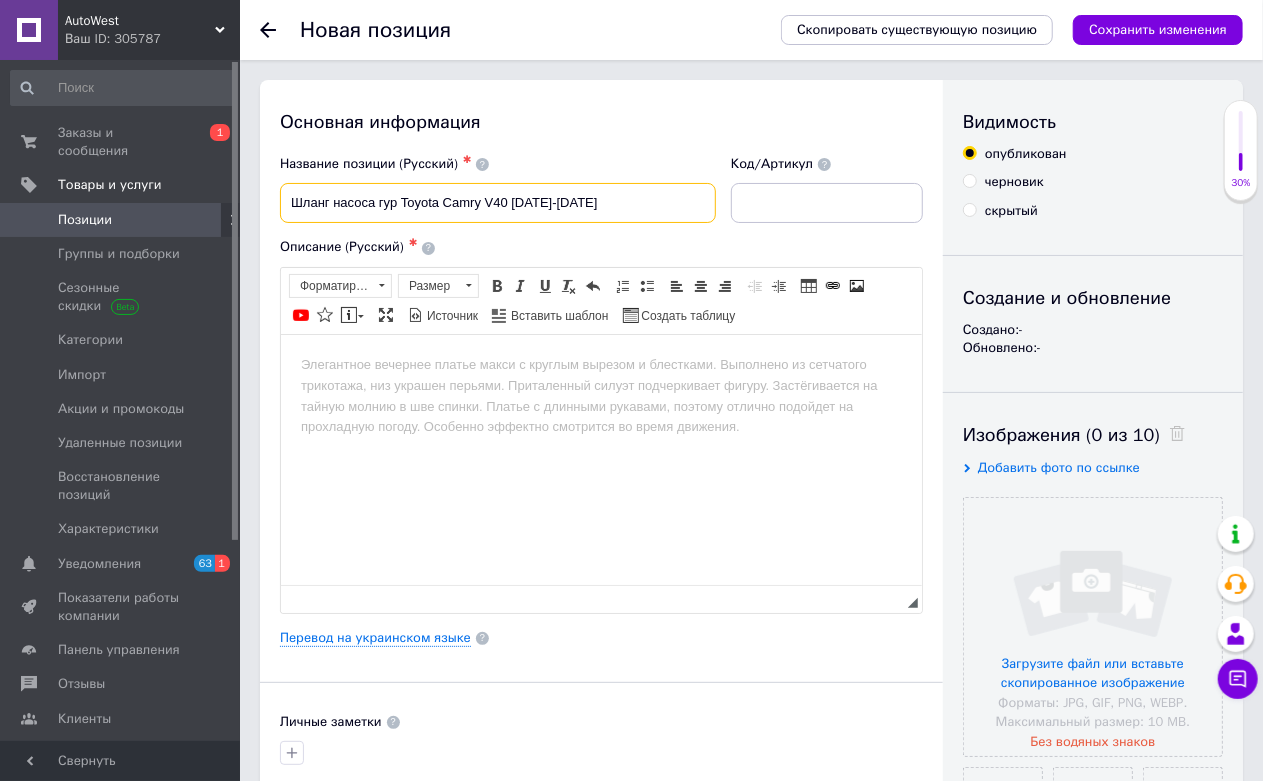 click on "Шланг насоса гур Toyota Camry V40 2006-2010г" at bounding box center (498, 203) 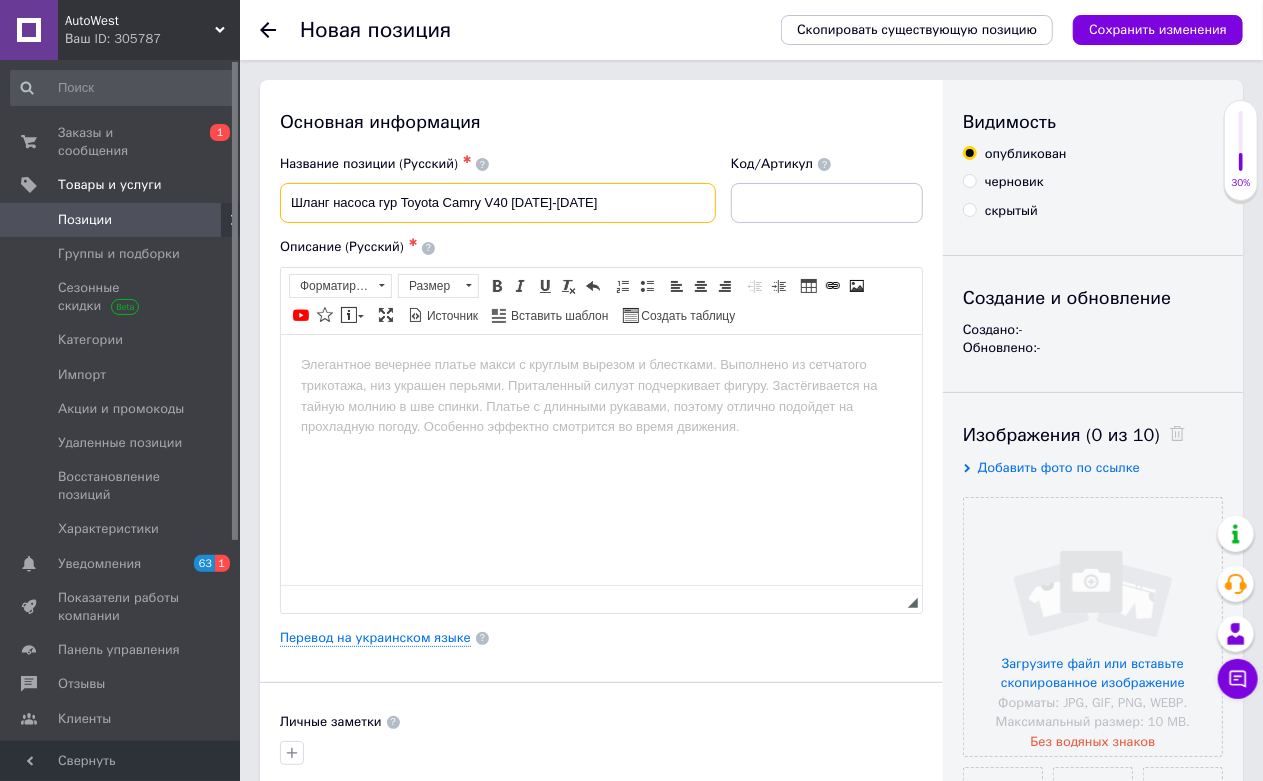 click on "Шланг насоса гур Toyota Camry V40 2006-2010г" at bounding box center [498, 203] 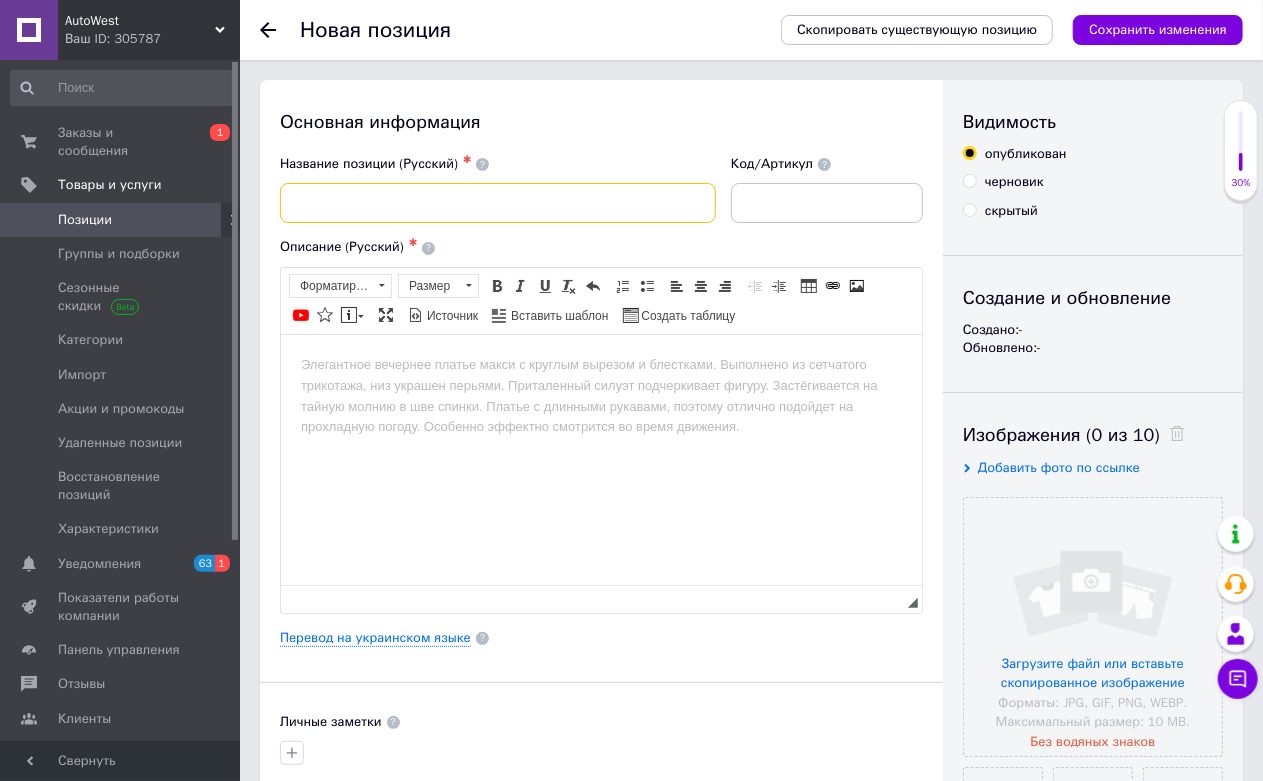 paste on "Шланг насоса гур Toyota Camry V40 2006-2010г" 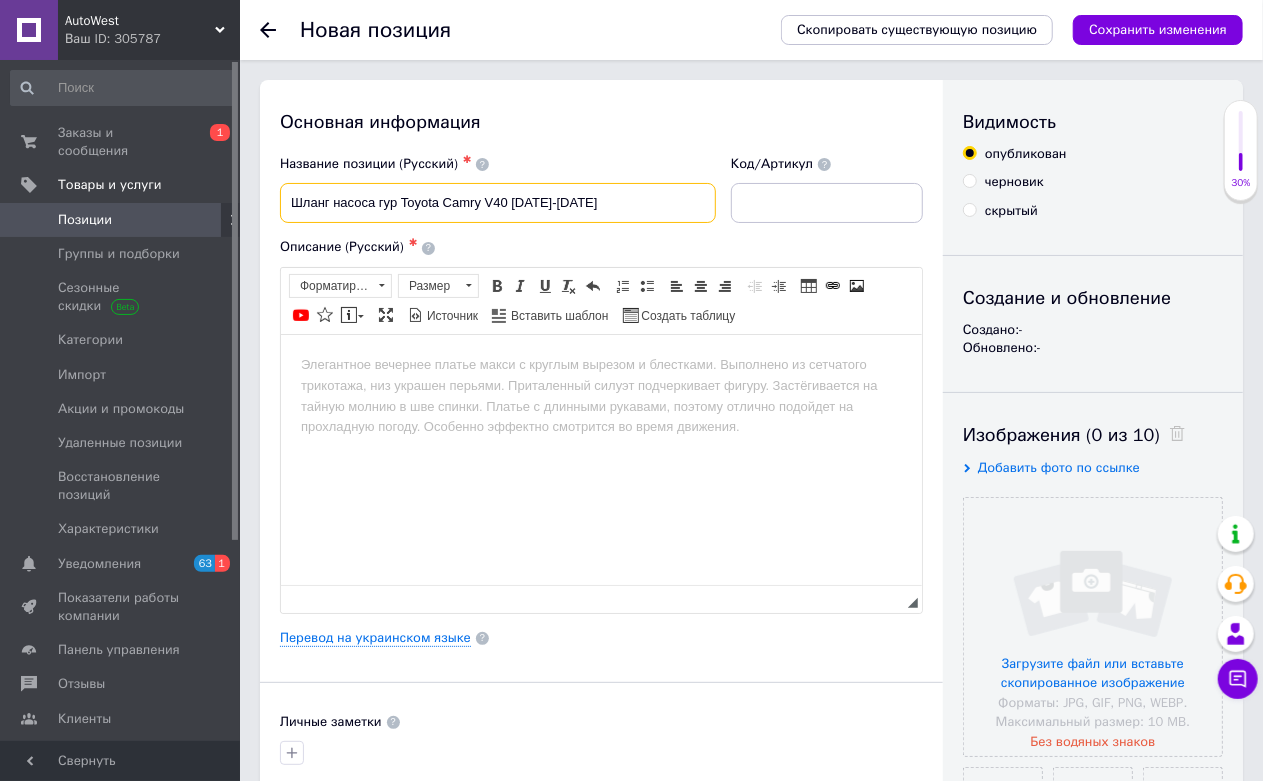 click on "Шланг насоса гур Toyota Camry V40 2006-2010г" at bounding box center [498, 203] 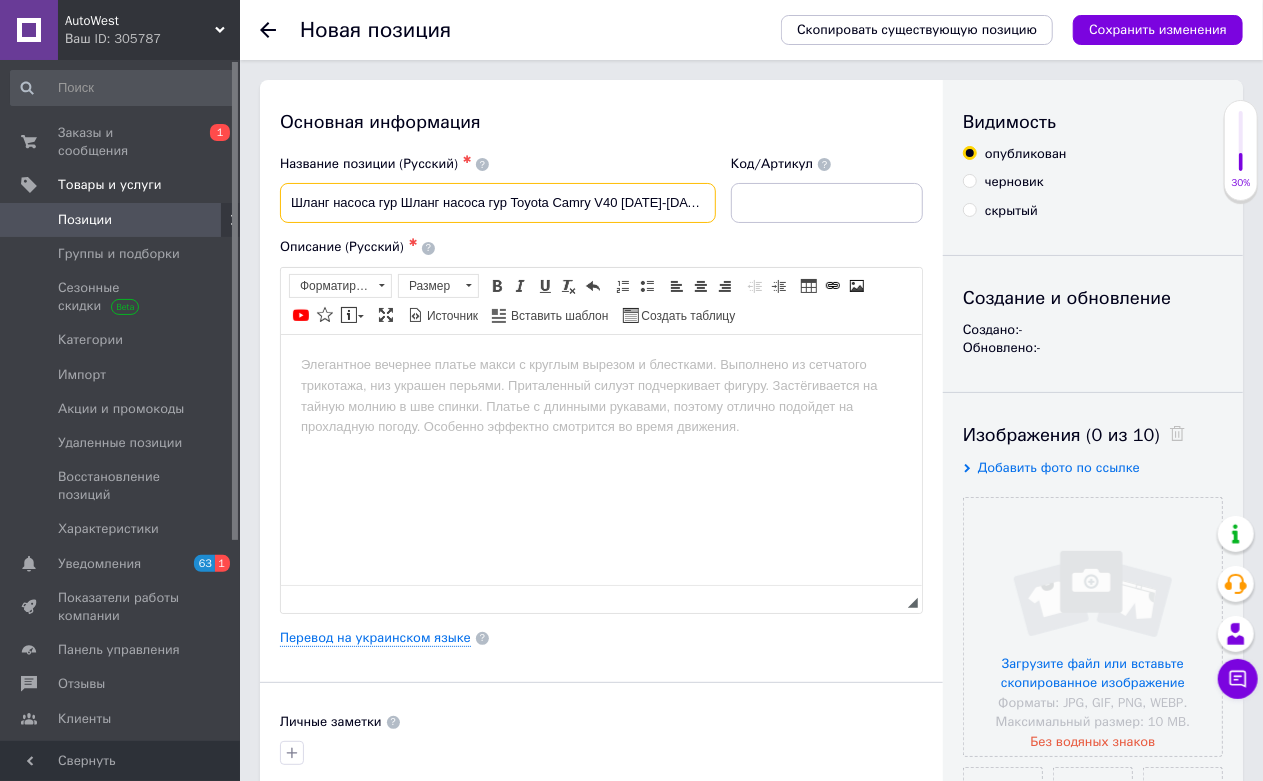 drag, startPoint x: 404, startPoint y: 195, endPoint x: 272, endPoint y: 227, distance: 135.82341 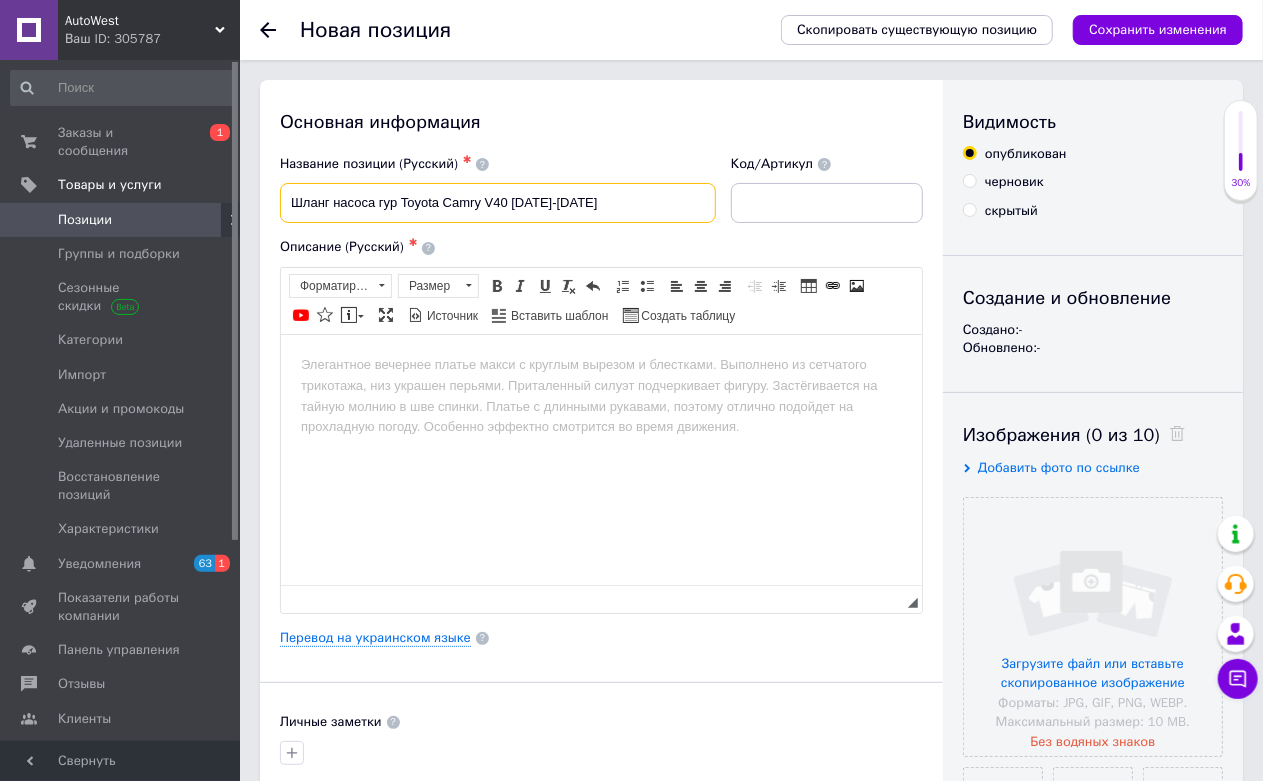 click on "Шланг насоса гур Toyota Camry V40 2006-2010г" at bounding box center [498, 203] 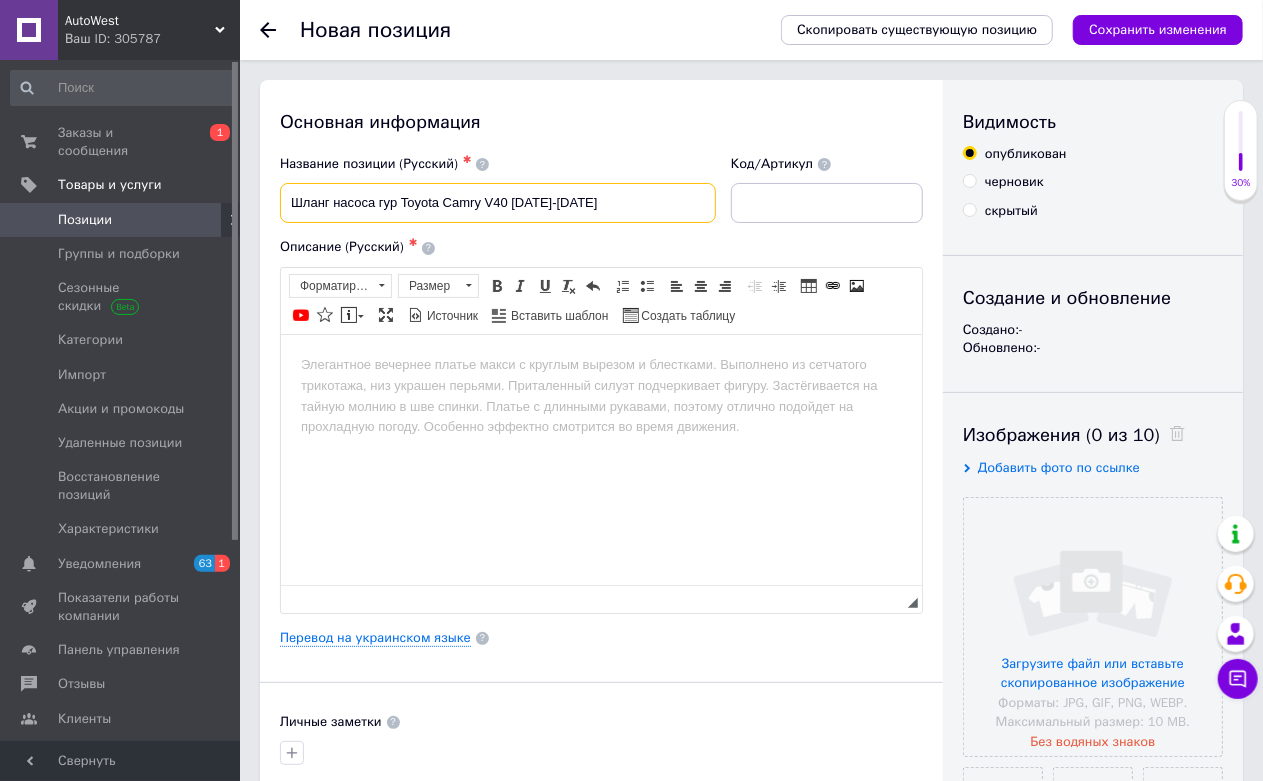 paste on "4440633121" 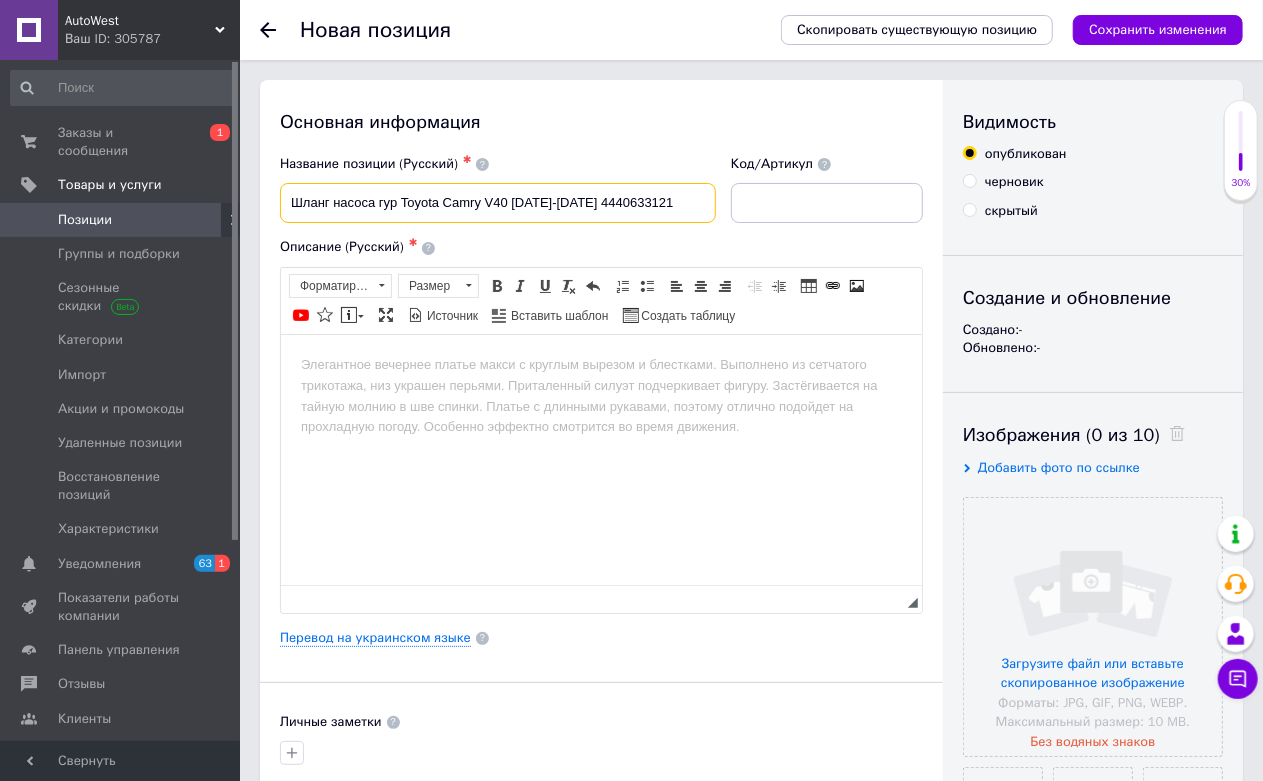 type on "Шланг насоса гур Toyota Camry V40 [DATE]-[DATE] 4440633121" 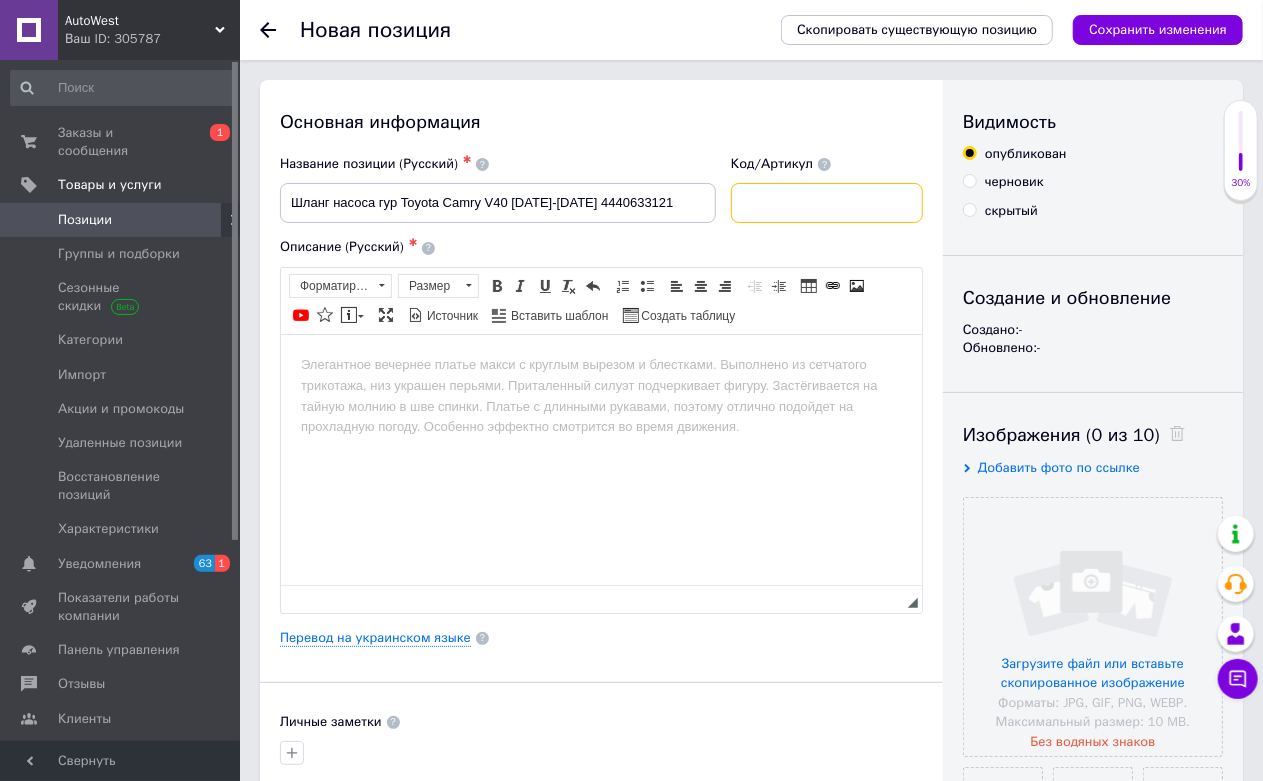 click at bounding box center [827, 203] 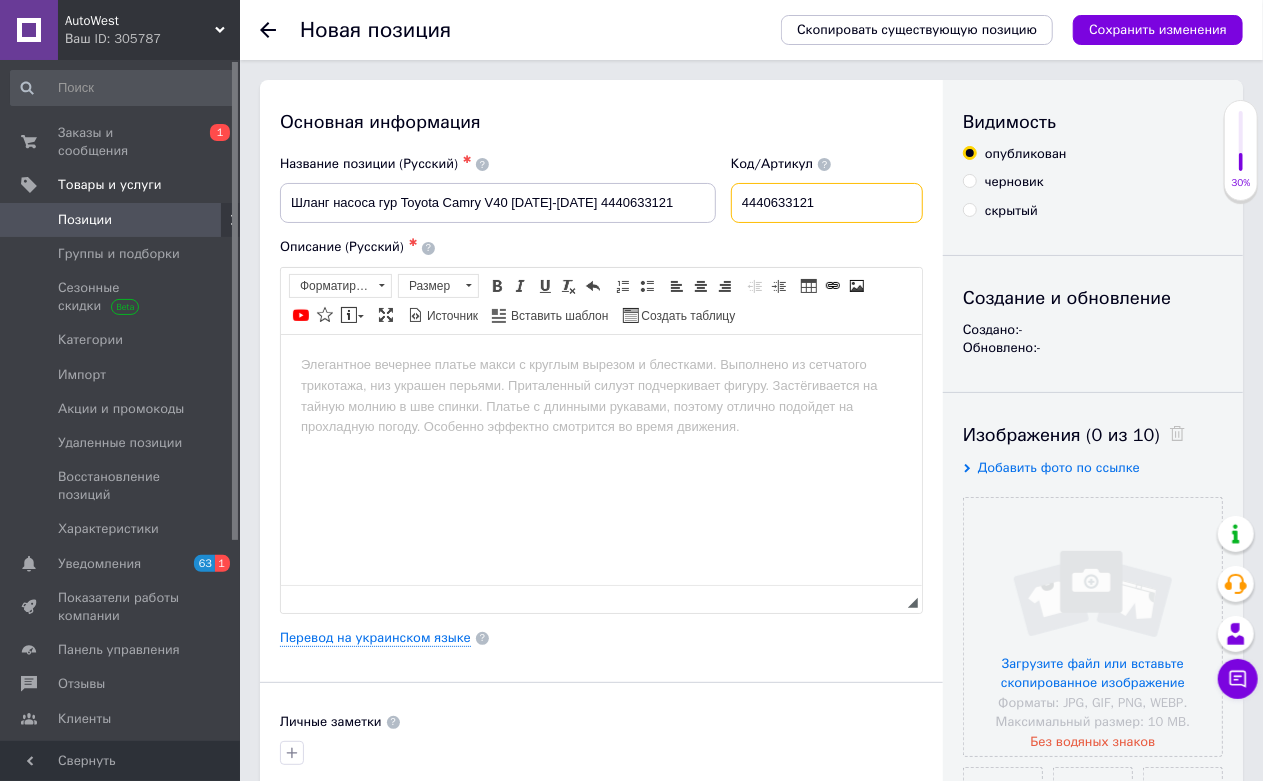 type on "4440633121" 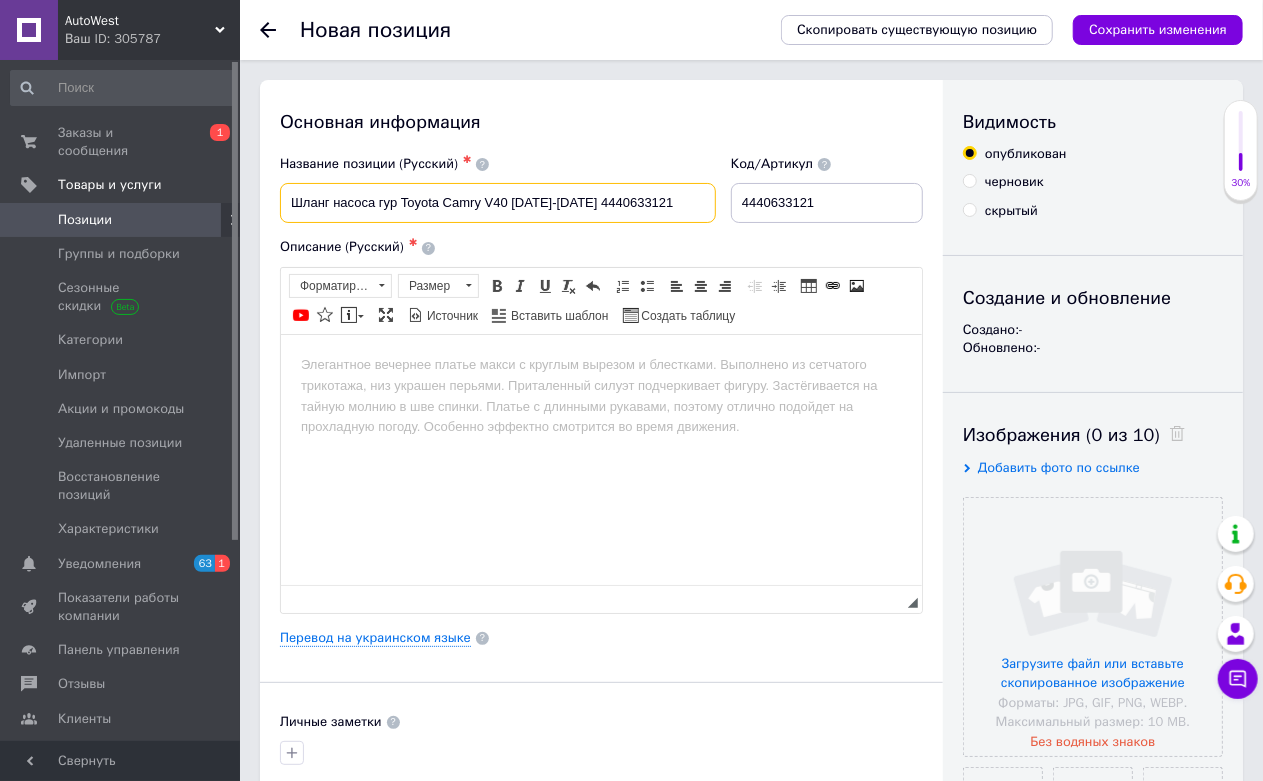 click on "Шланг насоса гур Toyota Camry V40 [DATE]-[DATE] 4440633121" at bounding box center [498, 203] 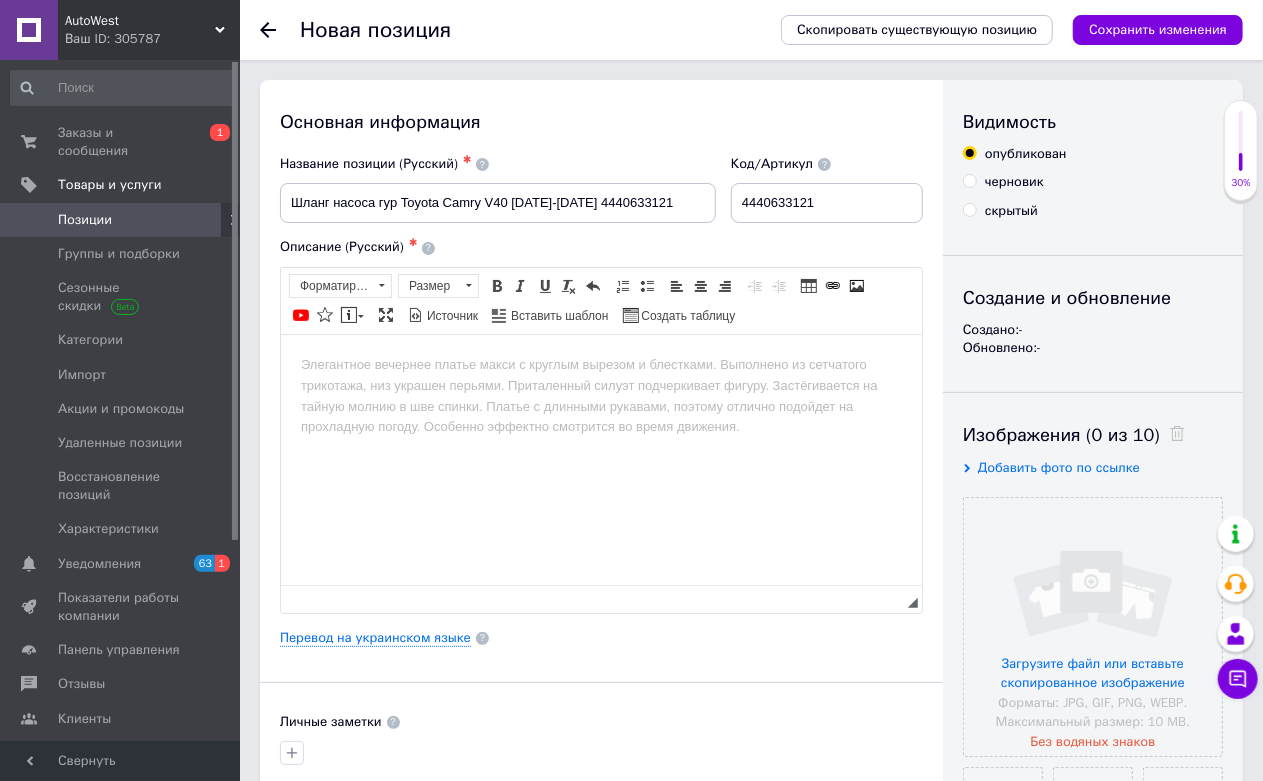 click at bounding box center (600, 364) 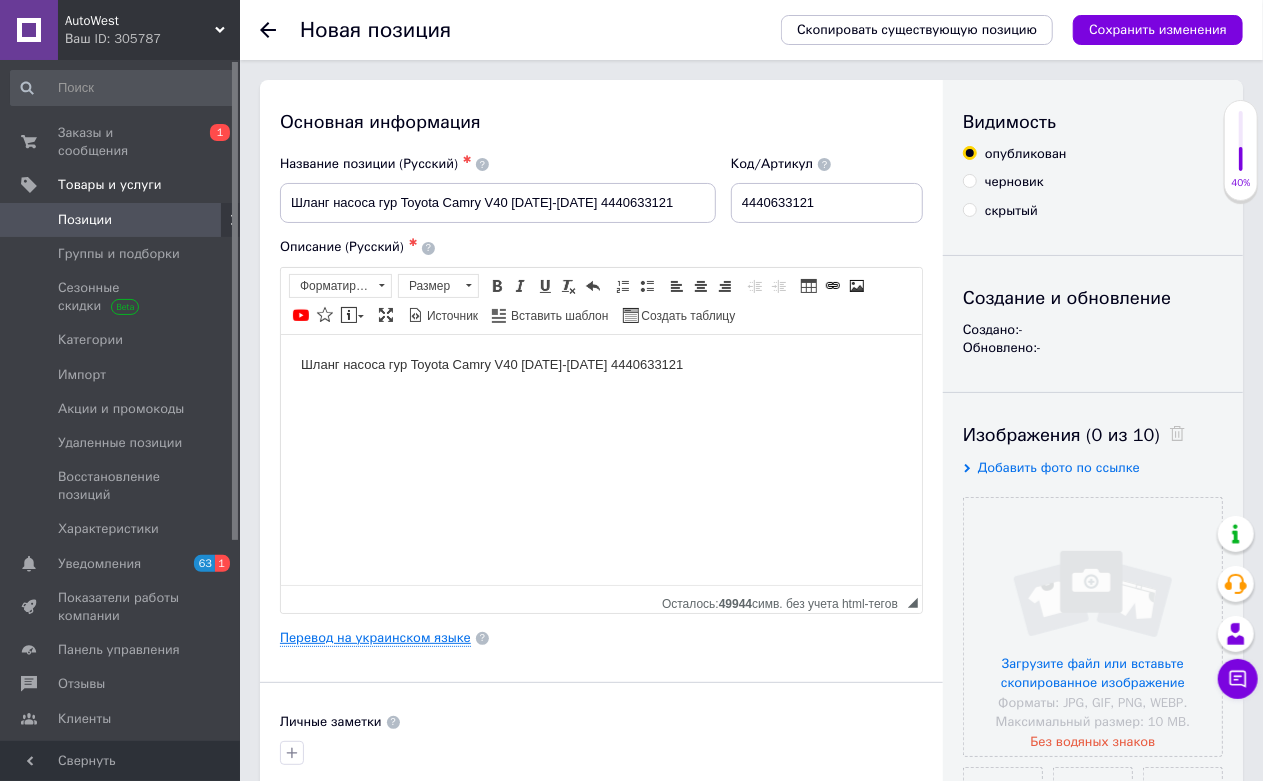 click on "Перевод на украинском языке" at bounding box center (375, 638) 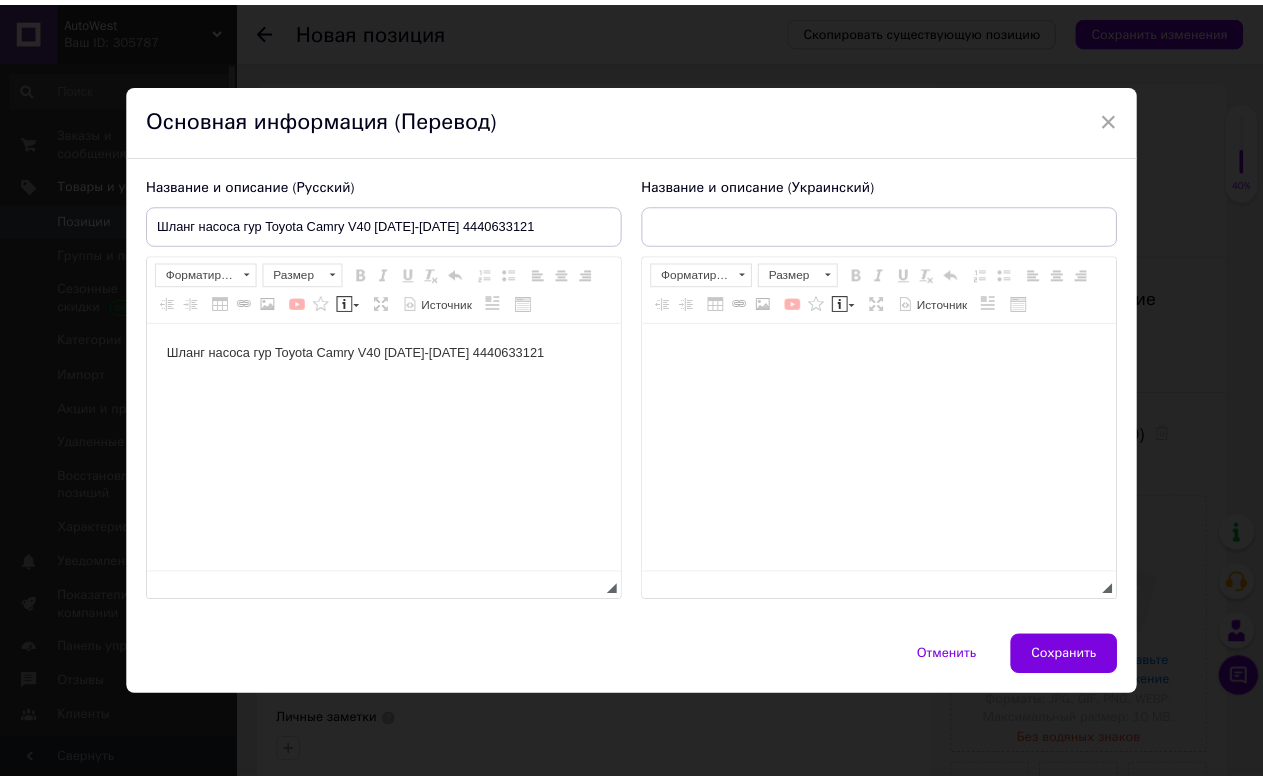 scroll, scrollTop: 0, scrollLeft: 0, axis: both 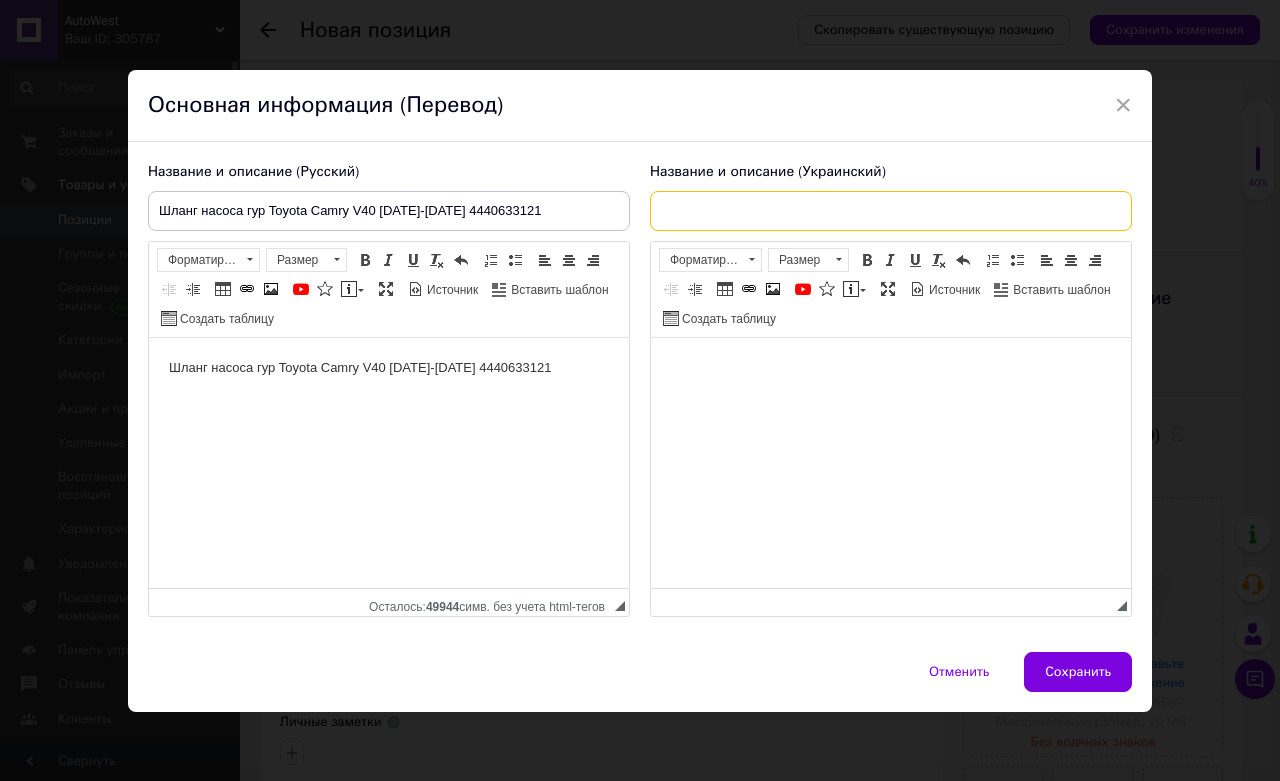click at bounding box center [891, 211] 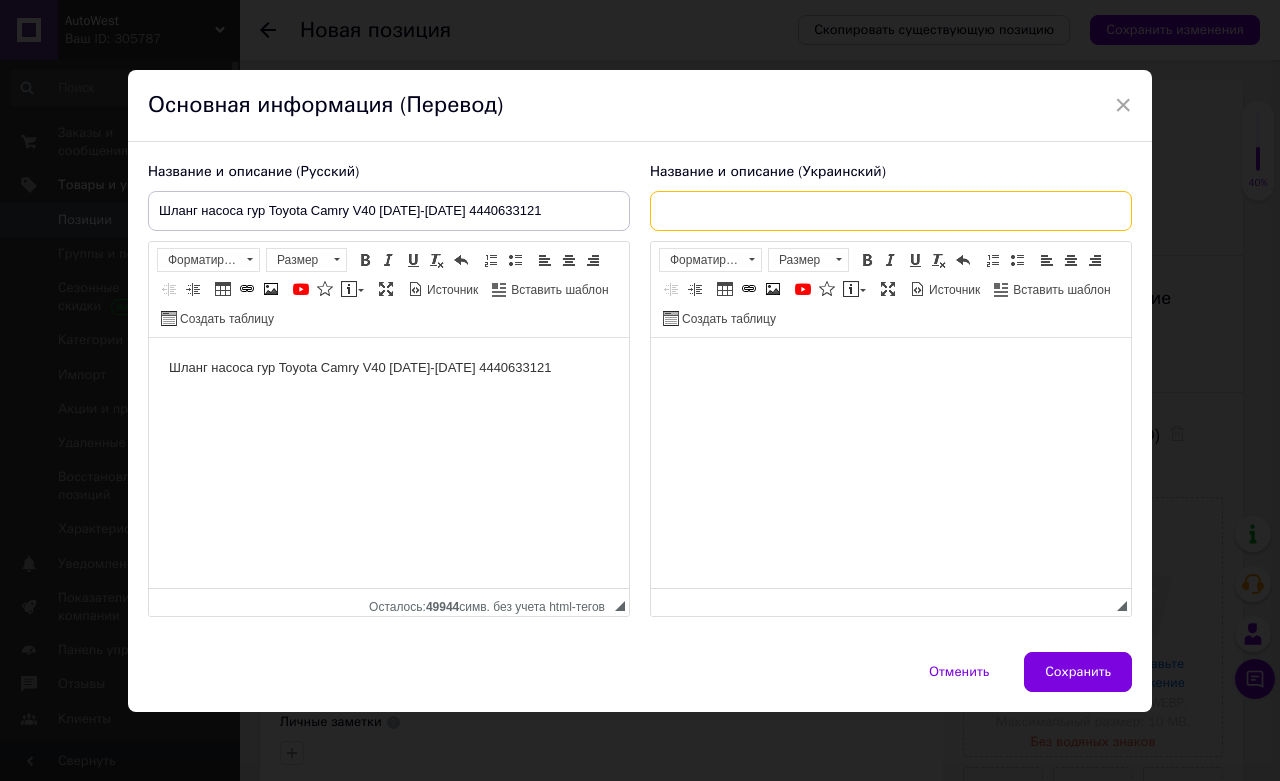 paste on "Шланг насоса гур Toyota Camry V40 [DATE]-[DATE] 4440633121" 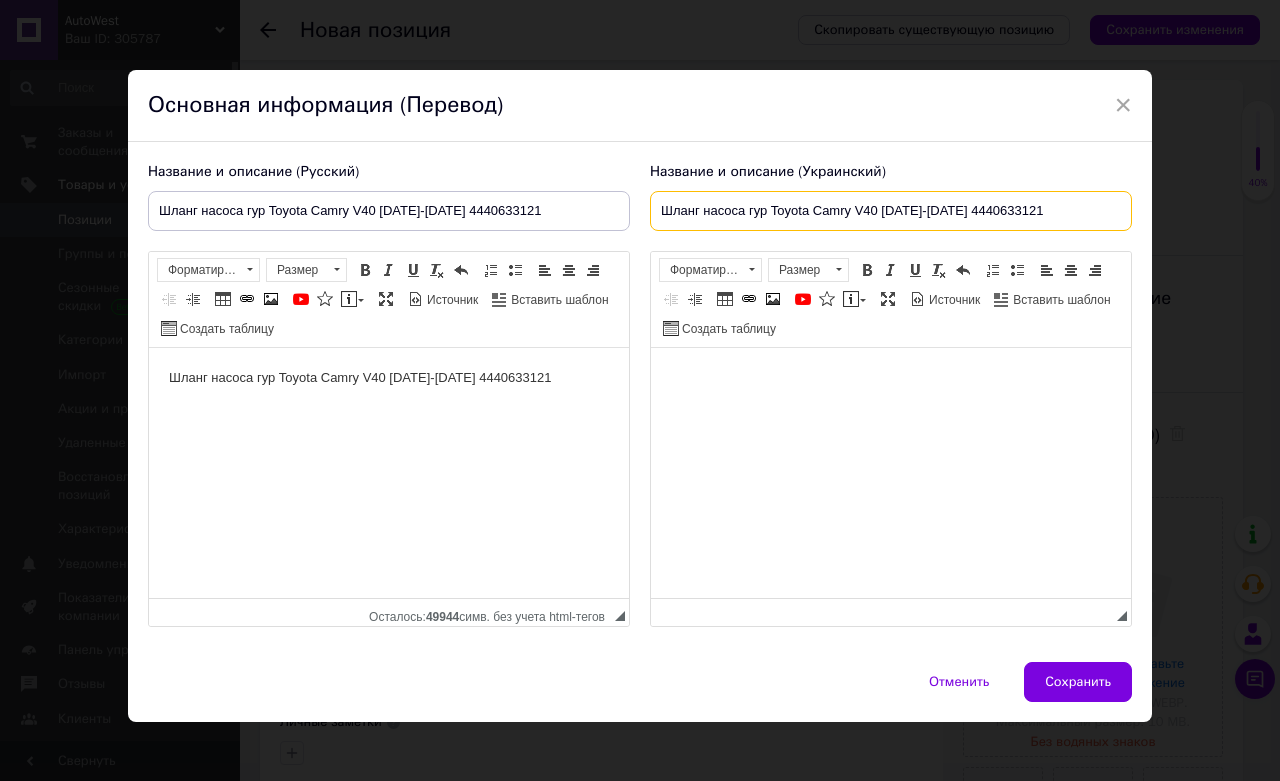 type on "Шланг насоса гур Toyota Camry V40 [DATE]-[DATE] 4440633121" 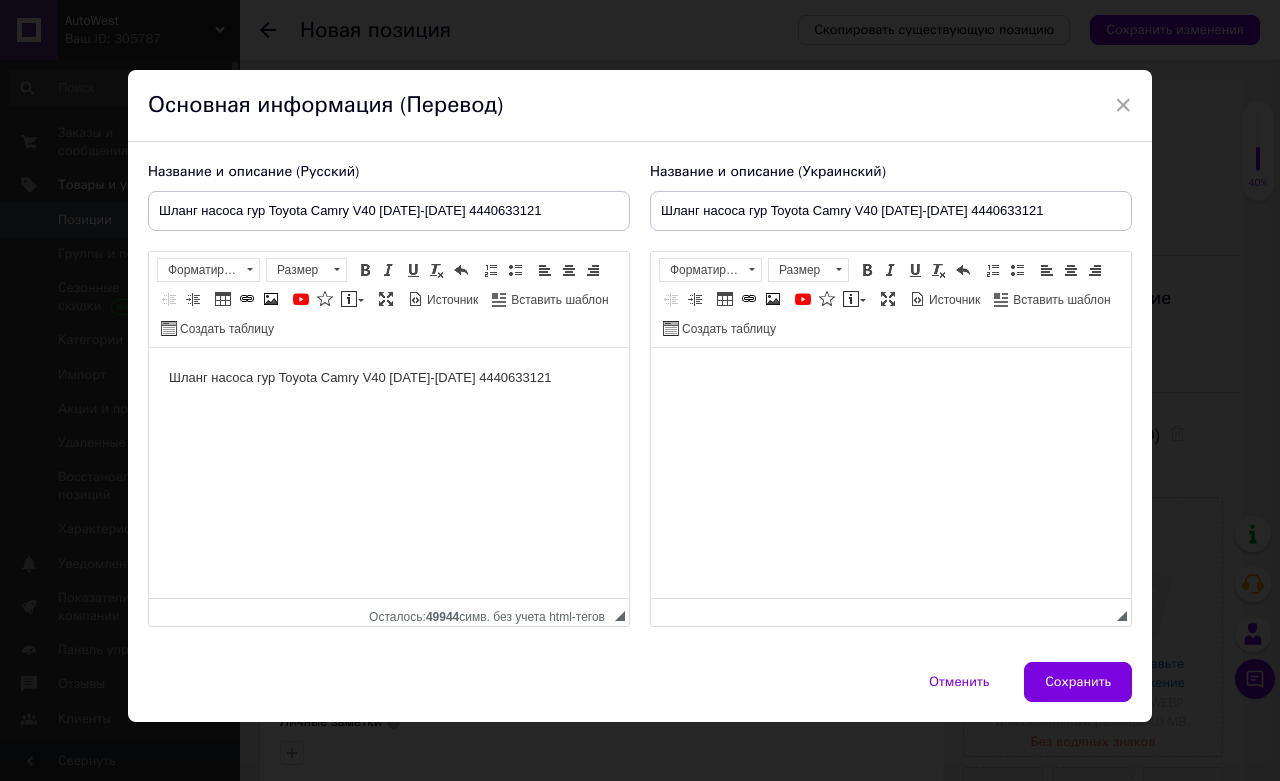 click at bounding box center [891, 378] 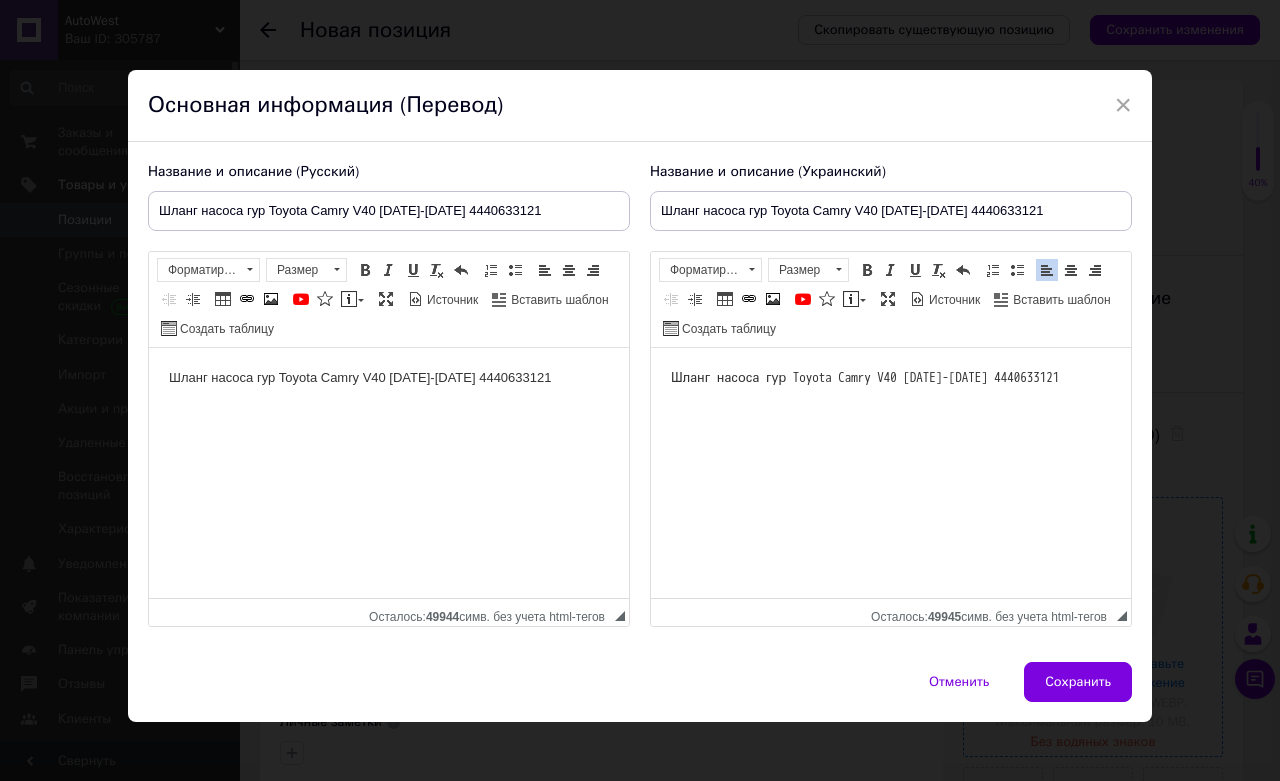 click on "Сохранить" at bounding box center (1078, 682) 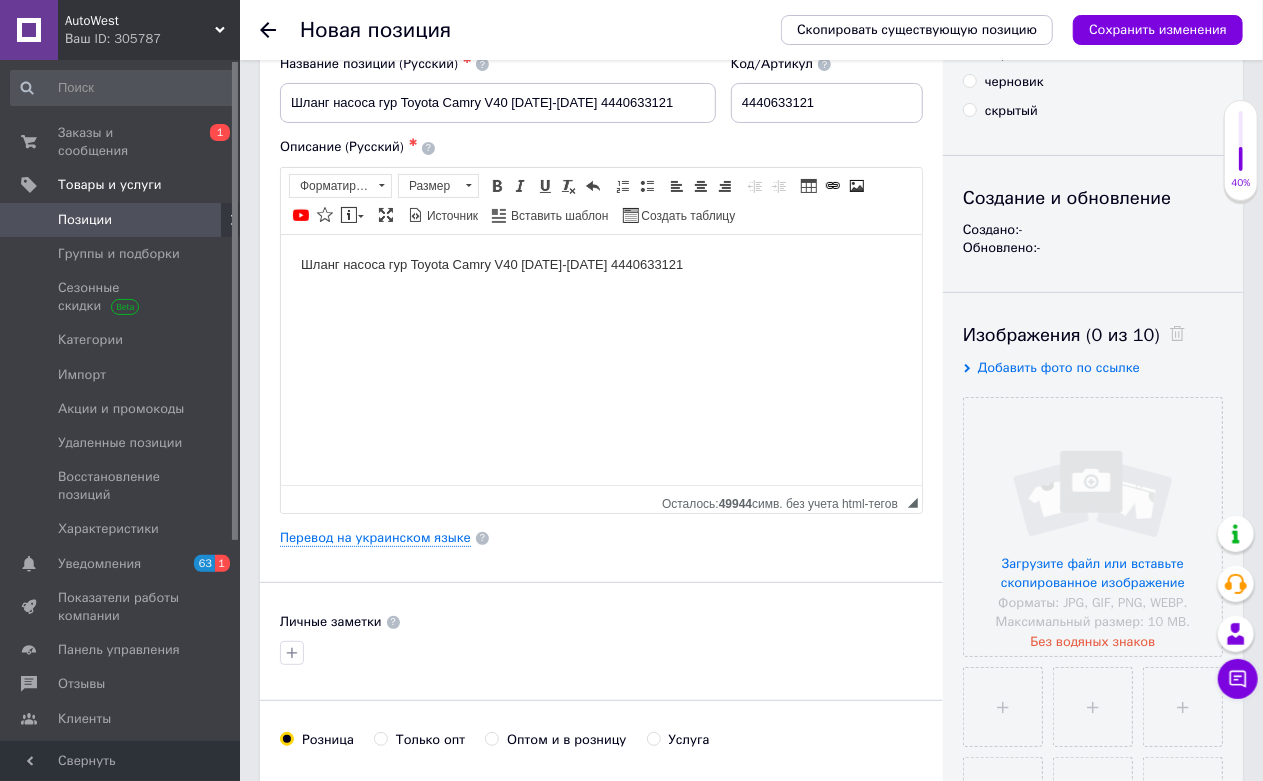 scroll, scrollTop: 333, scrollLeft: 0, axis: vertical 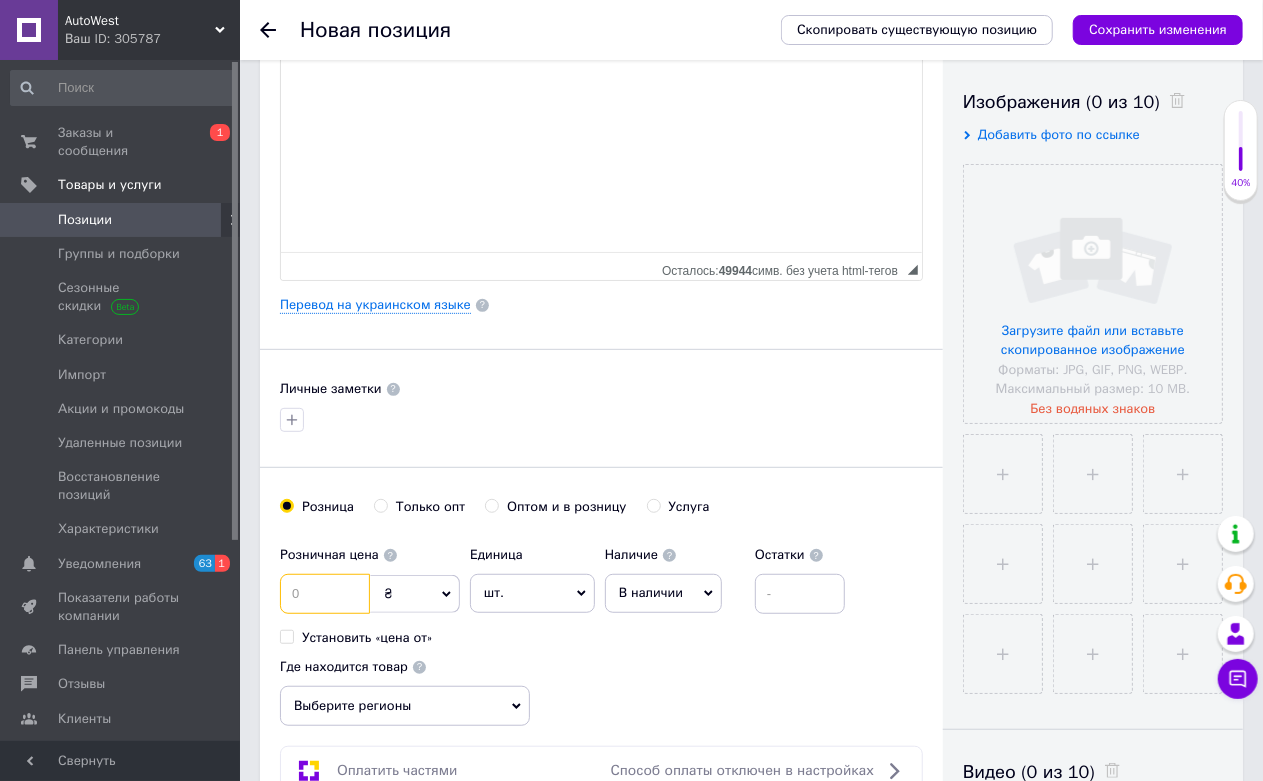 click at bounding box center [325, 594] 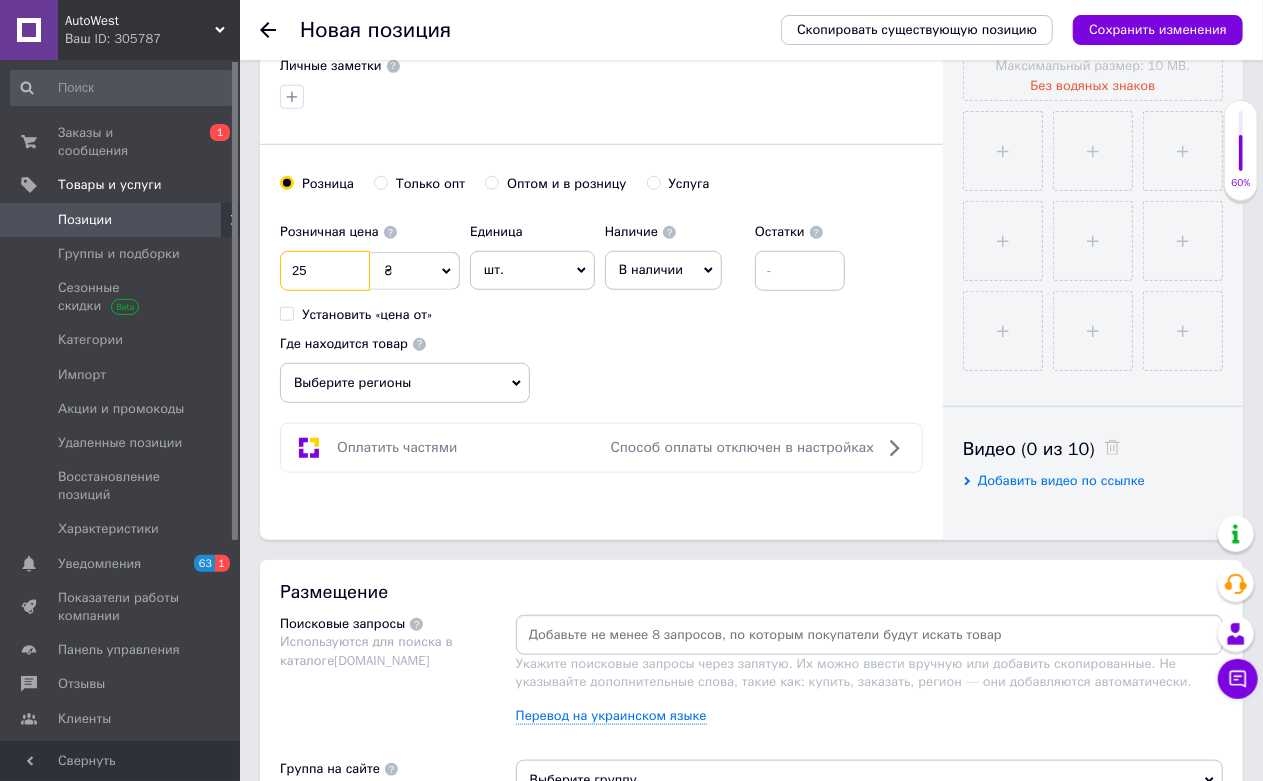 scroll, scrollTop: 666, scrollLeft: 0, axis: vertical 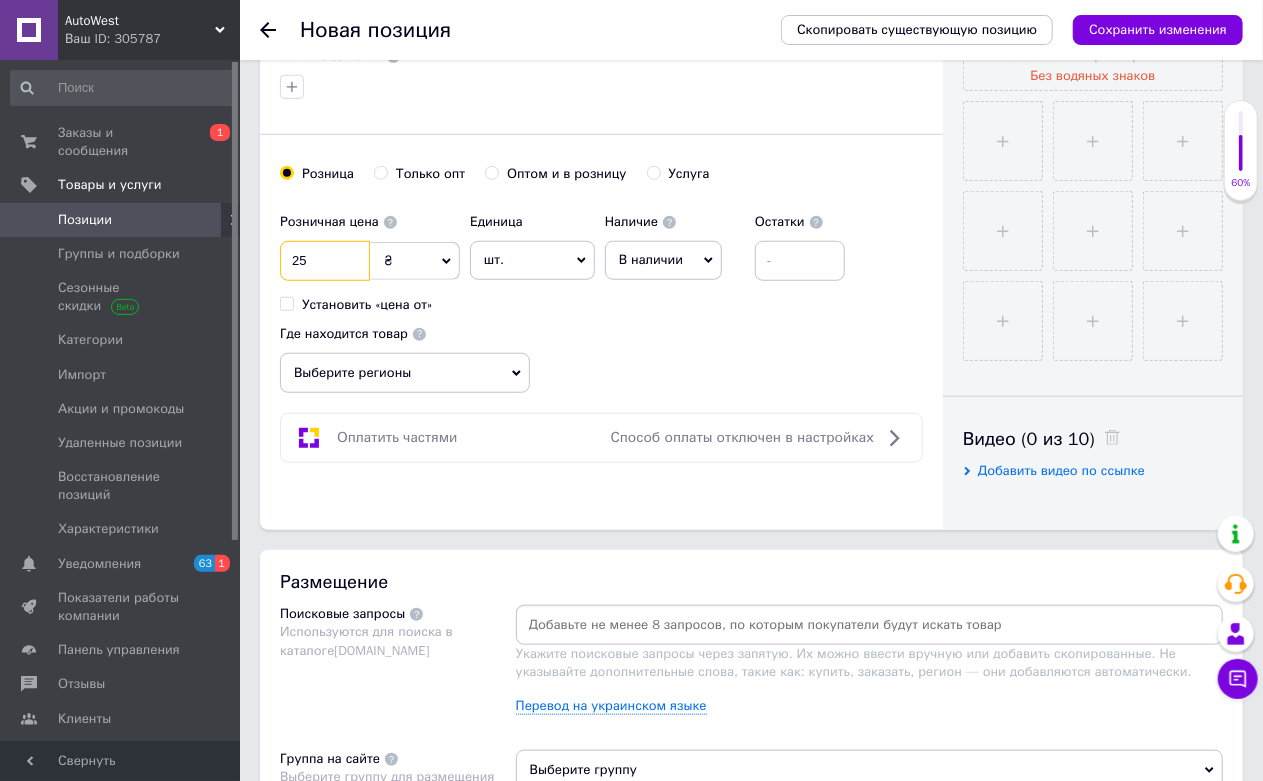 type on "25" 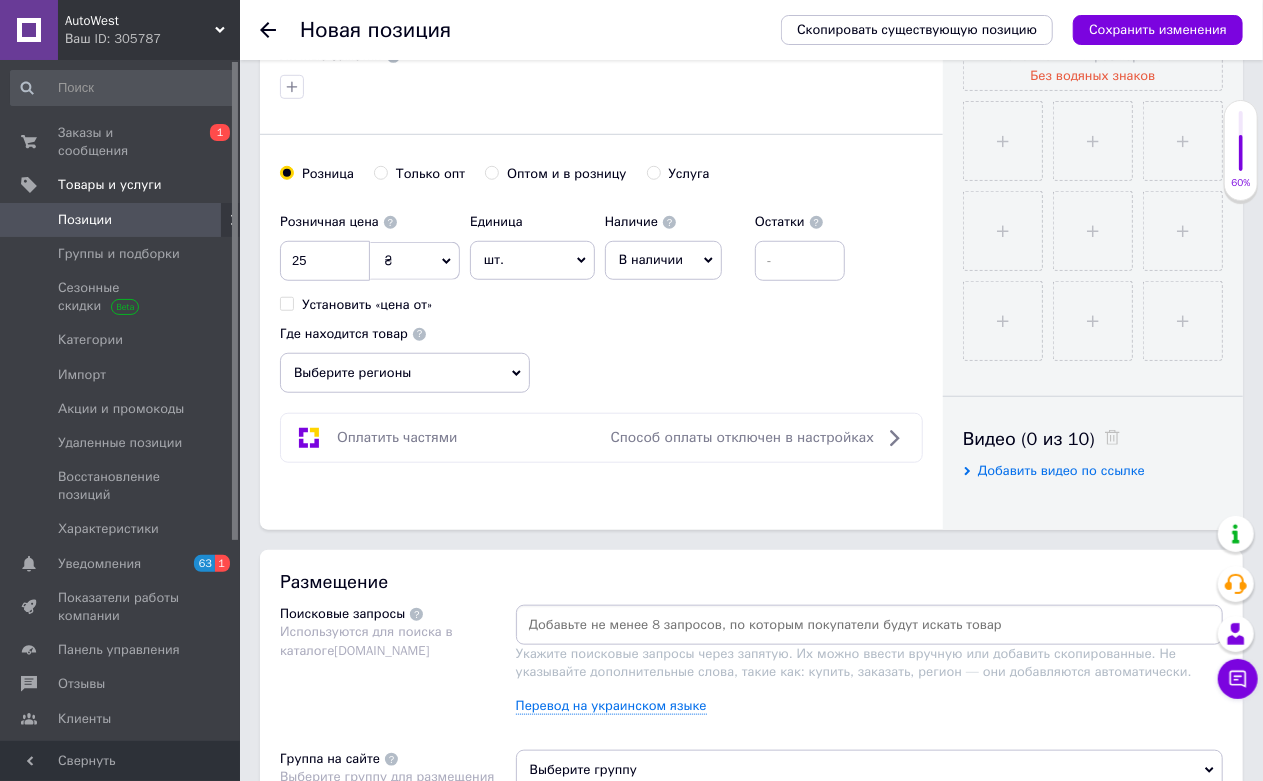 click on "₴" at bounding box center [415, 261] 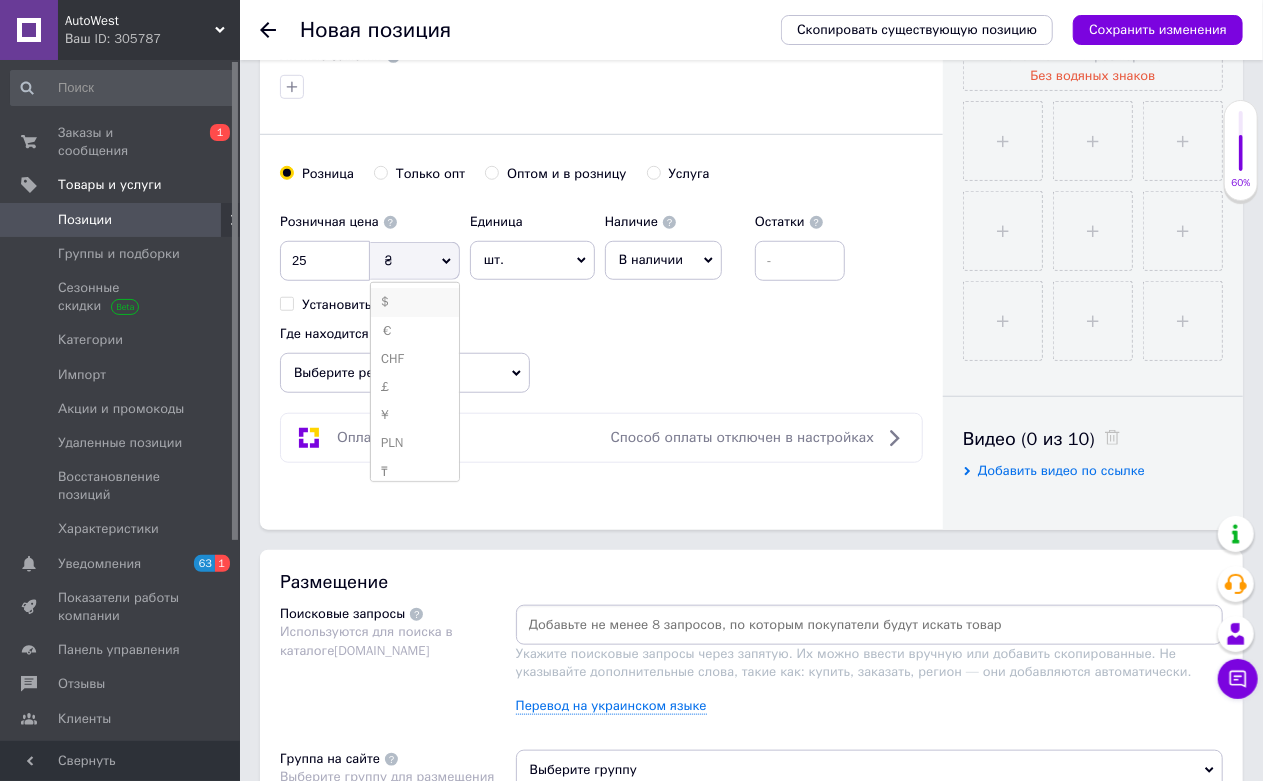 click on "$" at bounding box center [415, 302] 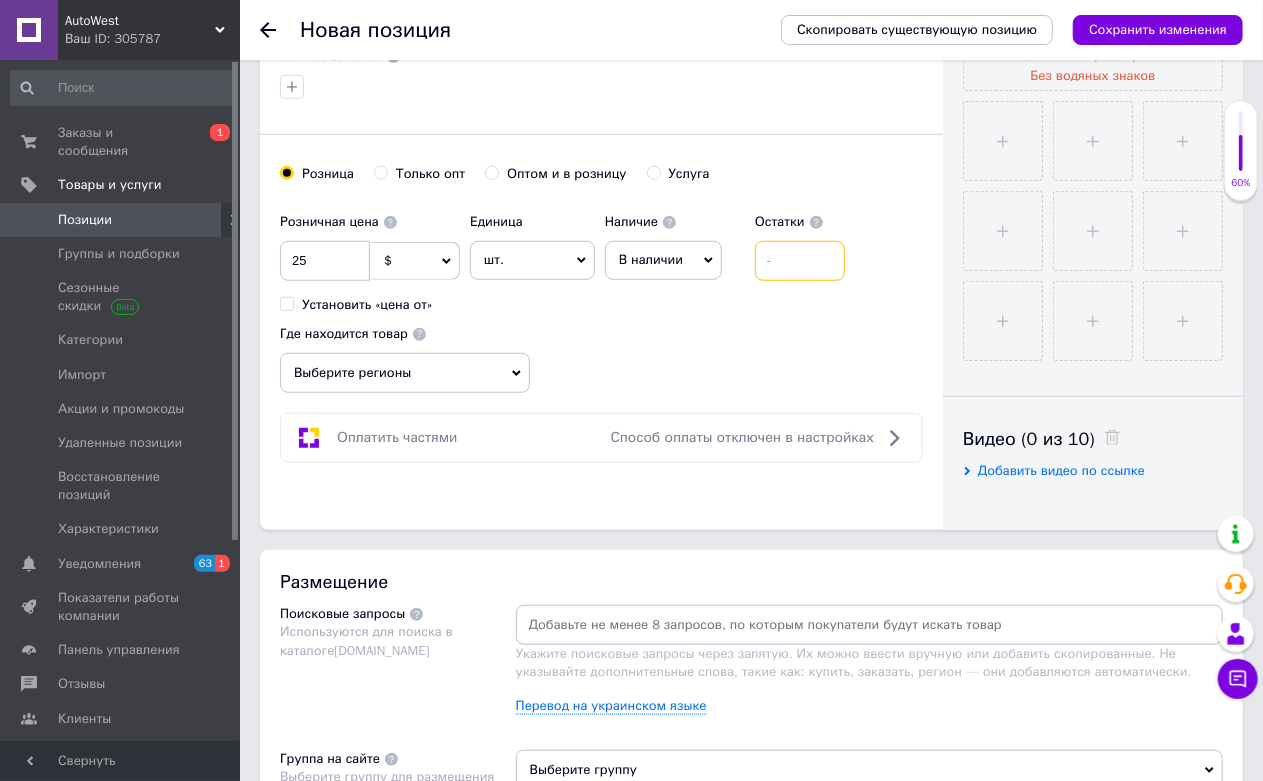click at bounding box center [800, 261] 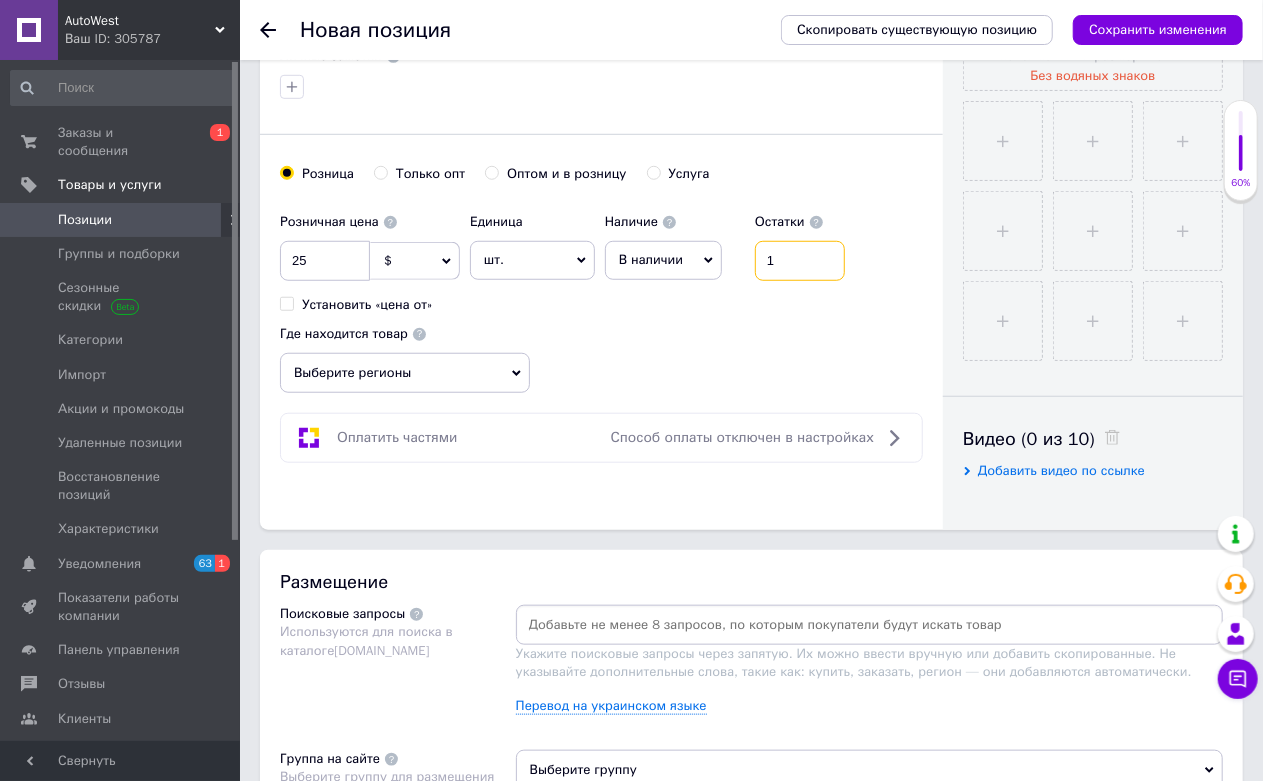 type on "1" 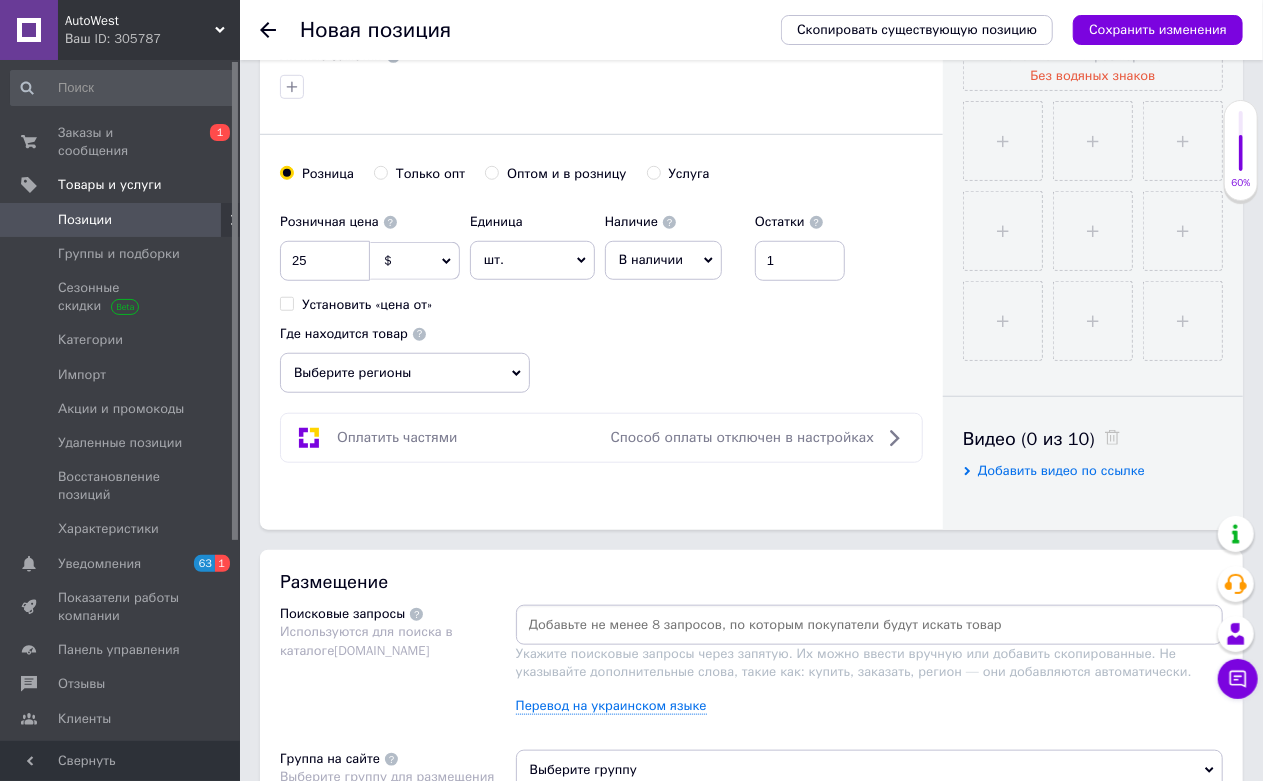 click on "Выберите регионы" at bounding box center (405, 373) 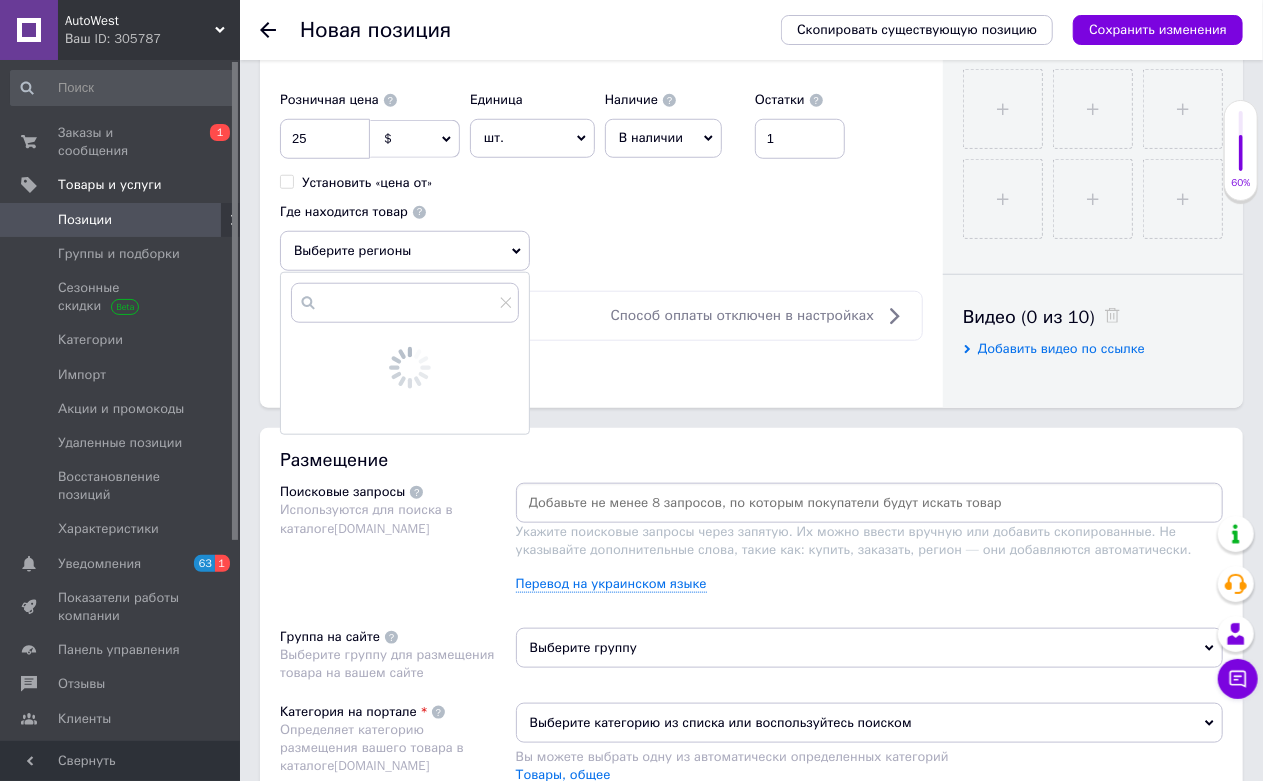 scroll, scrollTop: 888, scrollLeft: 0, axis: vertical 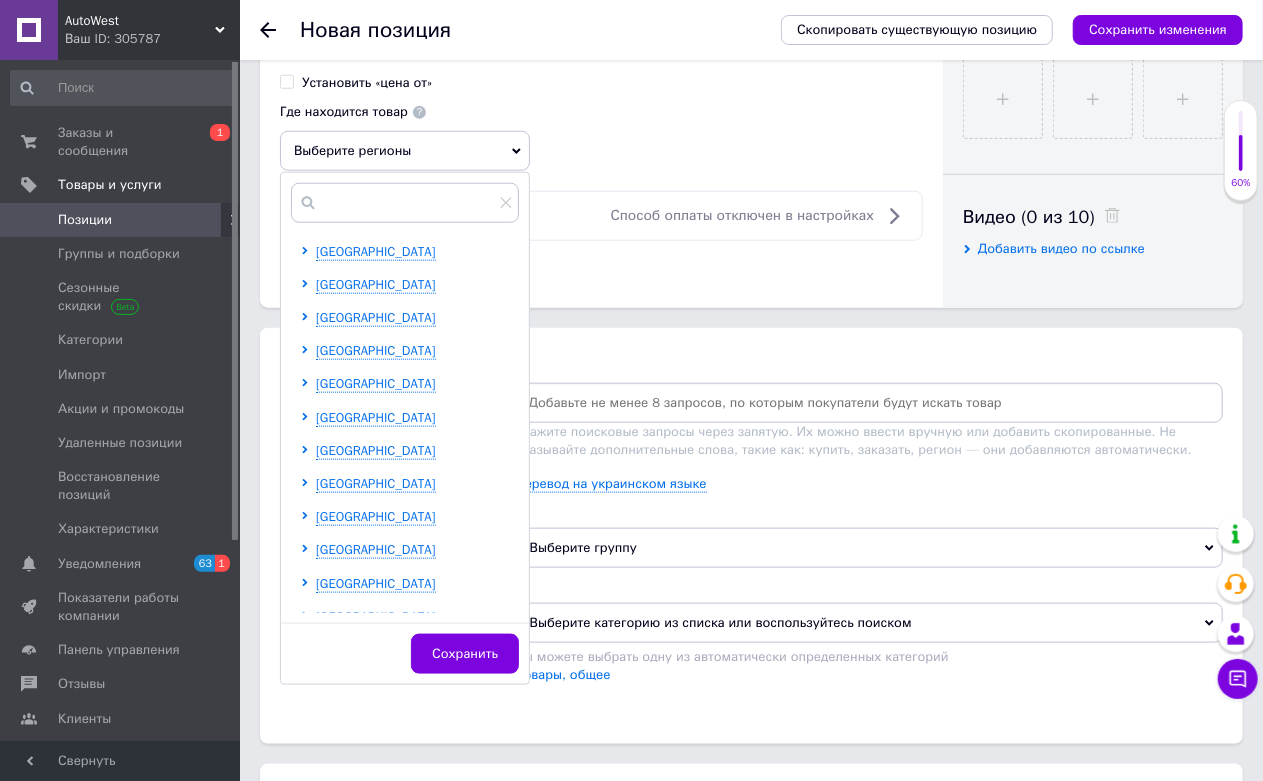 click on "Винницкая область Волынская область Днепропетровская область Донецкая область Житомирская область Закарпатская область Запорожская область Ивано-Франковская область Киевская область Кировоградская область Луганская область Львовская область Николаевская область Одесская область Полтавская область Ровненская область Сумская область Тернопольская область Харьковская область Херсонская область Хмельницкая область Черкасская область Черниговская область Черновицкая область" at bounding box center [409, 643] 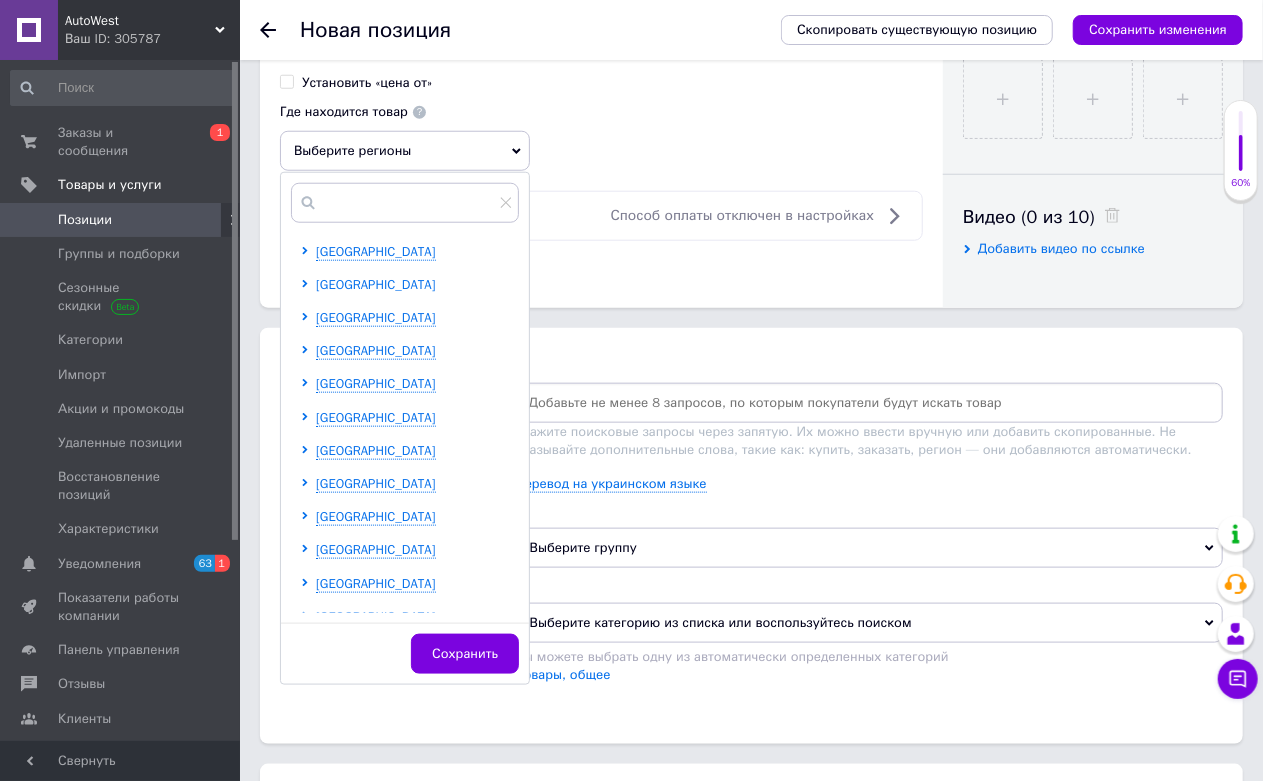 click on "Волынская область" at bounding box center (376, 284) 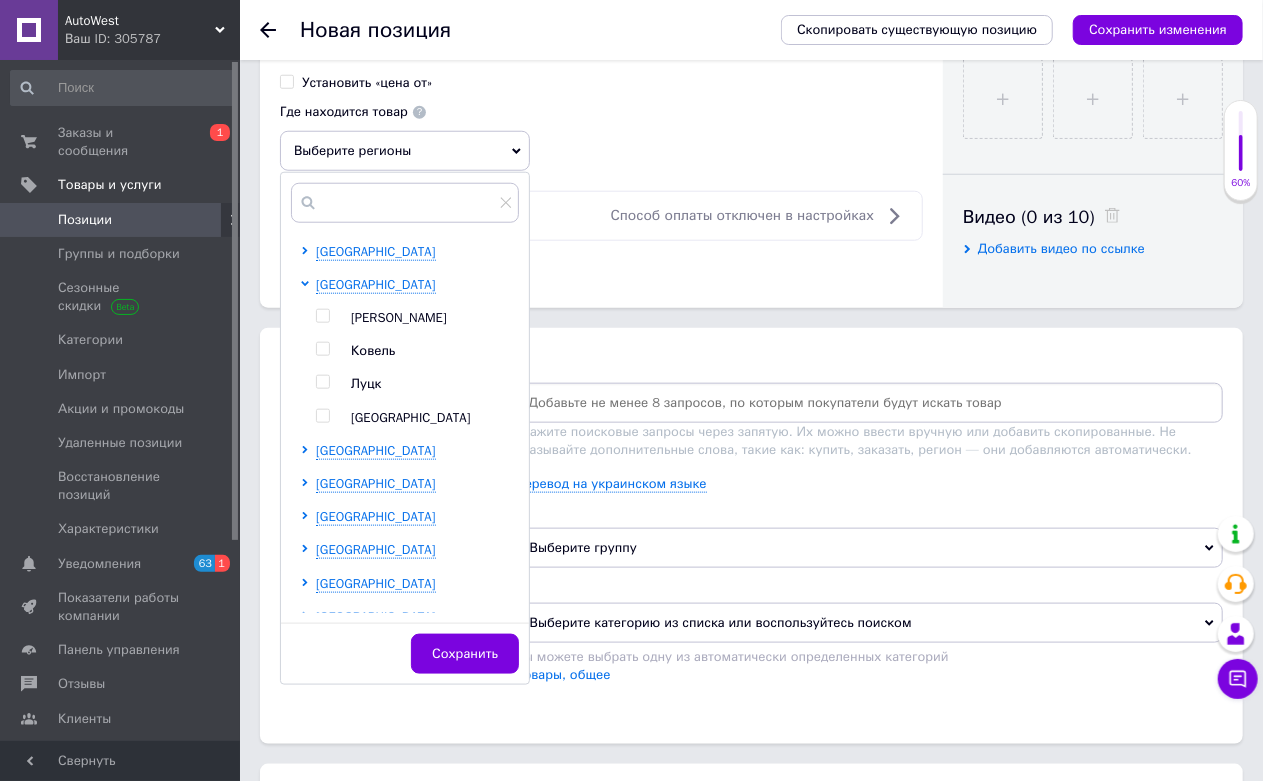 click on "Луцк" at bounding box center (366, 383) 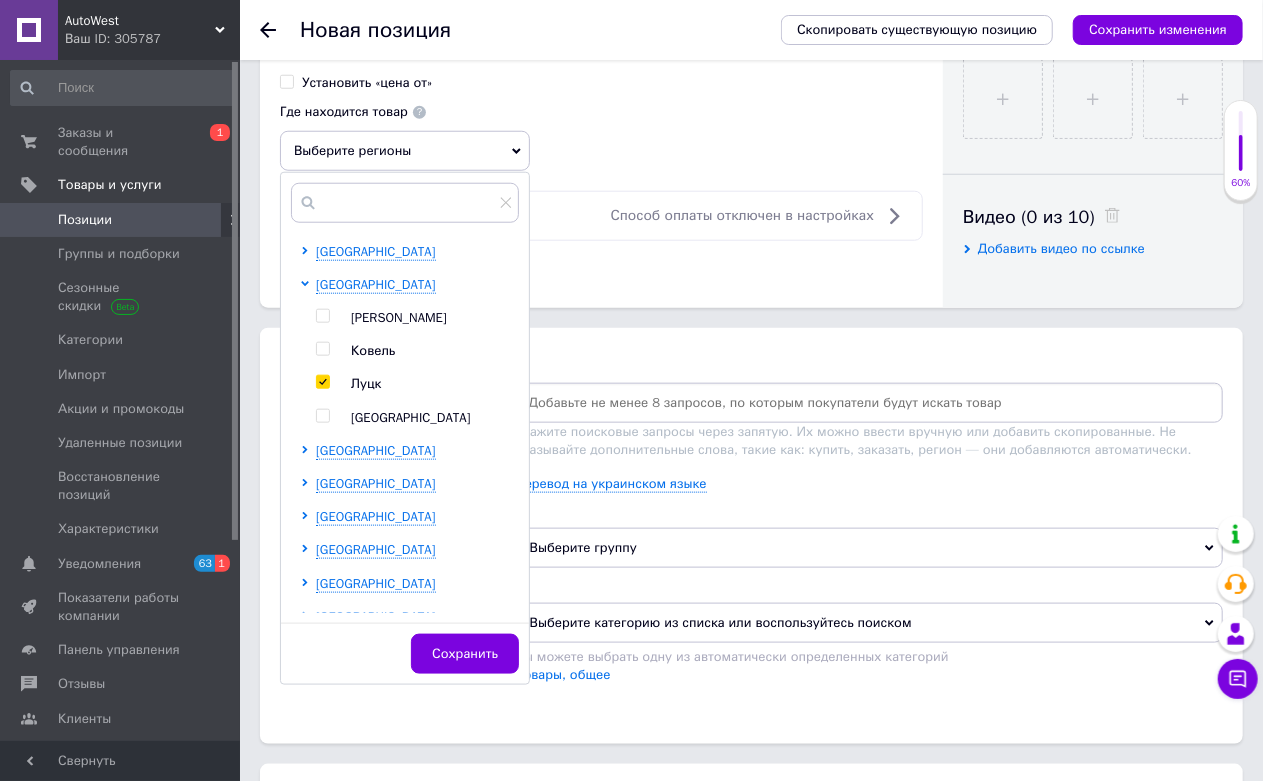 checkbox on "true" 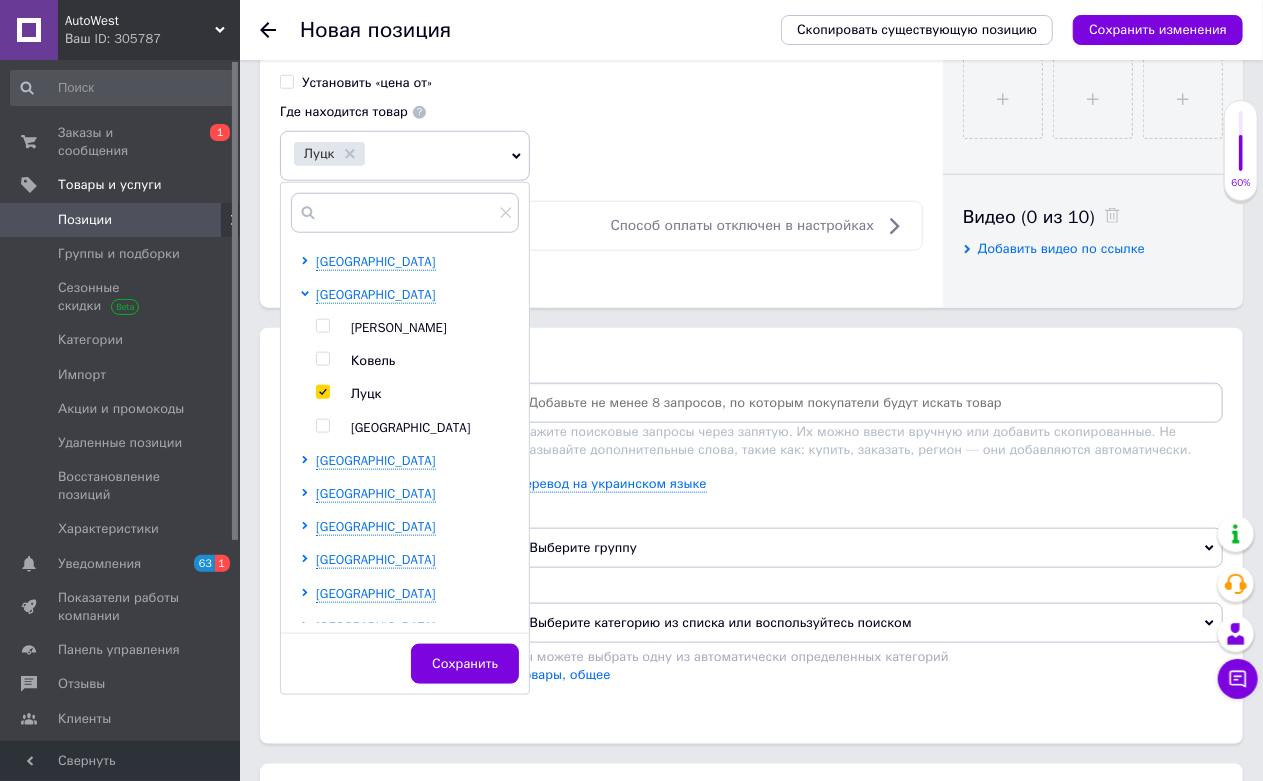 click on "Основная информация Название позиции (Русский) ✱ Шланг насоса гур Toyota Camry V40 2006-2010г 4440633121 Код/Артикул 4440633121 Описание (Русский) ✱ Шланг насоса гур Toyota Camry V40 2006-2010г 4440633121  Rich Text Editor, C62717C1-2A2C-43F6-890B-558861B0D653 Панели инструментов редактора Форматирование Форматирование Размер Размер   Полужирный  Комбинация клавиш Ctrl+B   Курсив  Комбинация клавиш Ctrl+I   Подчеркнутый  Комбинация клавиш Ctrl+U   Убрать форматирование   Отменить  Комбинация клавиш Ctrl+Z   Вставить / удалить нумерованный список   Вставить / удалить маркированный список   По левому краю   По центру" at bounding box center (601, -250) 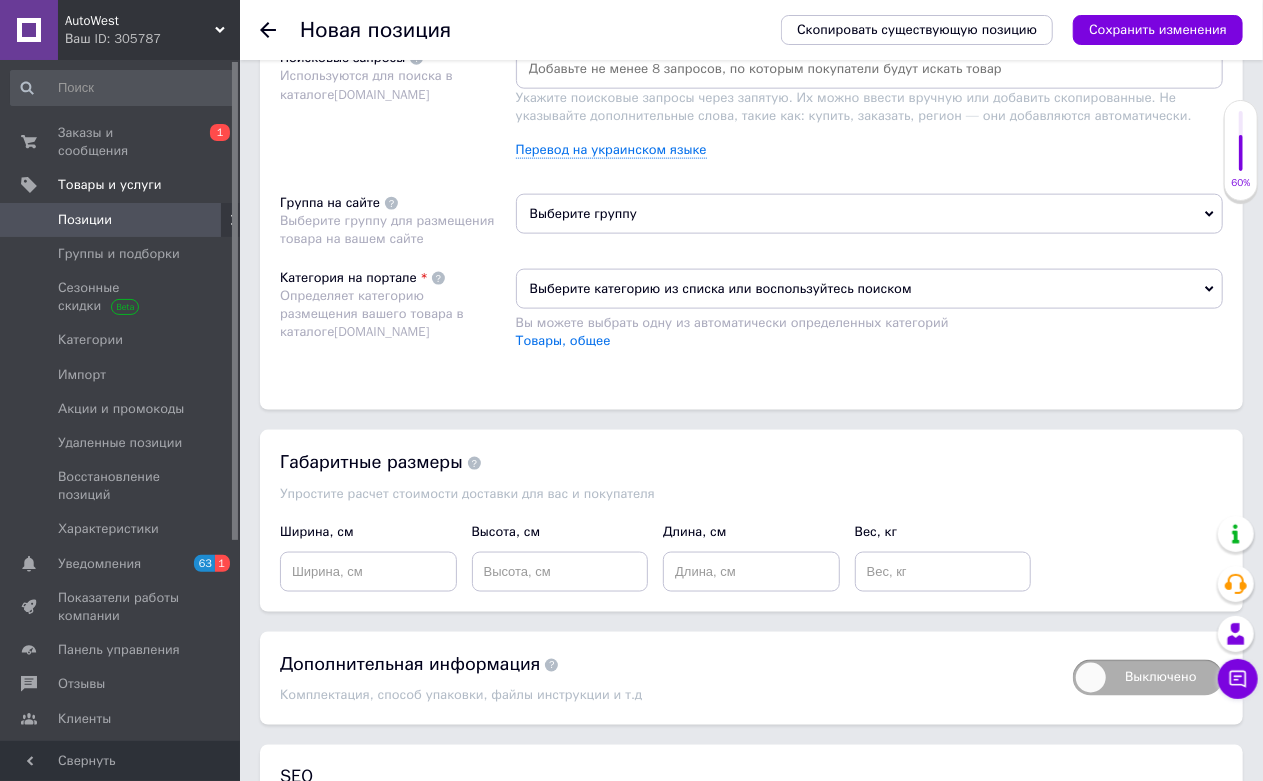 scroll, scrollTop: 1111, scrollLeft: 0, axis: vertical 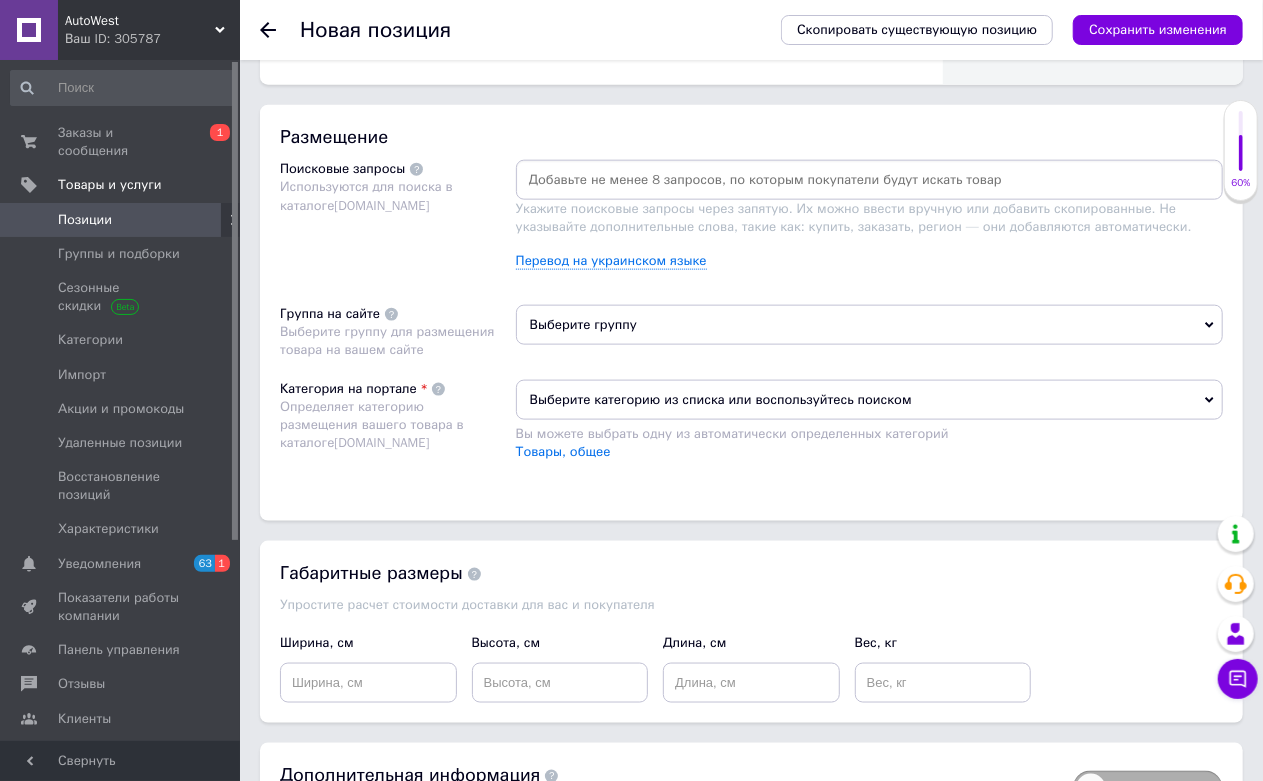 click at bounding box center [869, 180] 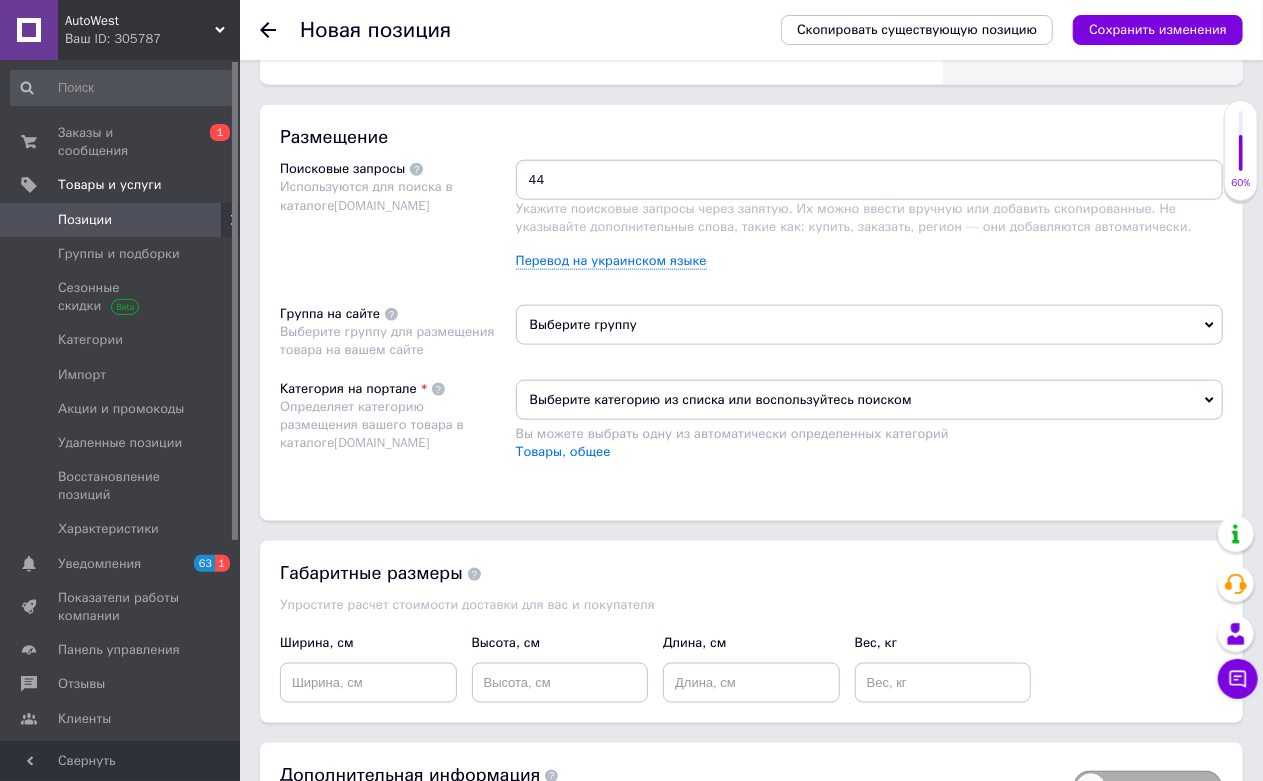 type on "4" 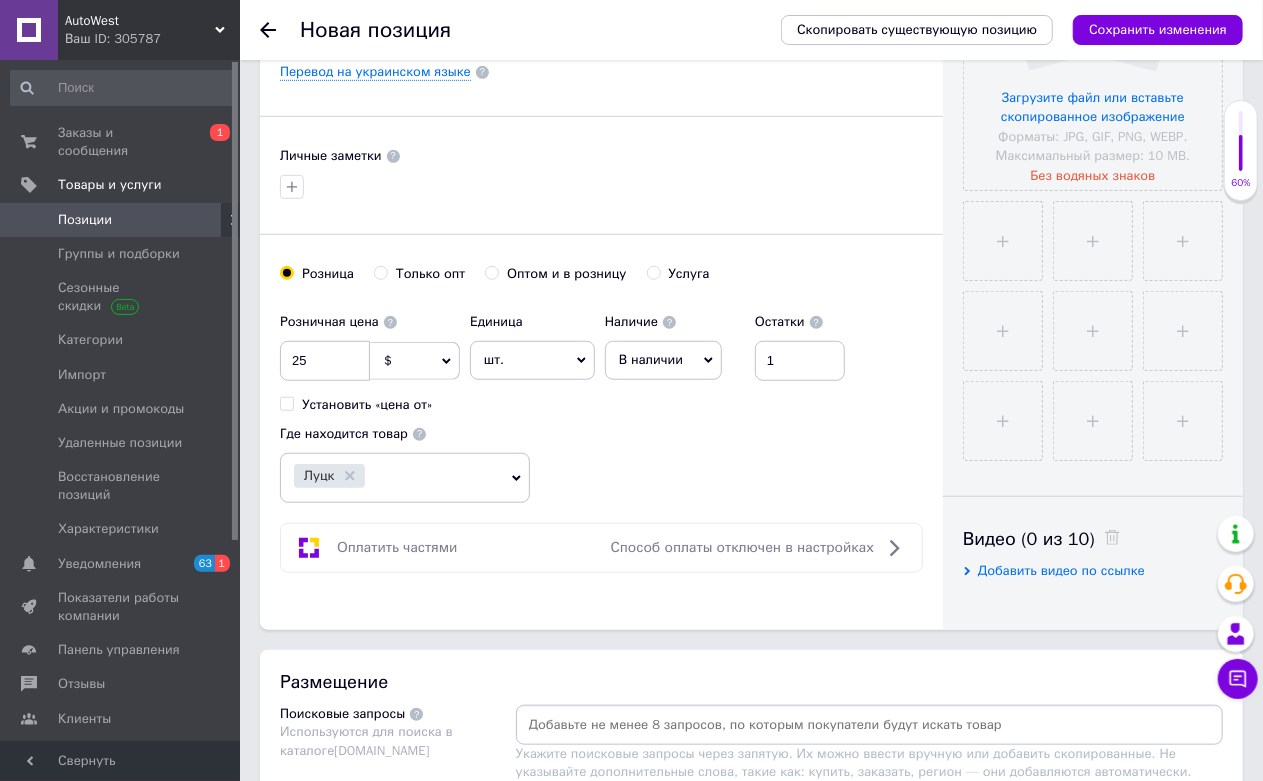scroll, scrollTop: 555, scrollLeft: 0, axis: vertical 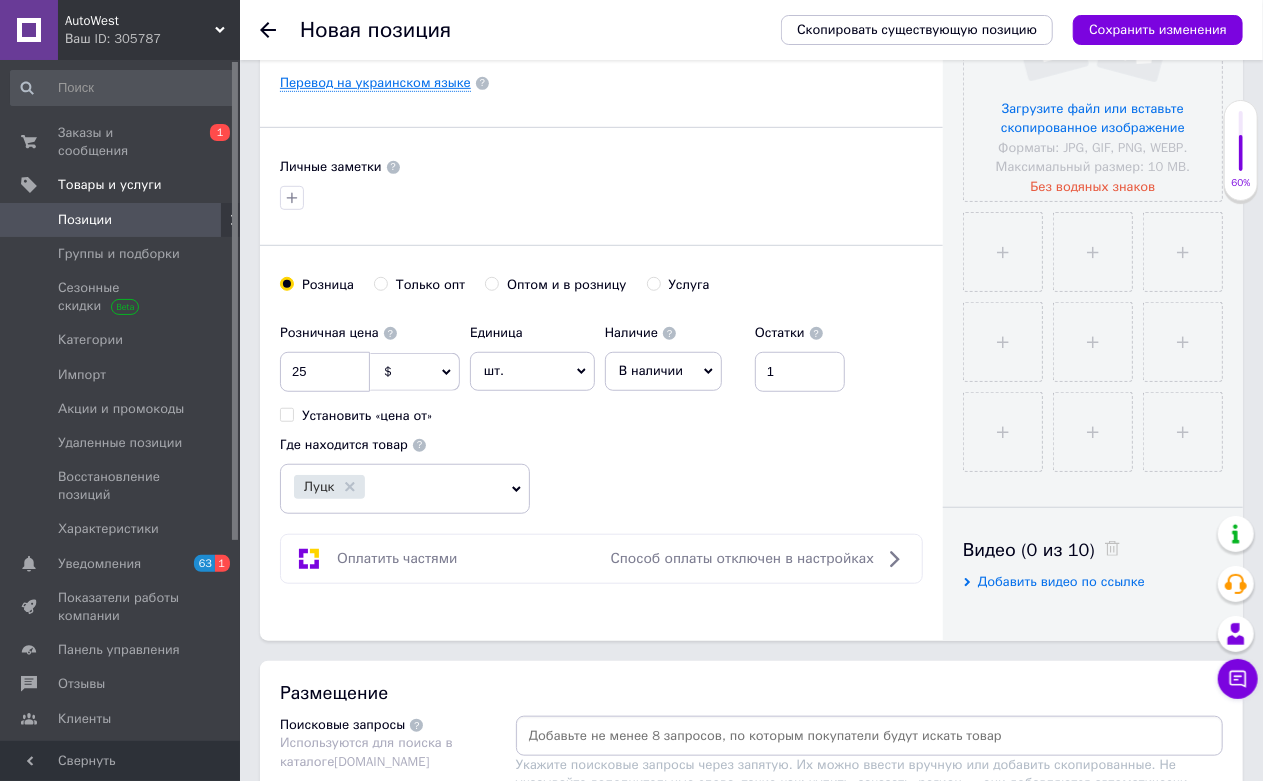click on "Перевод на украинском языке" at bounding box center [375, 83] 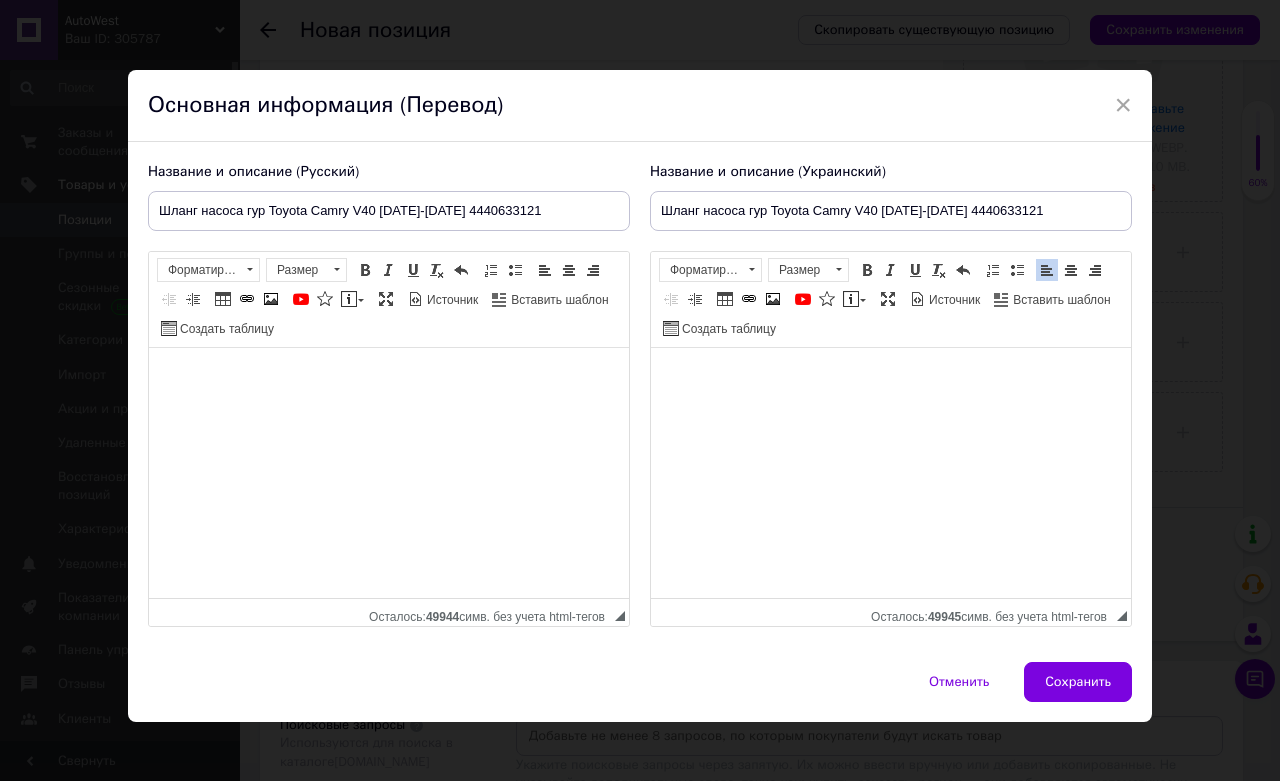 click on "Основная информация (Перевод)" at bounding box center [640, 106] 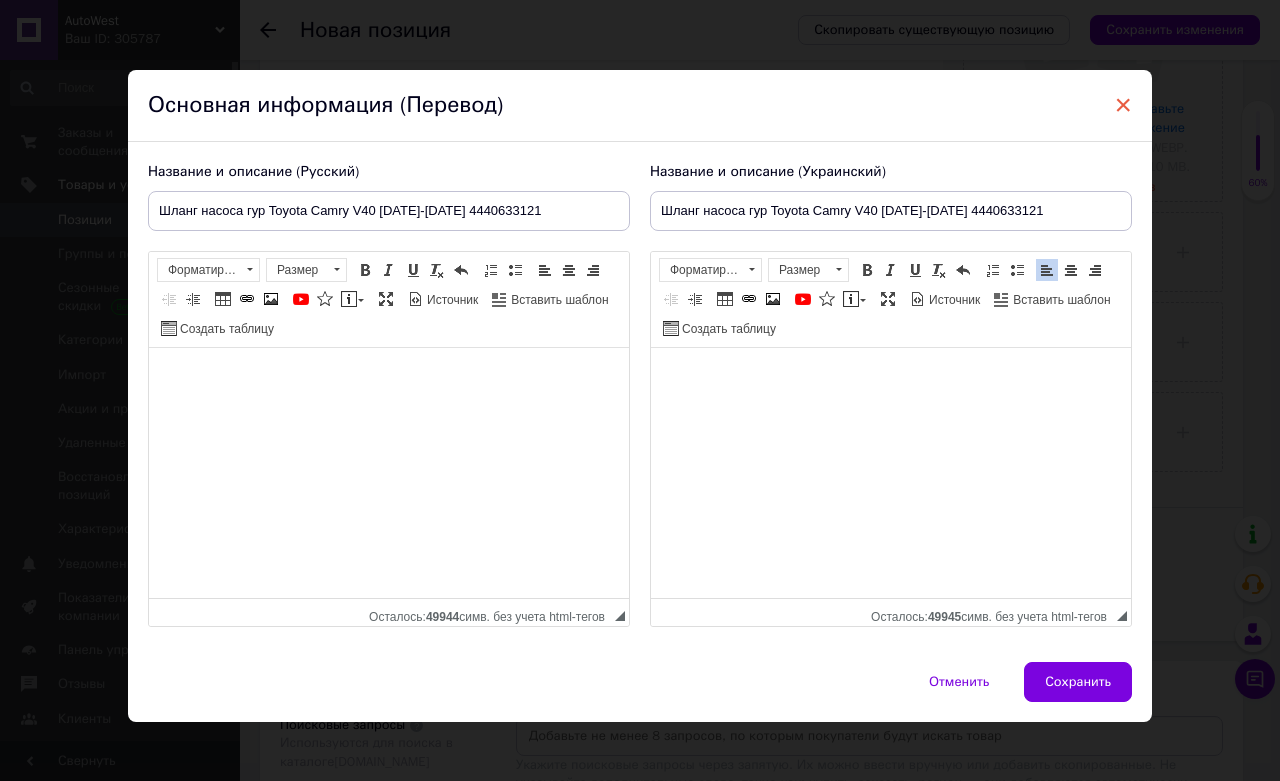 click on "×" at bounding box center (1123, 105) 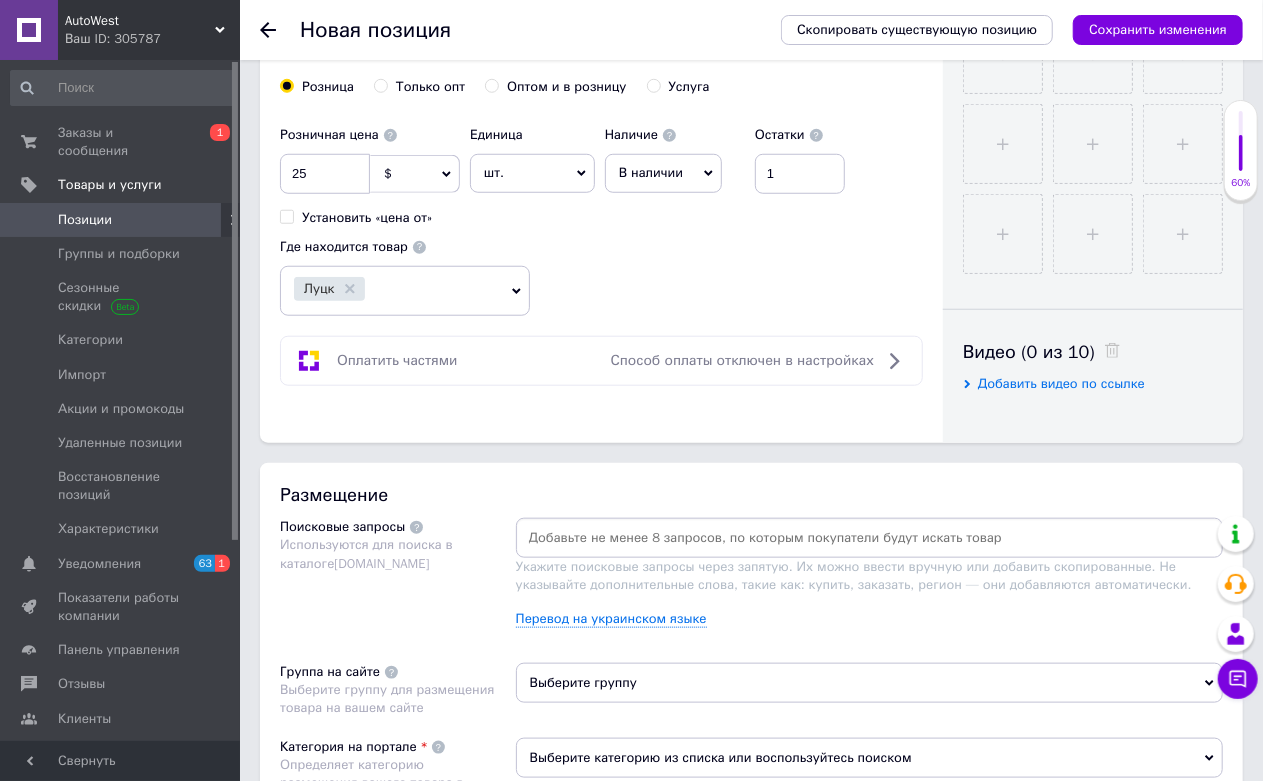 scroll, scrollTop: 1111, scrollLeft: 0, axis: vertical 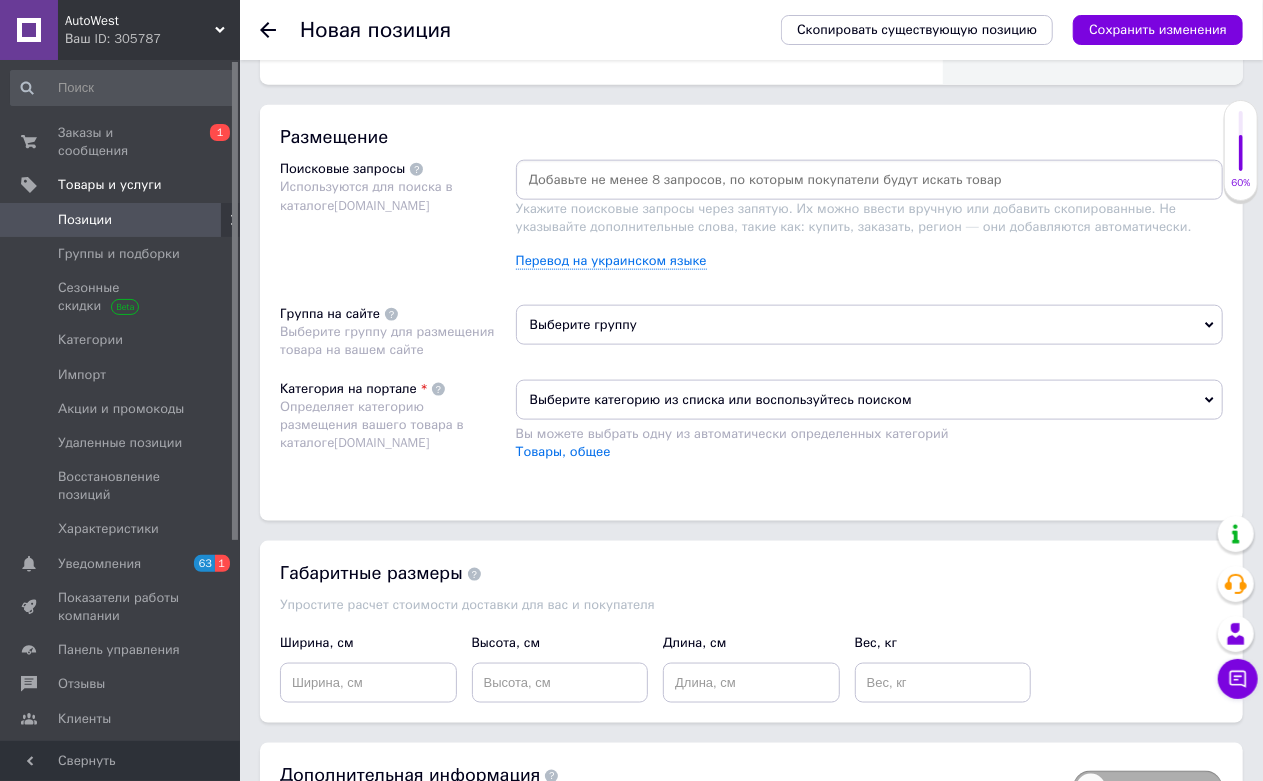 click at bounding box center (869, 180) 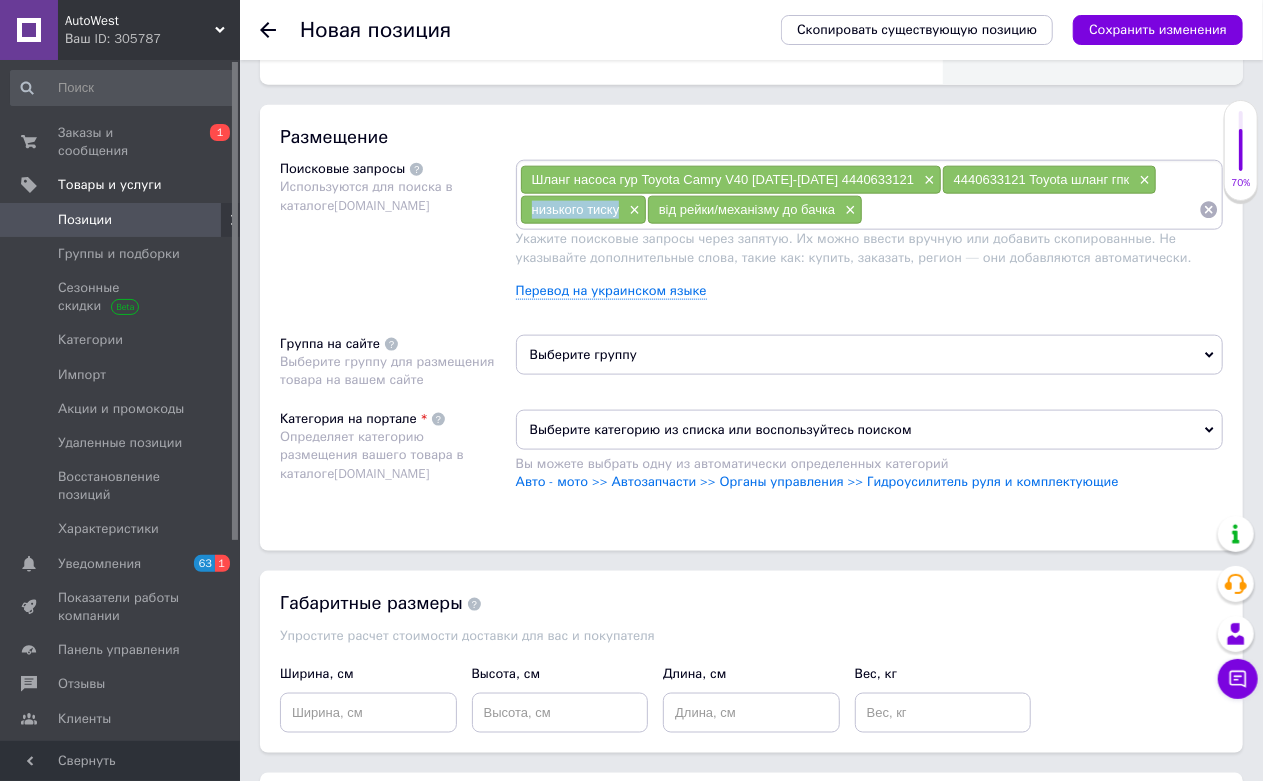 drag, startPoint x: 624, startPoint y: 391, endPoint x: 535, endPoint y: 400, distance: 89.453896 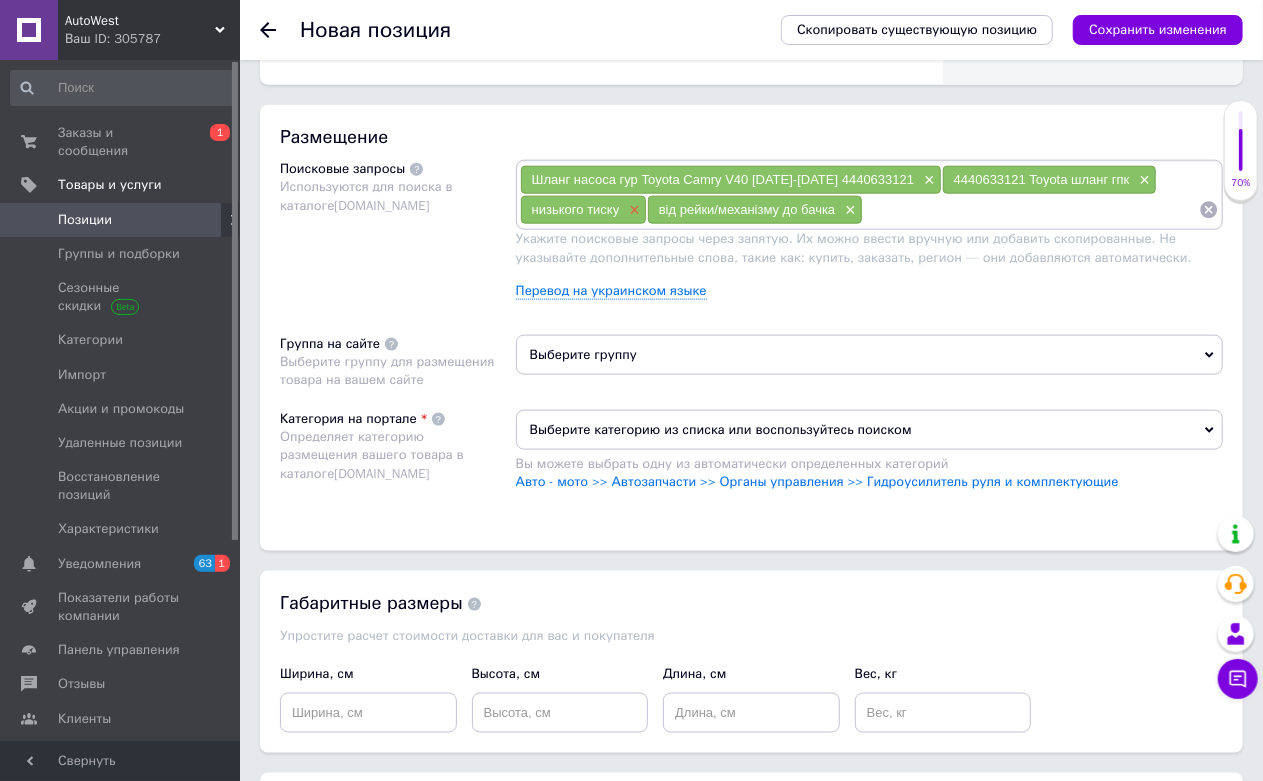 click on "×" at bounding box center (632, 210) 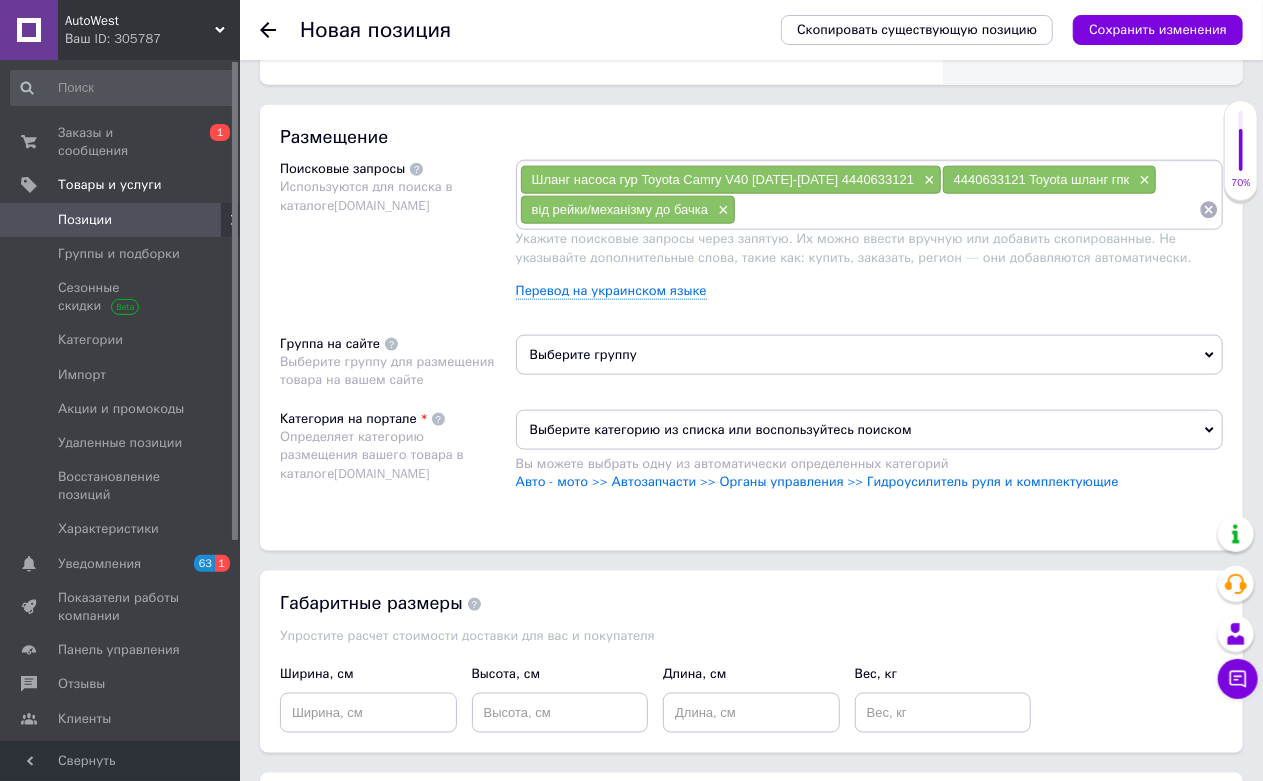 click at bounding box center (967, 210) 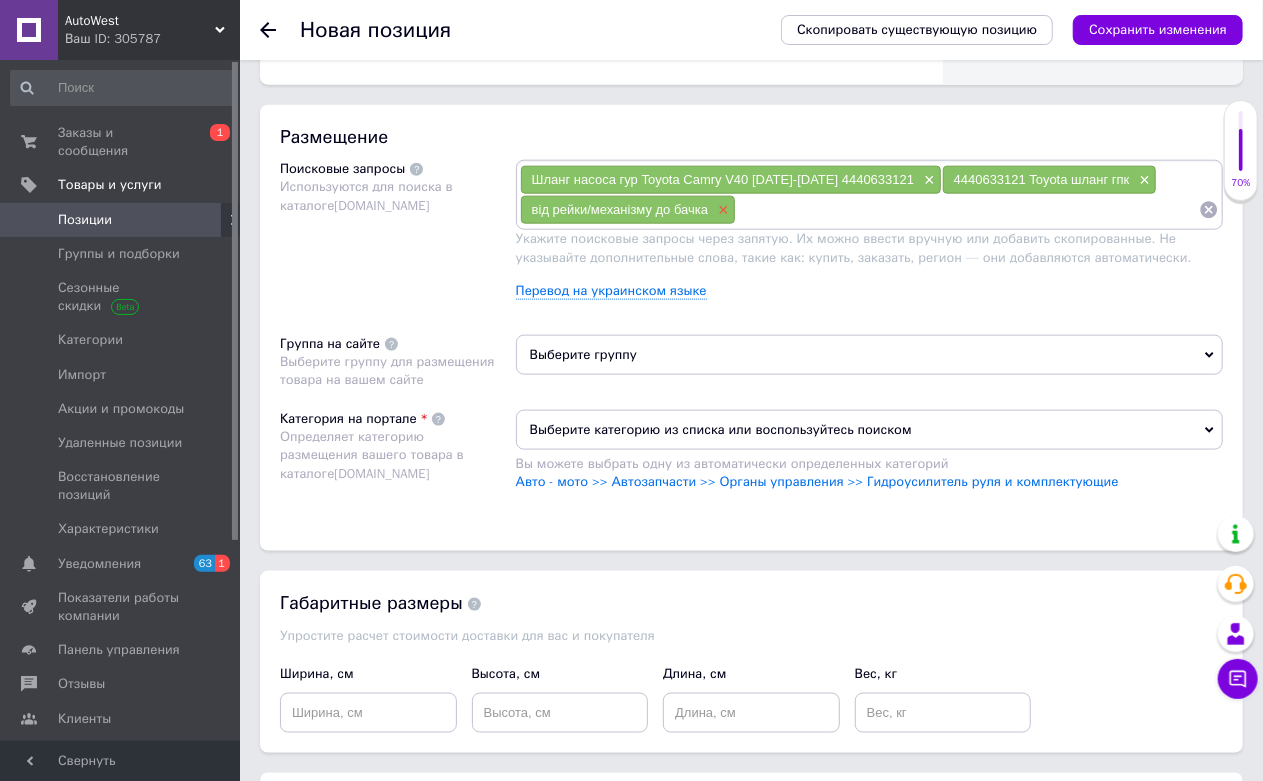 click on "×" at bounding box center (721, 210) 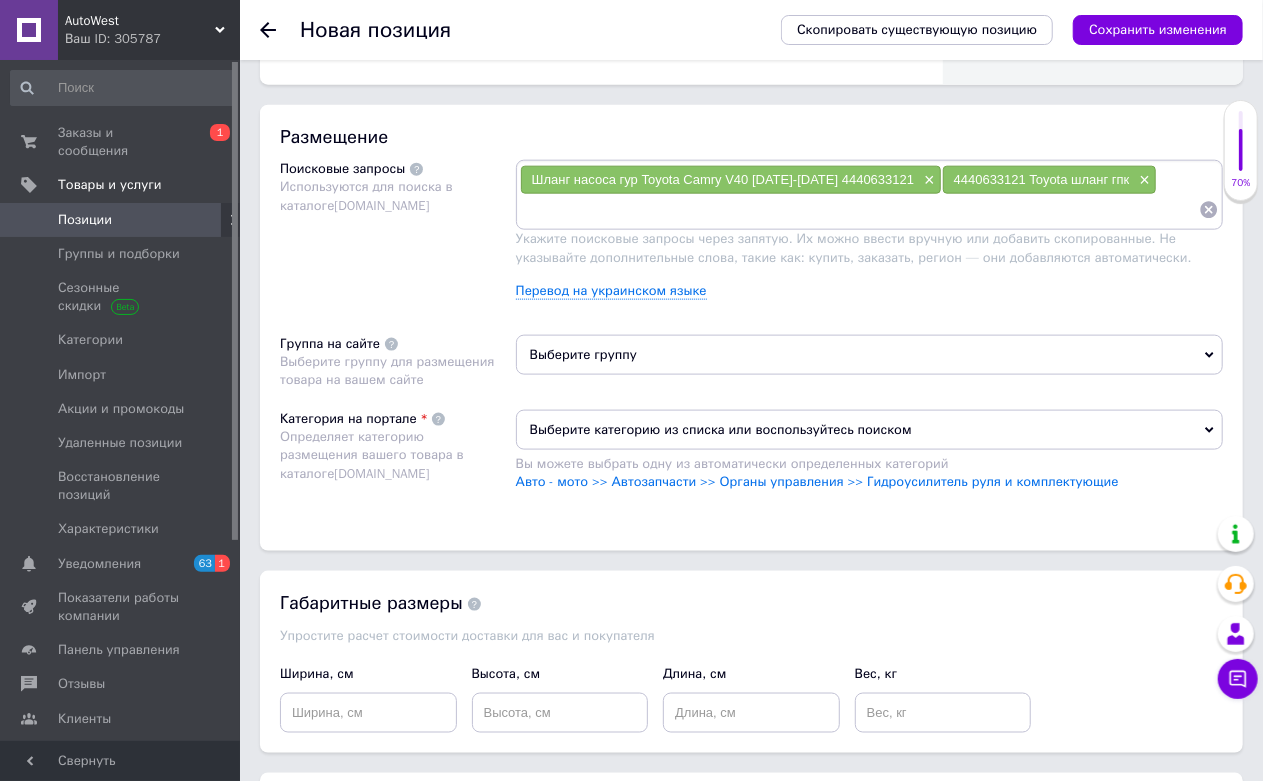 click at bounding box center (859, 210) 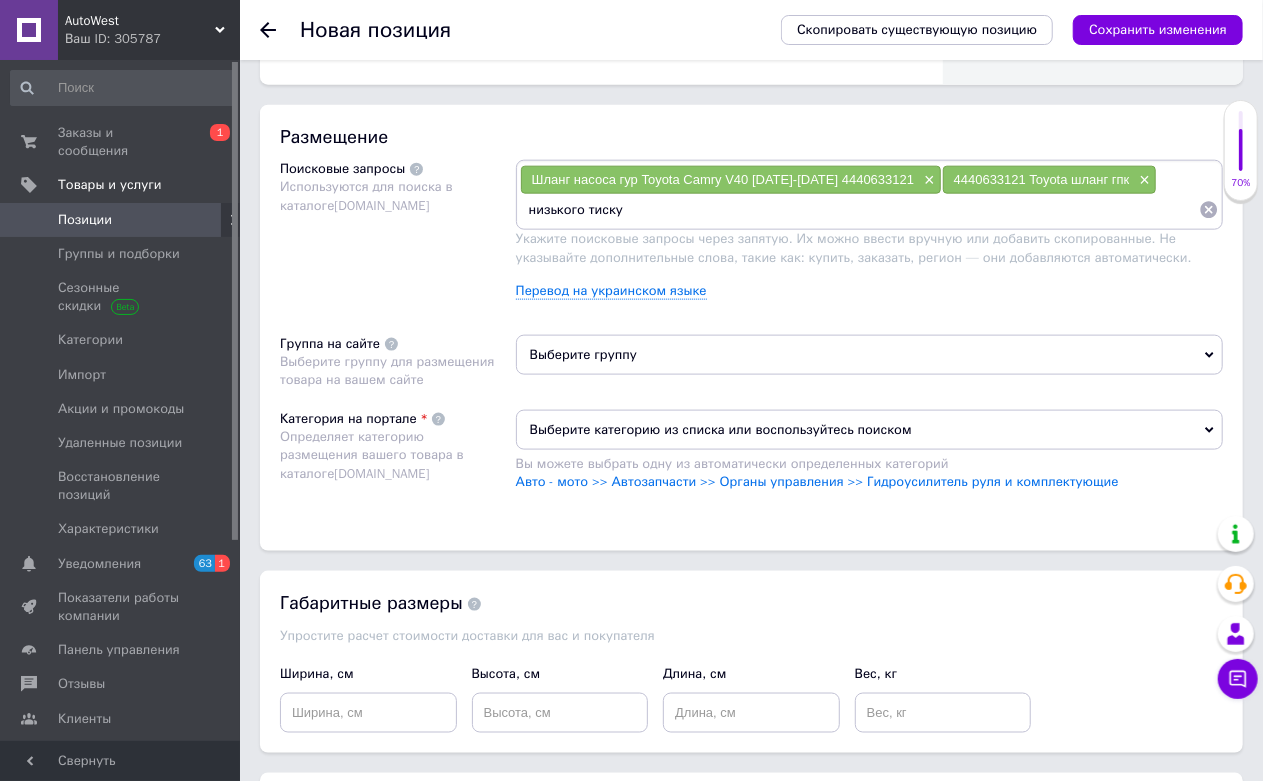 click on "низького тиску" at bounding box center [859, 210] 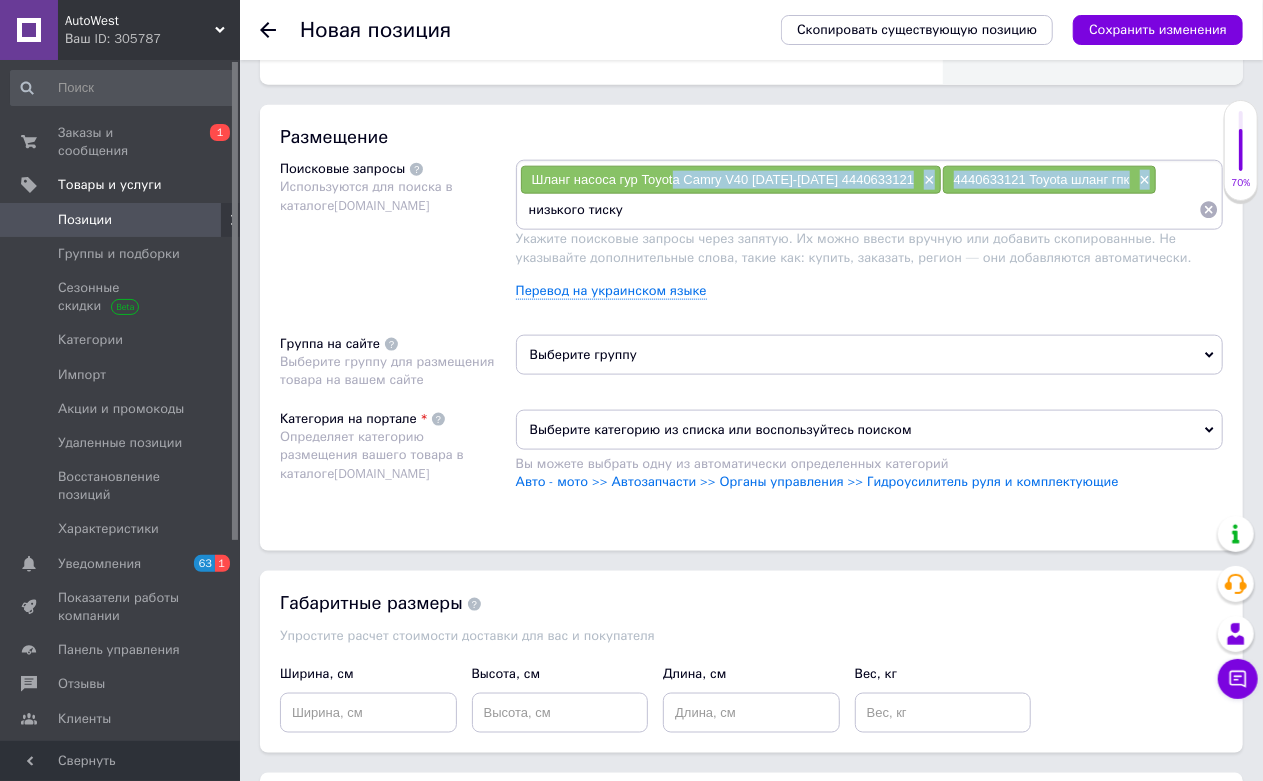 scroll, scrollTop: 1, scrollLeft: 0, axis: vertical 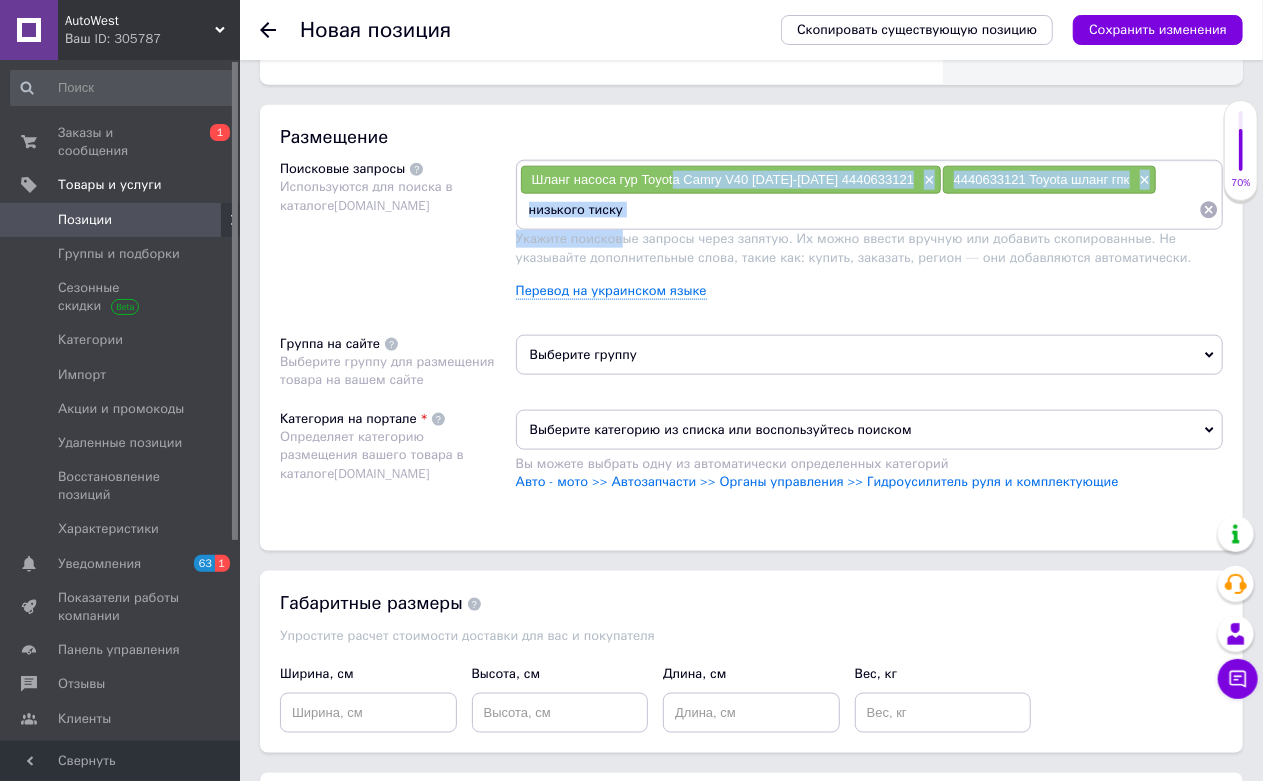 click on "низького тиску" at bounding box center [859, 210] 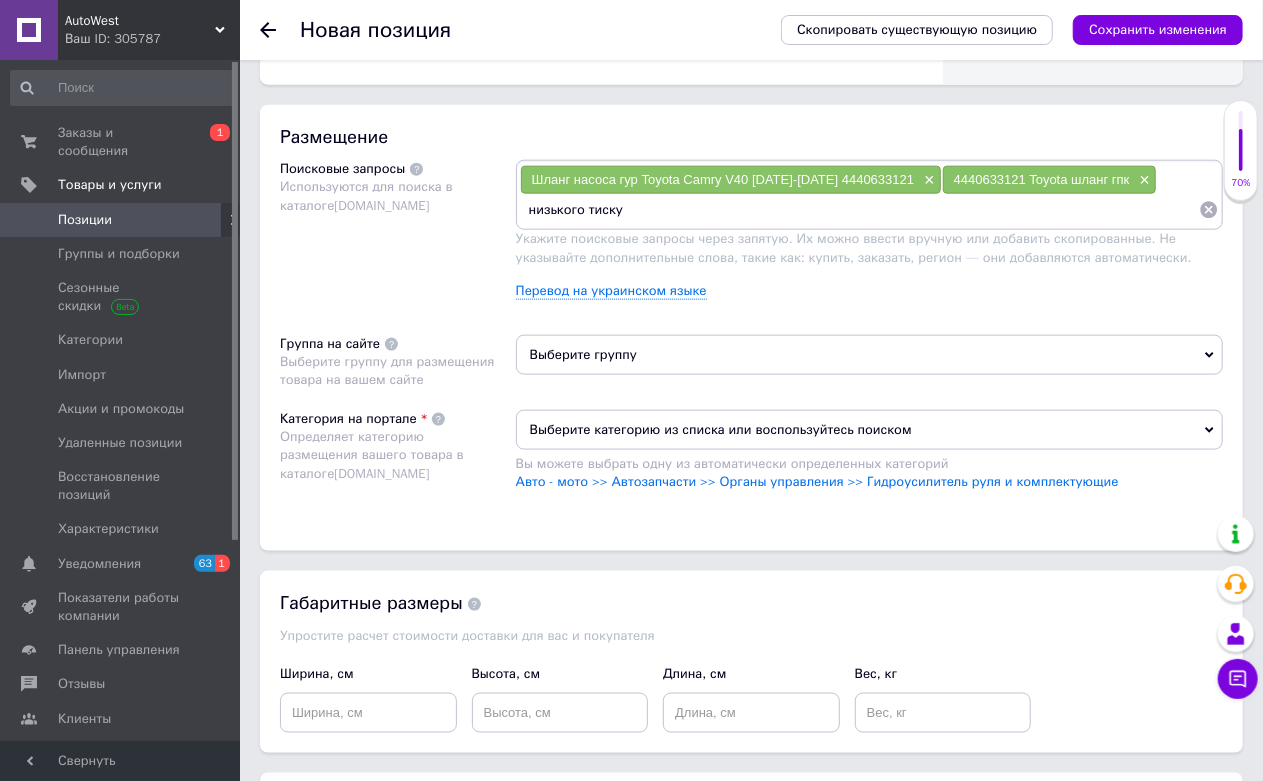 scroll, scrollTop: 1, scrollLeft: 0, axis: vertical 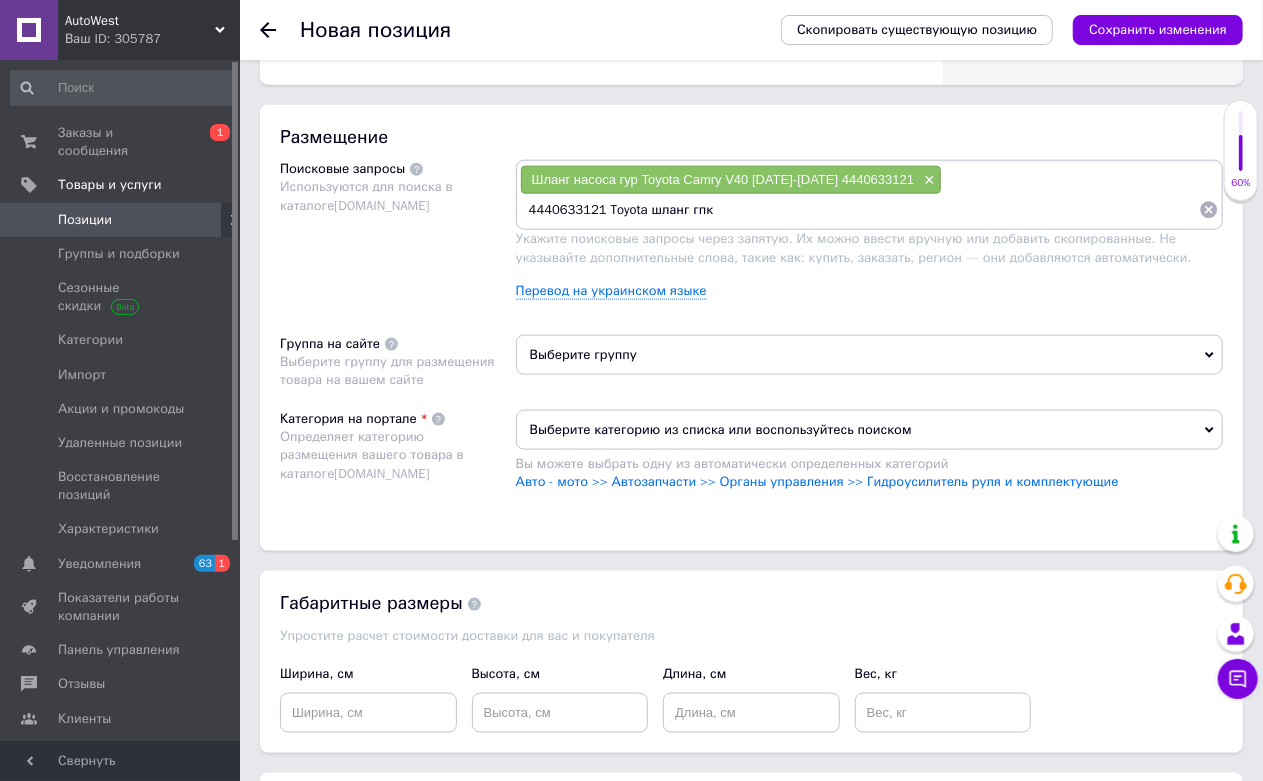 paste on "низького тиску" 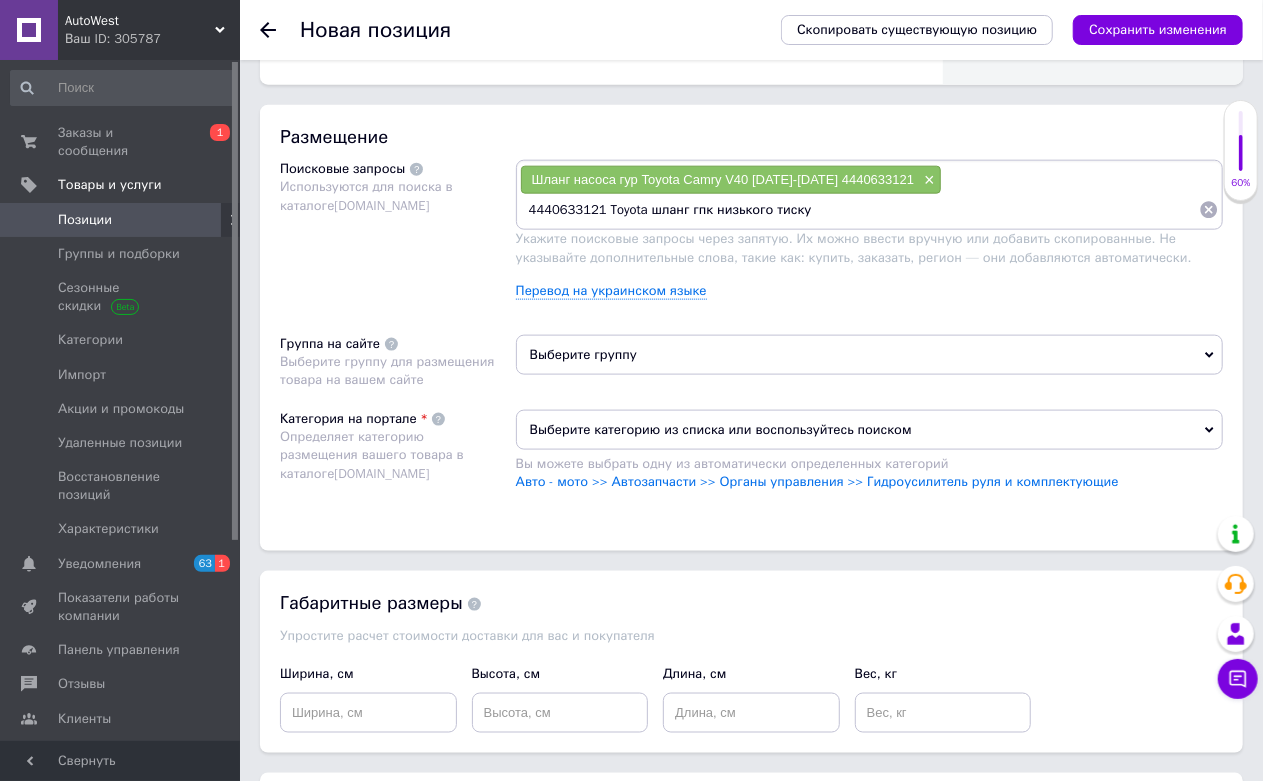 paste on "від рейки/механізму до бачка" 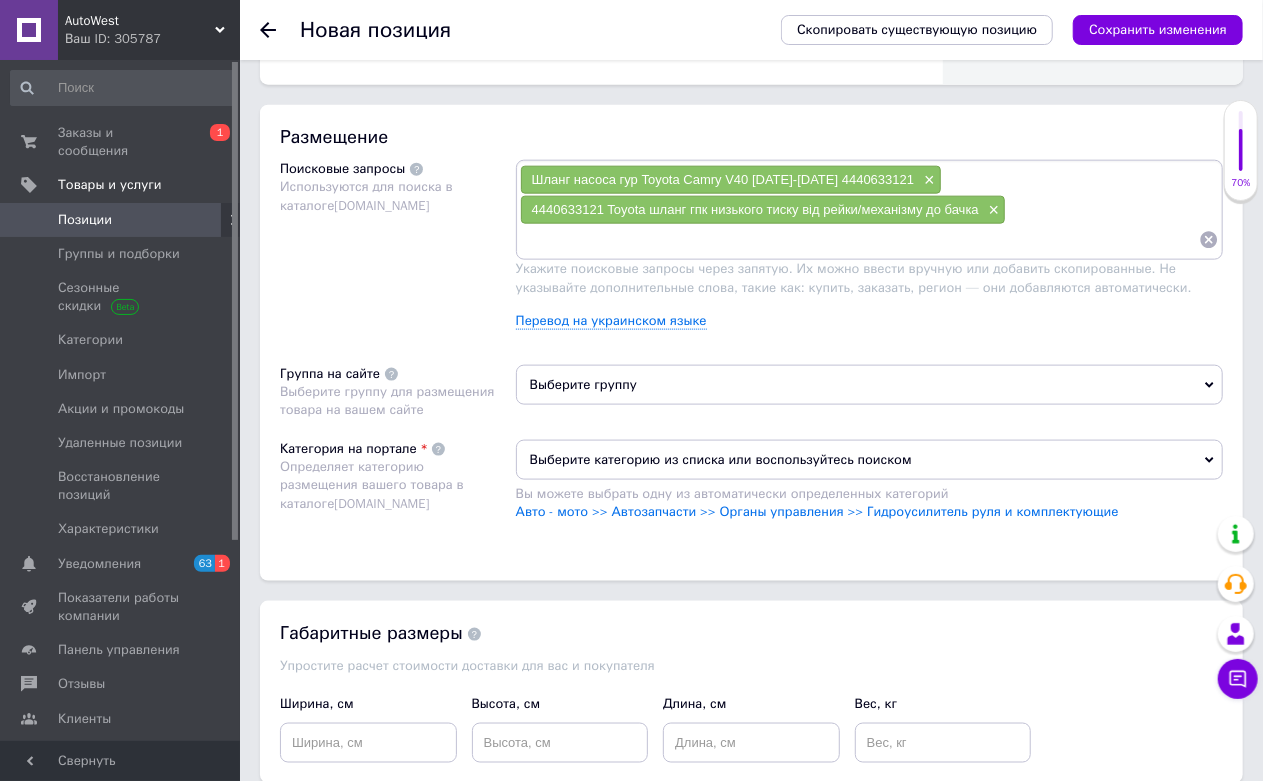 paste on "Шланг насоса гпк" 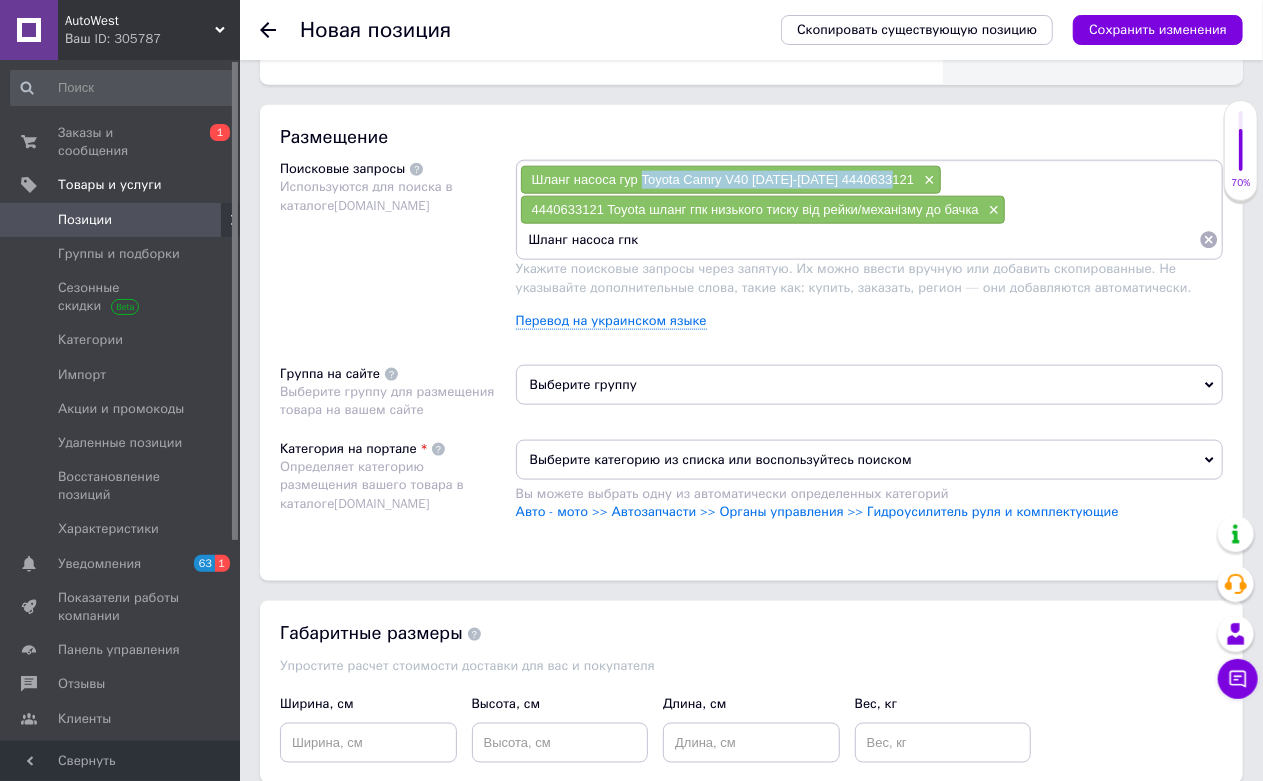 drag, startPoint x: 642, startPoint y: 364, endPoint x: 895, endPoint y: 364, distance: 253 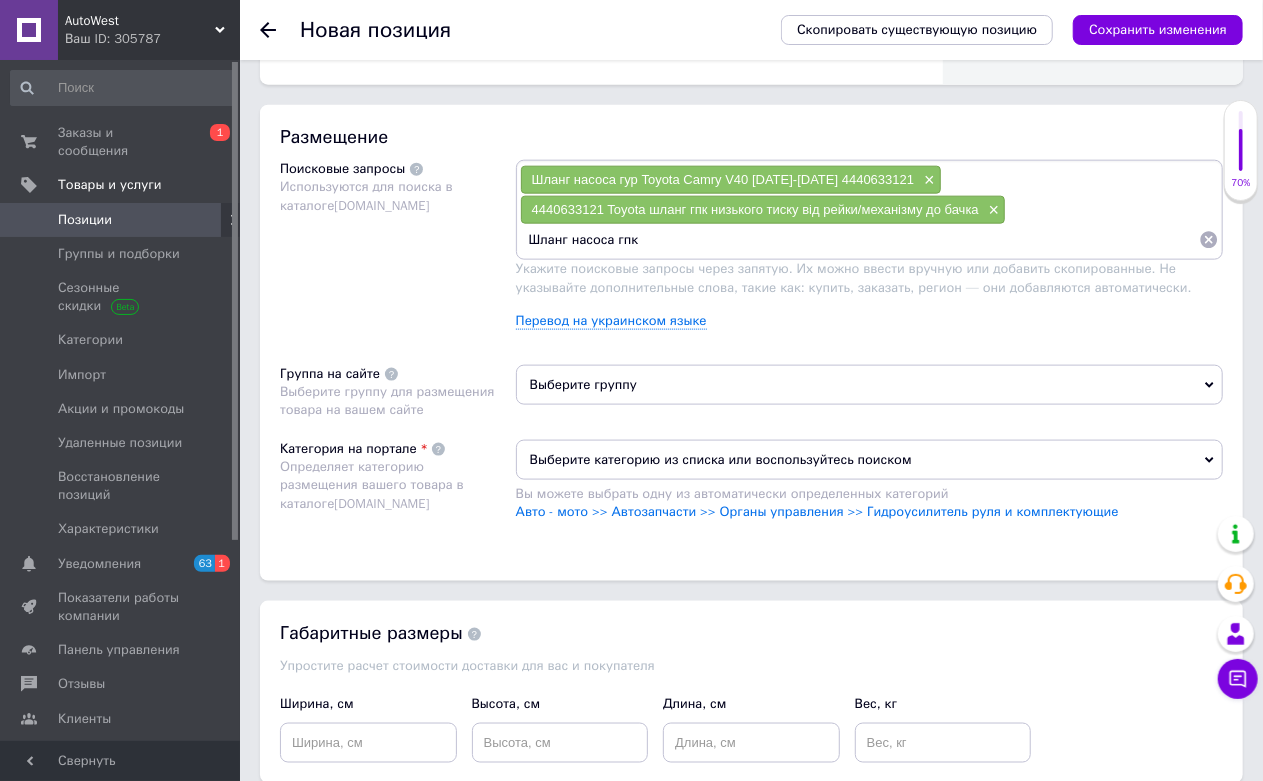 paste on "Toyota Camry V40 [DATE]-[DATE] 4440633121" 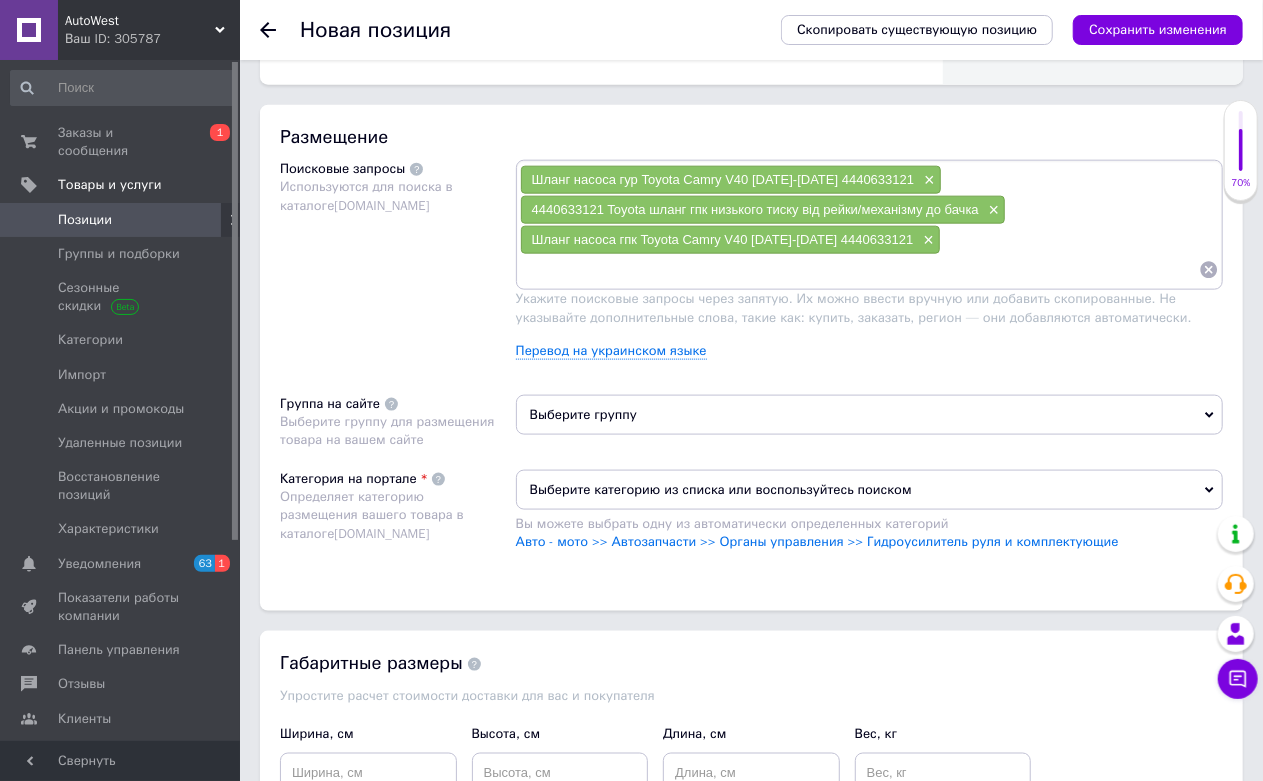 paste on "Трубка гур низкого давления" 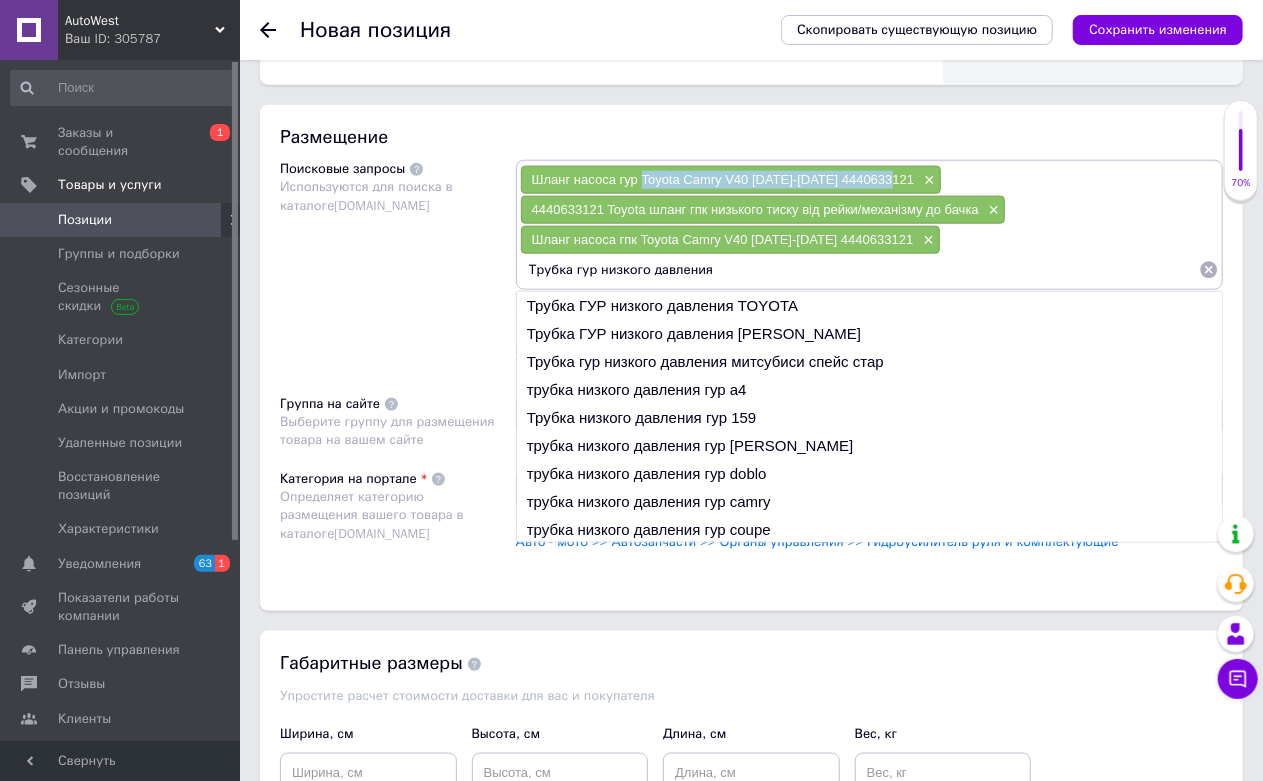 drag, startPoint x: 641, startPoint y: 370, endPoint x: 895, endPoint y: 360, distance: 254.19678 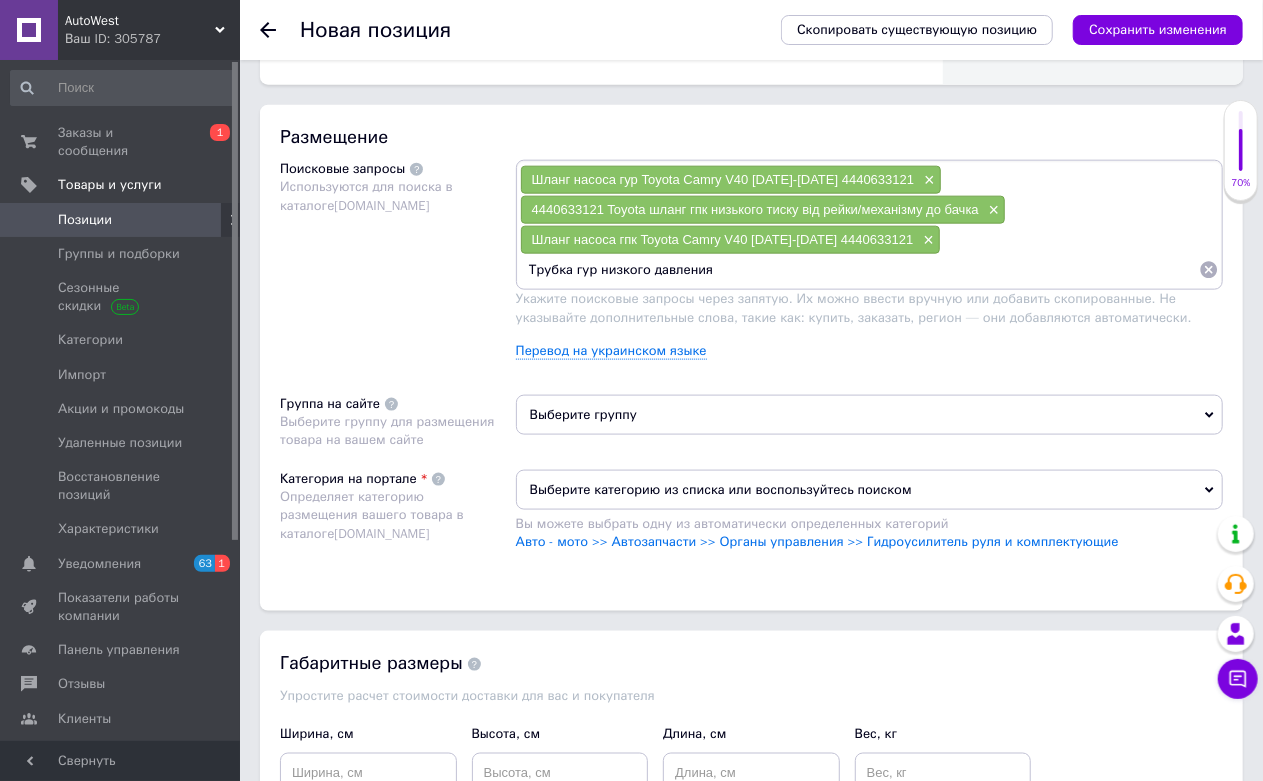 paste on "Toyota Camry V40 [DATE]-[DATE] 4440633121" 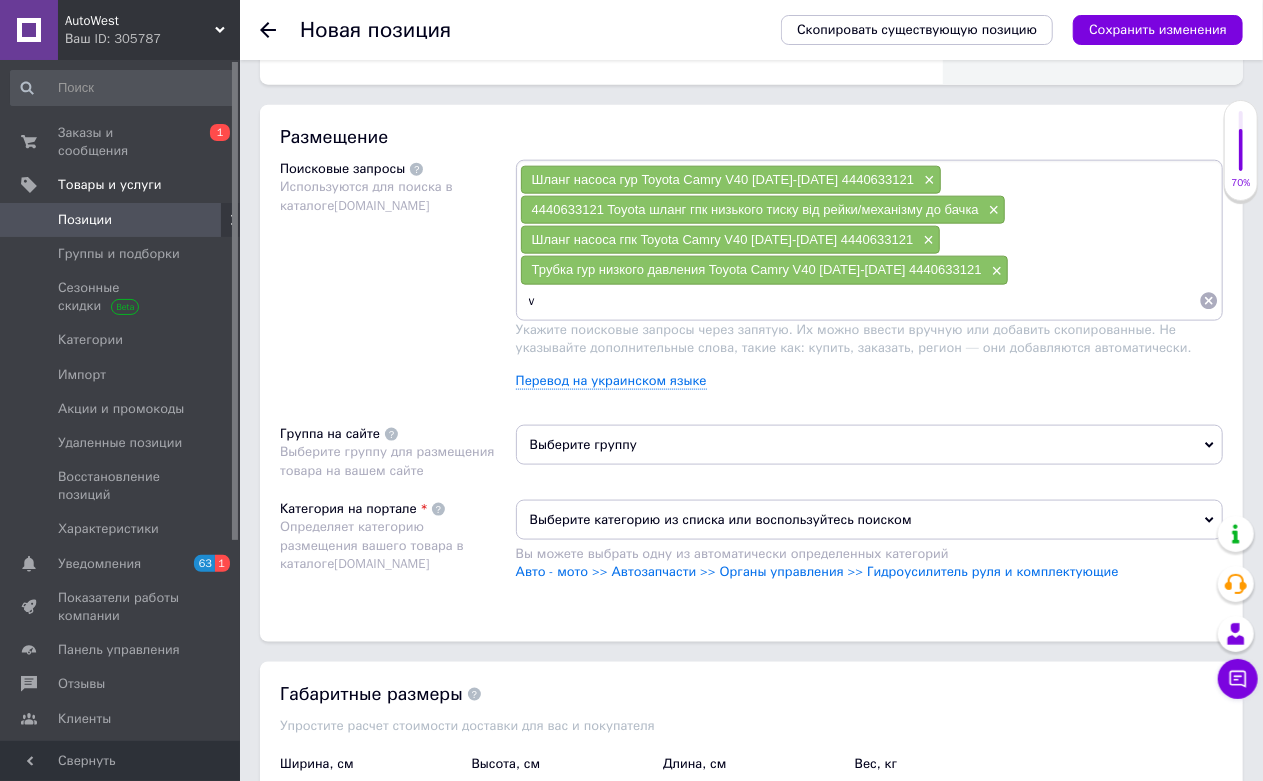 type on "v" 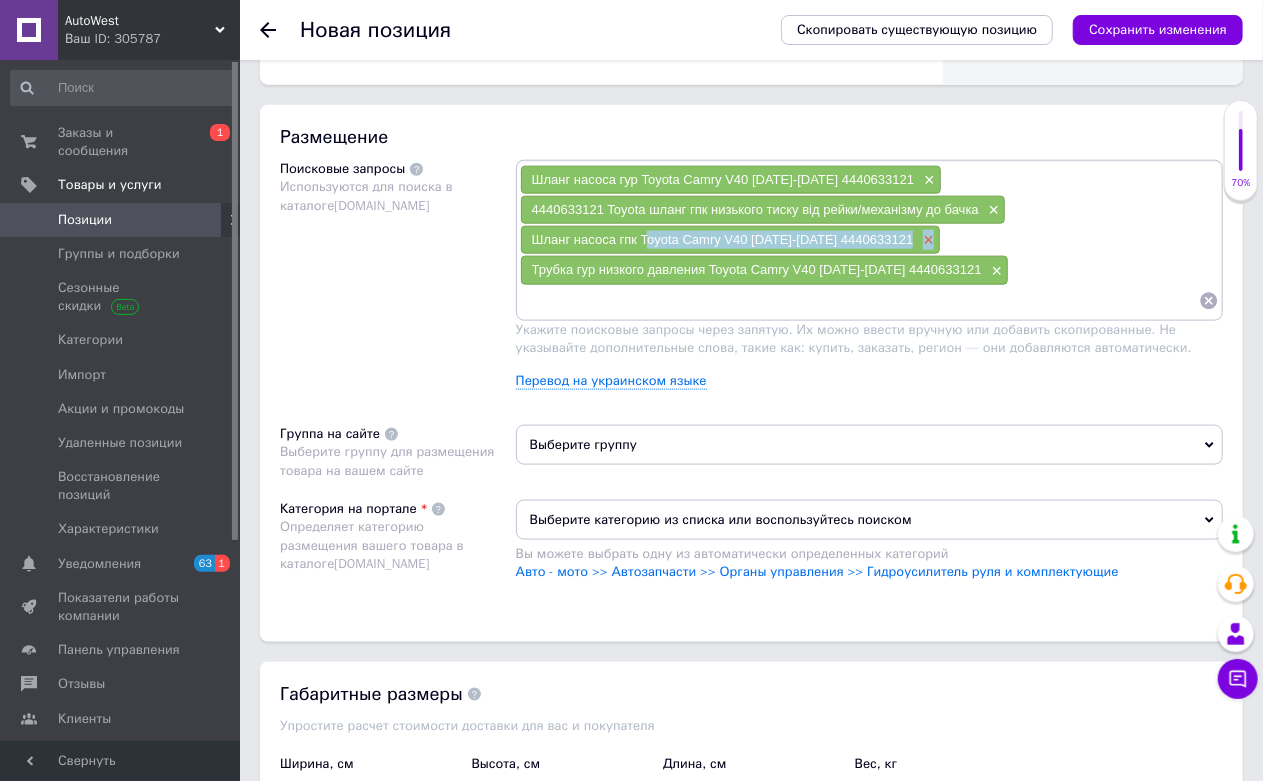 drag, startPoint x: 644, startPoint y: 422, endPoint x: 911, endPoint y: 430, distance: 267.1198 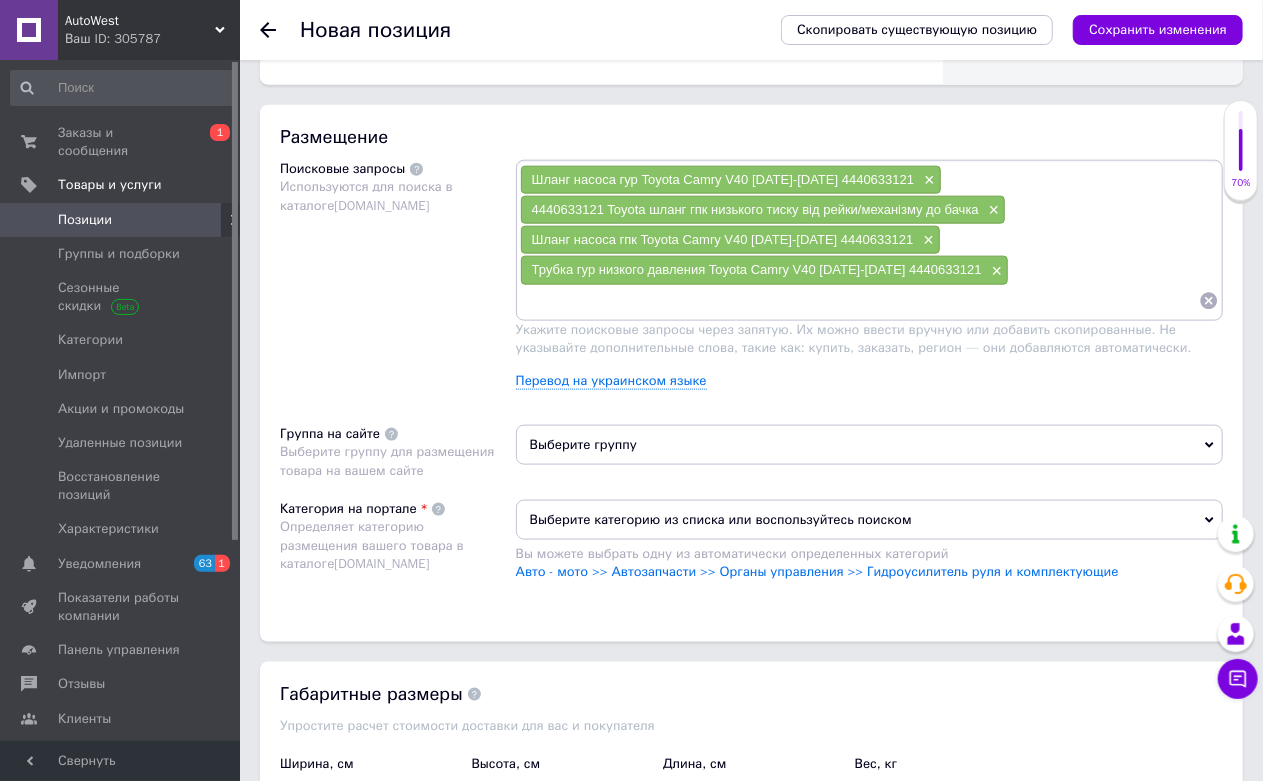 click at bounding box center [859, 301] 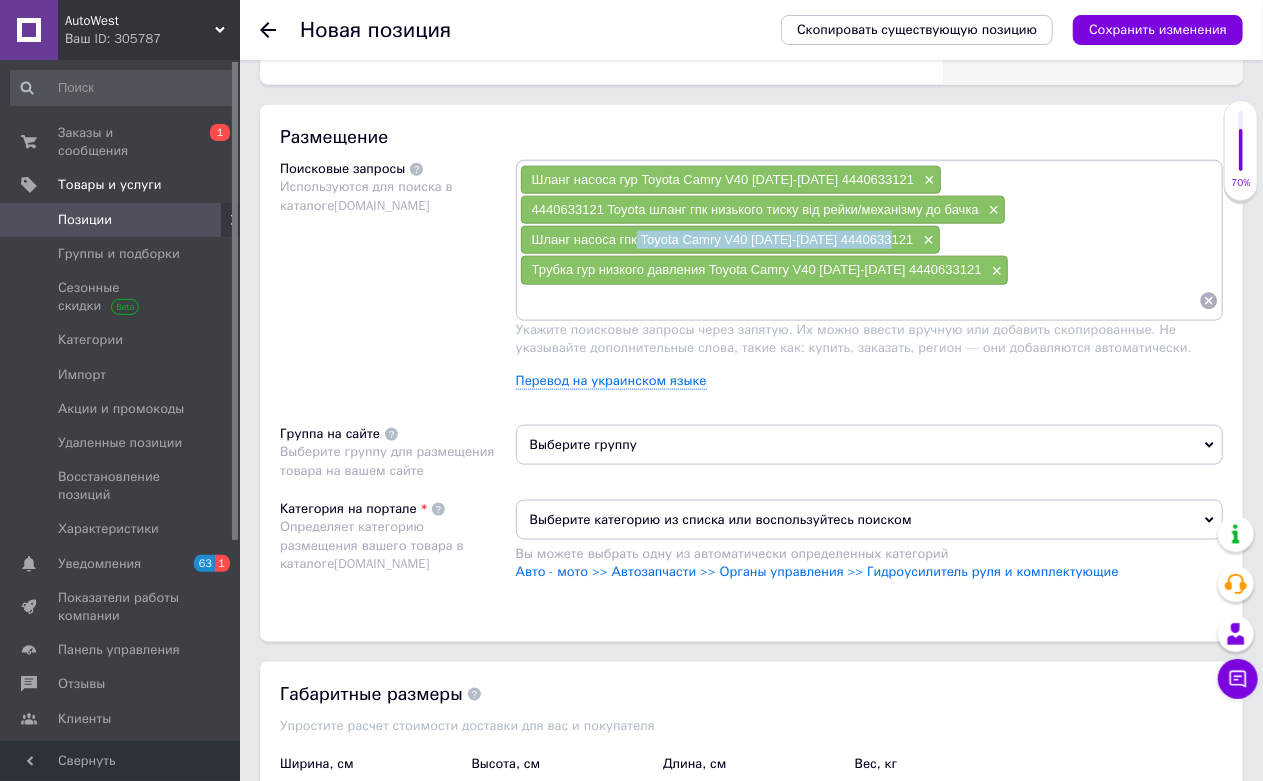 drag, startPoint x: 638, startPoint y: 422, endPoint x: 897, endPoint y: 424, distance: 259.00772 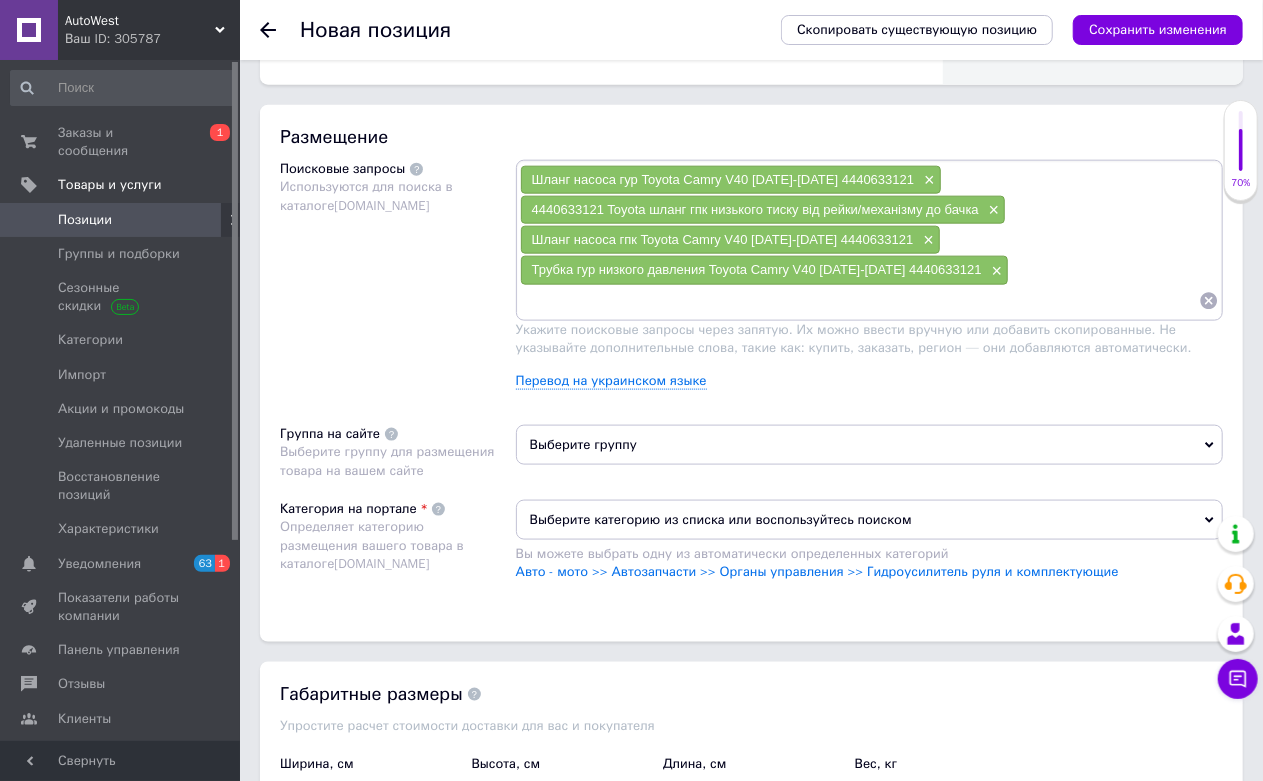 click at bounding box center [859, 301] 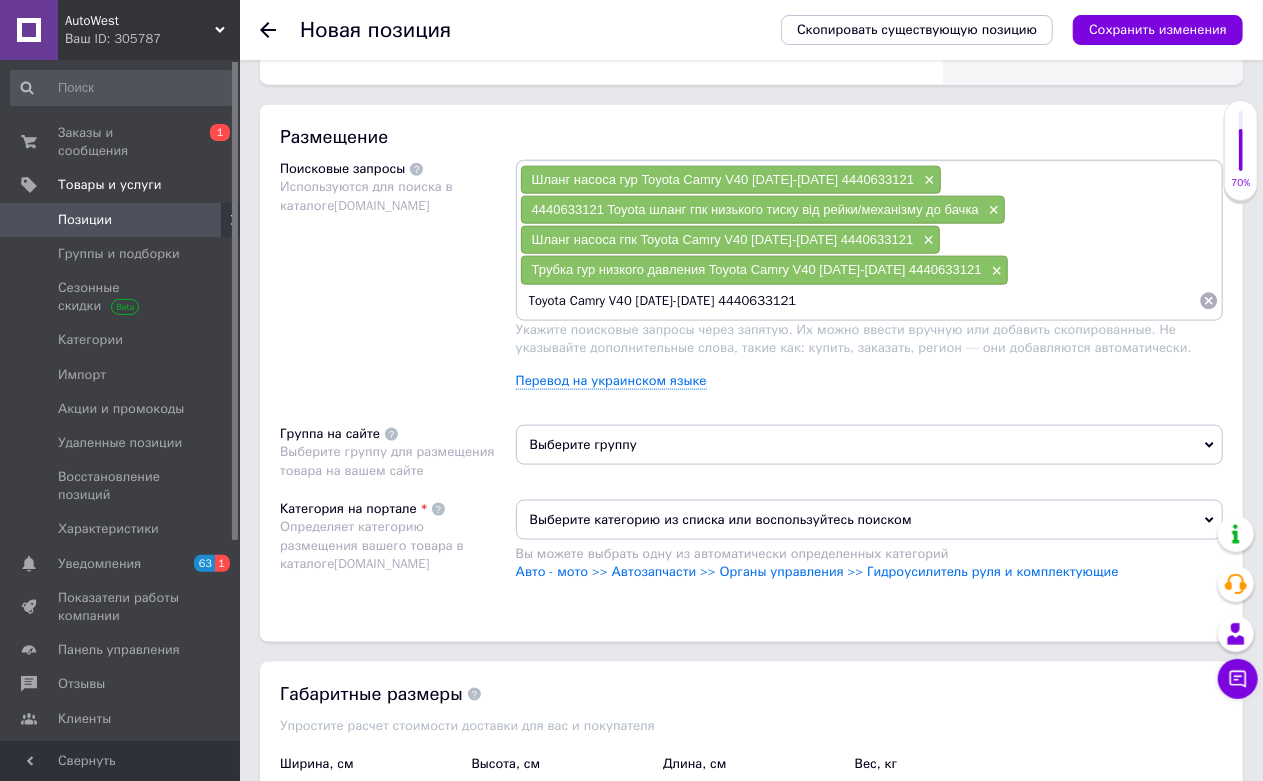 click on "Toyota Camry V40 [DATE]-[DATE] 4440633121" at bounding box center [859, 301] 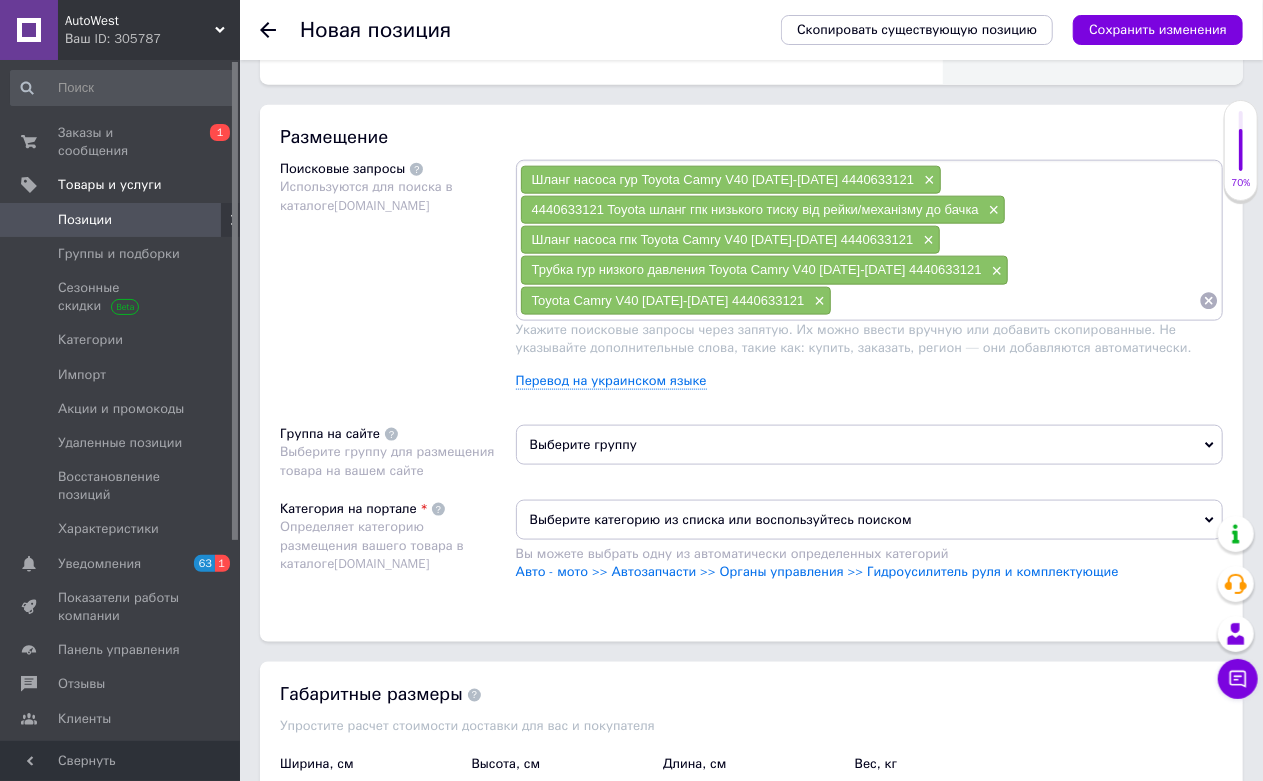 paste on "4440633121" 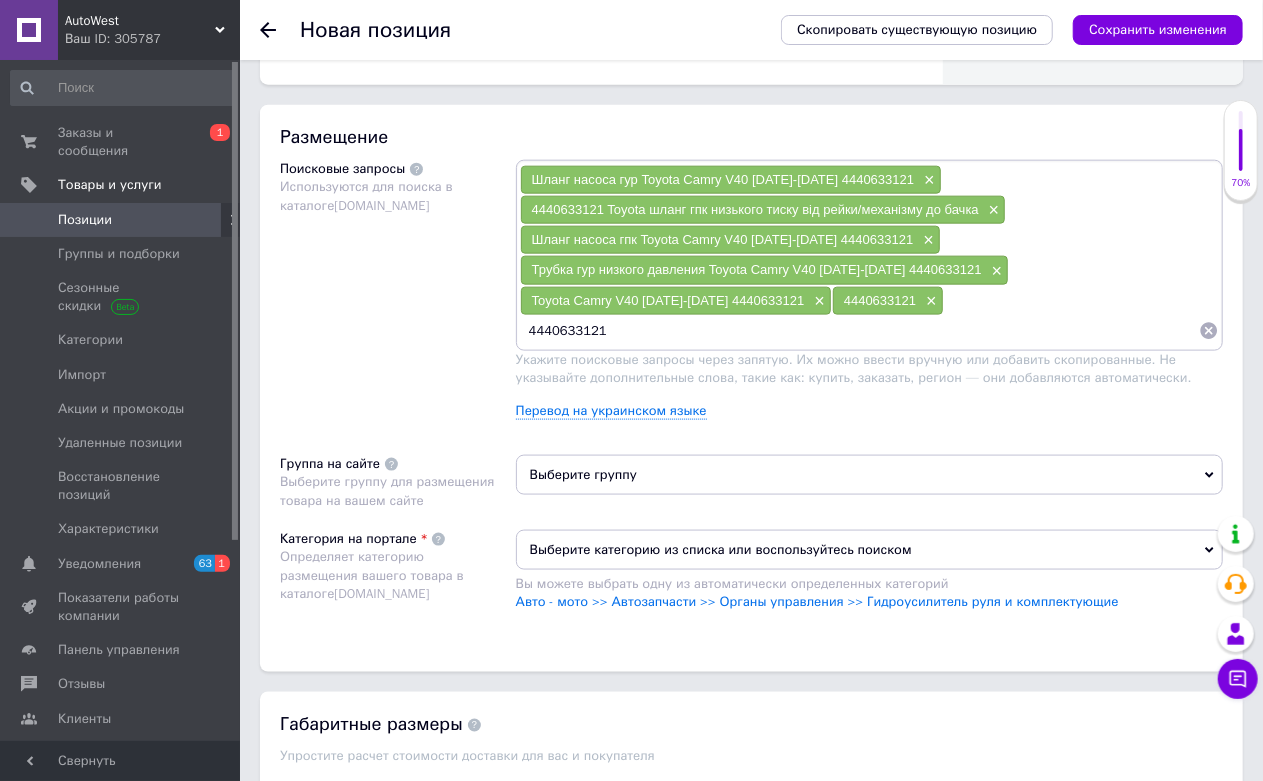 scroll, scrollTop: 1, scrollLeft: 0, axis: vertical 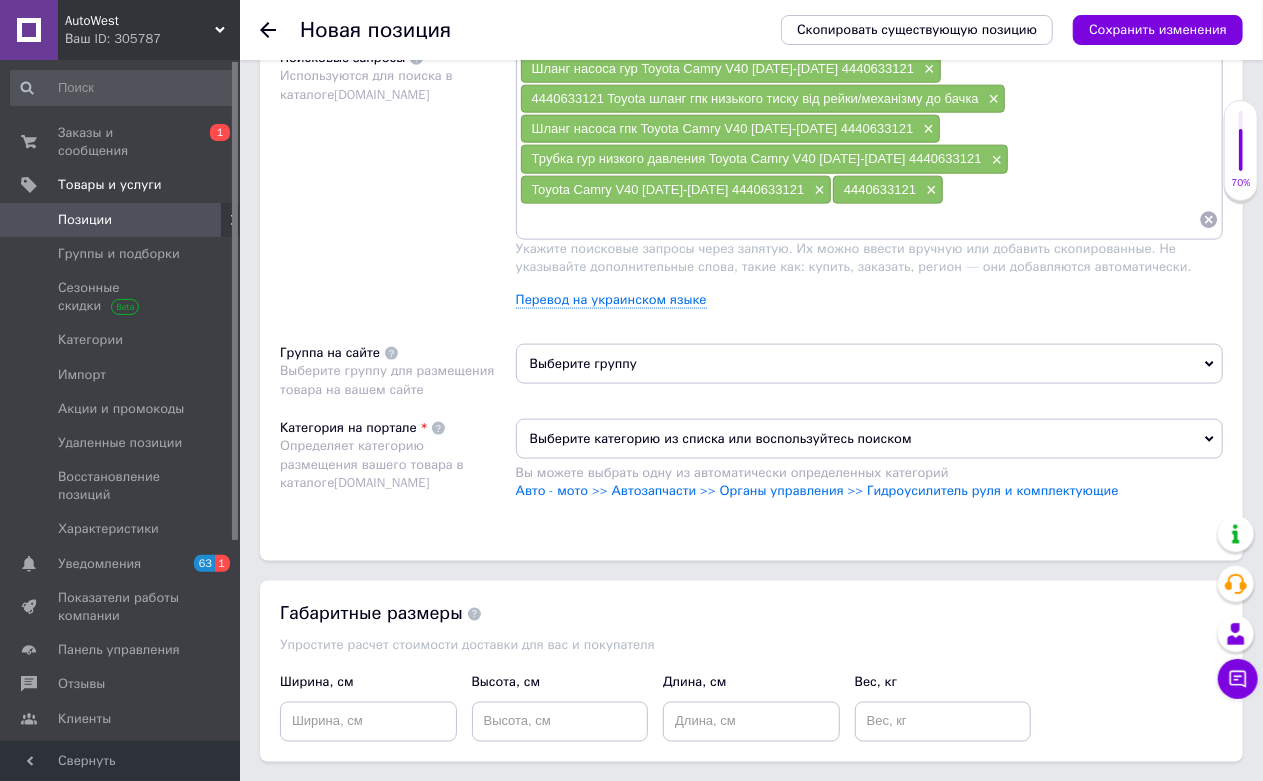 click on "Выберите группу" at bounding box center [869, 364] 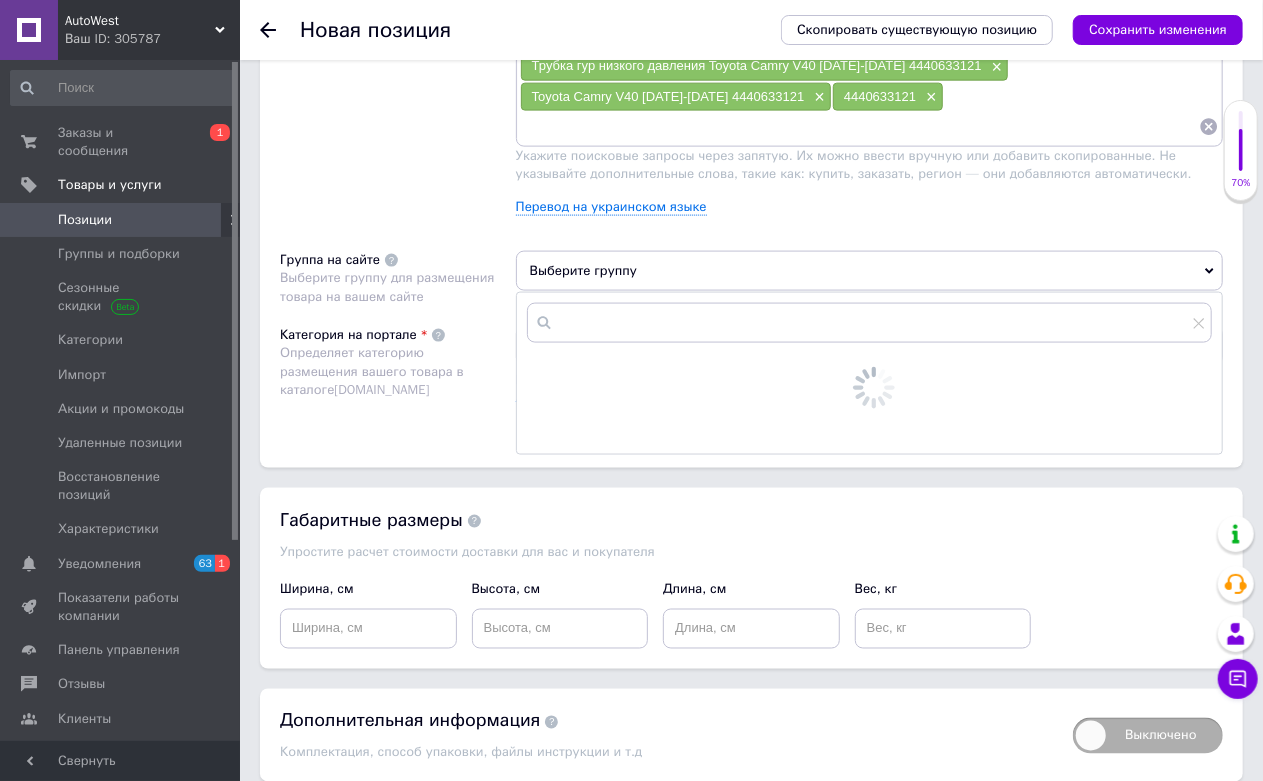 scroll, scrollTop: 1444, scrollLeft: 0, axis: vertical 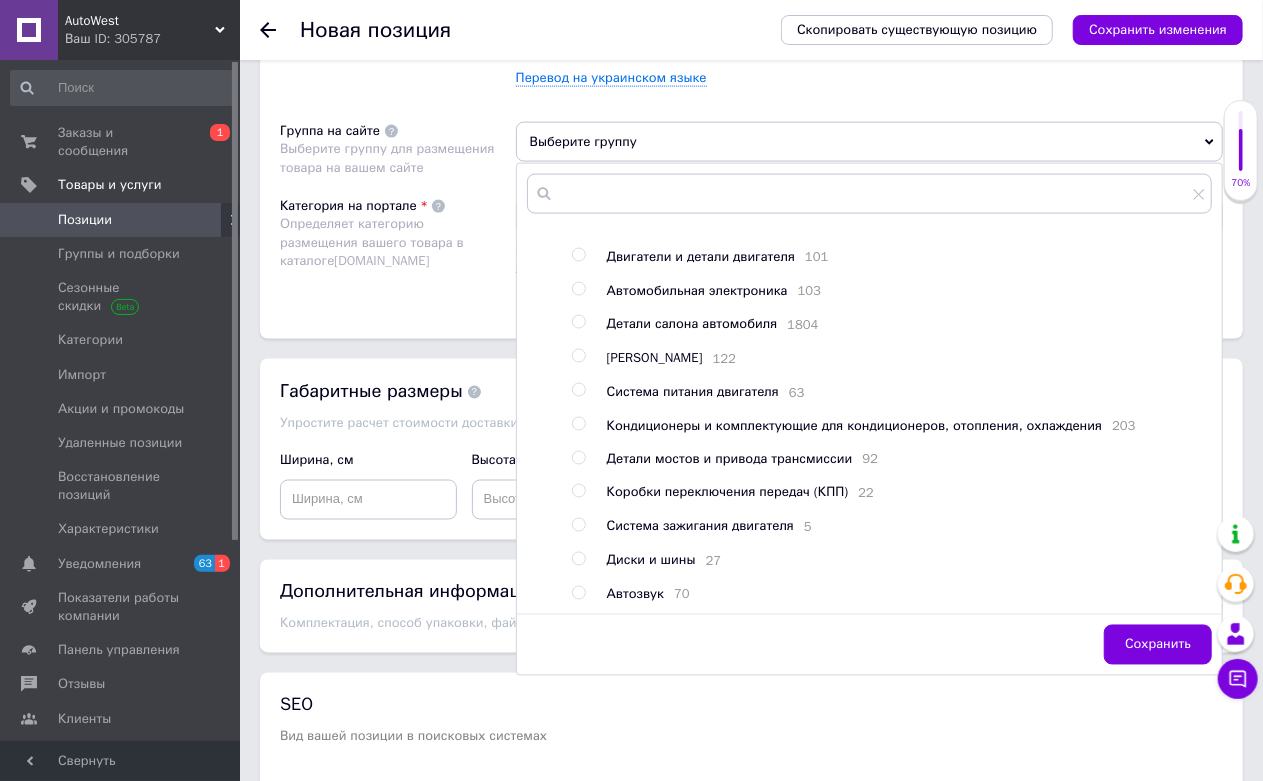 click on "Детали мостов и привода трансмиссии" at bounding box center (730, 459) 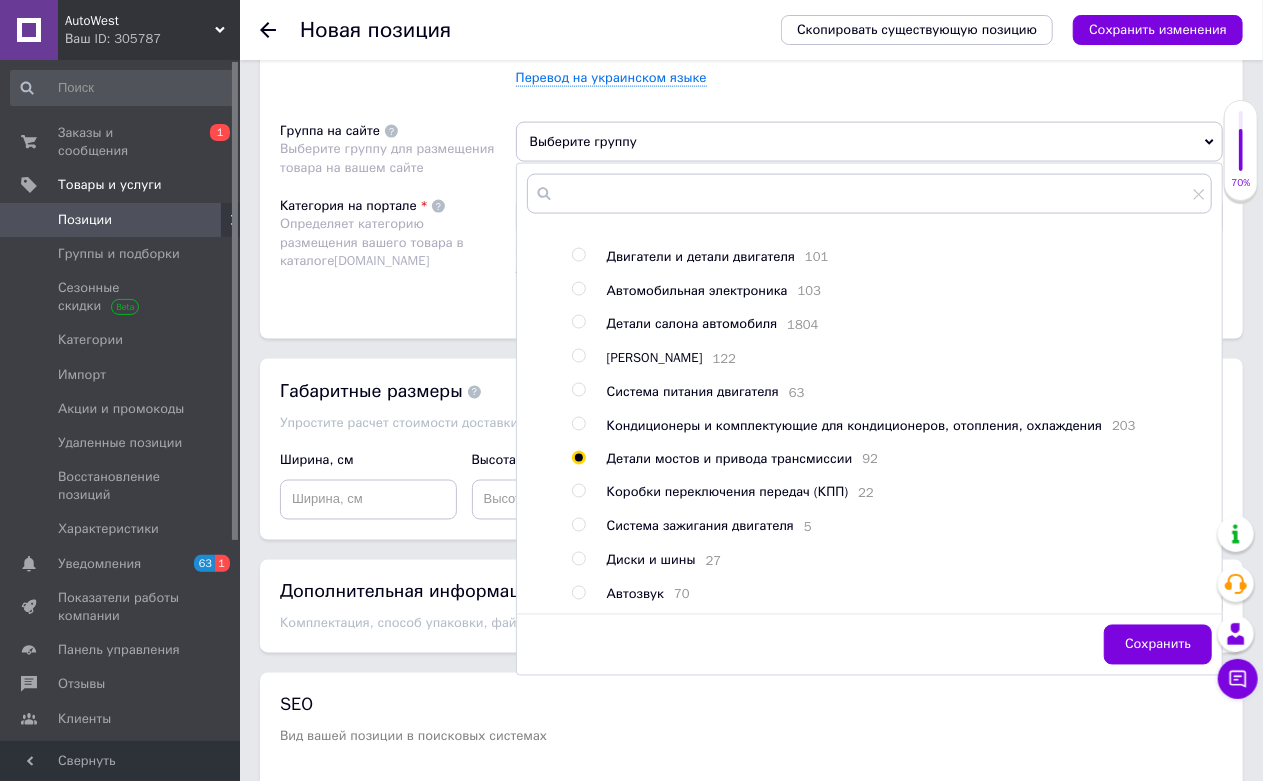 radio on "true" 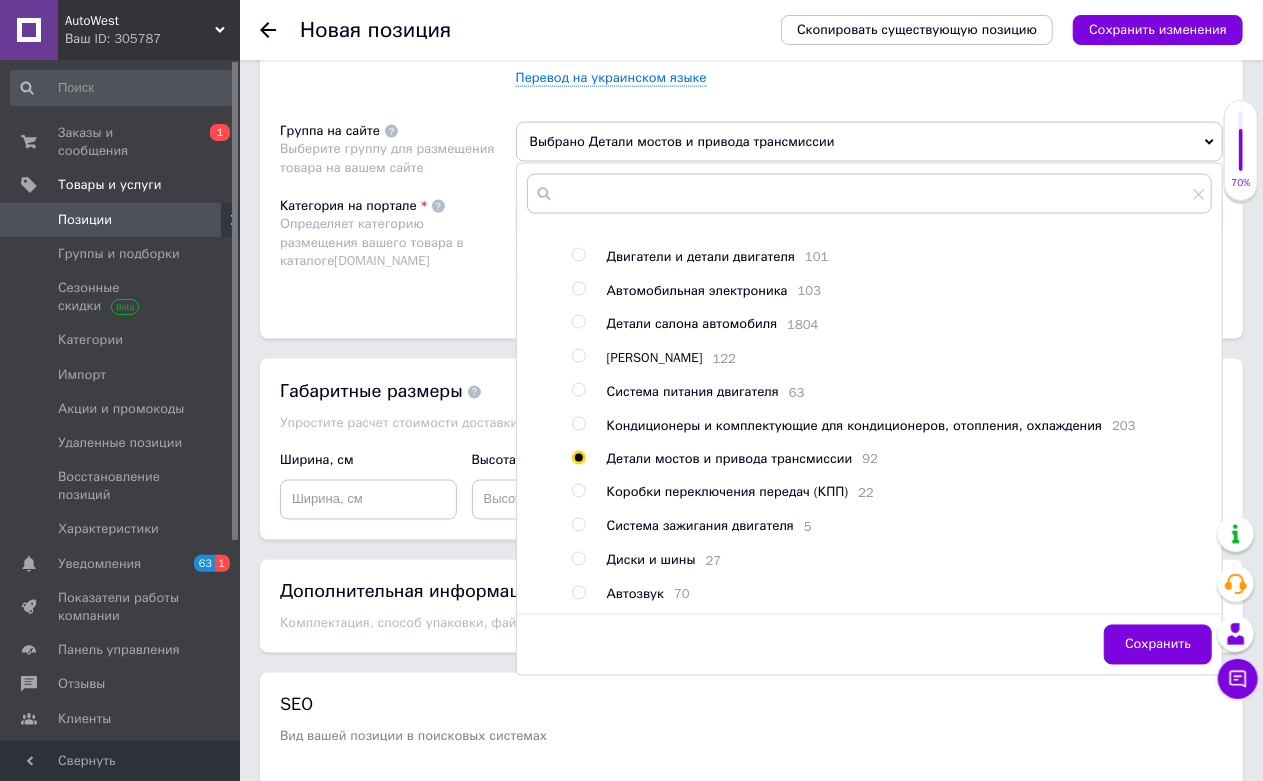click on "Размещение Поисковые запросы Используются для поиска в каталоге  Prom.ua Шланг насоса гур Toyota Camry V40 2006-2010г 4440633121 × 4440633121 Toyota шланг гпк низького тиску від рейки/механізму до бачка × Шланг насоса гпк Toyota Camry V40 2006-2010г 4440633121 × Трубка гур низкого давления Toyota Camry V40 2006-2010г 4440633121 × Toyota Camry V40 2006-2010г 4440633121 × 4440633121 × Укажите поисковые запросы через запятую.
Их можно ввести вручную или добавить скопированные.
Не указывайте дополнительные слова,
такие как: купить, заказать, регион — они добавляются автоматически. Перевод на украинском языке Группа на сайте Корневая группа" at bounding box center (751, 55) 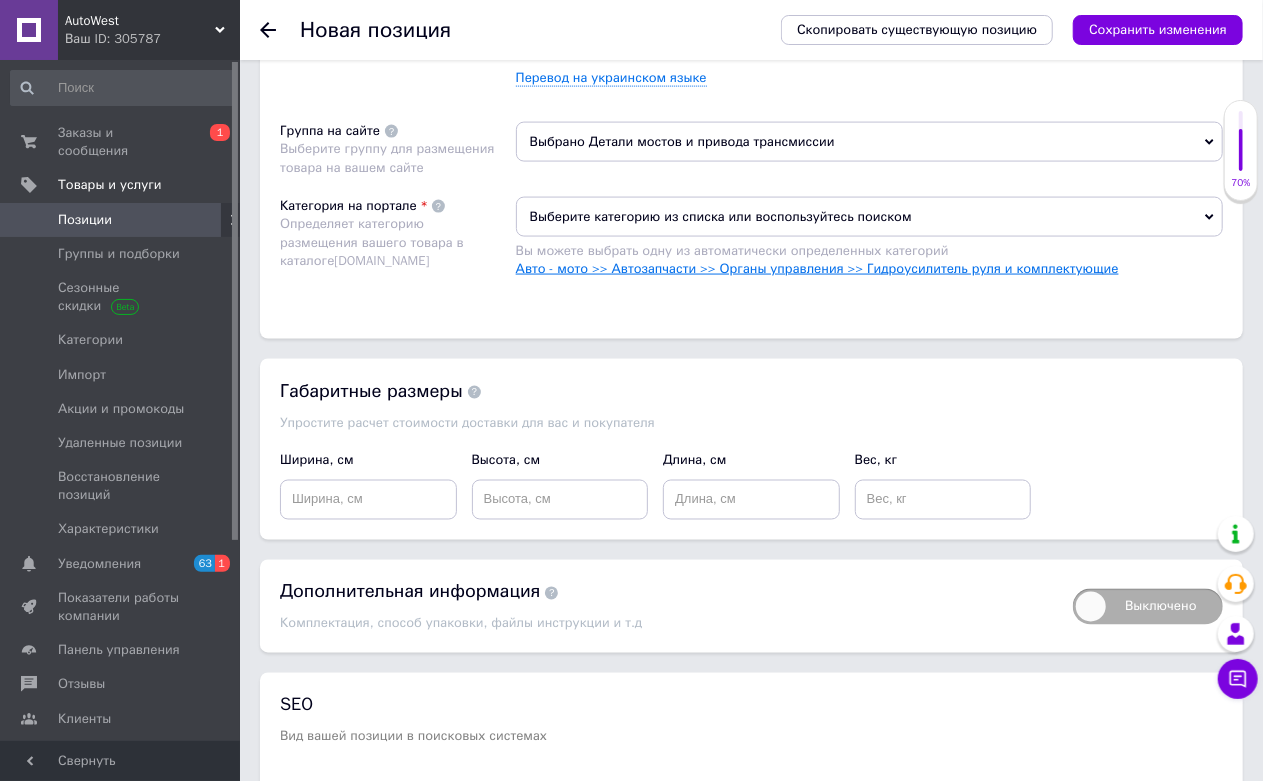 click on "Авто - мото >> Автозапчасти >> Органы управления >> Гидроусилитель руля и комплектующие" at bounding box center [817, 268] 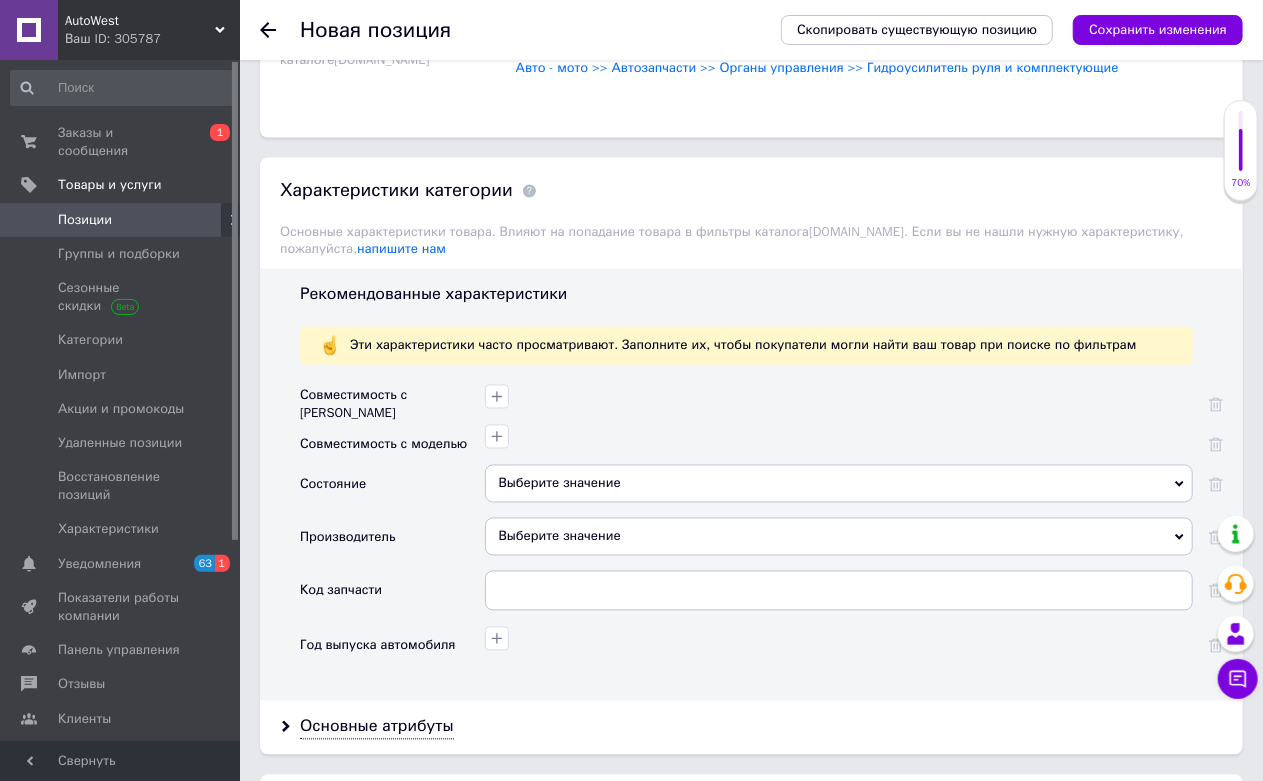 scroll, scrollTop: 1666, scrollLeft: 0, axis: vertical 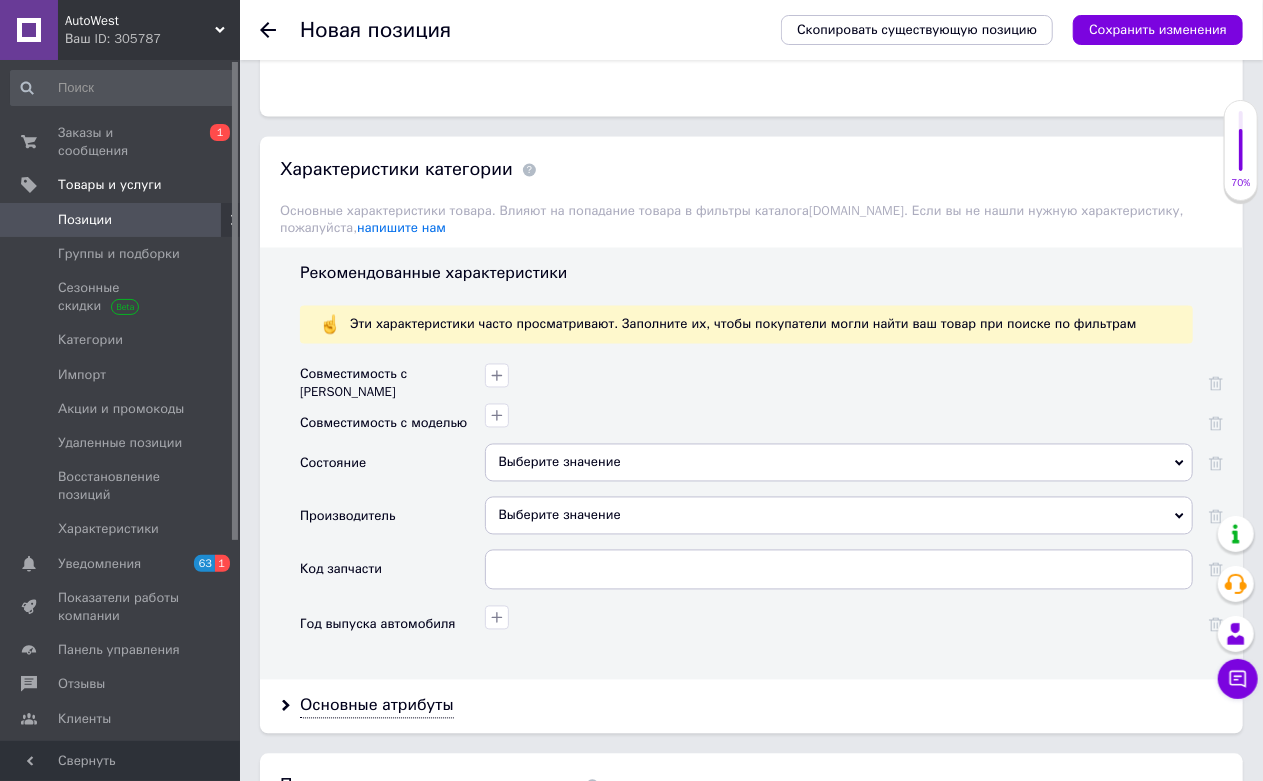 click on "Выберите значение" at bounding box center [839, 463] 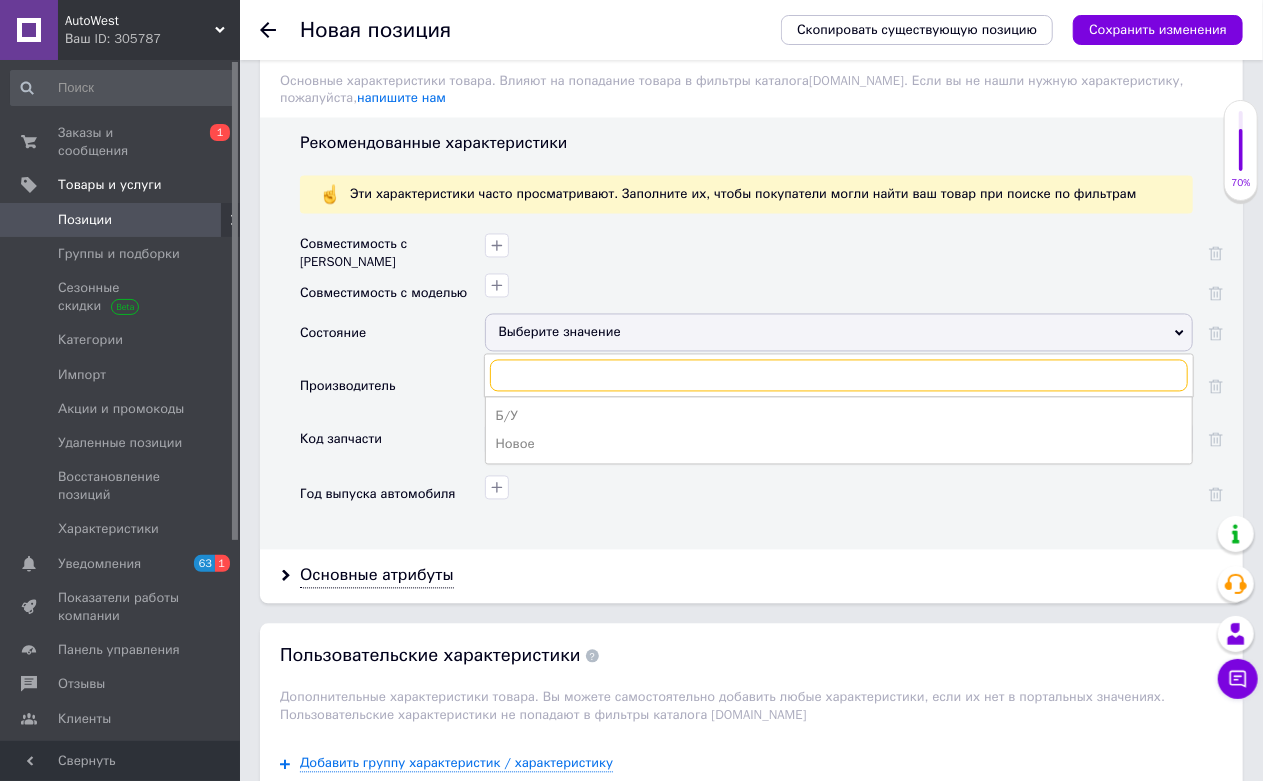 scroll, scrollTop: 1888, scrollLeft: 0, axis: vertical 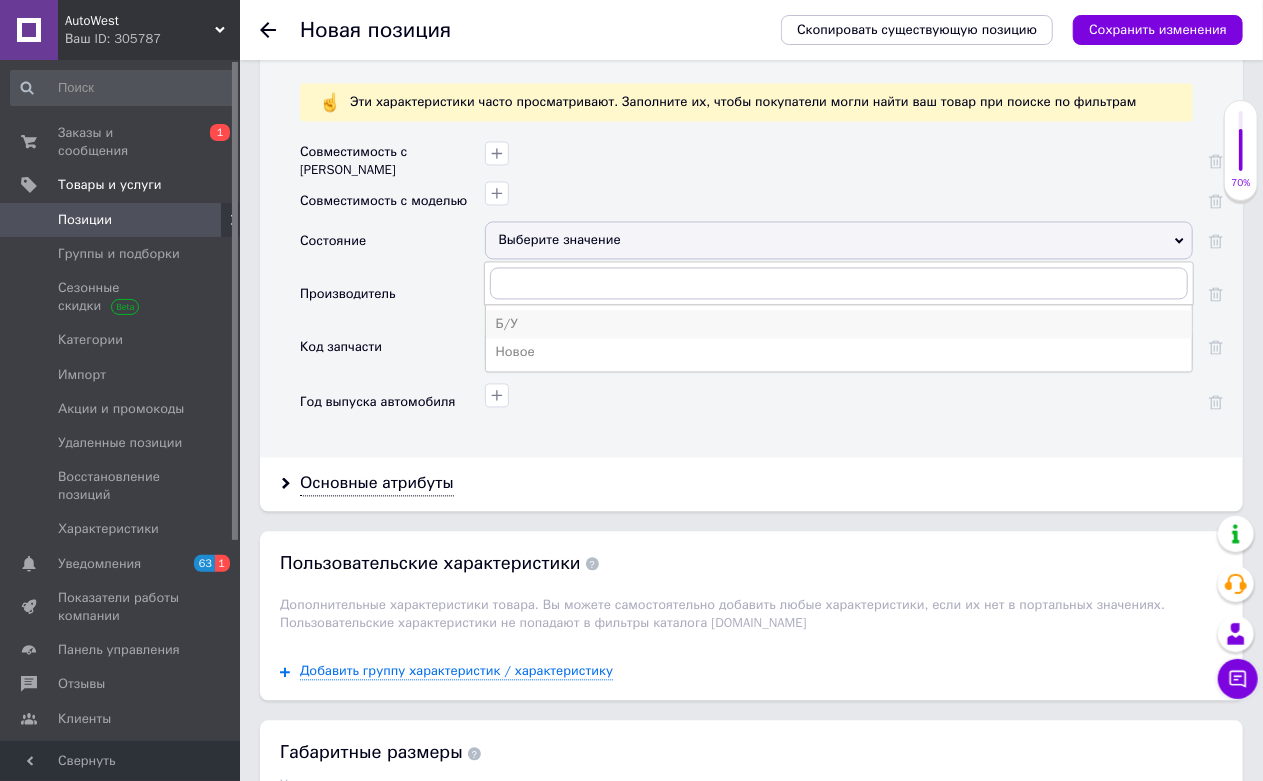 click on "Б/У" at bounding box center (839, 325) 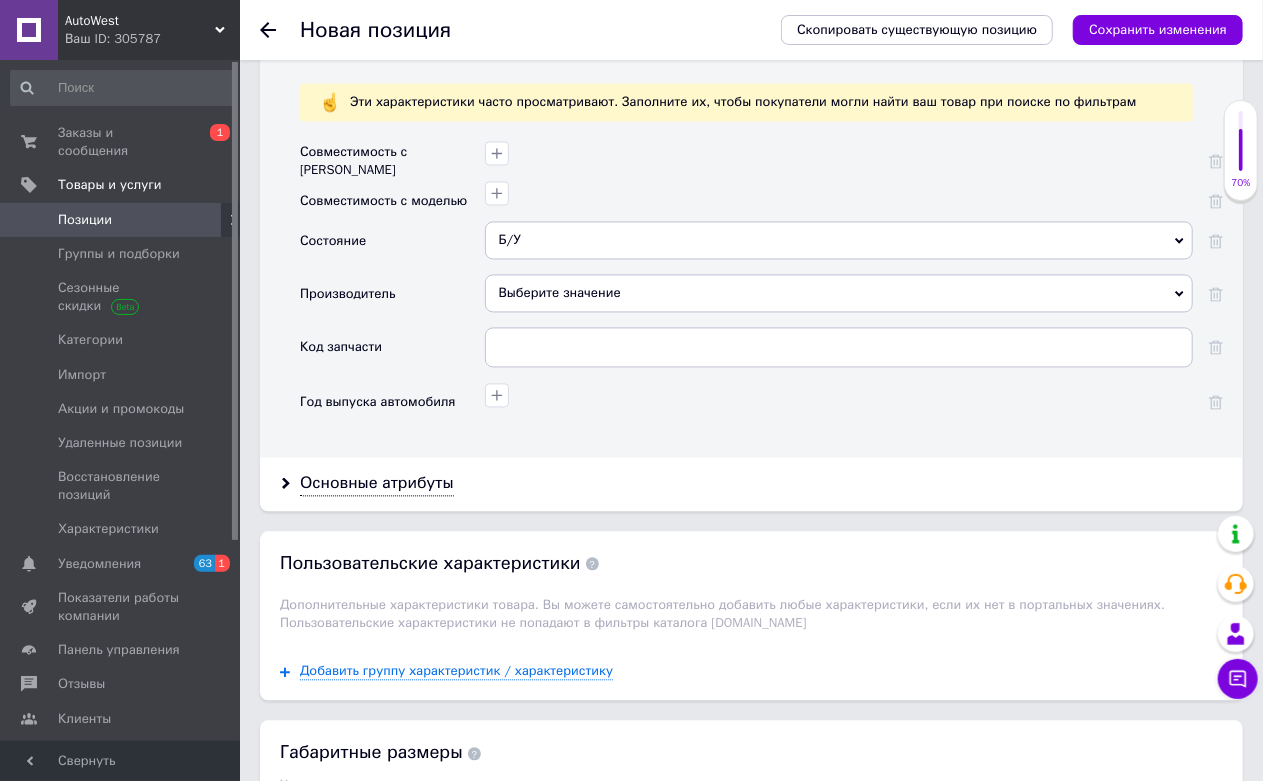 click on "Выберите значение" at bounding box center [839, 294] 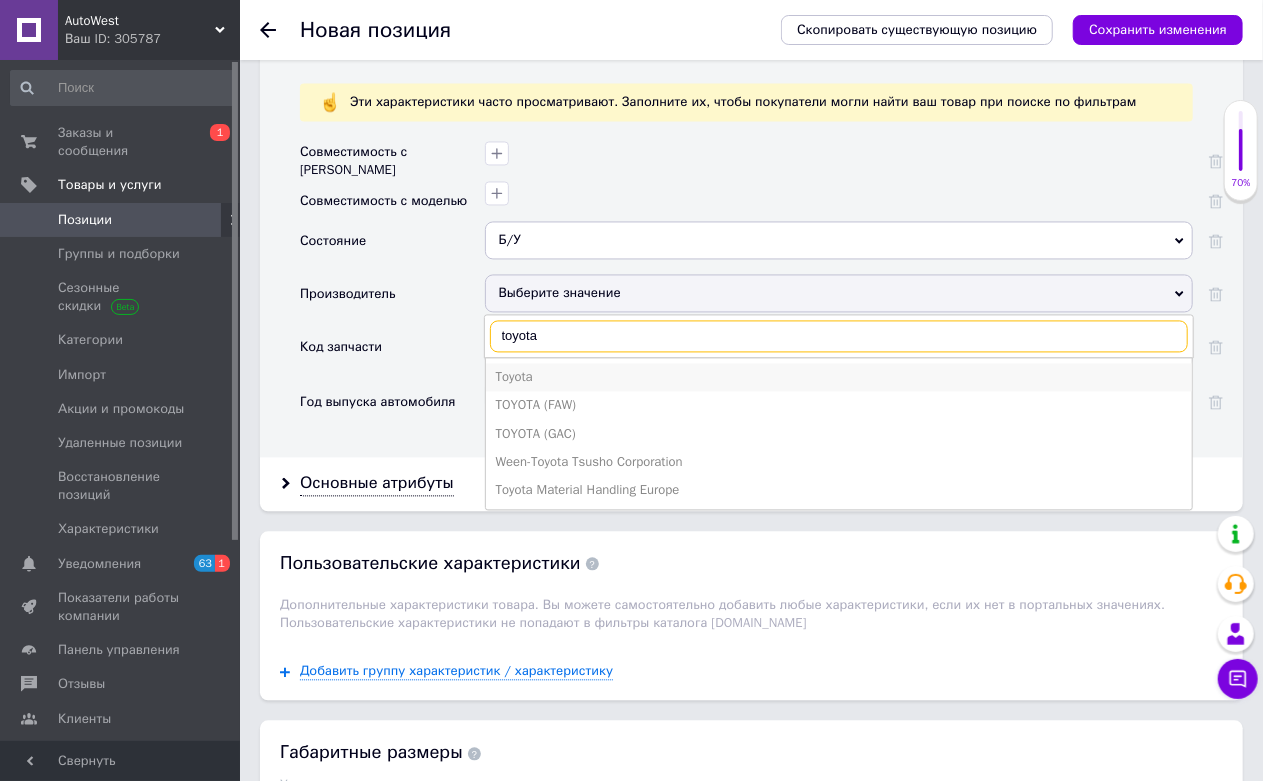 type on "toyota" 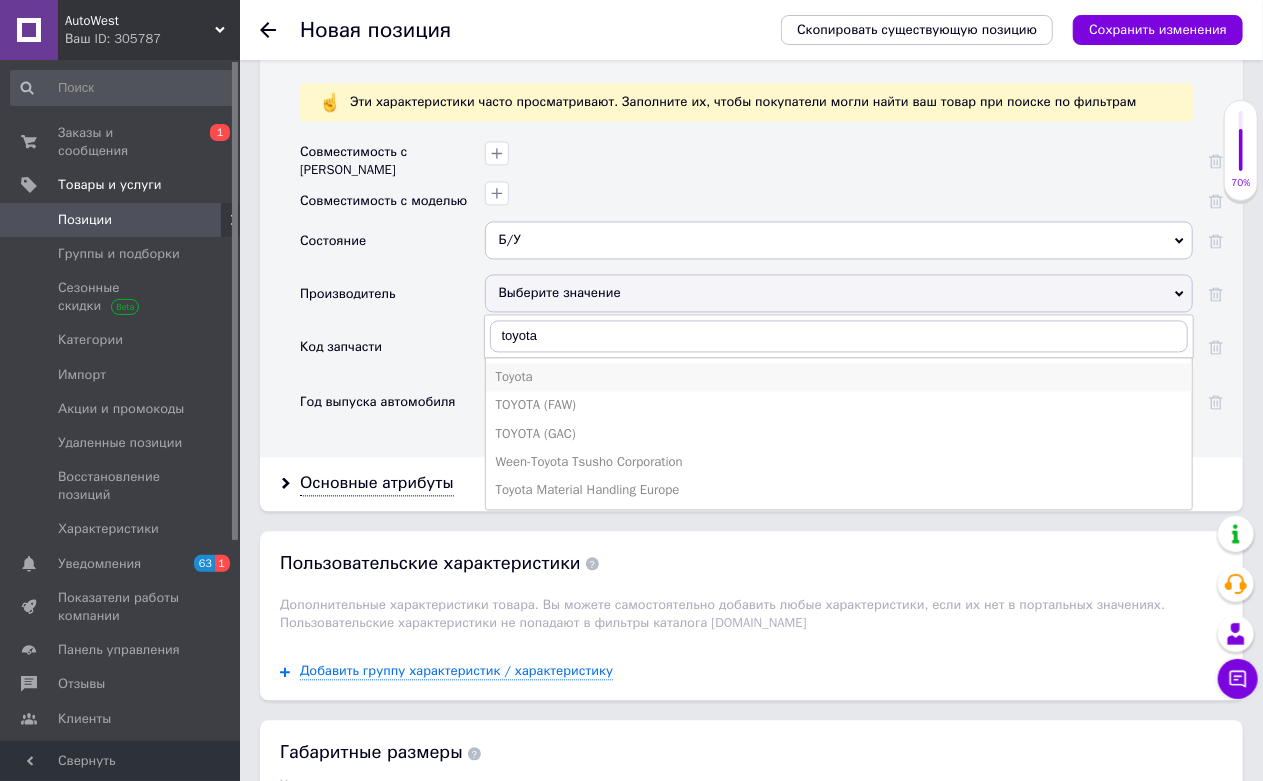 click on "Toyota" at bounding box center [839, 378] 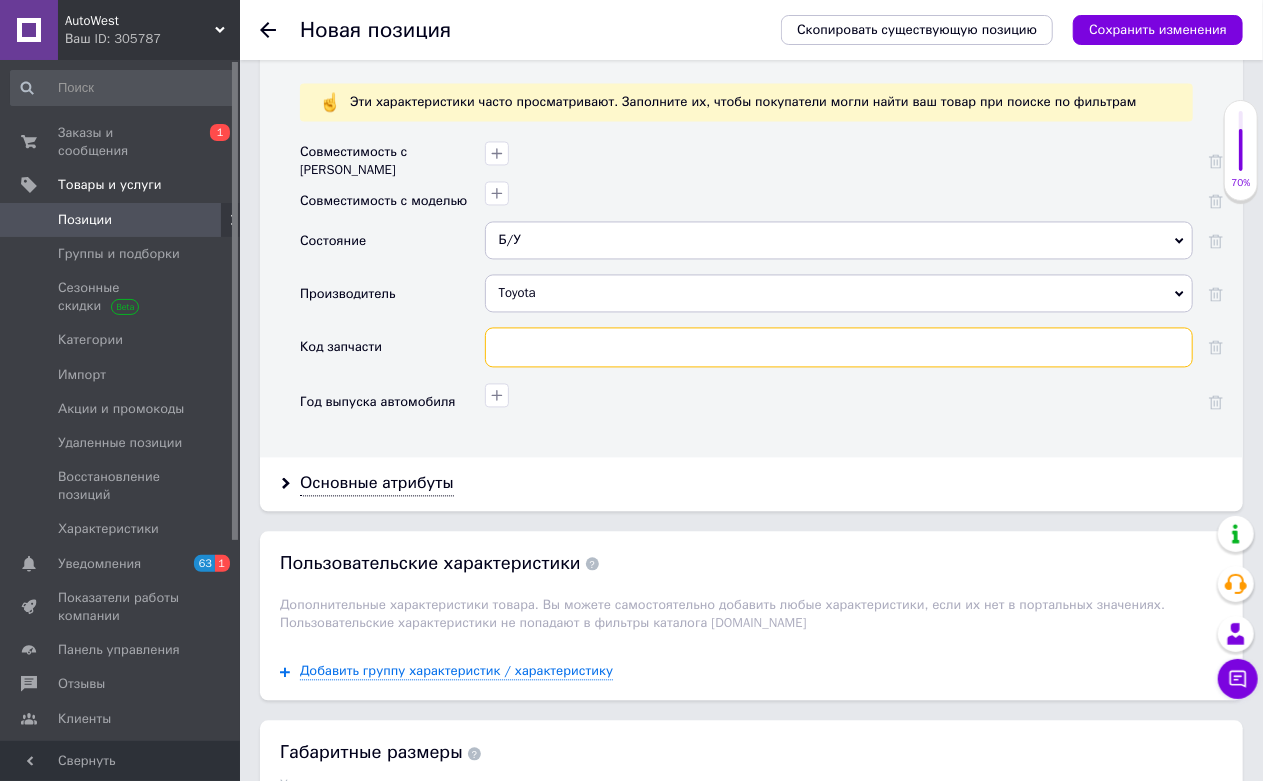 click at bounding box center (839, 348) 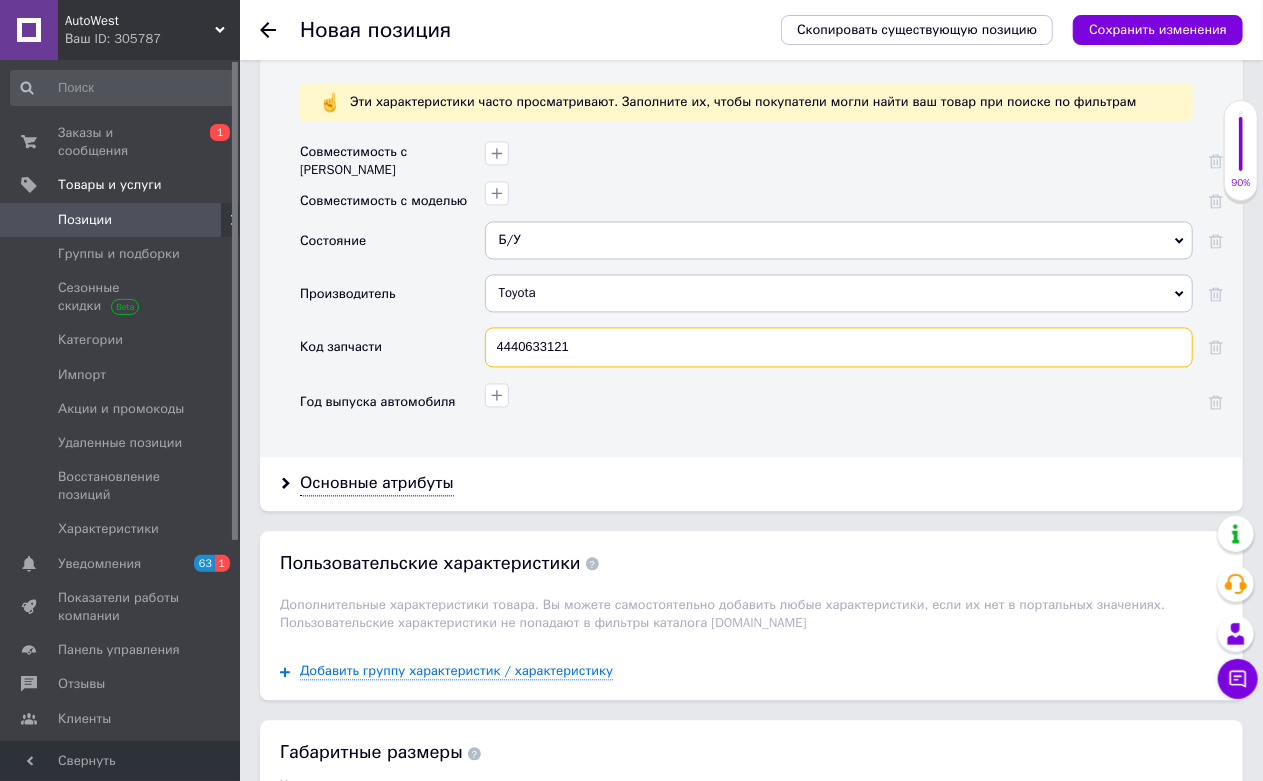 type on "4440633121" 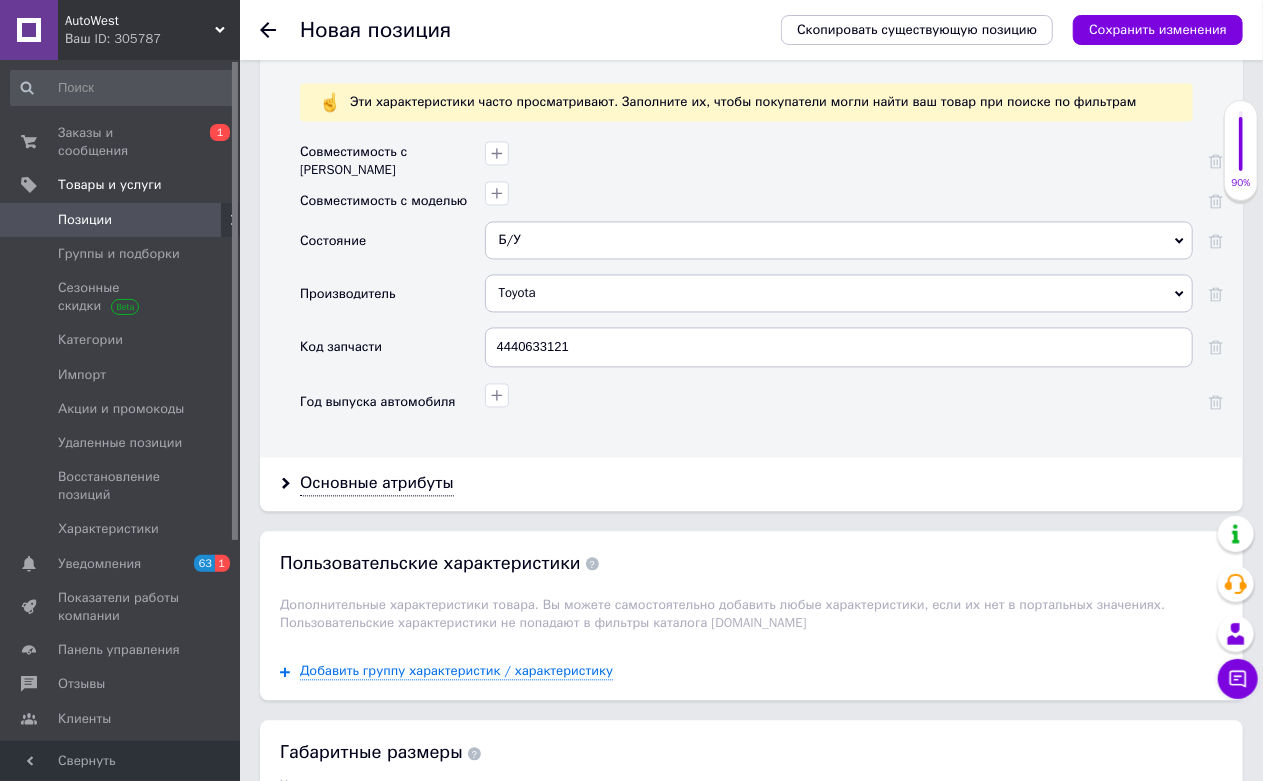 click at bounding box center [836, 393] 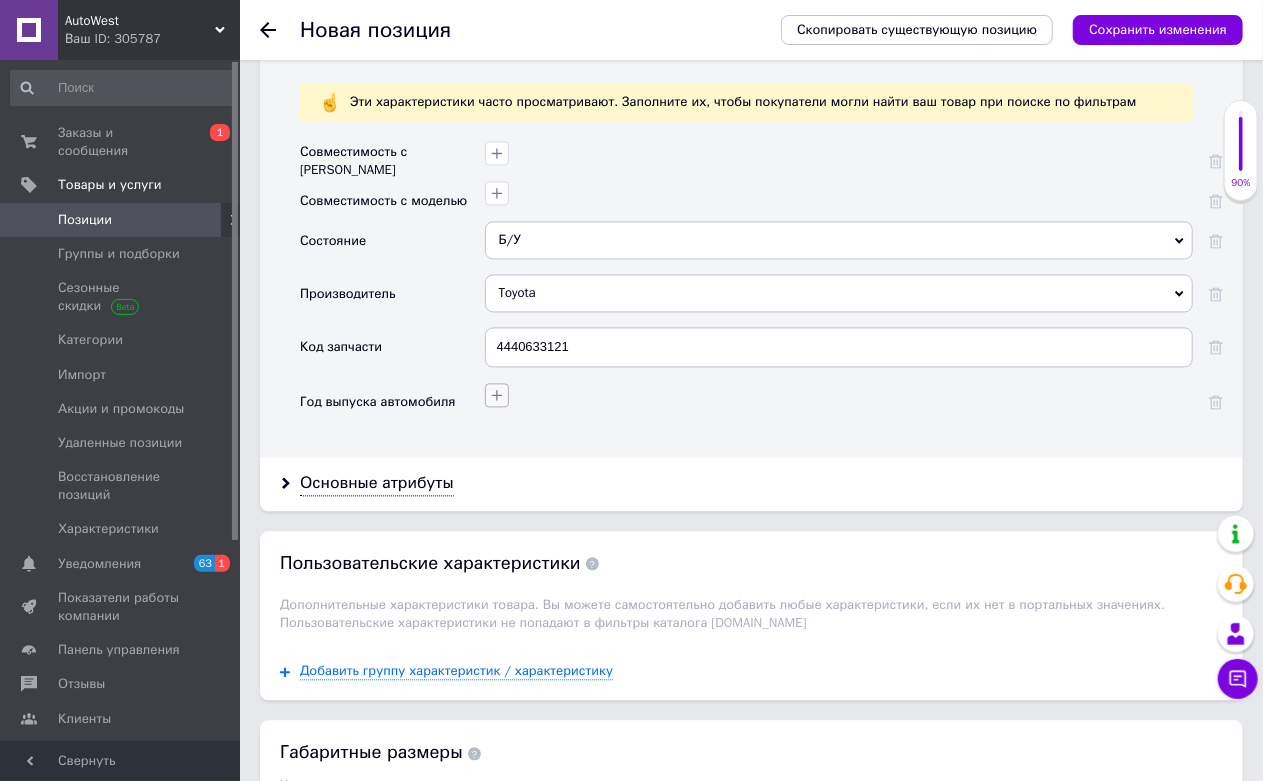 click 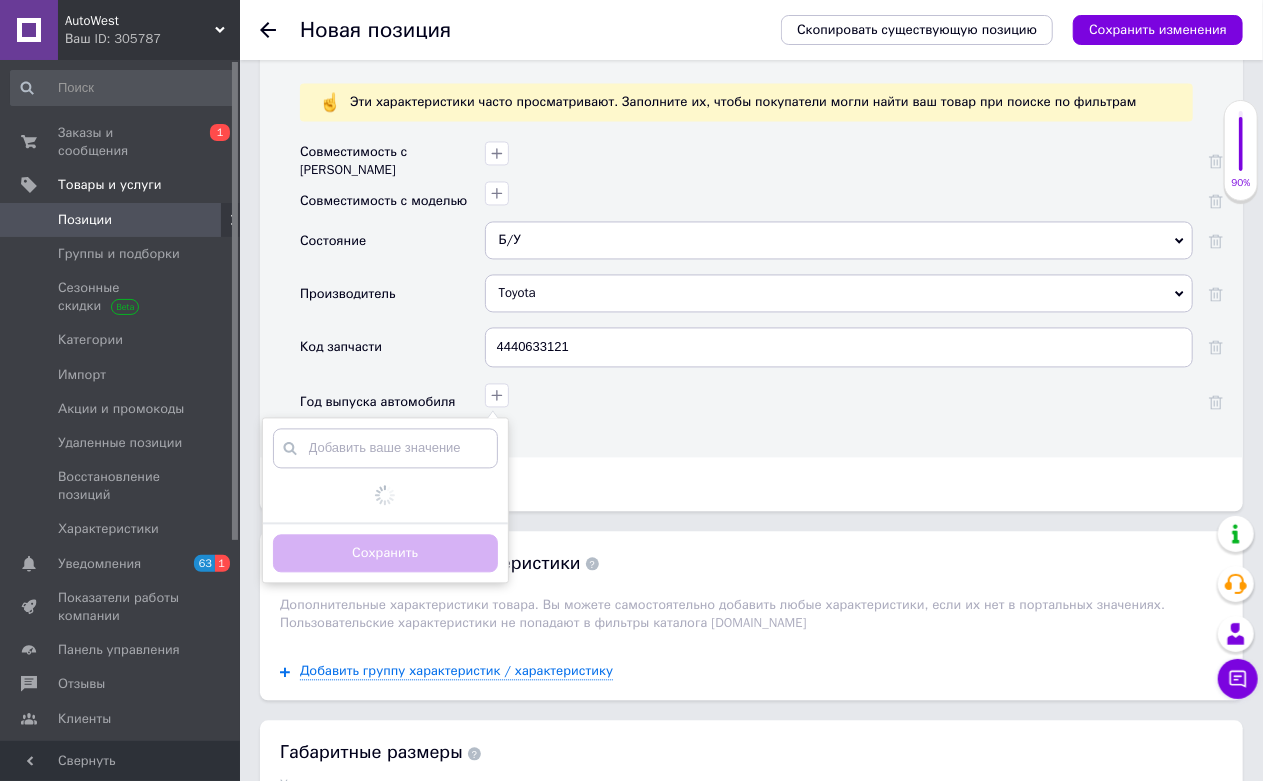 scroll, scrollTop: 2111, scrollLeft: 0, axis: vertical 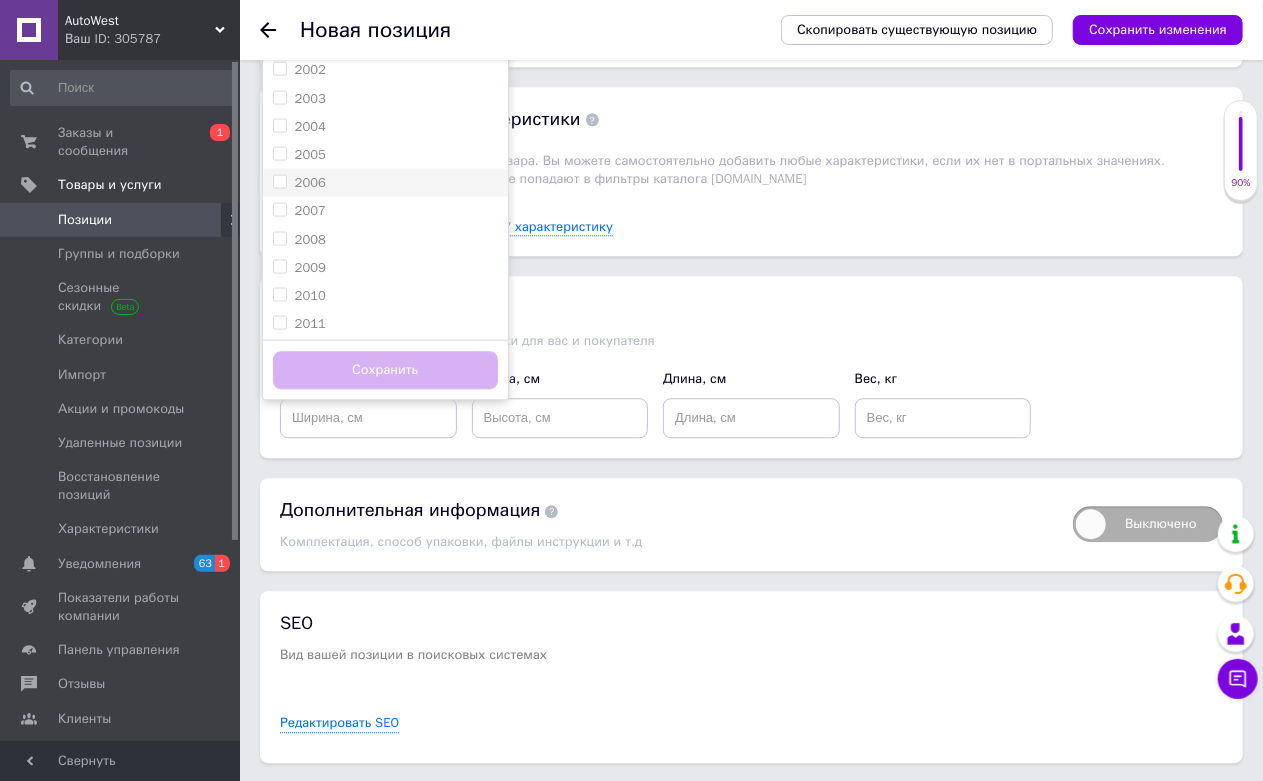 click on "2006" at bounding box center (385, 182) 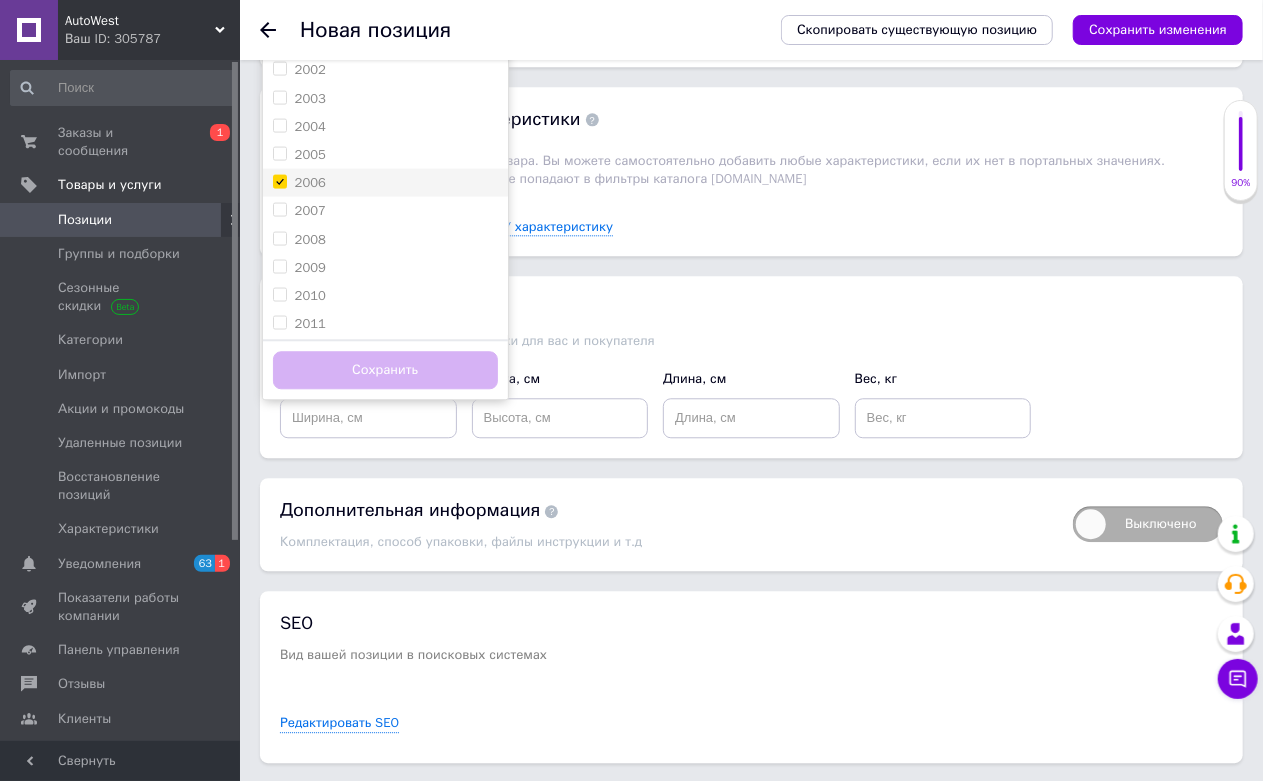 checkbox on "true" 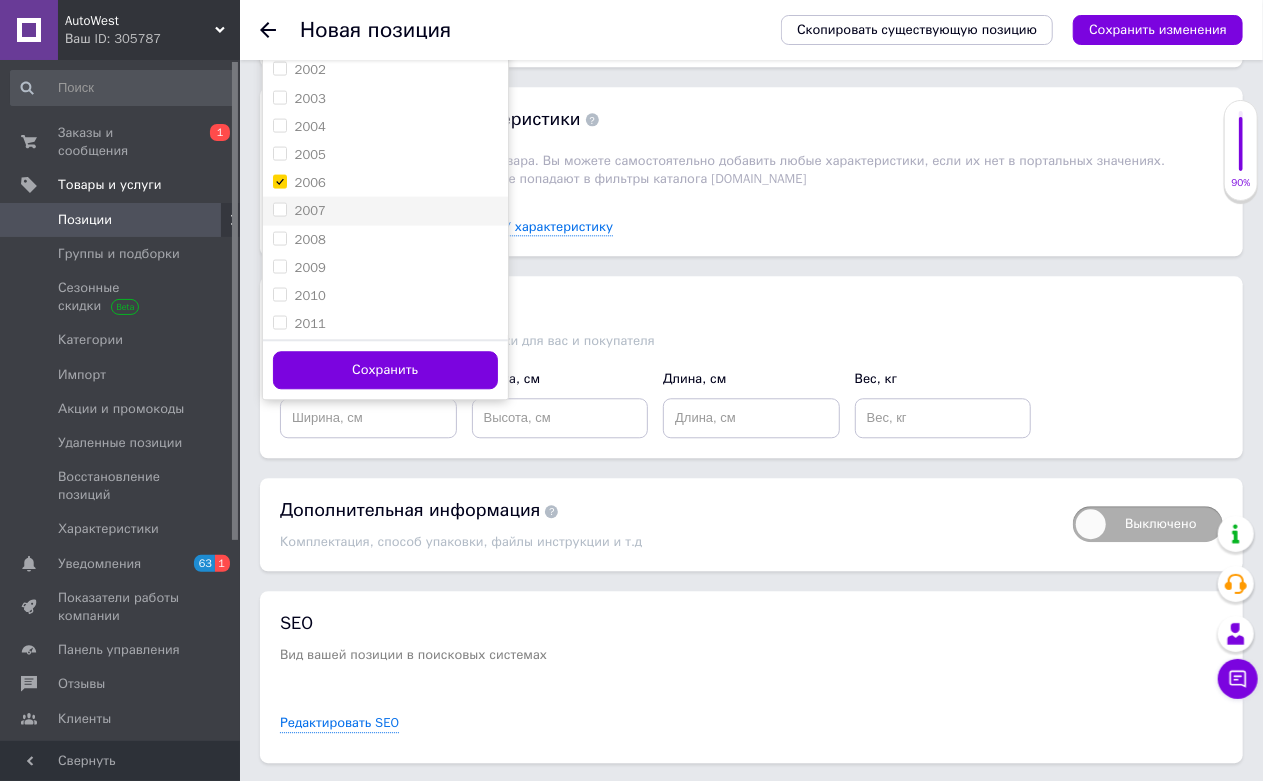 click on "2007" at bounding box center [385, 210] 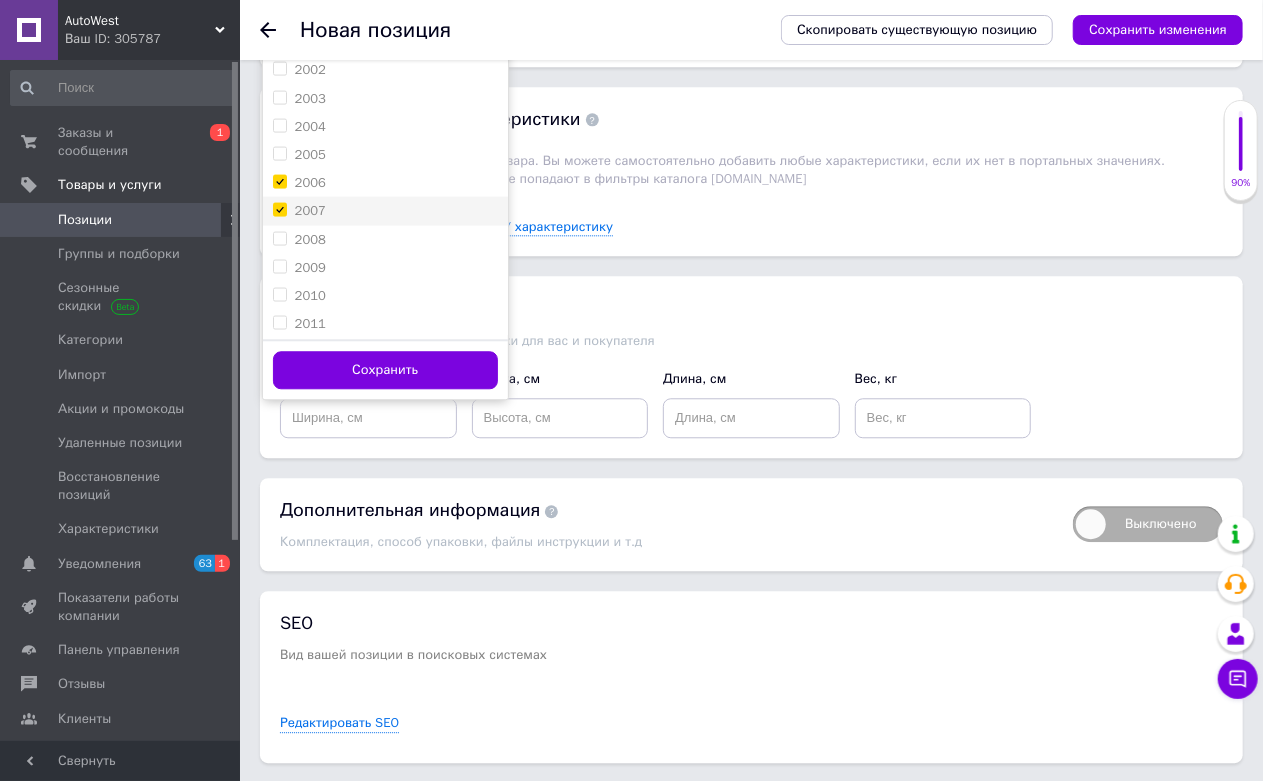 checkbox on "true" 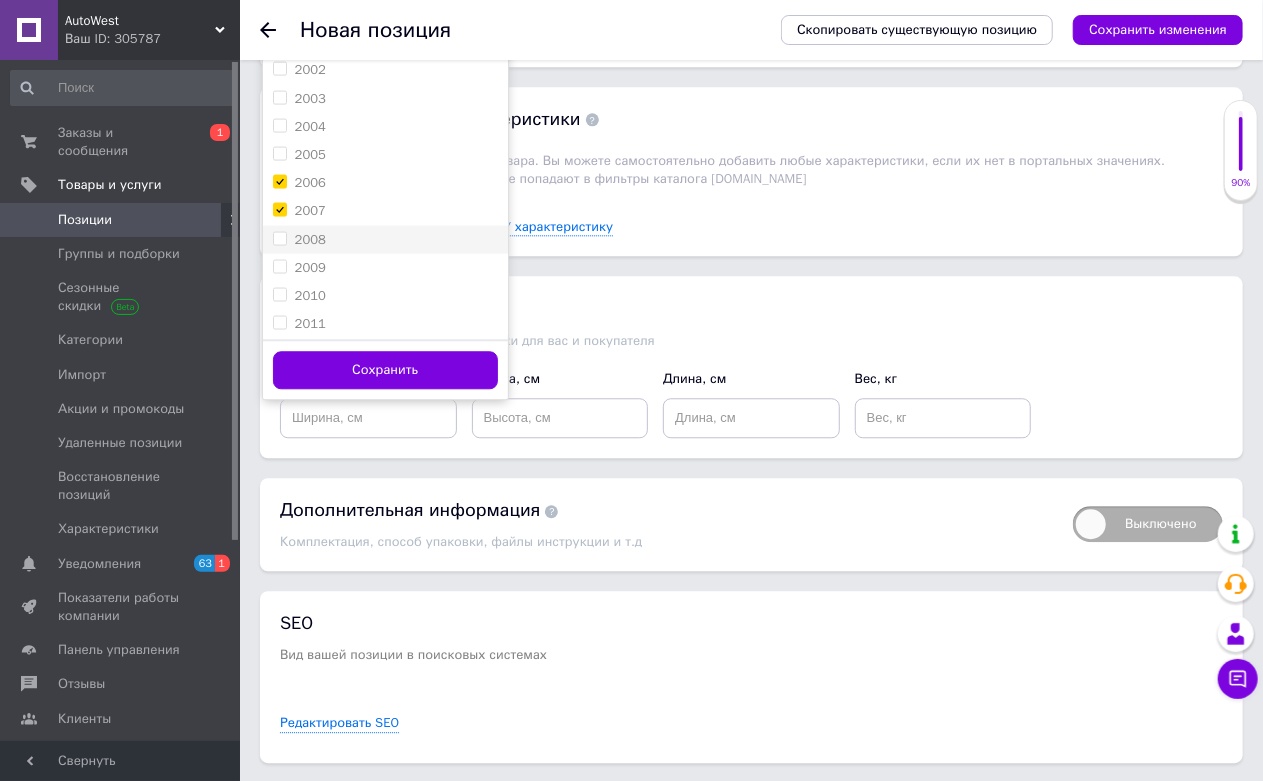 click on "2008" at bounding box center [385, 239] 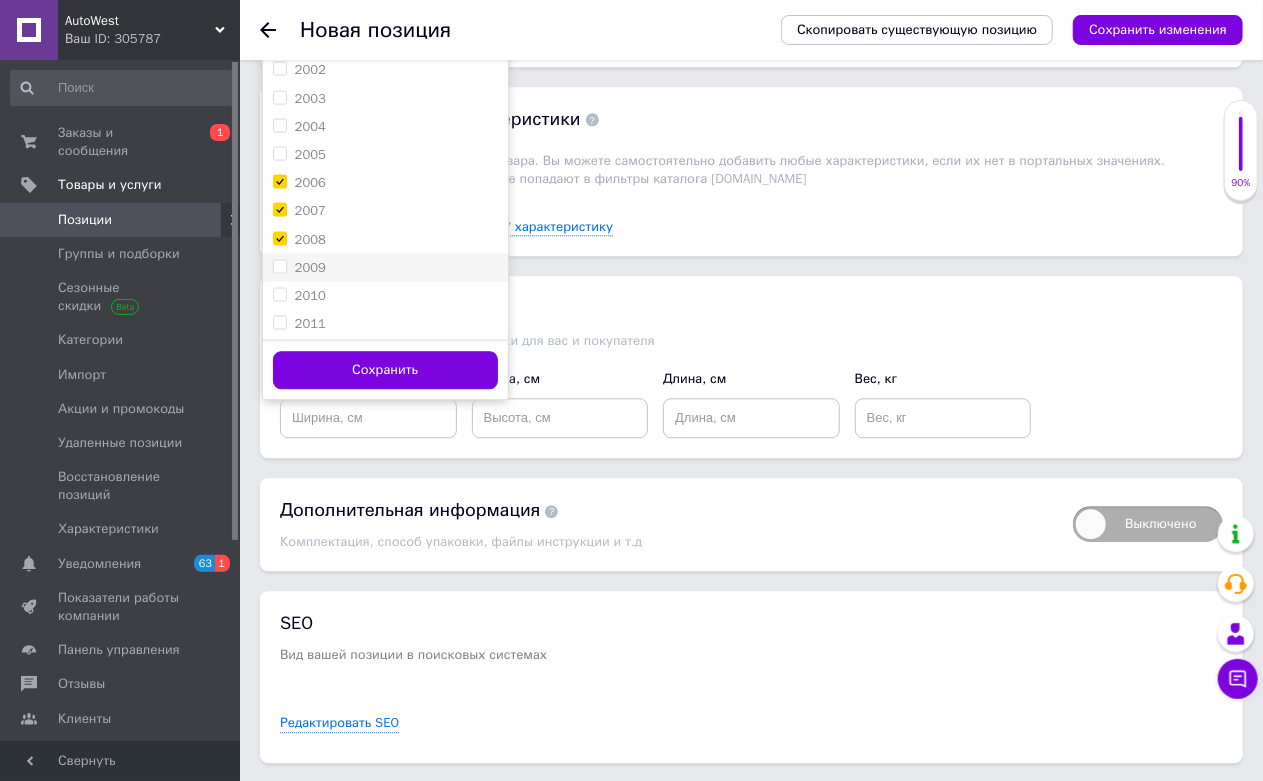 checkbox on "true" 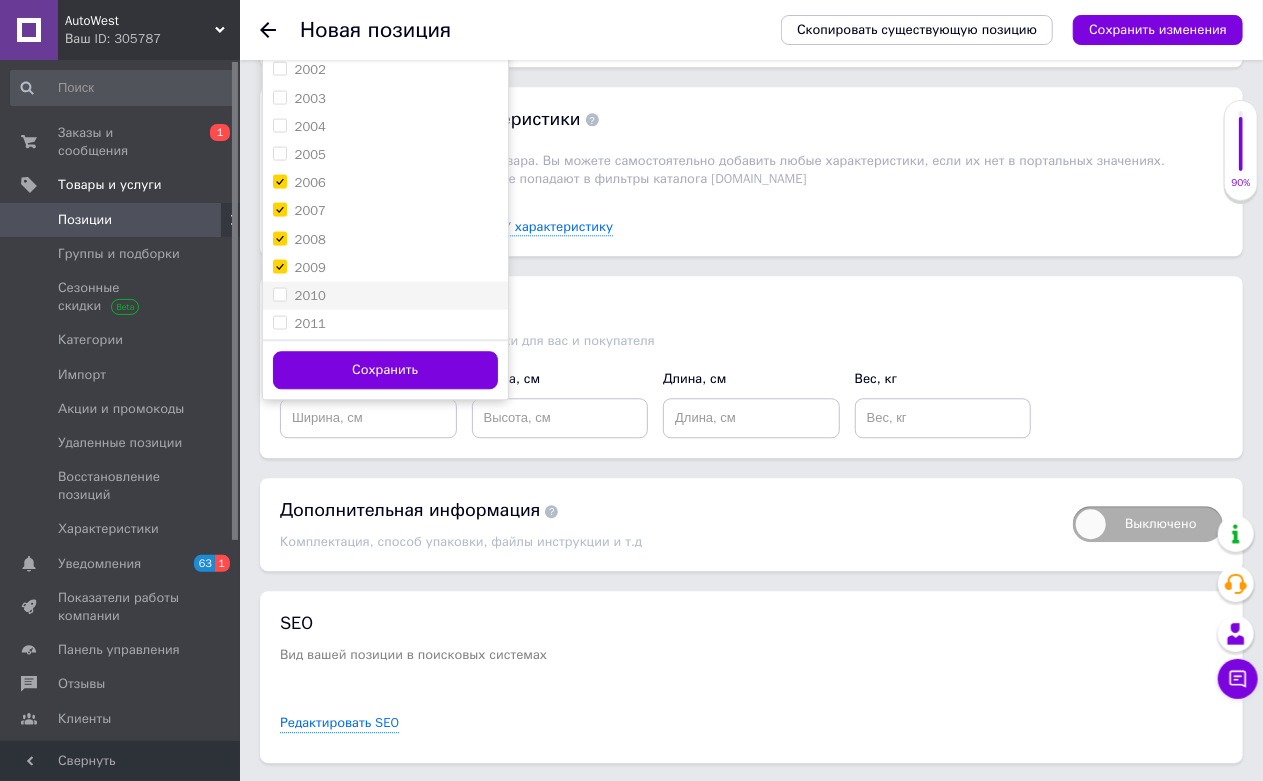 checkbox on "true" 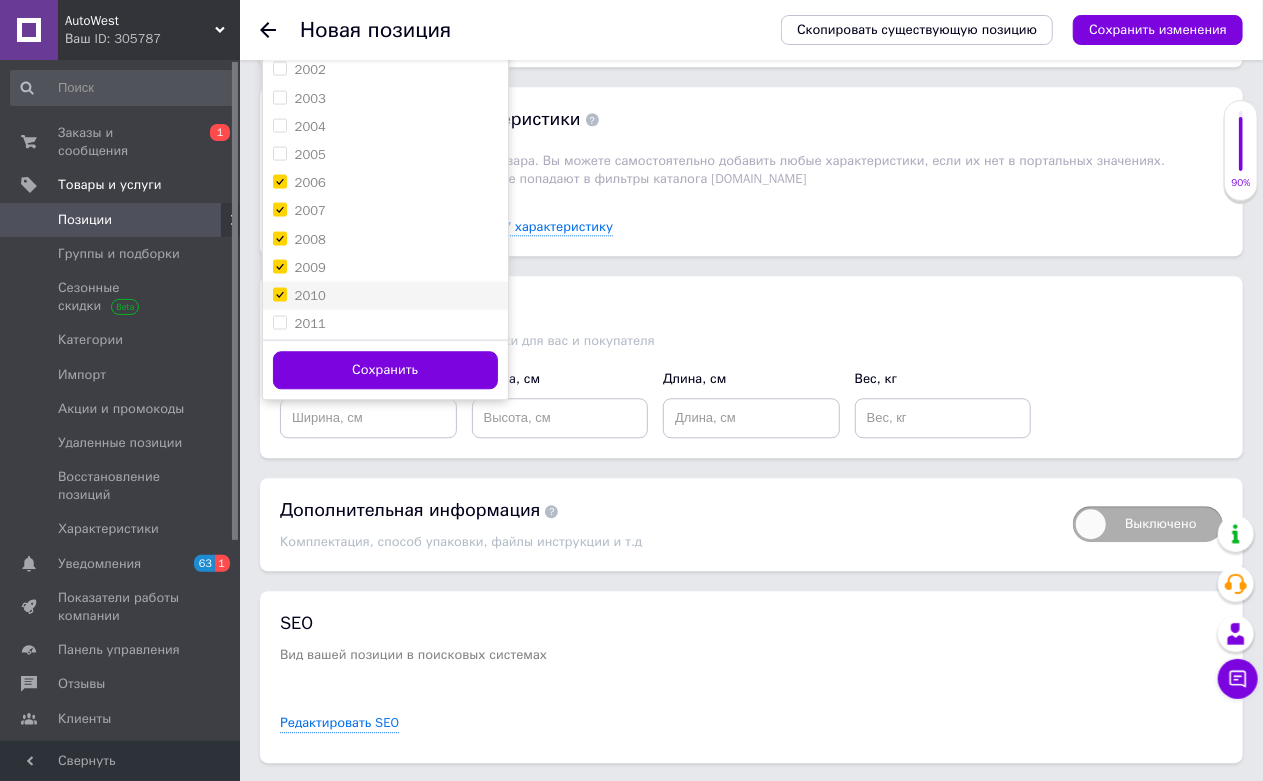 checkbox on "true" 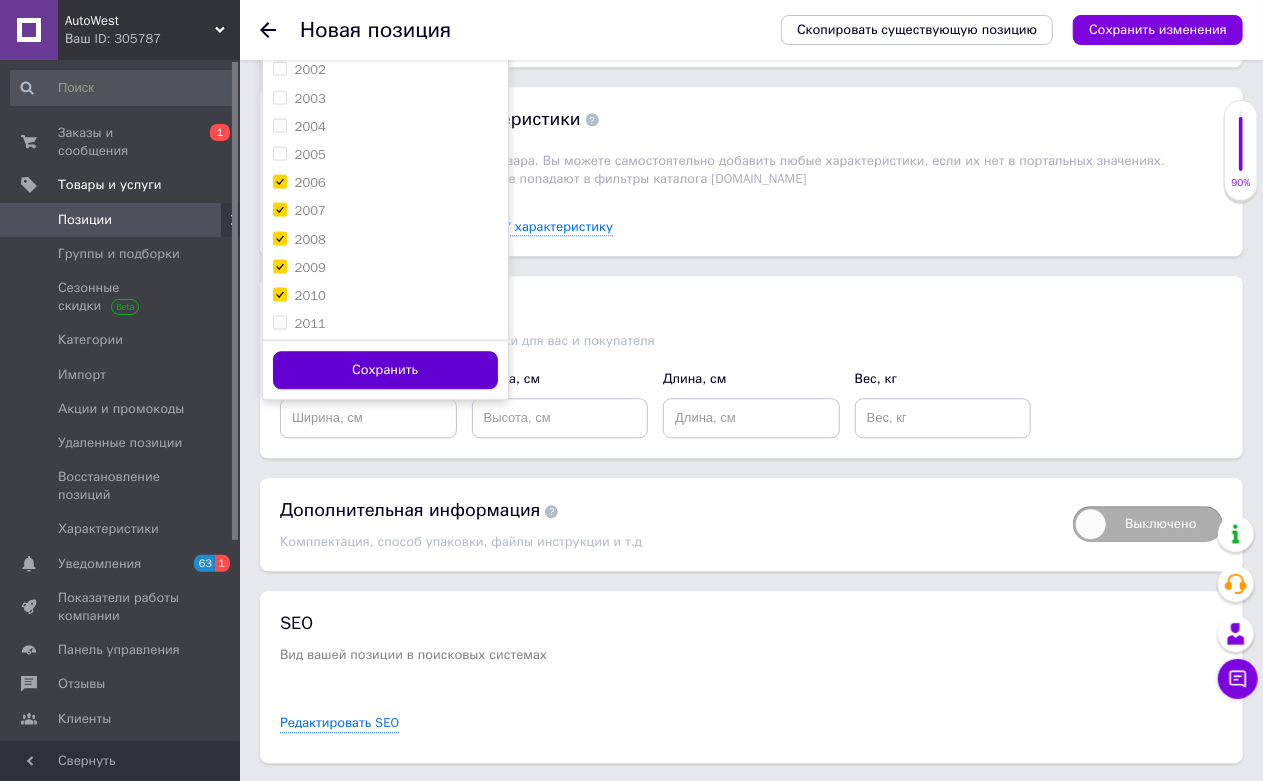 click on "Сохранить" at bounding box center [385, 370] 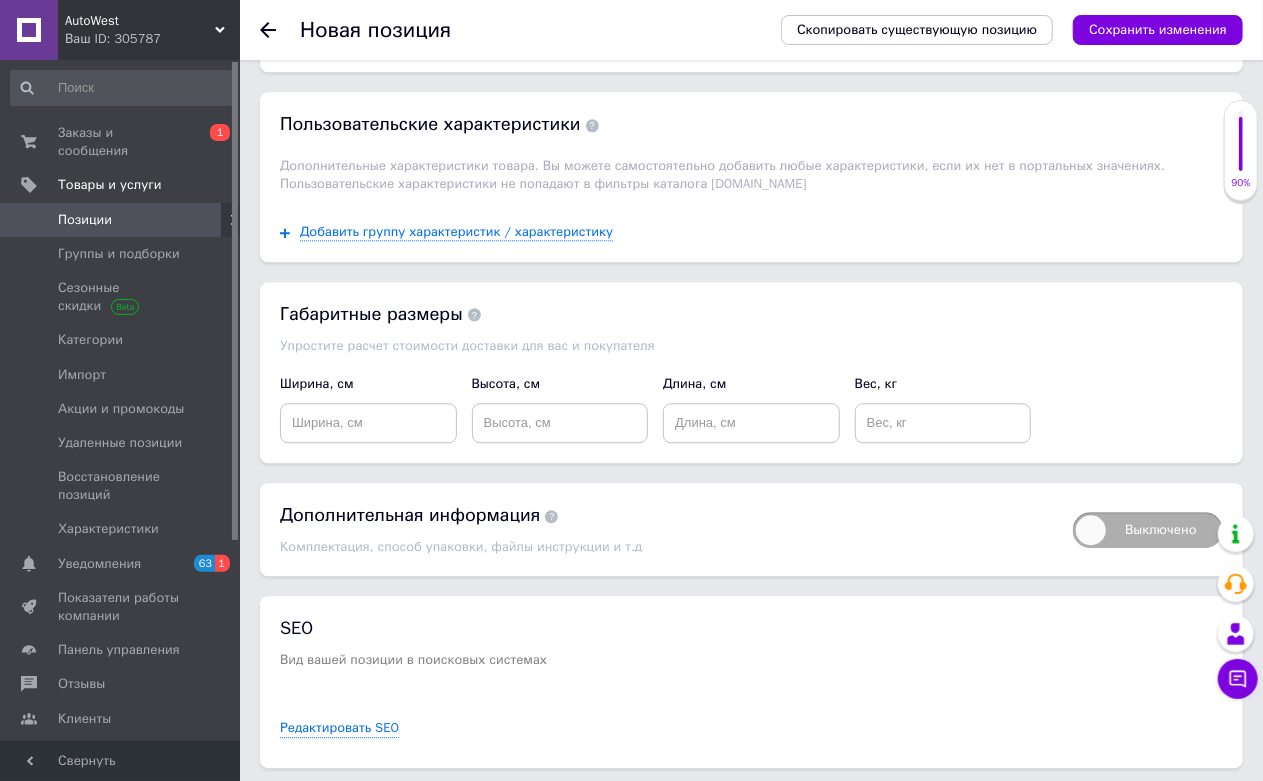 click on "Основные атрибуты" at bounding box center (377, 44) 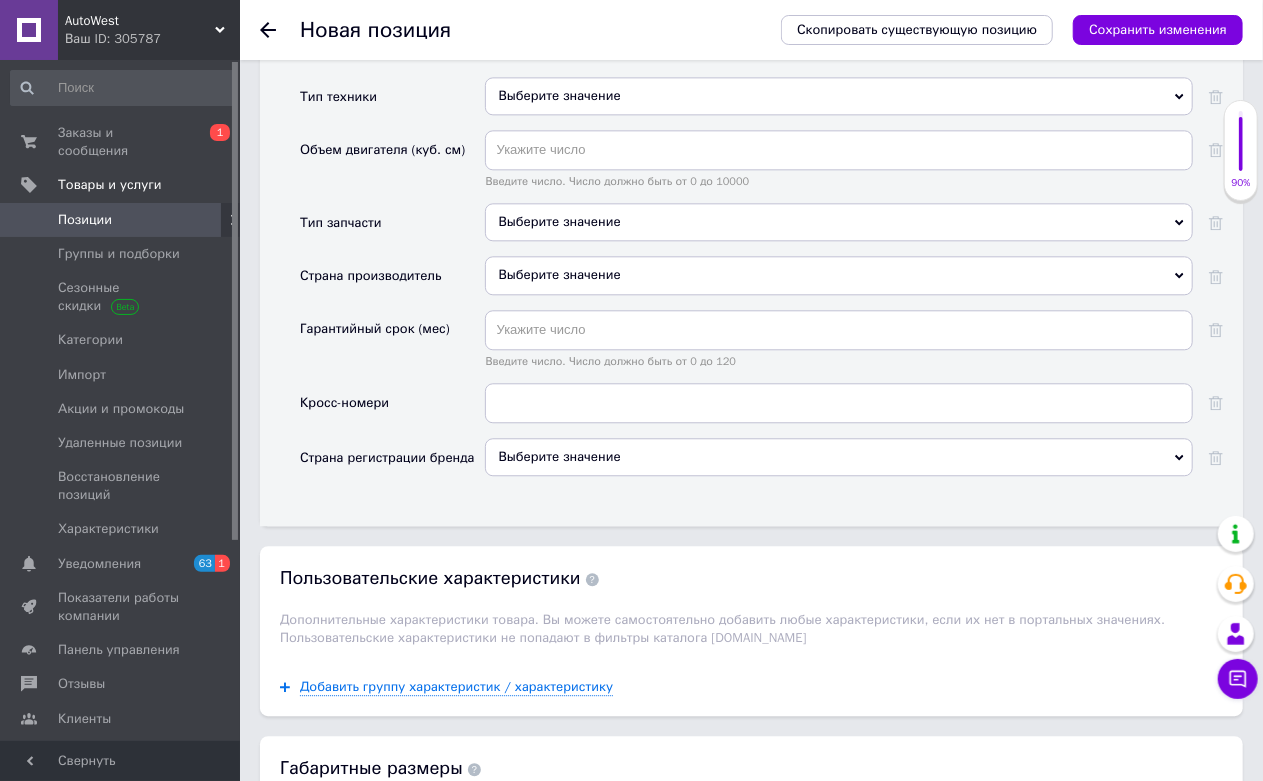 click on "Выберите значение" at bounding box center [839, 96] 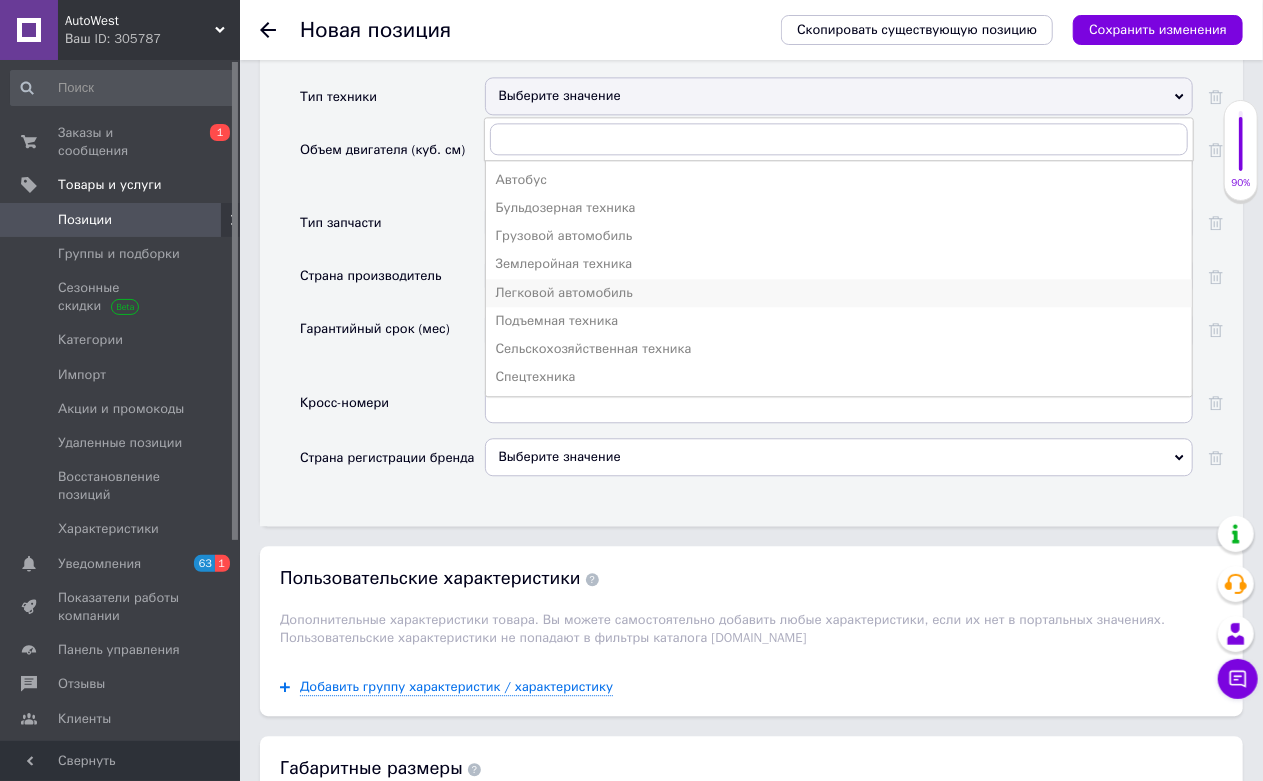 click on "Легковой автомобиль" at bounding box center [839, 293] 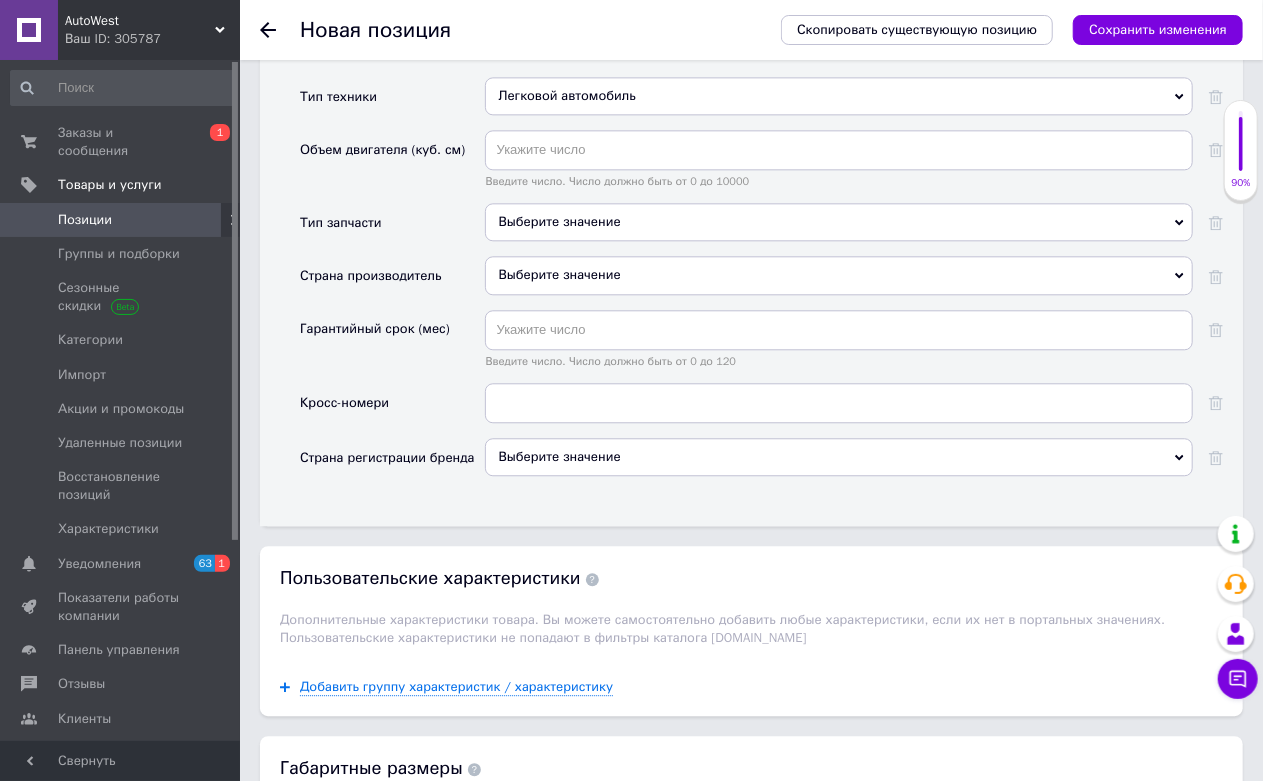 click on "Выберите значение" at bounding box center (839, 222) 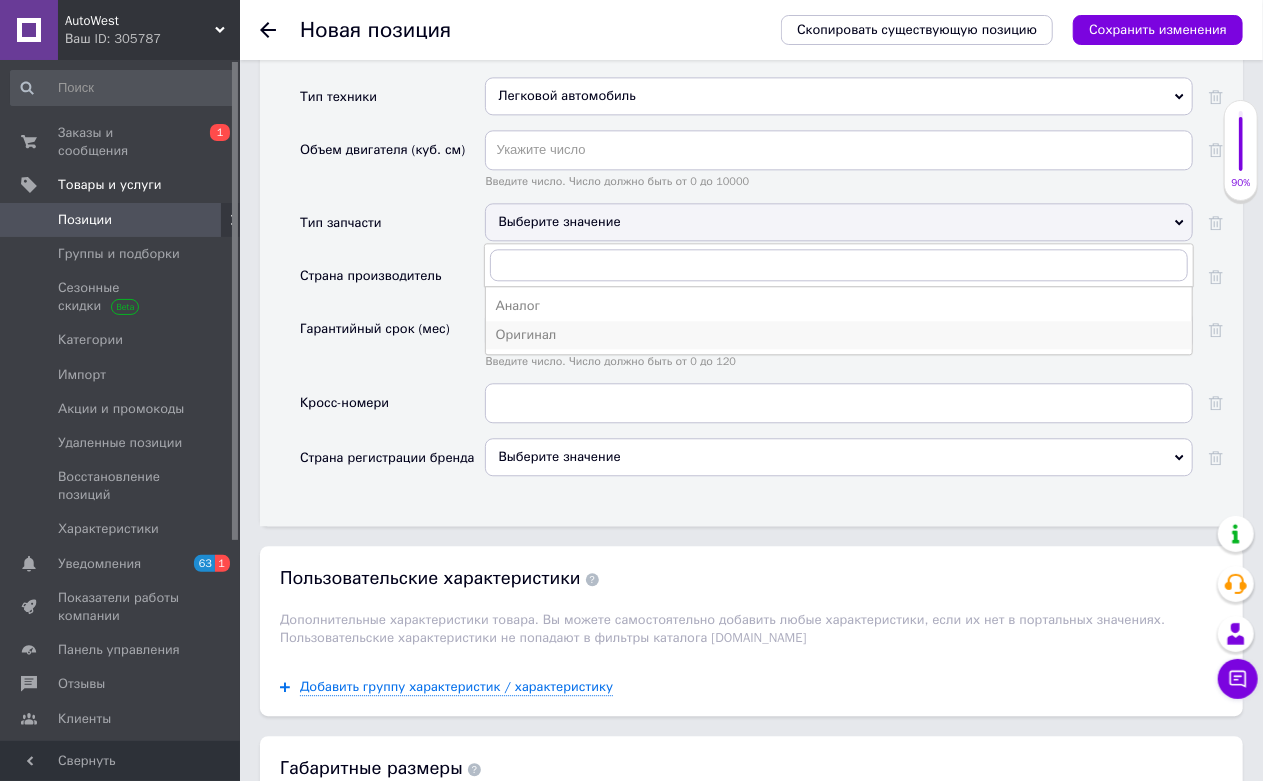 click on "Оригинал" at bounding box center [839, 335] 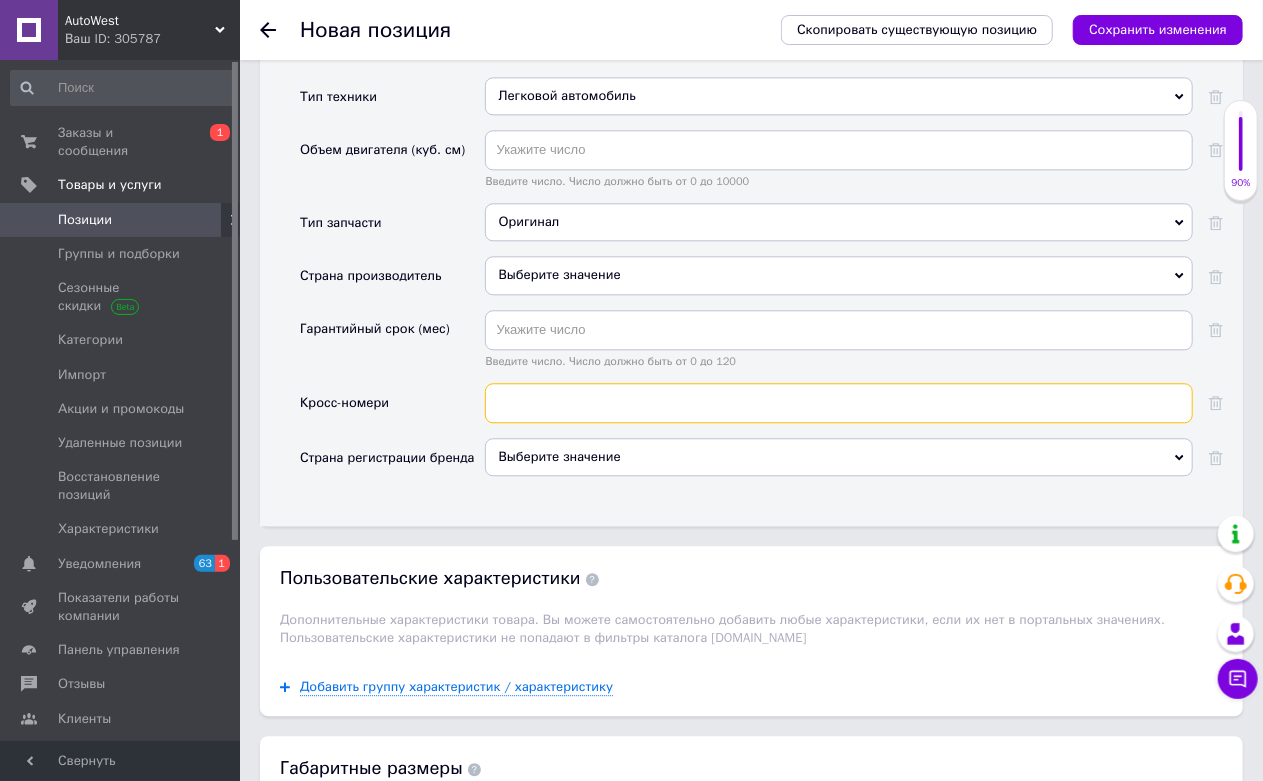 drag, startPoint x: 530, startPoint y: 573, endPoint x: 541, endPoint y: 585, distance: 16.27882 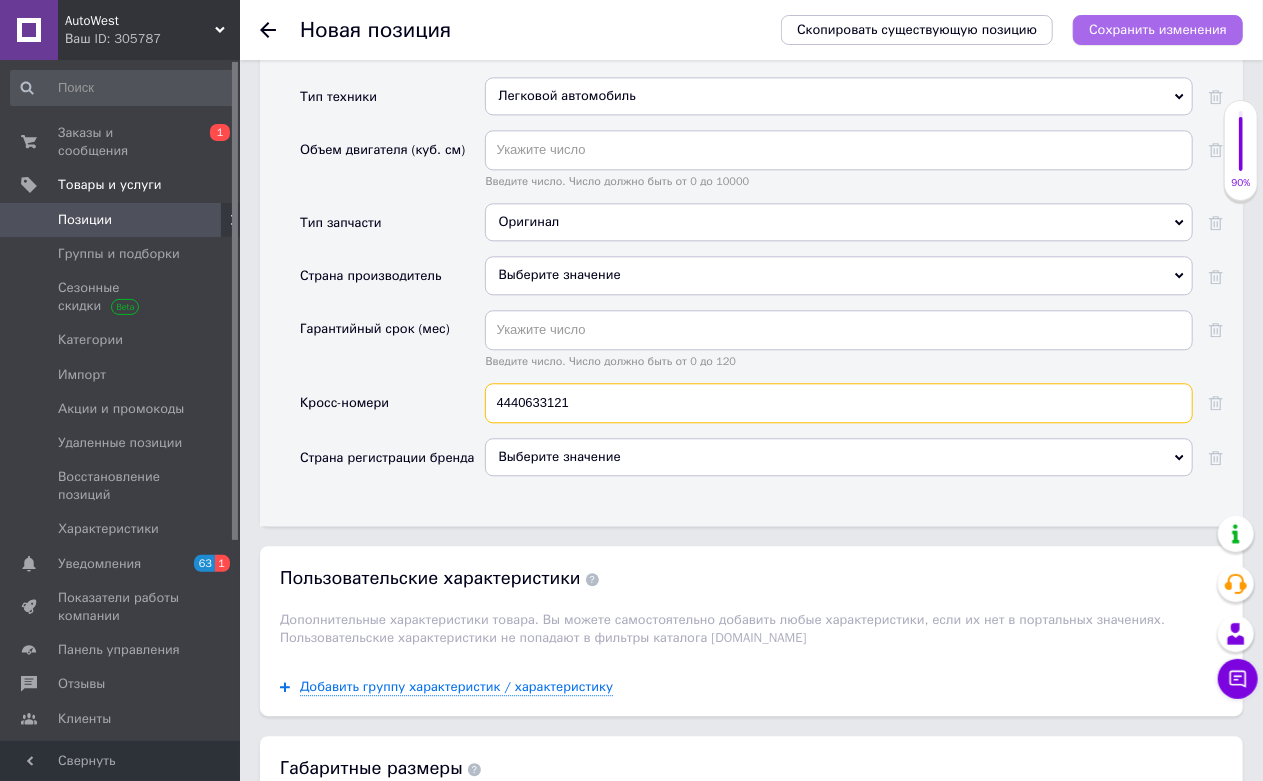 type on "4440633121" 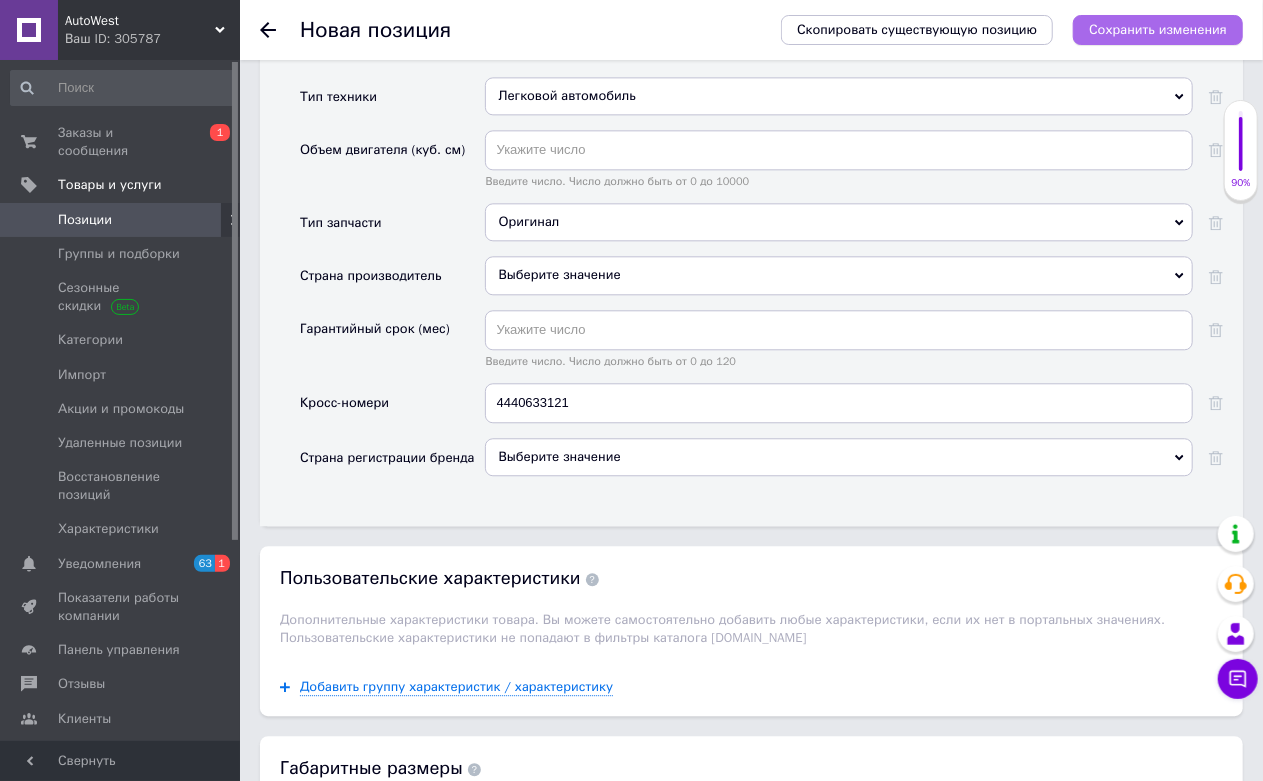 click on "Сохранить изменения" at bounding box center (1158, 29) 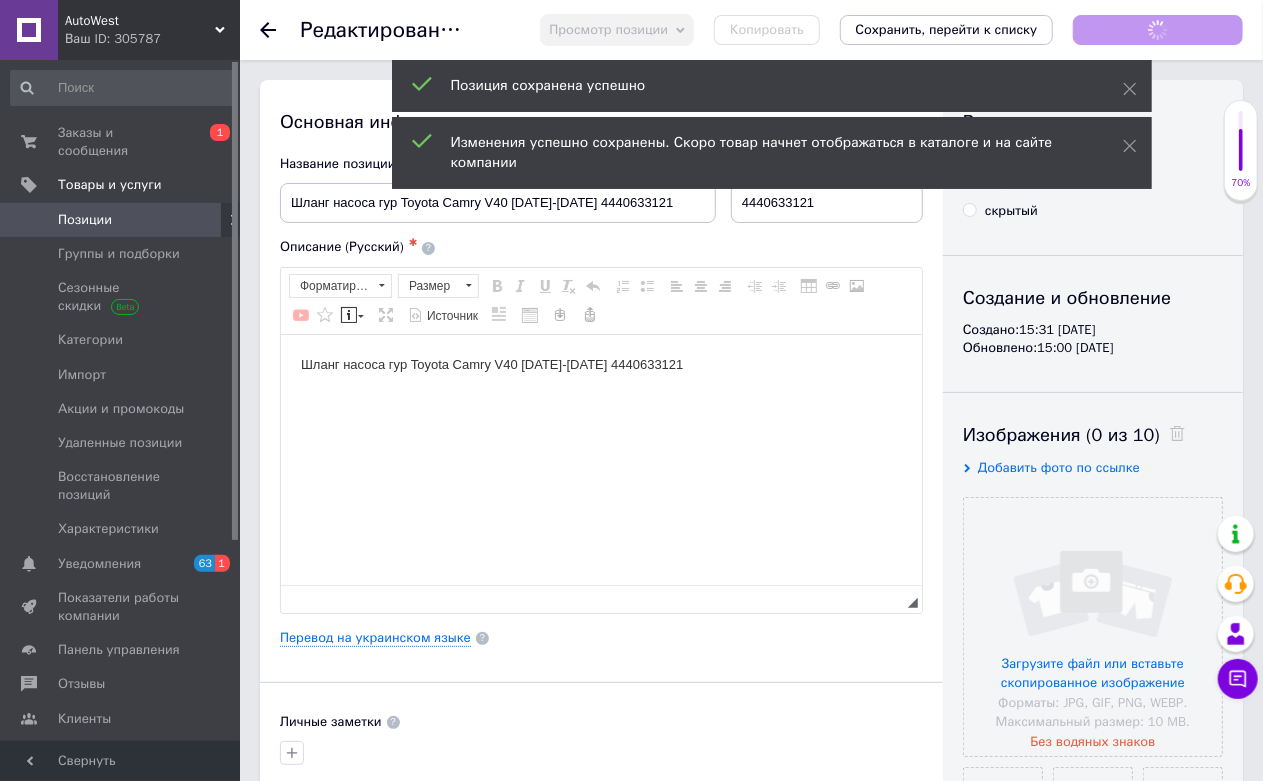 scroll, scrollTop: 0, scrollLeft: 0, axis: both 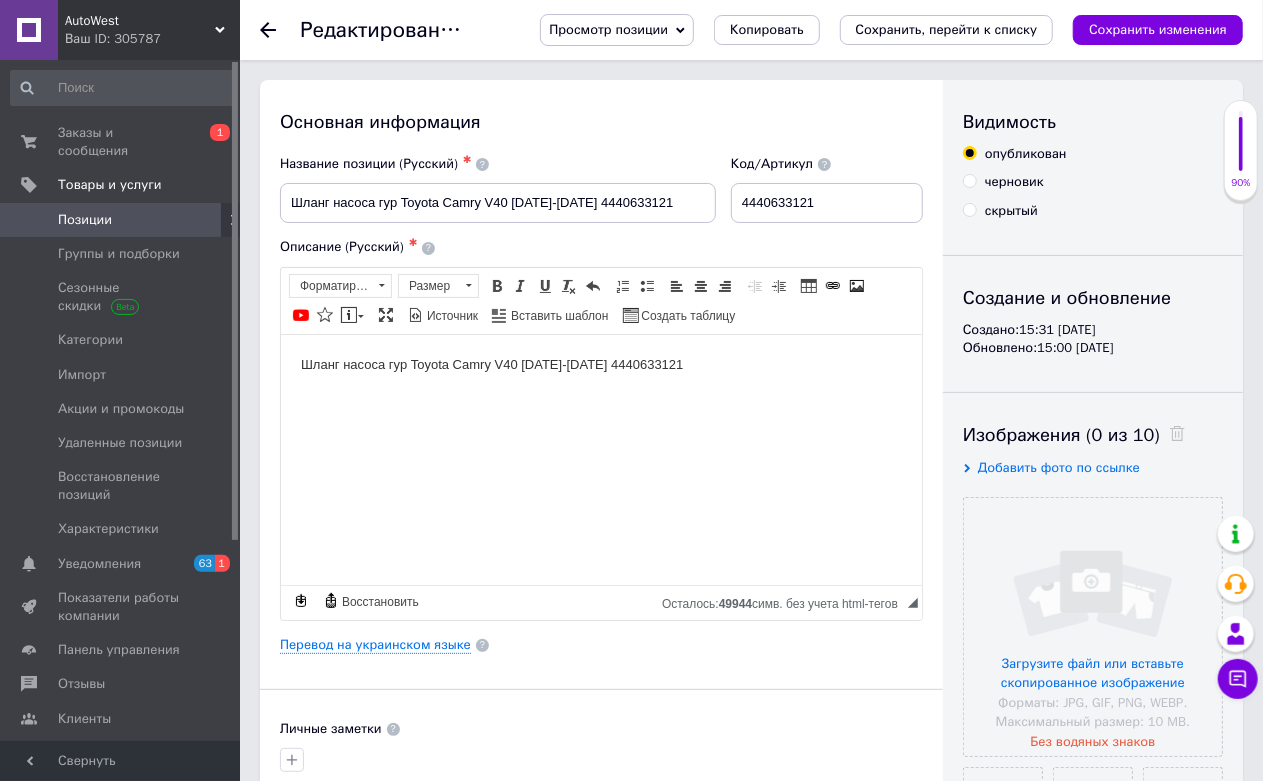 click on "Позиции" at bounding box center (121, 220) 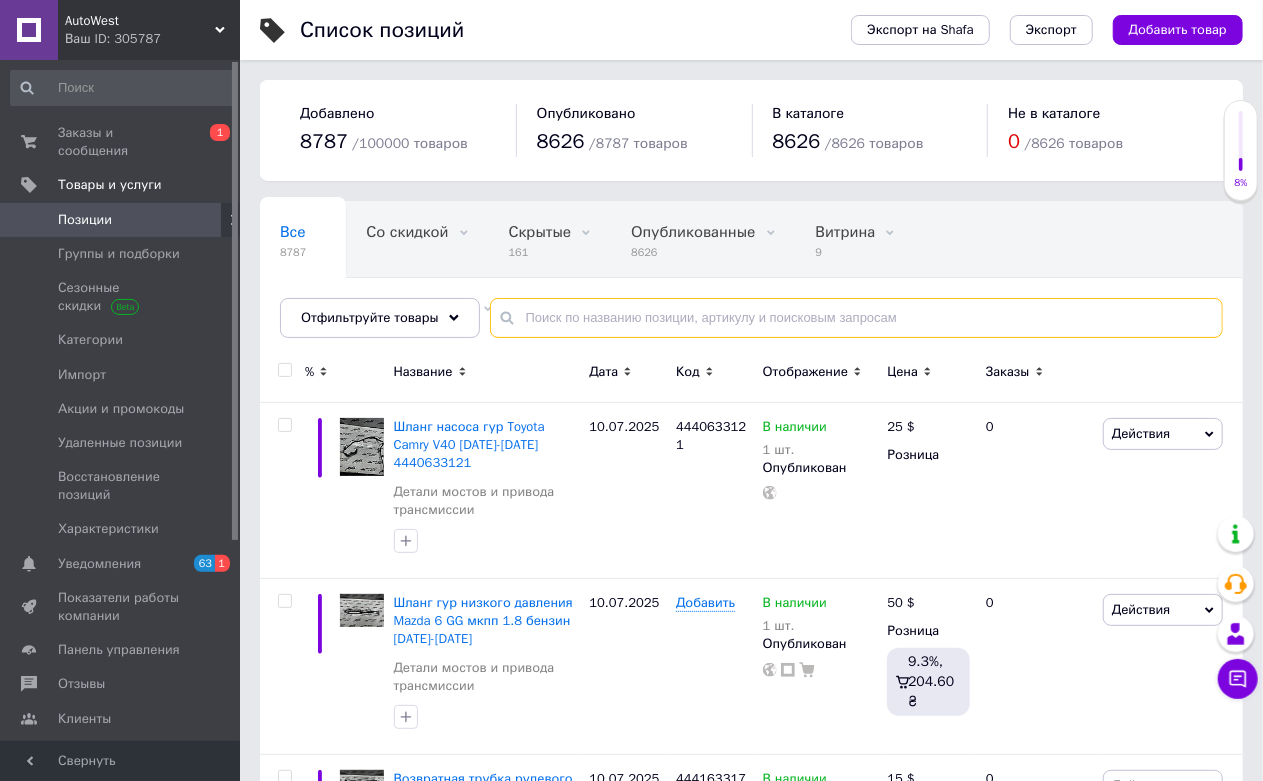 click at bounding box center (856, 318) 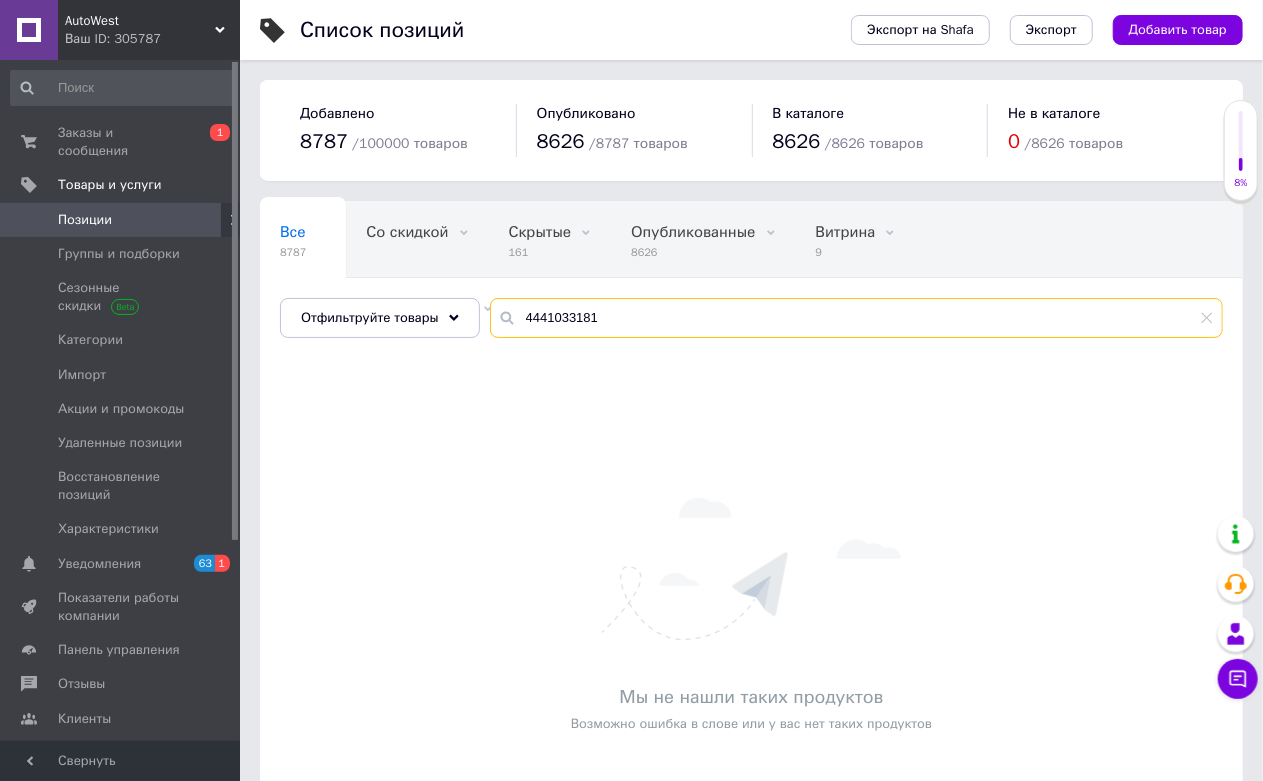 type on "444103318" 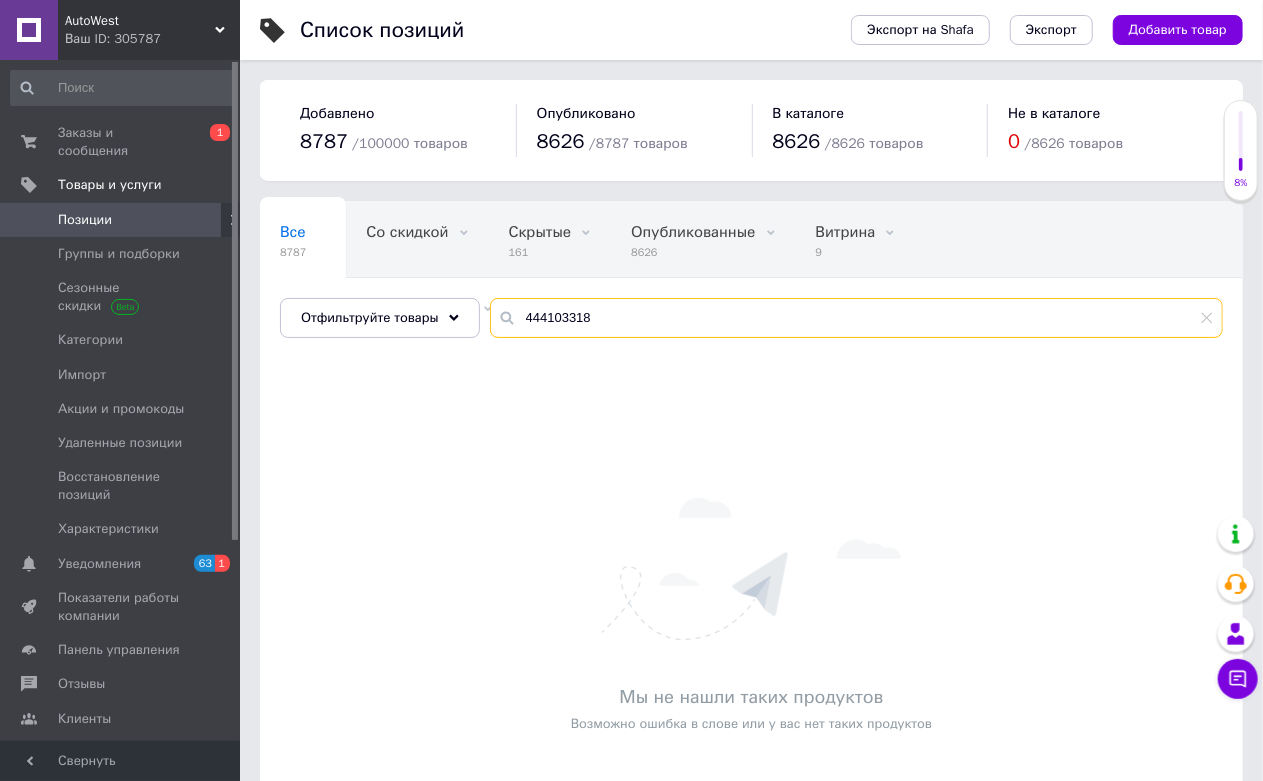 drag, startPoint x: 597, startPoint y: 313, endPoint x: 512, endPoint y: 335, distance: 87.80091 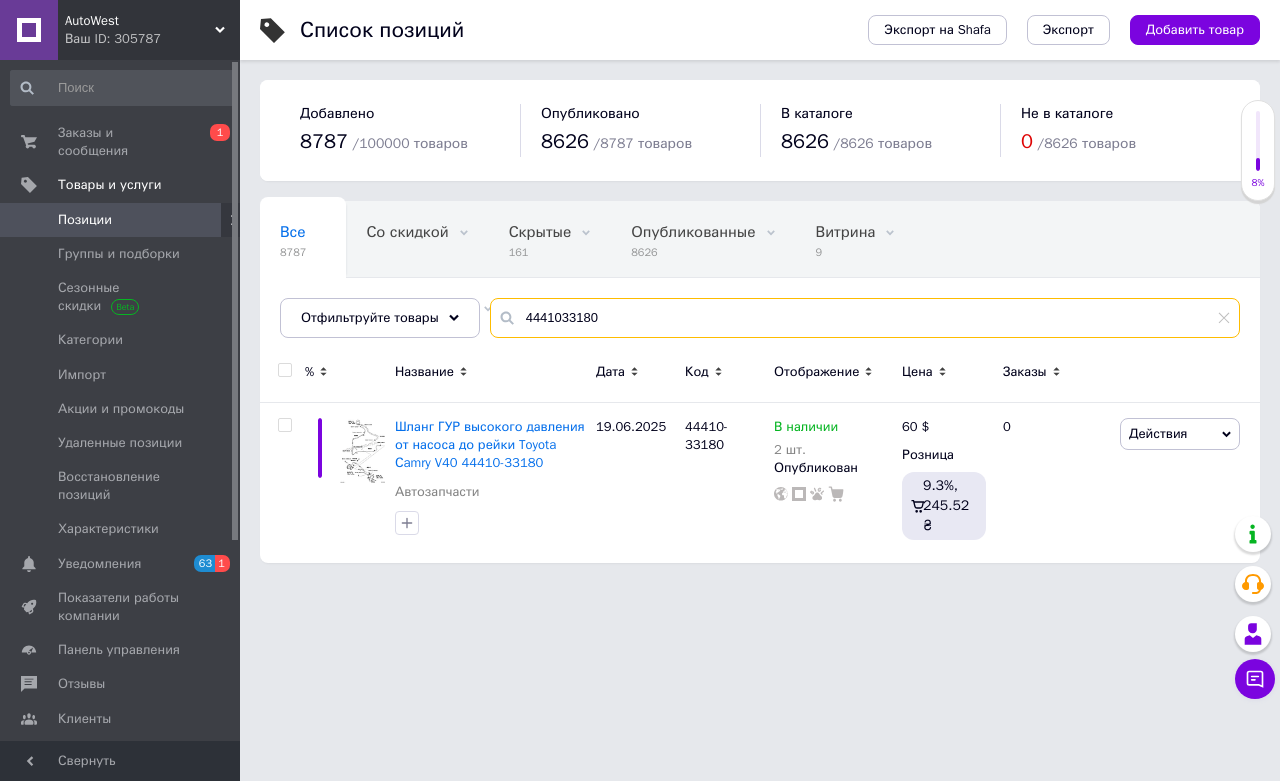 drag, startPoint x: 642, startPoint y: 317, endPoint x: 595, endPoint y: 345, distance: 54.708317 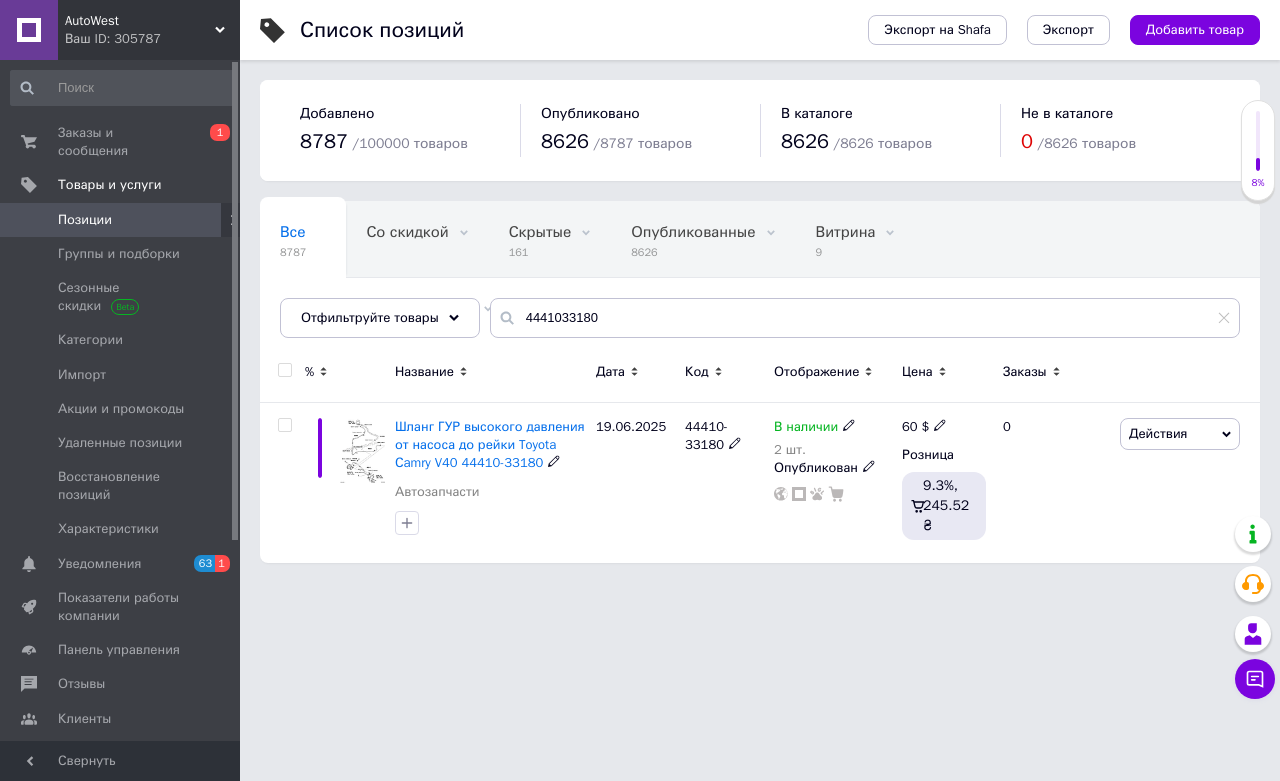 click on "Шланг ГУР высокого давления от насоса до рейки Toyota Сamry V40 44410-33180" at bounding box center (490, 444) 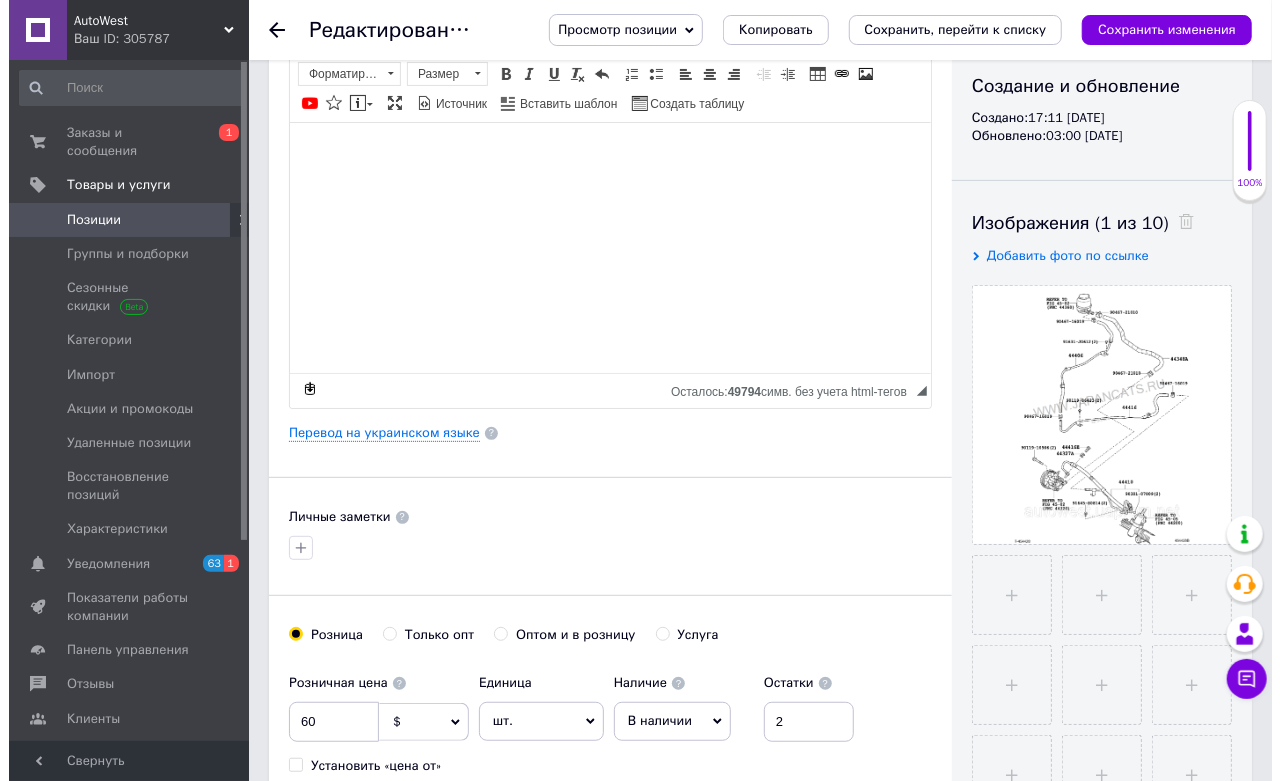 scroll, scrollTop: 222, scrollLeft: 0, axis: vertical 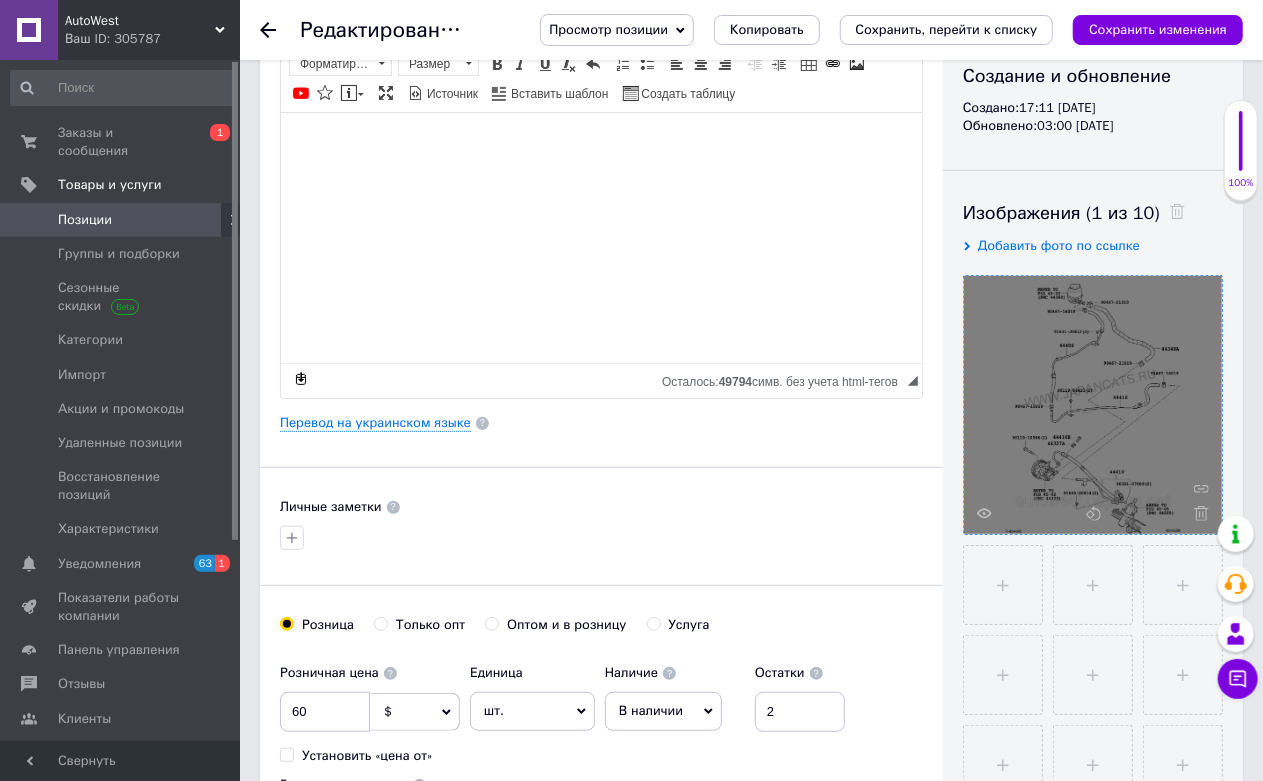 click at bounding box center [1093, 405] 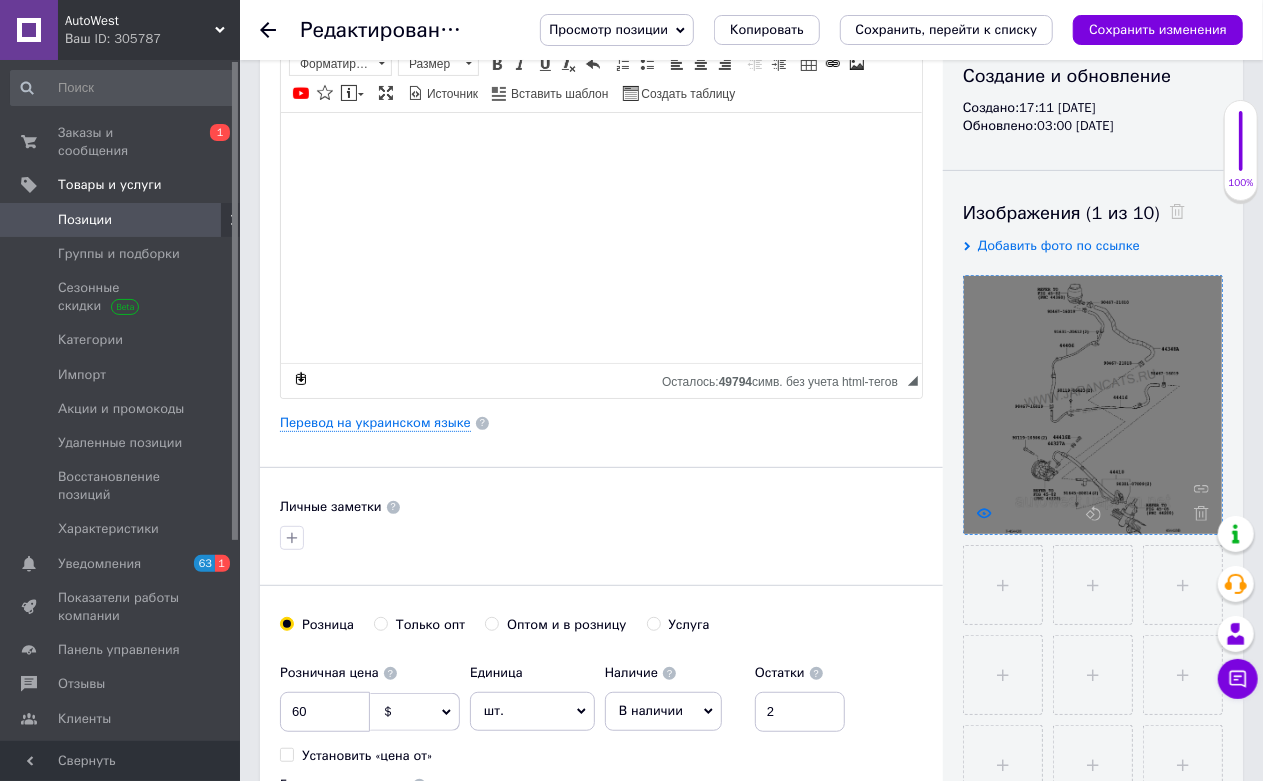 click 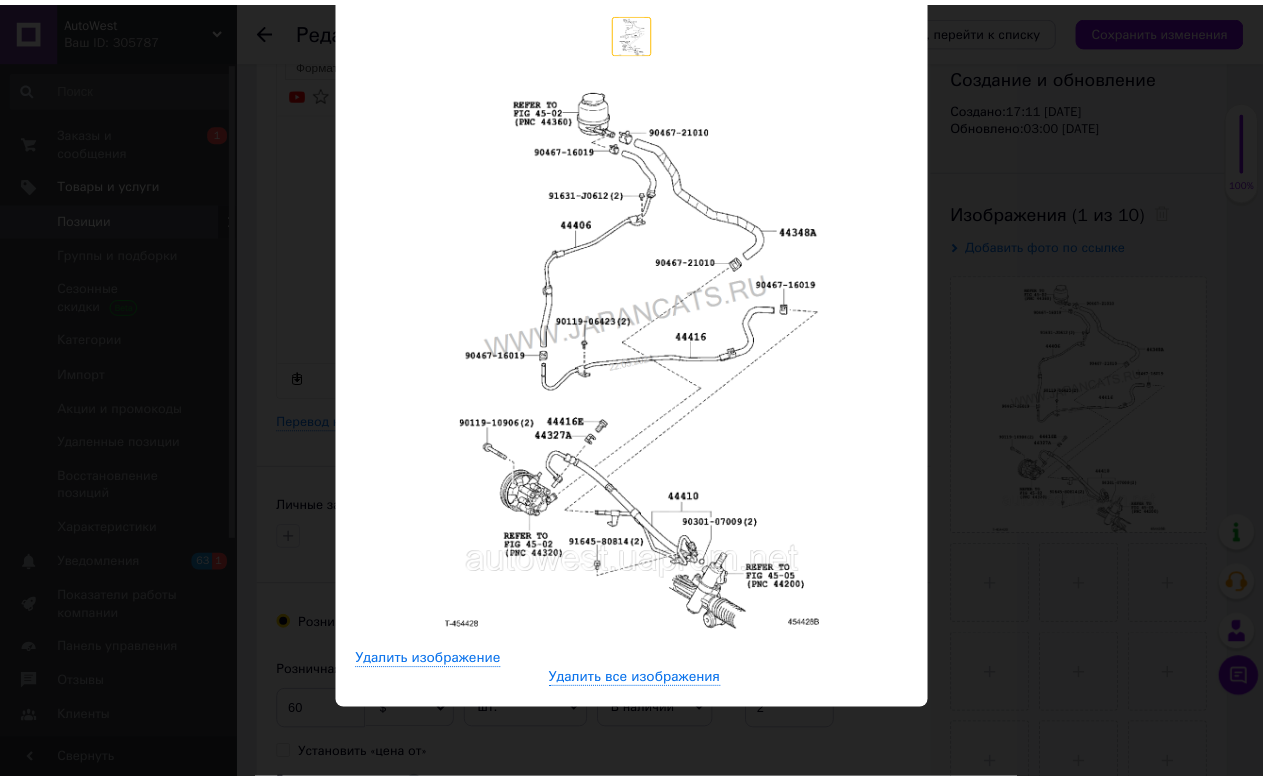 scroll, scrollTop: 0, scrollLeft: 0, axis: both 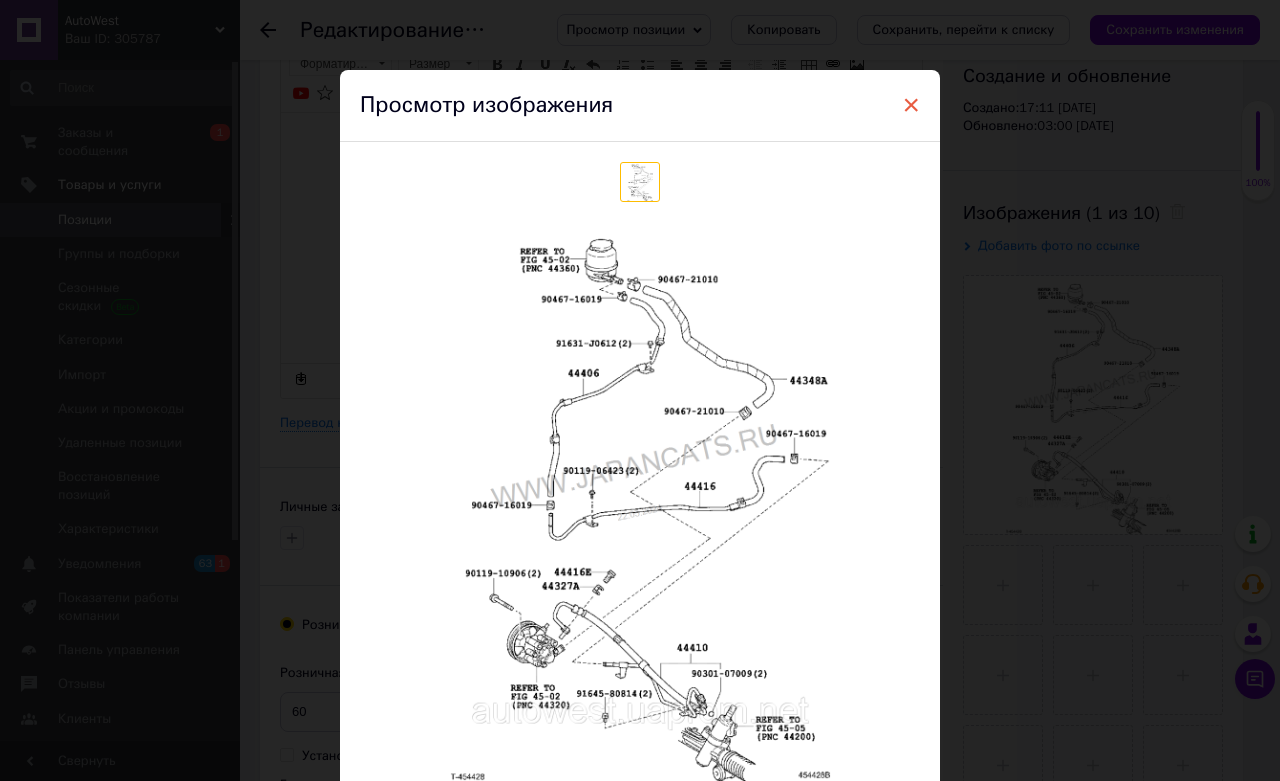 click on "×" at bounding box center (911, 105) 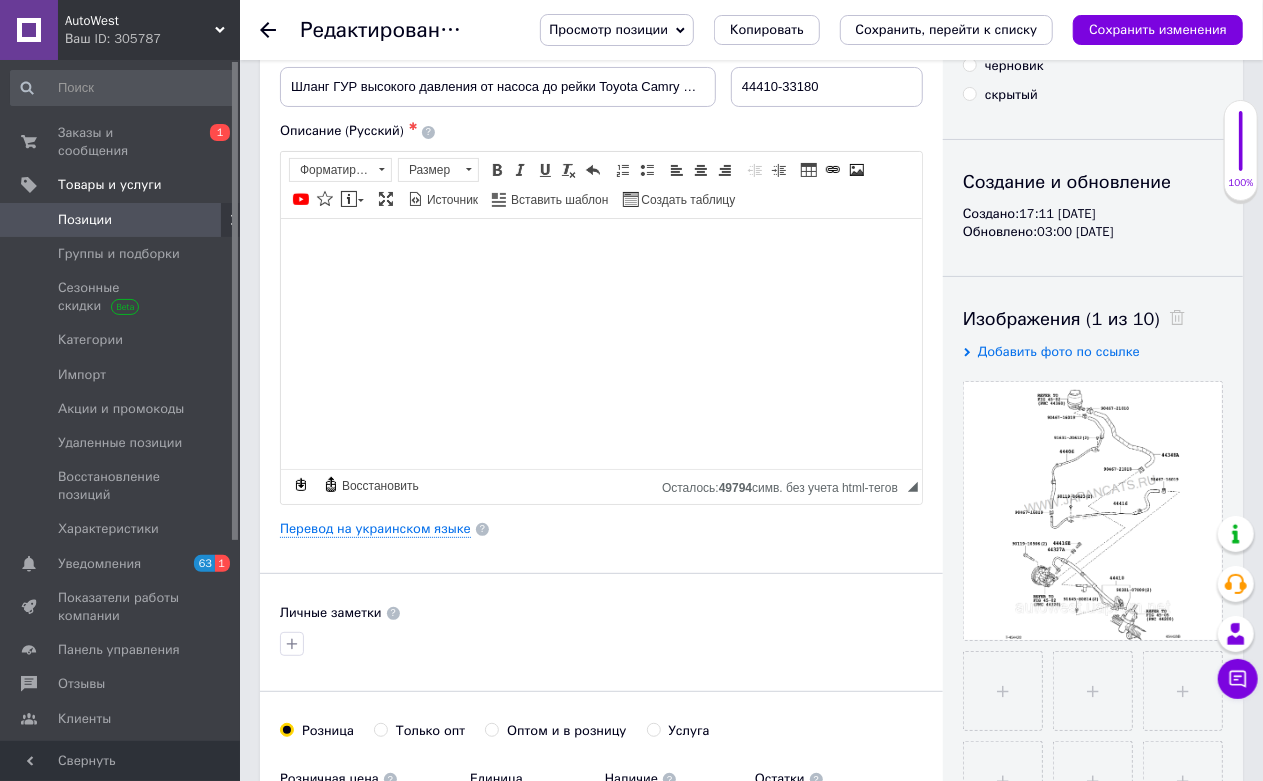 scroll, scrollTop: 111, scrollLeft: 0, axis: vertical 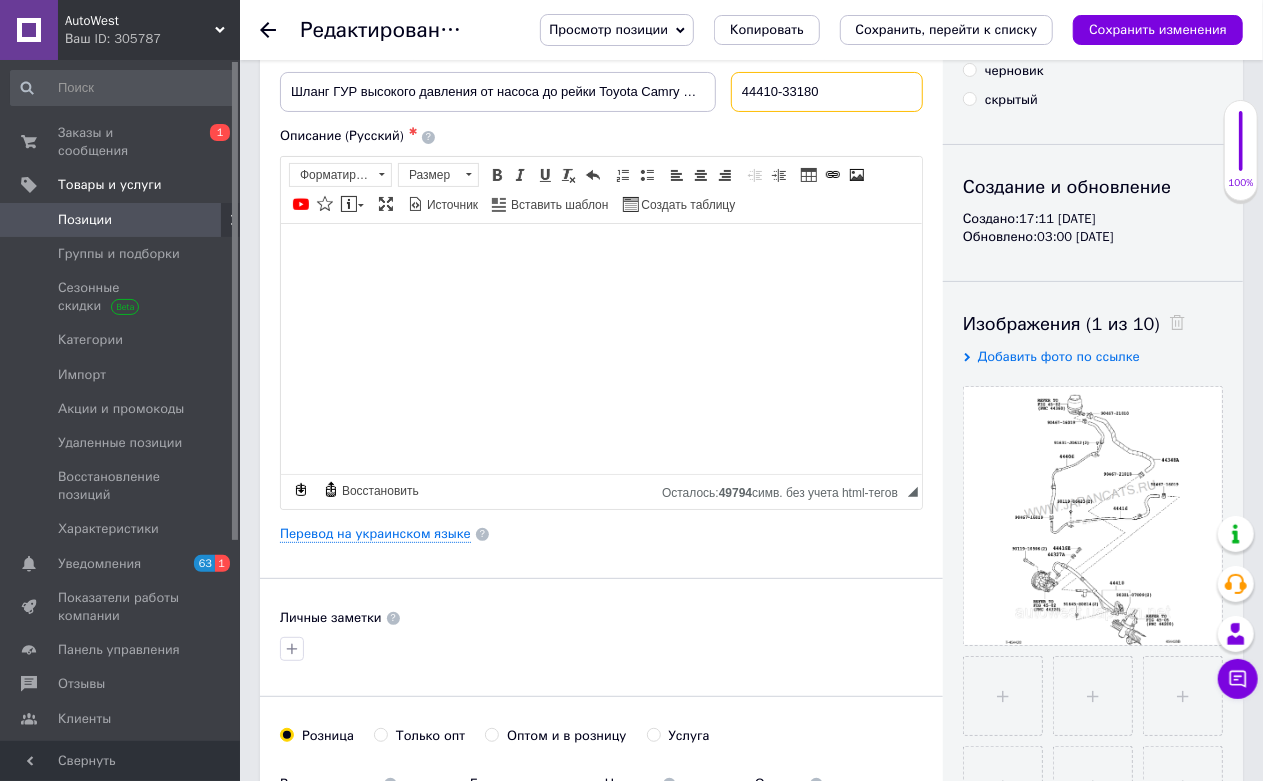 drag, startPoint x: 854, startPoint y: 91, endPoint x: 732, endPoint y: 131, distance: 128.39003 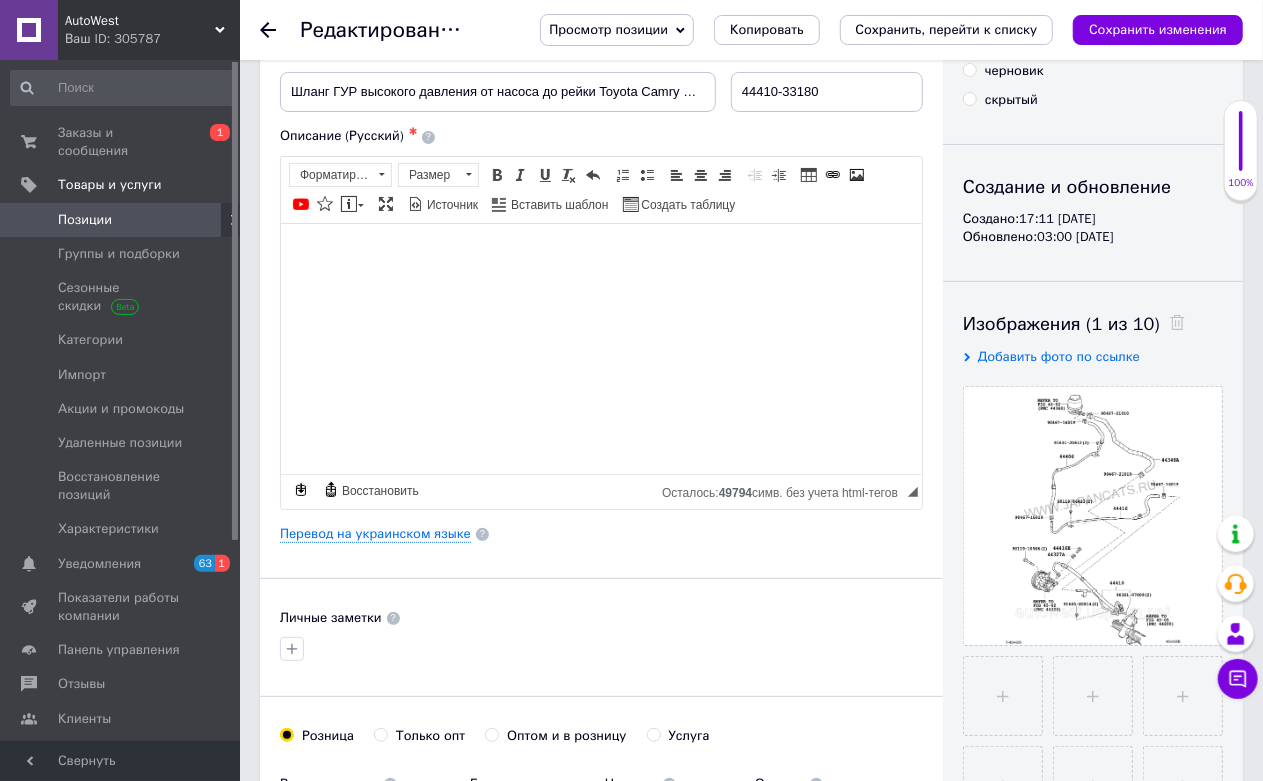 click on "Позиции" at bounding box center (121, 220) 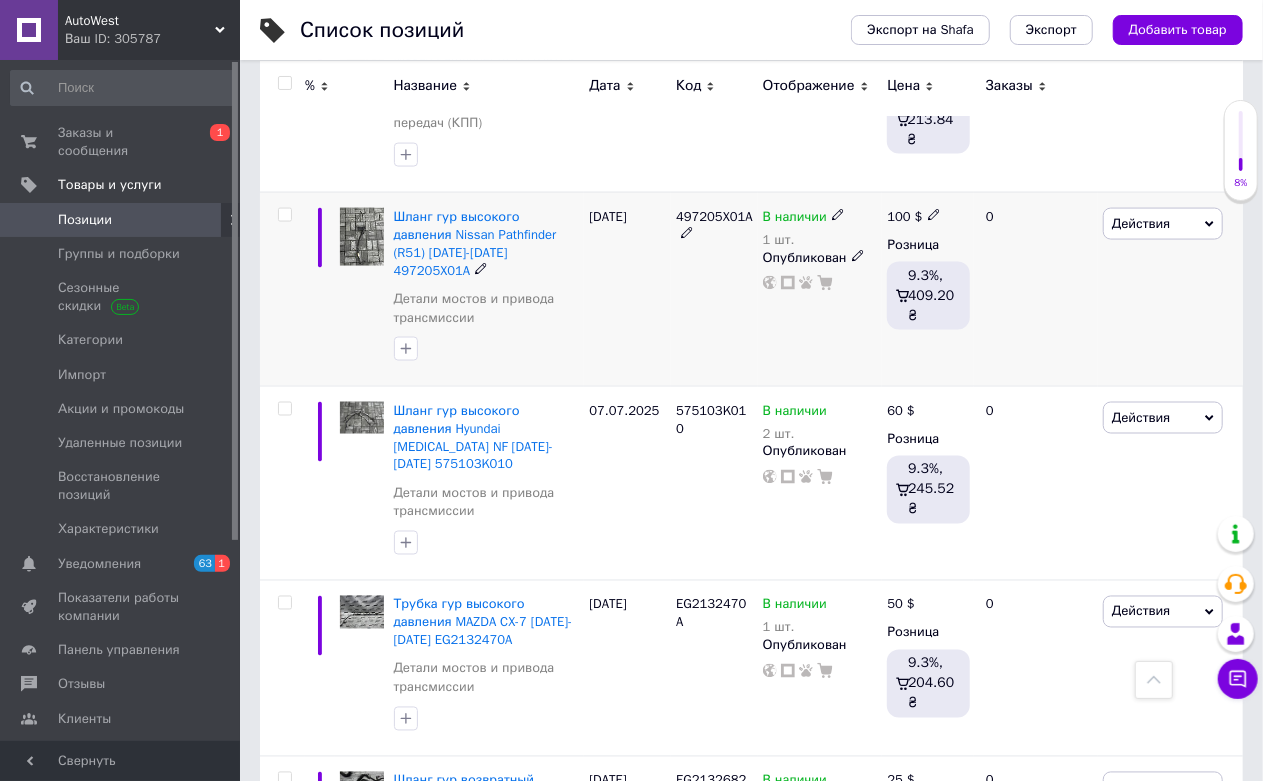scroll, scrollTop: 1444, scrollLeft: 0, axis: vertical 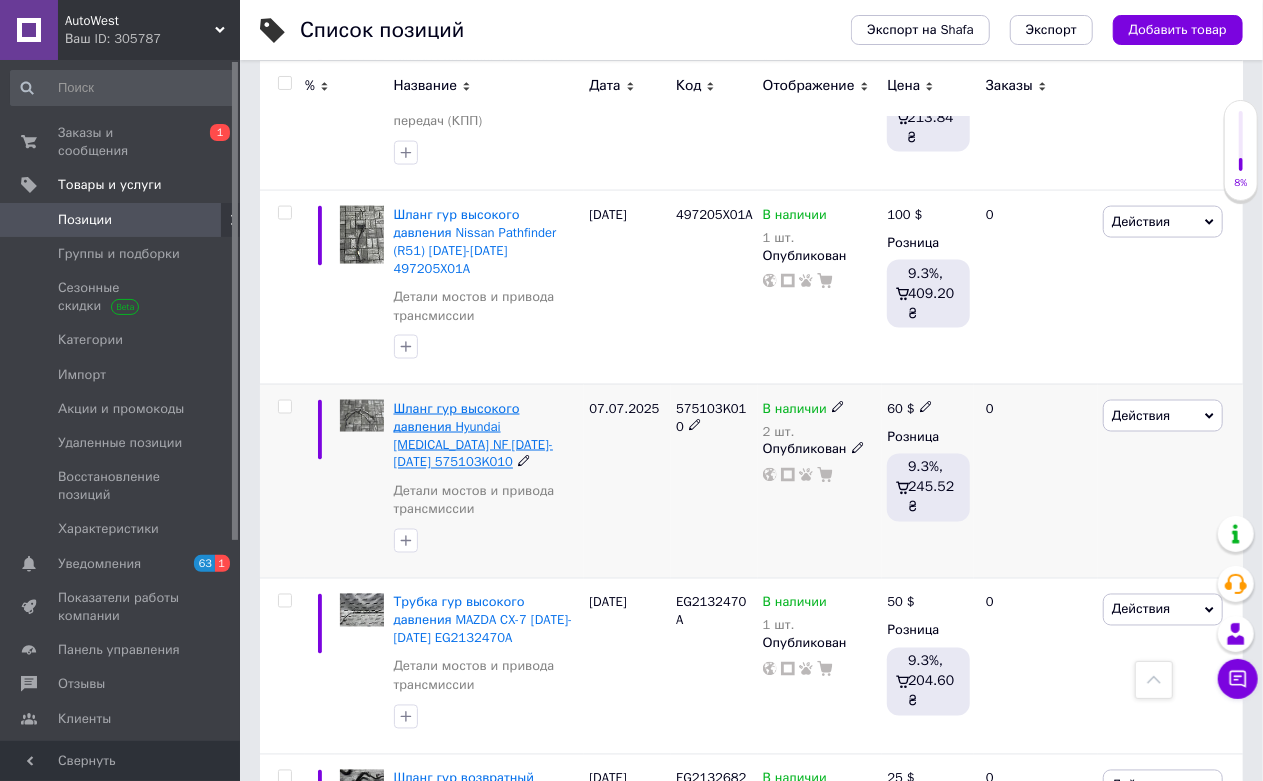 click on "Шланг гур высокого давления Hyundai [MEDICAL_DATA] NF [DATE]-[DATE] 575103K010" at bounding box center [474, 436] 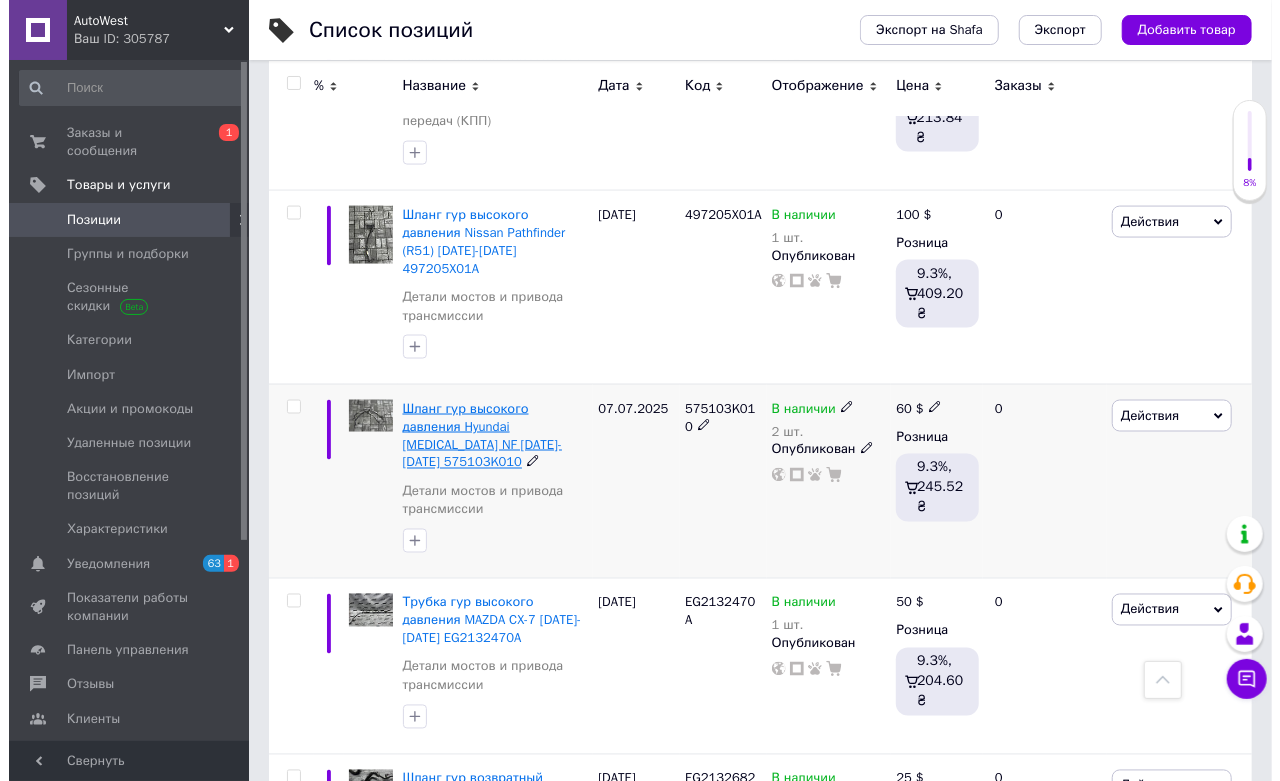 scroll, scrollTop: 0, scrollLeft: 0, axis: both 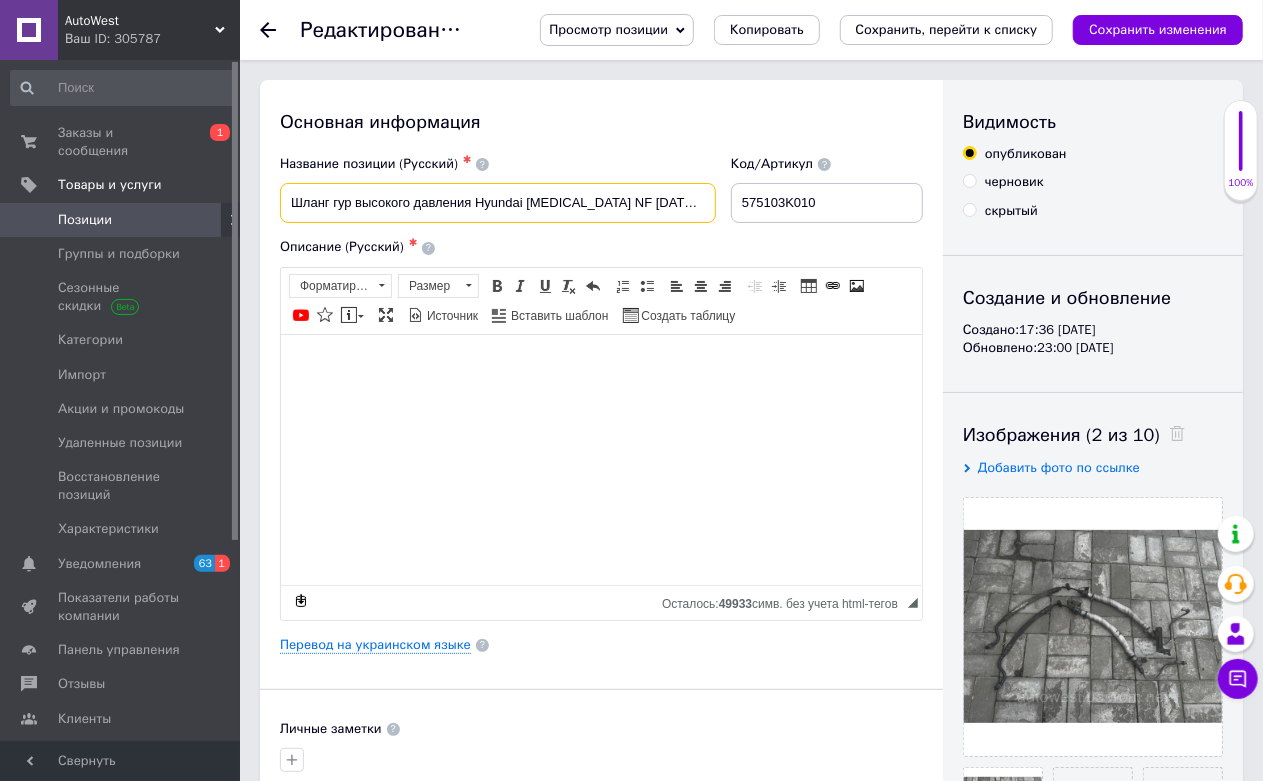 click on "Шланг гур высокого давления Hyundai [MEDICAL_DATA] NF [DATE]-[DATE] 575103K010" at bounding box center (498, 203) 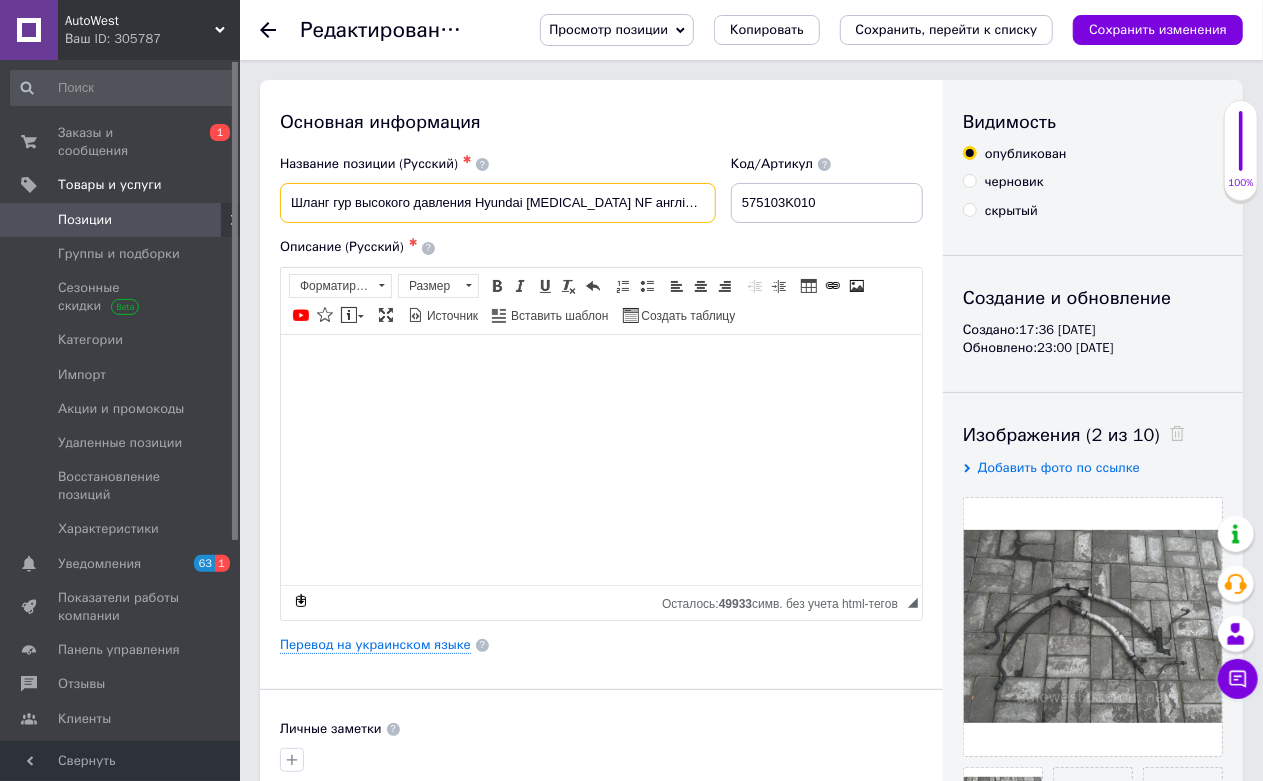click on "Шланг гур высокого давления Hyundai Sonata NF англія) 2005-2010г 575103K010" at bounding box center (498, 203) 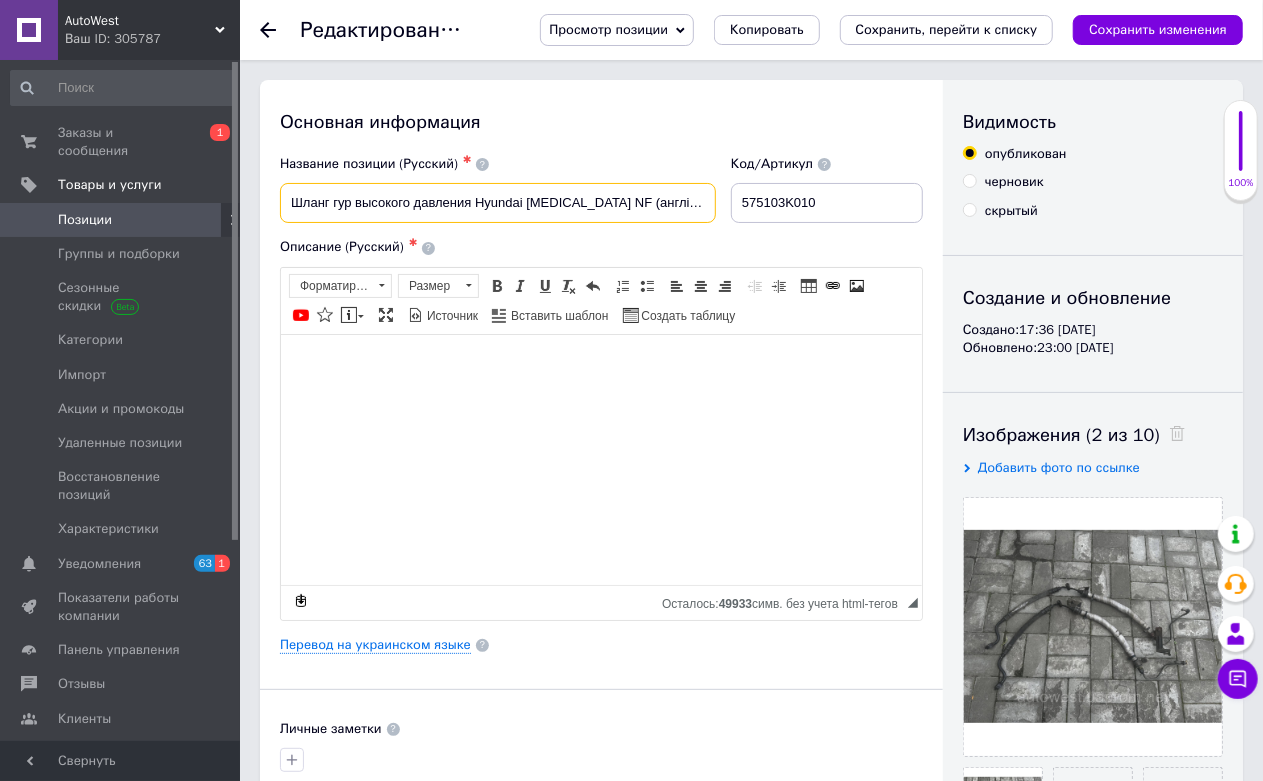click on "Шланг гур высокого давления Hyundai [MEDICAL_DATA] NF (англія) [DATE]-[DATE] 575103K010" at bounding box center [498, 203] 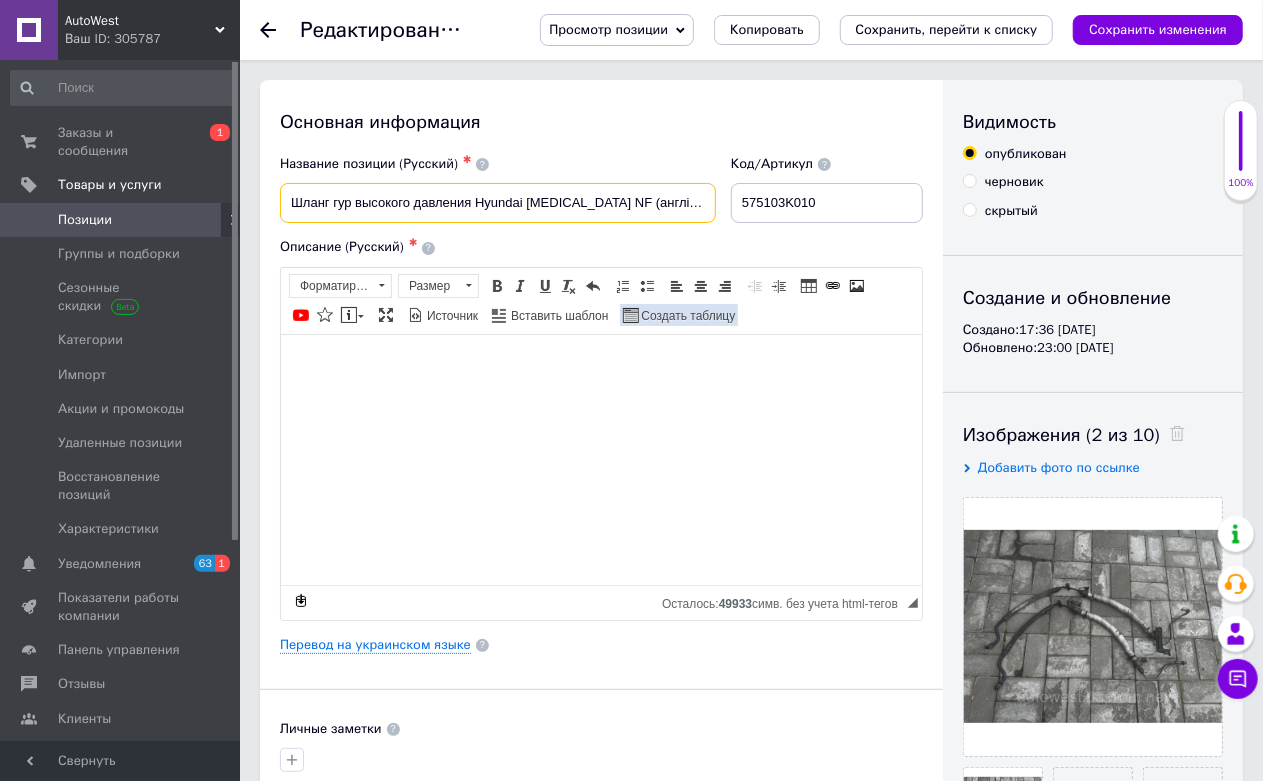 type on "Шланг гур высокого давления Hyundai [MEDICAL_DATA] NF (англія) [DATE]-[DATE] 575103K010" 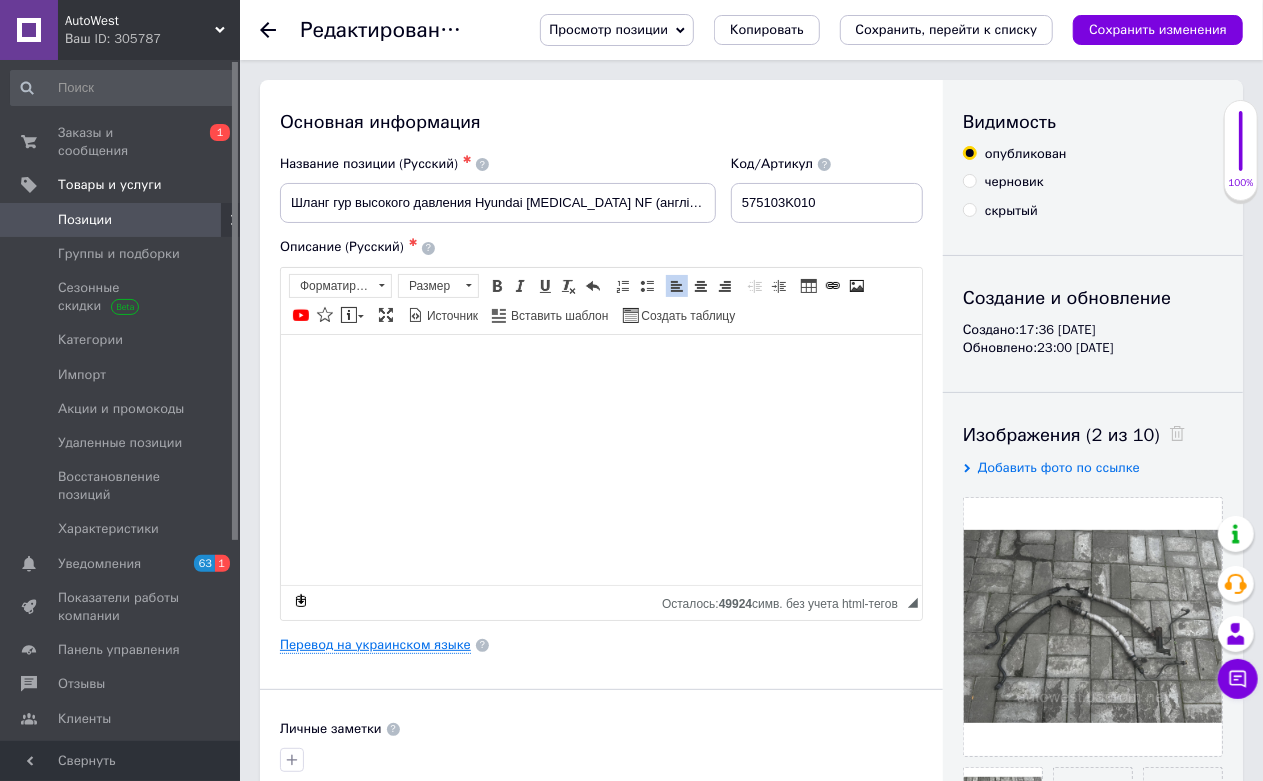 click on "Перевод на украинском языке" at bounding box center (375, 645) 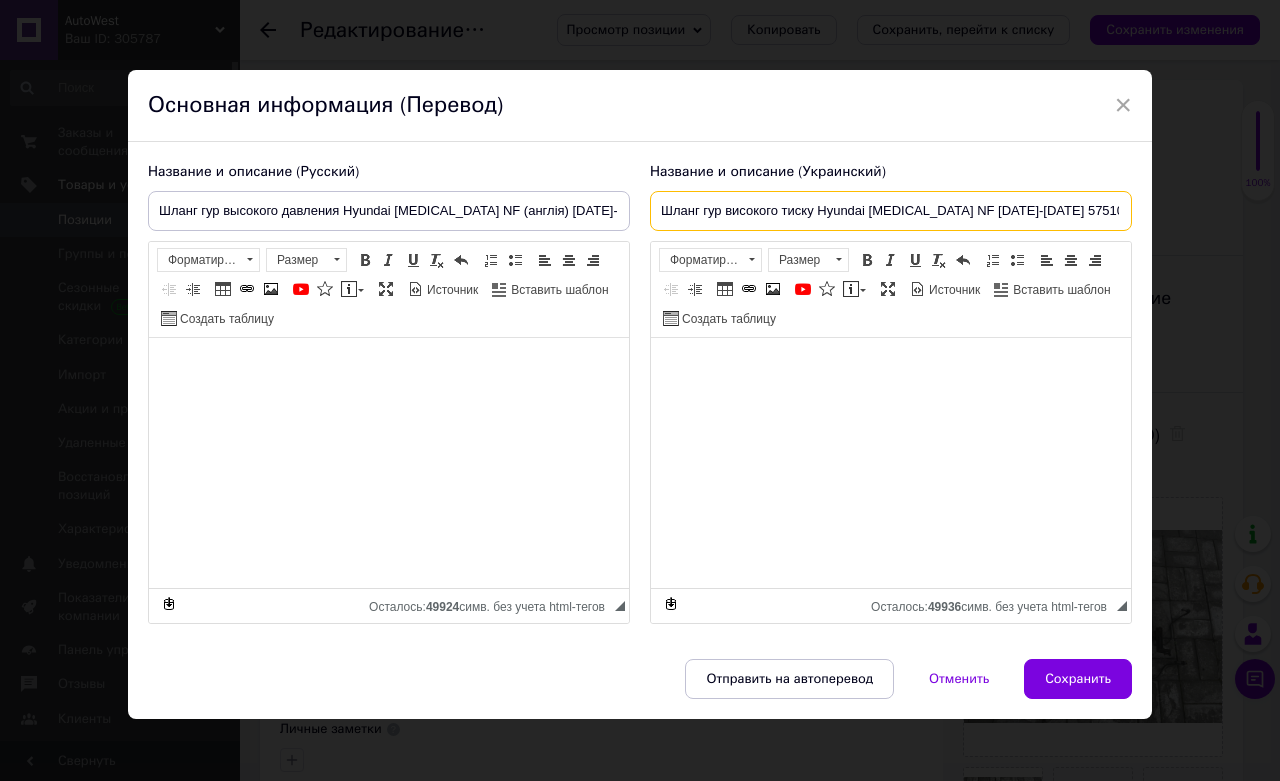 click on "Шланг гур високого тиску Hyundai Sonata NF 2005-2010г 575103K010" at bounding box center [891, 211] 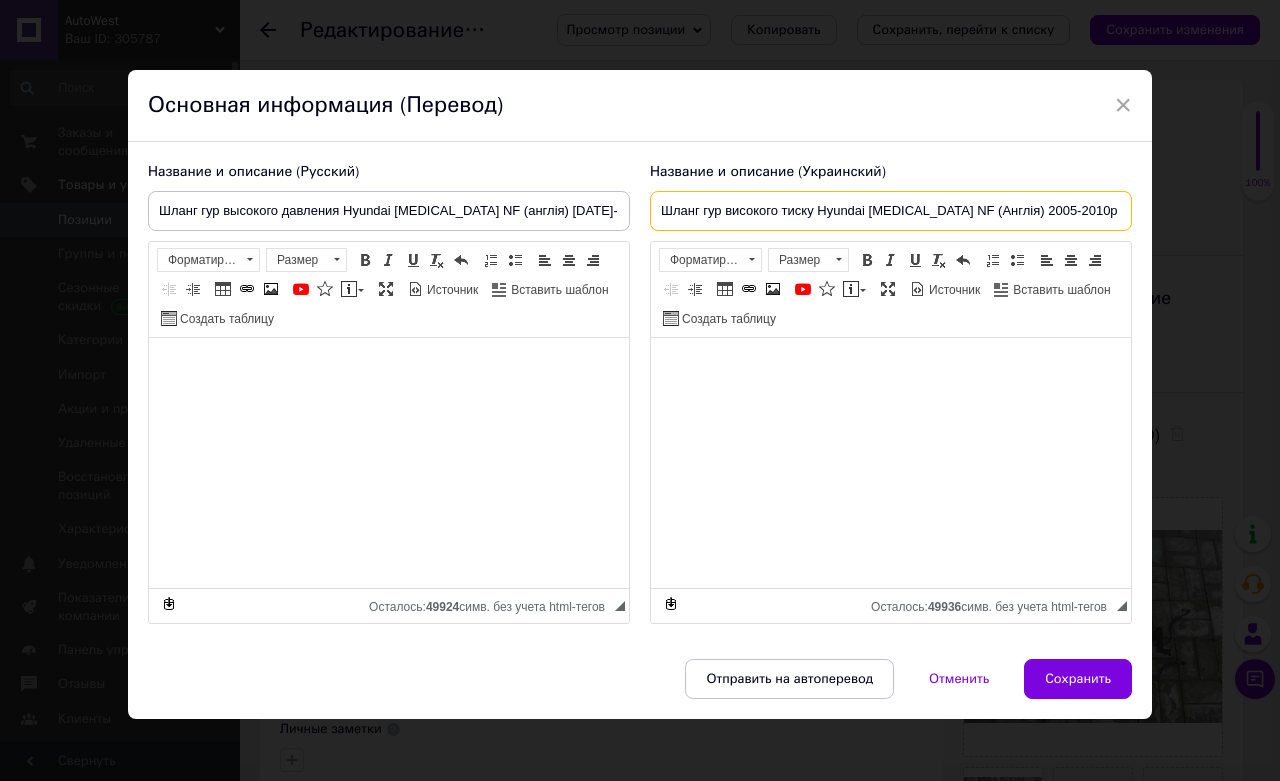 scroll, scrollTop: 0, scrollLeft: 14, axis: horizontal 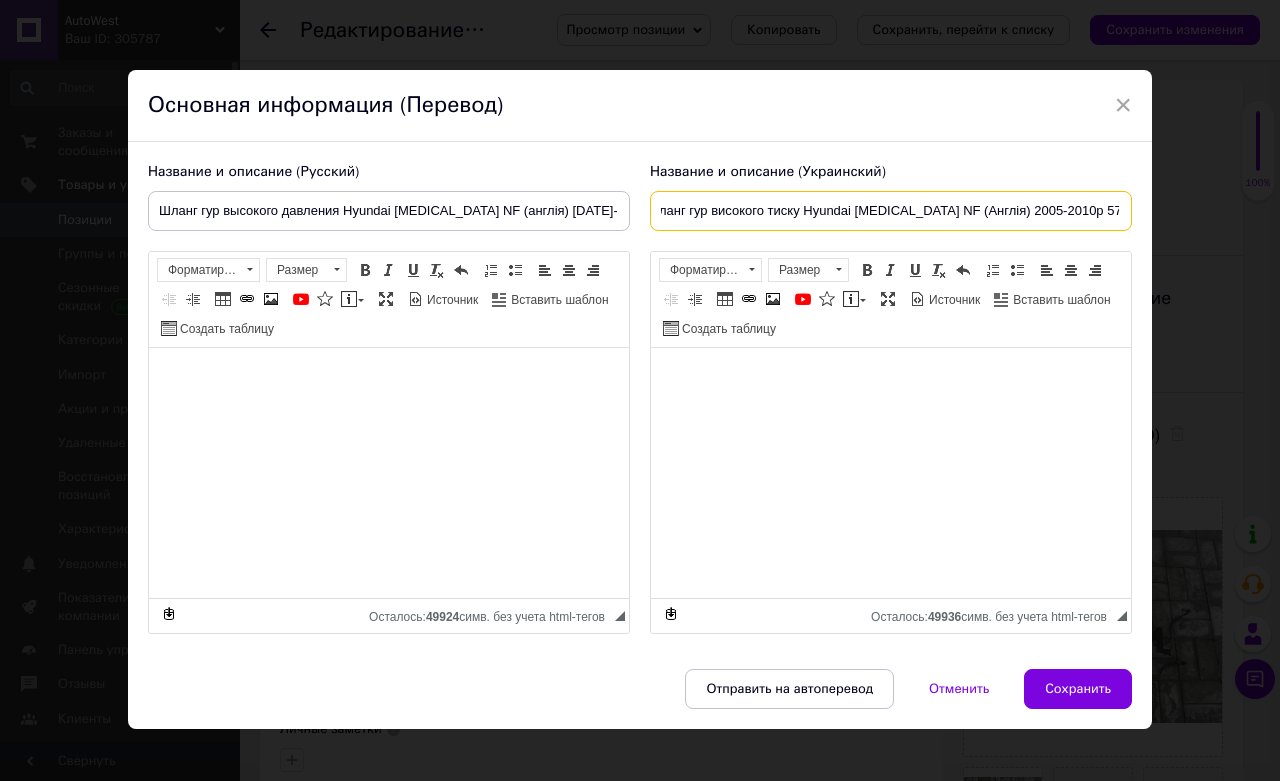 type on "Шланг гур високого тиску Hyundai Sonata NF (Англія) 2005-2010р 575103K010" 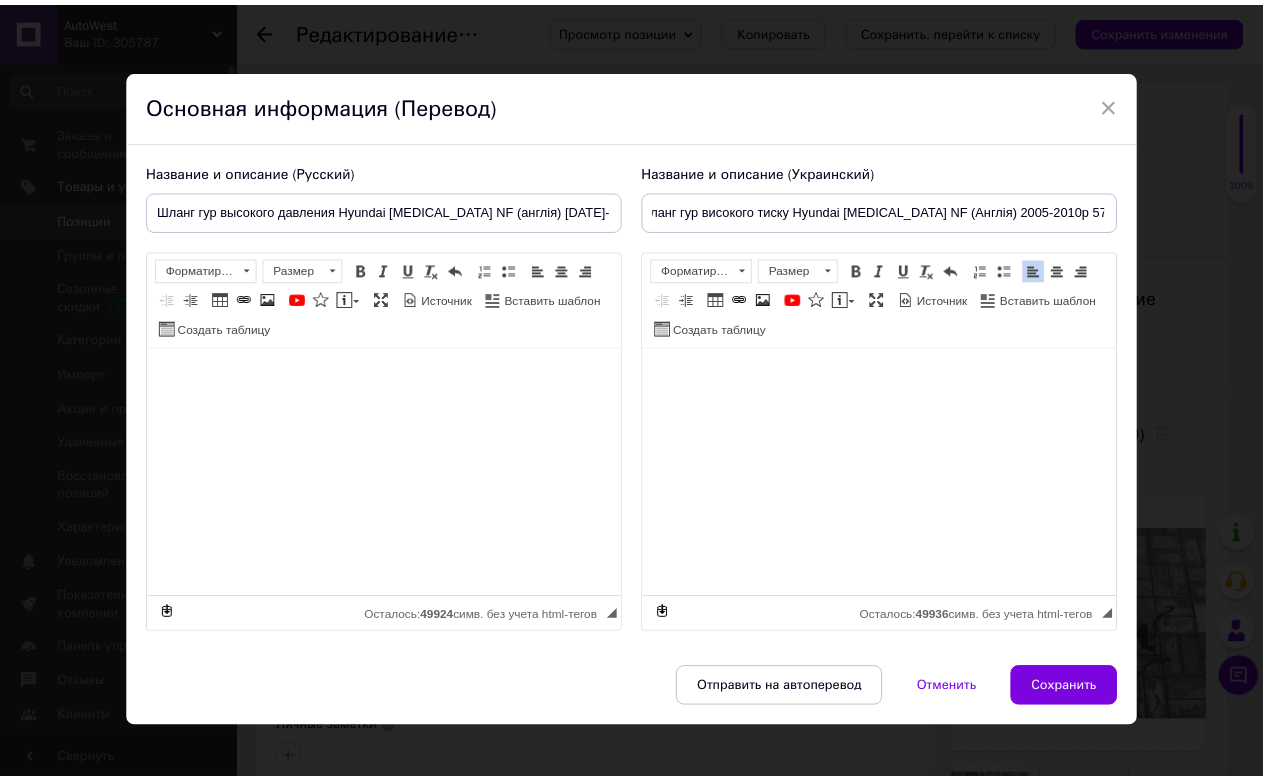 scroll, scrollTop: 0, scrollLeft: 0, axis: both 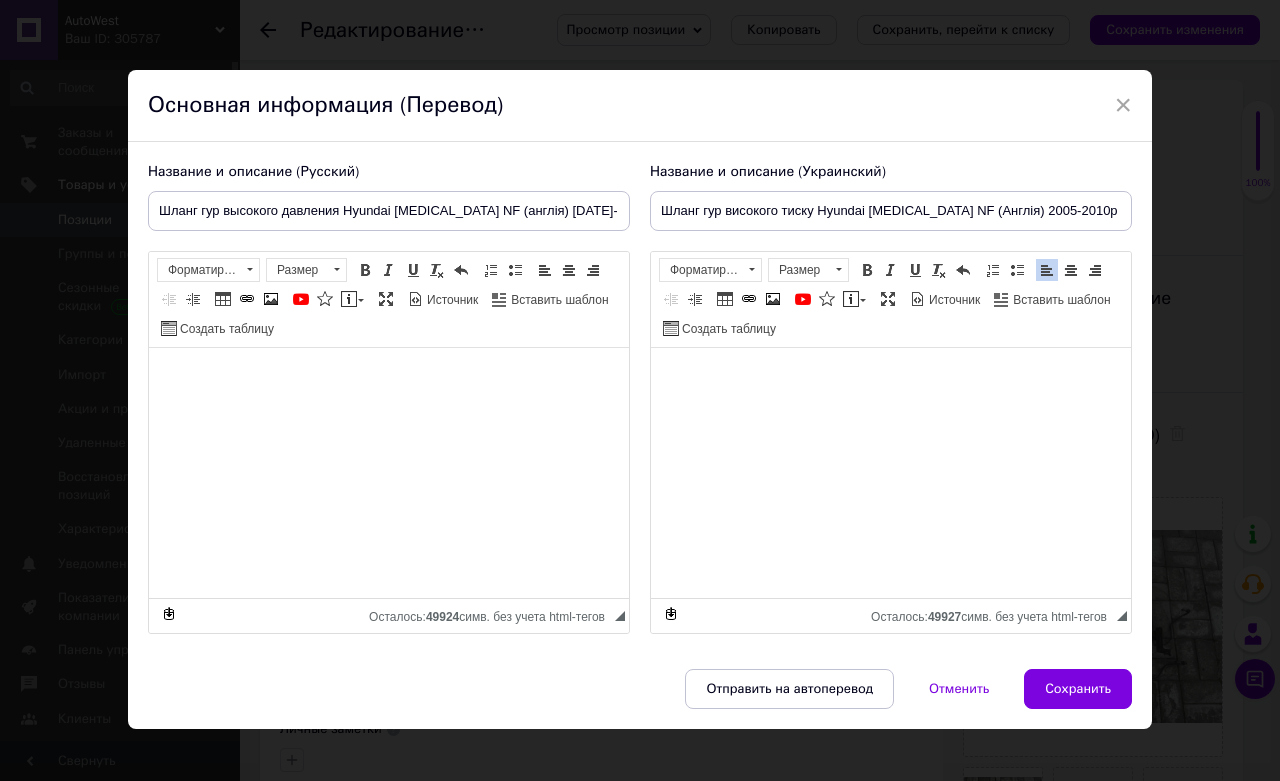 drag, startPoint x: 1067, startPoint y: 685, endPoint x: 936, endPoint y: 616, distance: 148.06079 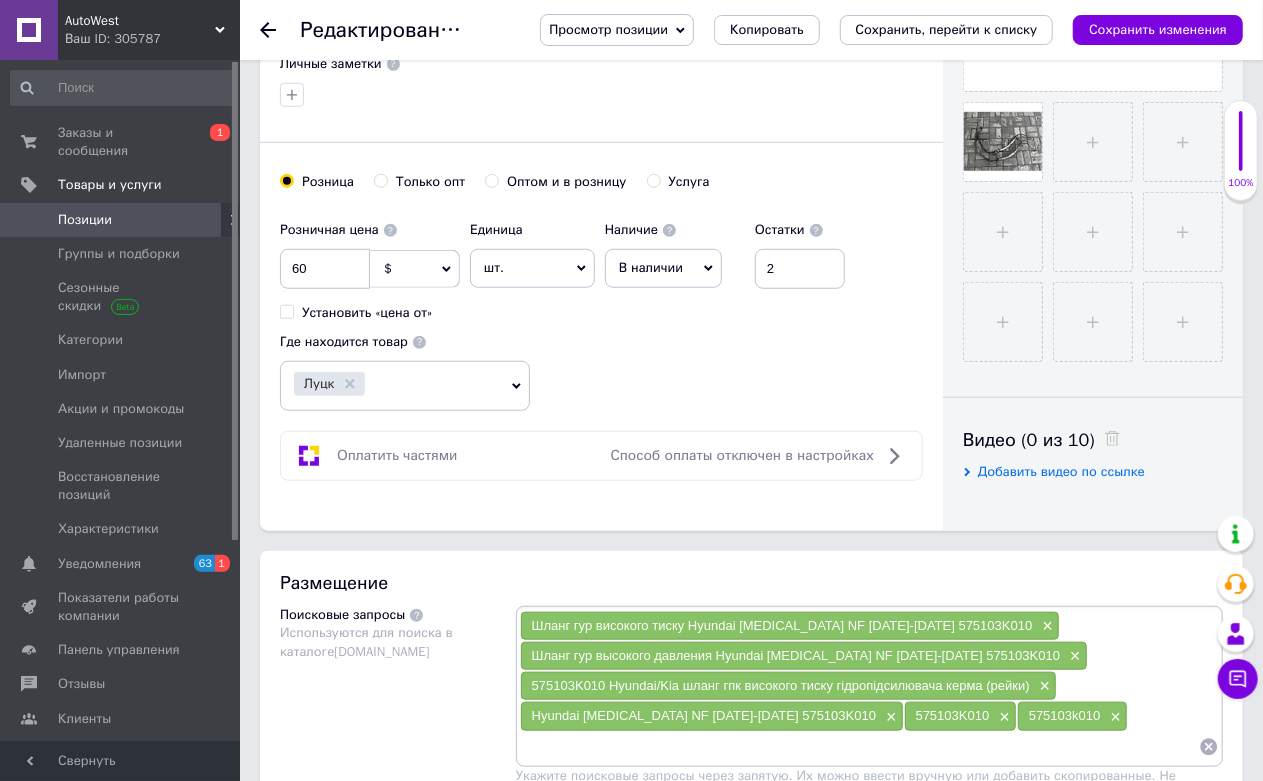 scroll, scrollTop: 1111, scrollLeft: 0, axis: vertical 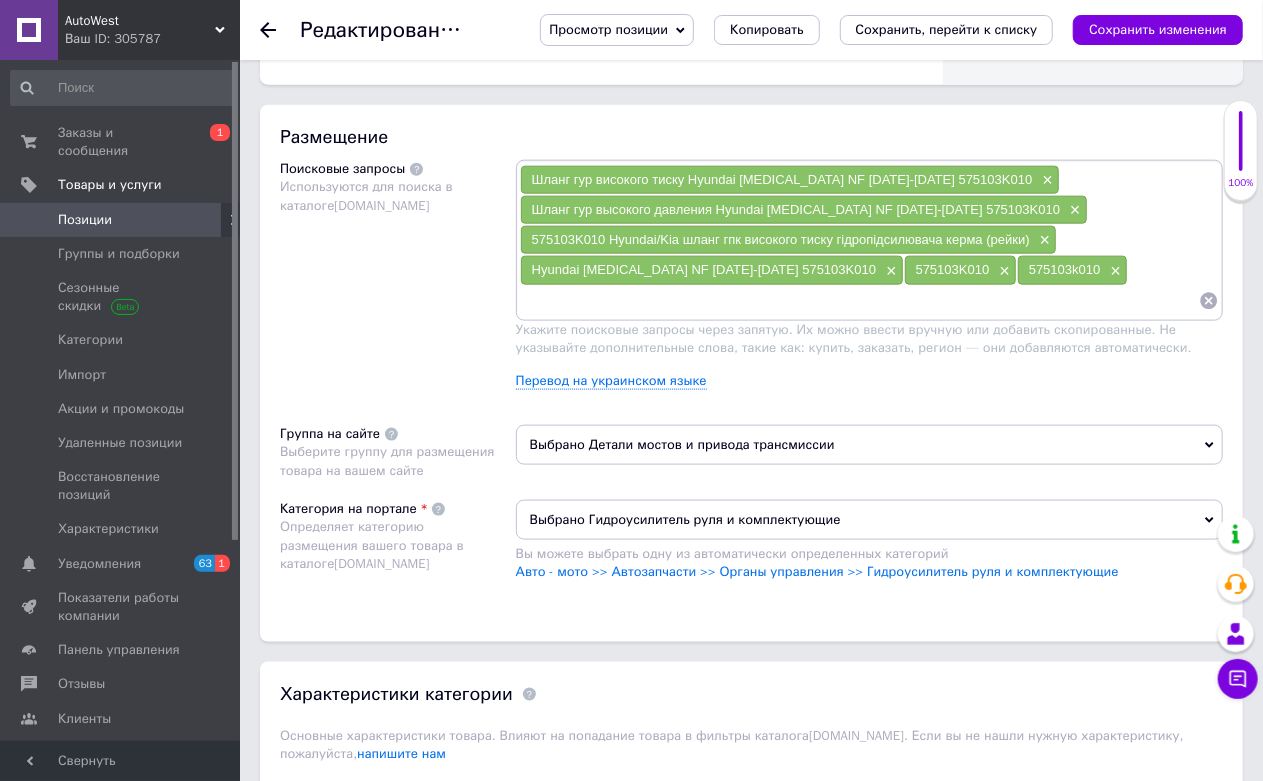 click at bounding box center (859, 301) 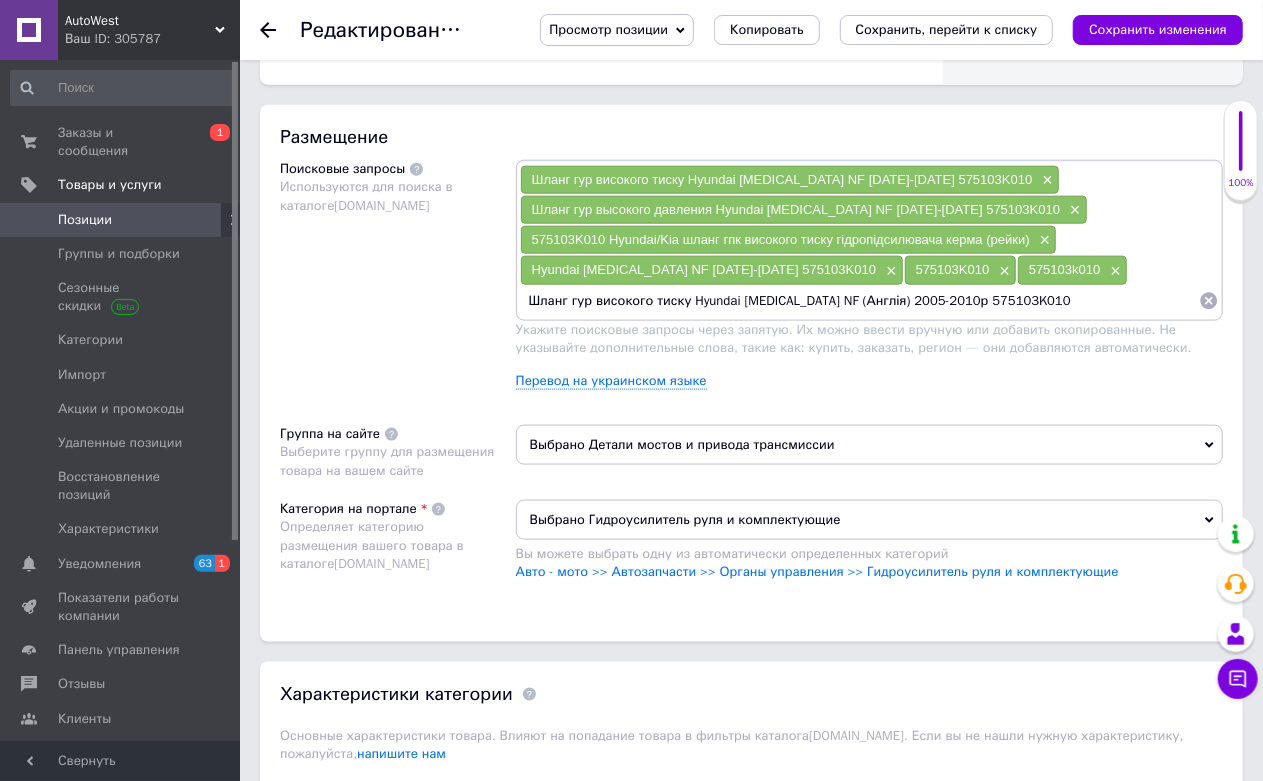 type 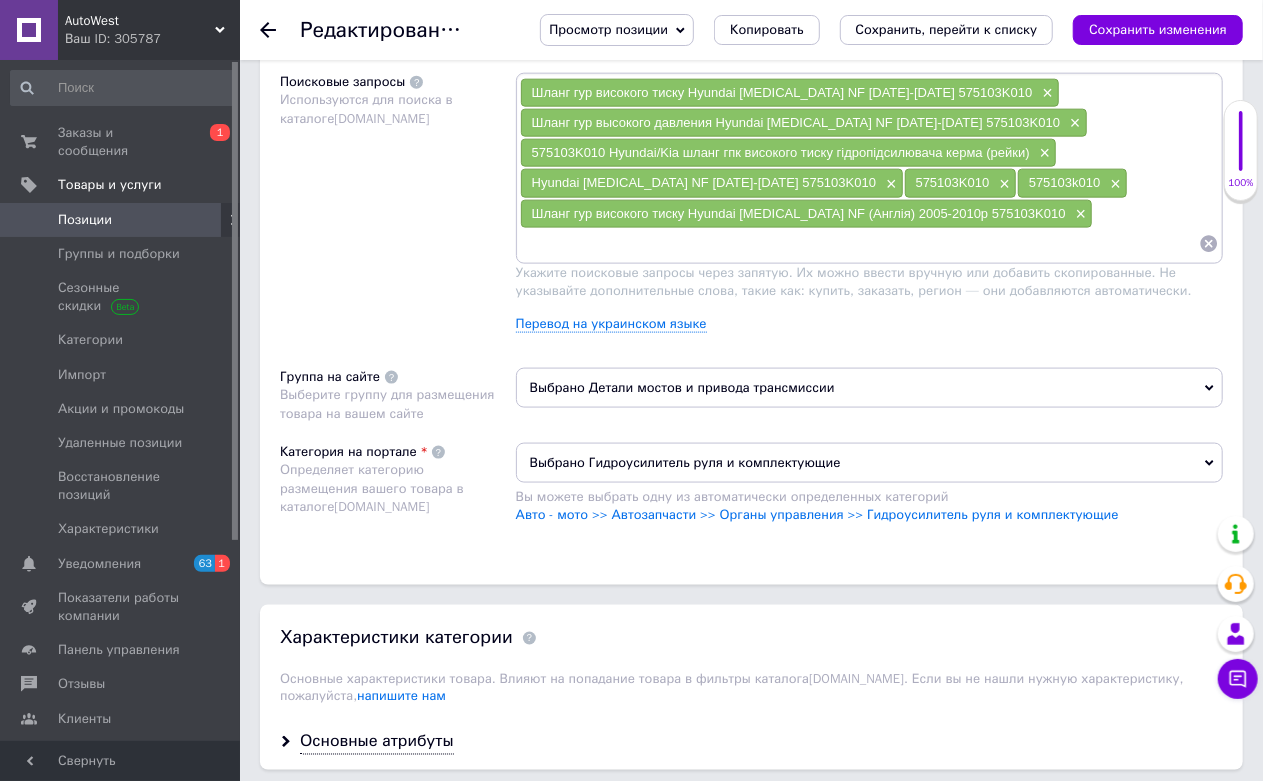 scroll, scrollTop: 1333, scrollLeft: 0, axis: vertical 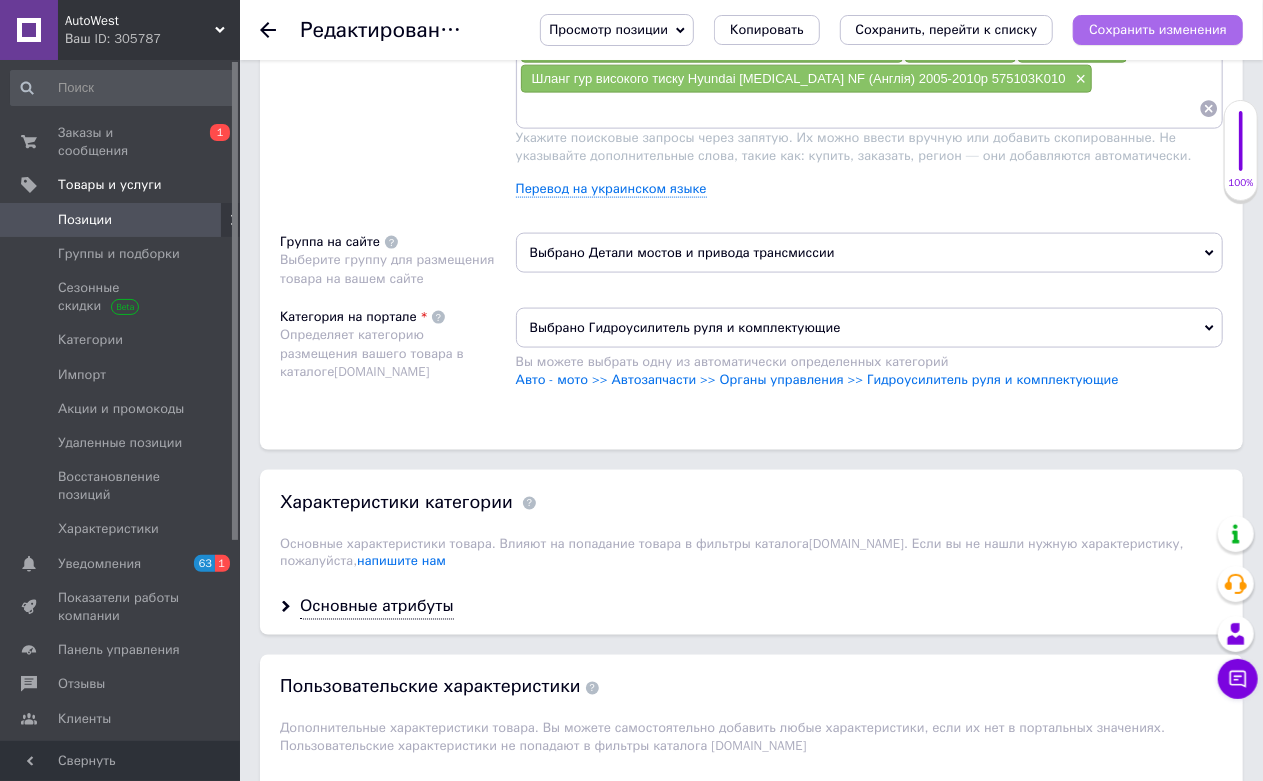click on "Сохранить изменения" at bounding box center (1158, 29) 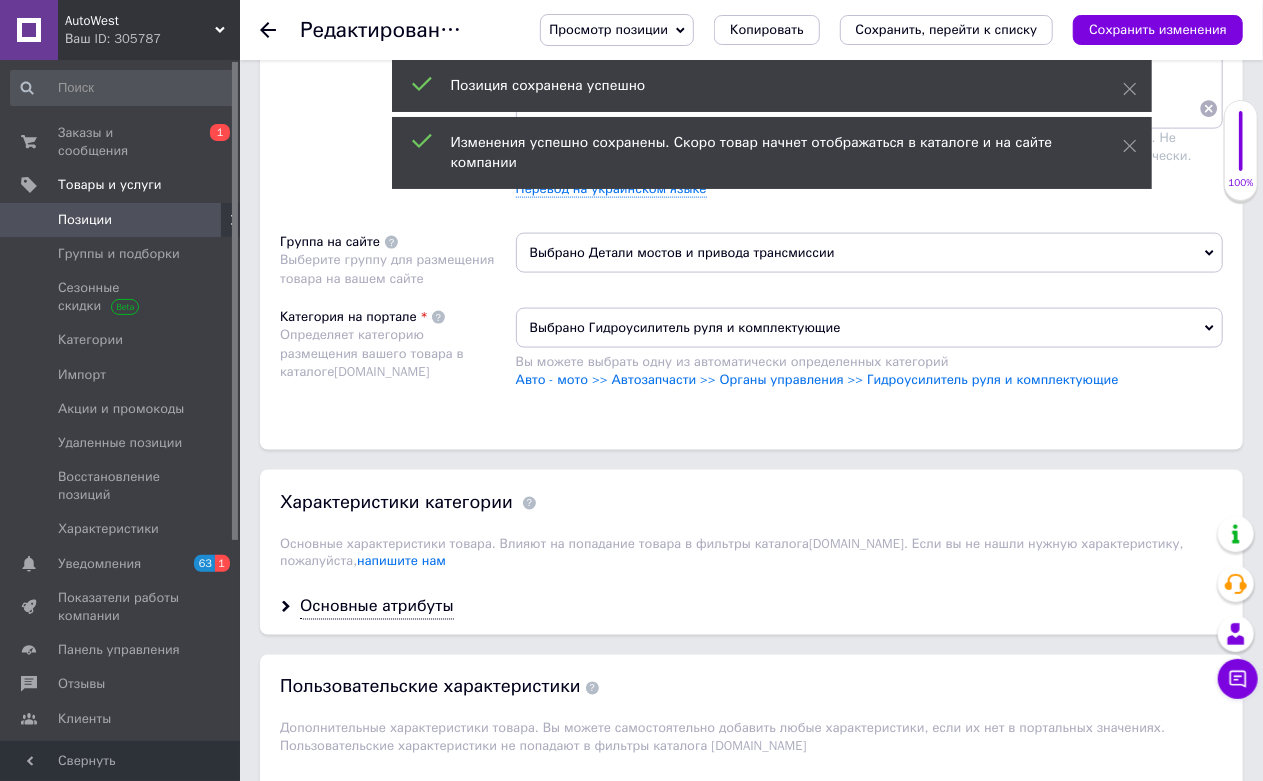 click on "Позиции" at bounding box center [121, 220] 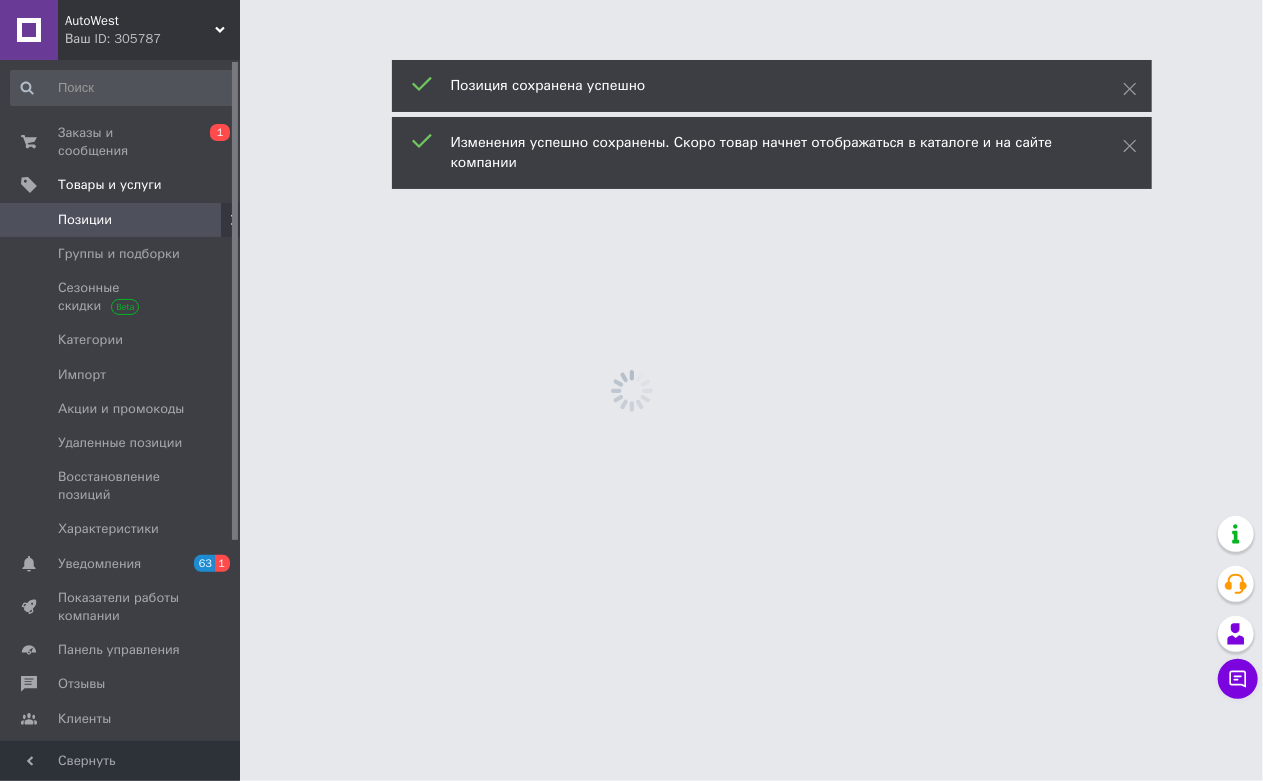 scroll, scrollTop: 0, scrollLeft: 0, axis: both 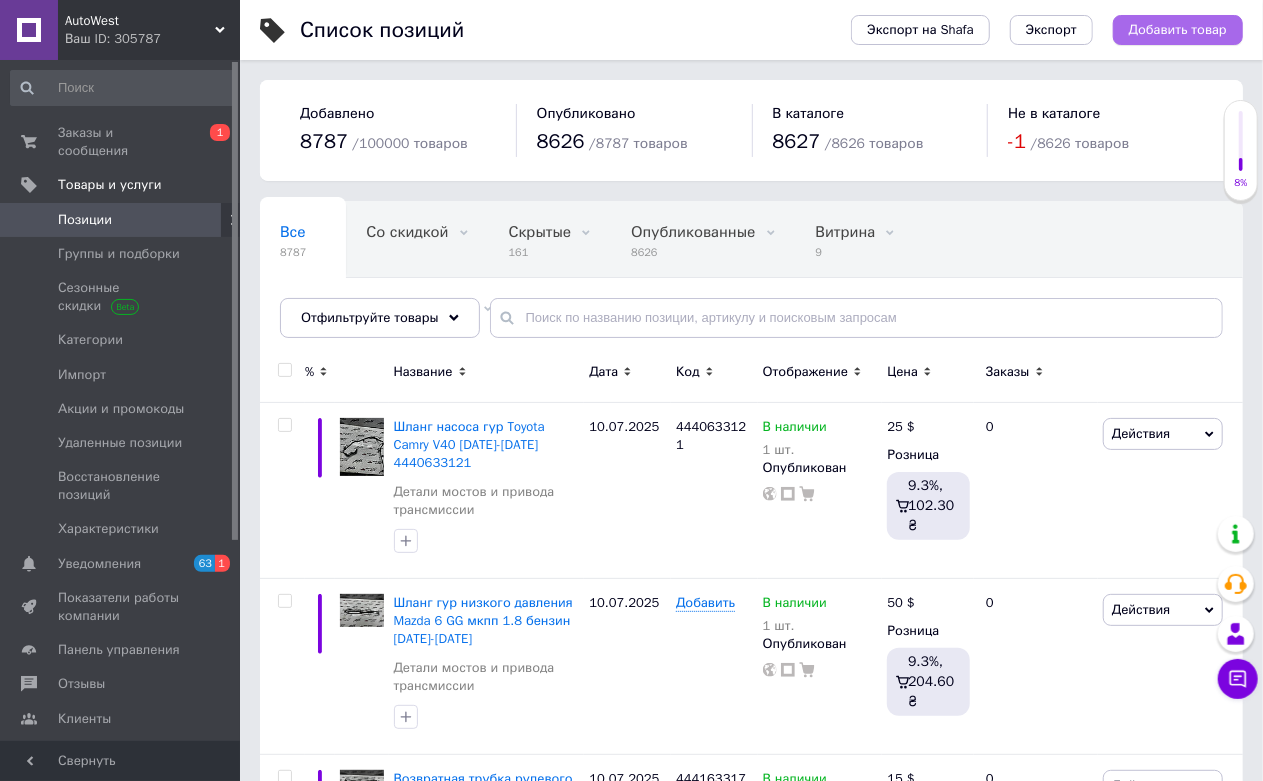click on "Добавить товар" at bounding box center (1178, 30) 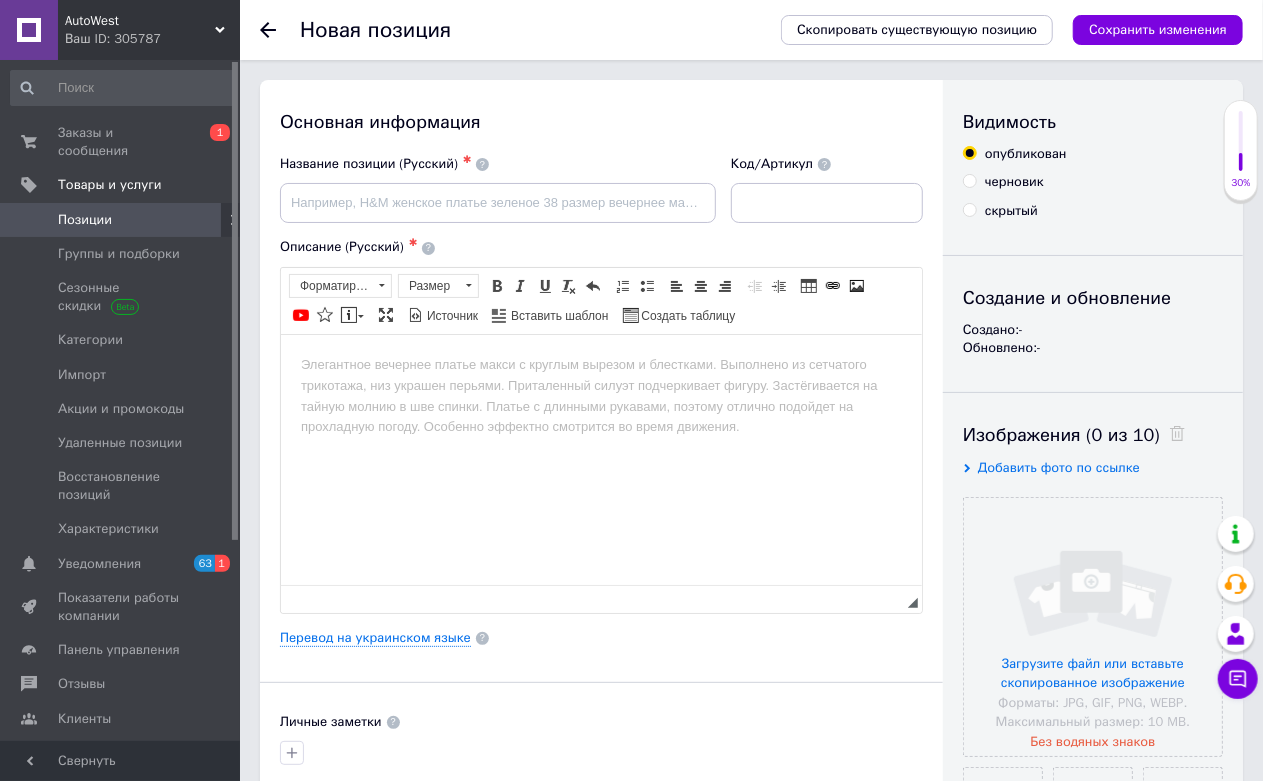 scroll, scrollTop: 0, scrollLeft: 0, axis: both 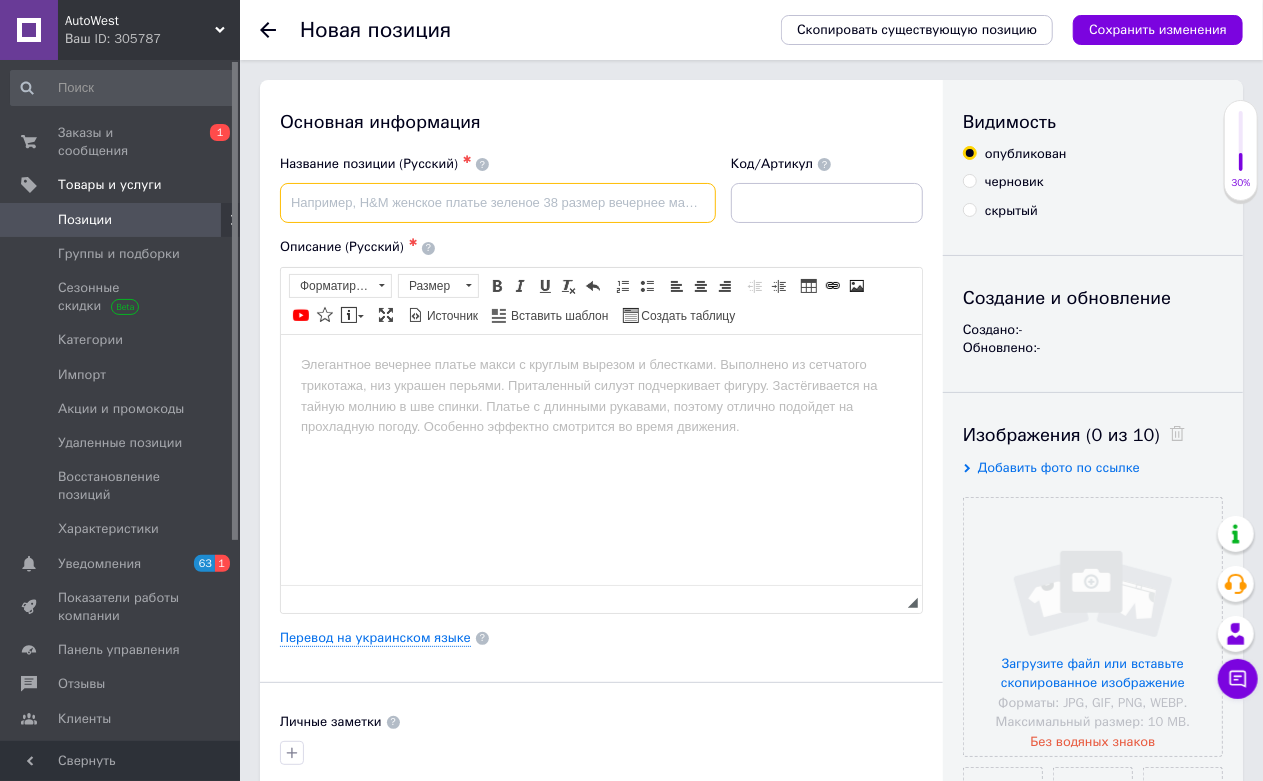click at bounding box center [498, 203] 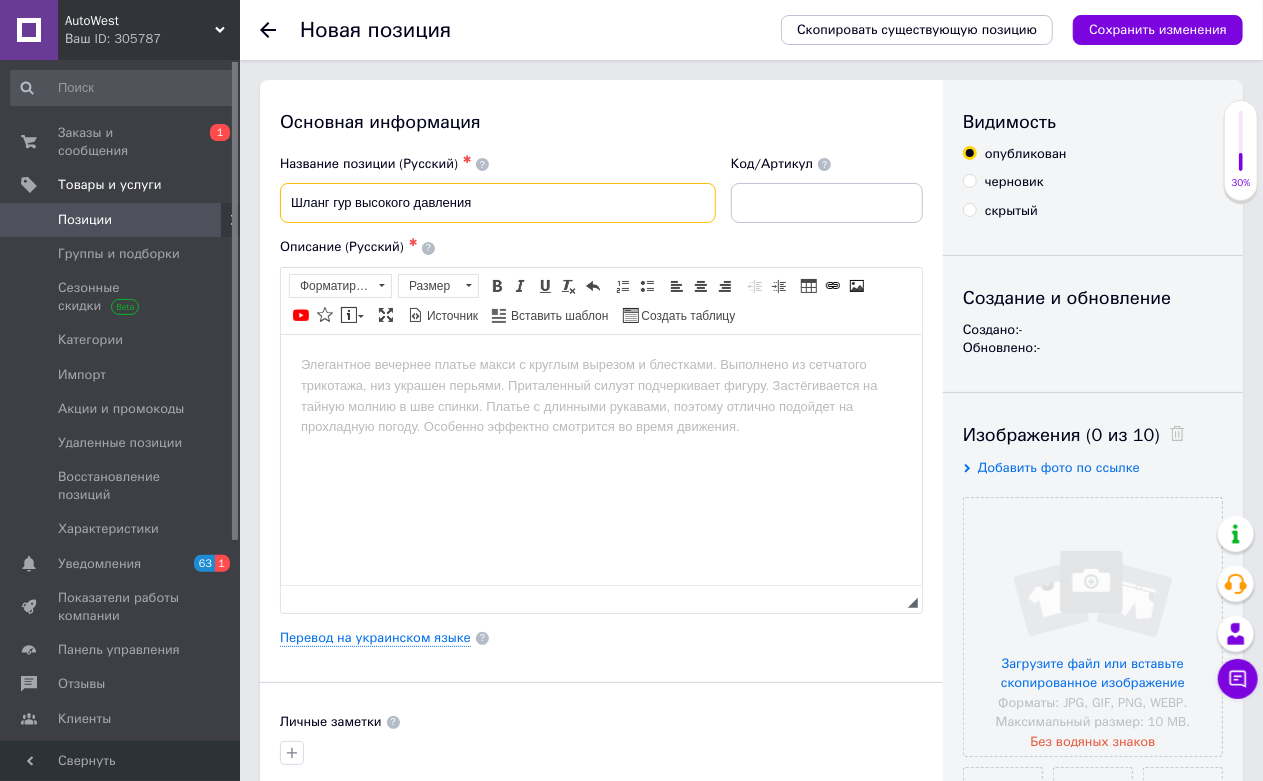 paste on "Toyota Camry V40 2006-2010г" 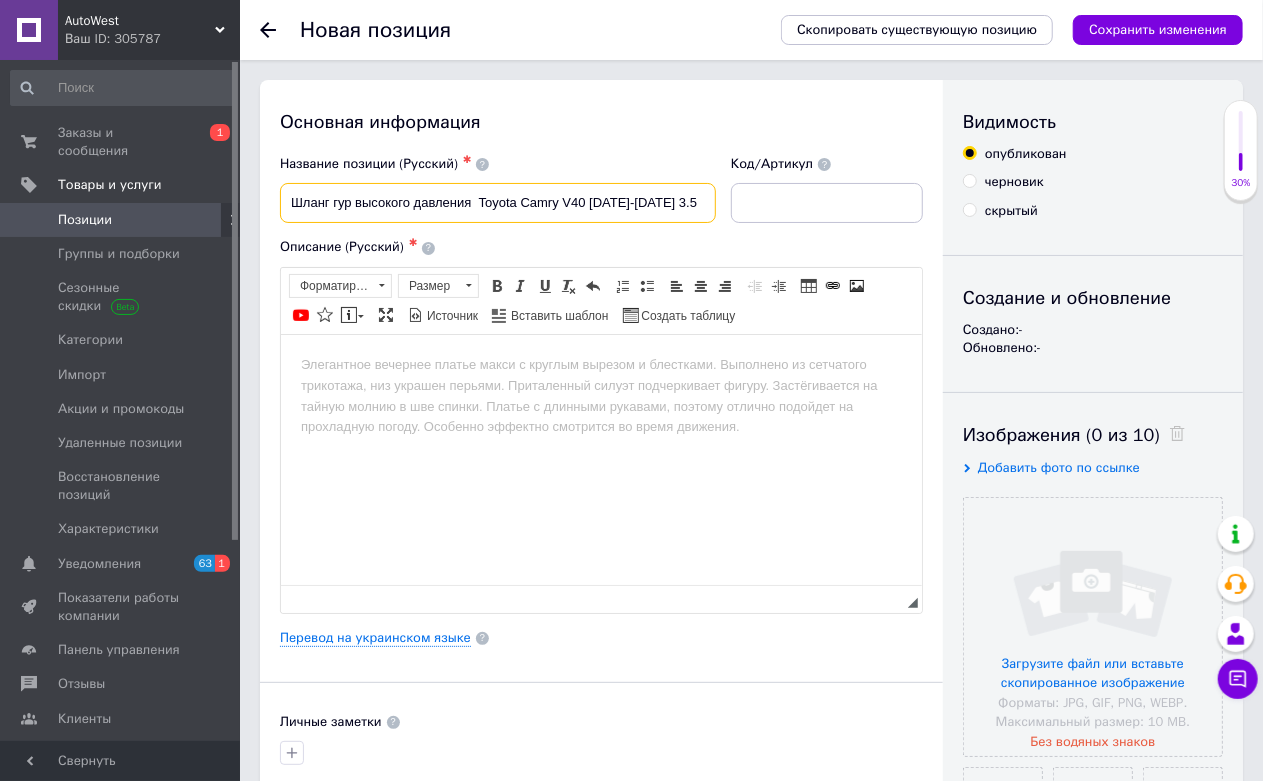 drag, startPoint x: 683, startPoint y: 200, endPoint x: 663, endPoint y: 216, distance: 25.612497 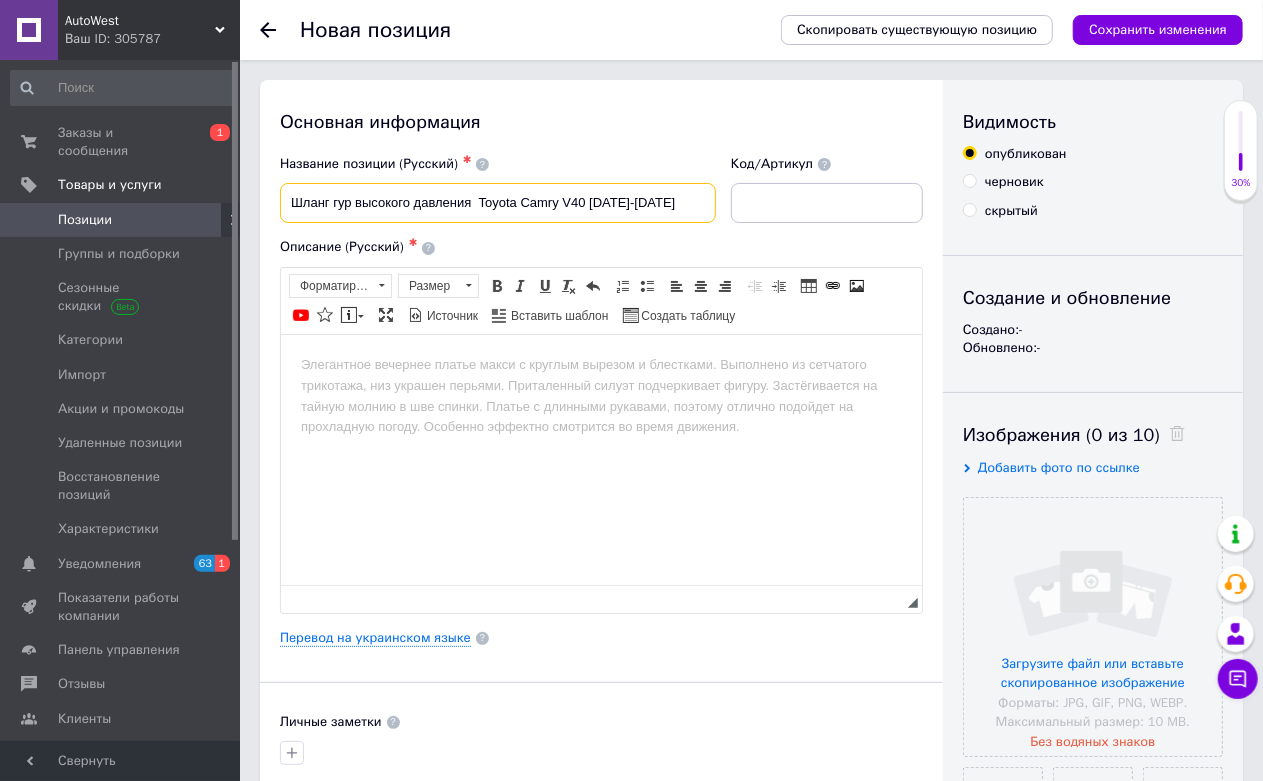 click on "Шланг гур высокого давления  Toyota Camry V40 2006-2010г" at bounding box center [498, 203] 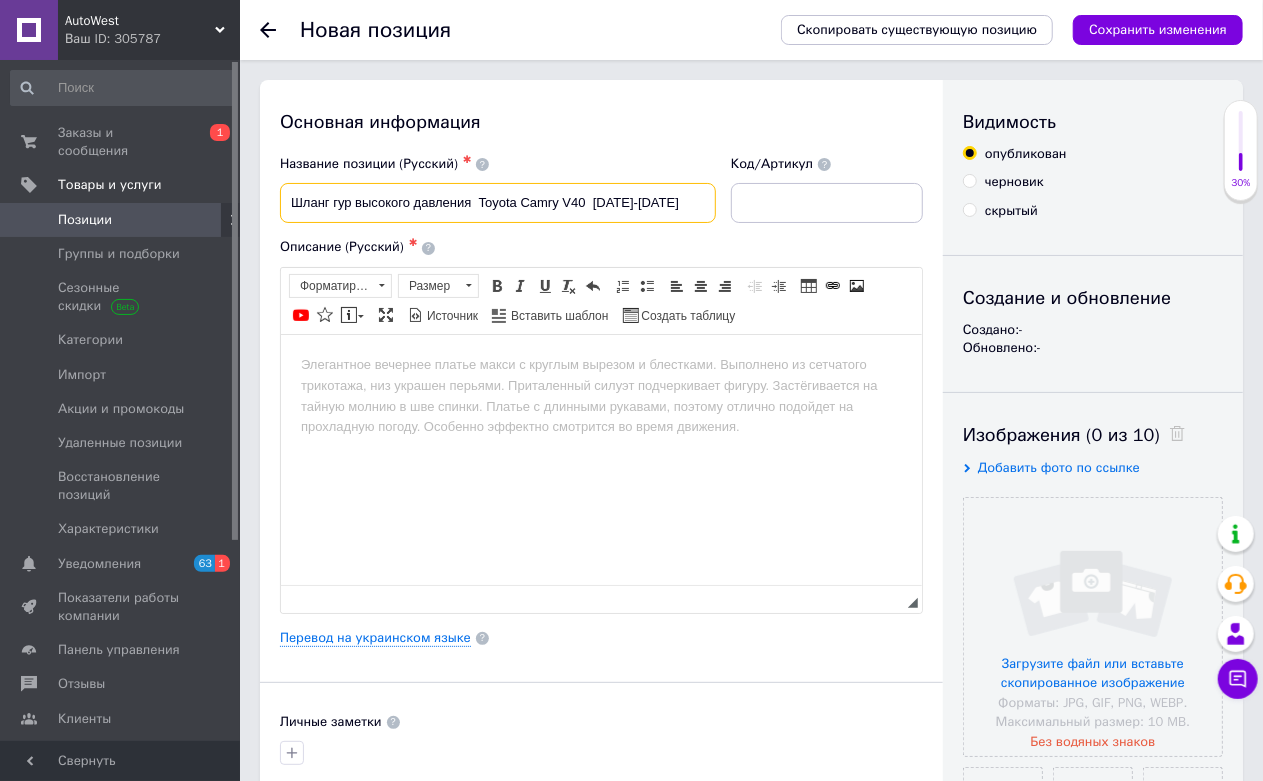 paste on "3.5" 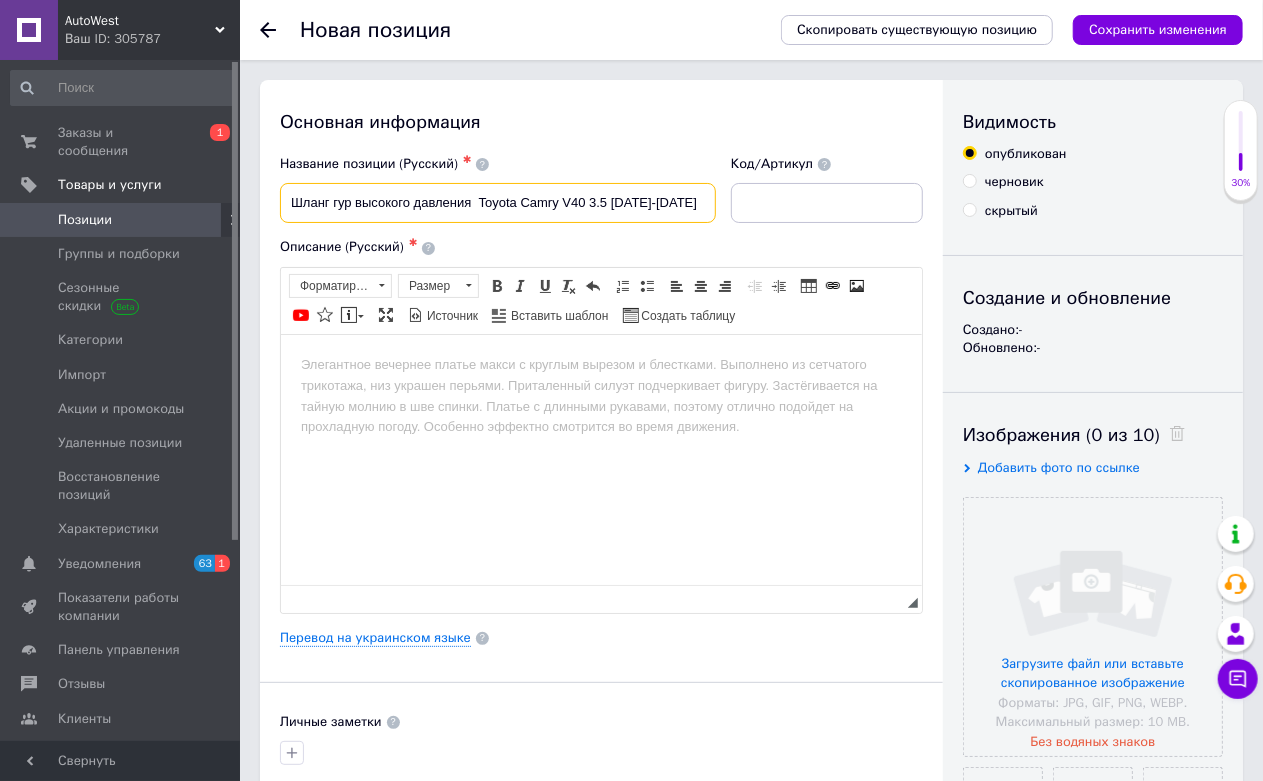 click on "Шланг гур высокого давления  Toyota Camry V40 3.5 2006-2010г" at bounding box center [498, 203] 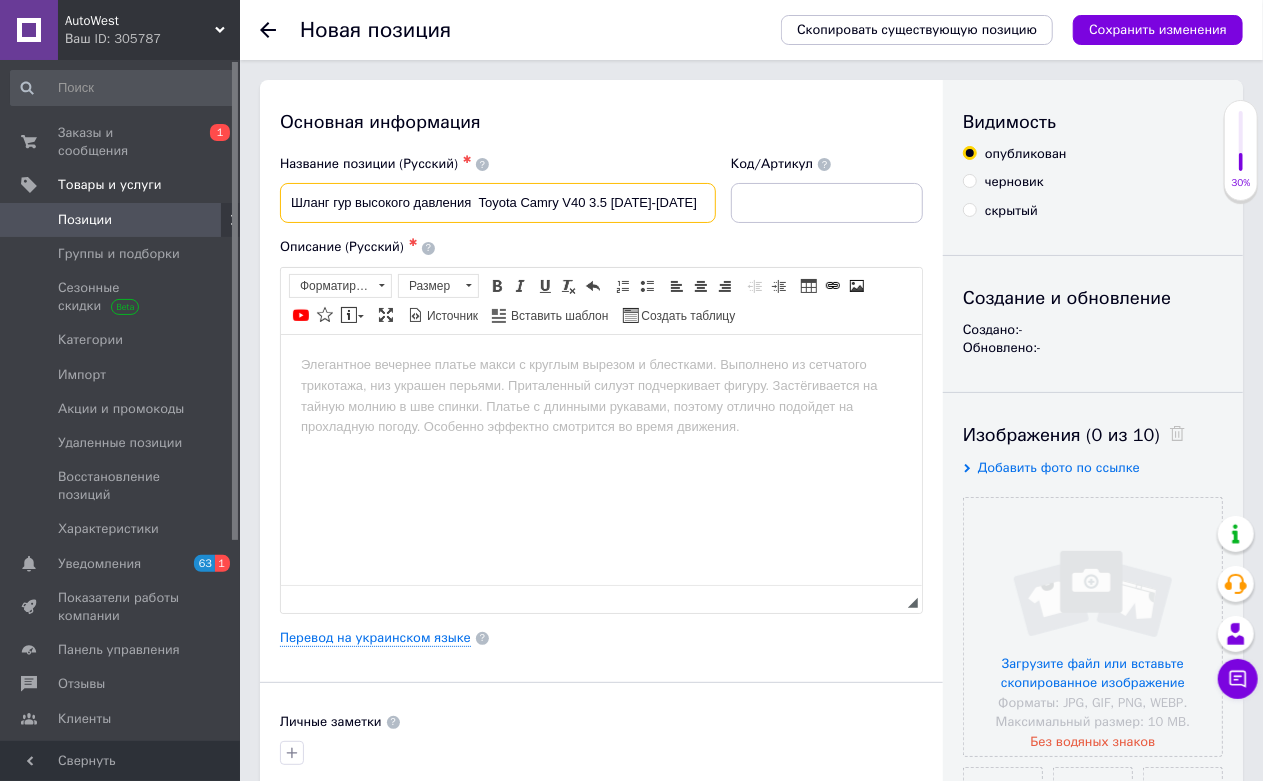 paste on "4441033241" 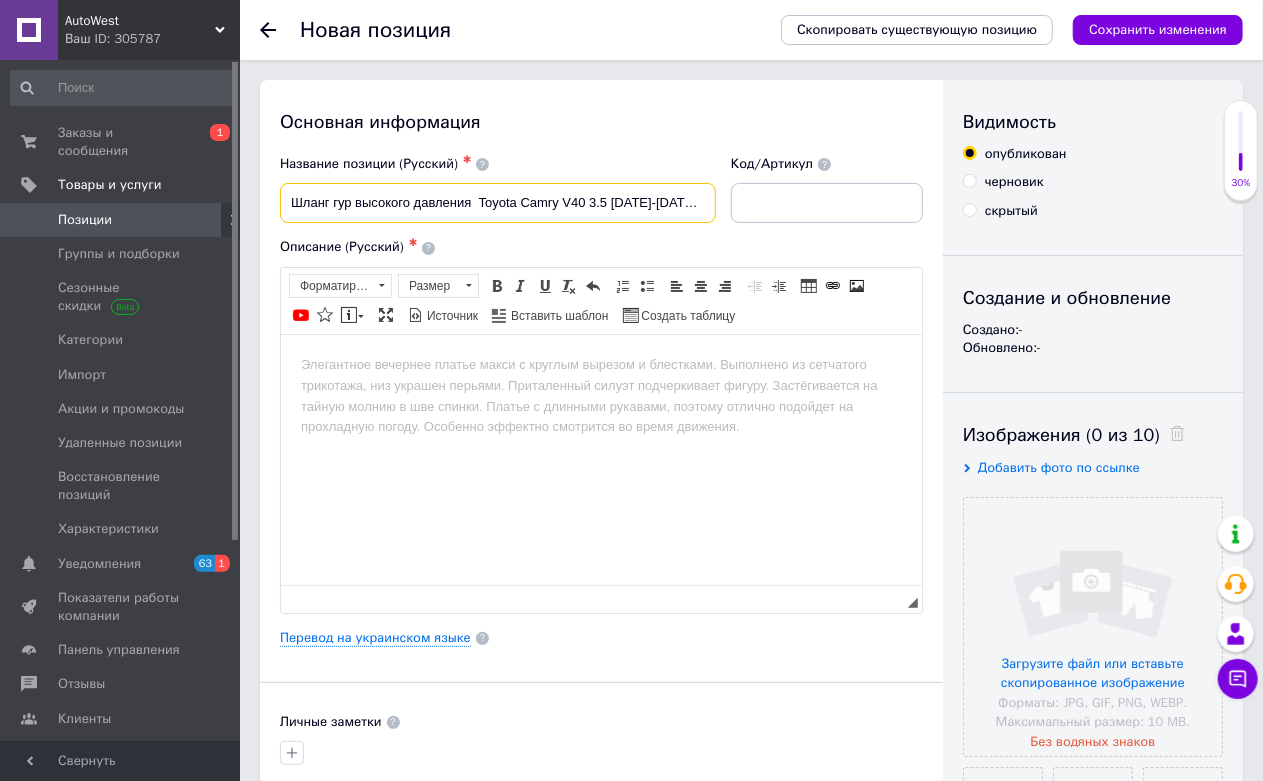 scroll, scrollTop: 0, scrollLeft: 54, axis: horizontal 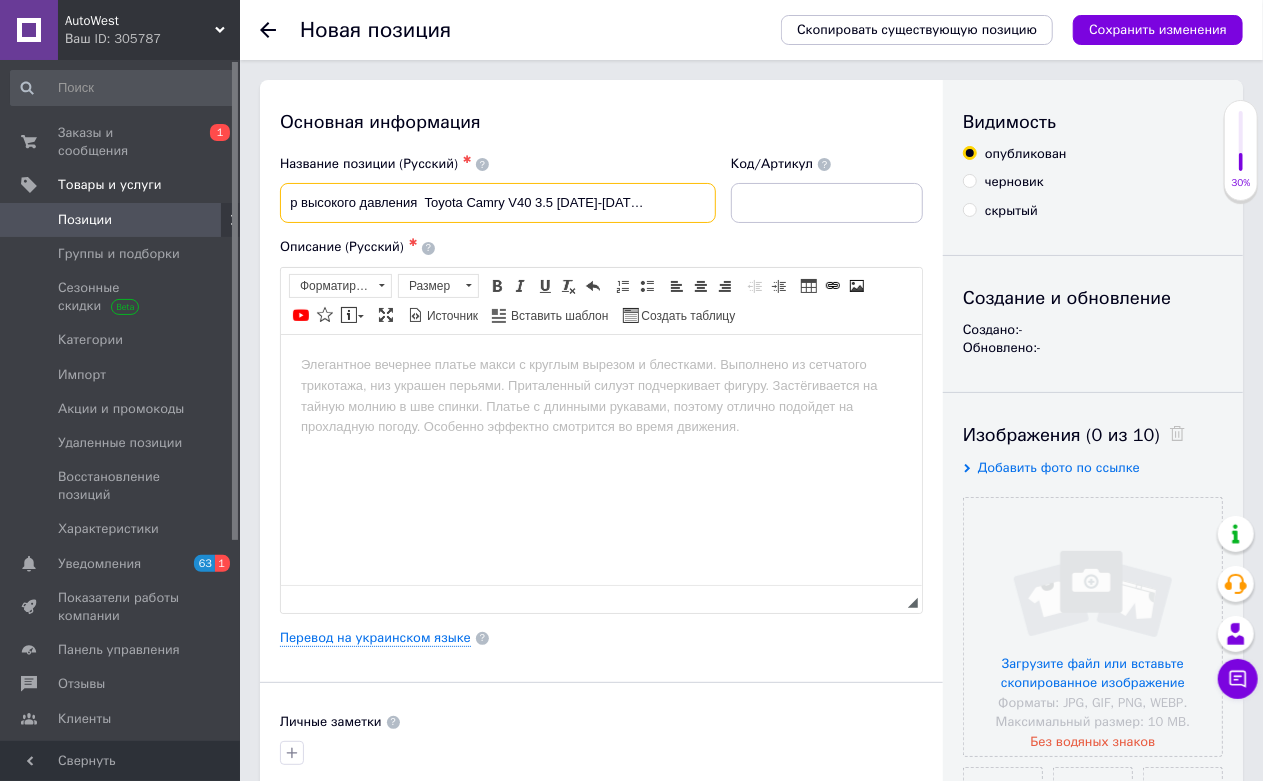 type on "Шланг гур высокого давления  Toyota Camry V40 3.5 [DATE]-[DATE]  4441033241" 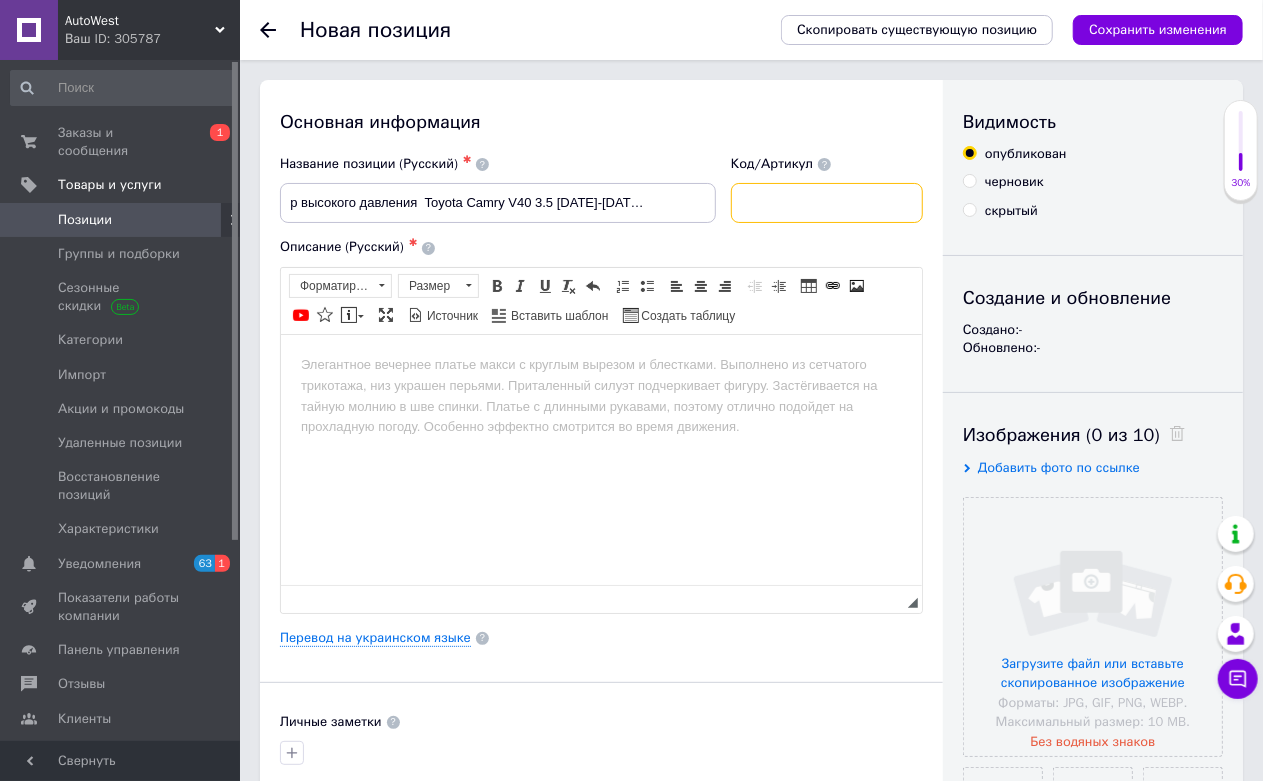 click at bounding box center [827, 203] 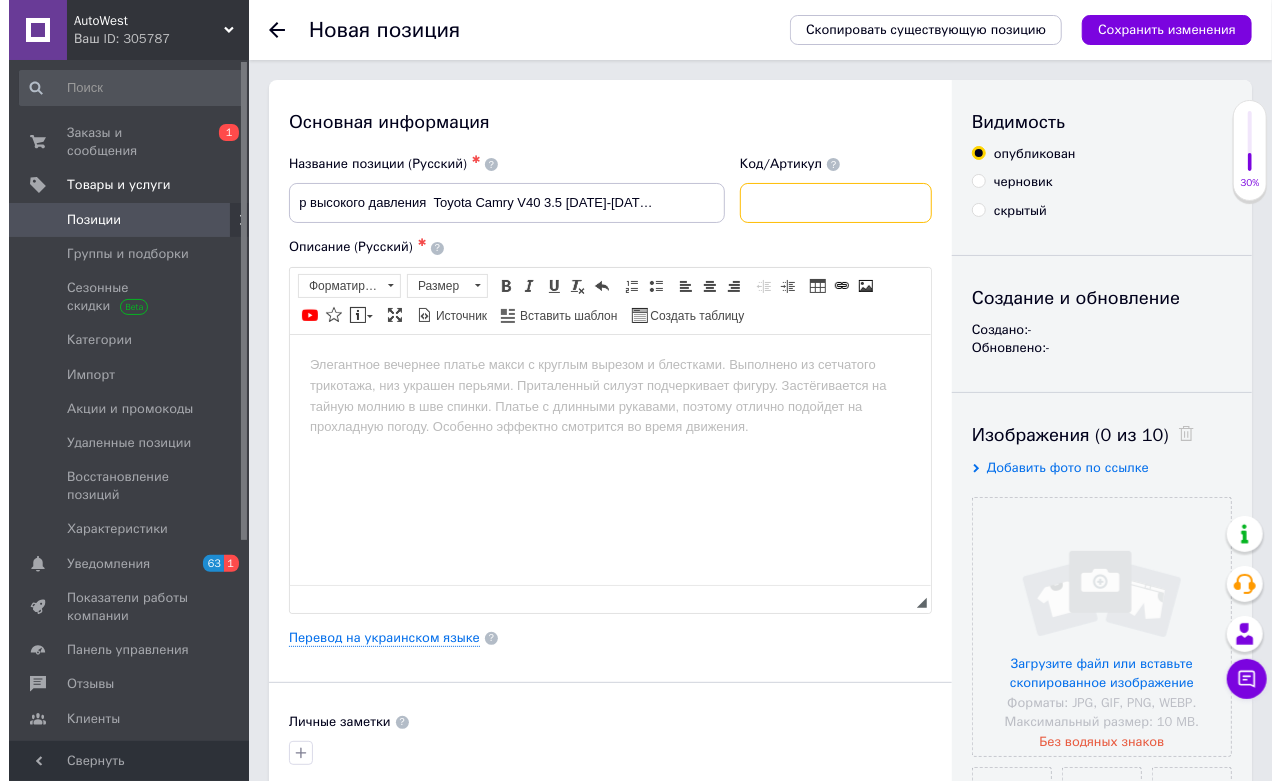 scroll, scrollTop: 0, scrollLeft: 0, axis: both 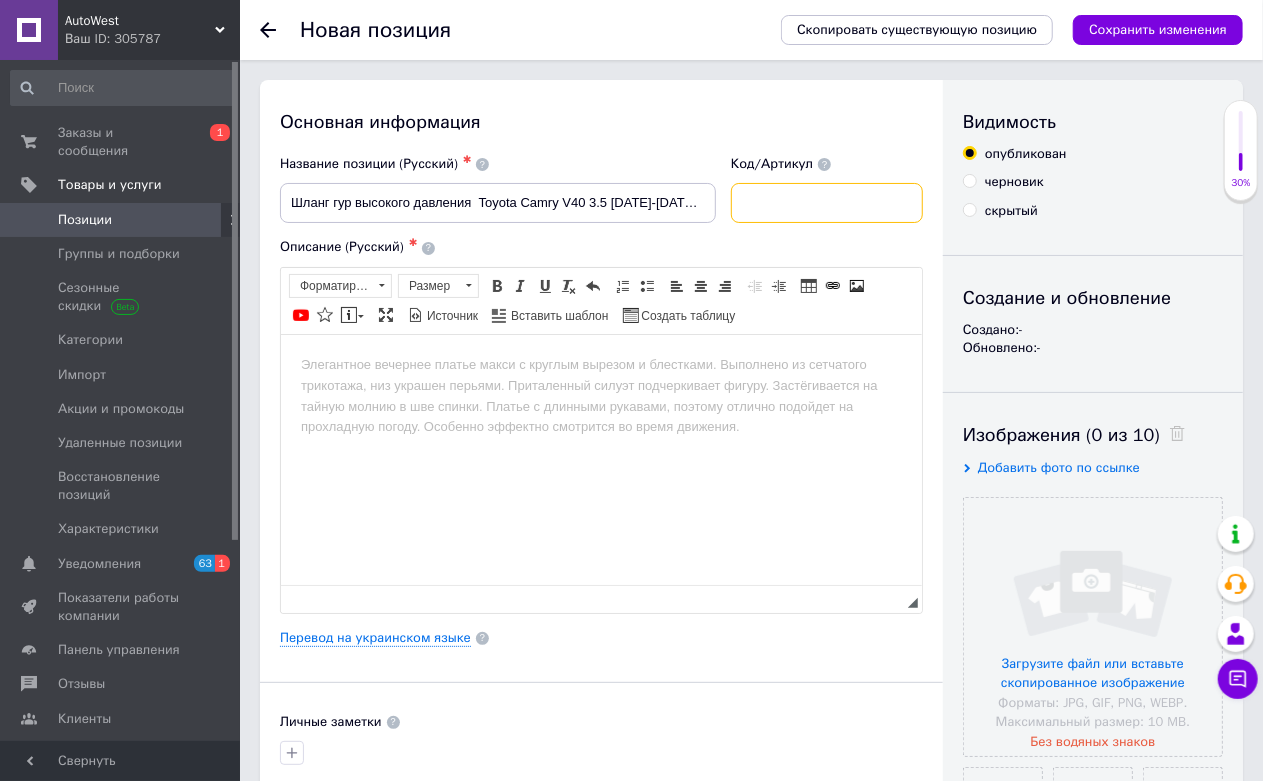 paste on "4441033241" 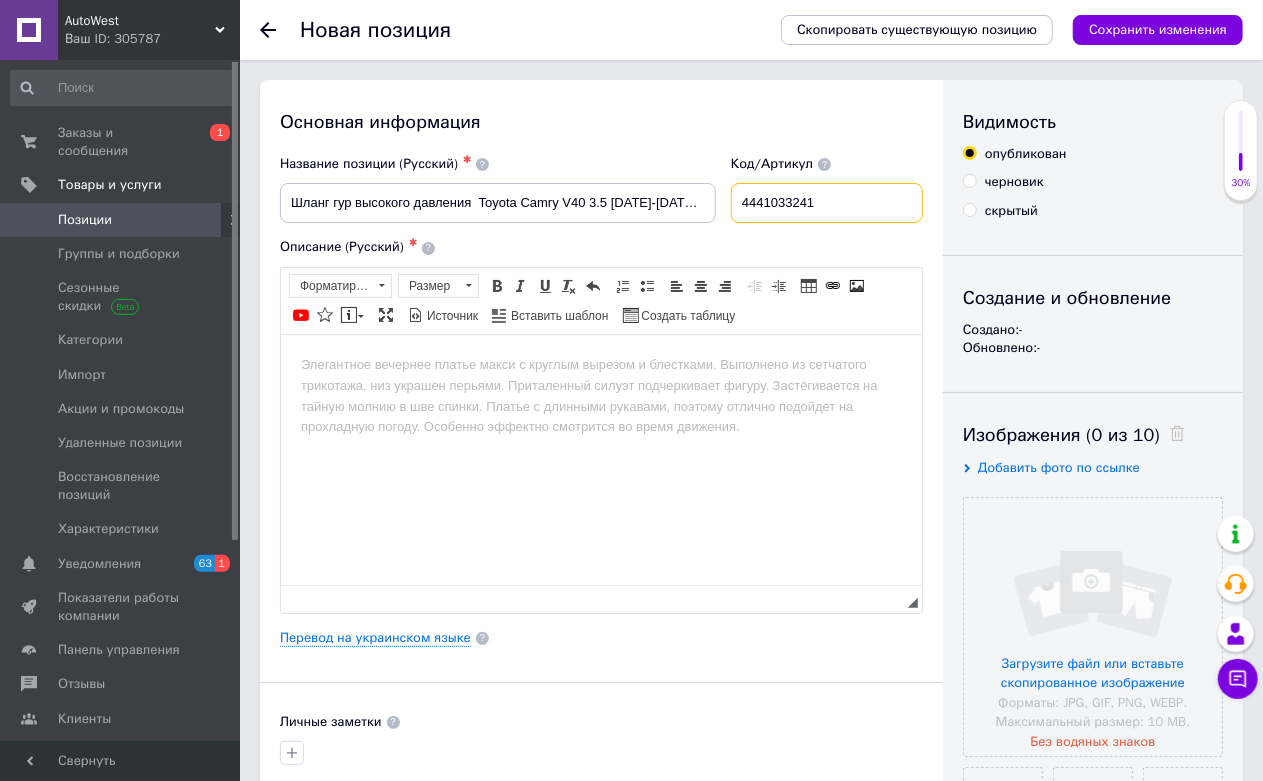 type on "4441033241" 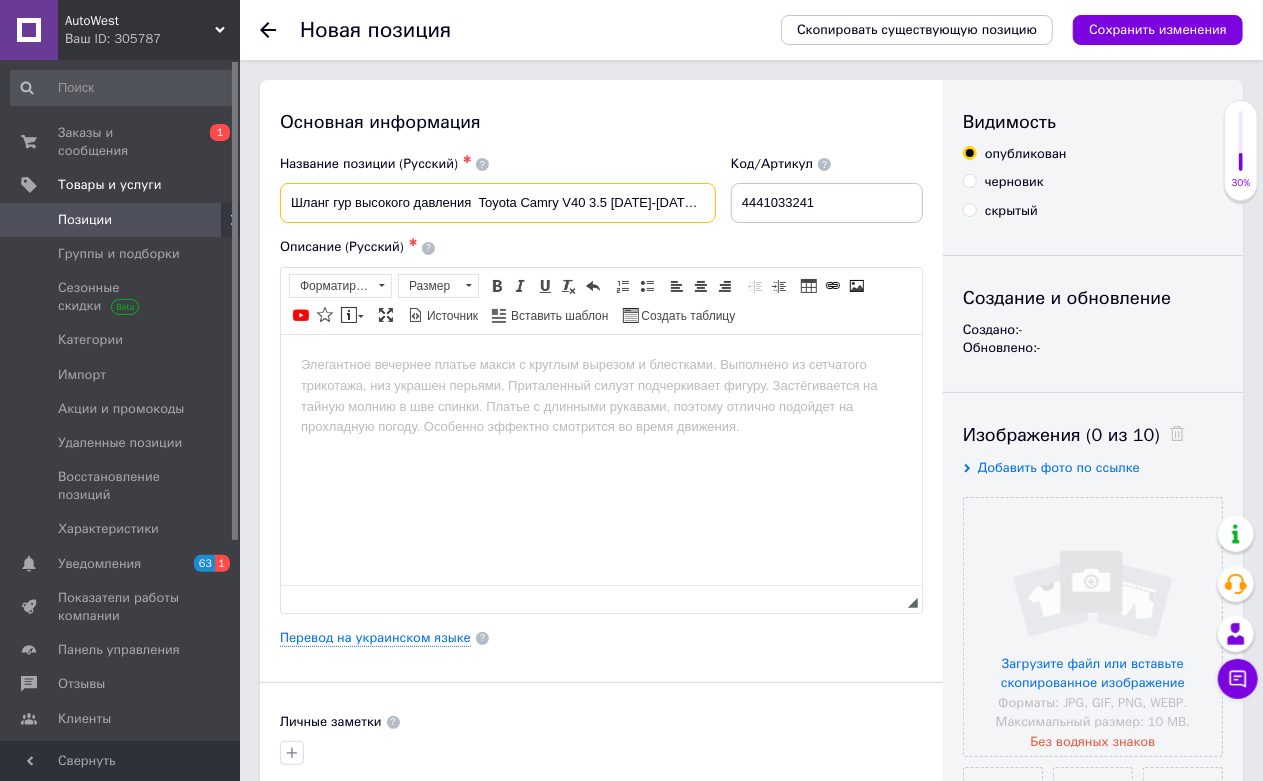 click on "Шланг гур высокого давления  Toyota Camry V40 3.5 [DATE]-[DATE]  4441033241" at bounding box center (498, 203) 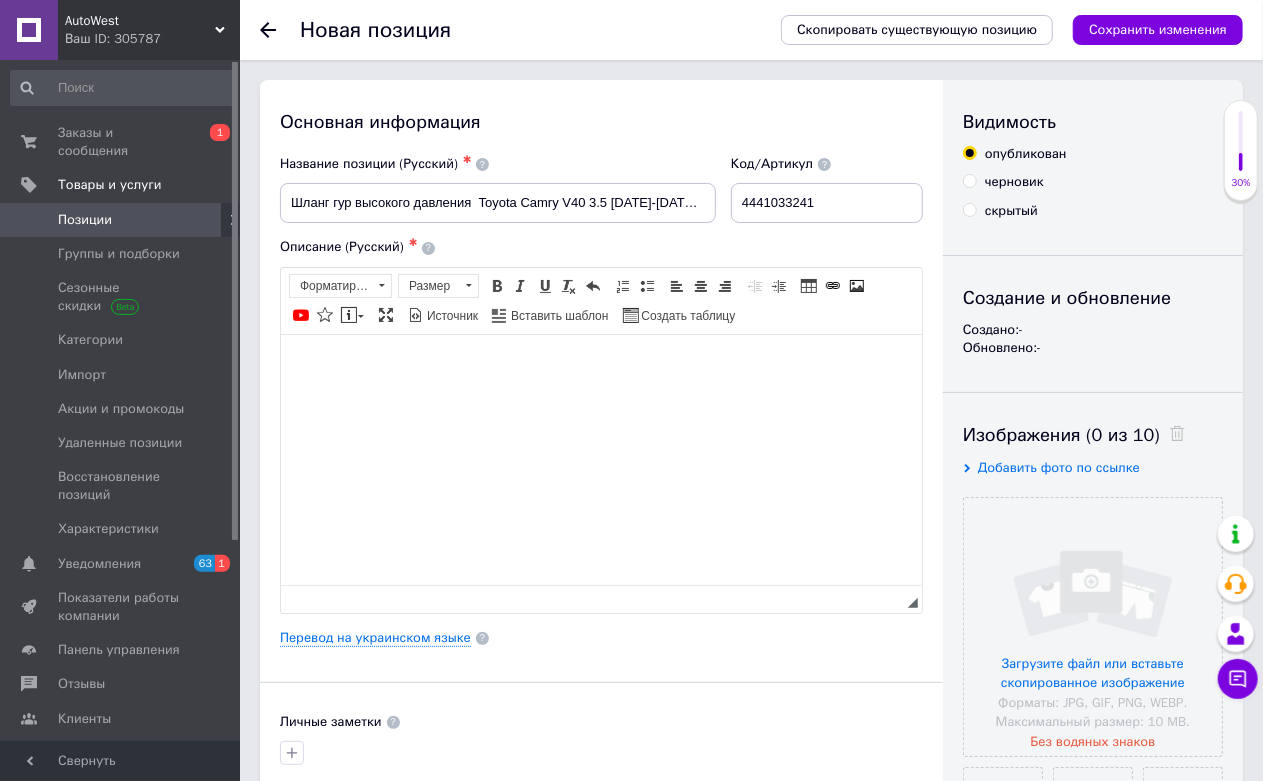 click at bounding box center [600, 364] 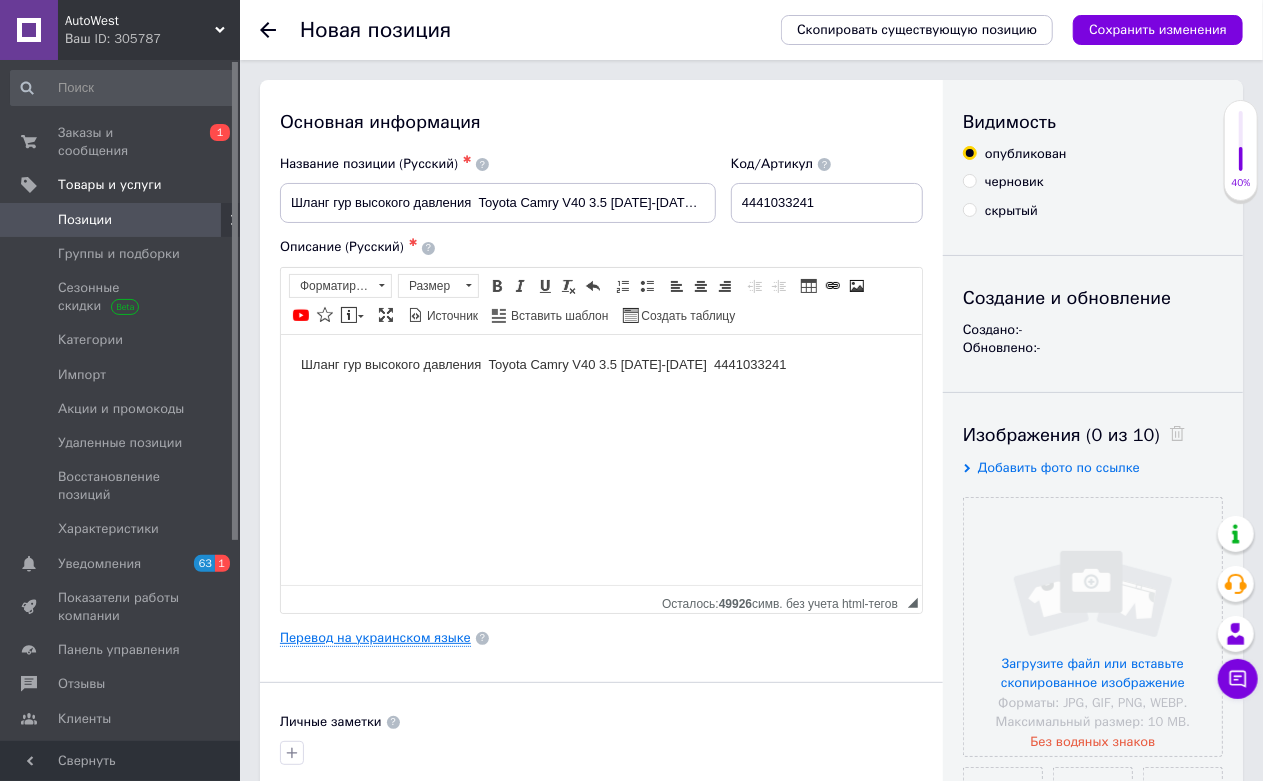 click on "Перевод на украинском языке" at bounding box center (375, 638) 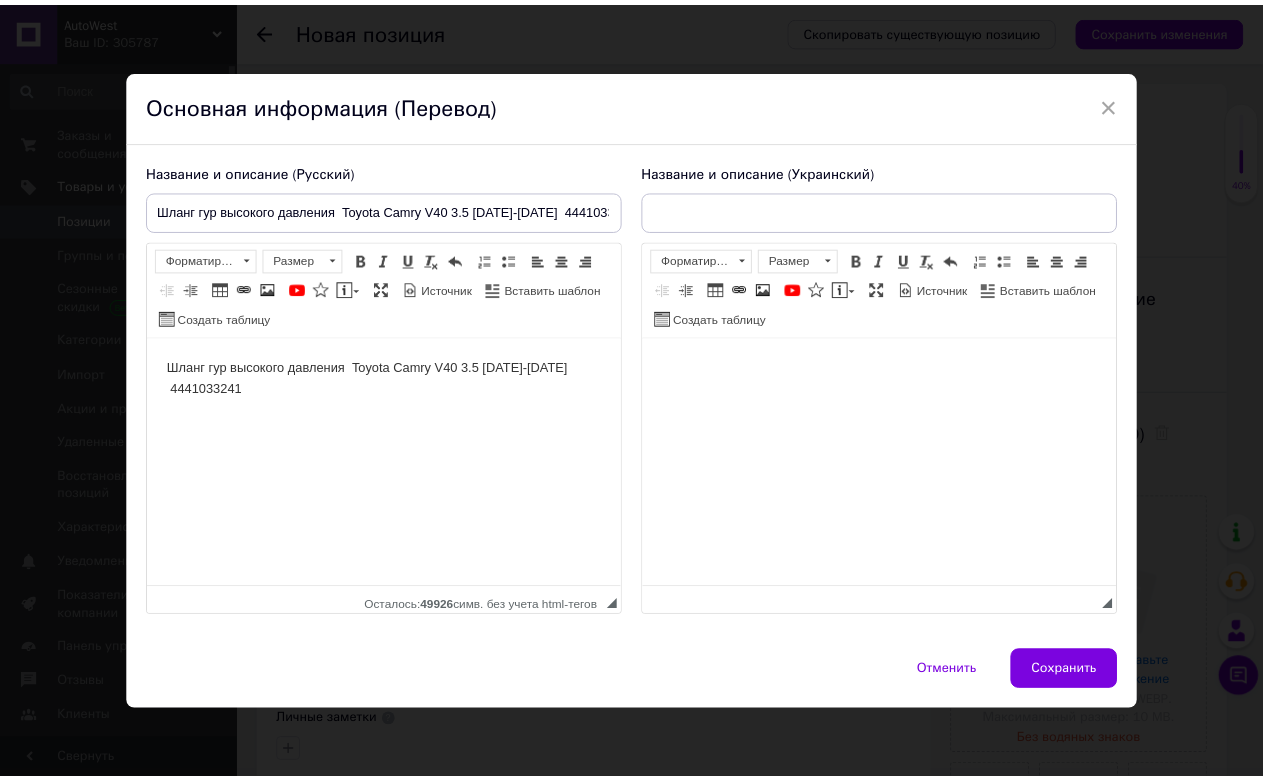 scroll, scrollTop: 0, scrollLeft: 0, axis: both 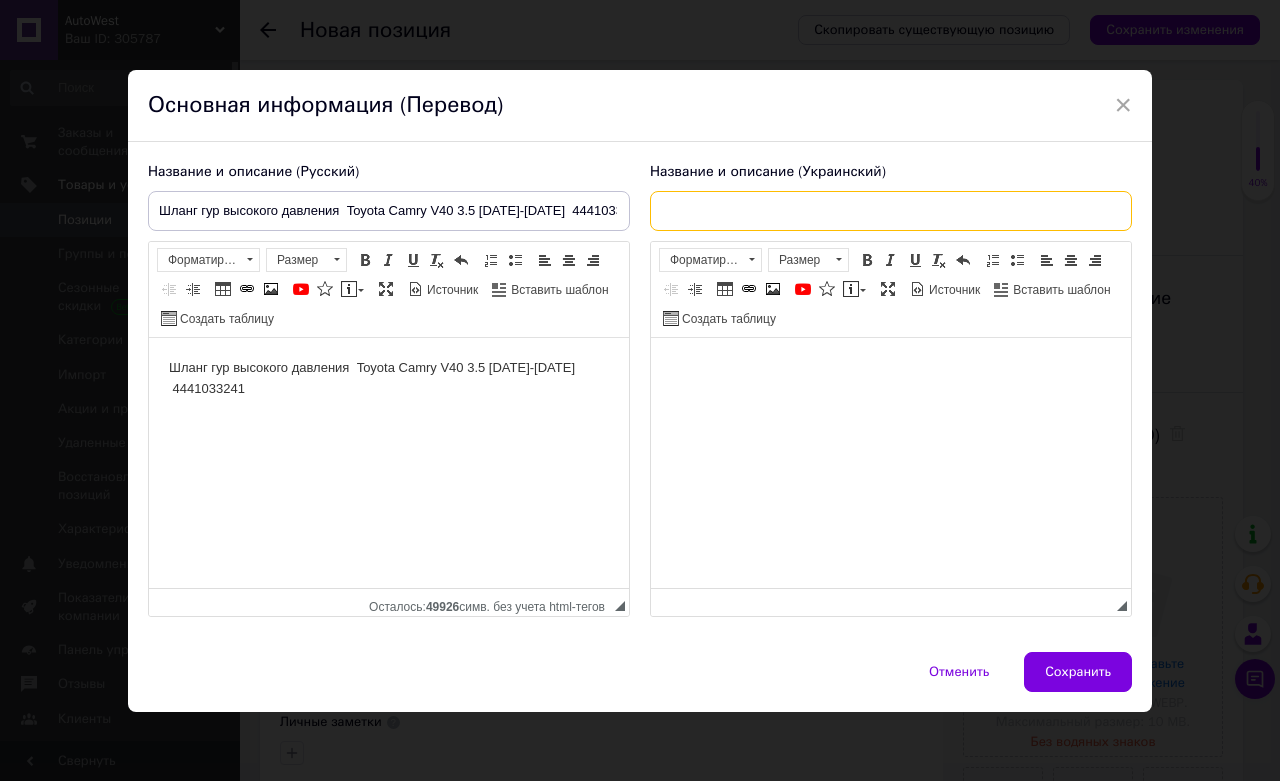 click at bounding box center (891, 211) 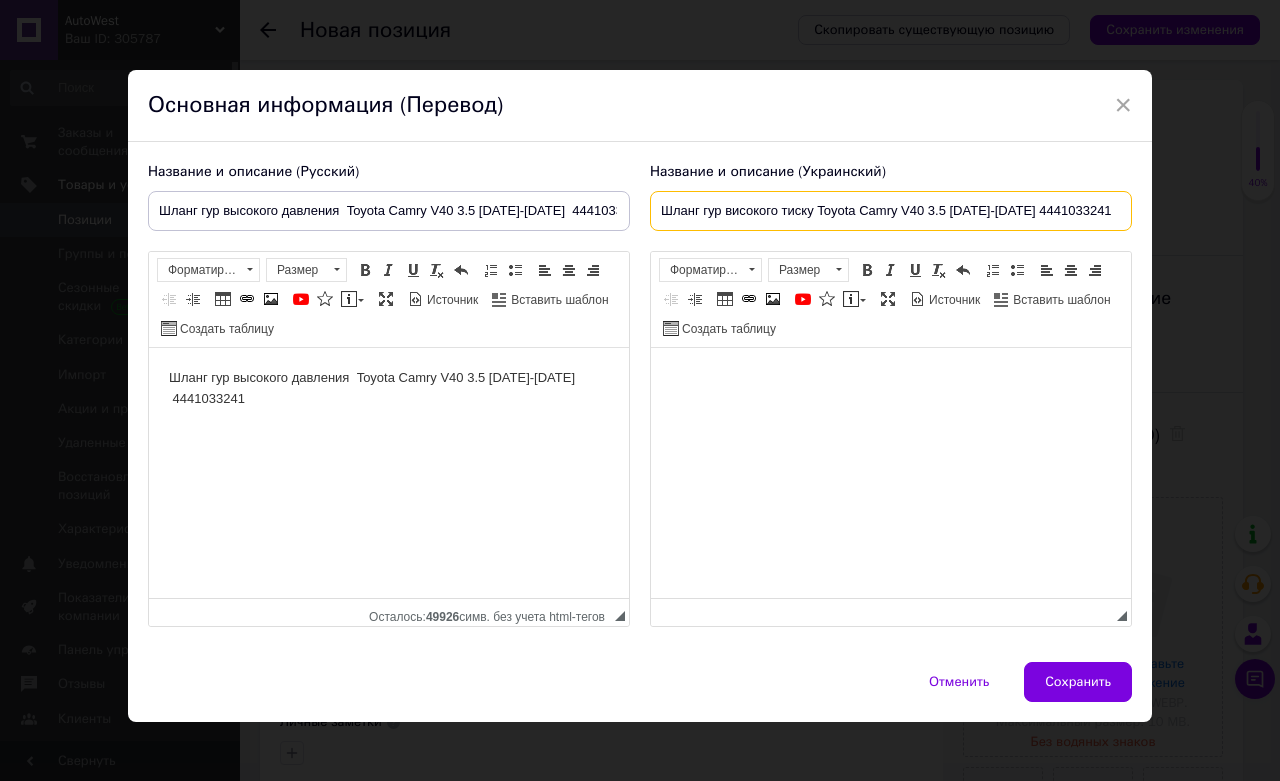 type on "Шланг гур високого тиску Toyota Camry V40 3.5 2006-2010г 4441033241" 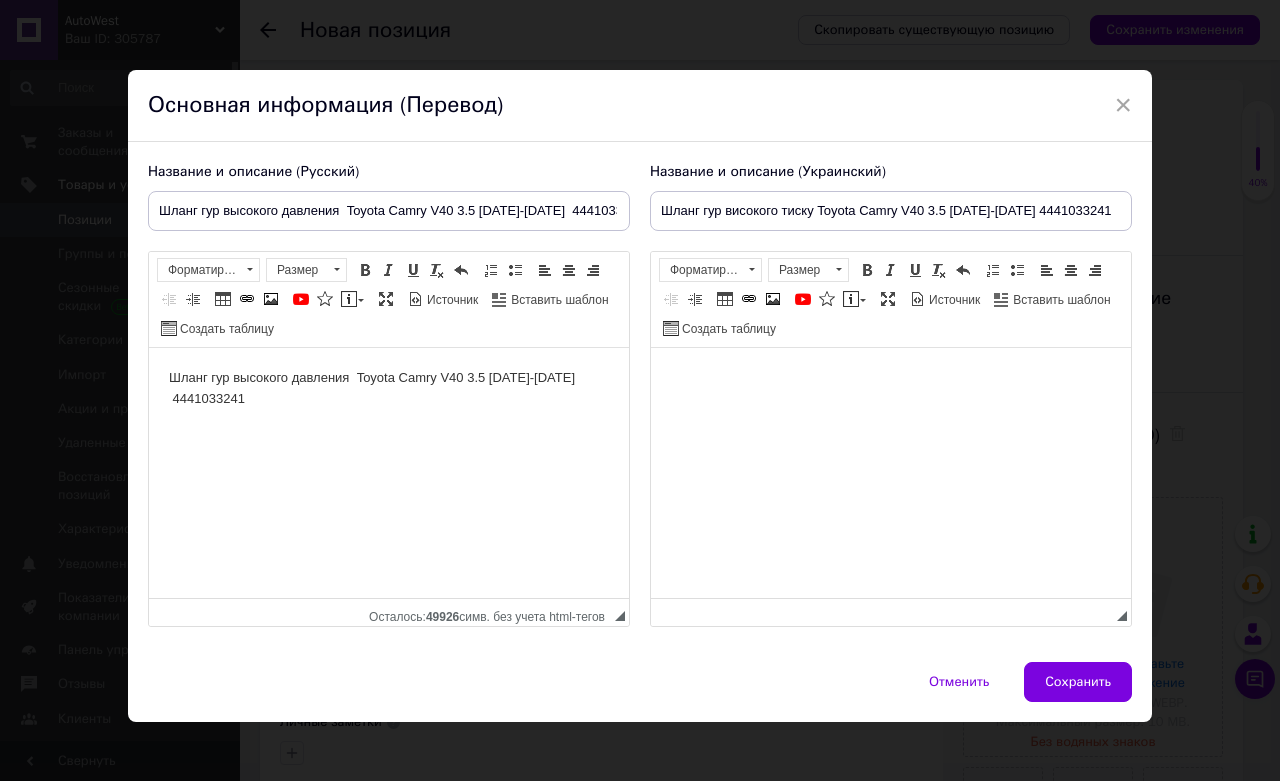 click at bounding box center [891, 378] 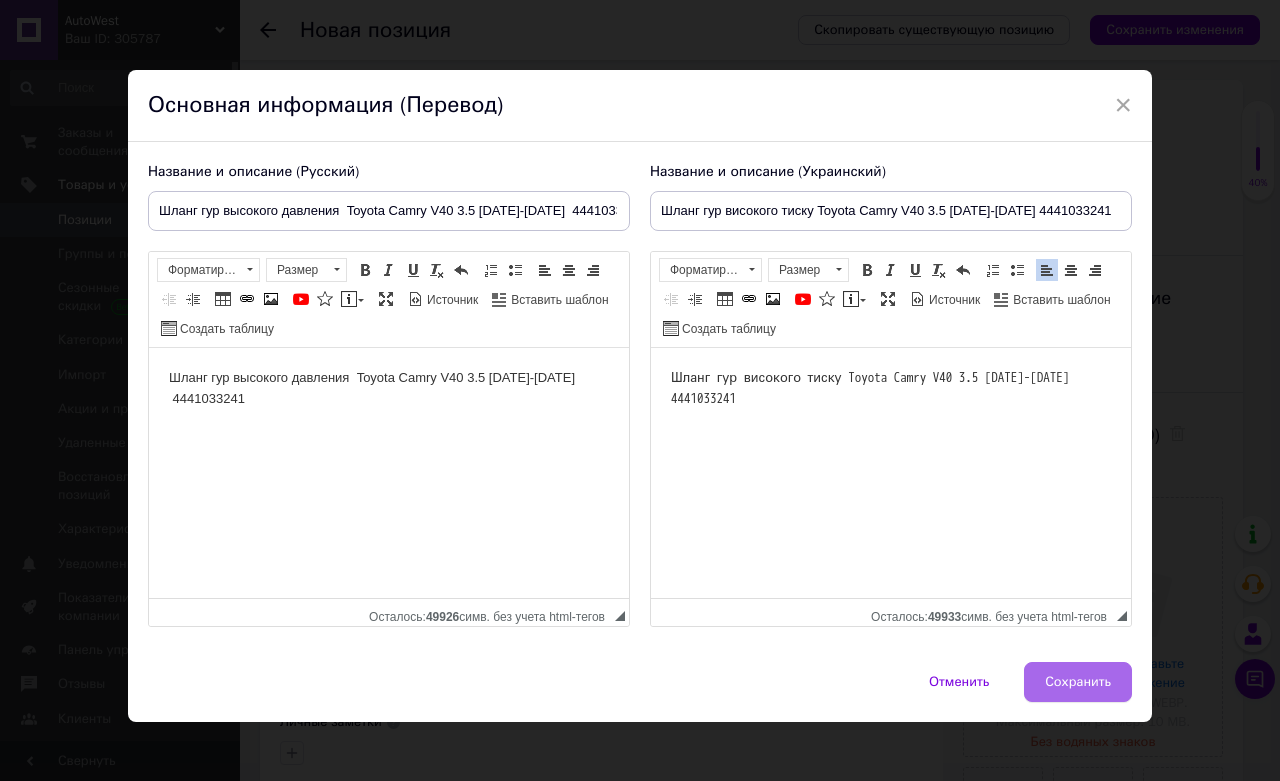 click on "Сохранить" at bounding box center [1078, 682] 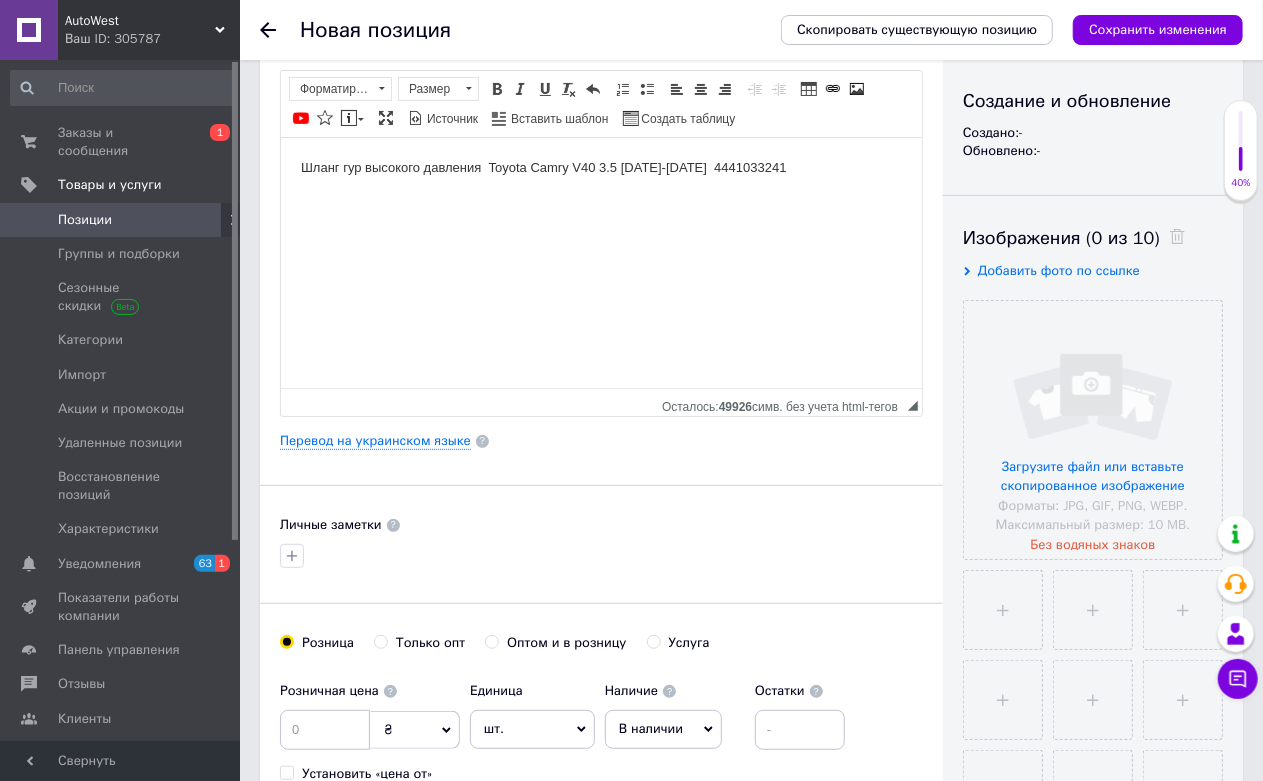 scroll, scrollTop: 444, scrollLeft: 0, axis: vertical 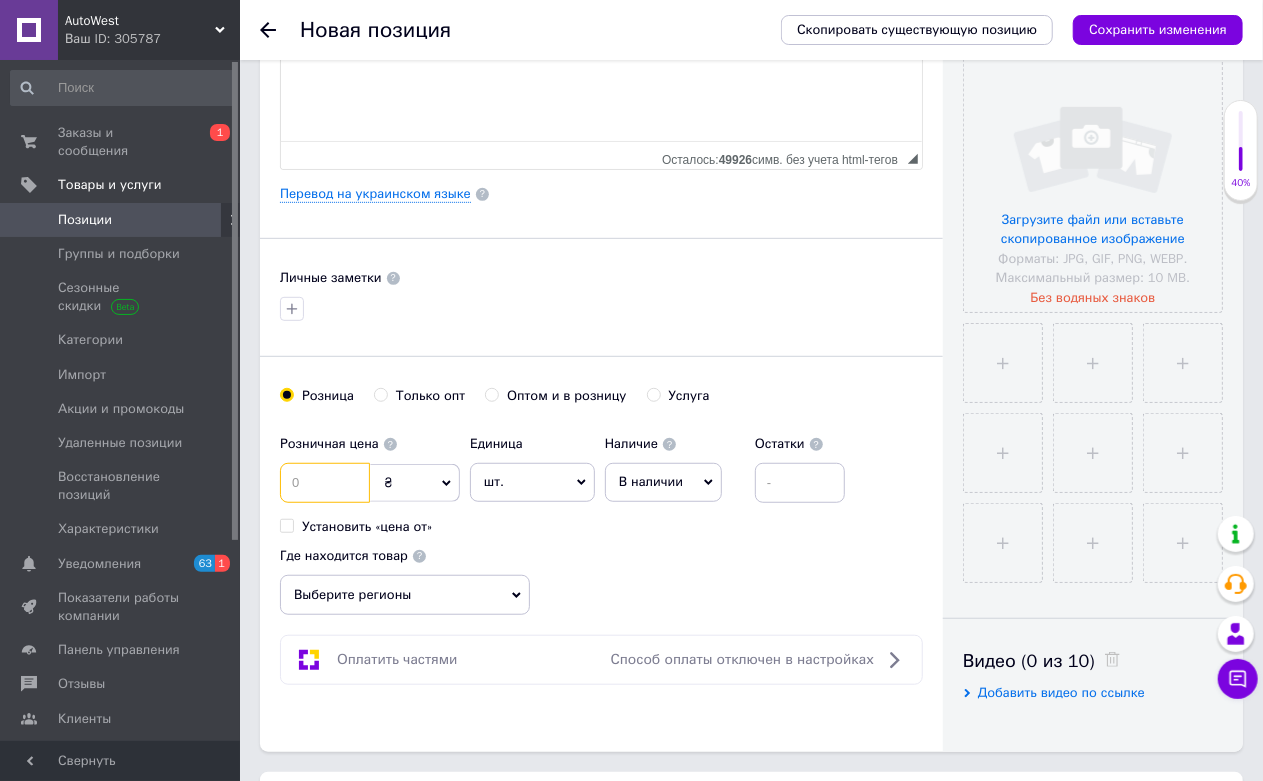 click at bounding box center (325, 483) 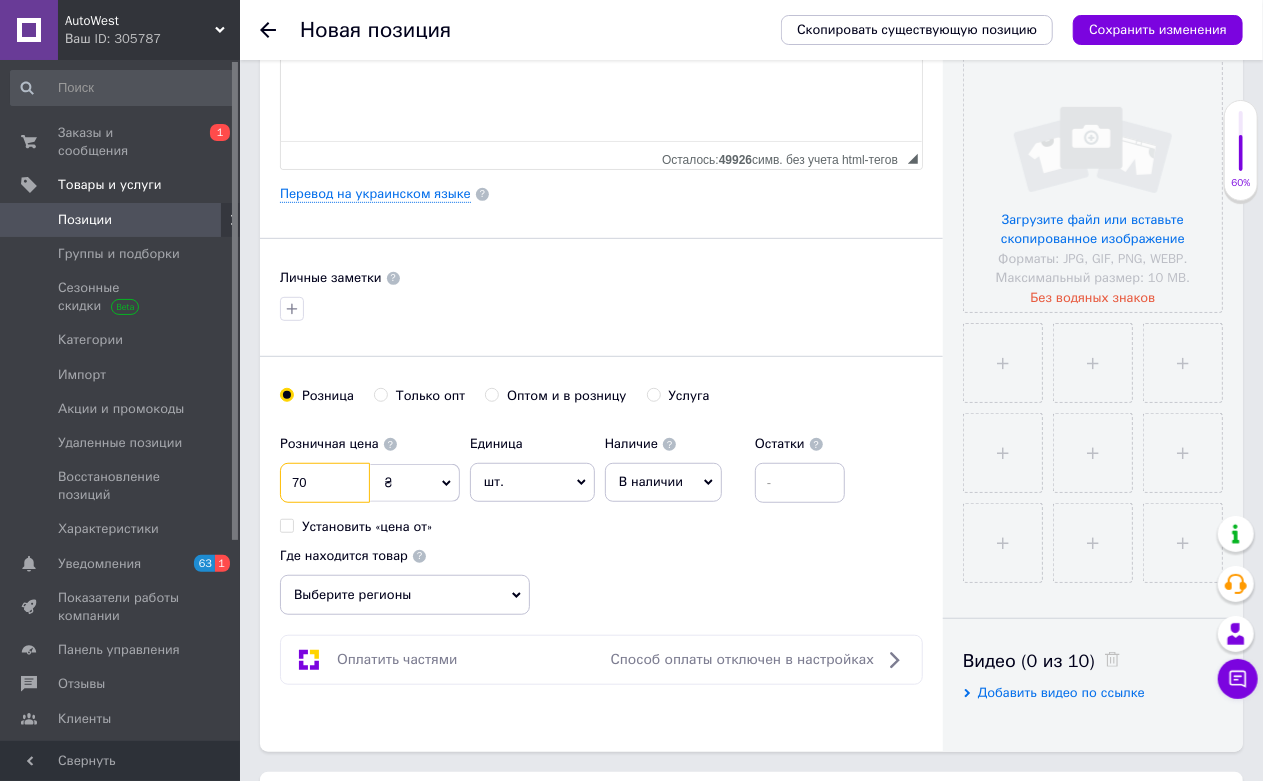 type on "70" 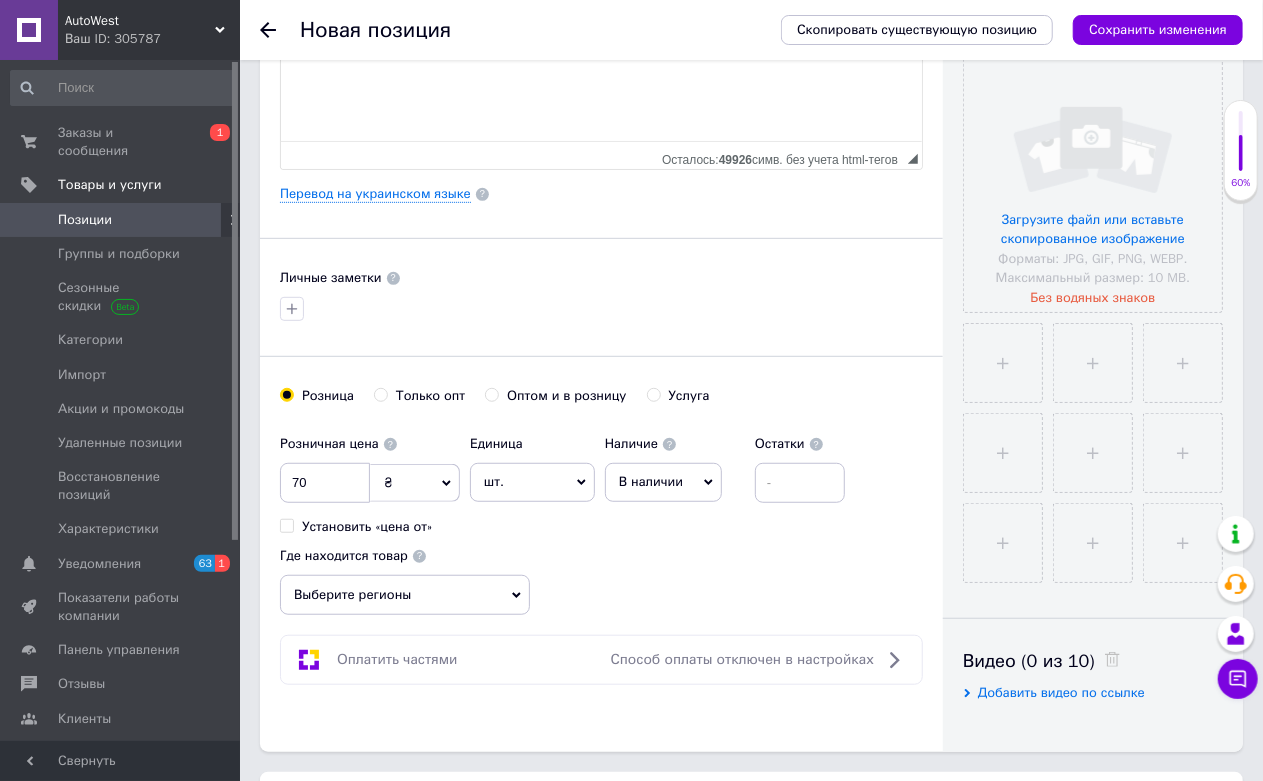 click on "₴" at bounding box center [415, 483] 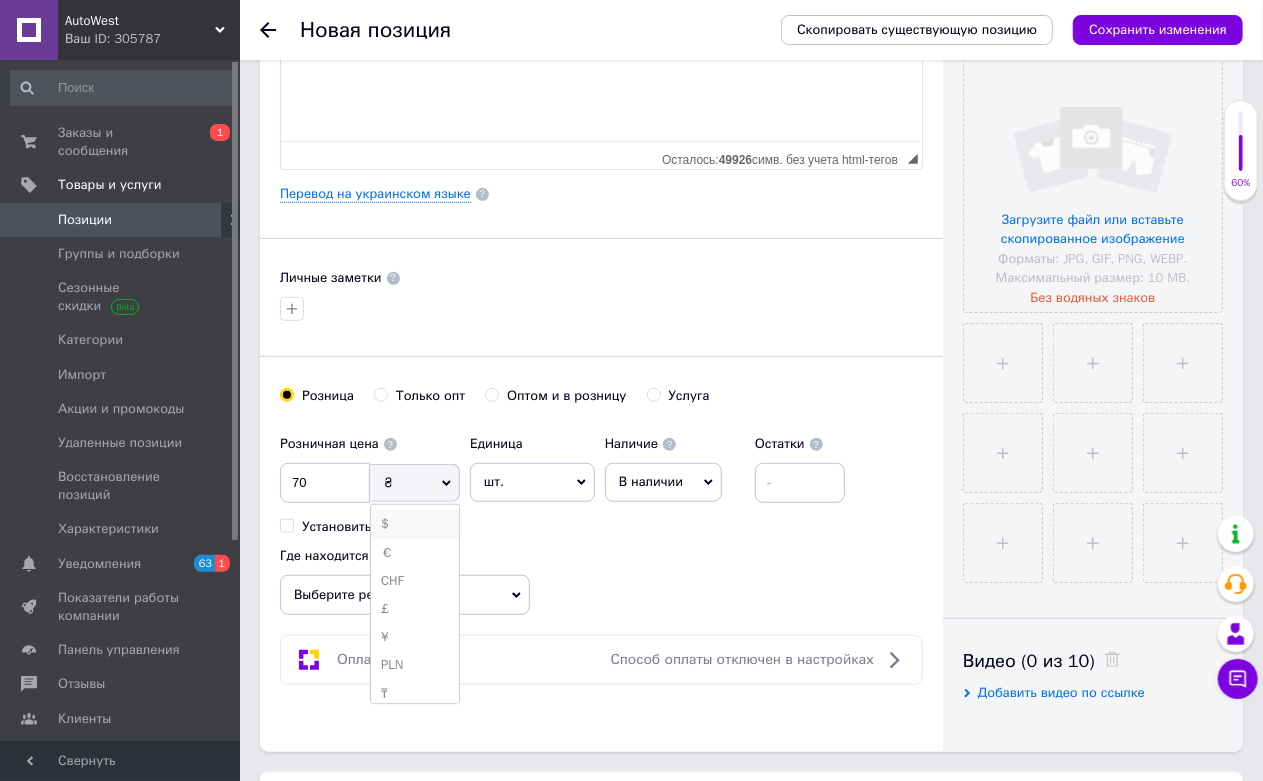 click on "$" at bounding box center (415, 524) 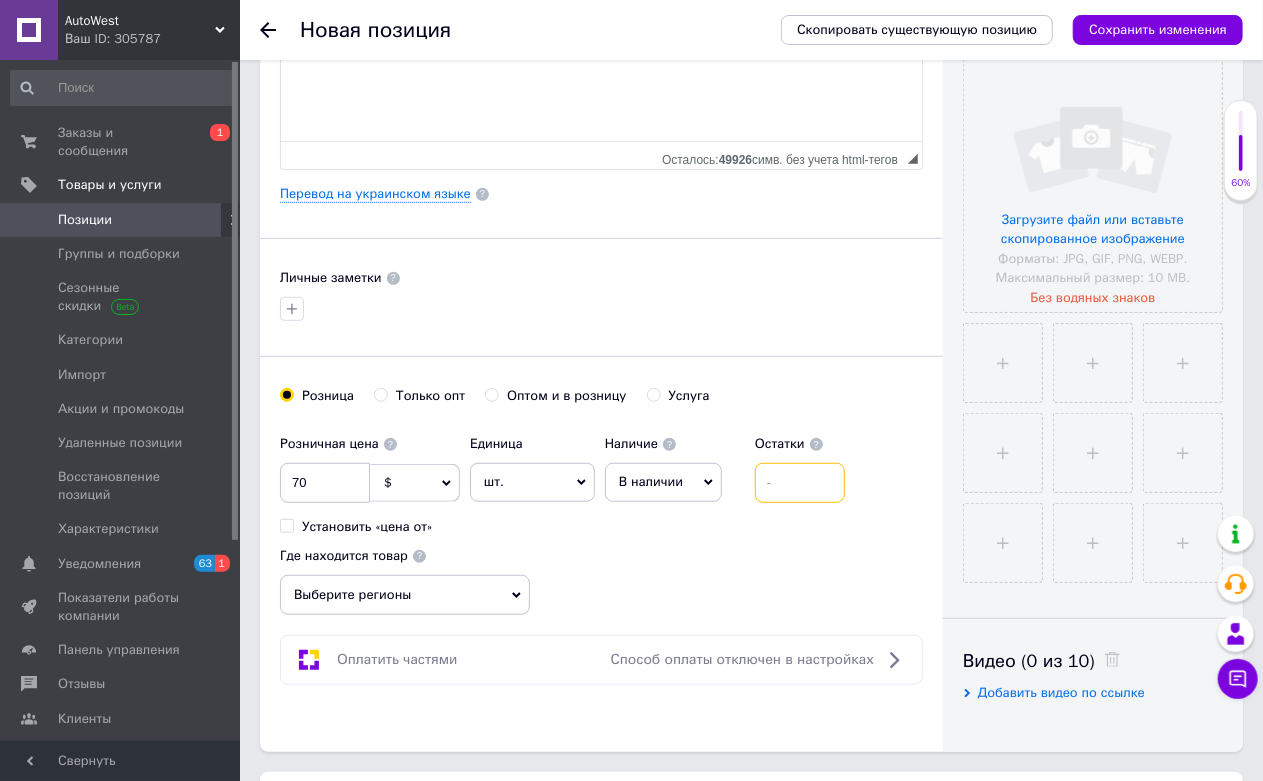 click at bounding box center [800, 483] 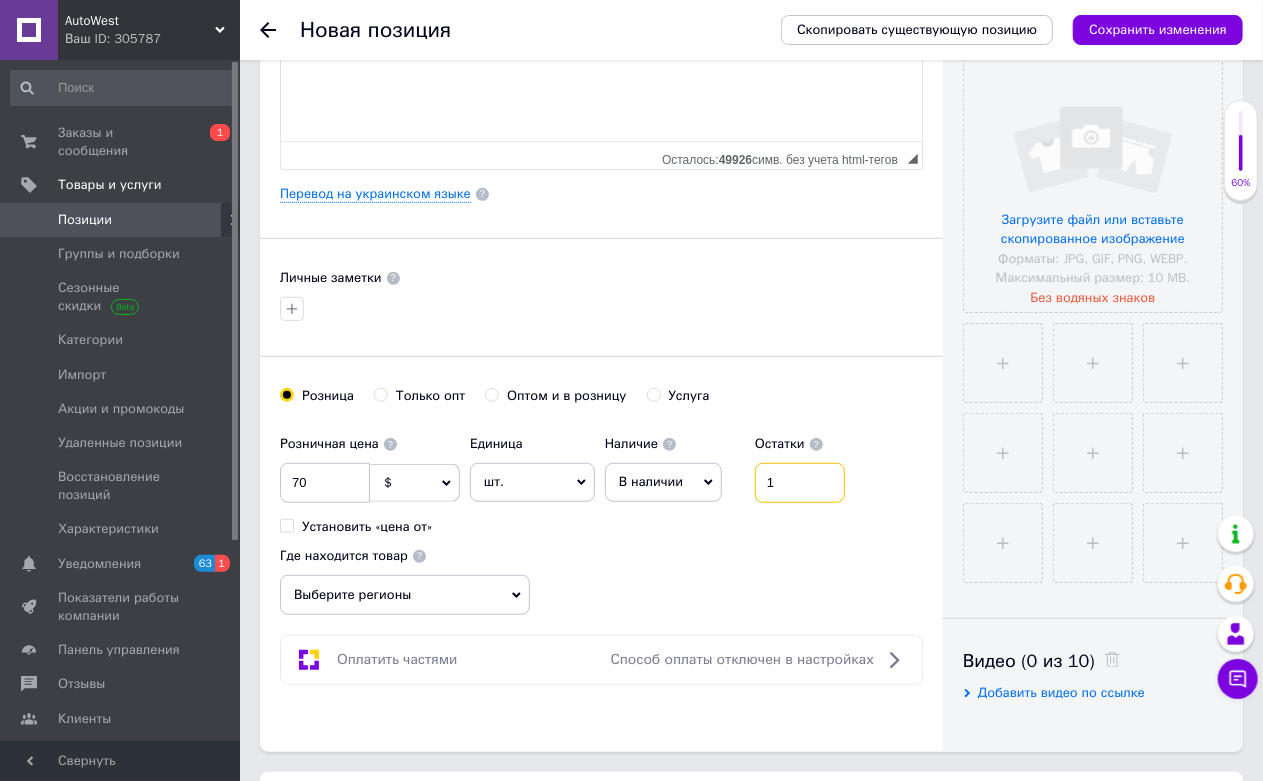 type on "1" 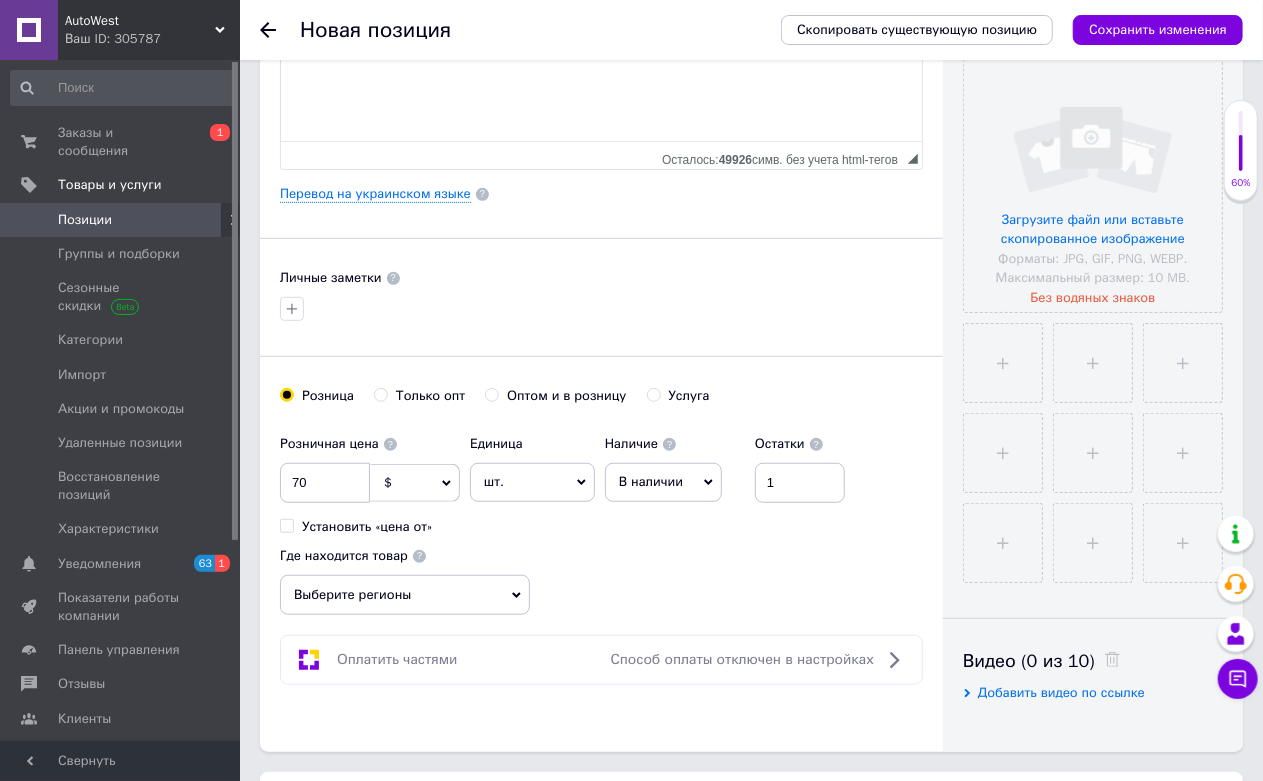 click on "Выберите регионы" at bounding box center (405, 595) 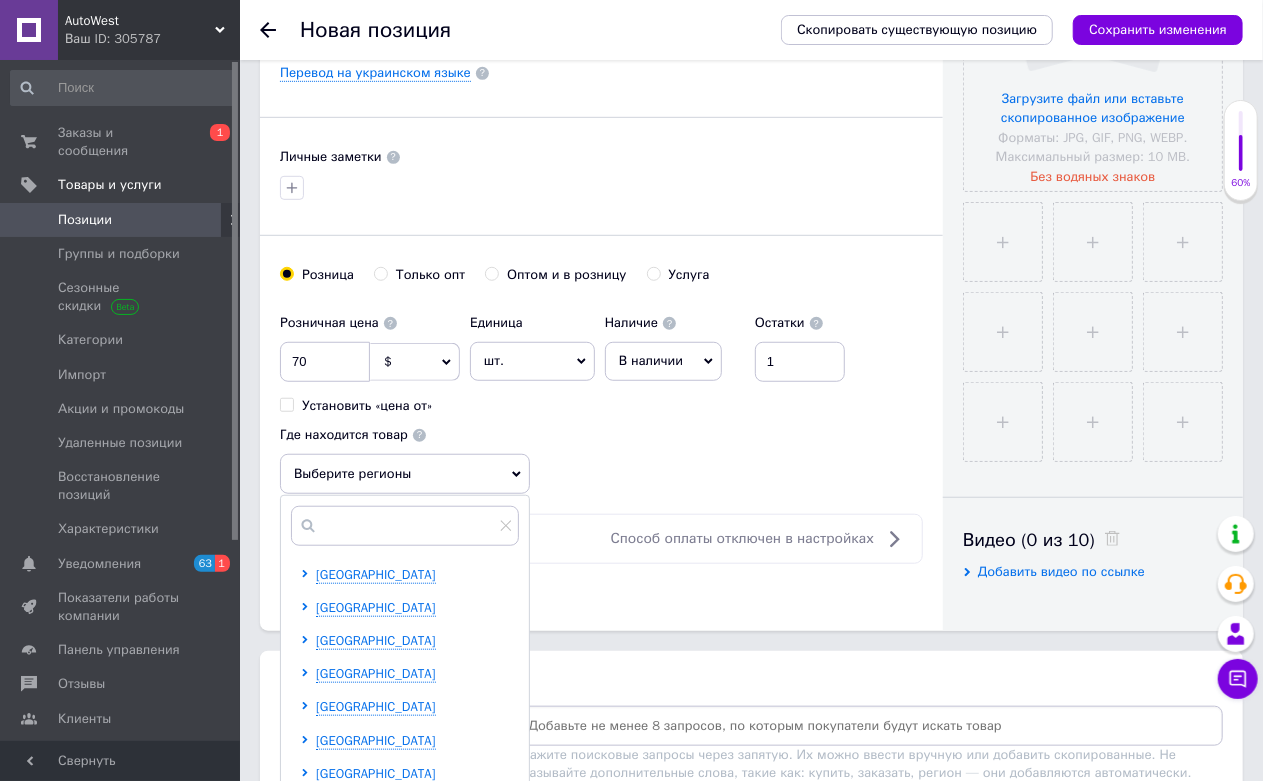 scroll, scrollTop: 777, scrollLeft: 0, axis: vertical 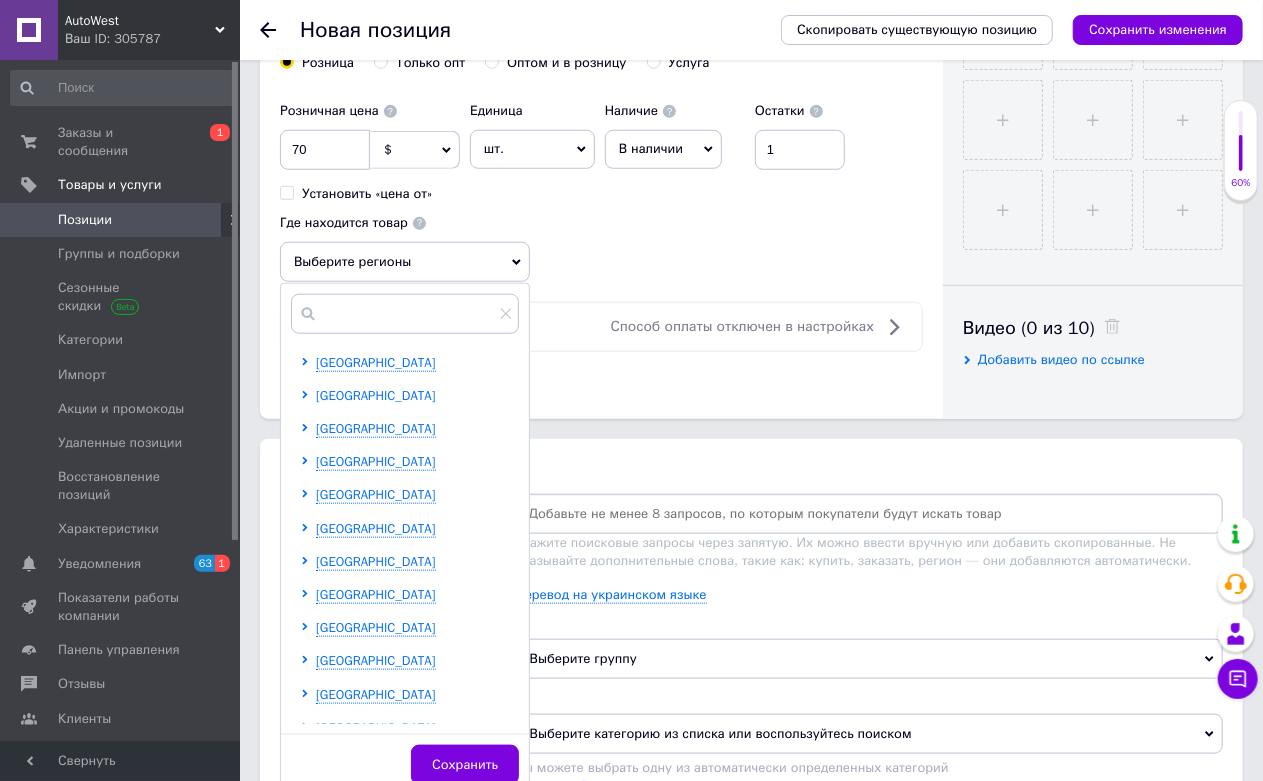 click on "Волынская область" at bounding box center [376, 395] 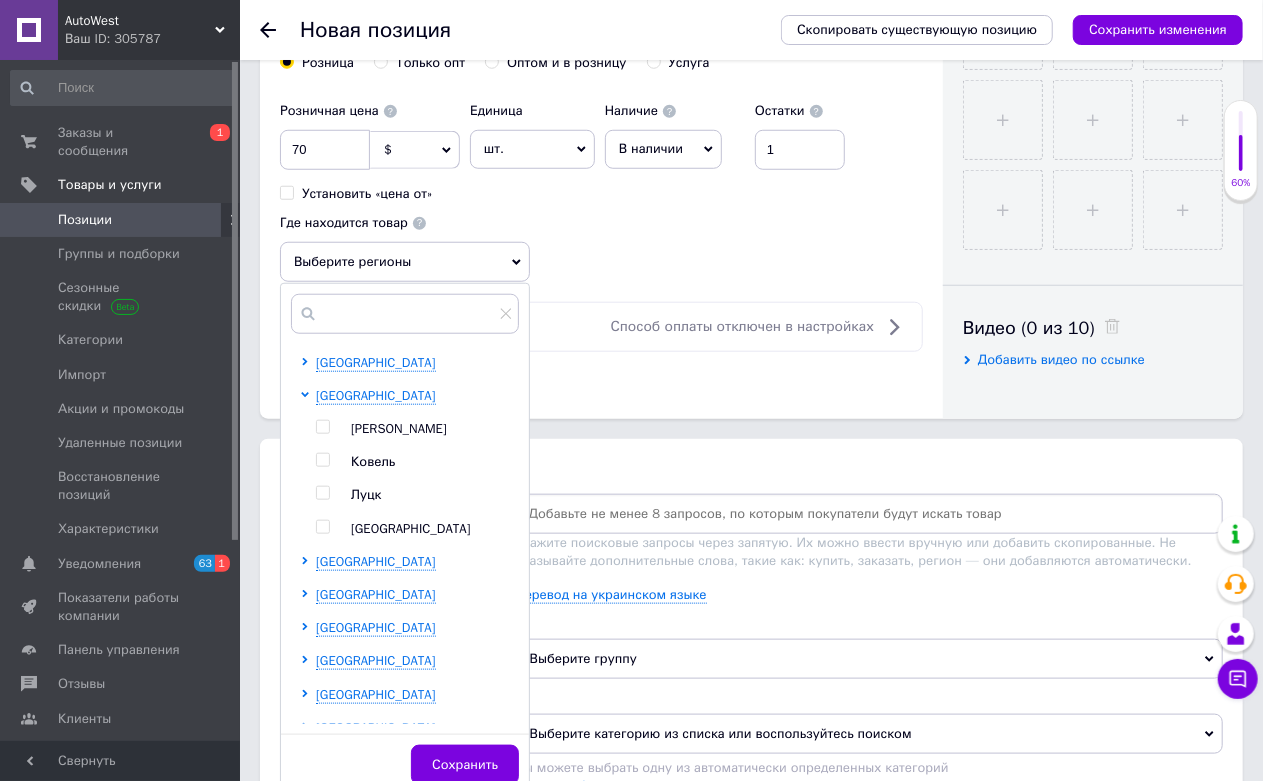 click on "Луцк" at bounding box center (366, 494) 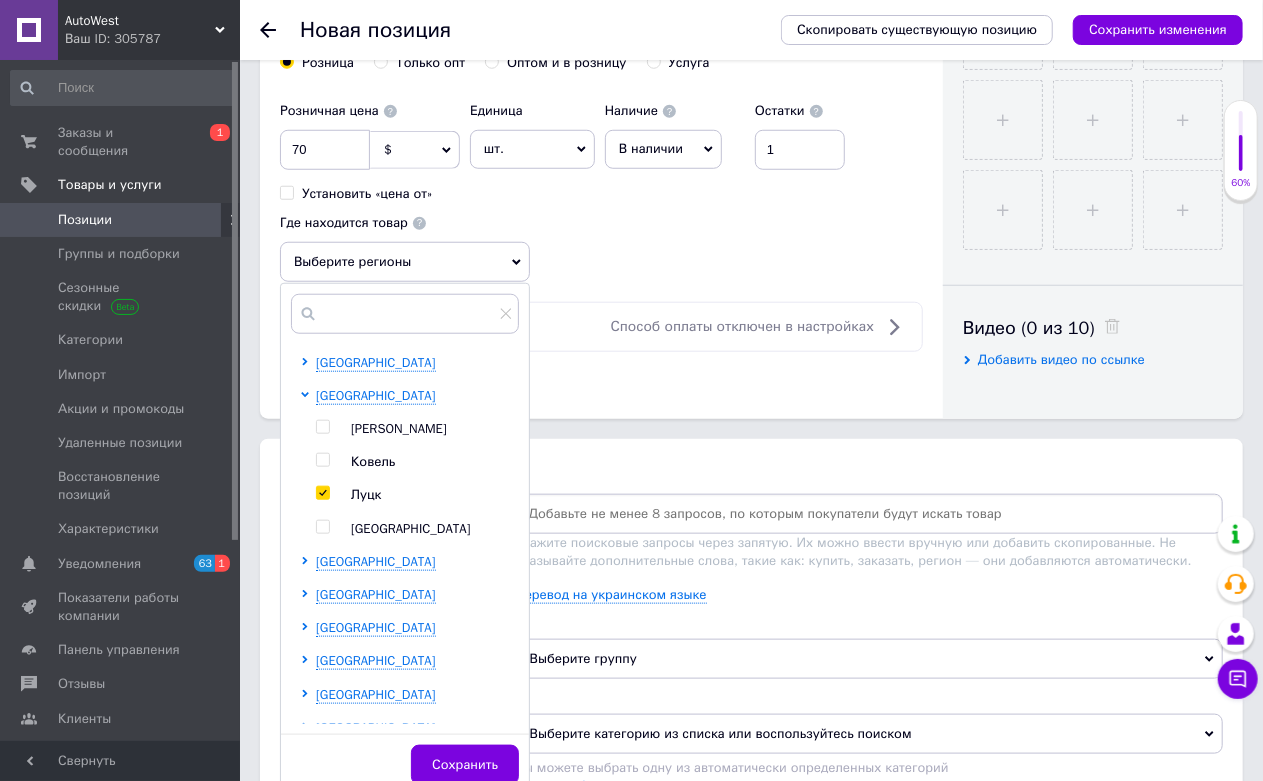 checkbox on "true" 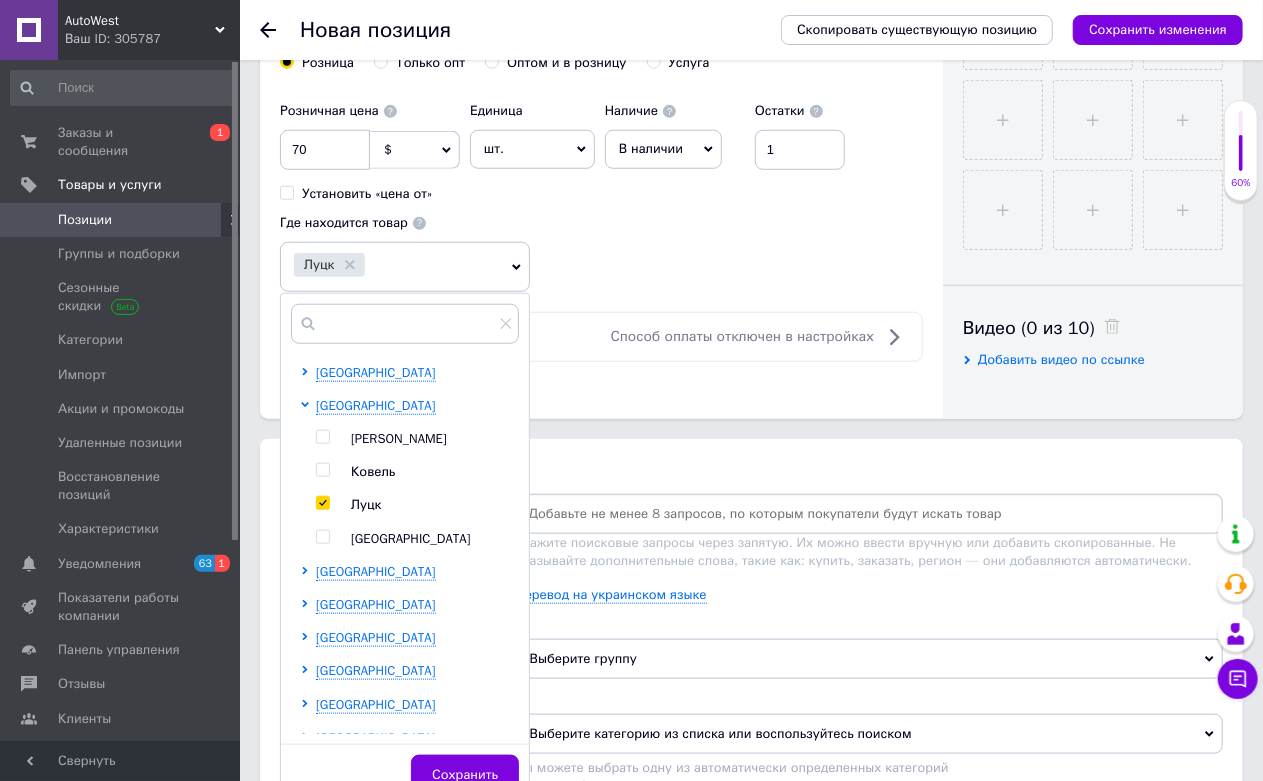 click on "Основная информация Название позиции (Русский) ✱ Шланг гур высокого давления  Toyota Camry V40 3.5 2006-2010г  4441033241 Код/Артикул 4441033241 Описание (Русский) ✱  Шланг гур высокого давления  Toyota Camry V40 3.5 2006-2010г  4441033241  Rich Text Editor, D40611CC-D6FD-49B2-8B8B-936C538E3D44 Панели инструментов редактора Форматирование Форматирование Размер Размер   Полужирный  Комбинация клавиш Ctrl+B   Курсив  Комбинация клавиш Ctrl+I   Подчеркнутый  Комбинация клавиш Ctrl+U   Убрать форматирование   Отменить  Комбинация клавиш Ctrl+Z   Вставить / удалить нумерованный список   Вставить / удалить маркированный список     $" at bounding box center [601, -139] 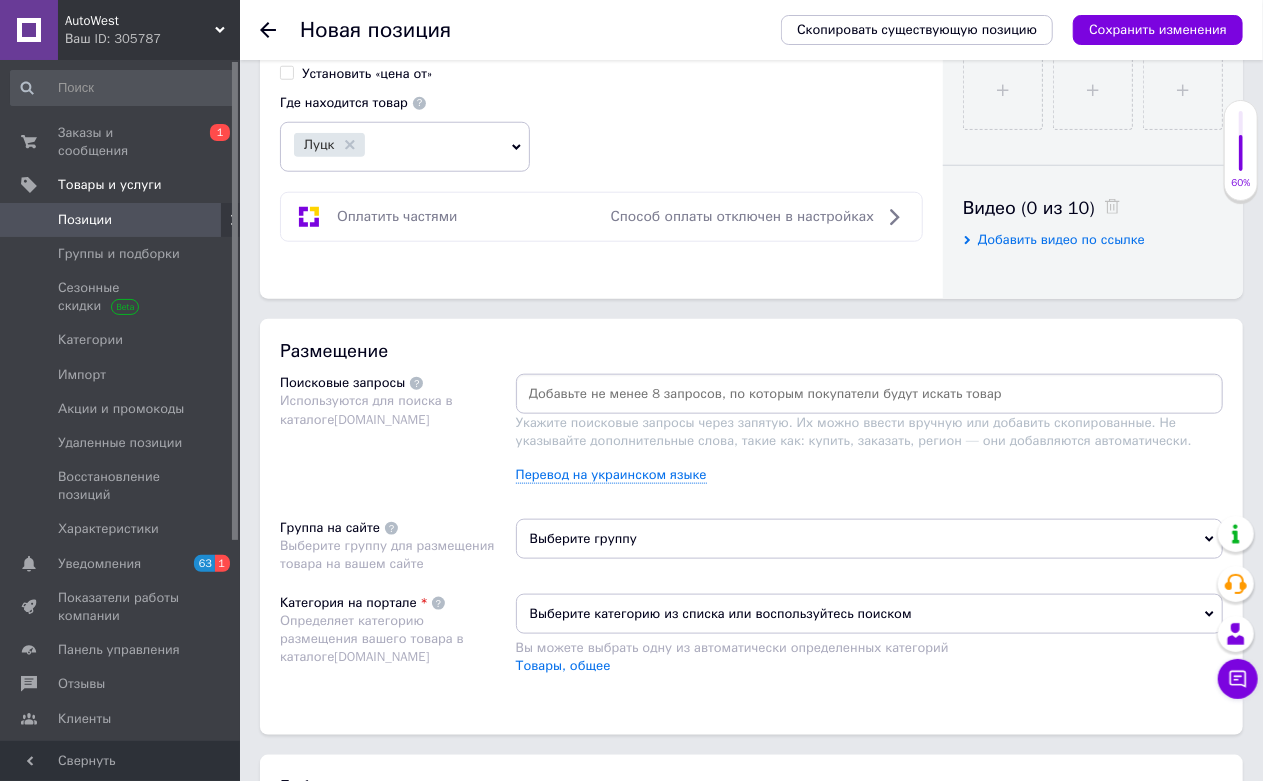 scroll, scrollTop: 1000, scrollLeft: 0, axis: vertical 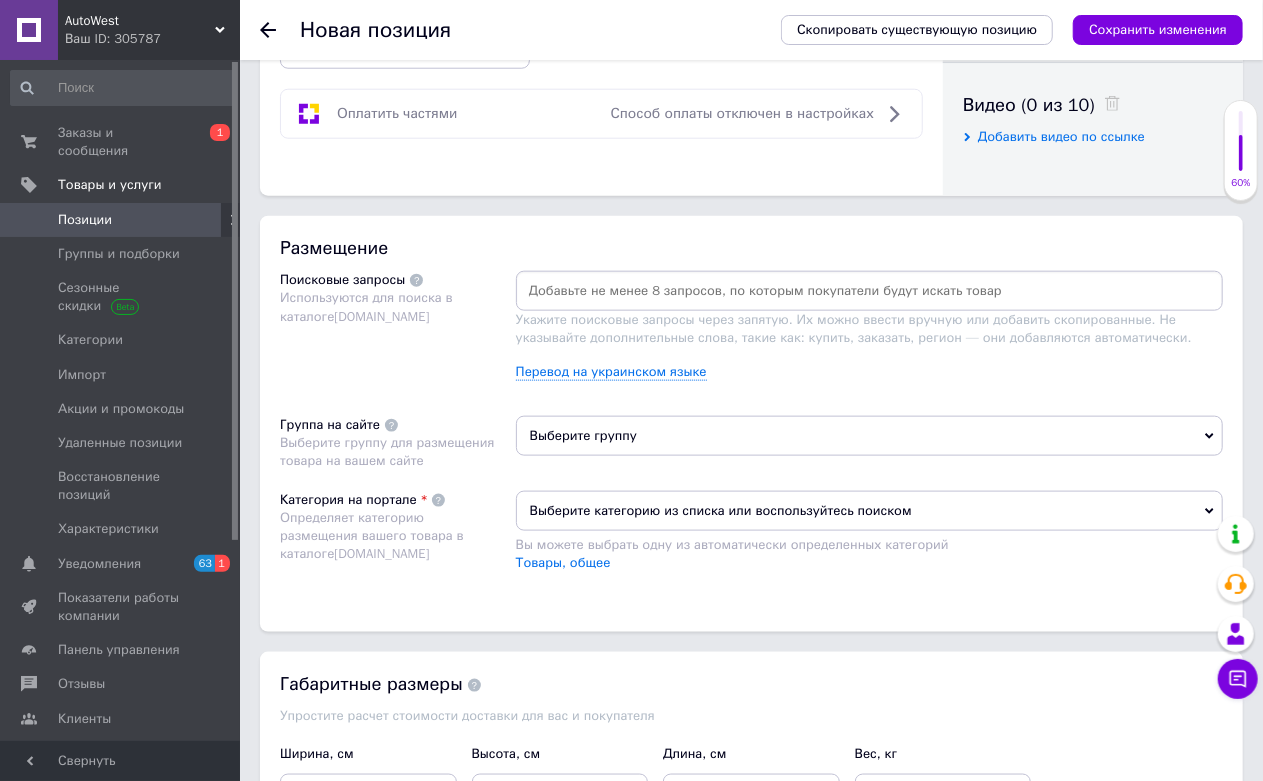 click at bounding box center [869, 291] 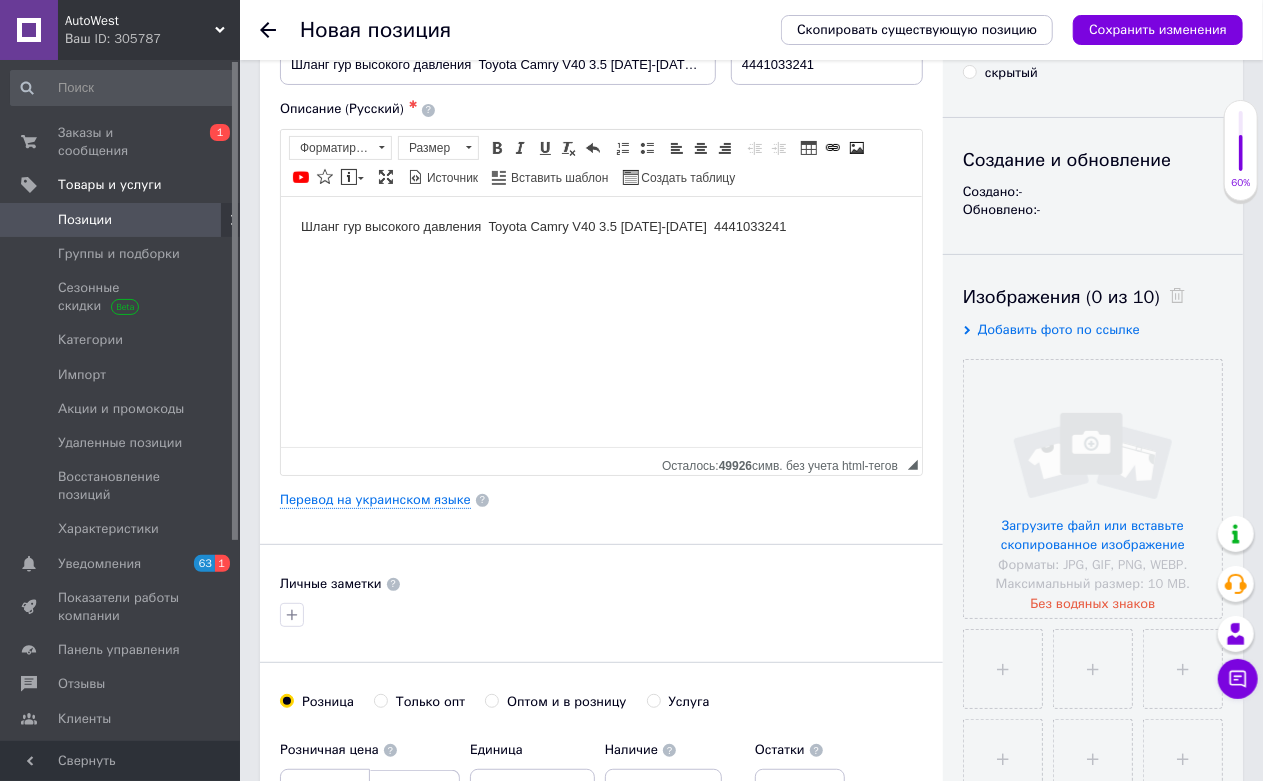 scroll, scrollTop: 0, scrollLeft: 0, axis: both 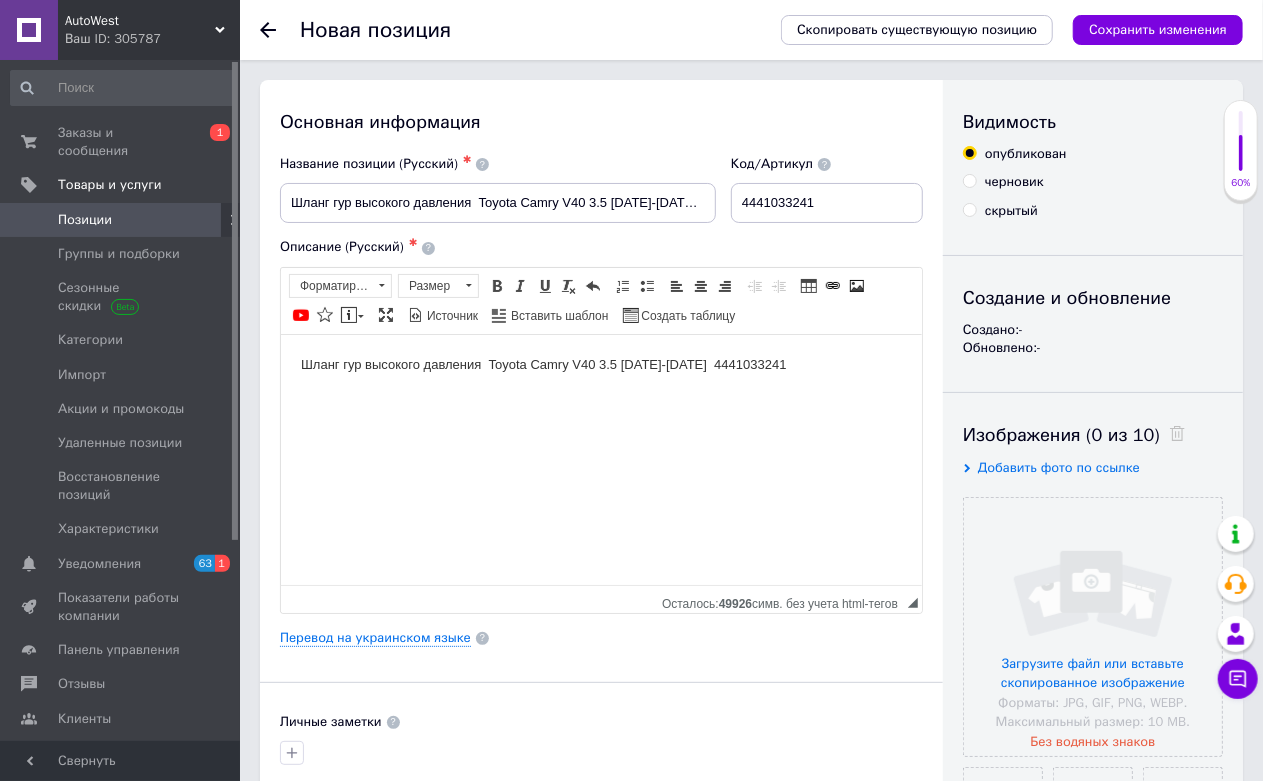 click on "Шланг гур высокого давления  Toyota Camry V40 3.5 2006-2010г  4441033241" at bounding box center (600, 364) 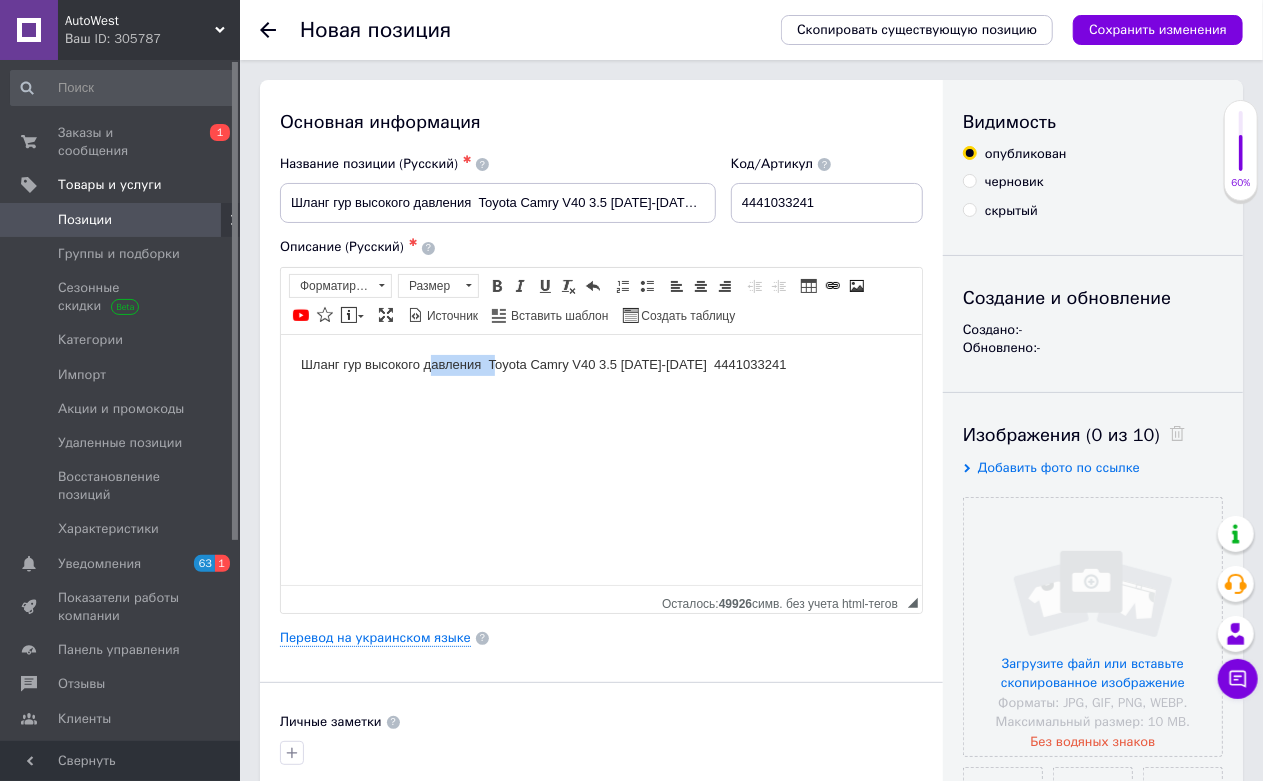 click on "Шланг гур высокого давления  Toyota Camry V40 3.5 2006-2010г  4441033241" at bounding box center (600, 364) 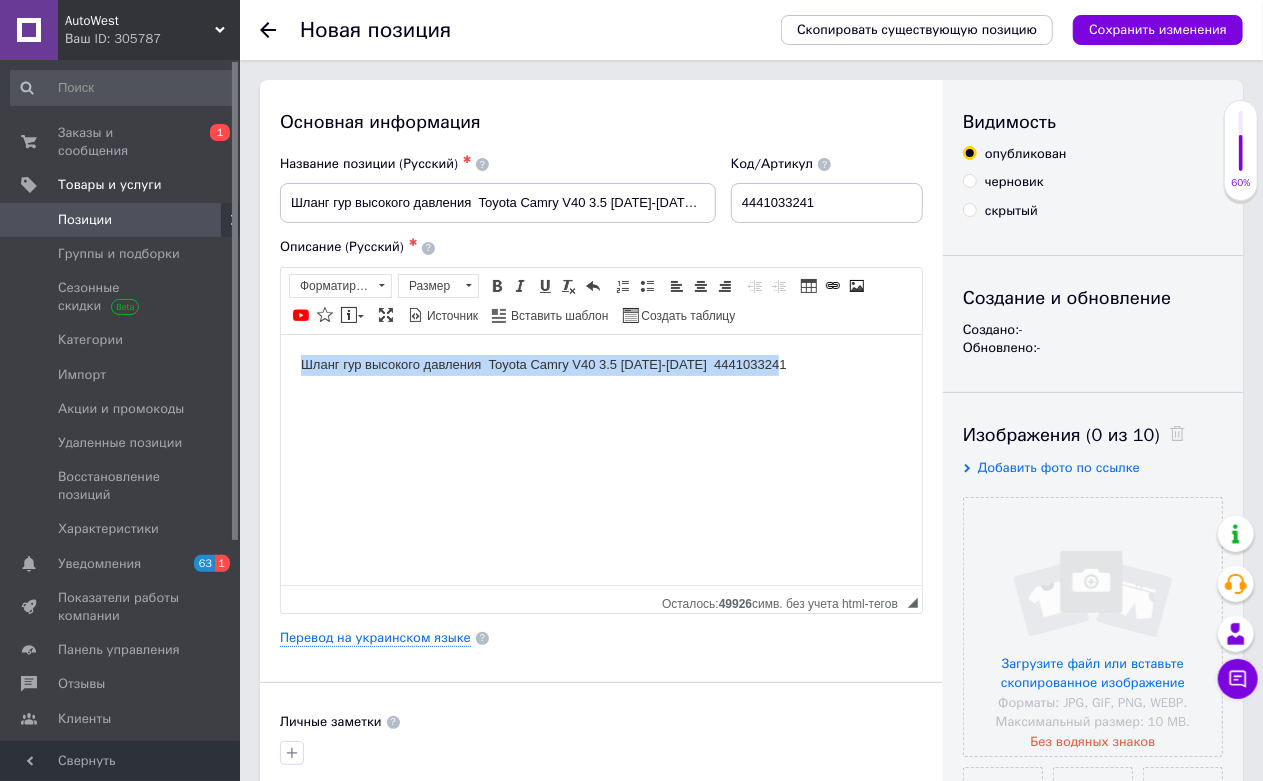 click on "Шланг гур высокого давления  Toyota Camry V40 3.5 2006-2010г  4441033241" at bounding box center [600, 364] 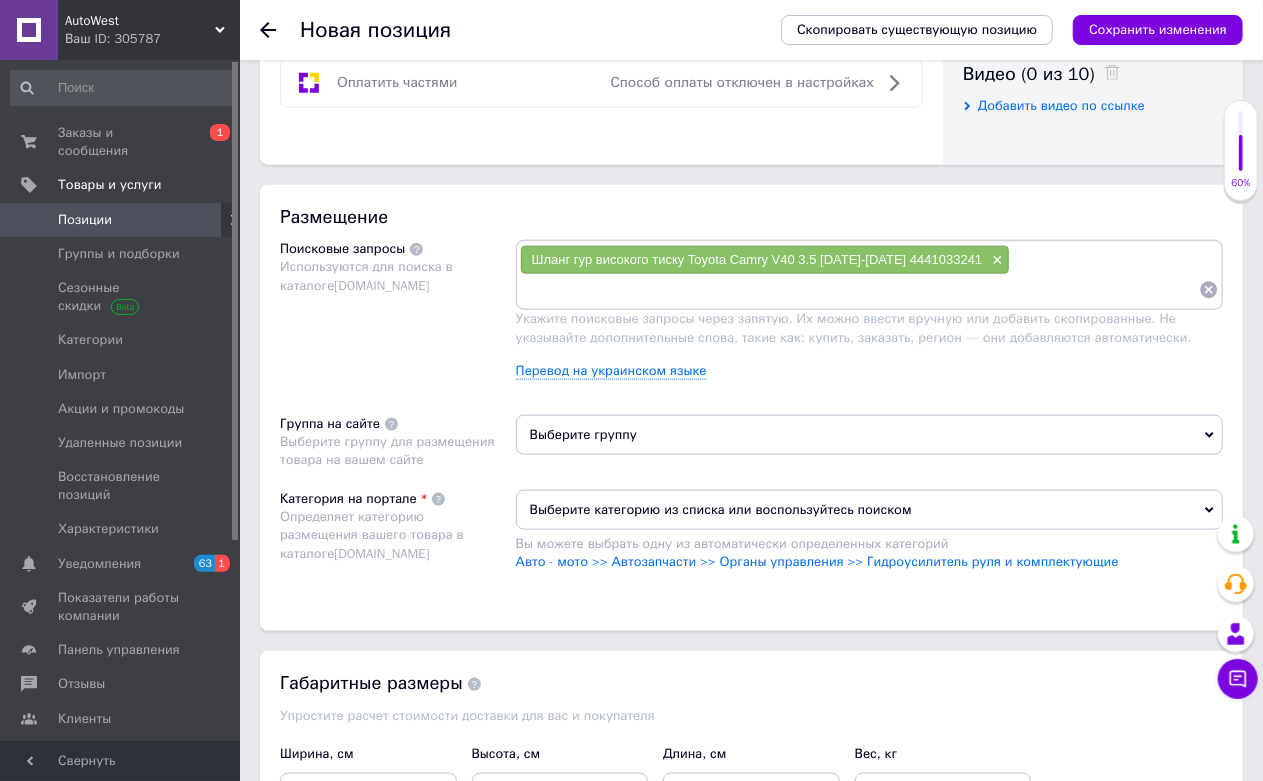 scroll, scrollTop: 1222, scrollLeft: 0, axis: vertical 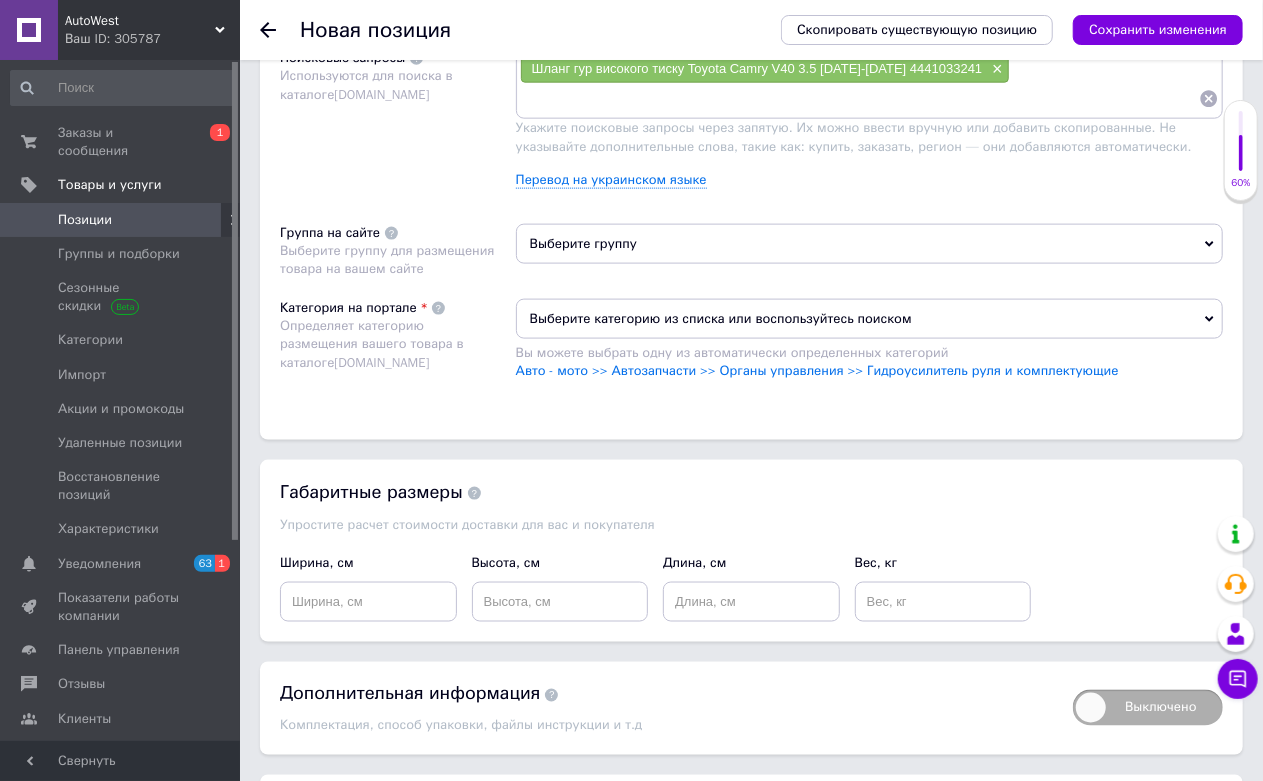 click at bounding box center (859, 99) 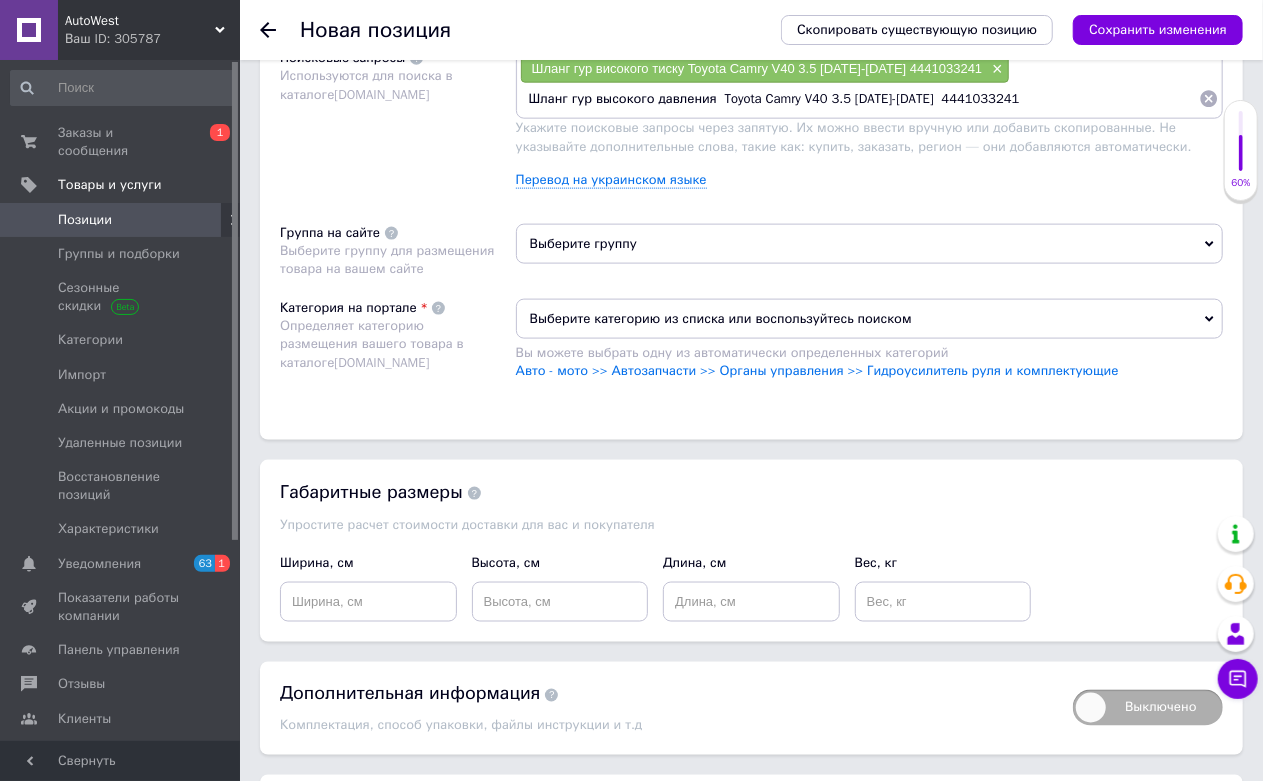 type 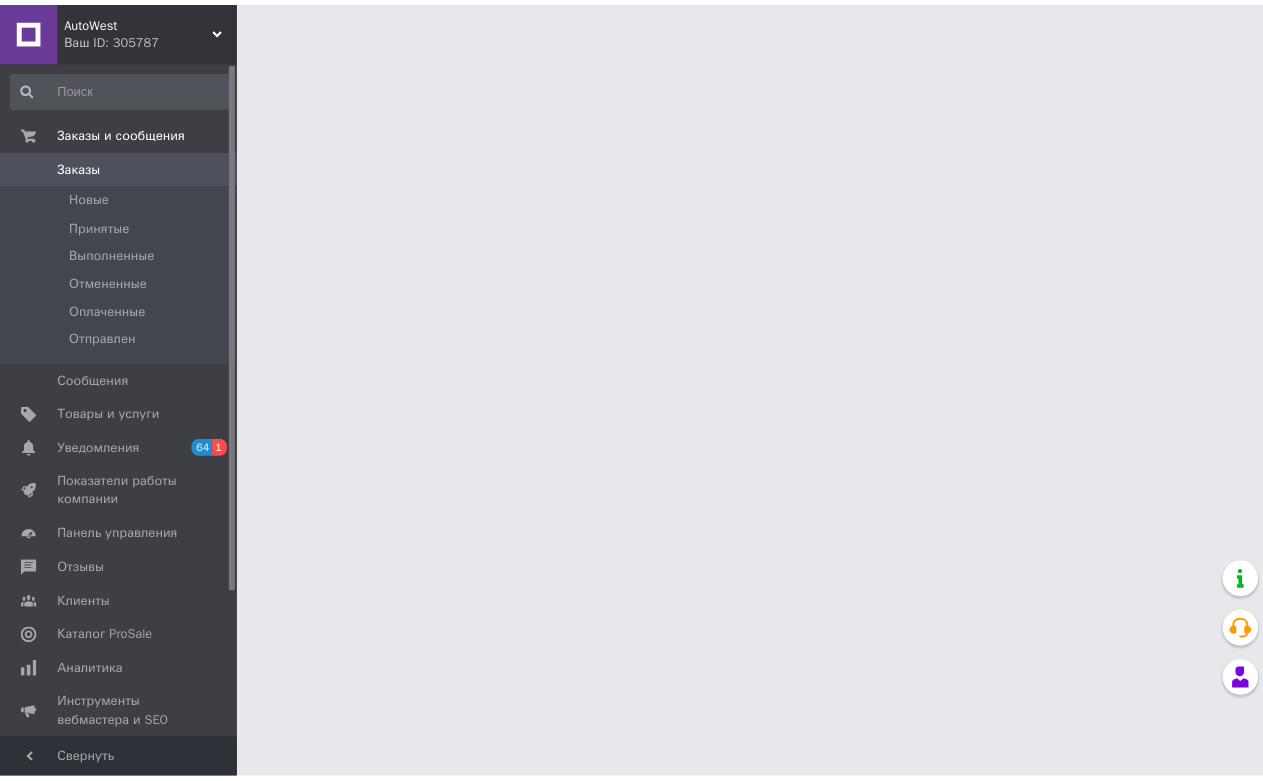scroll, scrollTop: 0, scrollLeft: 0, axis: both 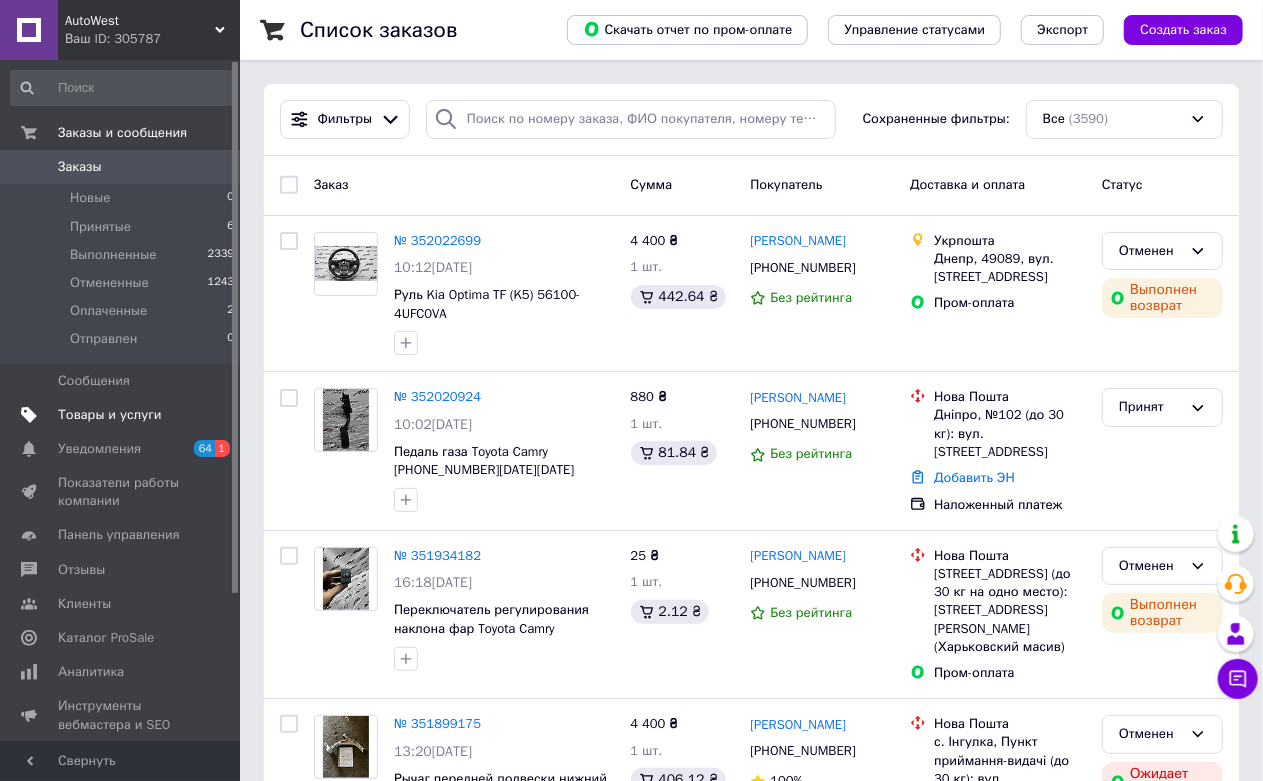 click on "Товары и услуги" at bounding box center (110, 415) 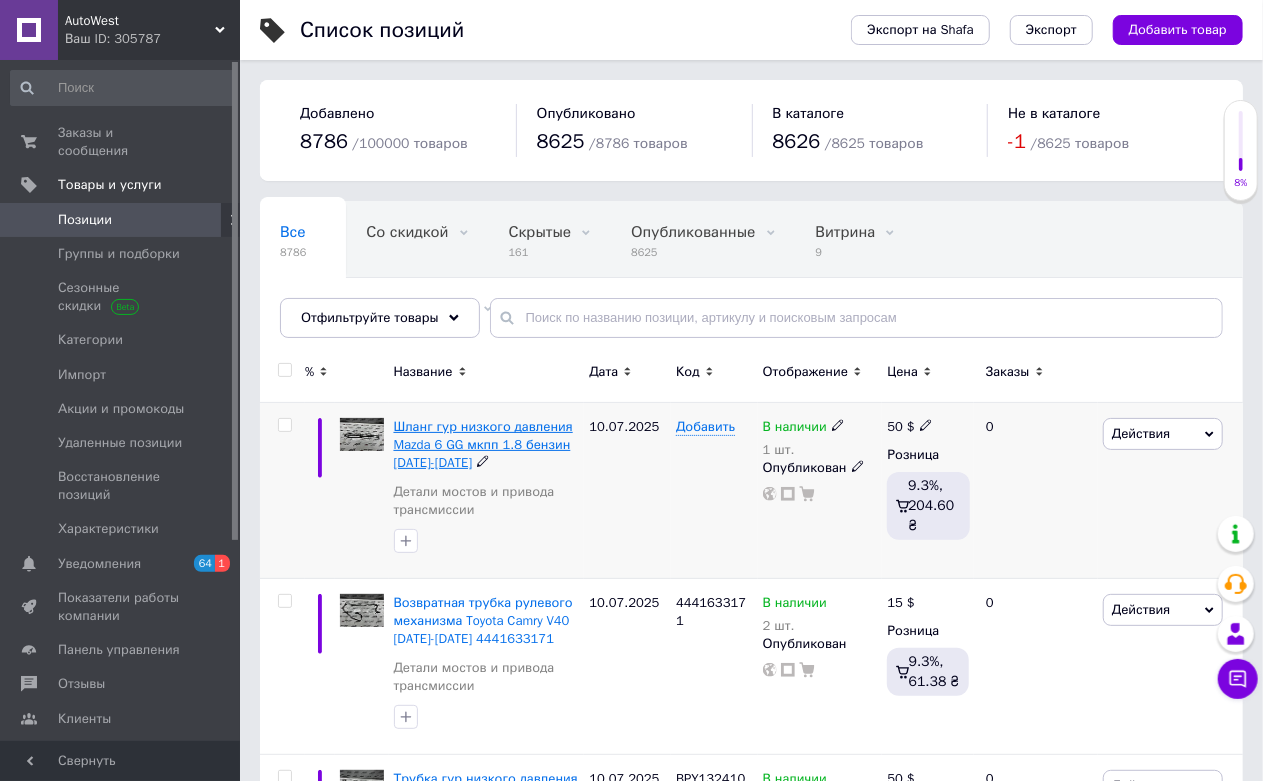 click on "Шланг гур низкого давления Mazda 6 GG мкпп 1.8 бензин [DATE]-[DATE]" at bounding box center (483, 444) 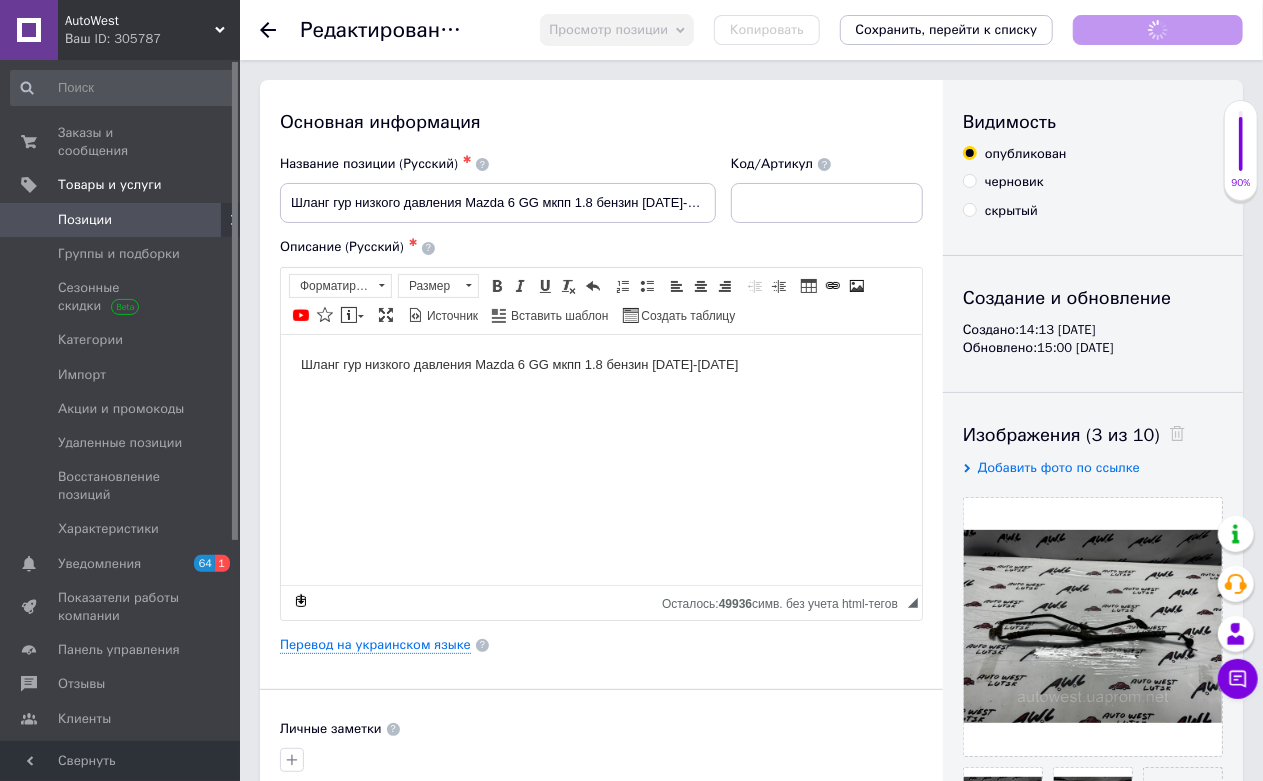 scroll, scrollTop: 0, scrollLeft: 0, axis: both 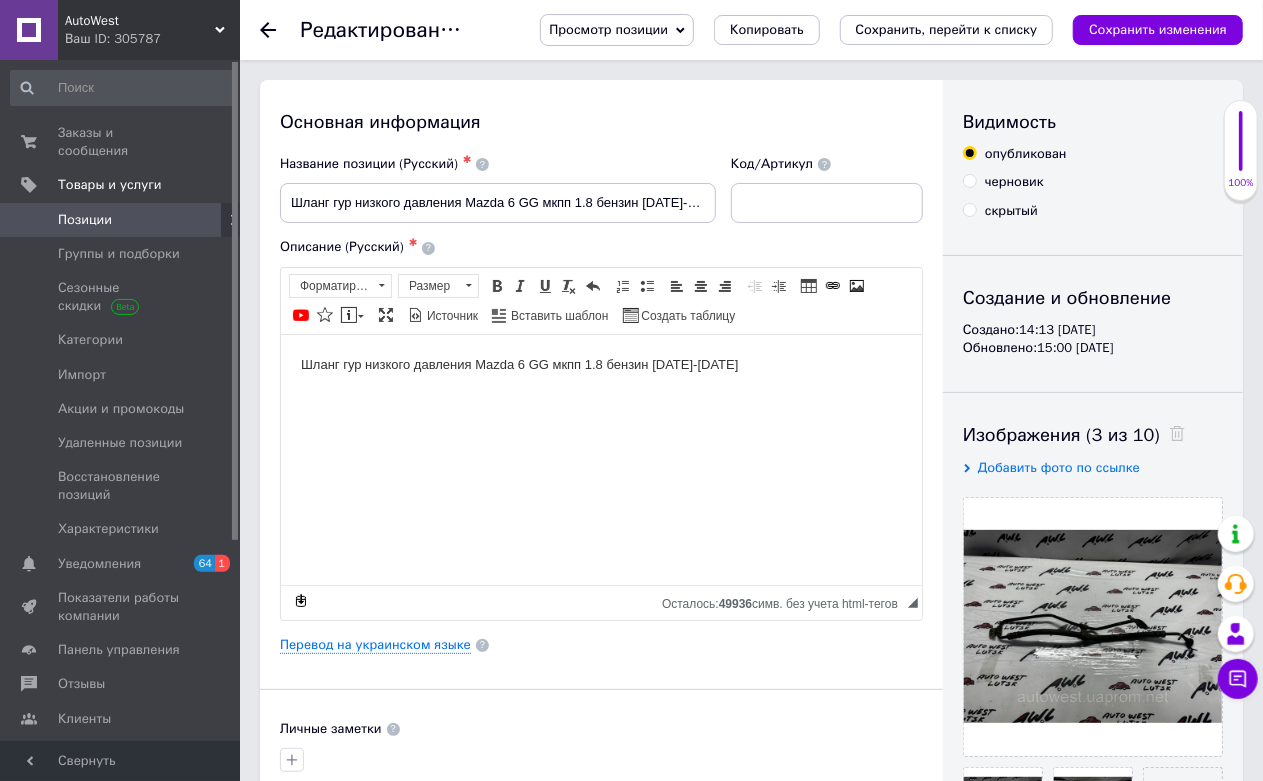 click on "Позиции" at bounding box center (121, 220) 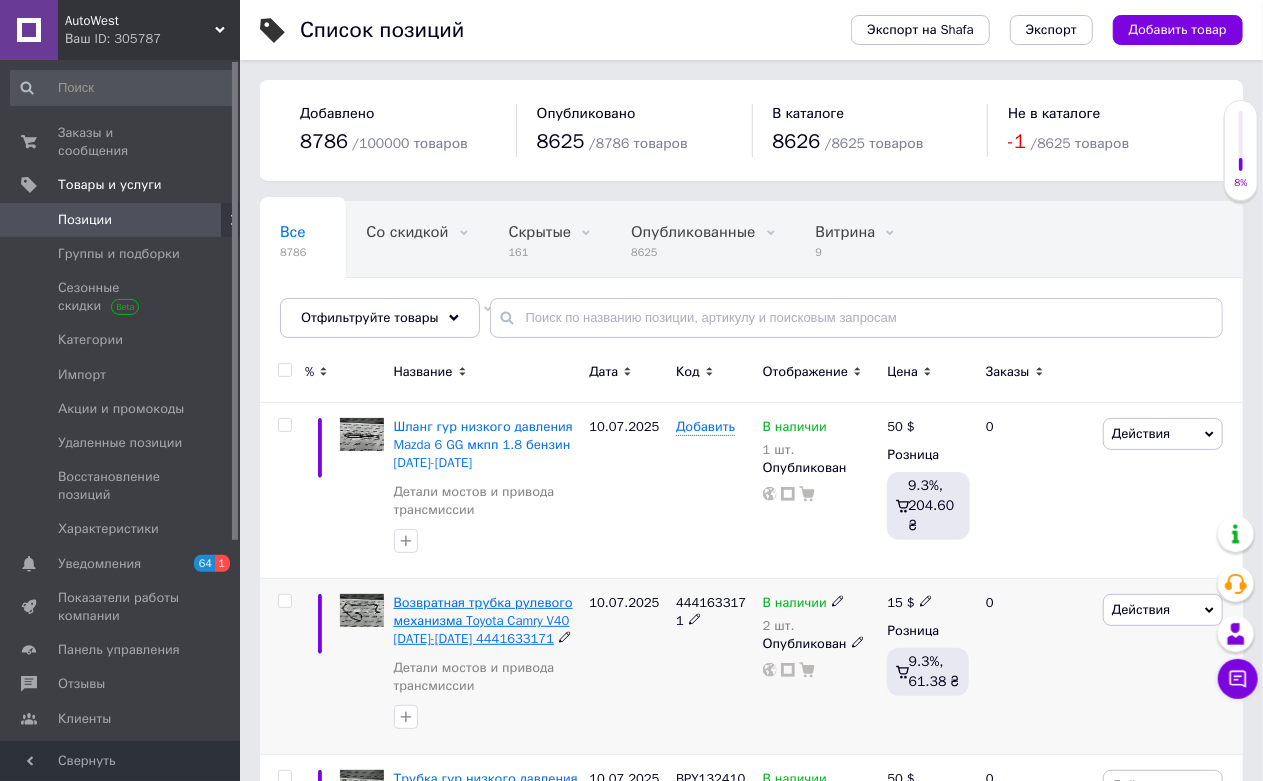 click on "Возвратная трубка рулевого механизма Toyota Camry V40 [DATE]-[DATE] 4441633171" at bounding box center (483, 620) 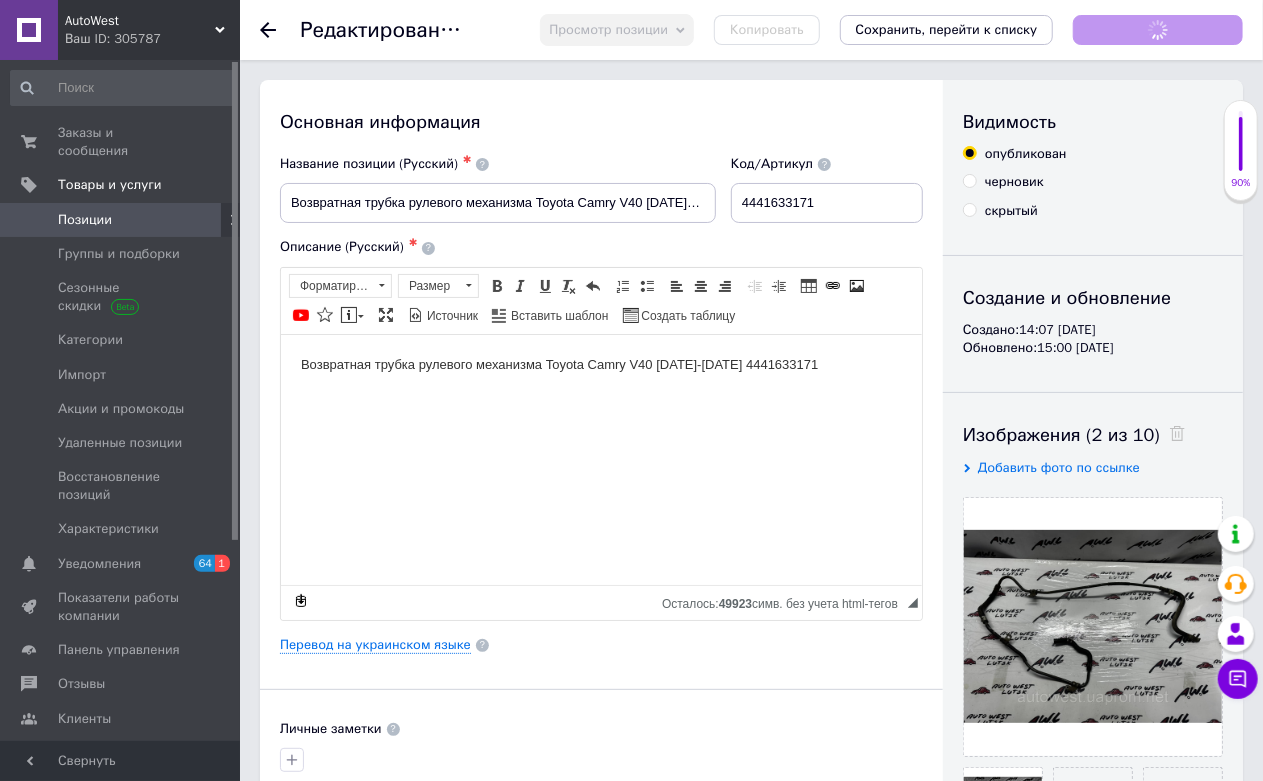 scroll, scrollTop: 0, scrollLeft: 0, axis: both 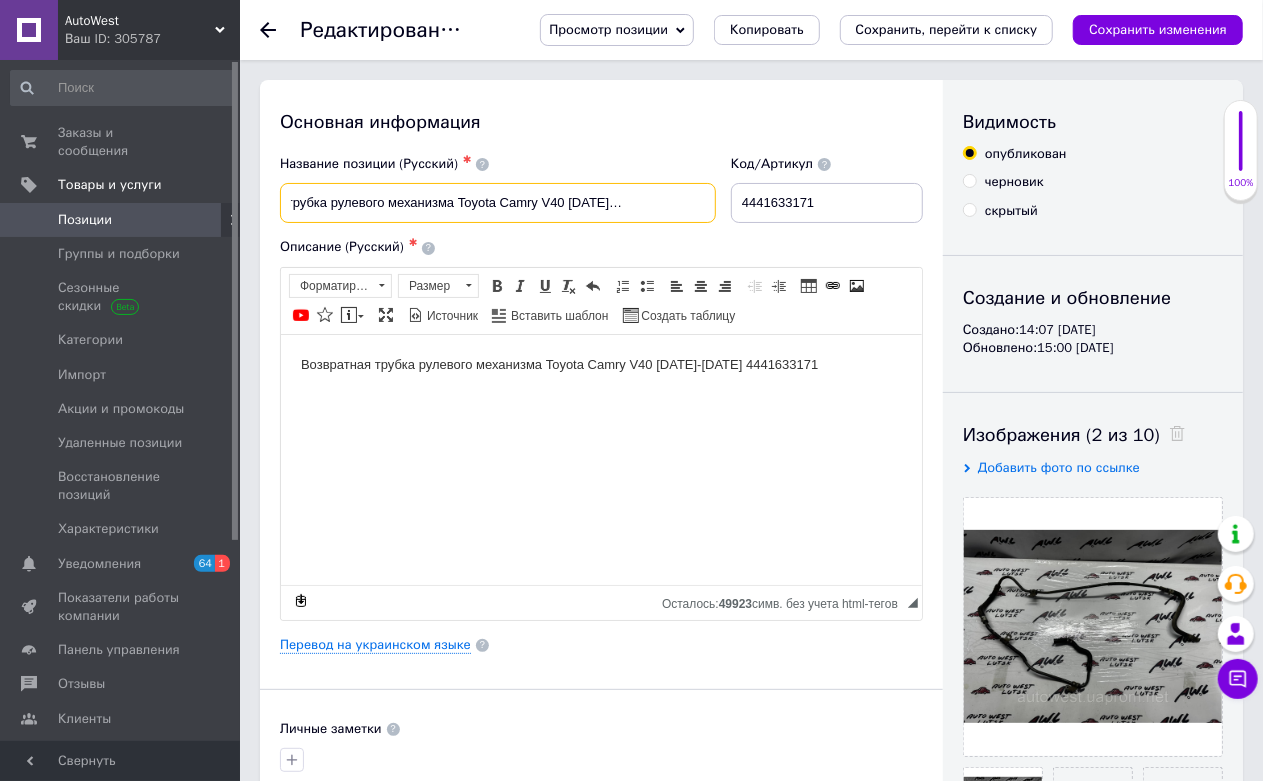 drag, startPoint x: 536, startPoint y: 200, endPoint x: 633, endPoint y: 208, distance: 97.32934 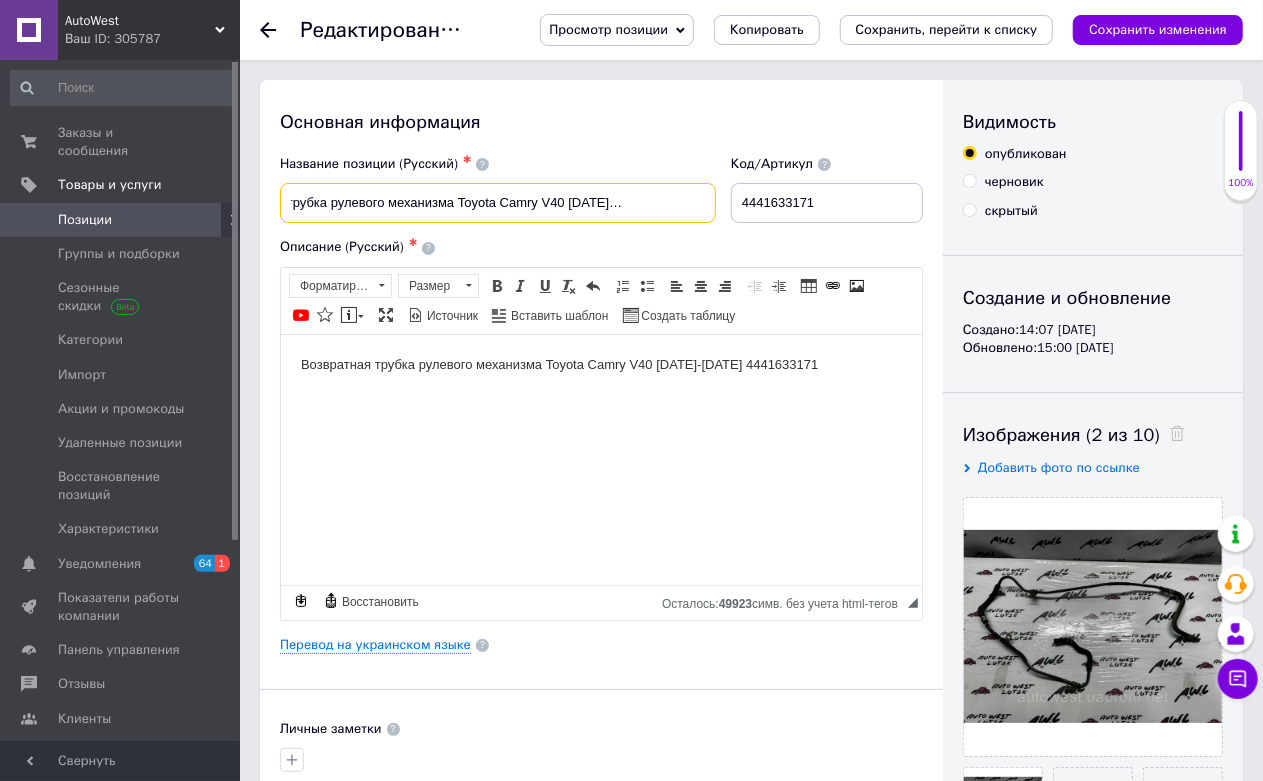 scroll, scrollTop: 0, scrollLeft: 0, axis: both 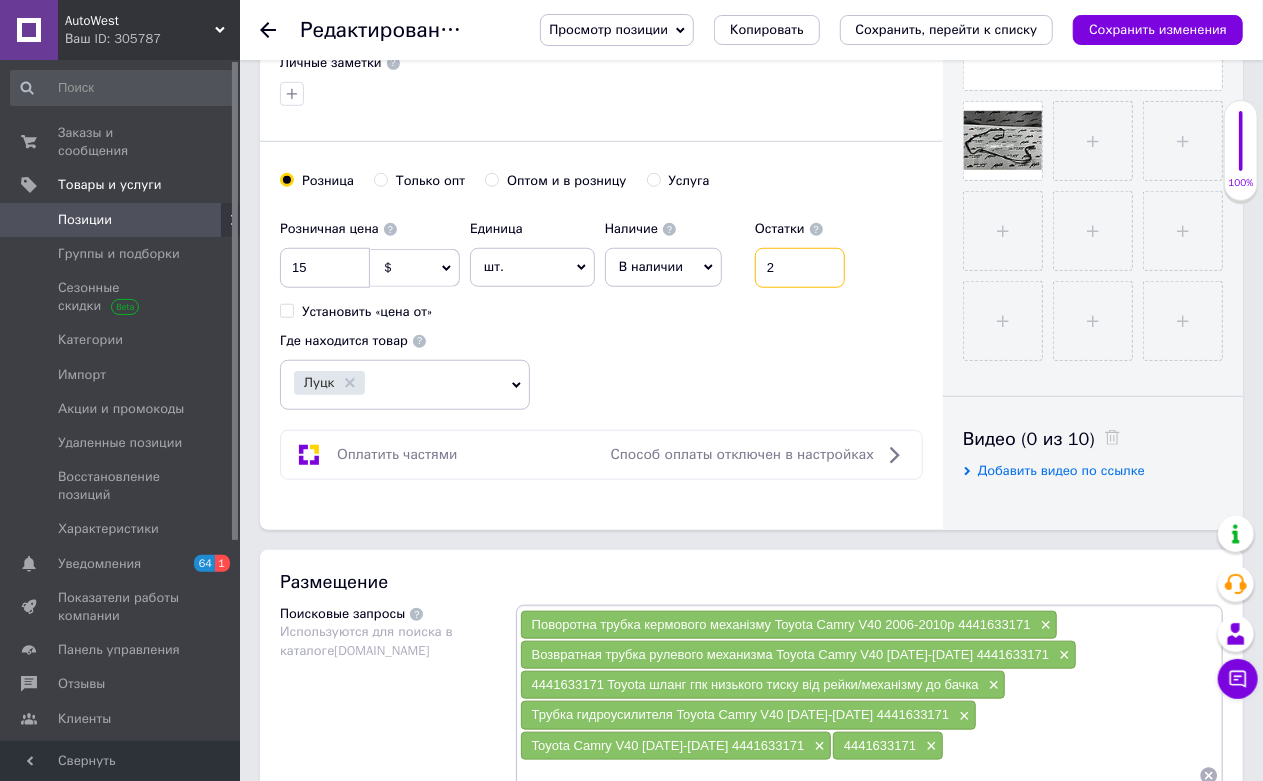 click on "2" at bounding box center [800, 268] 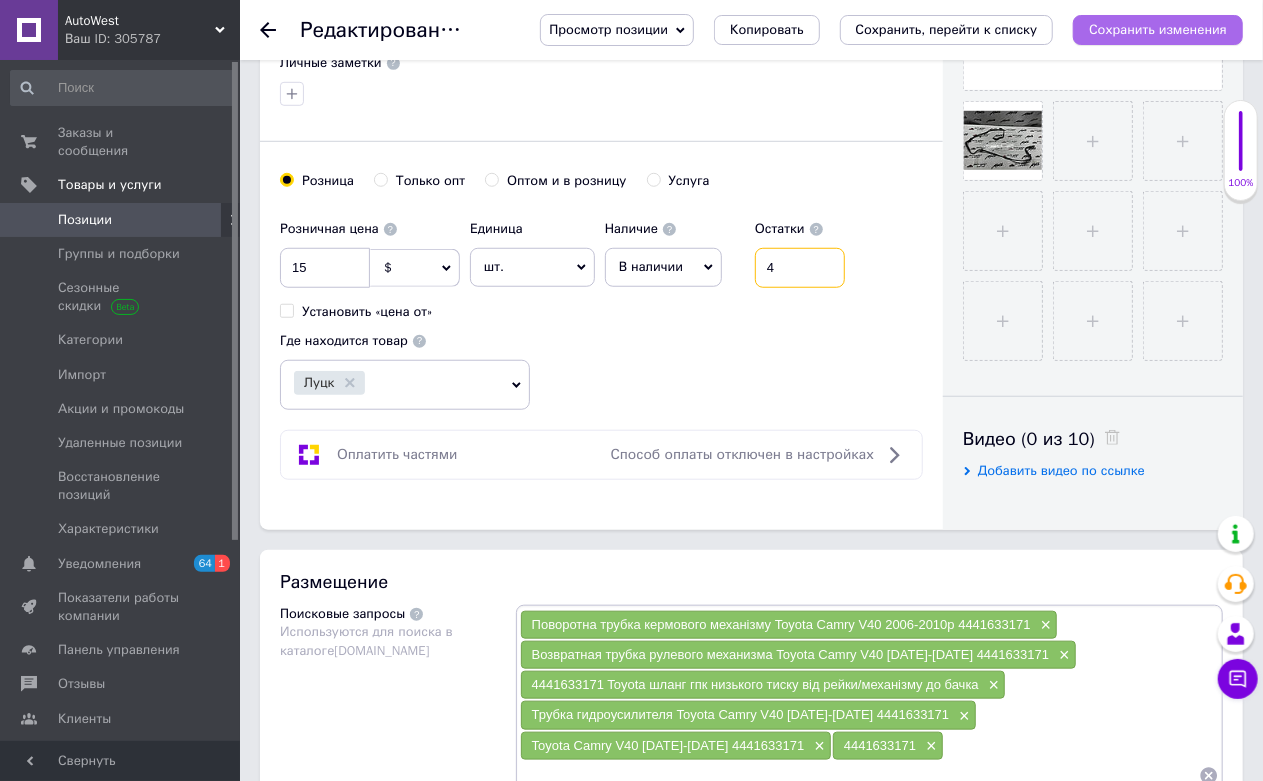 type on "4" 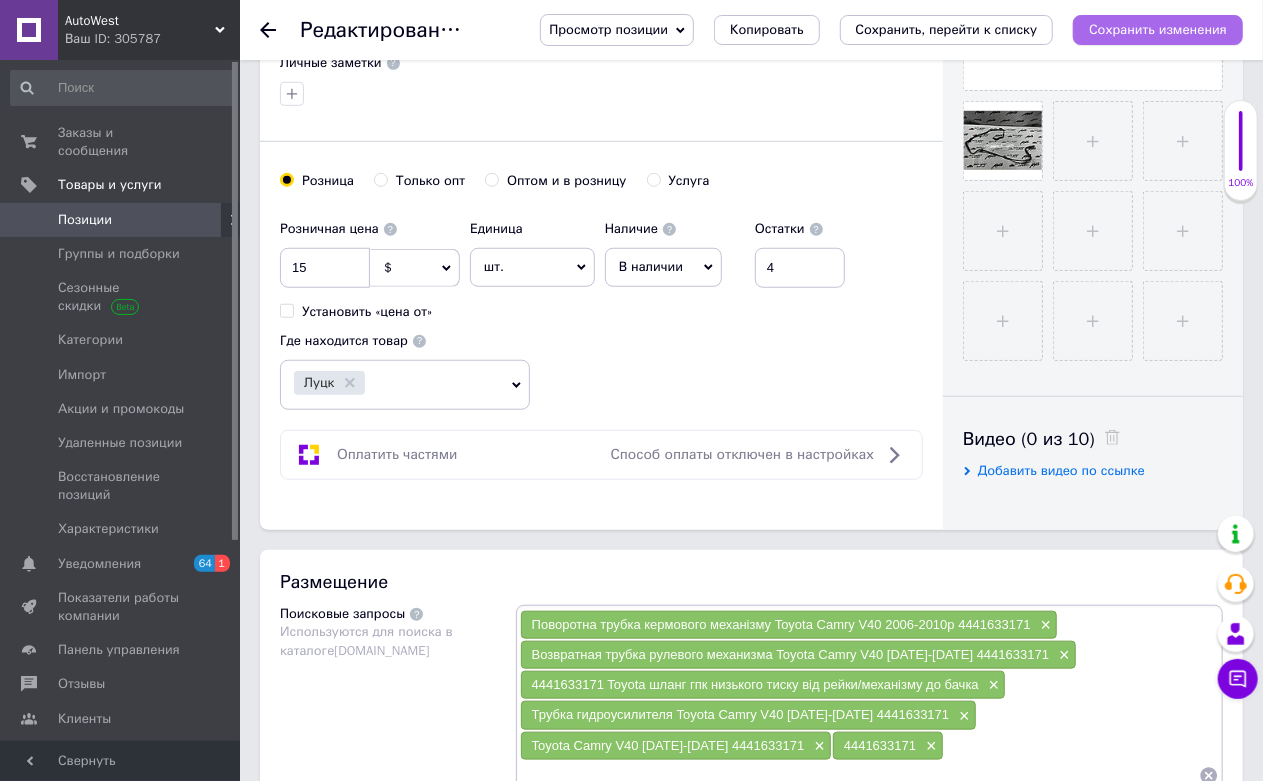 click on "Сохранить изменения" at bounding box center (1158, 29) 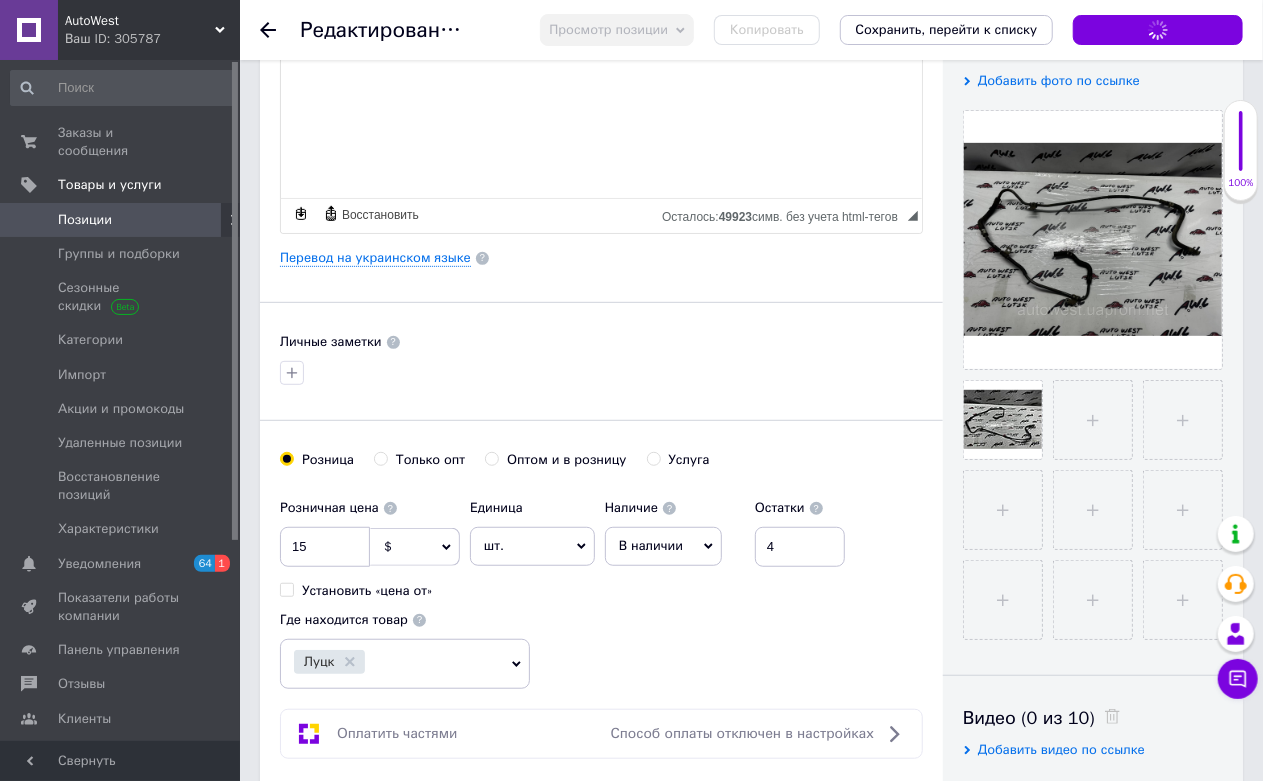 scroll, scrollTop: 111, scrollLeft: 0, axis: vertical 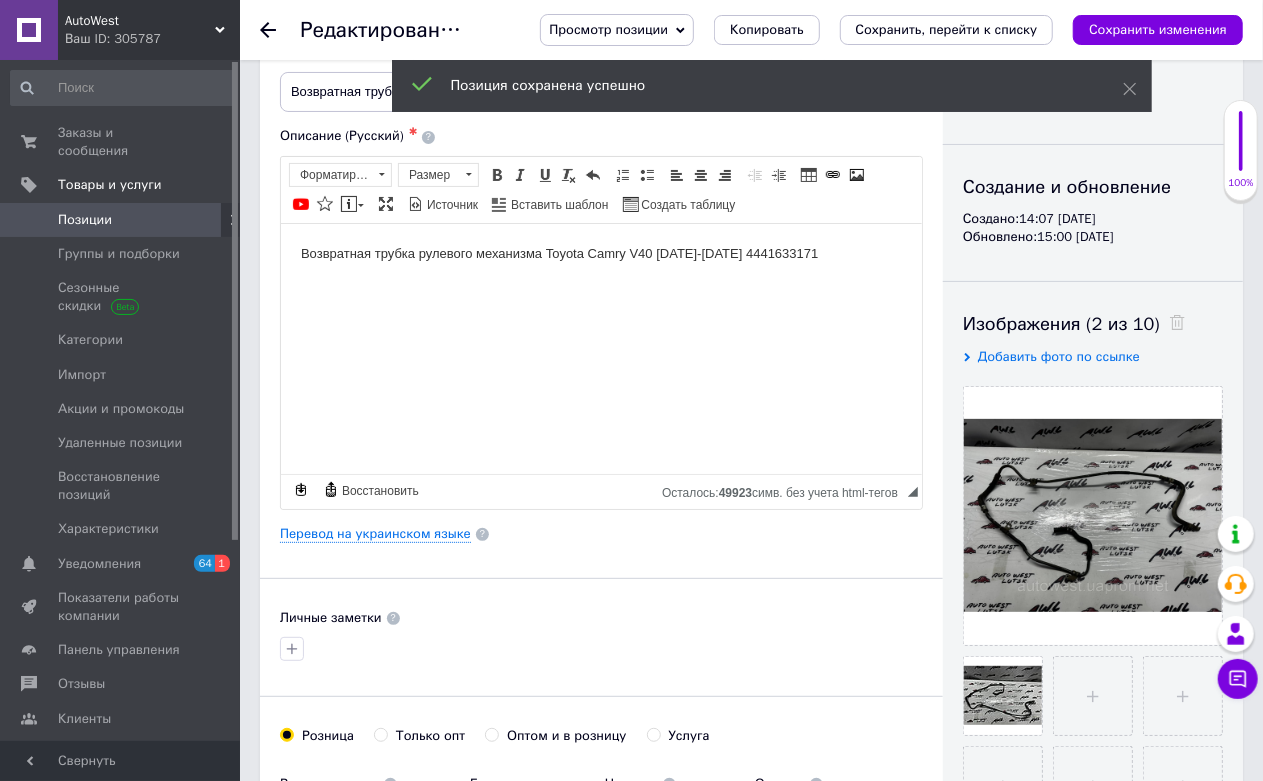 click on "Позиции" at bounding box center [121, 220] 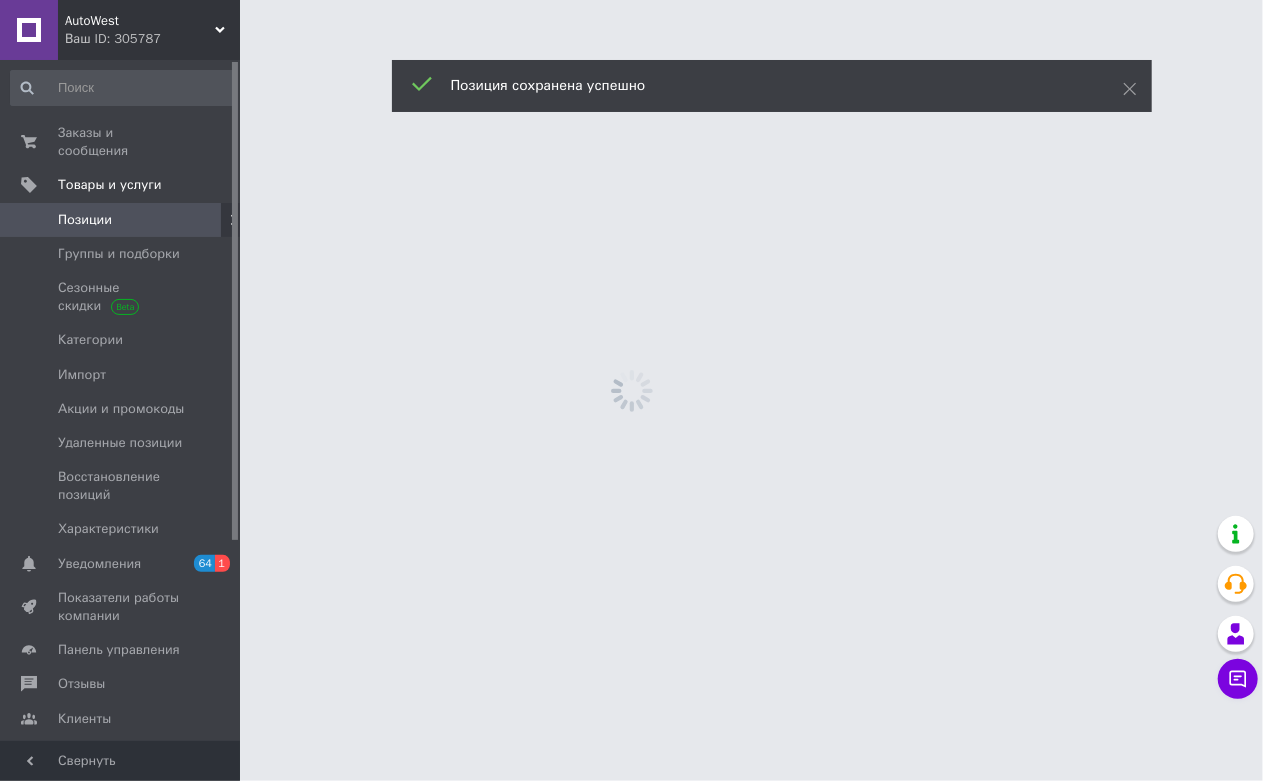 scroll, scrollTop: 0, scrollLeft: 0, axis: both 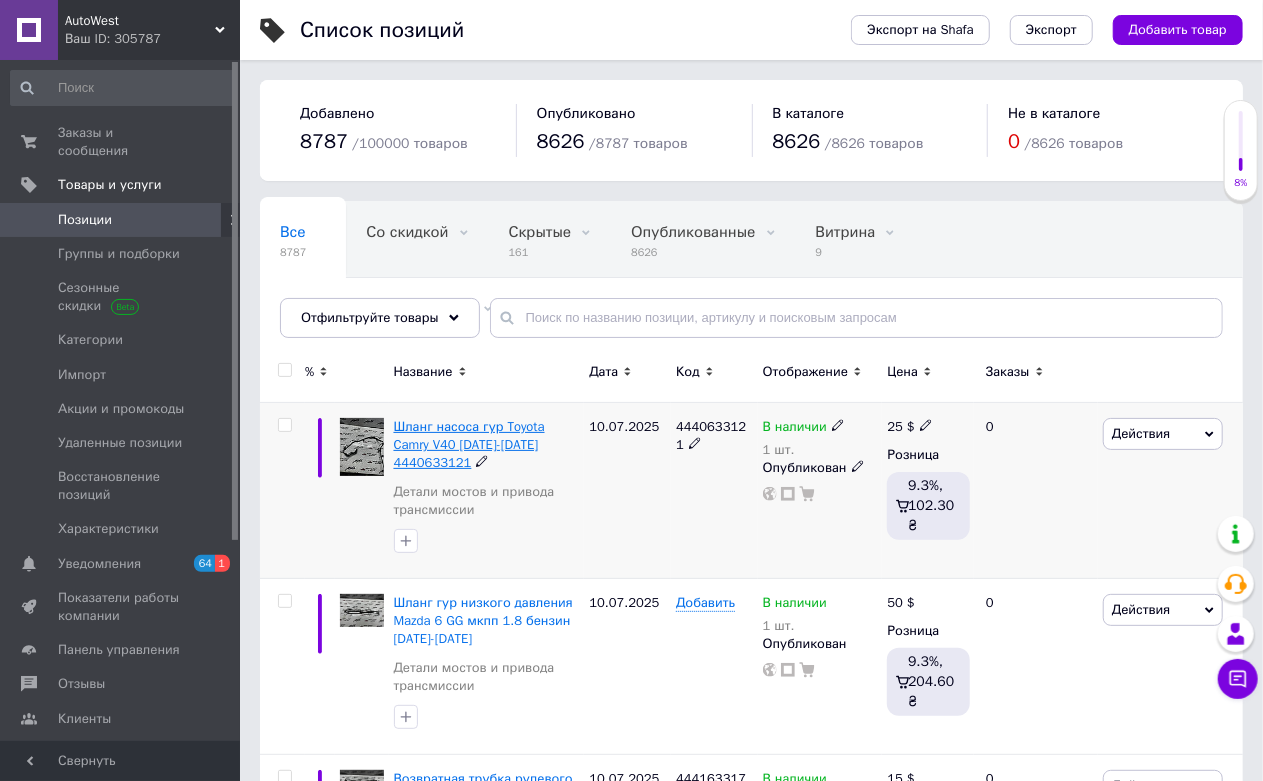click on "Шланг насоса гур Toyota Camry V40 [DATE]-[DATE] 4440633121" at bounding box center [469, 444] 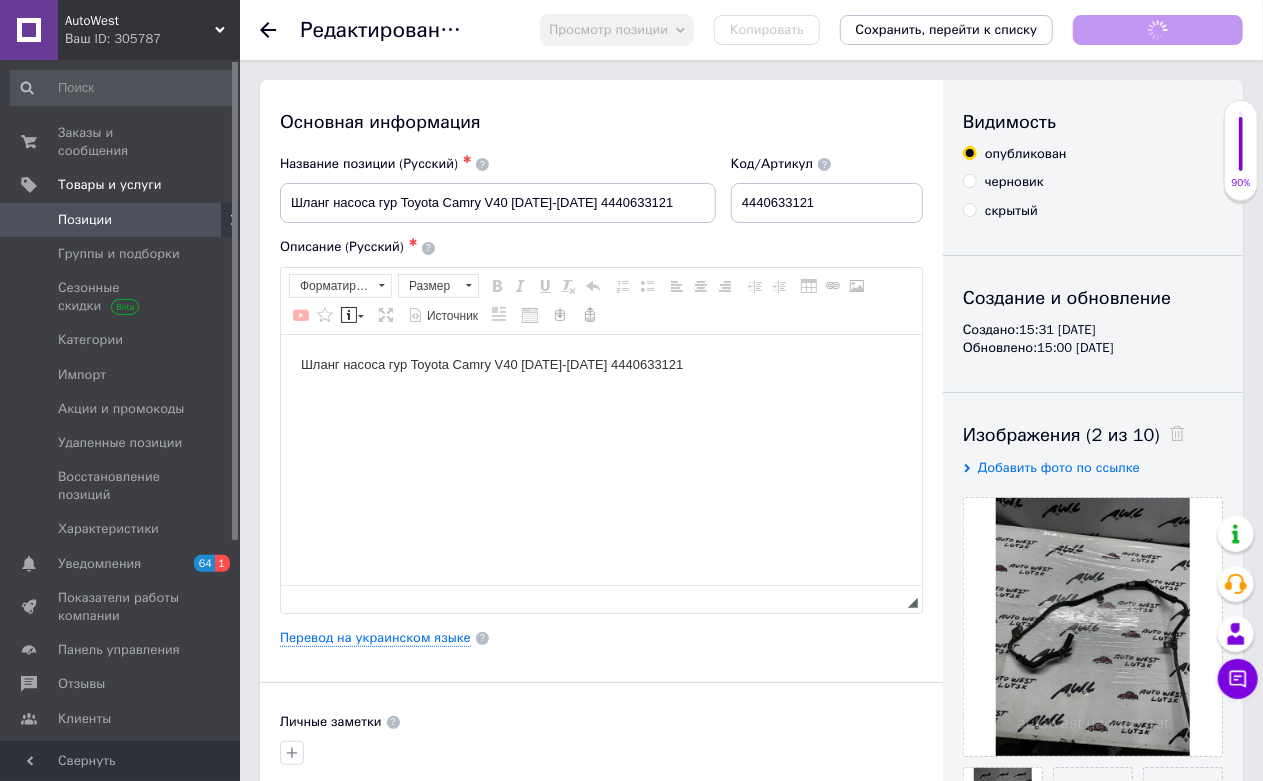 scroll, scrollTop: 0, scrollLeft: 0, axis: both 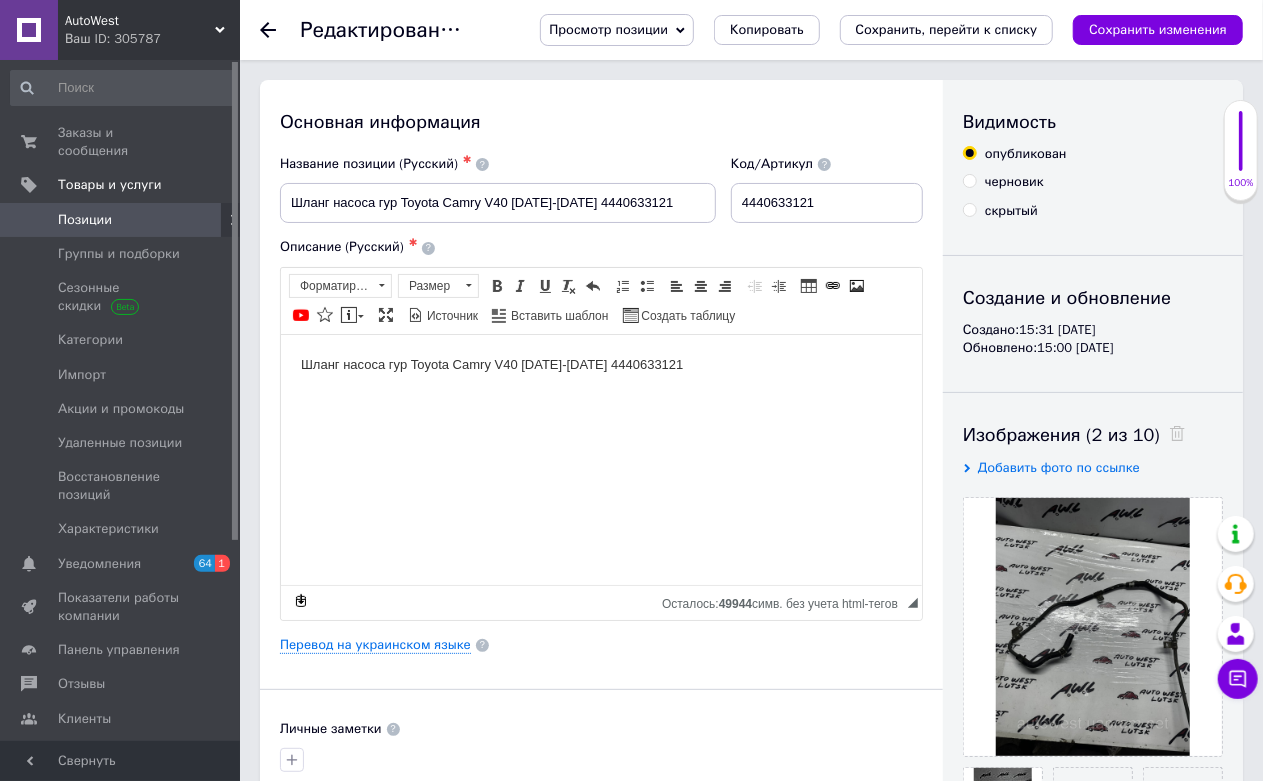 click on "Позиции" at bounding box center (121, 220) 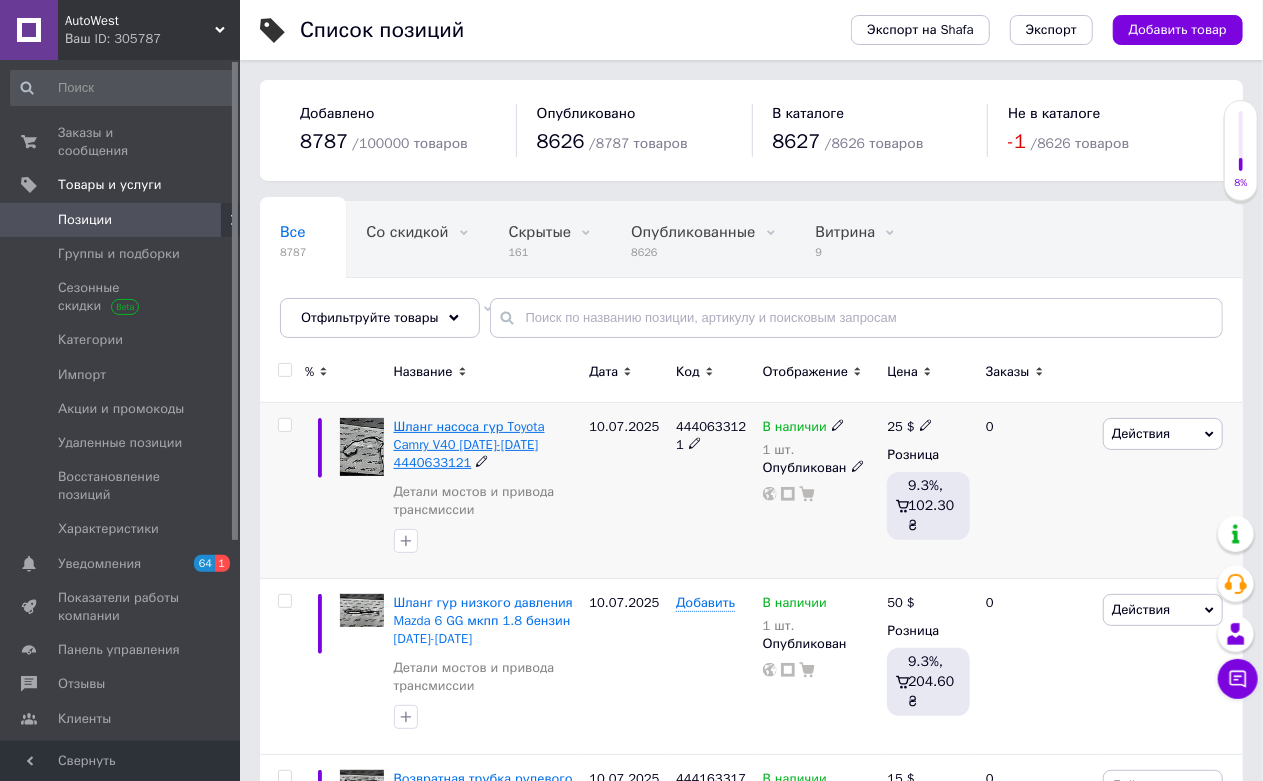 click on "Шланг насоса гур Toyota Camry V40 [DATE]-[DATE] 4440633121" at bounding box center (469, 444) 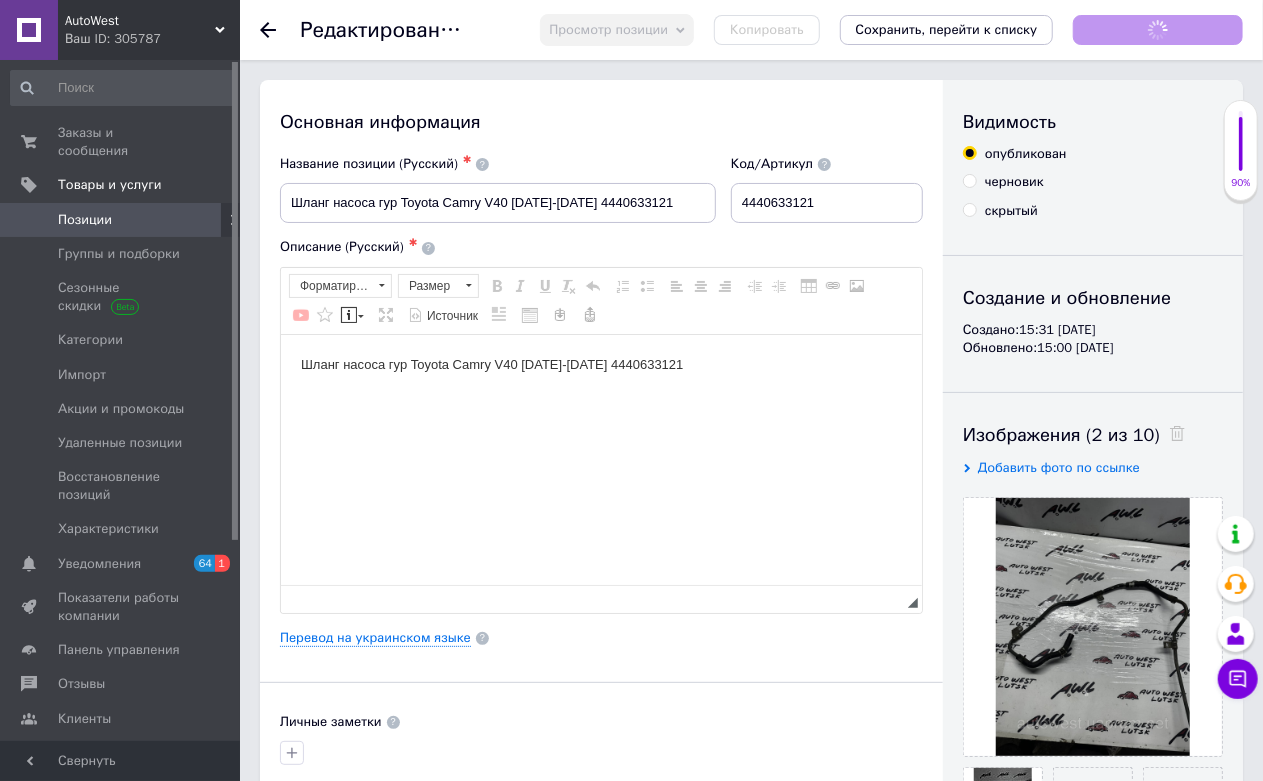 scroll, scrollTop: 0, scrollLeft: 0, axis: both 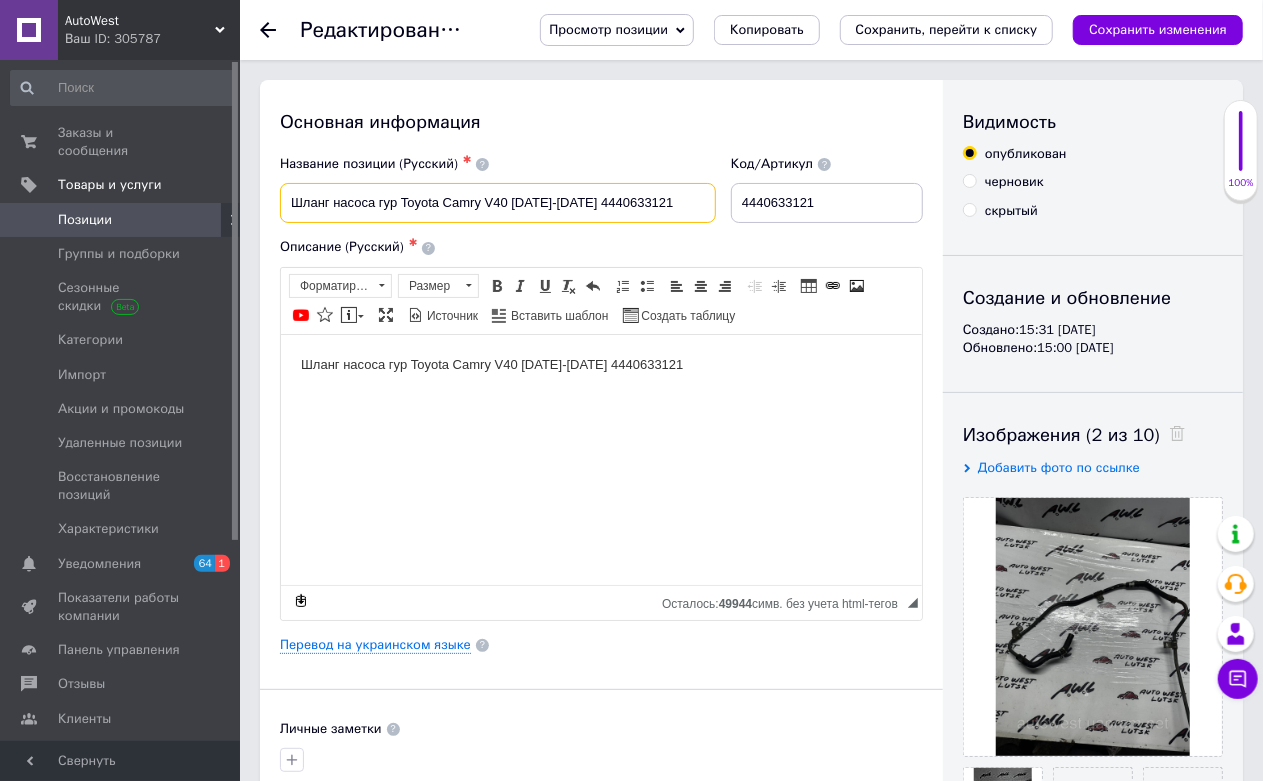 drag, startPoint x: 401, startPoint y: 192, endPoint x: 580, endPoint y: 203, distance: 179.33768 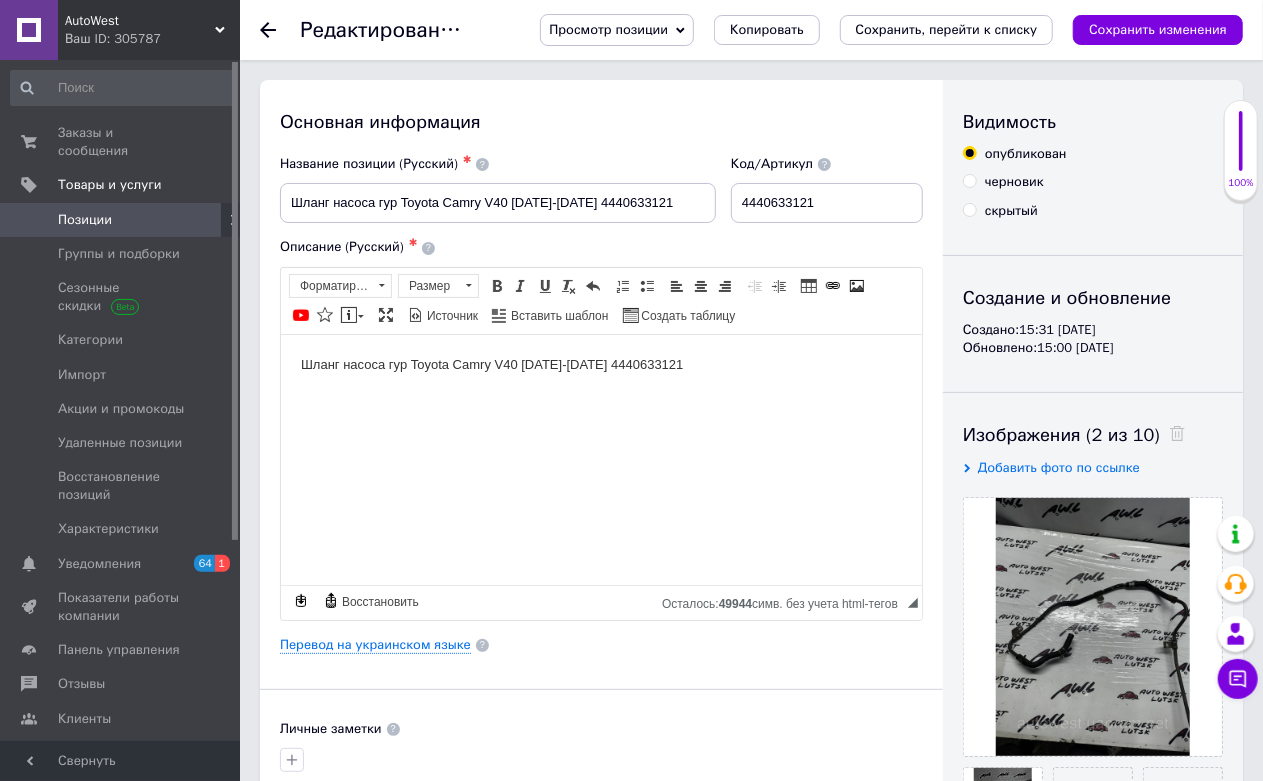 click on "Позиции" at bounding box center [123, 220] 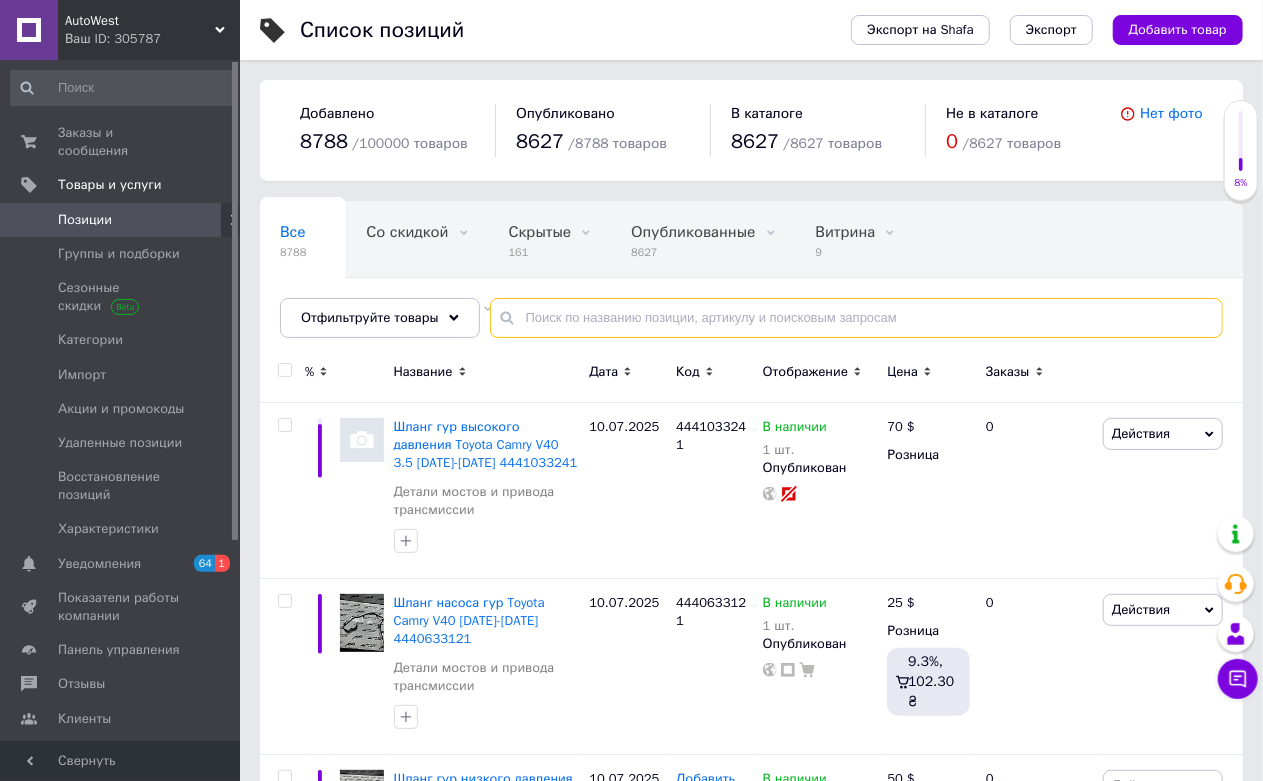 click at bounding box center [856, 318] 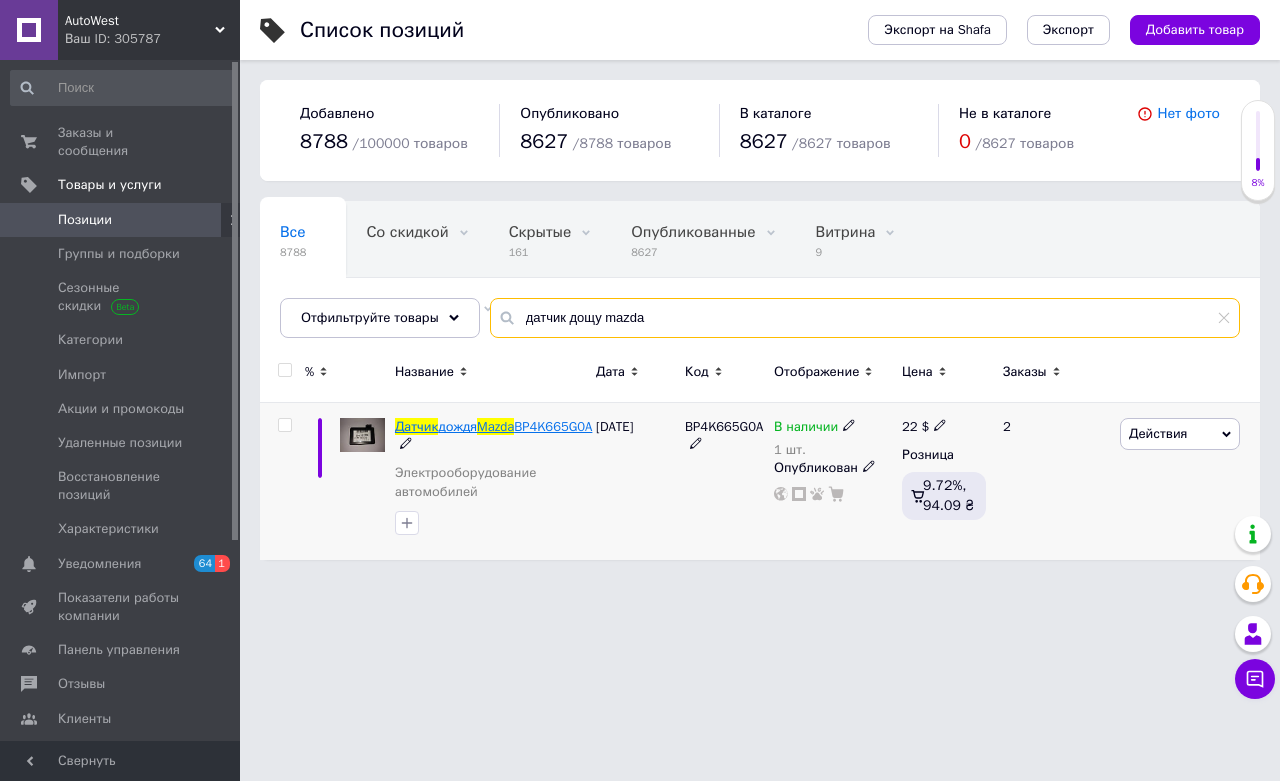 type on "датчик дощу mazda" 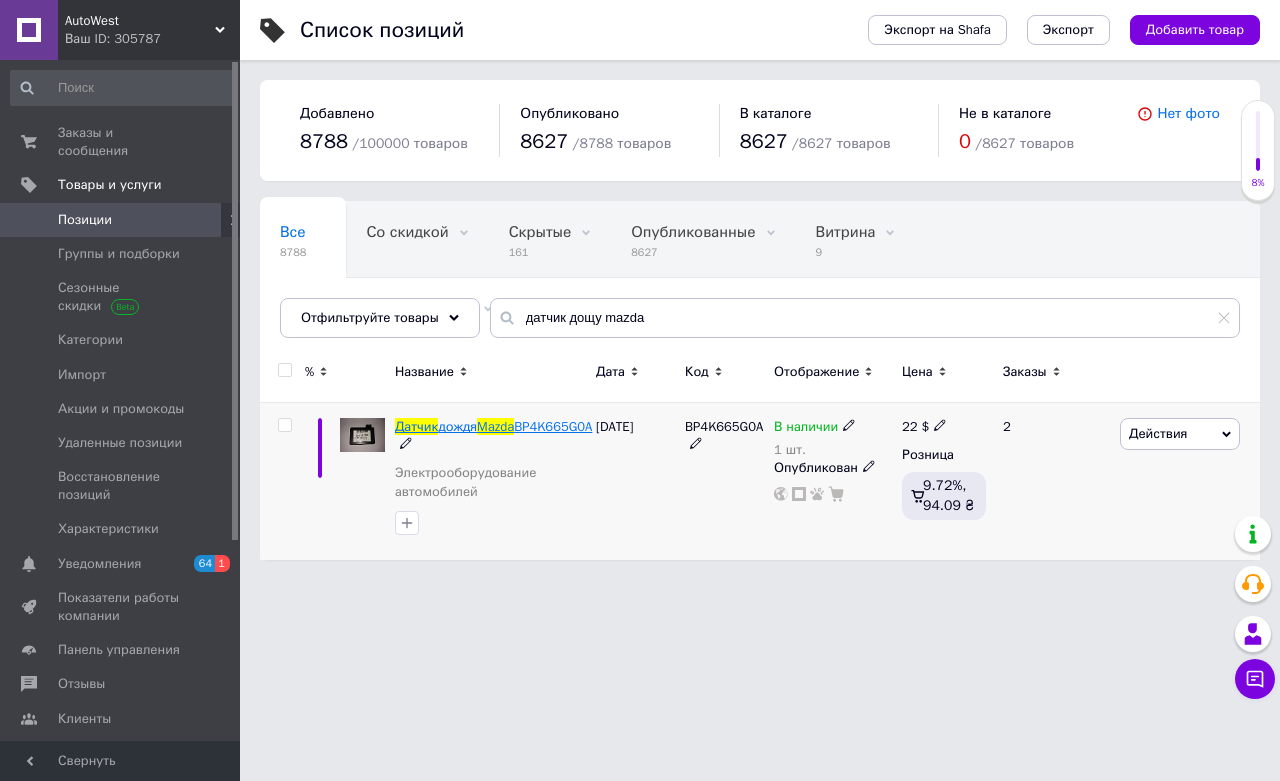 click on "дождя" at bounding box center [457, 426] 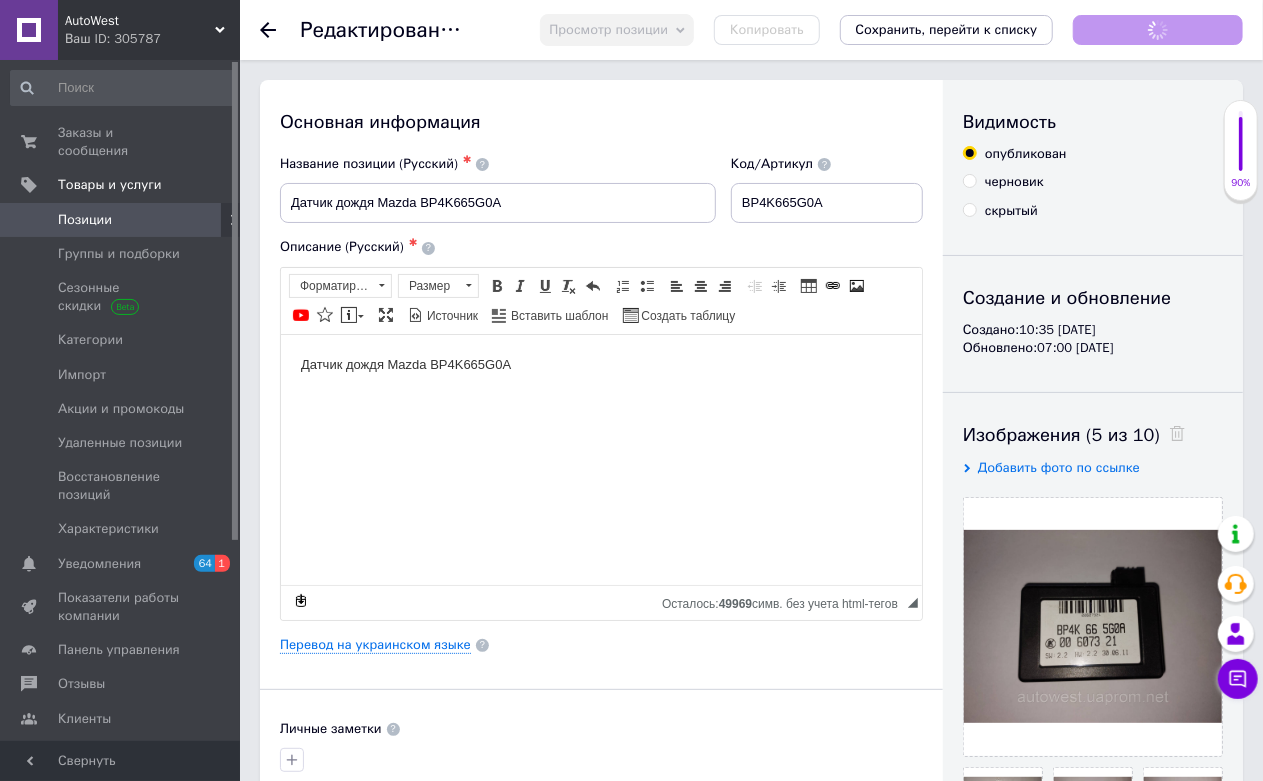 scroll, scrollTop: 0, scrollLeft: 0, axis: both 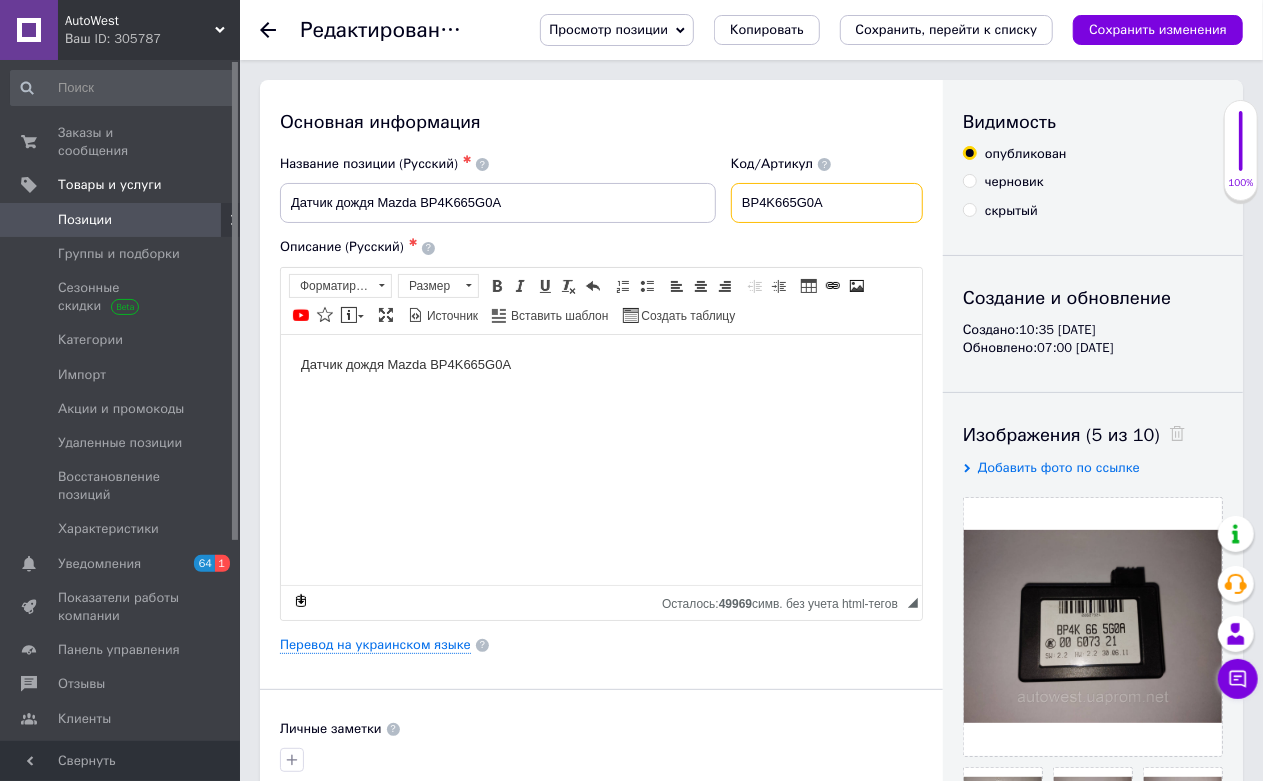 click on "BP4K665G0A" at bounding box center (827, 203) 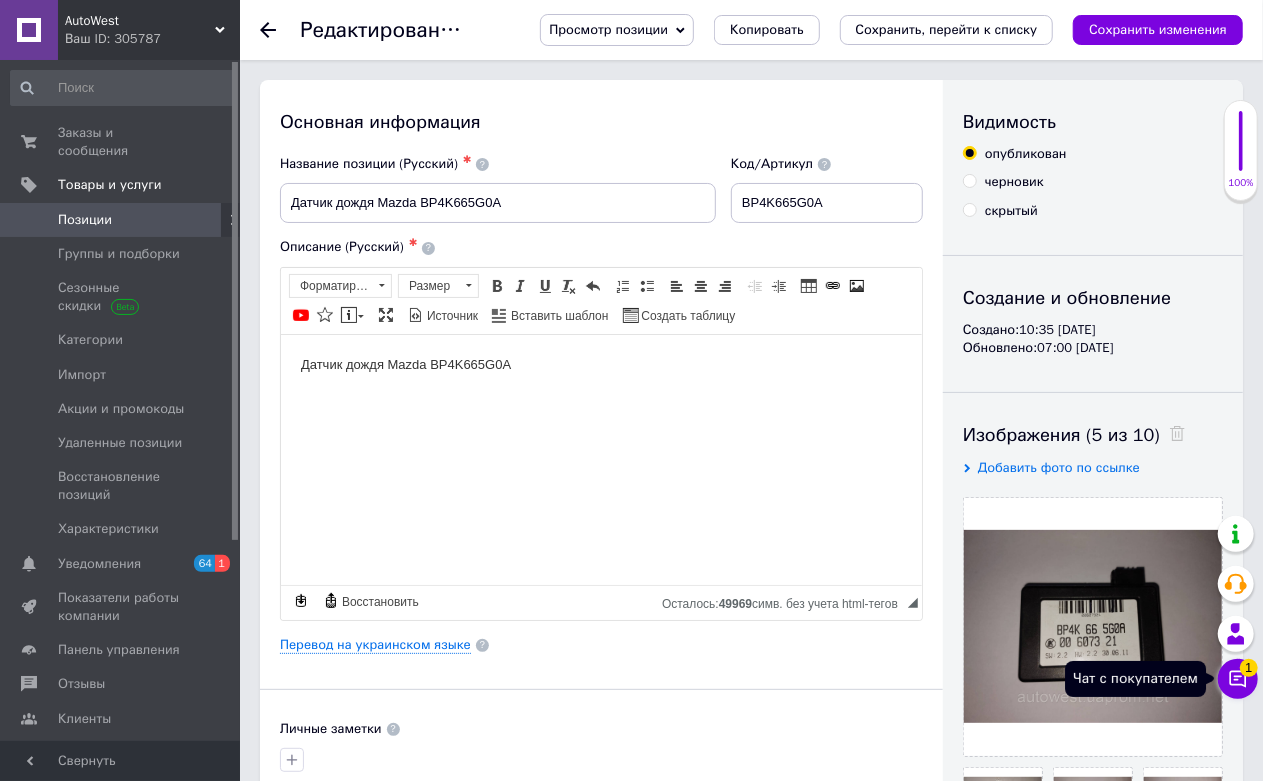 click 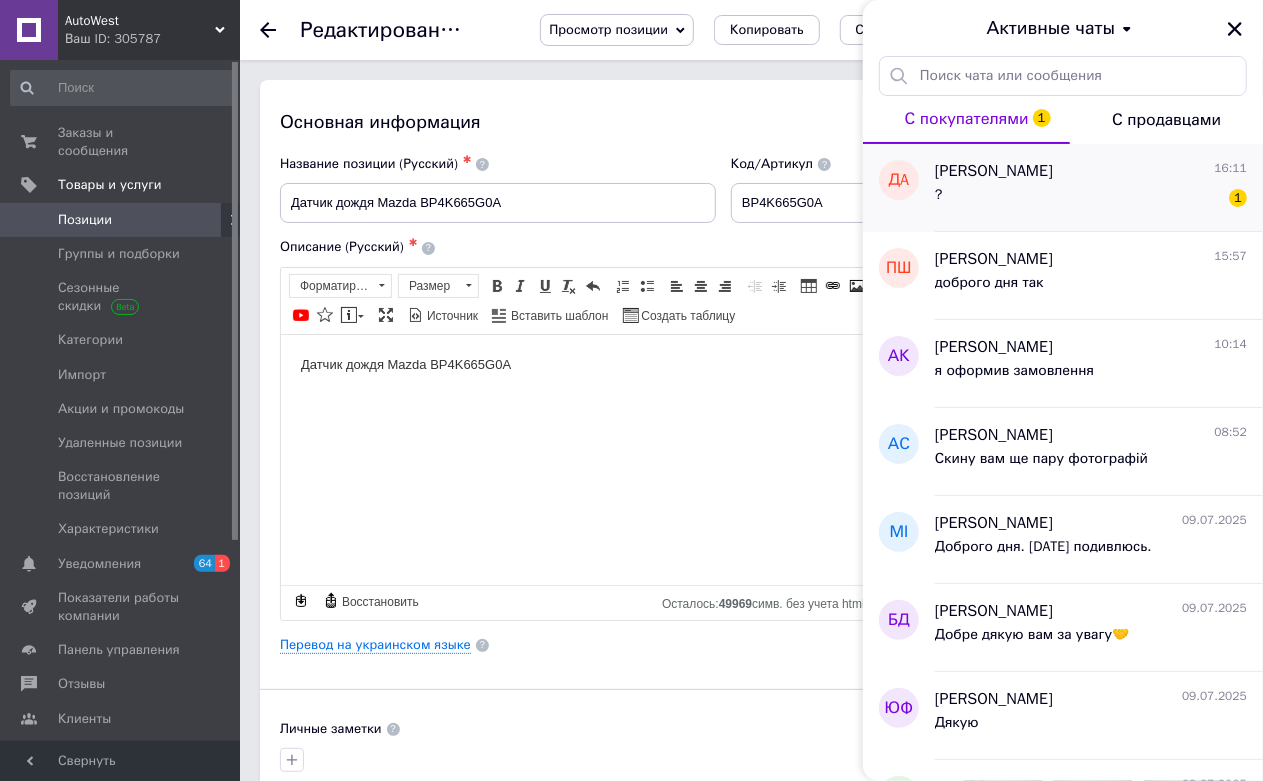 click on "? 1" at bounding box center (1091, 199) 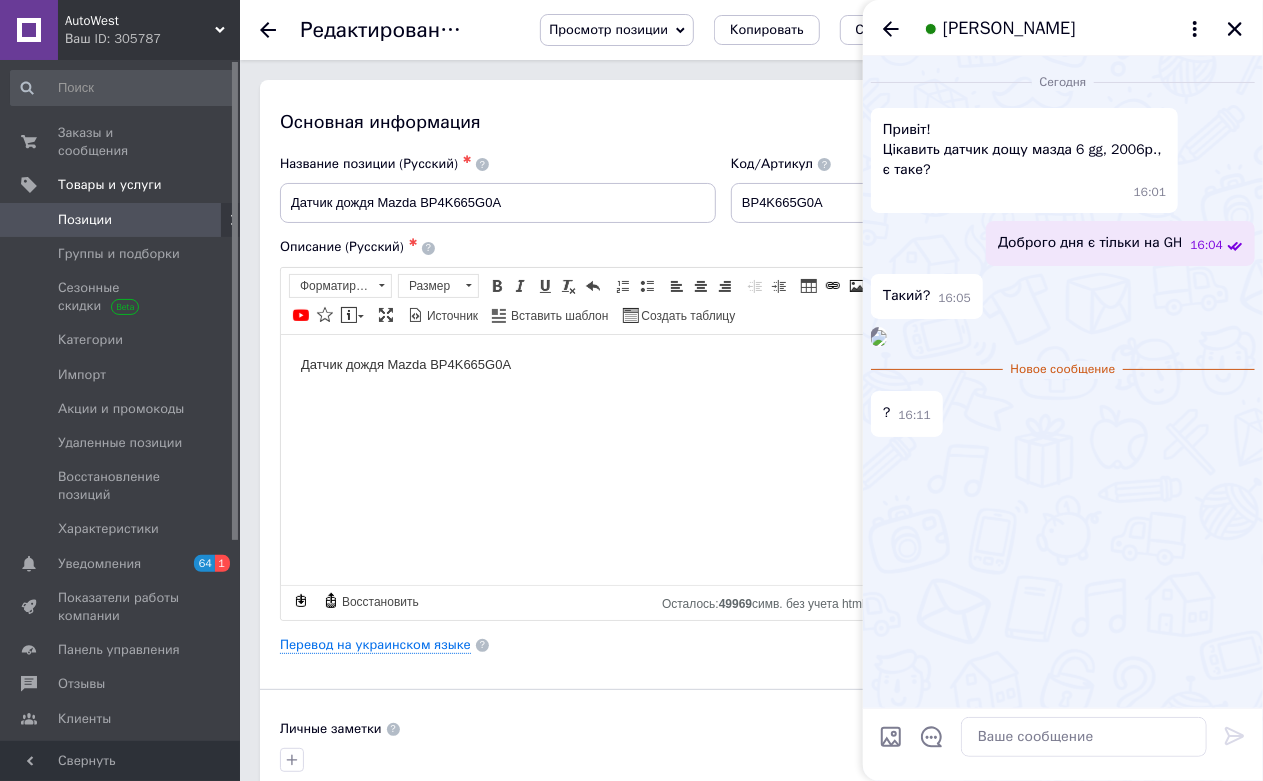 click on "Датчик дождя Mazda BP4K665G0A" at bounding box center (600, 364) 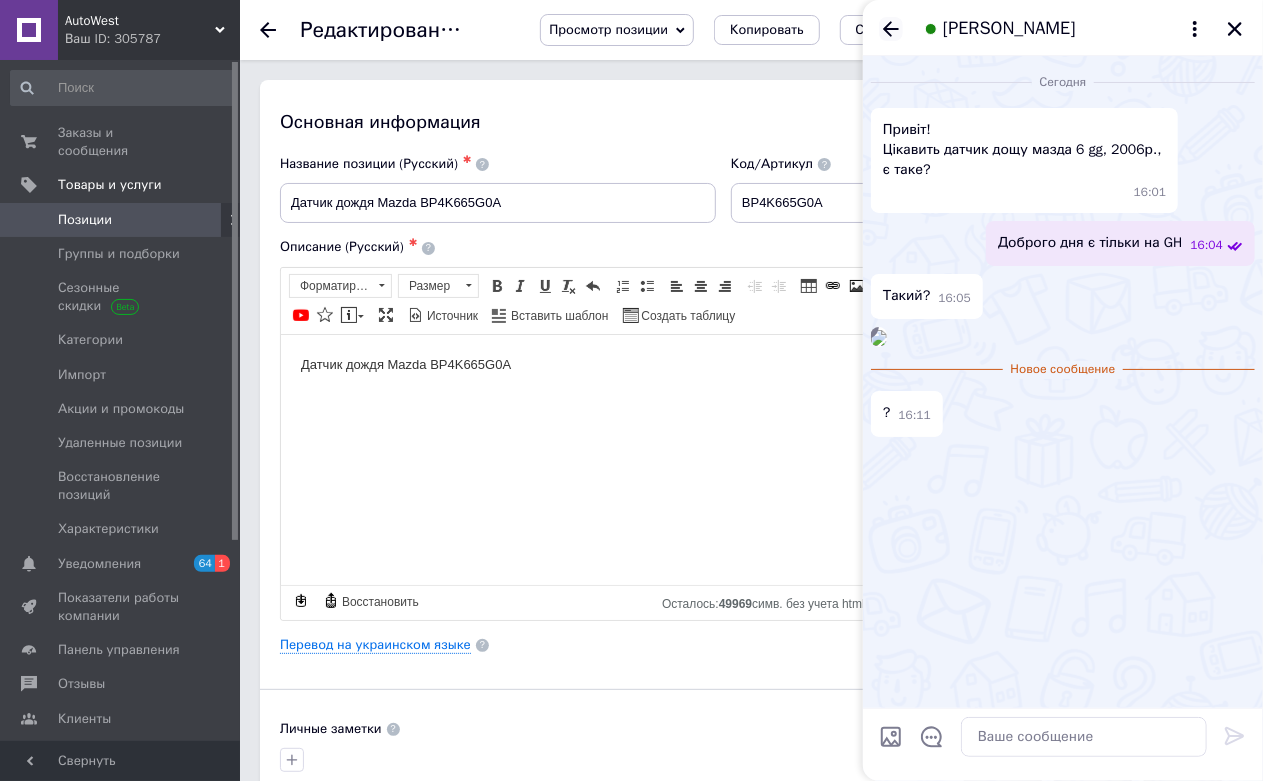 click 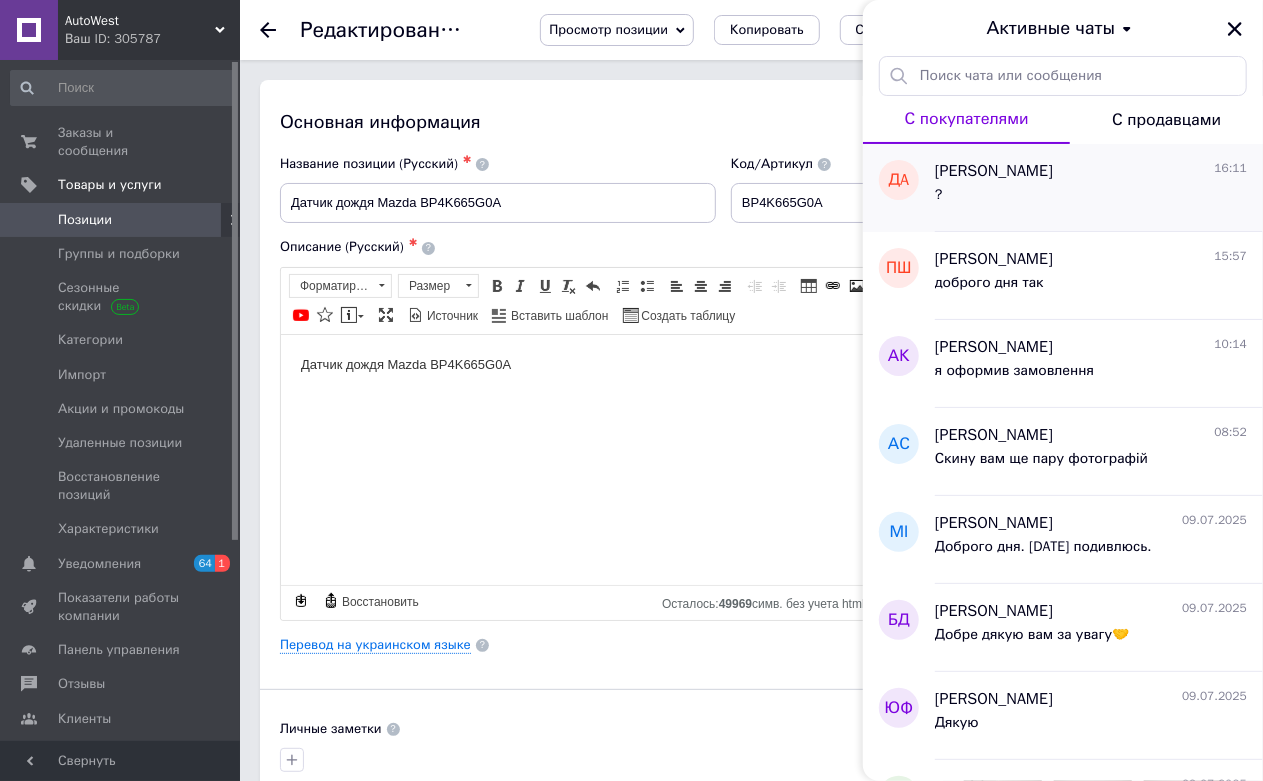 click on "?" at bounding box center (1091, 199) 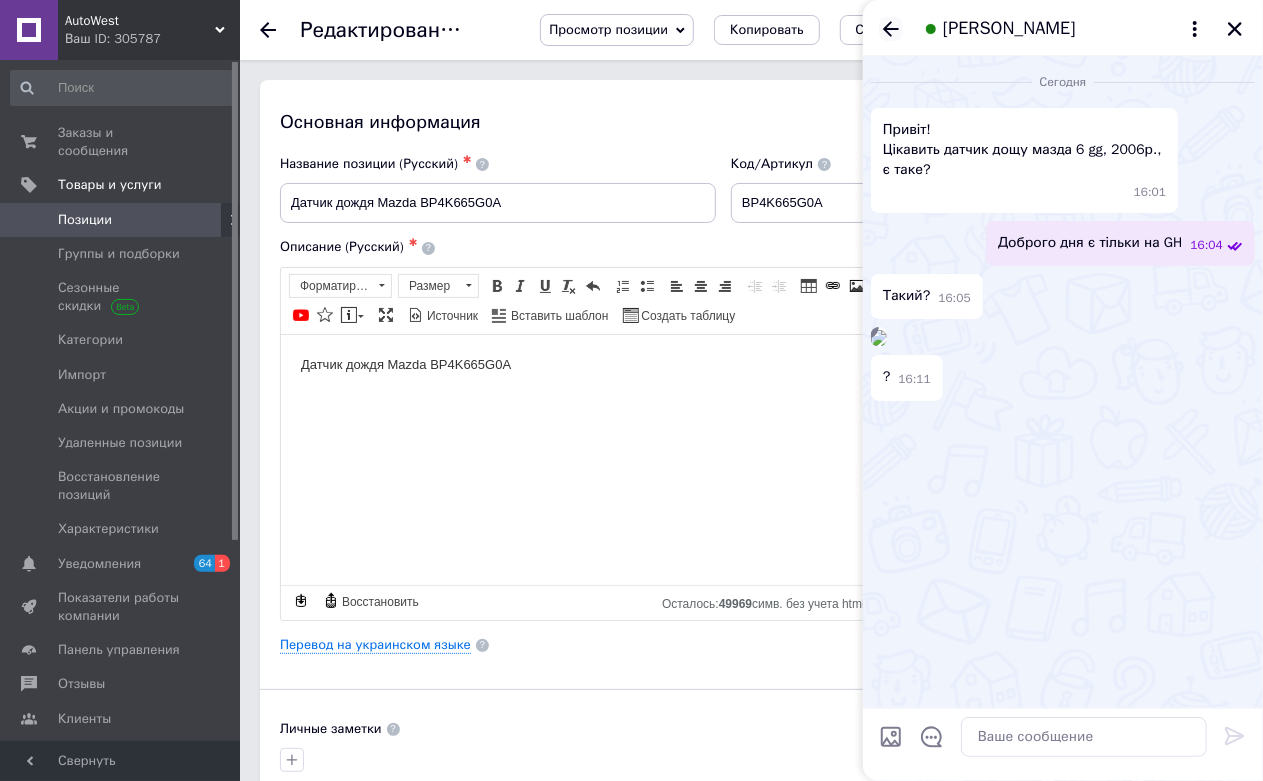 click on "[PERSON_NAME]" at bounding box center (1063, 28) 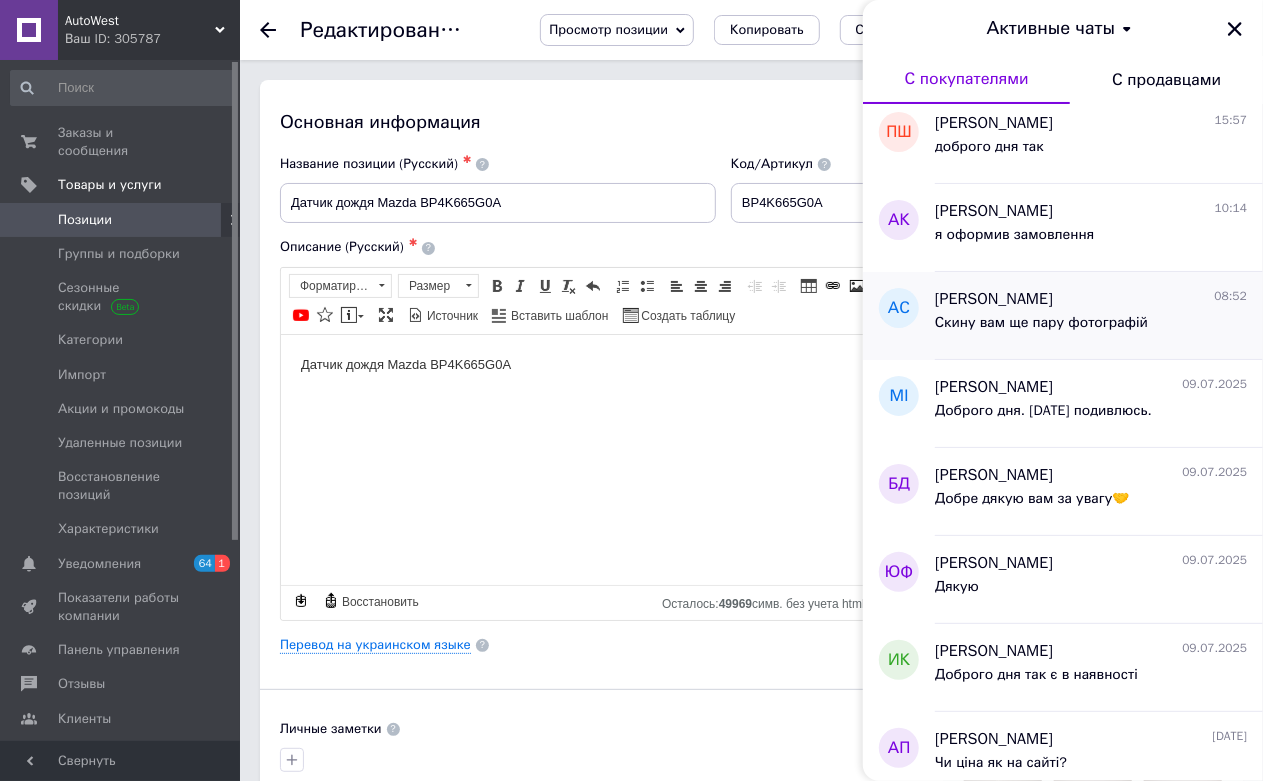 scroll, scrollTop: 111, scrollLeft: 0, axis: vertical 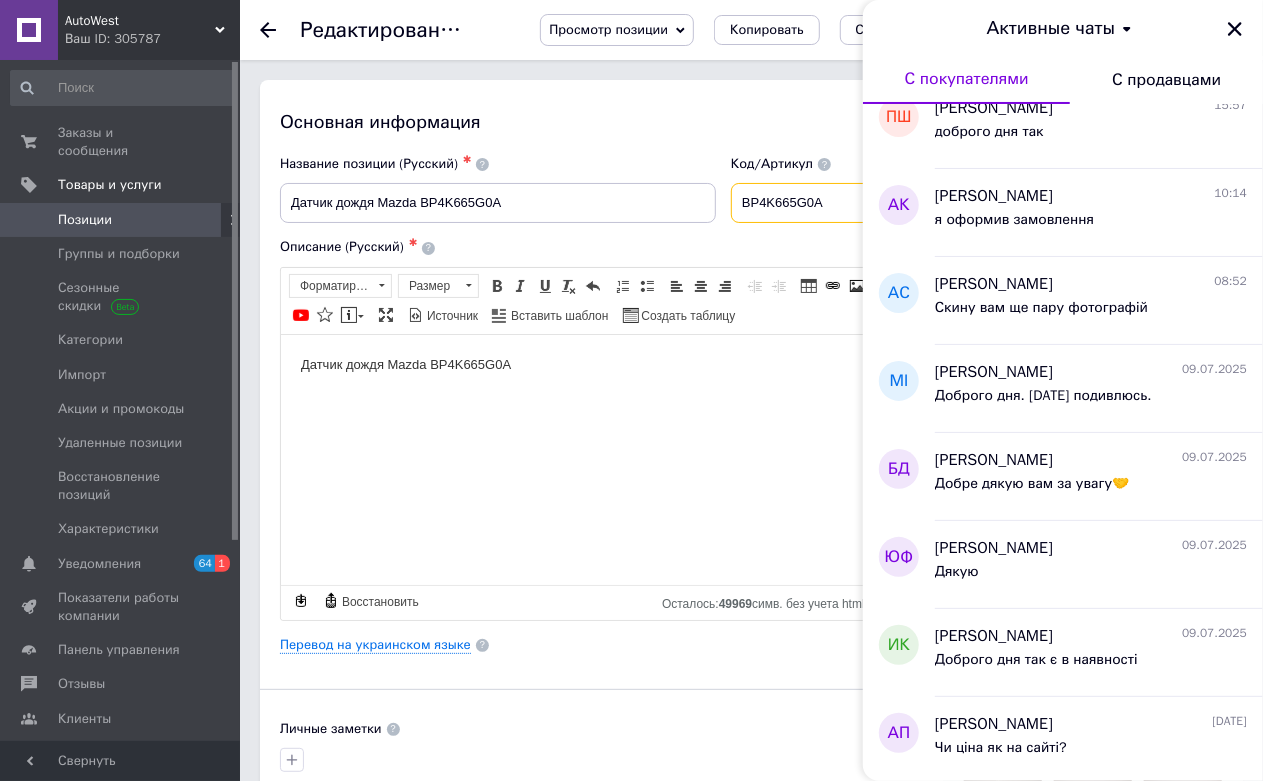 click on "BP4K665G0A" at bounding box center (827, 203) 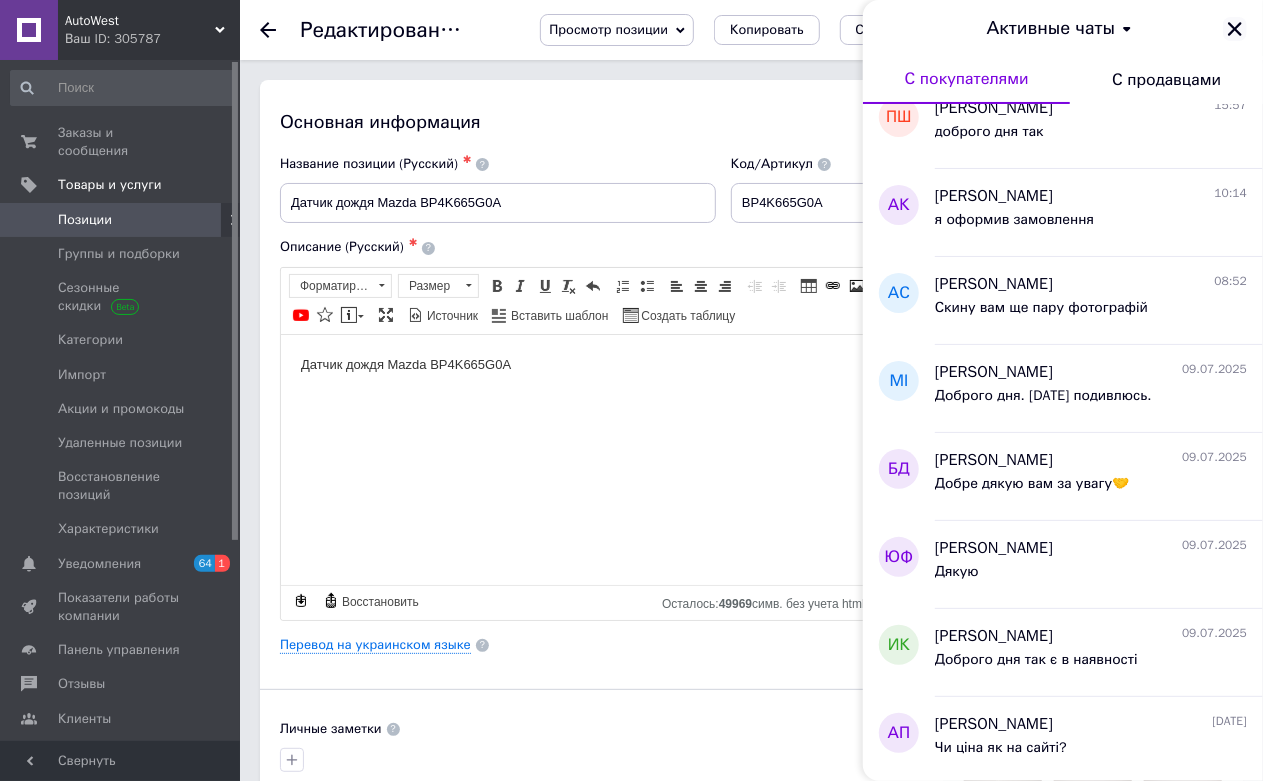 click 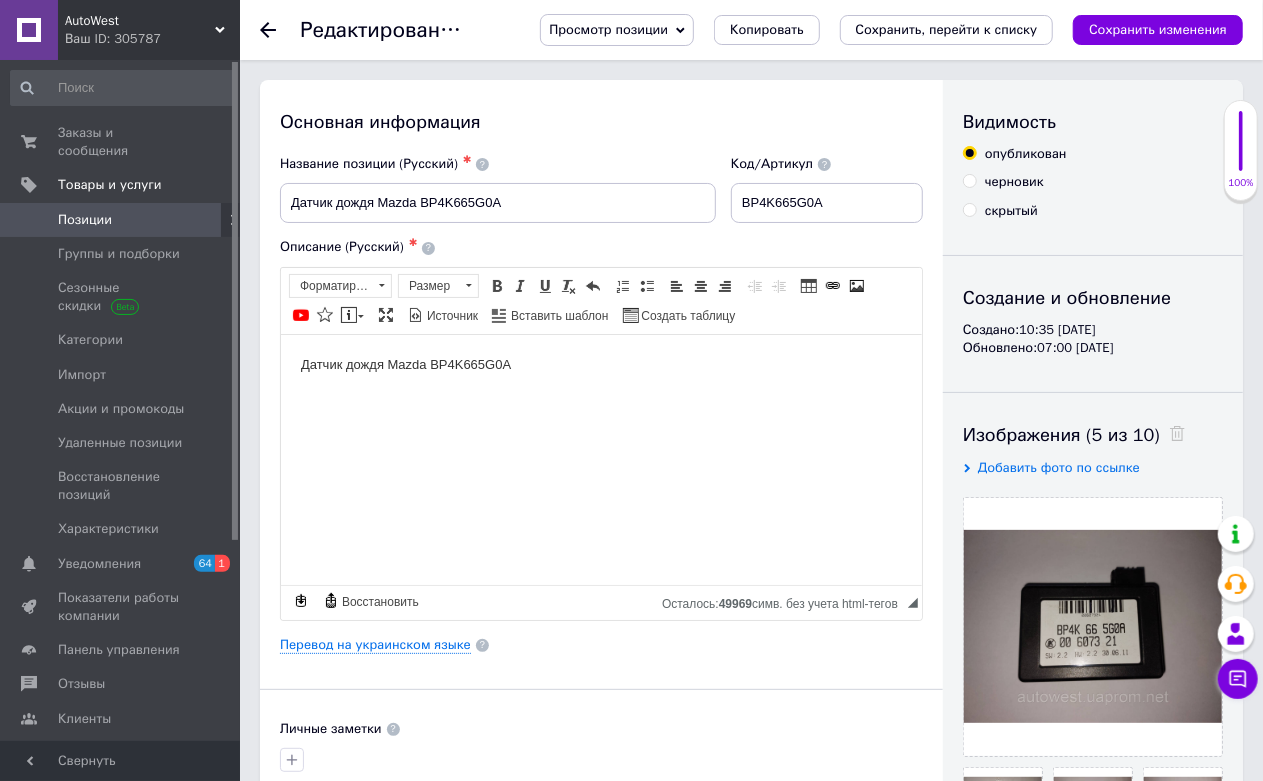 scroll, scrollTop: 222, scrollLeft: 0, axis: vertical 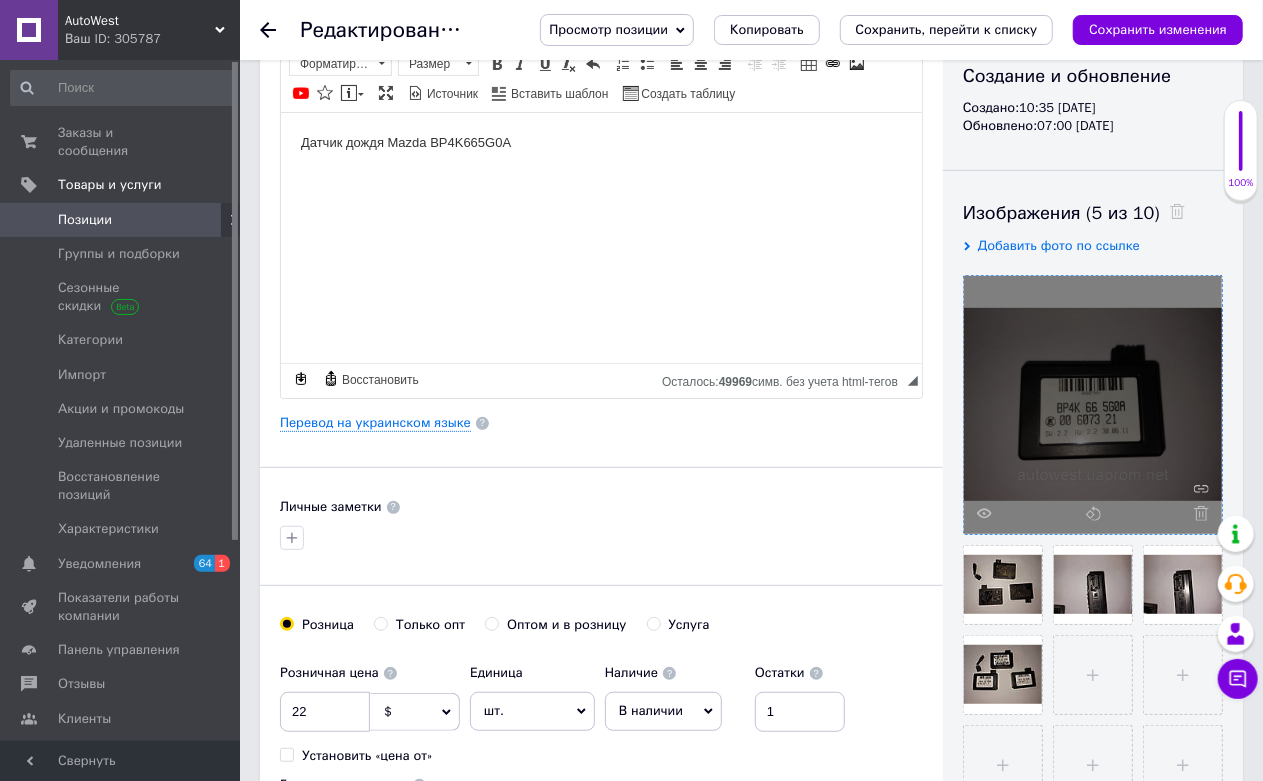 click at bounding box center (1093, 405) 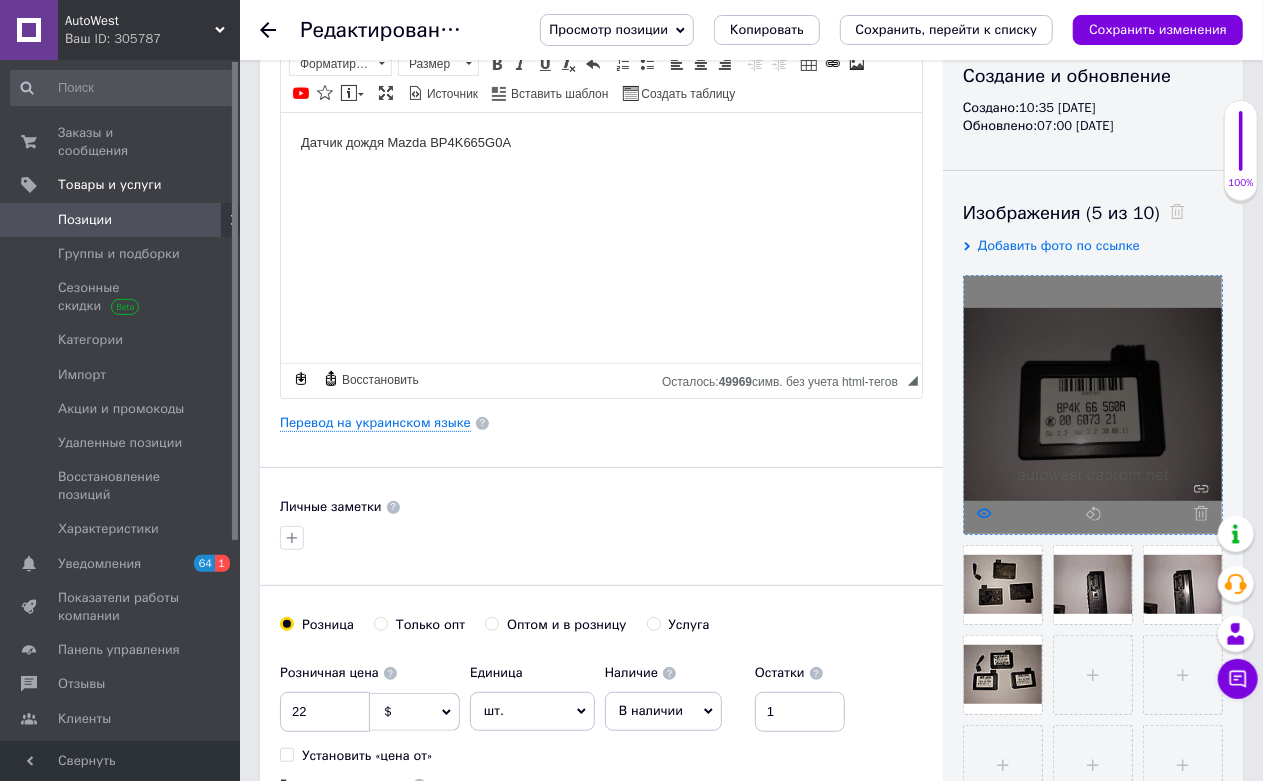 click 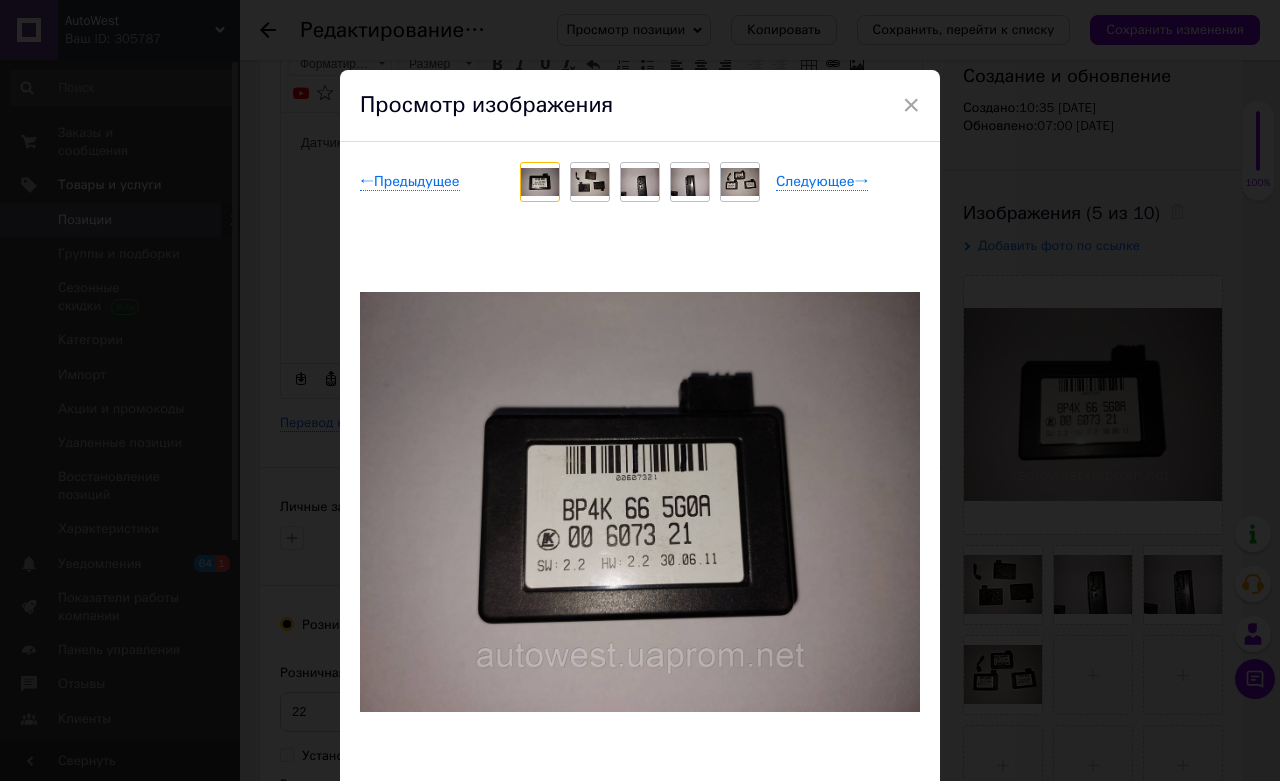 click at bounding box center [590, 182] 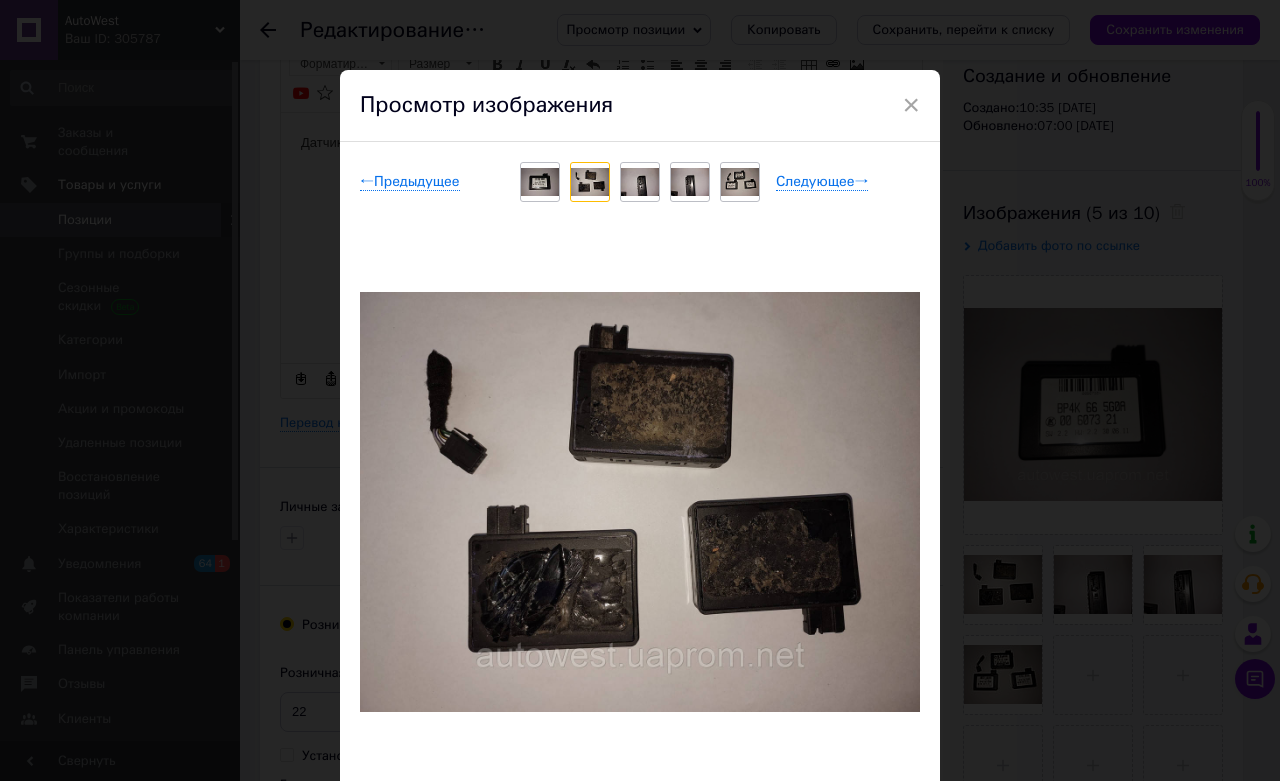 click at bounding box center (640, 182) 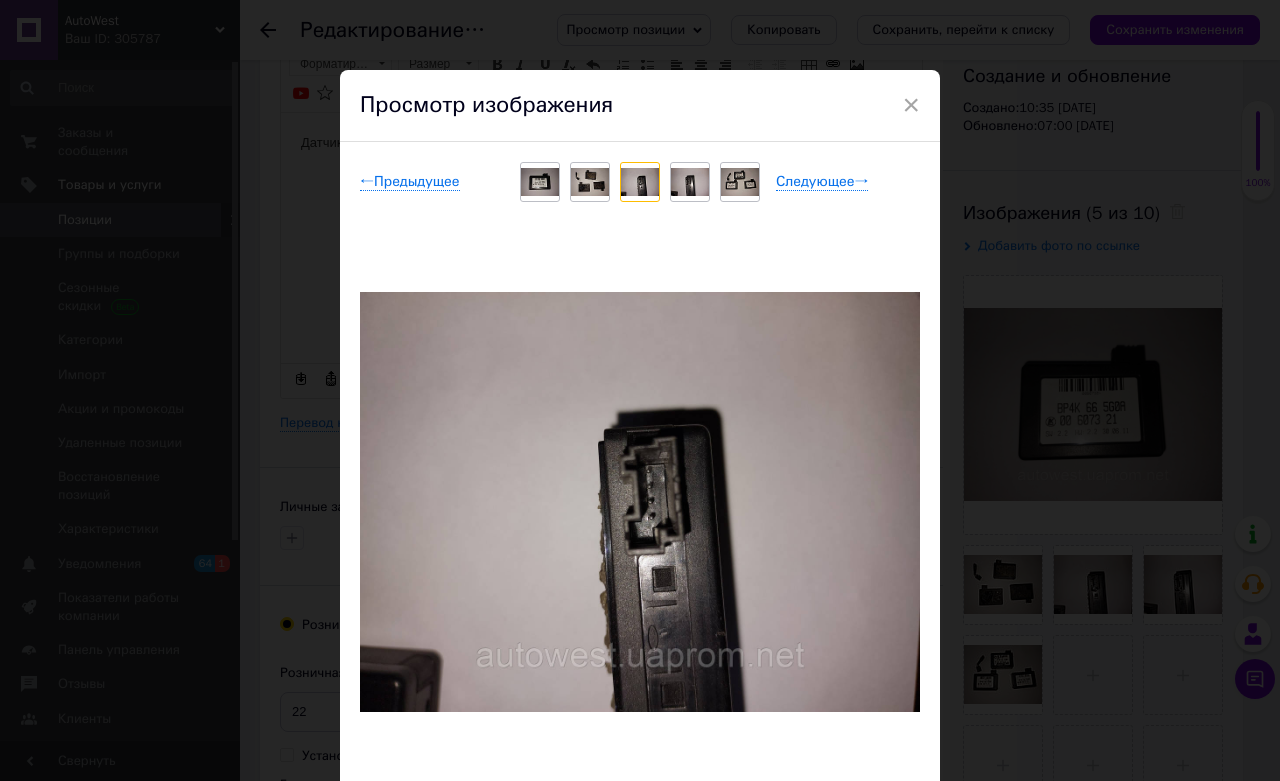 click at bounding box center (690, 182) 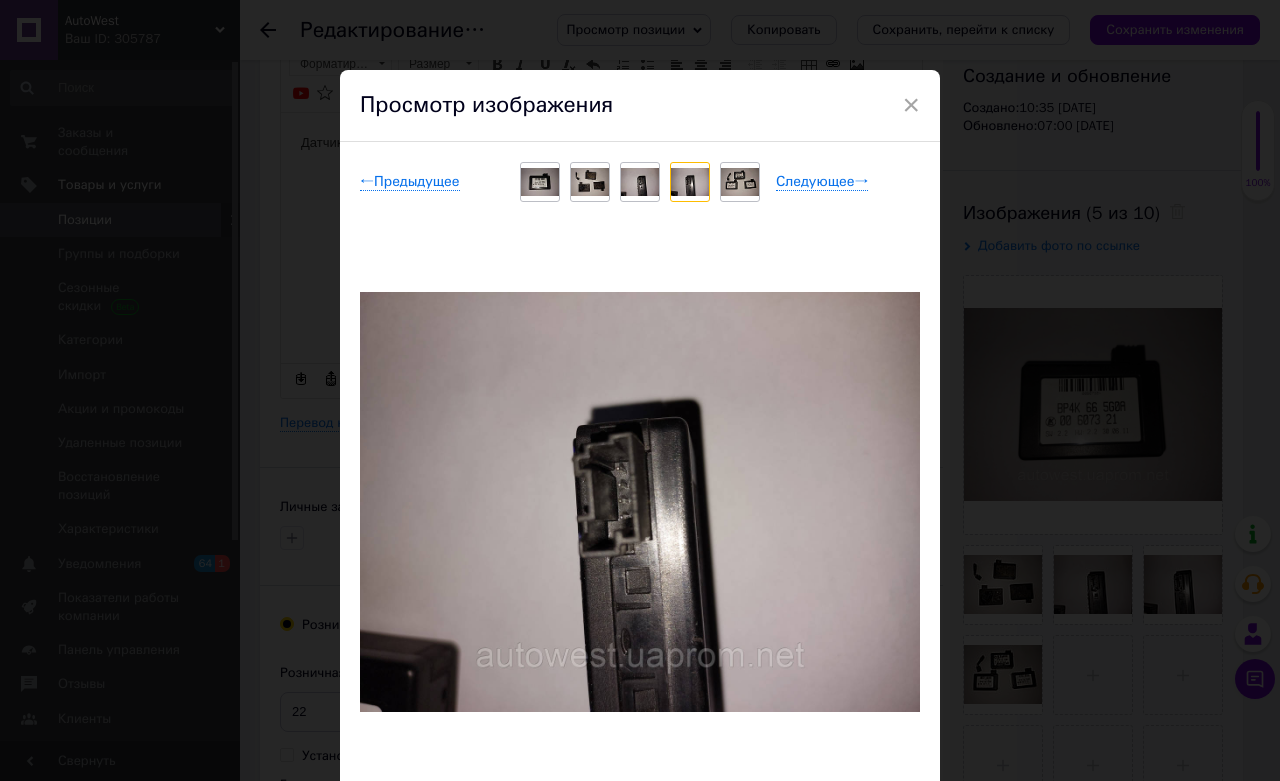 click at bounding box center (740, 182) 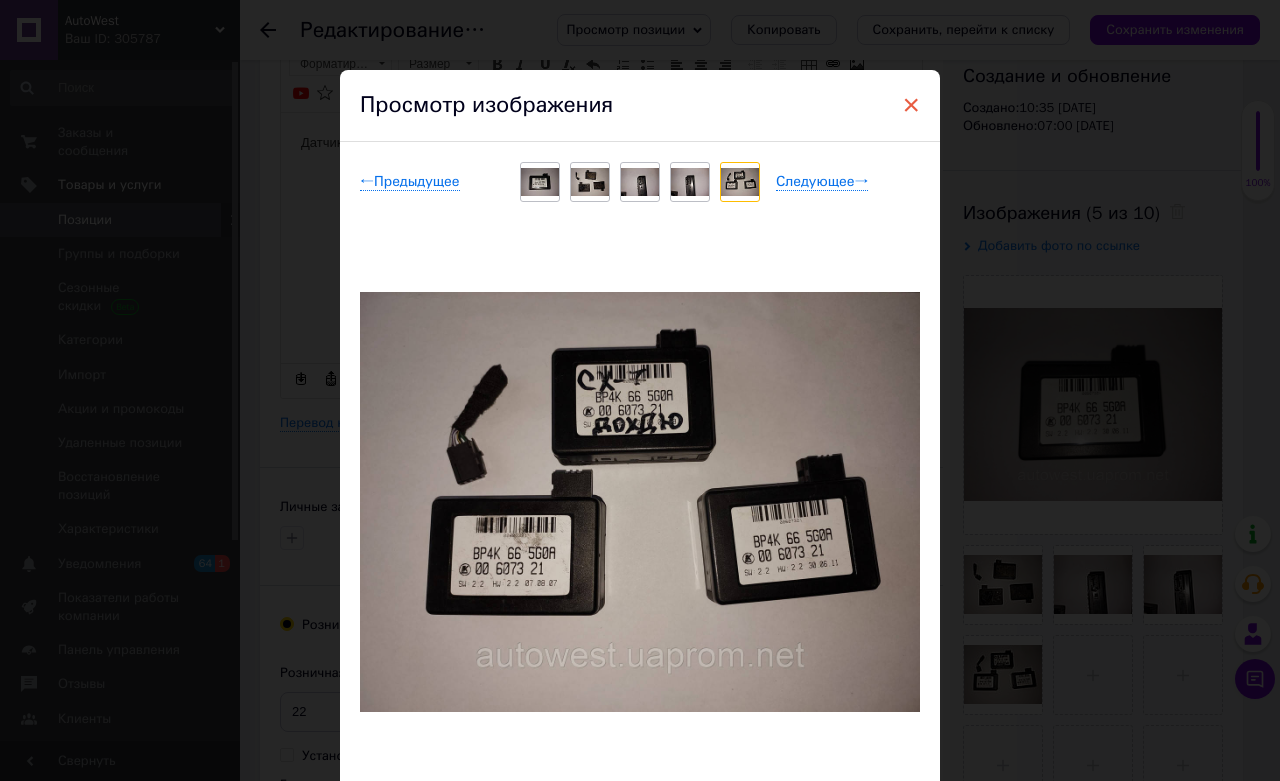 click on "×" at bounding box center [911, 105] 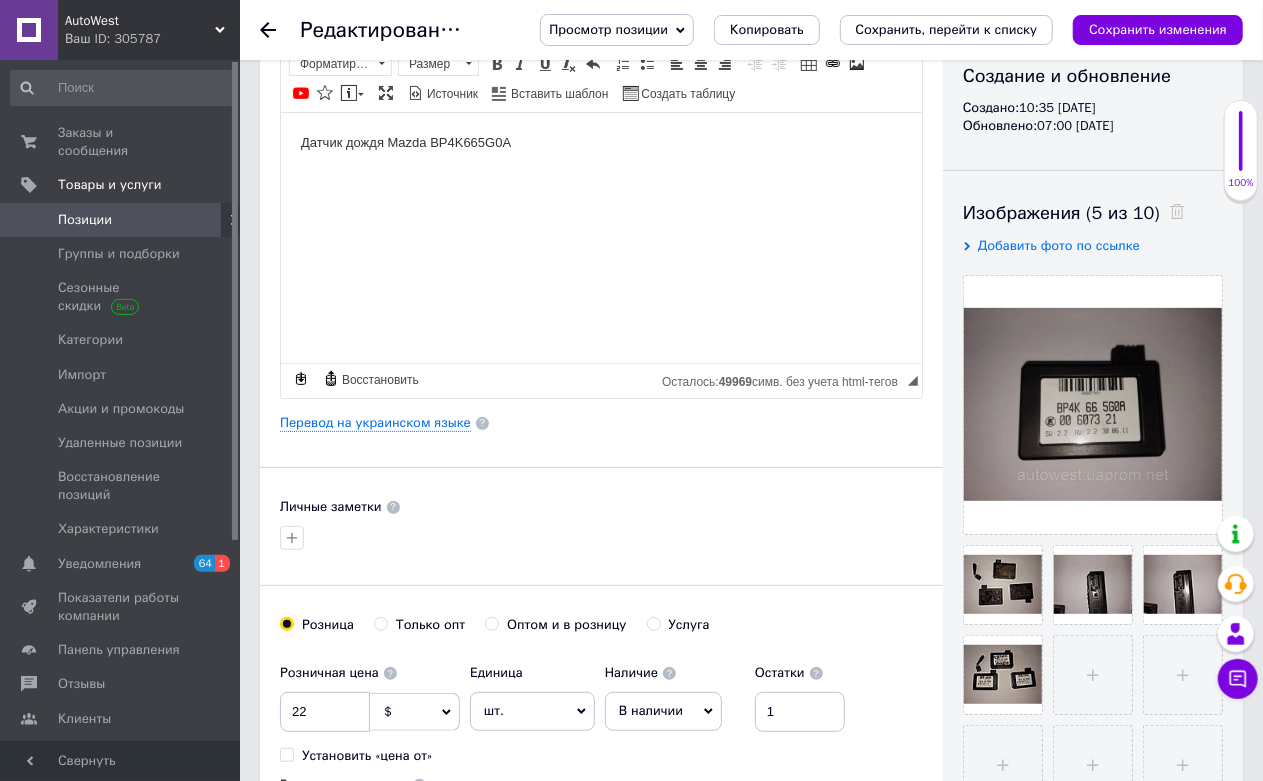 scroll, scrollTop: 0, scrollLeft: 0, axis: both 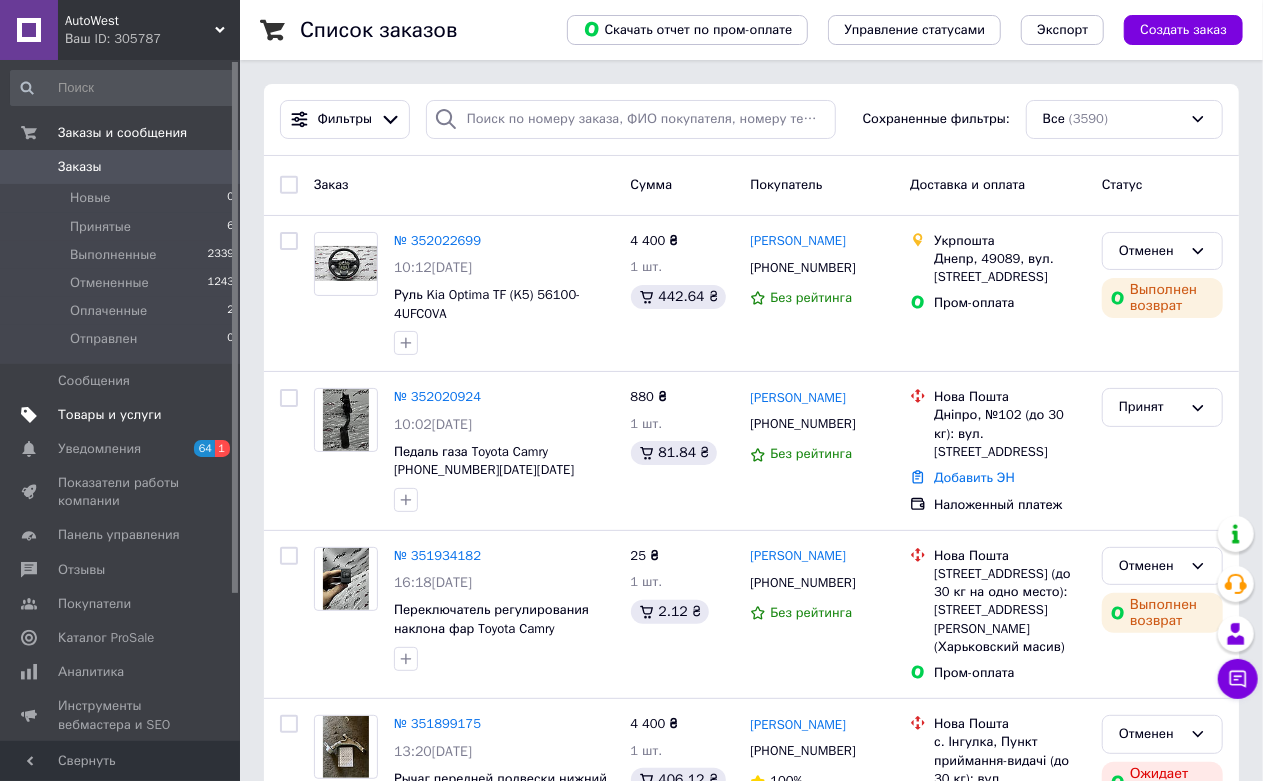 click on "Товары и услуги" at bounding box center [110, 415] 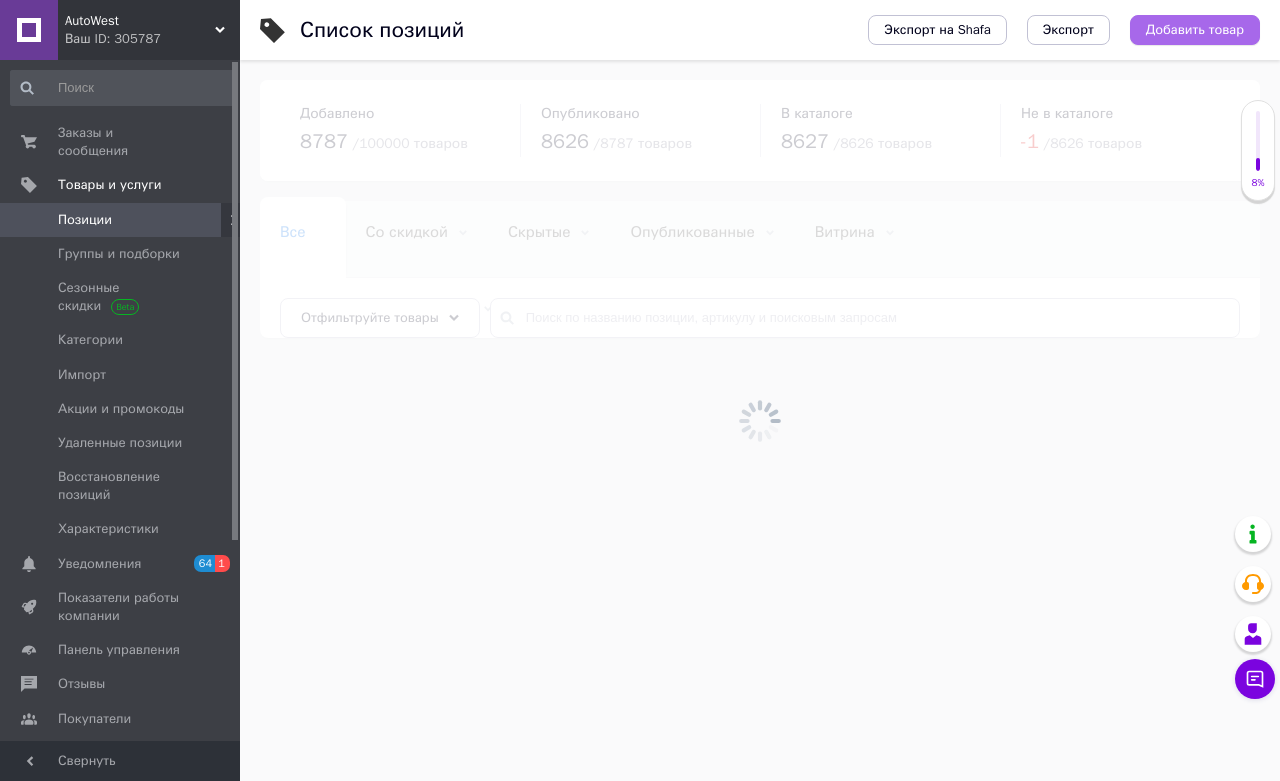 click on "Добавить товар" at bounding box center [1195, 30] 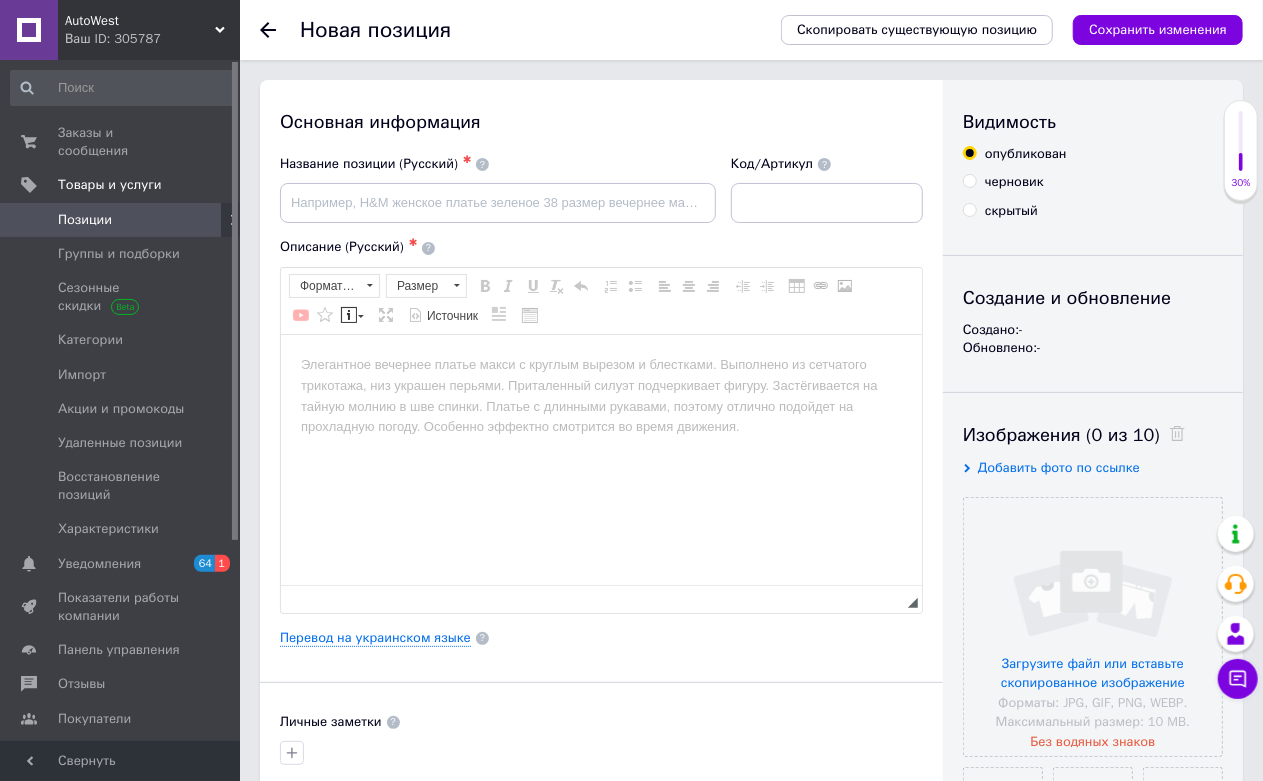 scroll, scrollTop: 0, scrollLeft: 0, axis: both 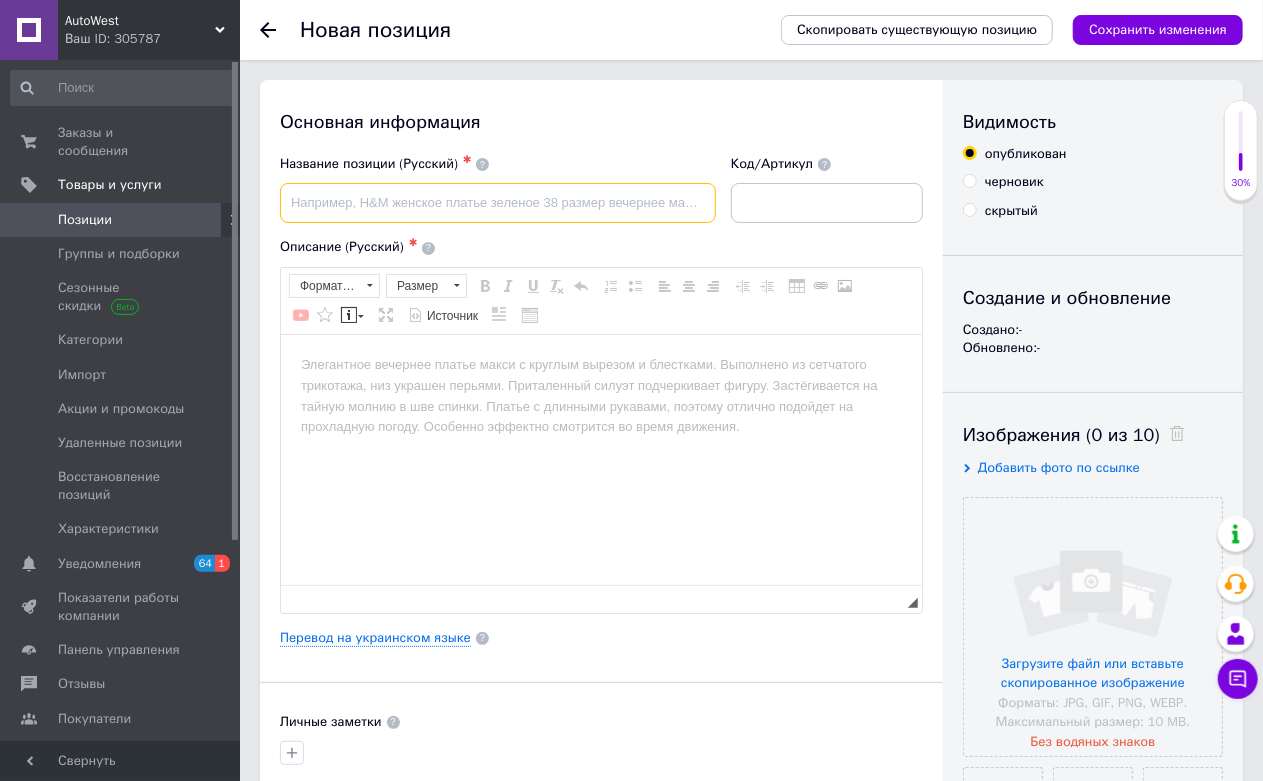 click at bounding box center [498, 203] 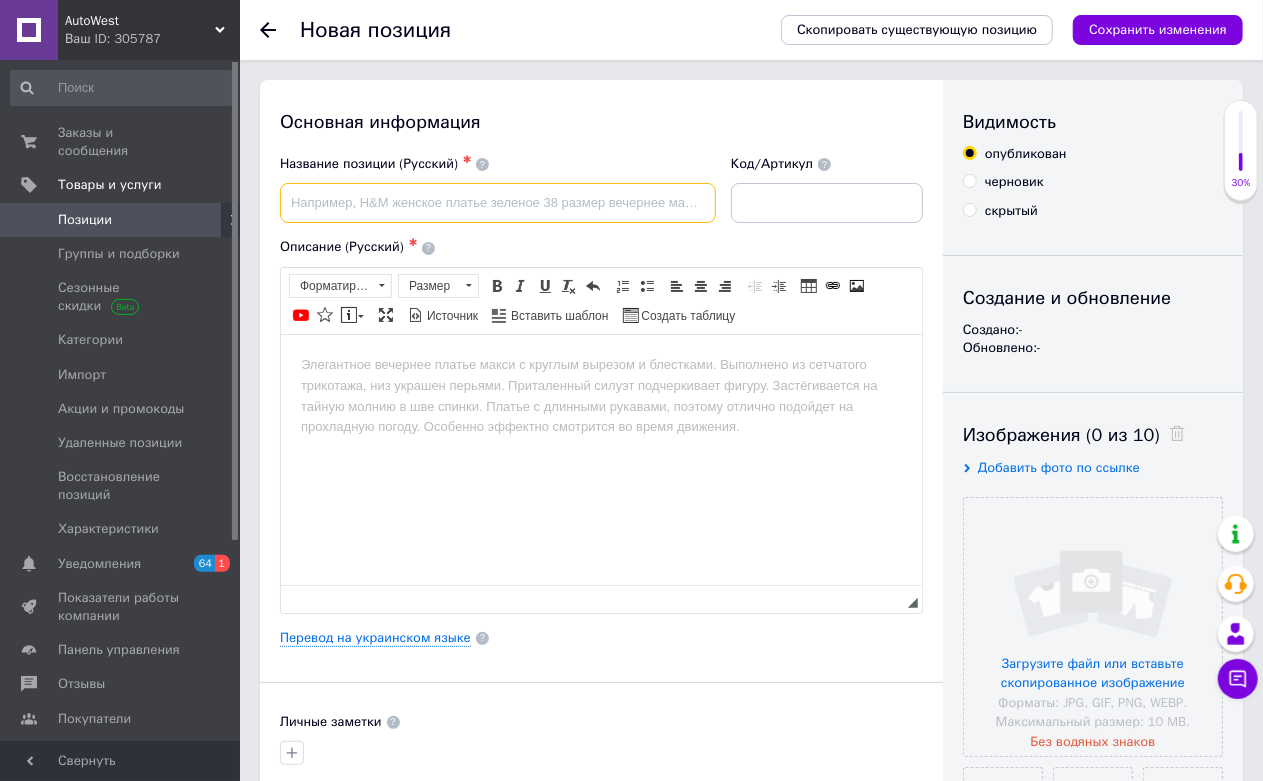 paste on "Шланг гур высокого давления  Toyota Camry V40 3.5 [DATE]-[DATE]  4441033241" 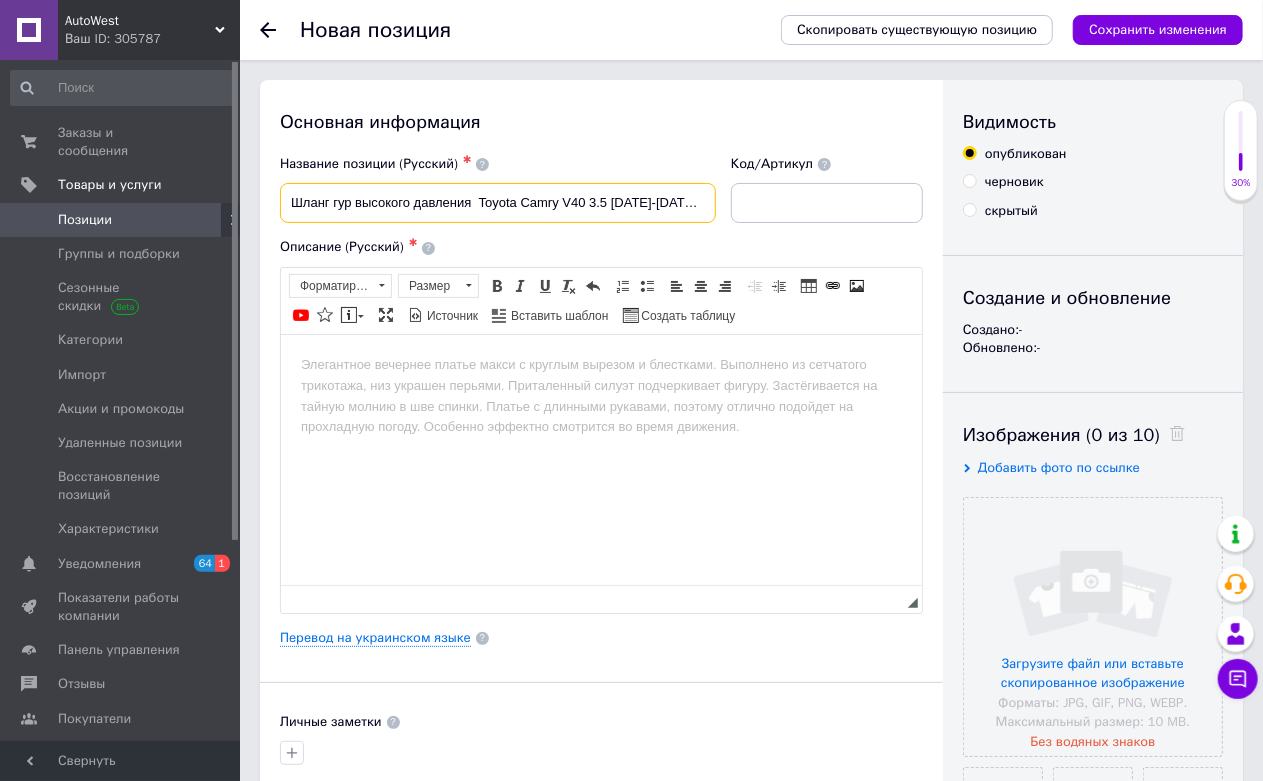 scroll, scrollTop: 0, scrollLeft: 54, axis: horizontal 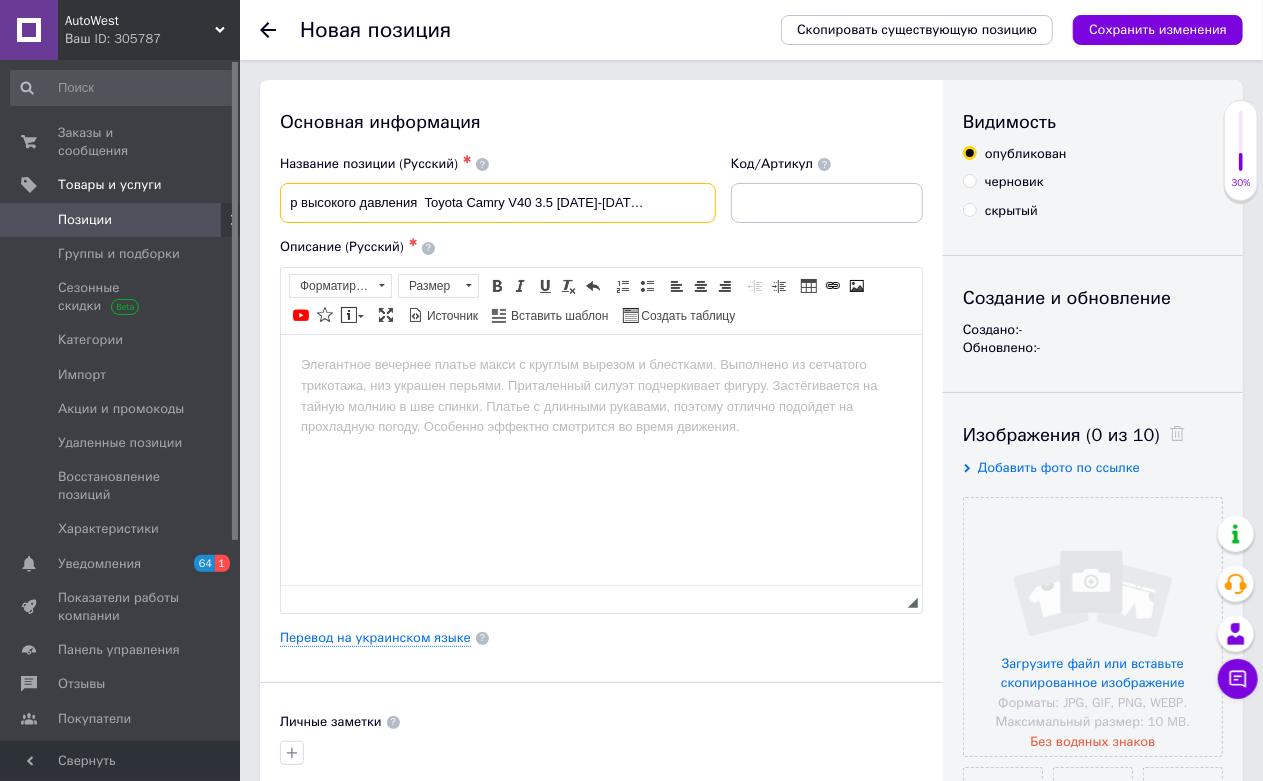 type on "Шланг гур высокого давления  Toyota Camry V40 3.5 [DATE]-[DATE]  4441033241" 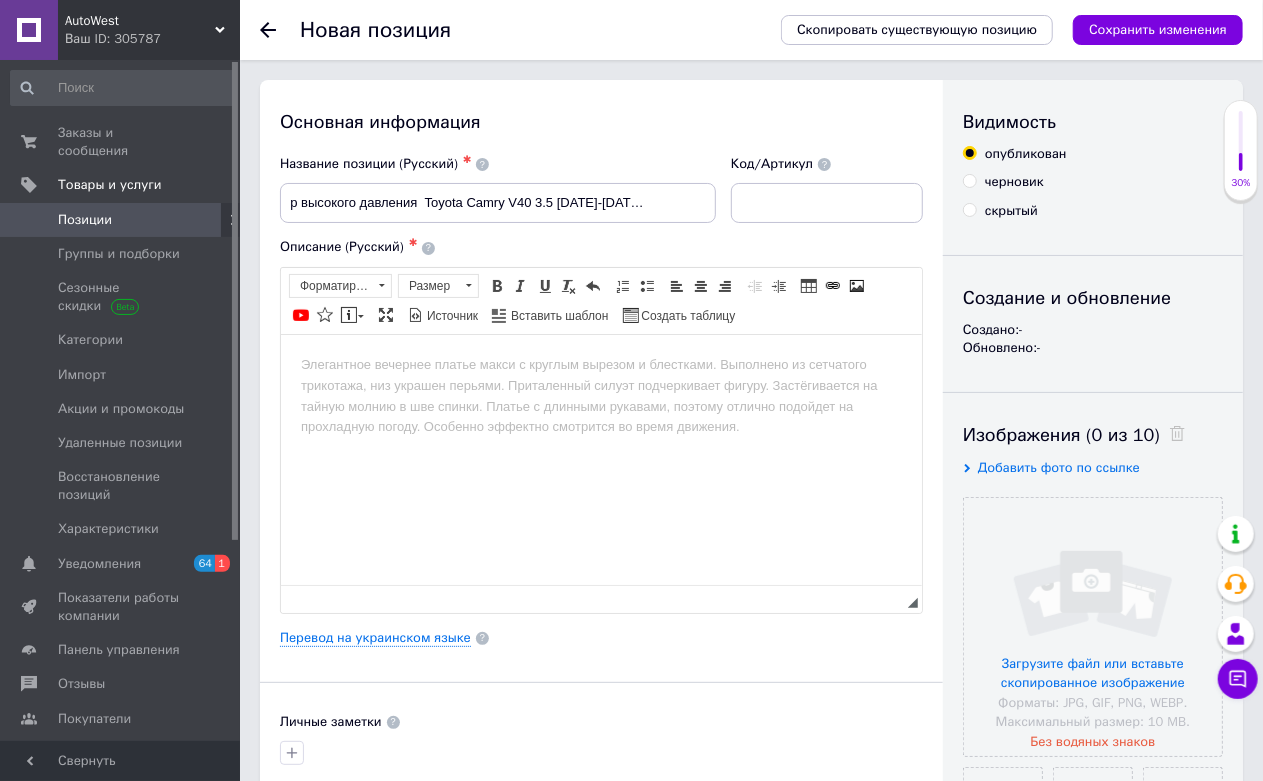 click at bounding box center (600, 364) 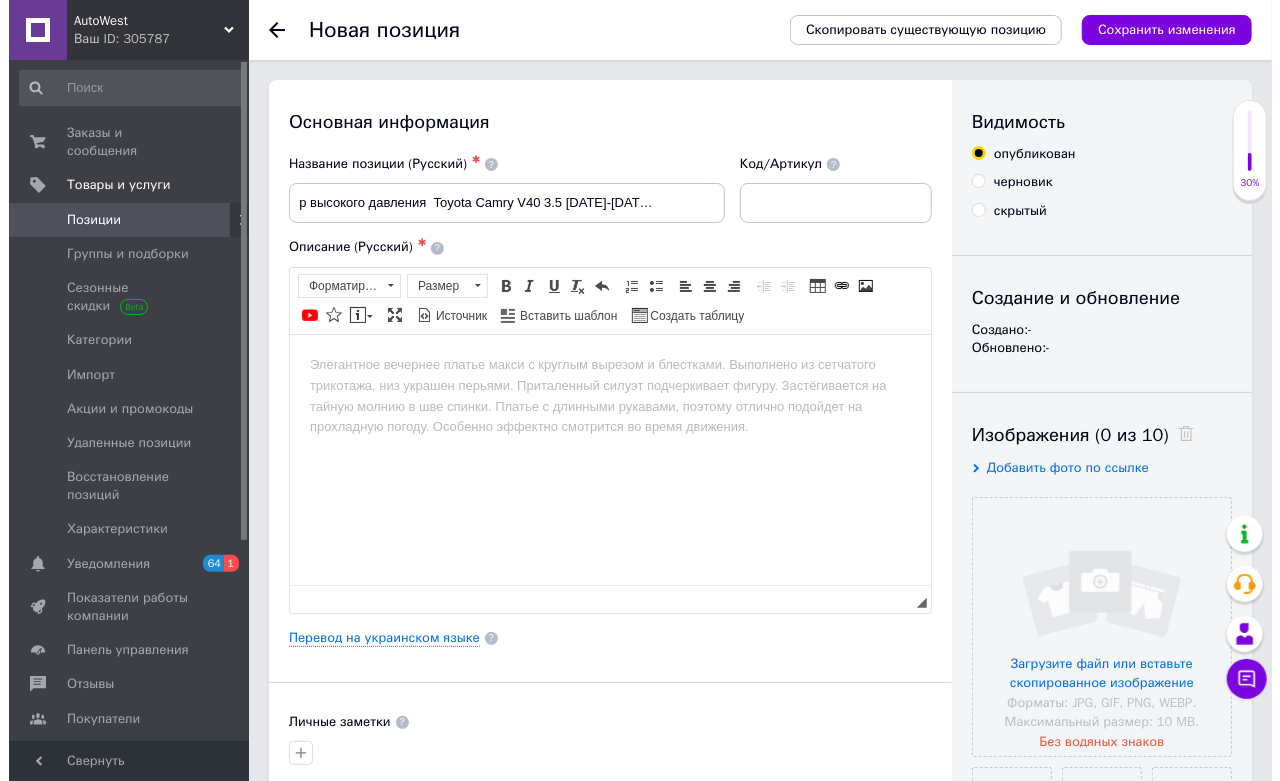 scroll, scrollTop: 0, scrollLeft: 0, axis: both 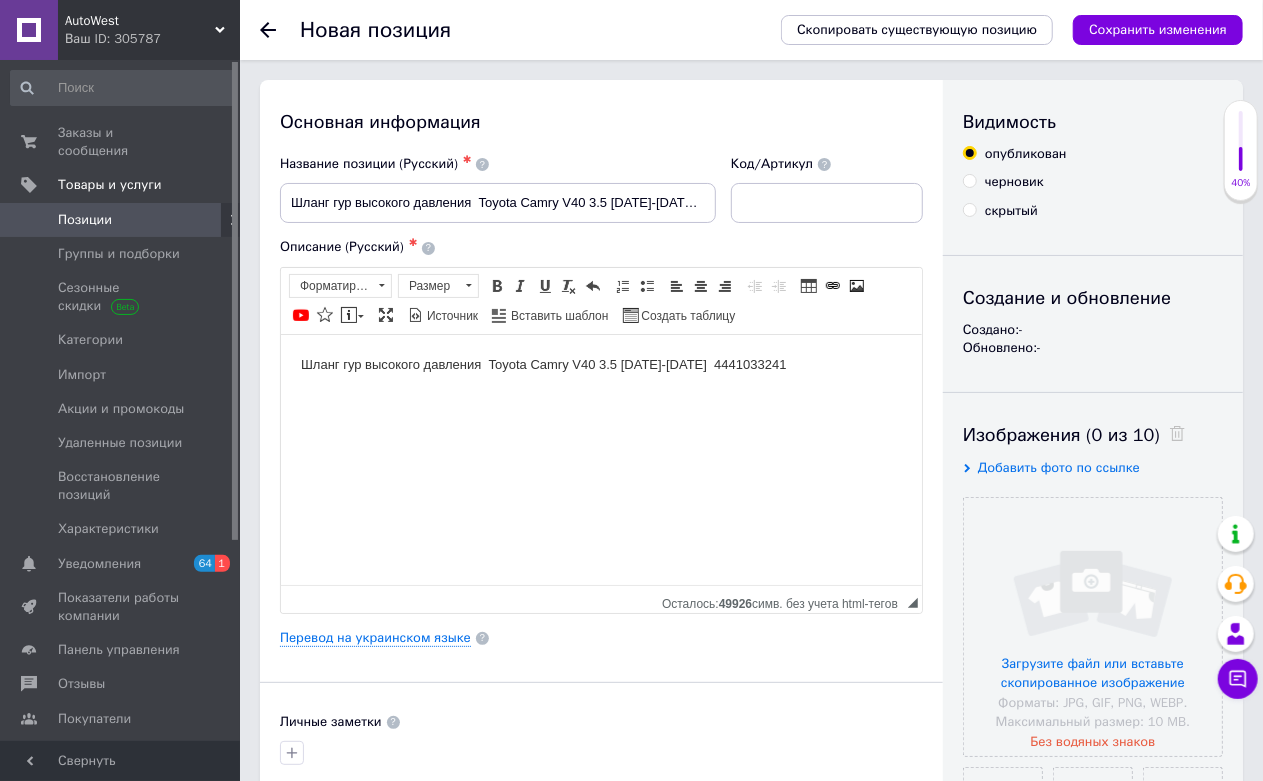 click on "Шланг гур высокого давления  Toyota Camry V40 3.5 2006-2010г  4441033241" at bounding box center [600, 364] 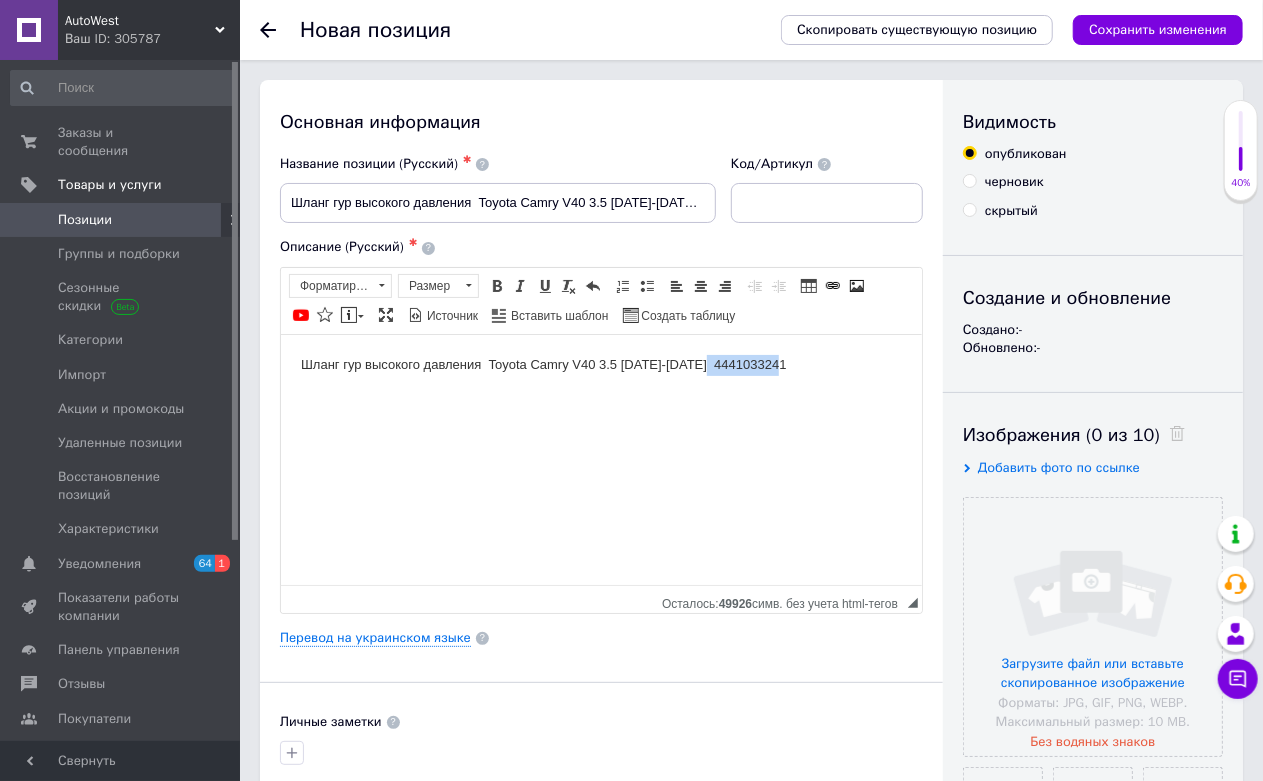 click on "Шланг гур высокого давления  Toyota Camry V40 3.5 2006-2010г  4441033241" at bounding box center [600, 364] 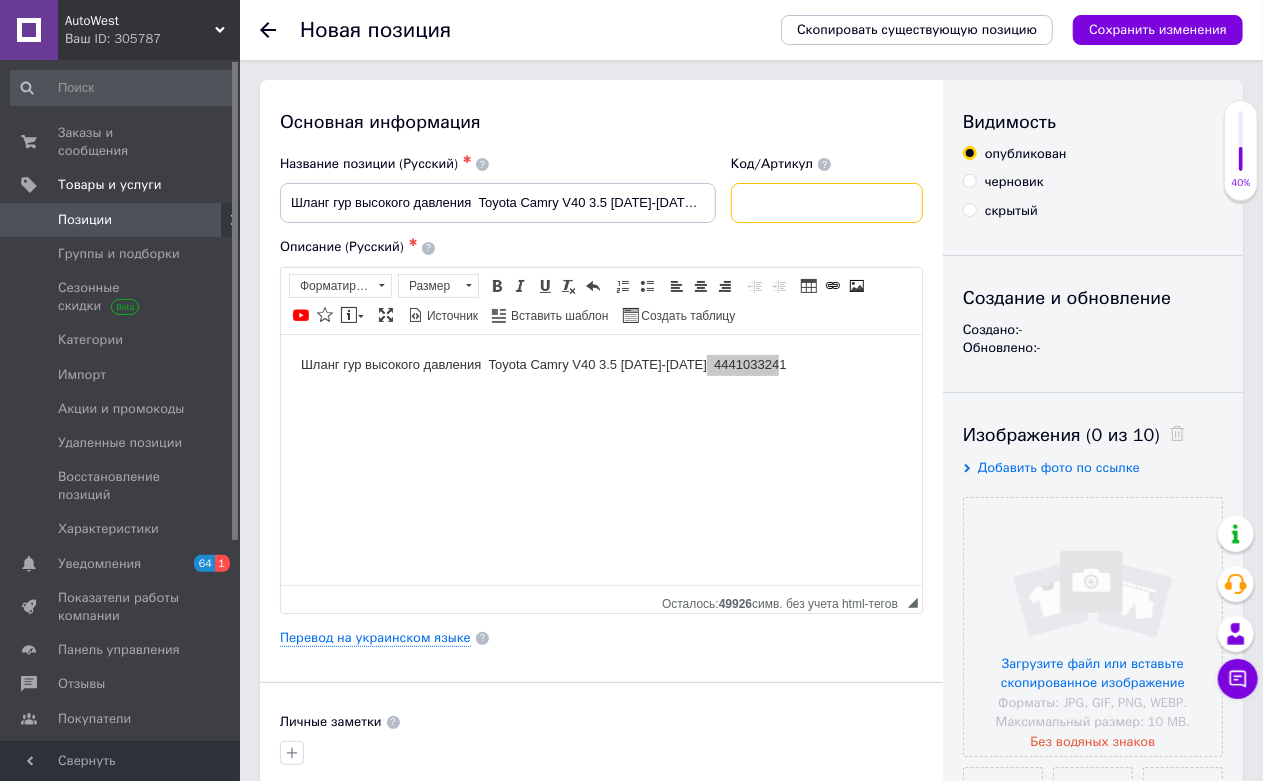 click at bounding box center (827, 203) 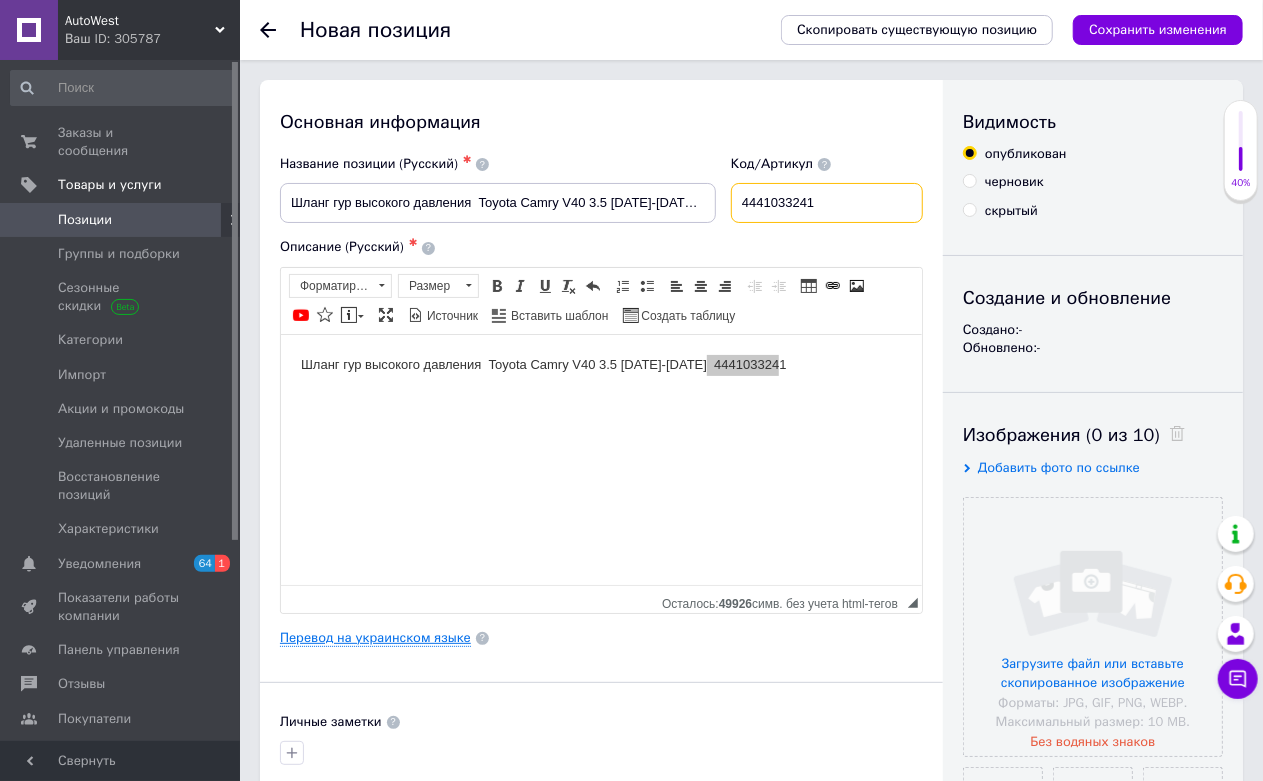 type on "4441033241" 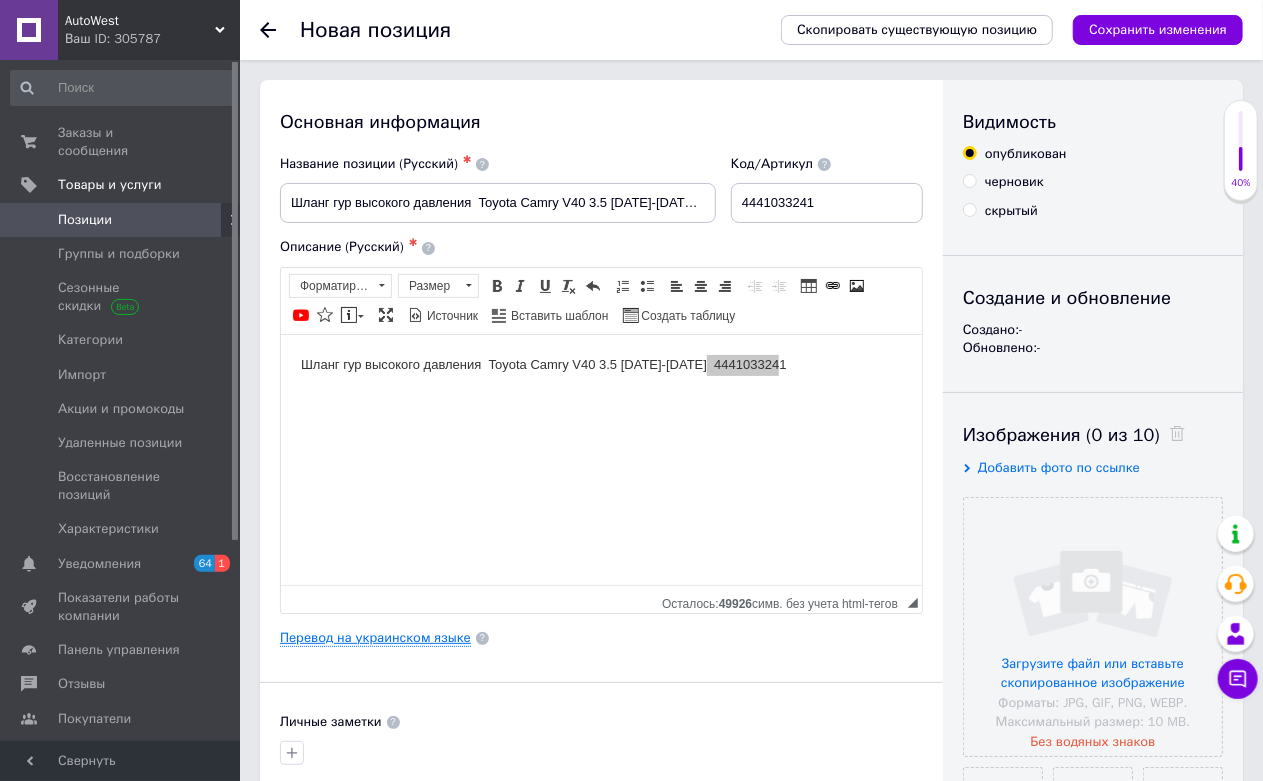 click on "Перевод на украинском языке" at bounding box center (375, 638) 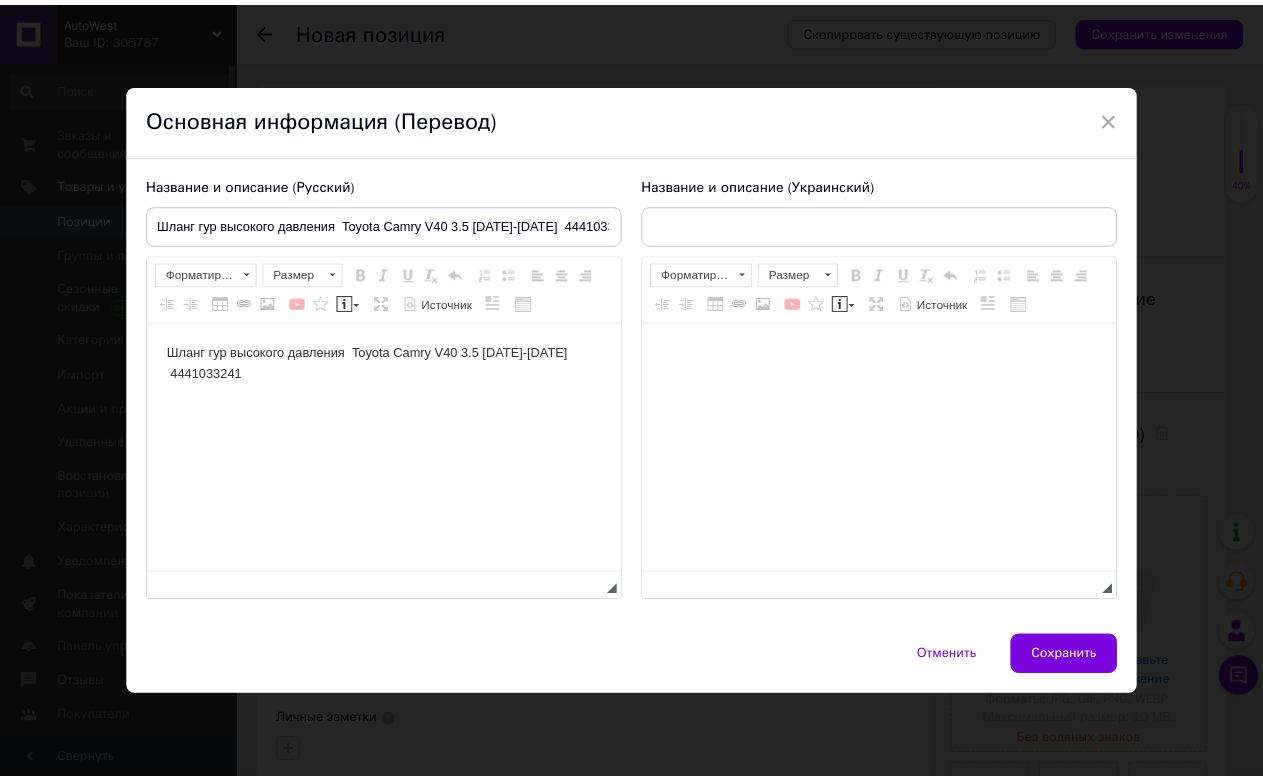 scroll, scrollTop: 0, scrollLeft: 0, axis: both 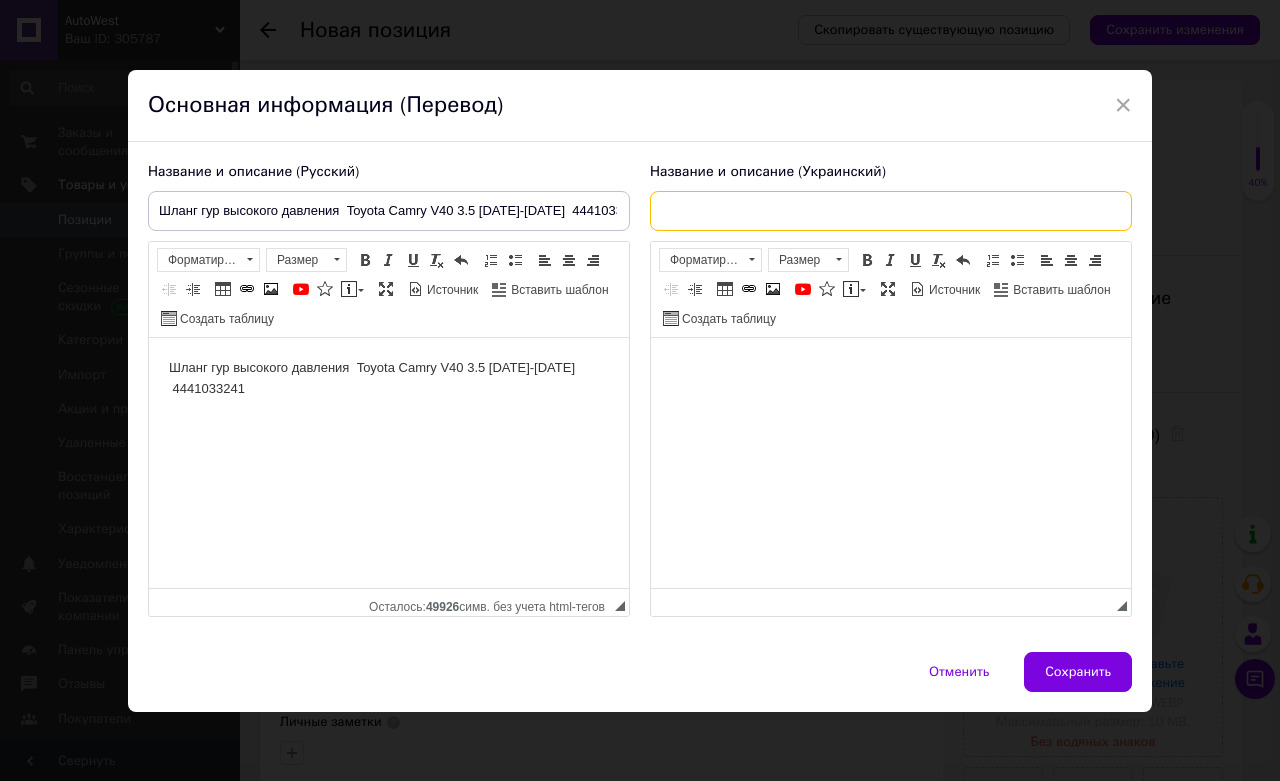 click at bounding box center [891, 211] 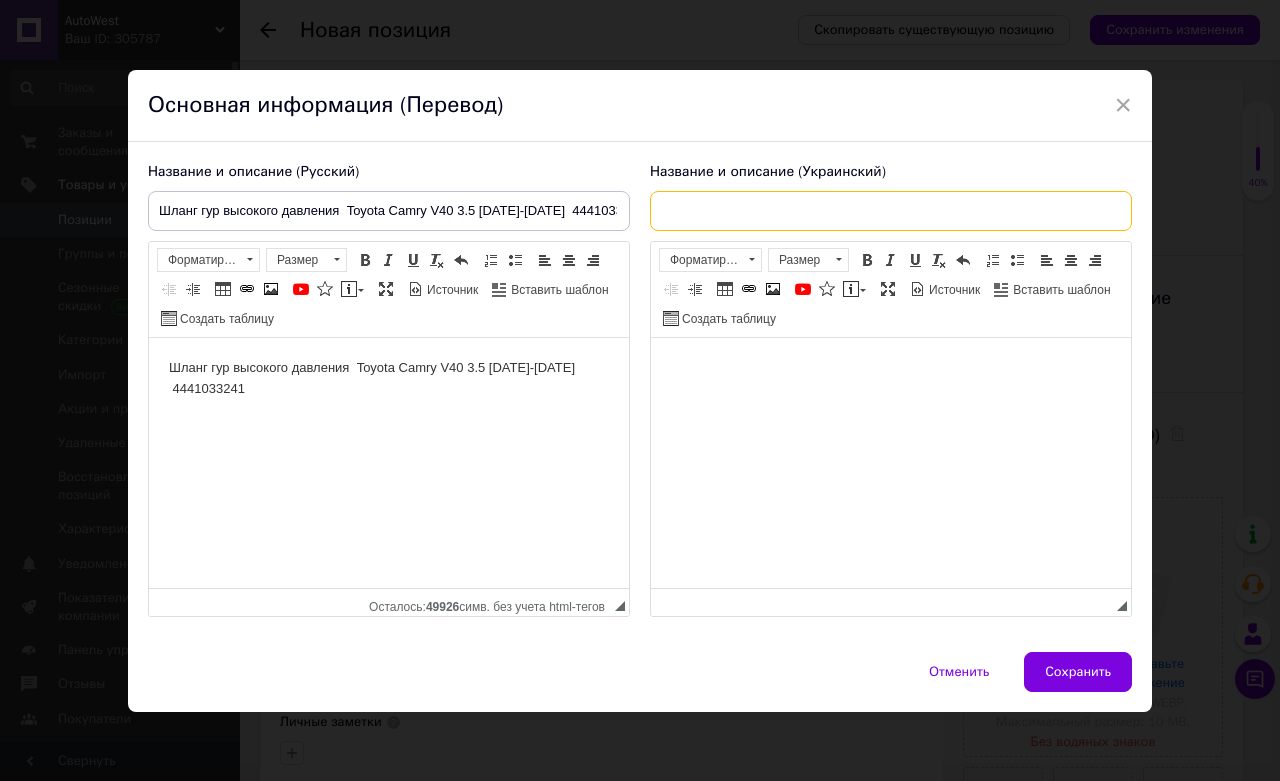 paste on "Шланг гур високого тиску Toyota Camry V40 3.5 2006-2010г 4441033241" 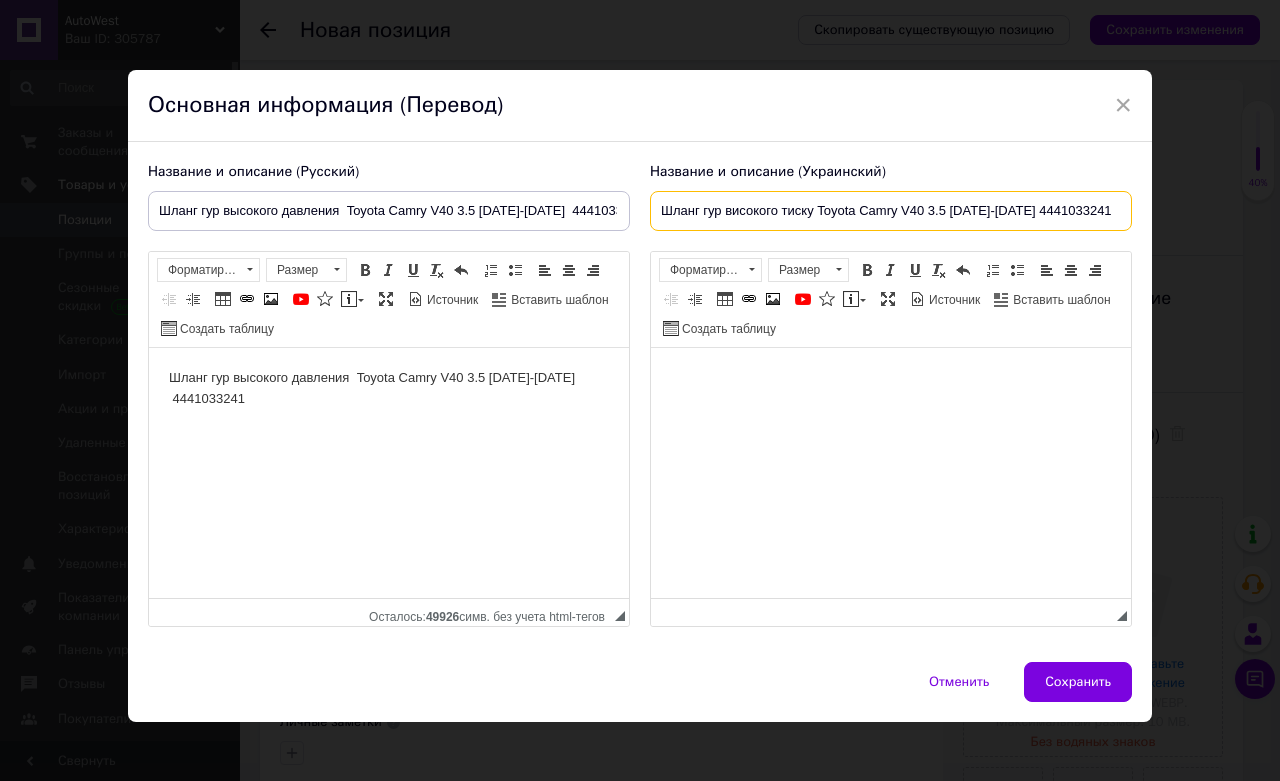 type on "Шланг гур високого тиску Toyota Camry V40 3.5 2006-2010г 4441033241" 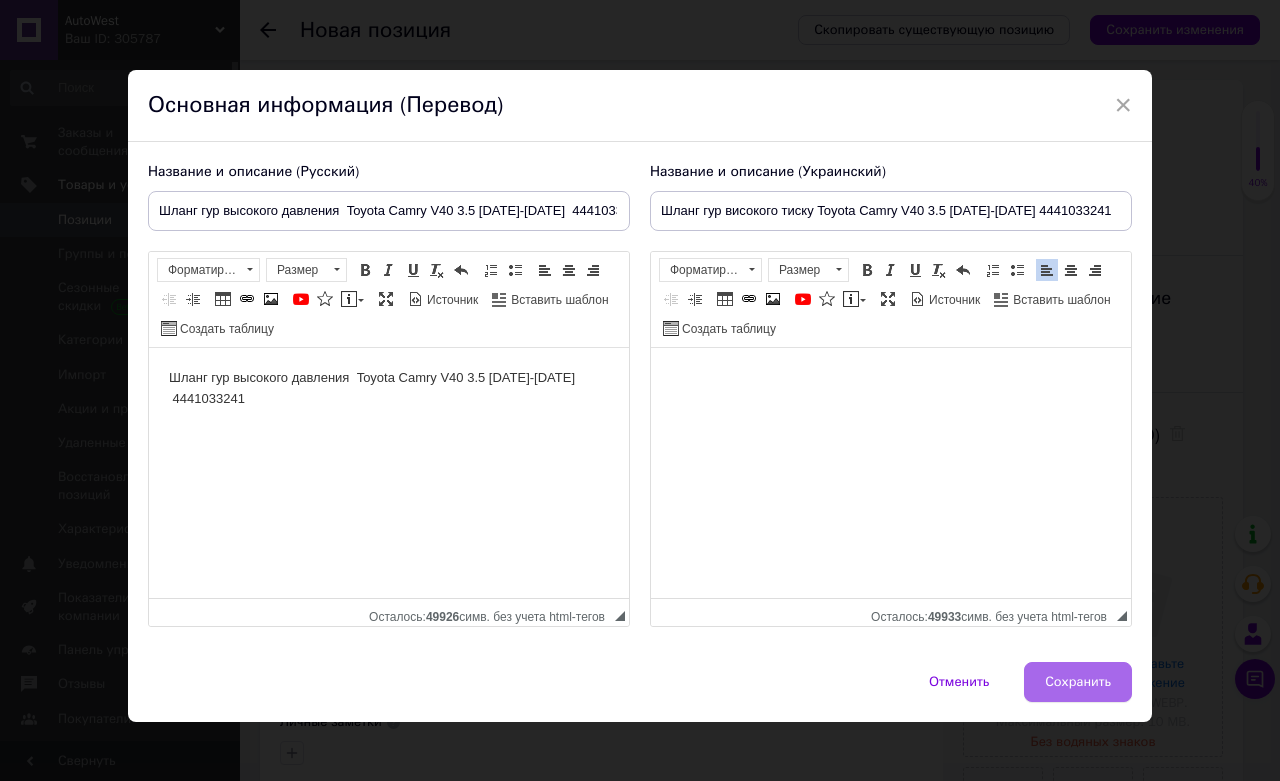 click on "Сохранить" at bounding box center [1078, 682] 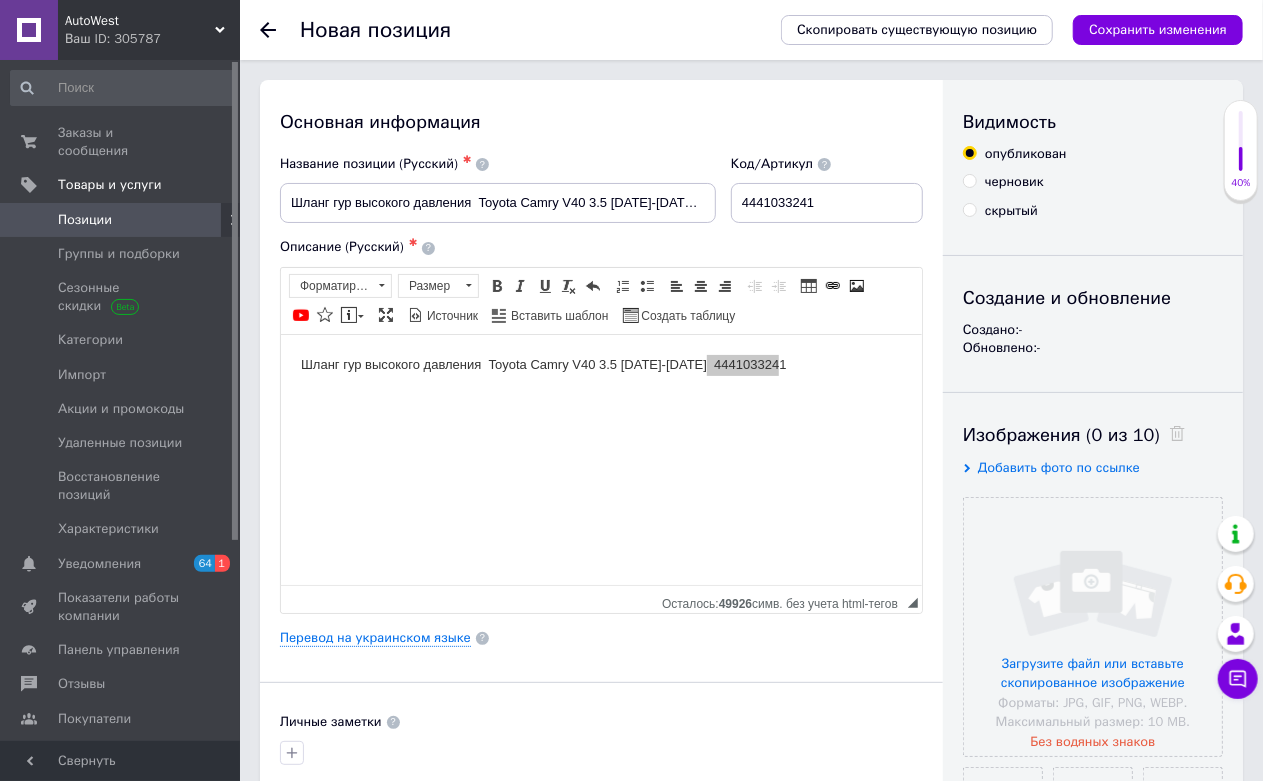 scroll, scrollTop: 666, scrollLeft: 0, axis: vertical 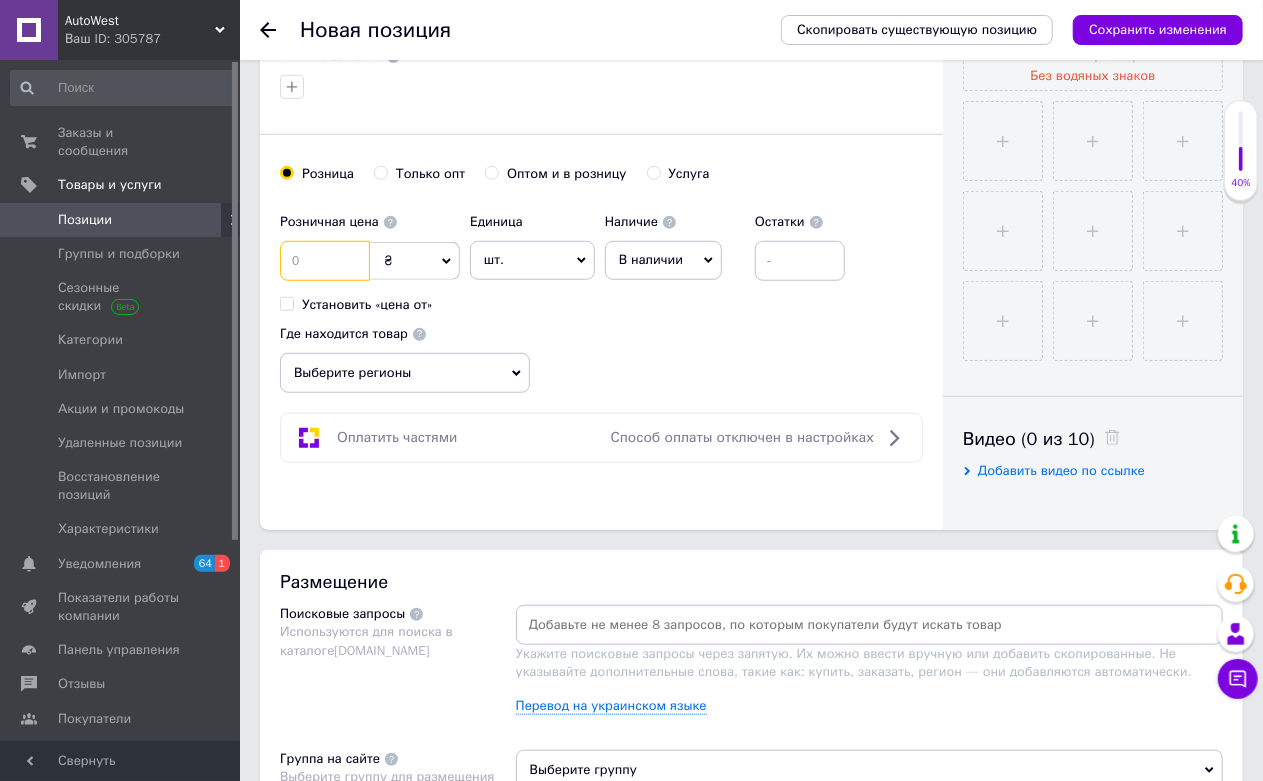 click at bounding box center [325, 261] 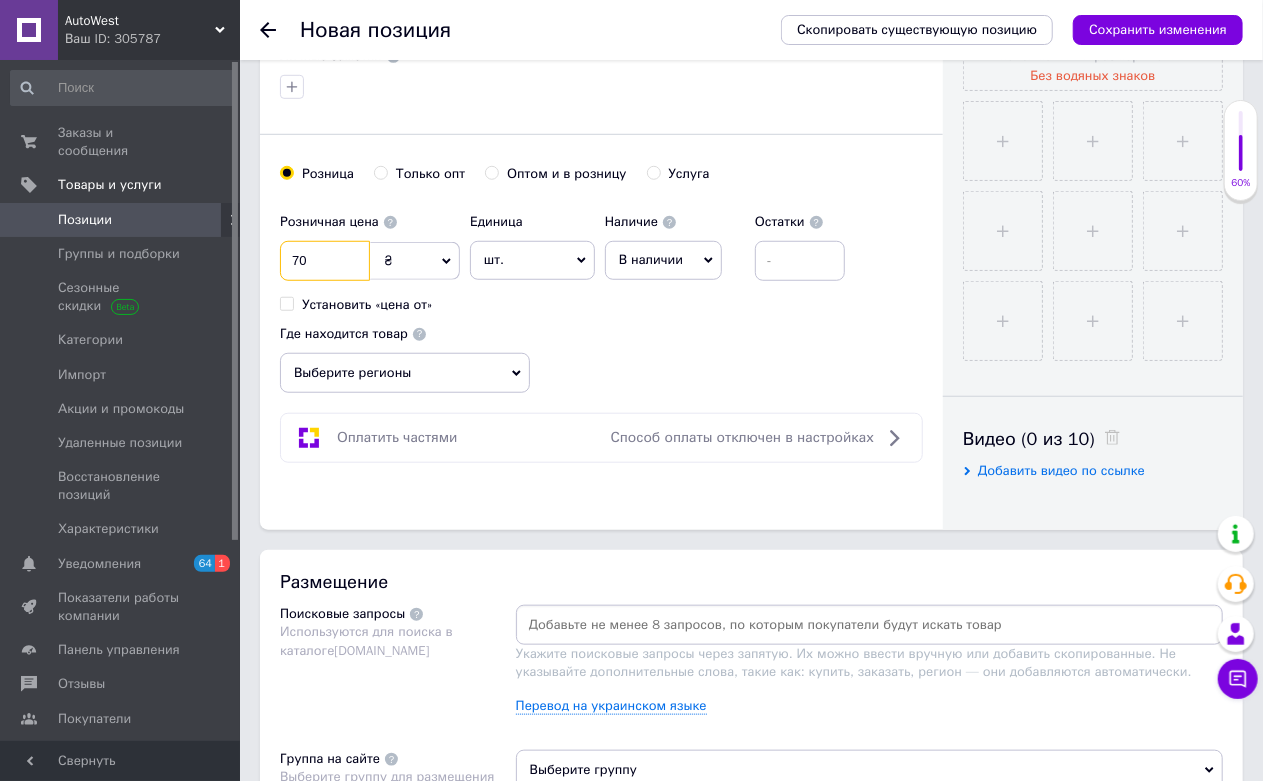 type on "70" 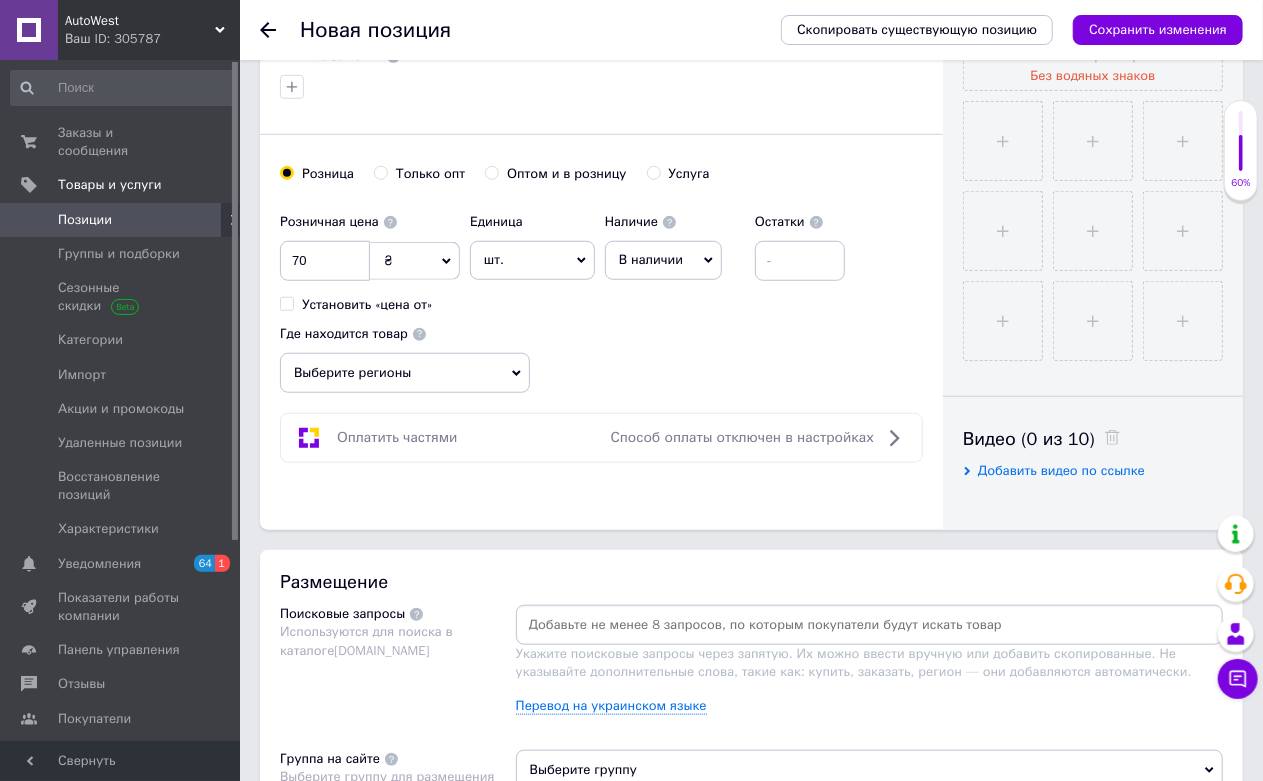 click on "₴" at bounding box center (415, 261) 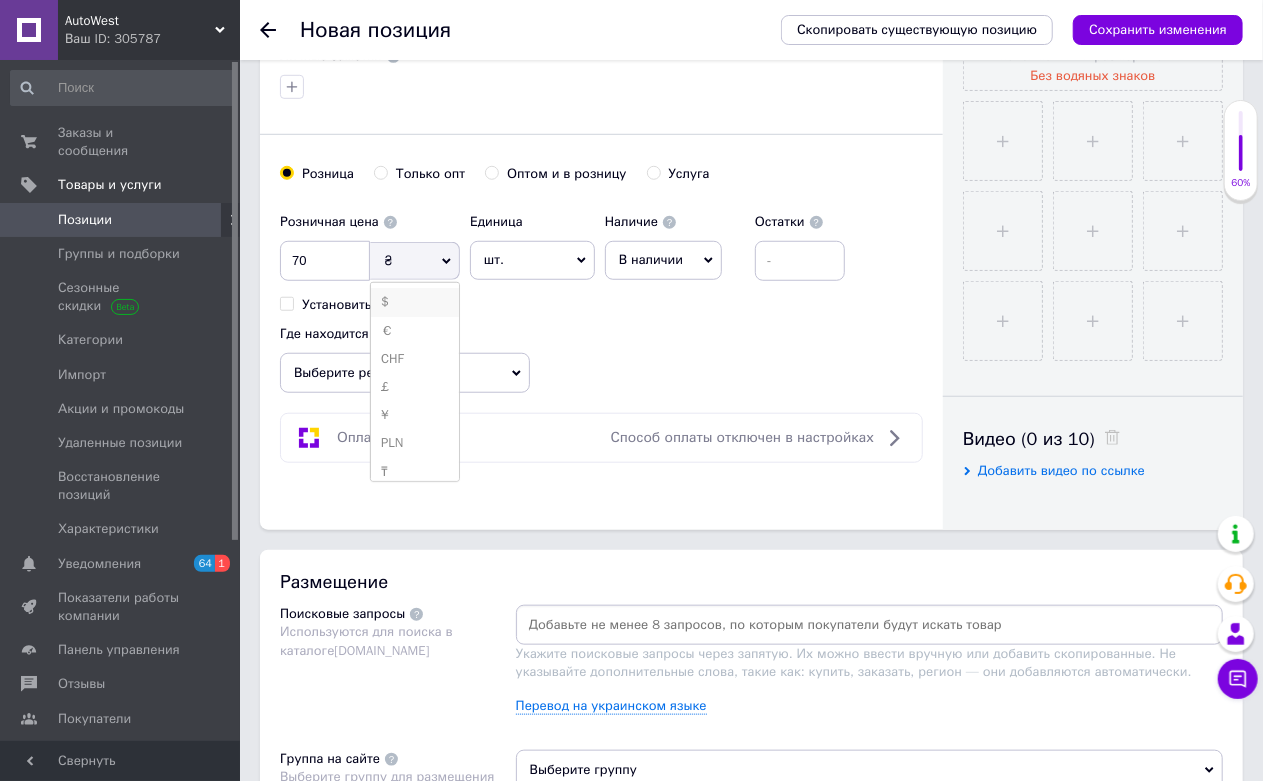click on "$" at bounding box center (415, 302) 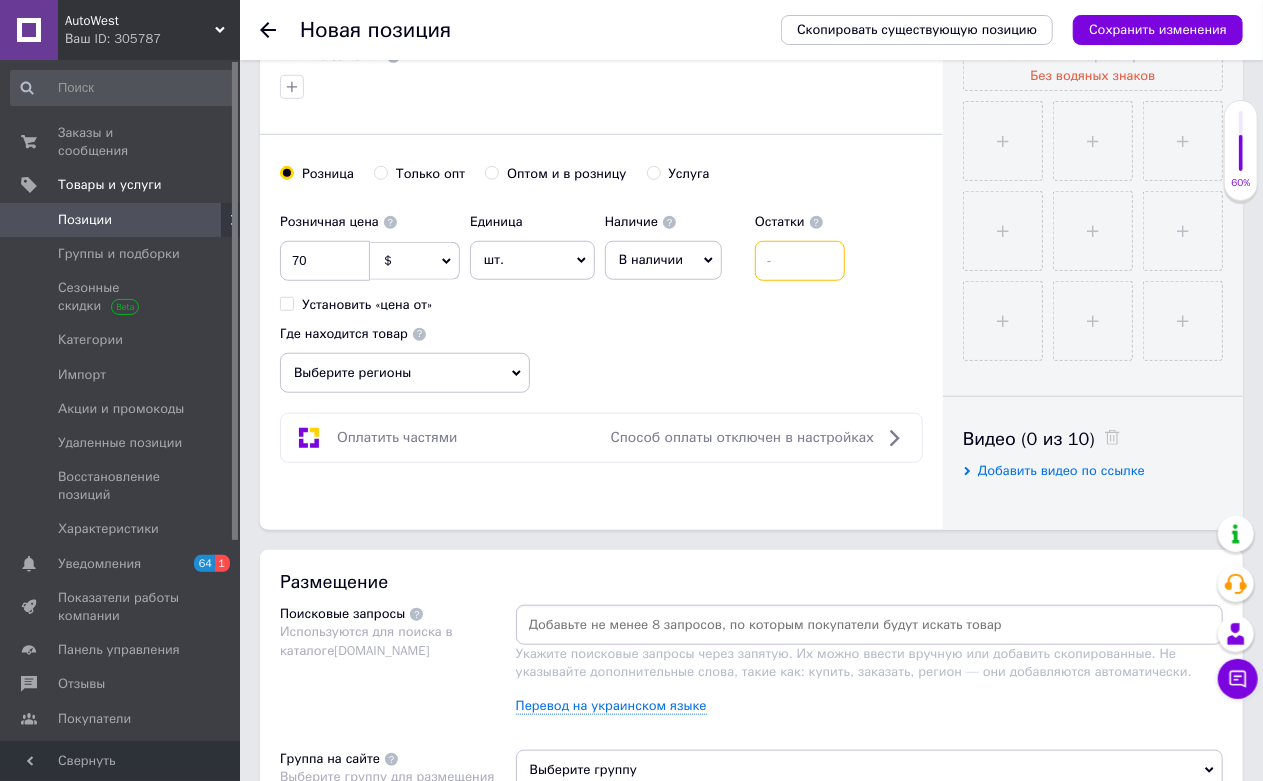 click at bounding box center [800, 261] 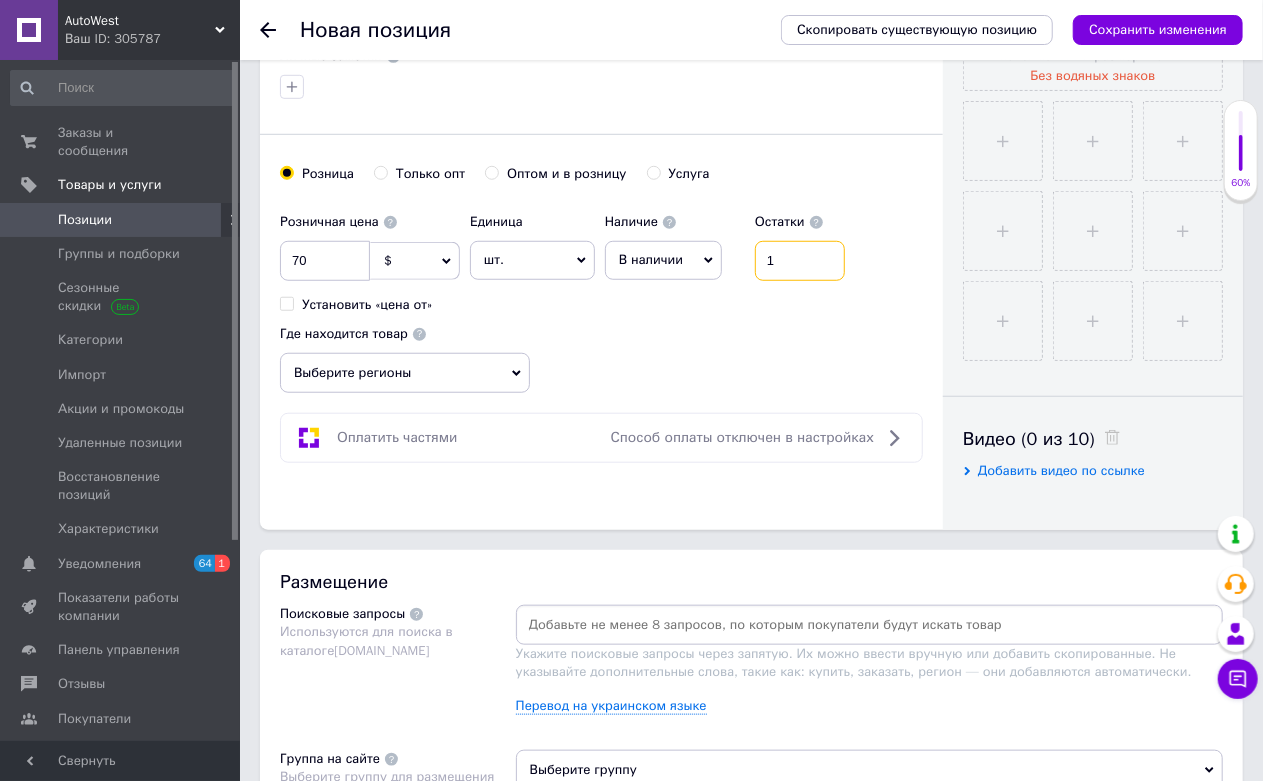 type on "1" 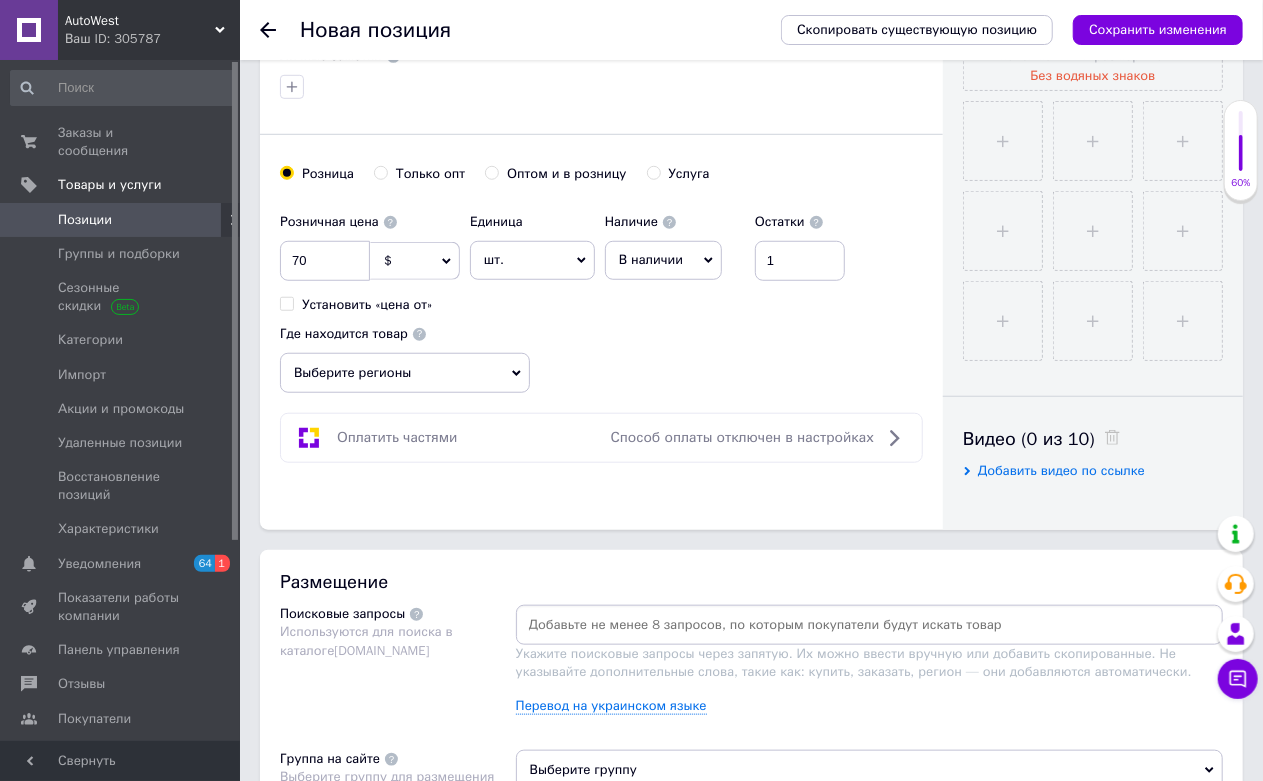 click on "Выберите регионы" at bounding box center (405, 373) 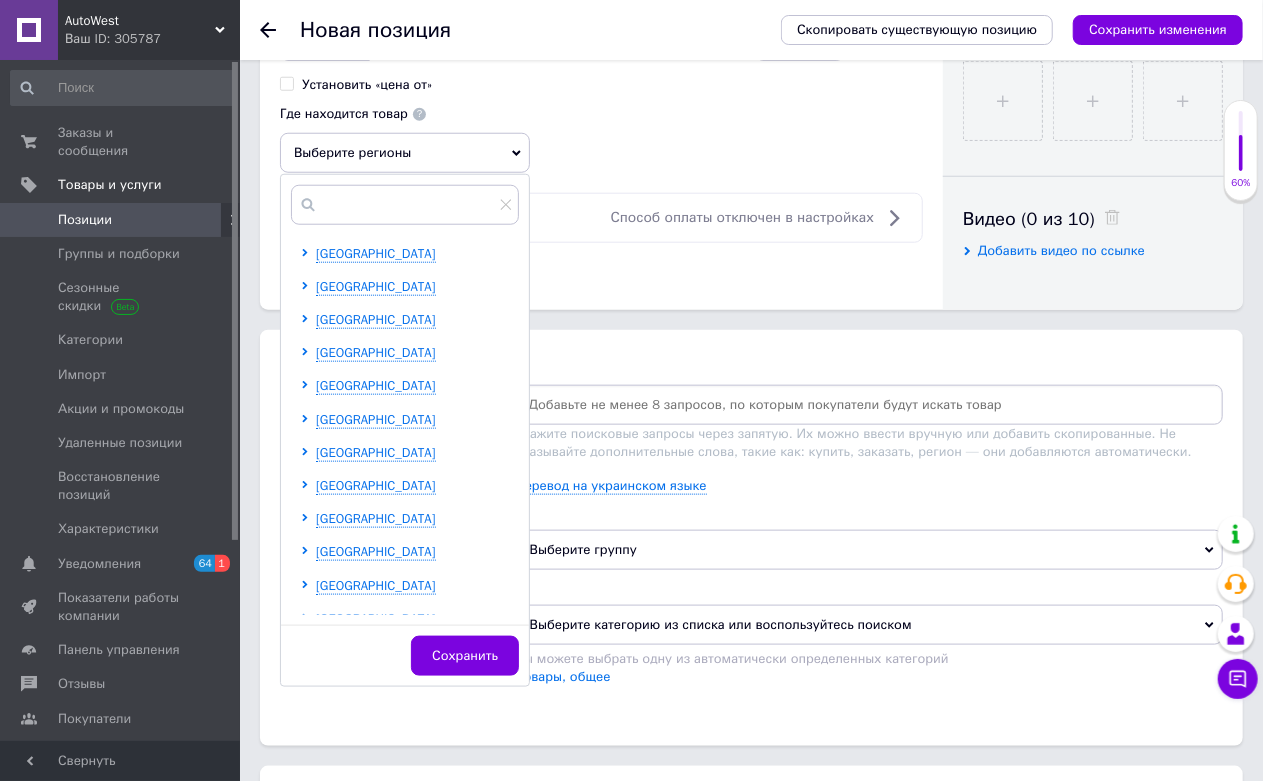 scroll, scrollTop: 888, scrollLeft: 0, axis: vertical 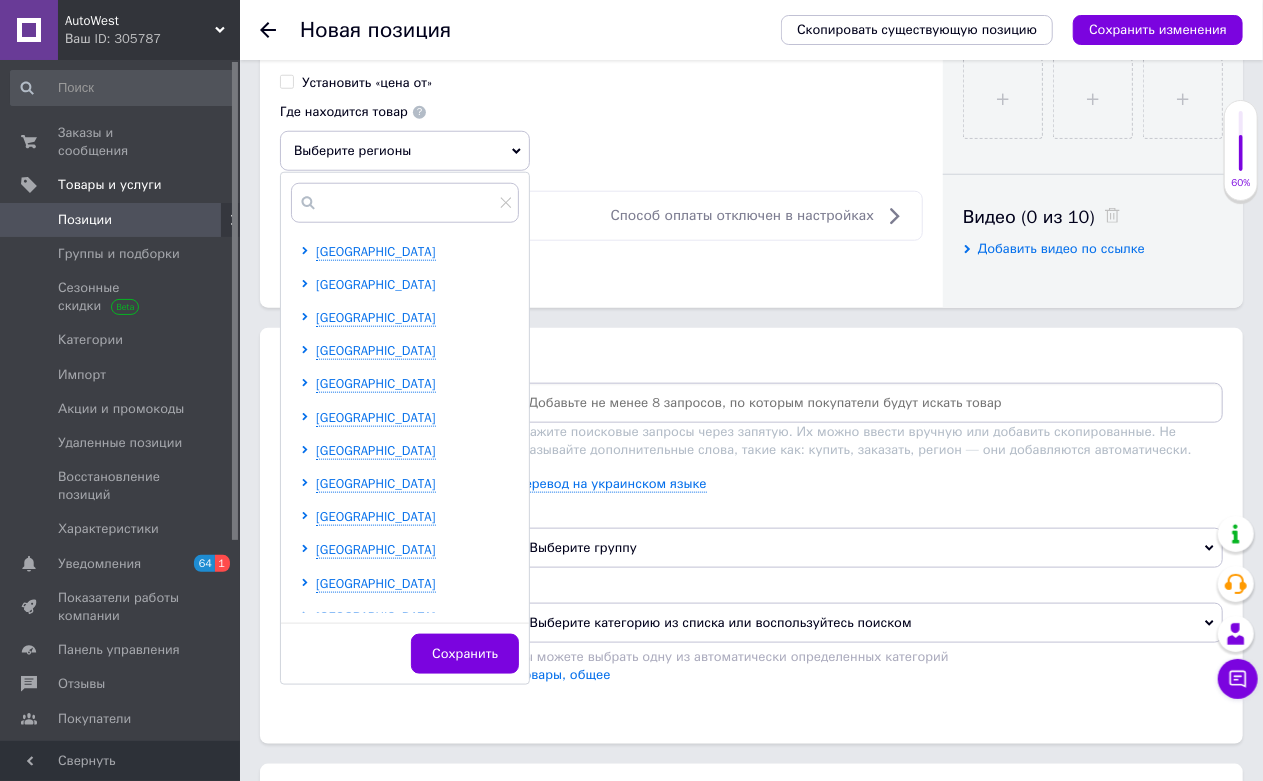 click on "Волынская область" at bounding box center (376, 284) 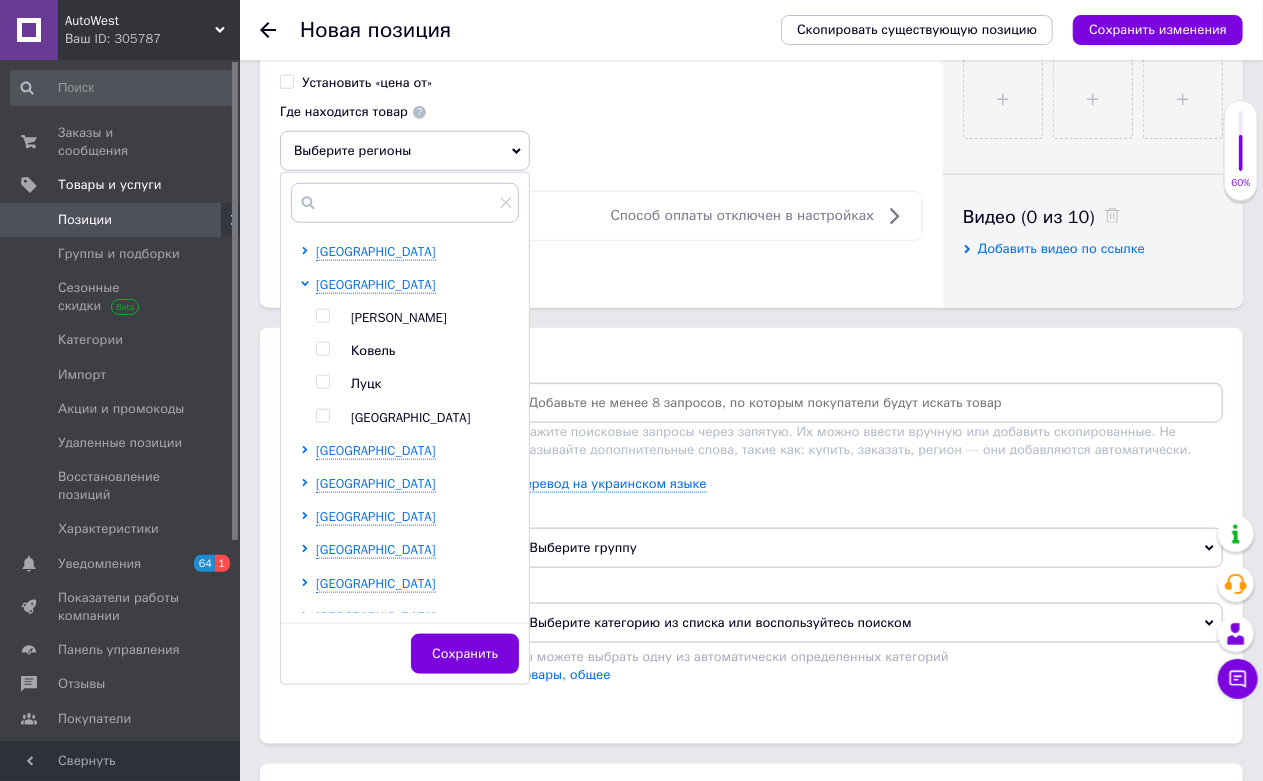 click on "Луцк" at bounding box center (366, 383) 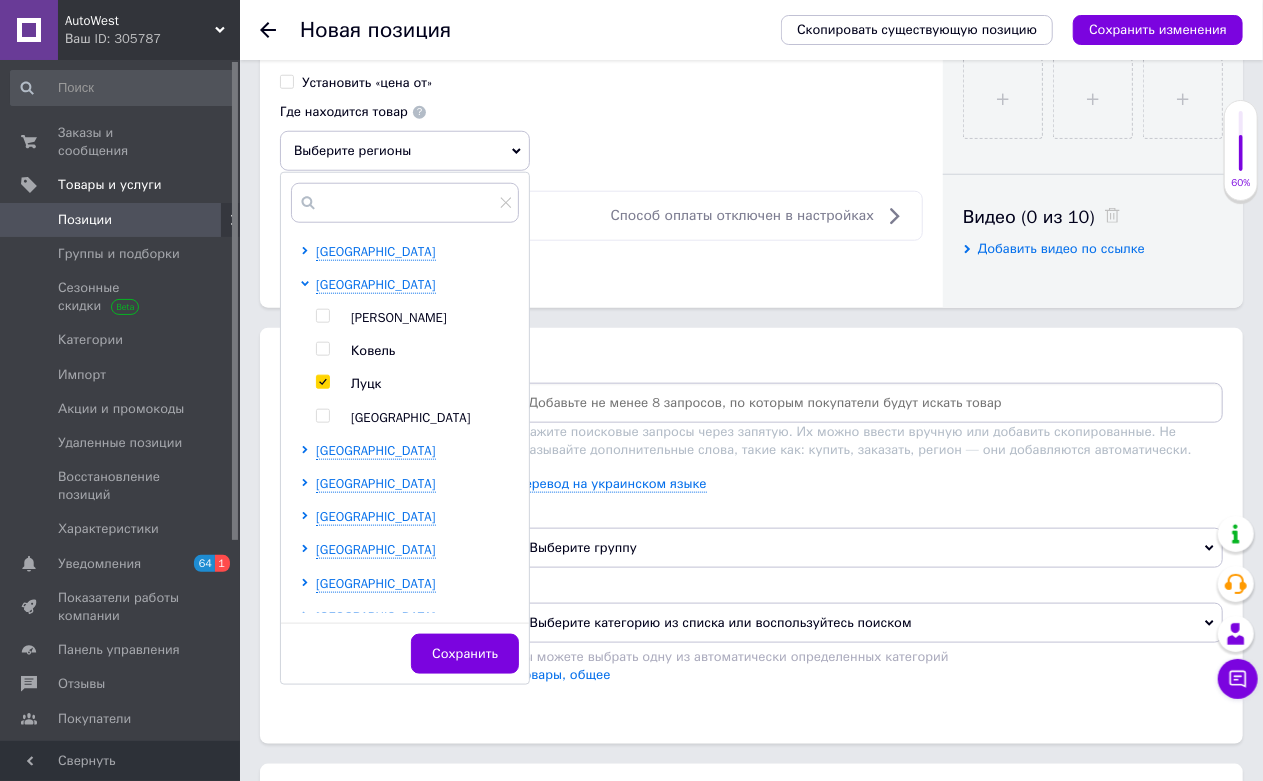 checkbox on "true" 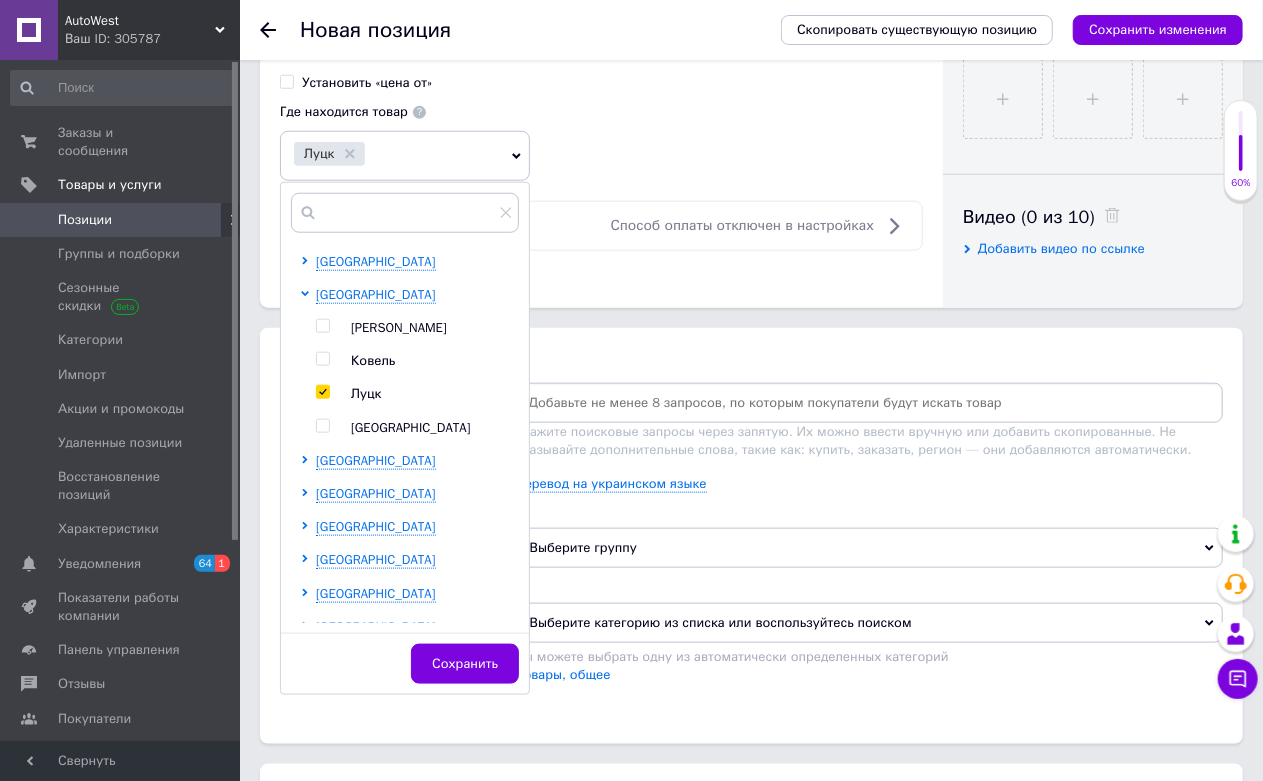 click on "Основная информация Название позиции (Русский) ✱ Шланг гур высокого давления  Toyota Camry V40 3.5 2006-2010г  4441033241 Код/Артикул 4441033241 Описание (Русский) ✱ Шланг гур высокого давления Toyota Camry V40 3.5 2006-2010г 4441033241 Rich Text Editor, 749DA44B-CFA5-4A04-992A-BADFE4E79148 Панели инструментов редактора Форматирование Форматирование Размер Размер   Полужирный  Комбинация клавиш Ctrl+B   Курсив  Комбинация клавиш Ctrl+I   Подчеркнутый  Комбинация клавиш Ctrl+U   Убрать форматирование   Отменить  Комбинация клавиш Ctrl+Z   Вставить / удалить нумерованный список   Вставить / удалить маркированный список" at bounding box center (601, -250) 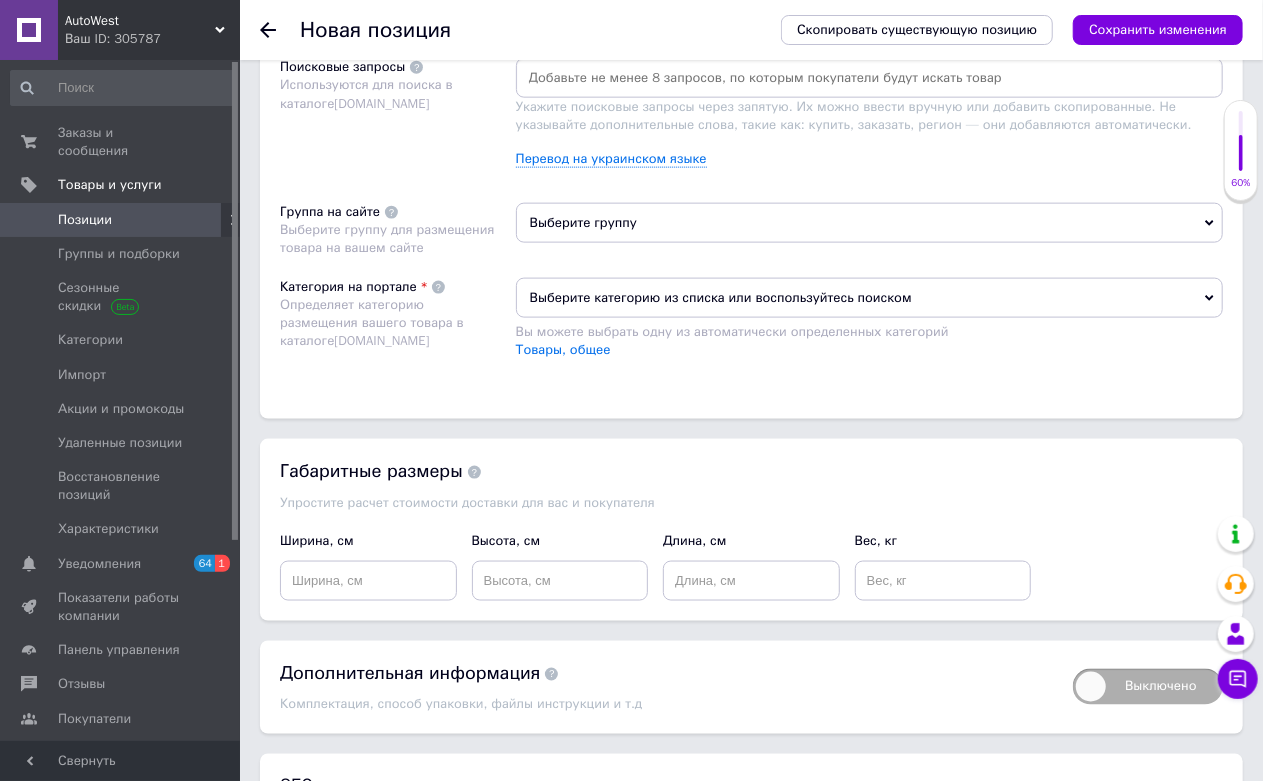 scroll, scrollTop: 1222, scrollLeft: 0, axis: vertical 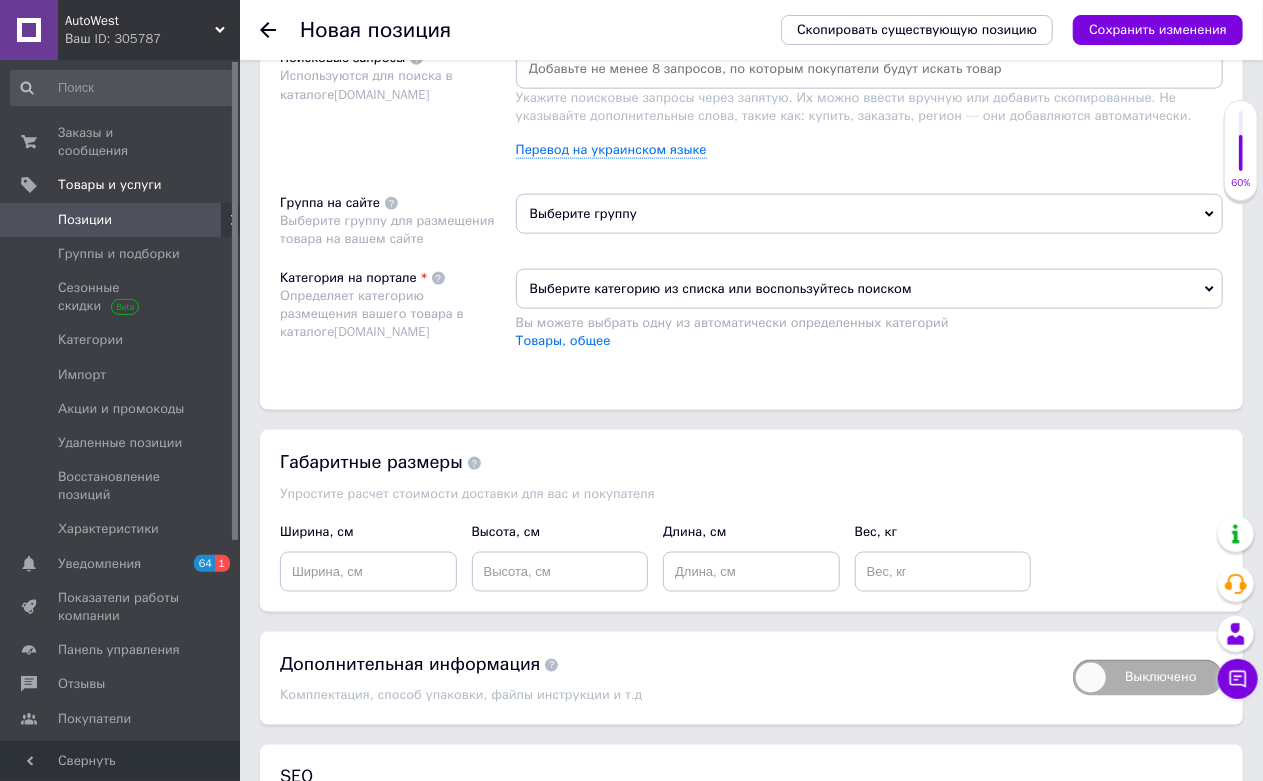 click at bounding box center [869, 69] 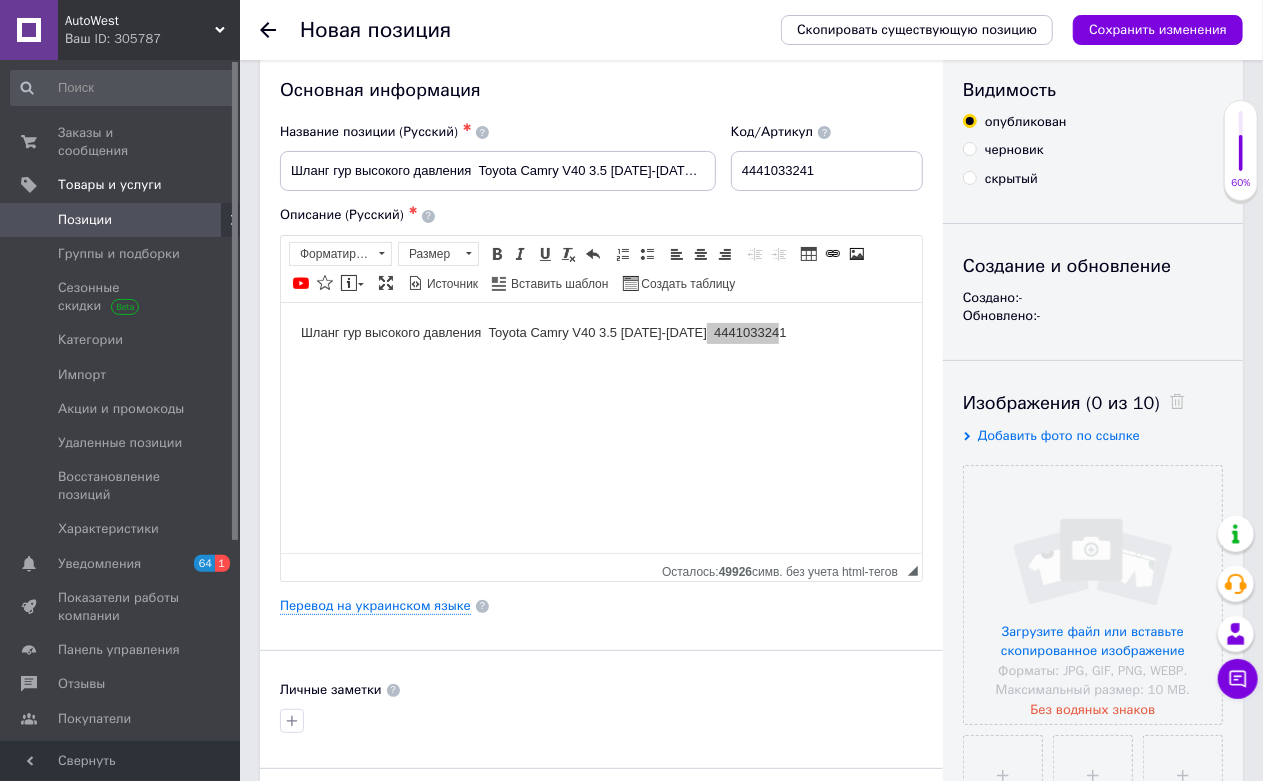 scroll, scrollTop: 0, scrollLeft: 0, axis: both 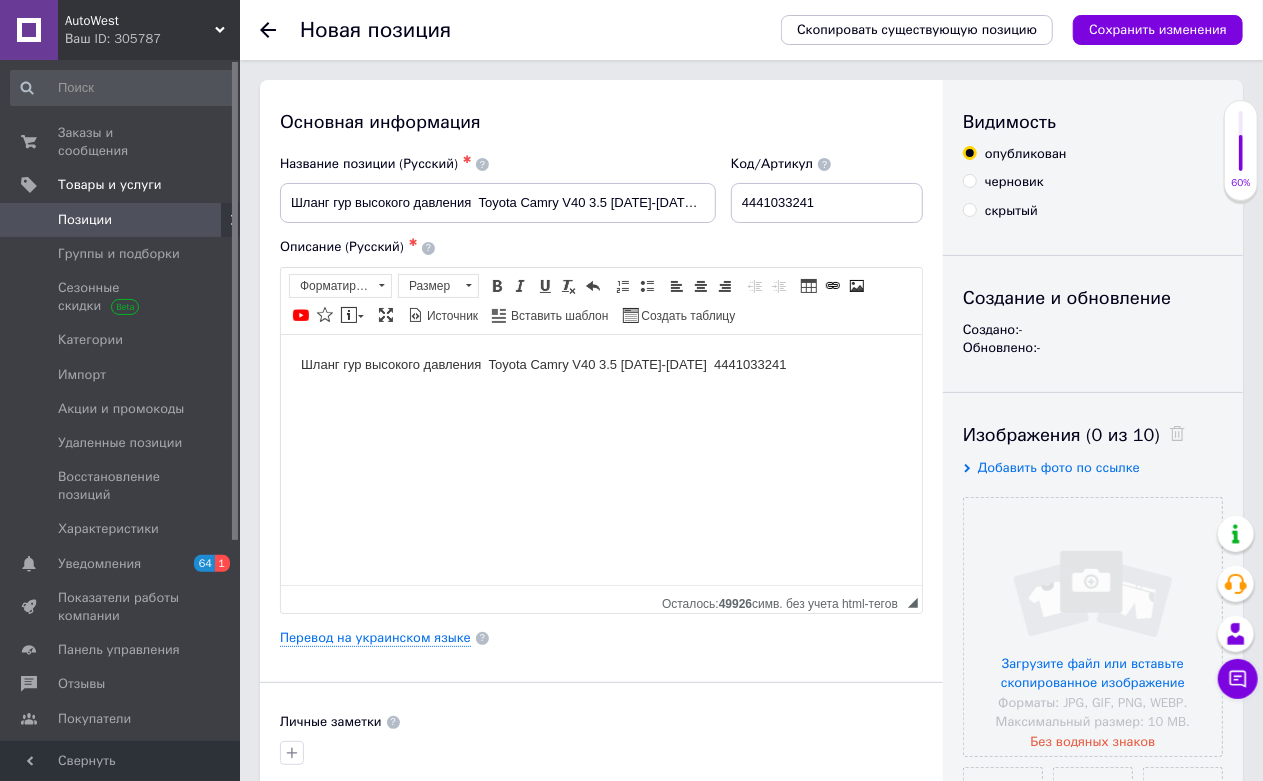 click on "Шланг гур высокого давления  Toyota Camry V40 3.5 2006-2010г  4441033241" at bounding box center [600, 364] 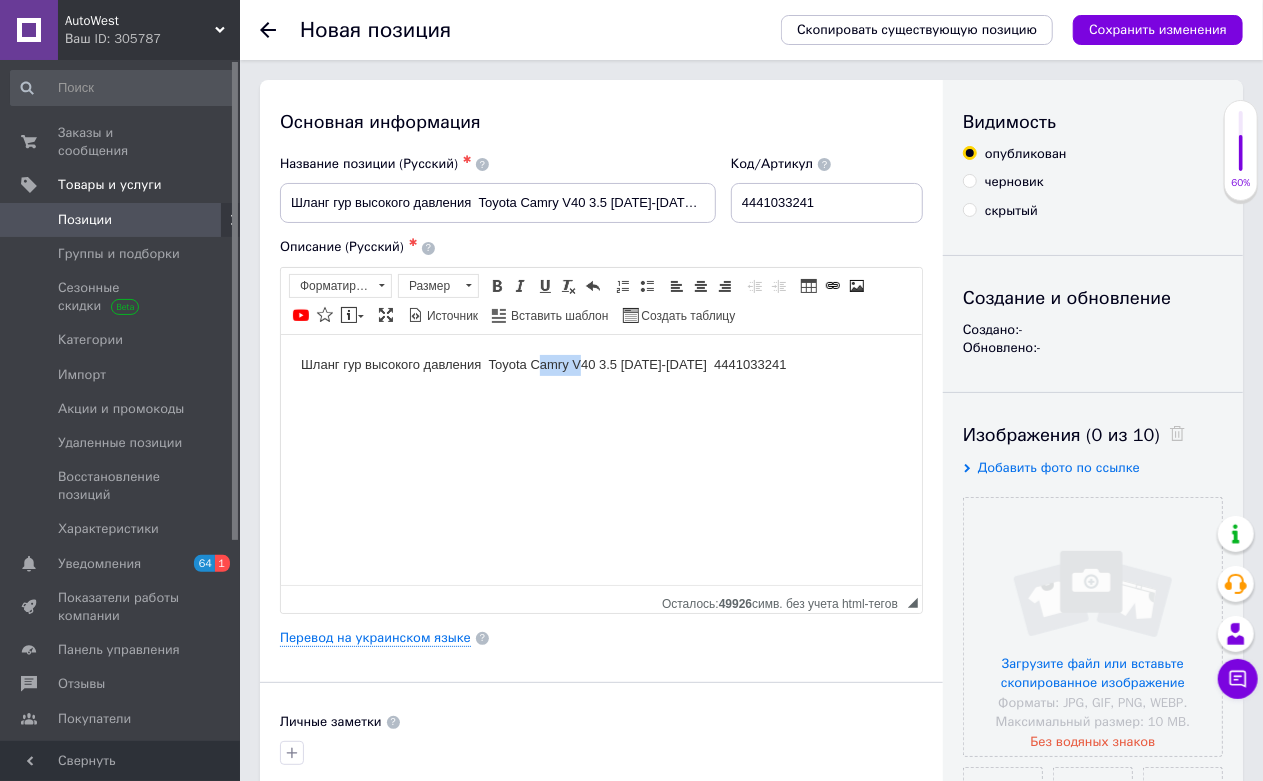 click on "Шланг гур высокого давления  Toyota Camry V40 3.5 2006-2010г  4441033241" at bounding box center [600, 364] 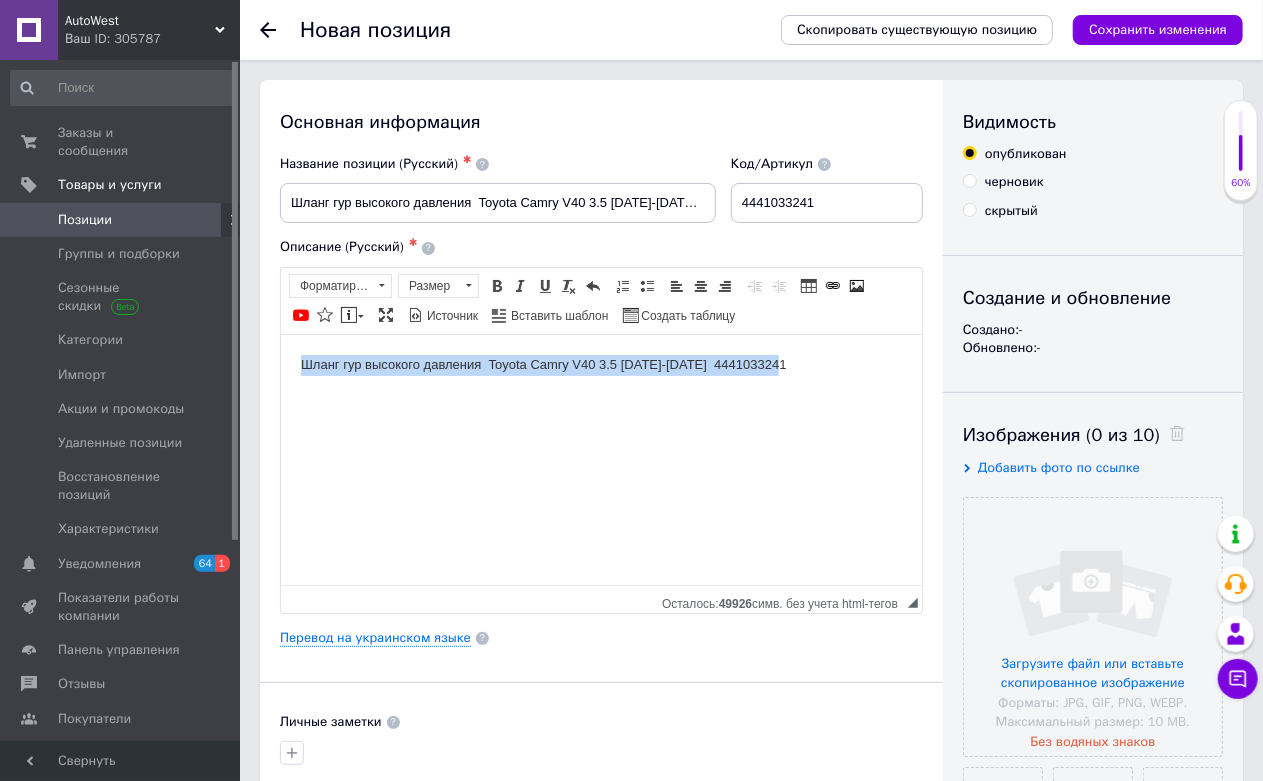 click on "Шланг гур высокого давления  Toyota Camry V40 3.5 2006-2010г  4441033241" at bounding box center [600, 364] 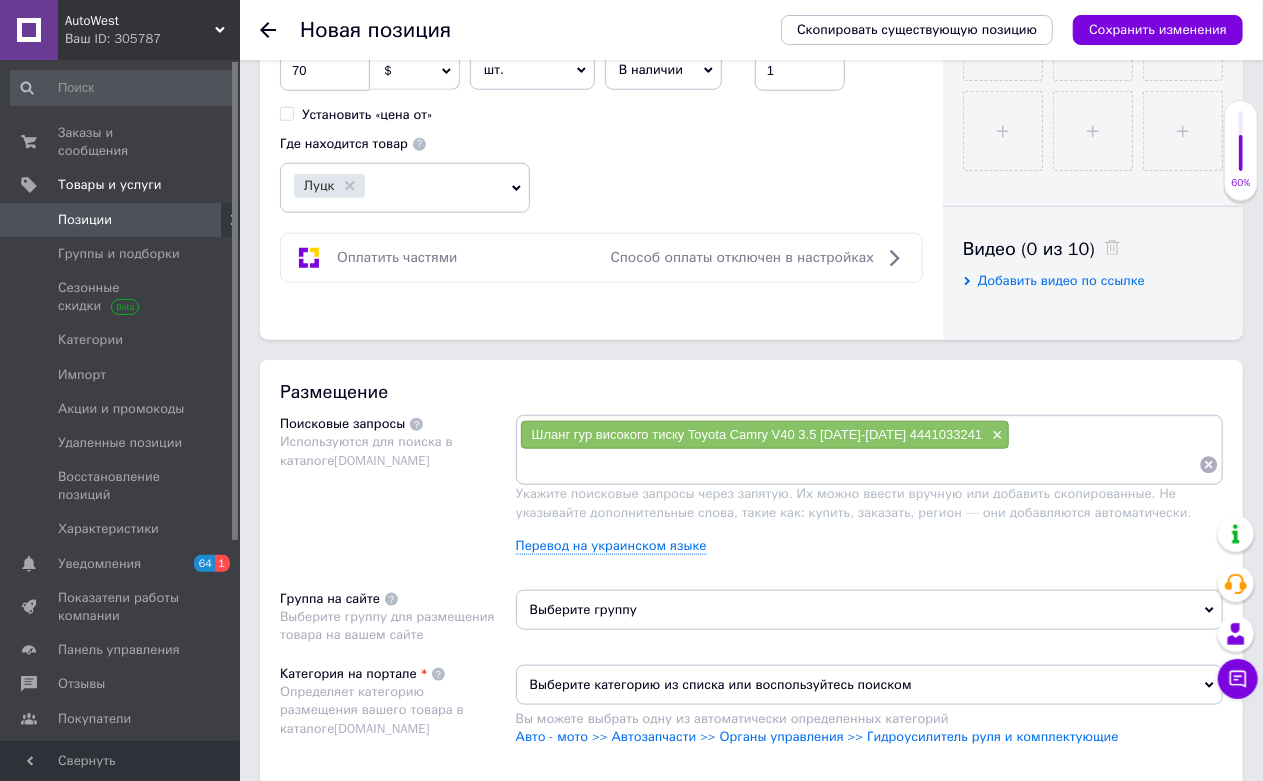 scroll, scrollTop: 1111, scrollLeft: 0, axis: vertical 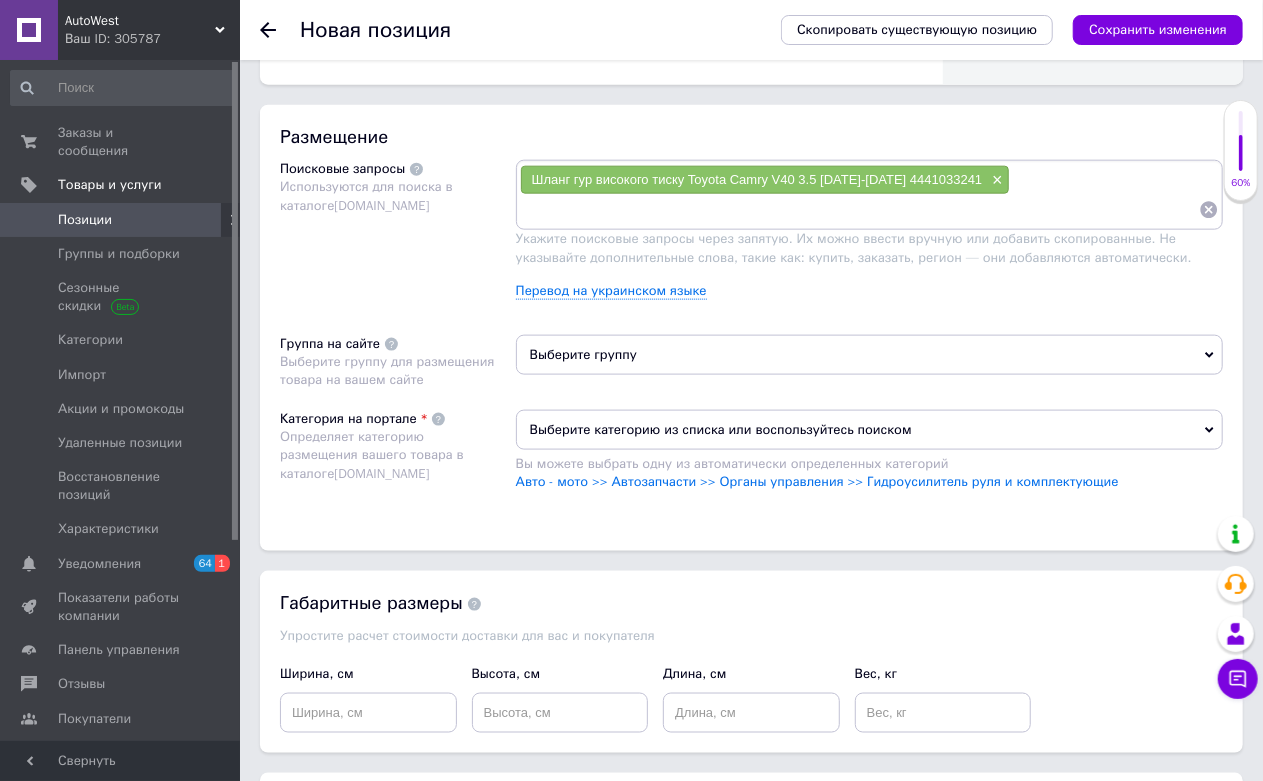 click at bounding box center (859, 210) 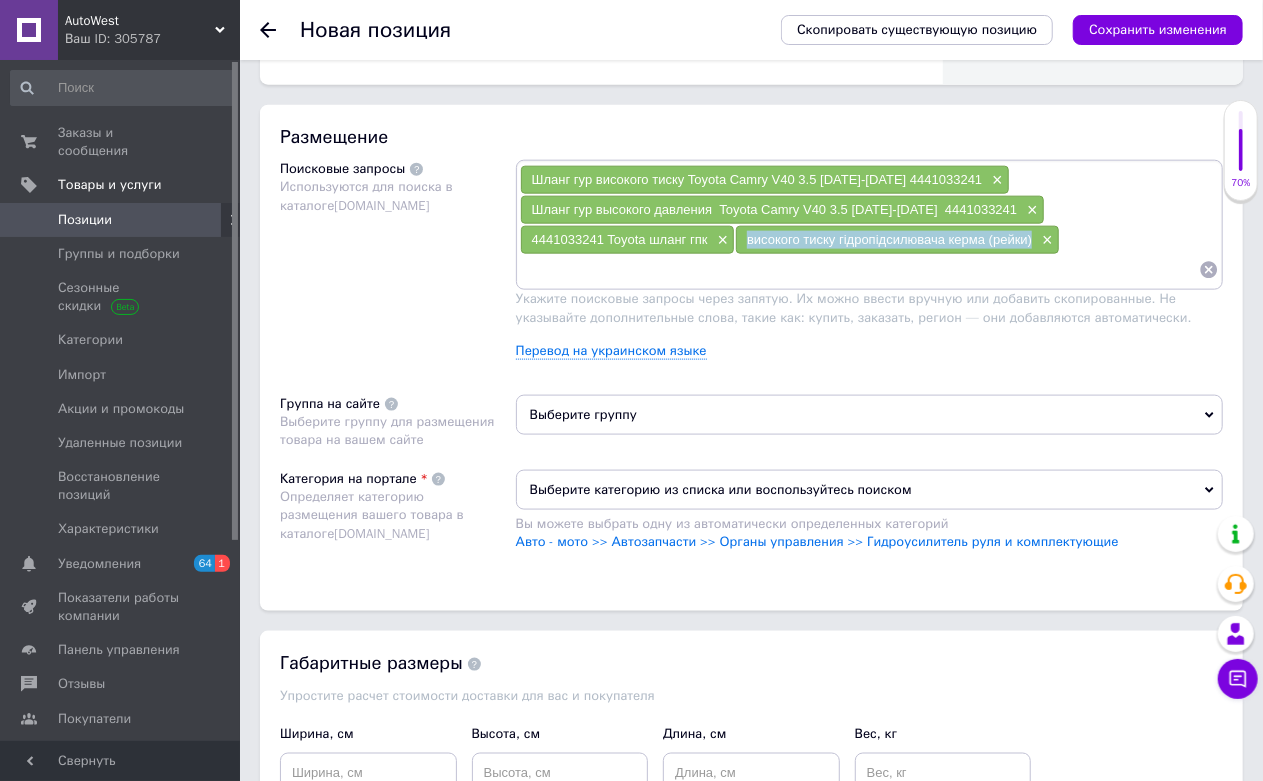 drag, startPoint x: 740, startPoint y: 425, endPoint x: 1034, endPoint y: 427, distance: 294.0068 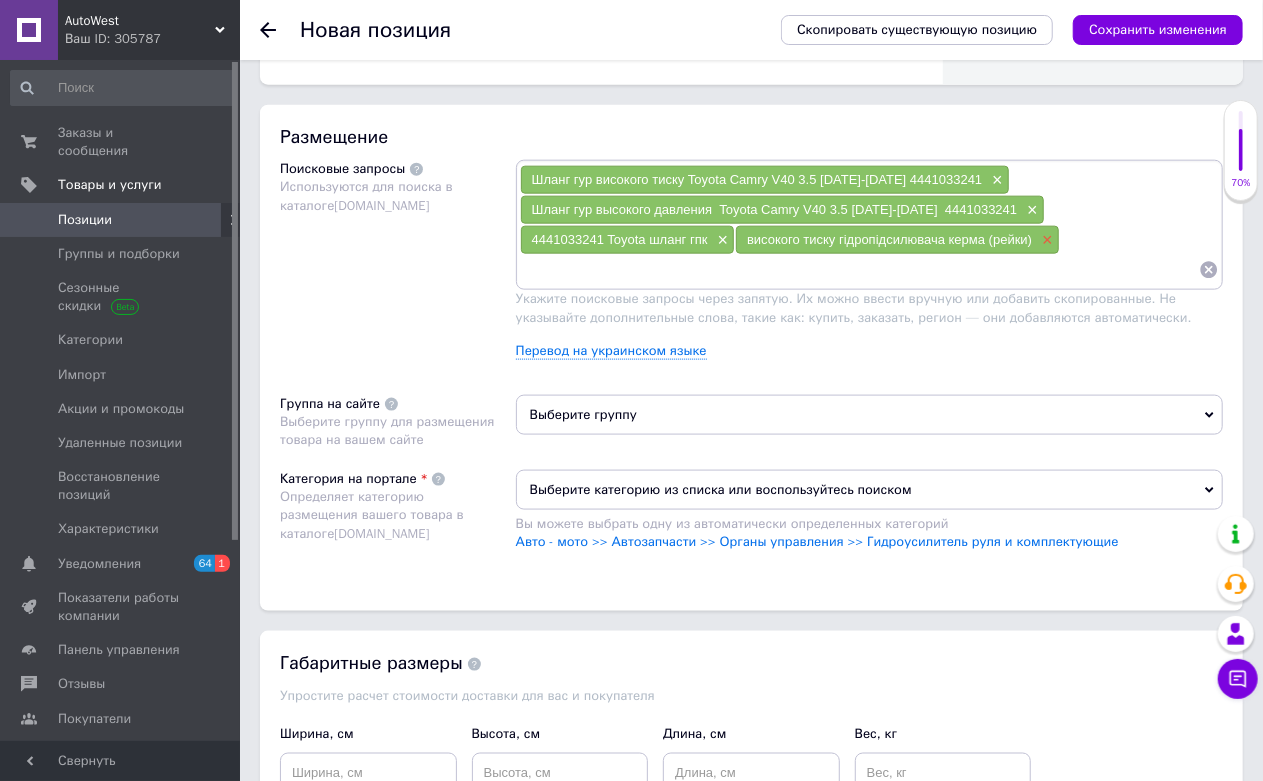 click on "×" at bounding box center (1045, 240) 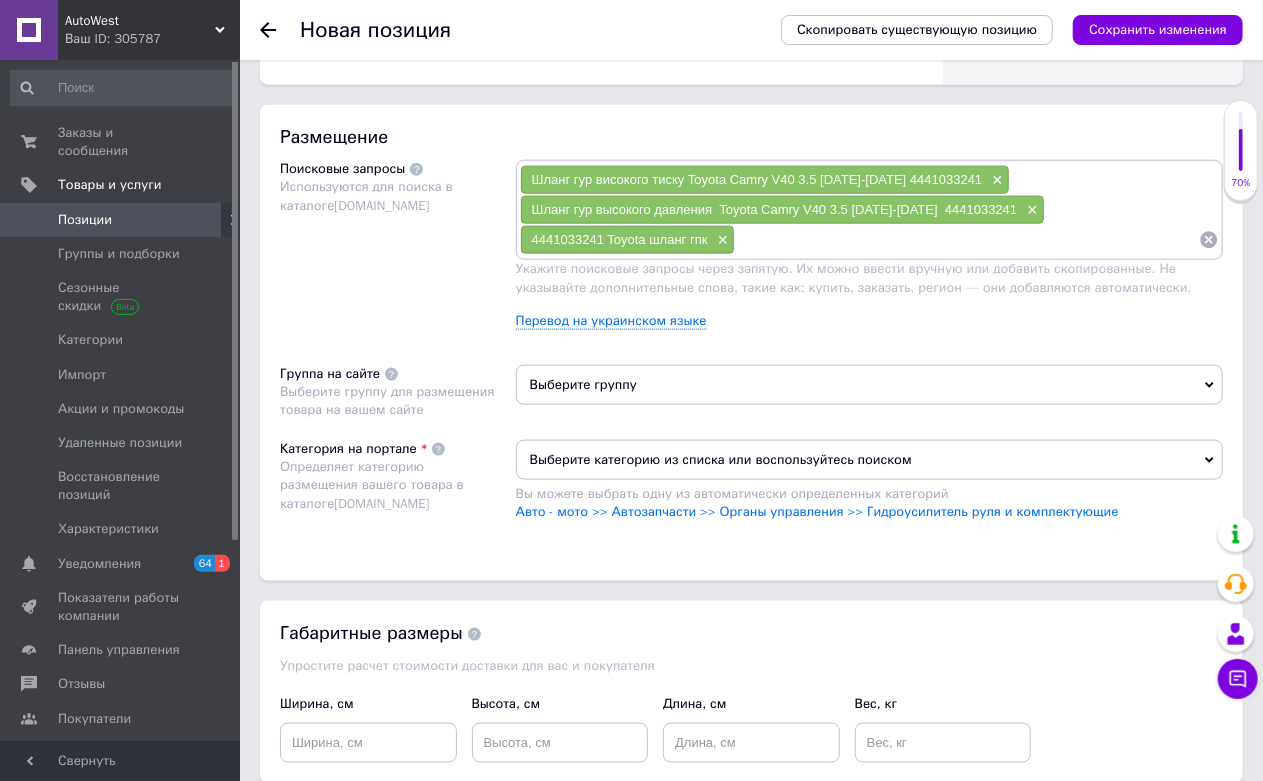 click at bounding box center (967, 240) 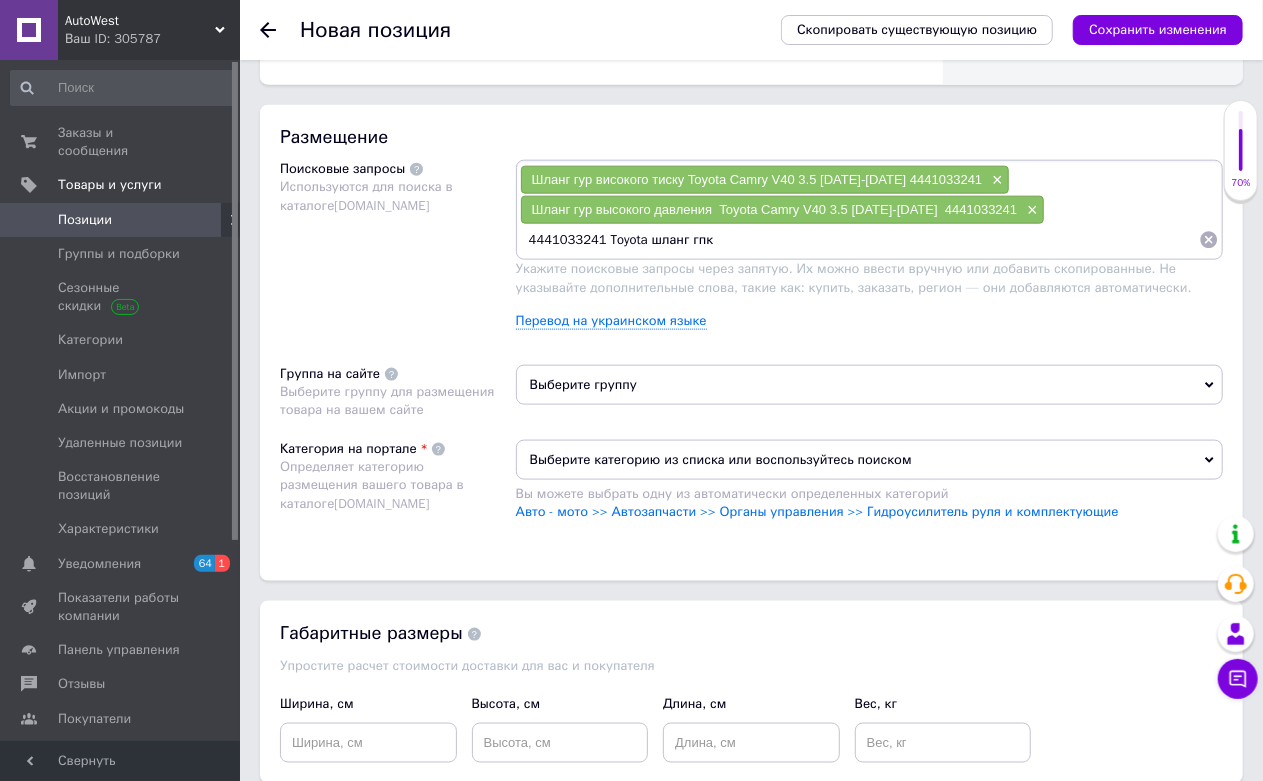 paste on "високого тиску гідропідсилювача керма (рейки)" 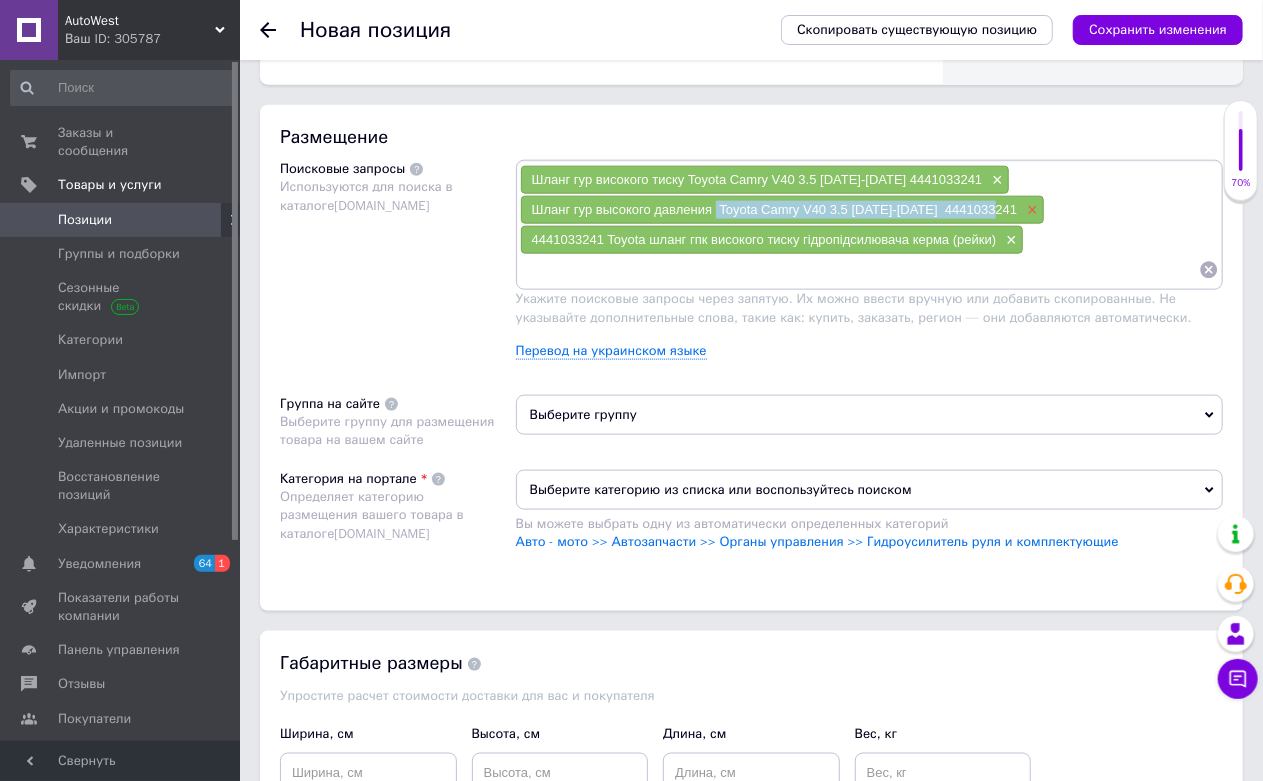 drag, startPoint x: 717, startPoint y: 391, endPoint x: 1006, endPoint y: 395, distance: 289.02768 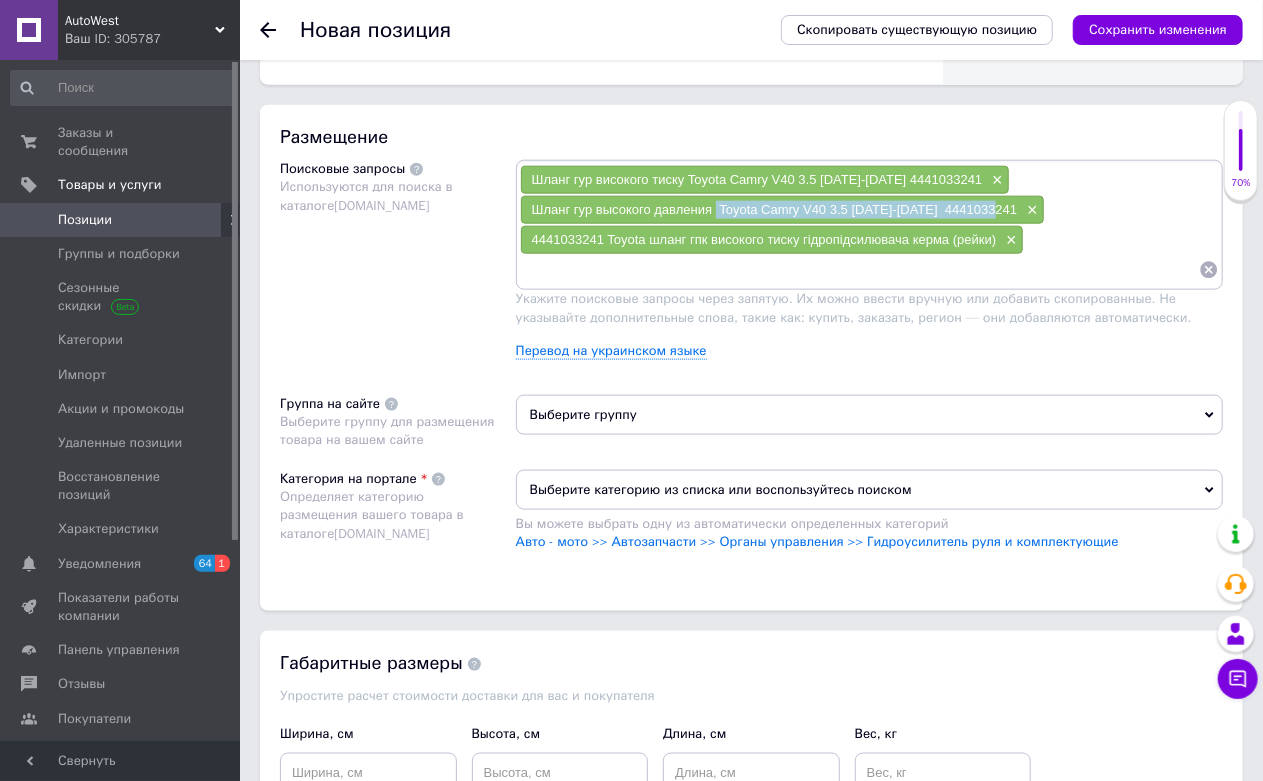 copy on "Toyota Camry V40 3.5 2006-2010г  4441033241" 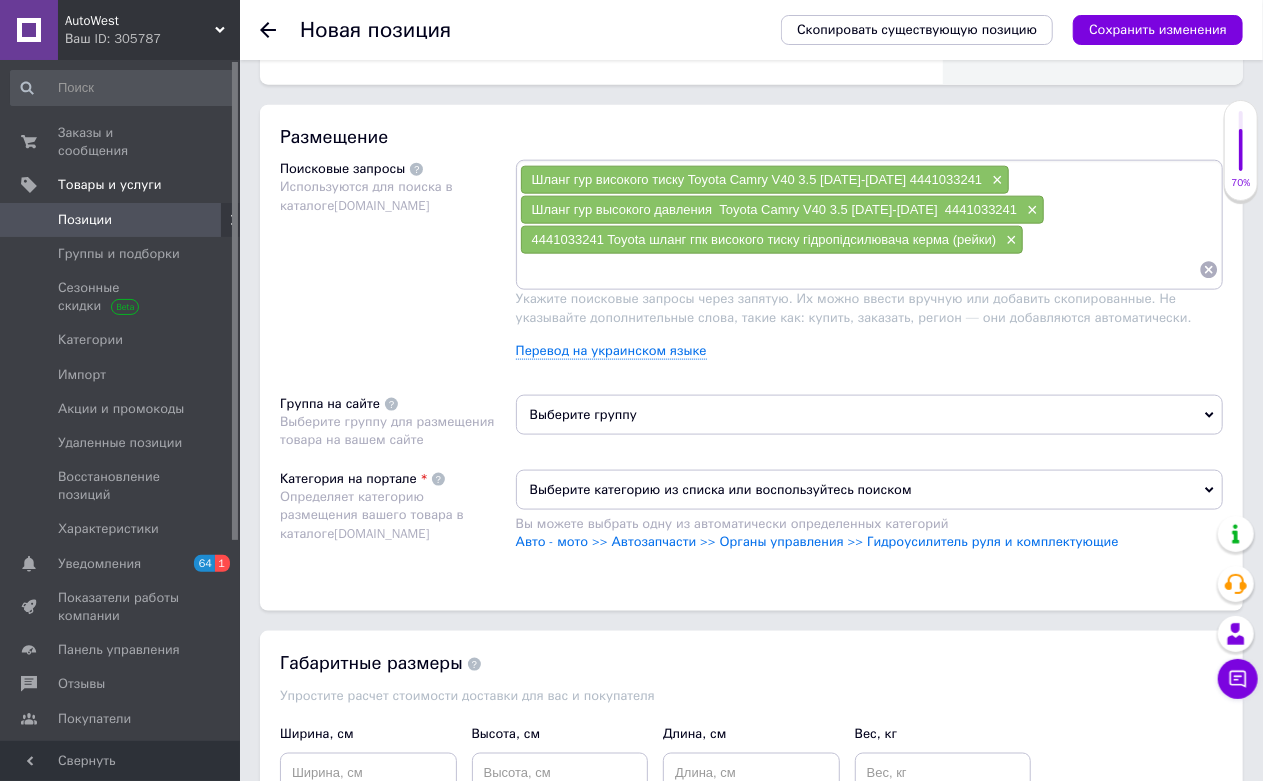 click at bounding box center (859, 270) 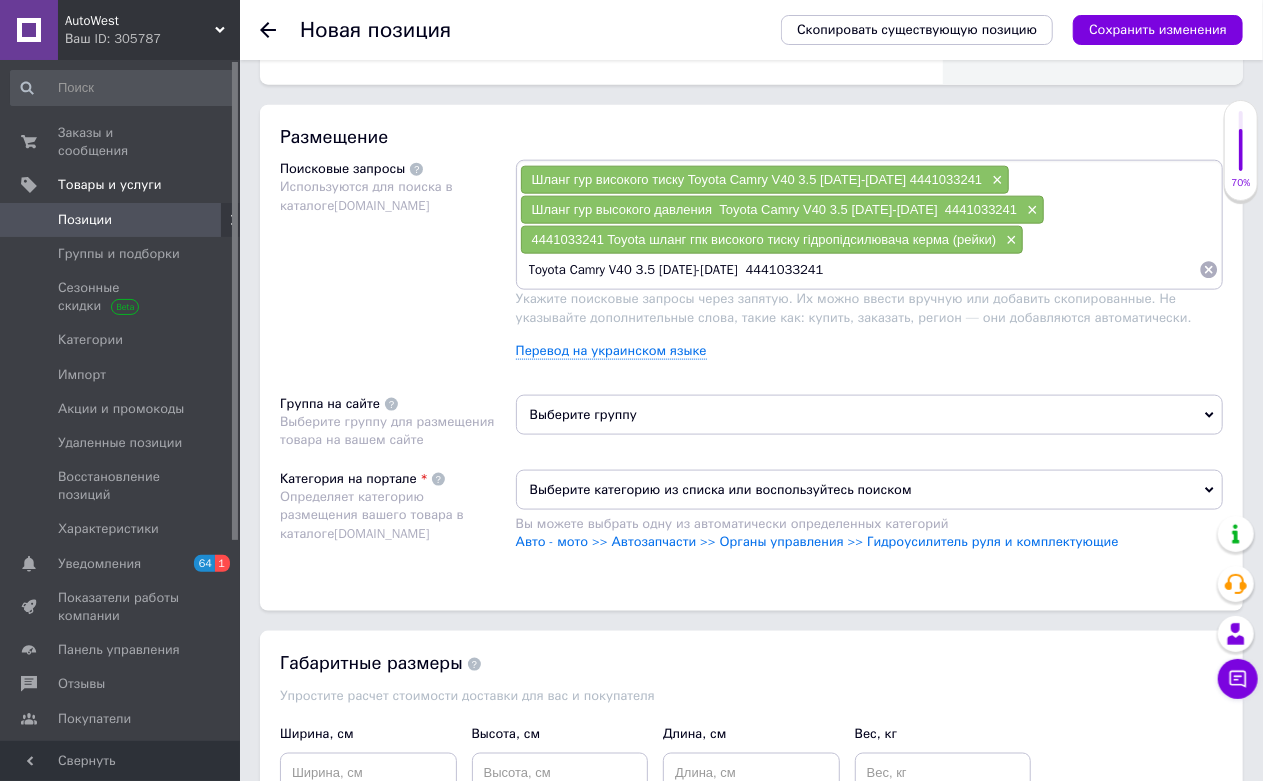 click on "Toyota Camry V40 3.5 2006-2010г  4441033241" at bounding box center (859, 270) 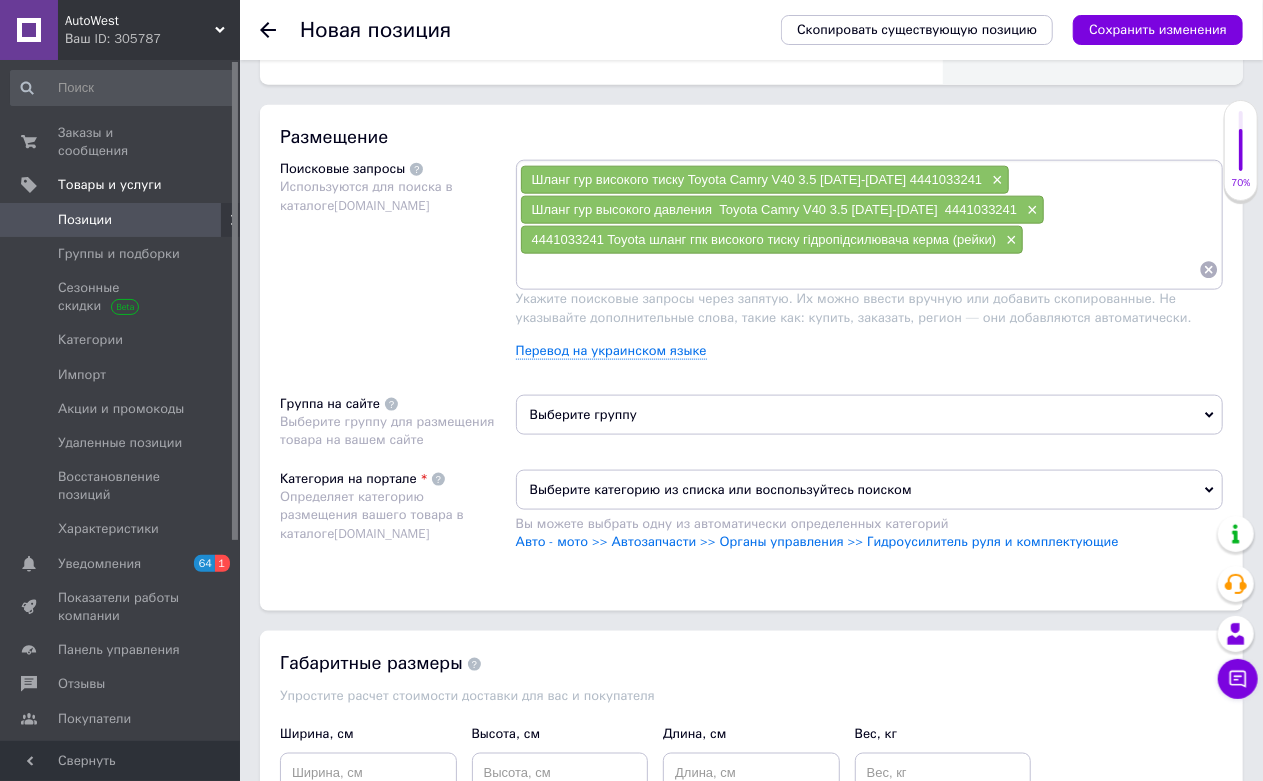 paste on "4441033241" 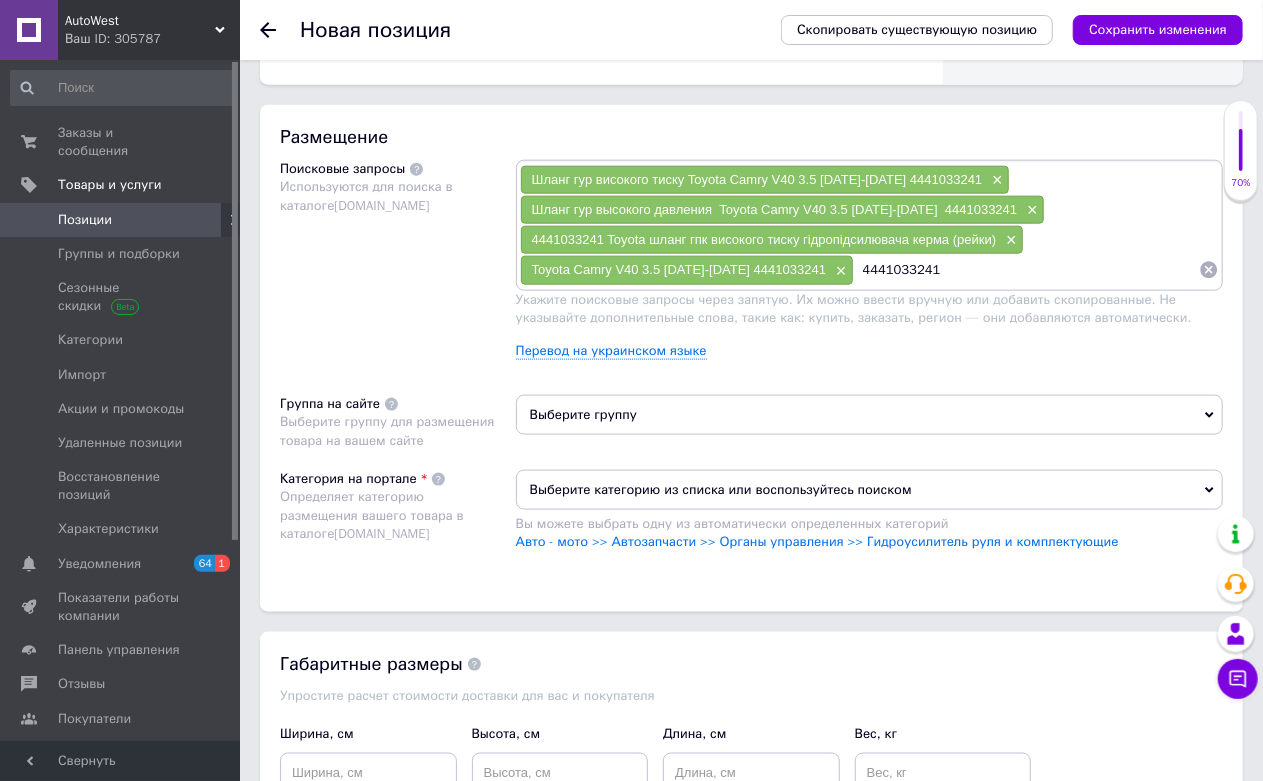 type 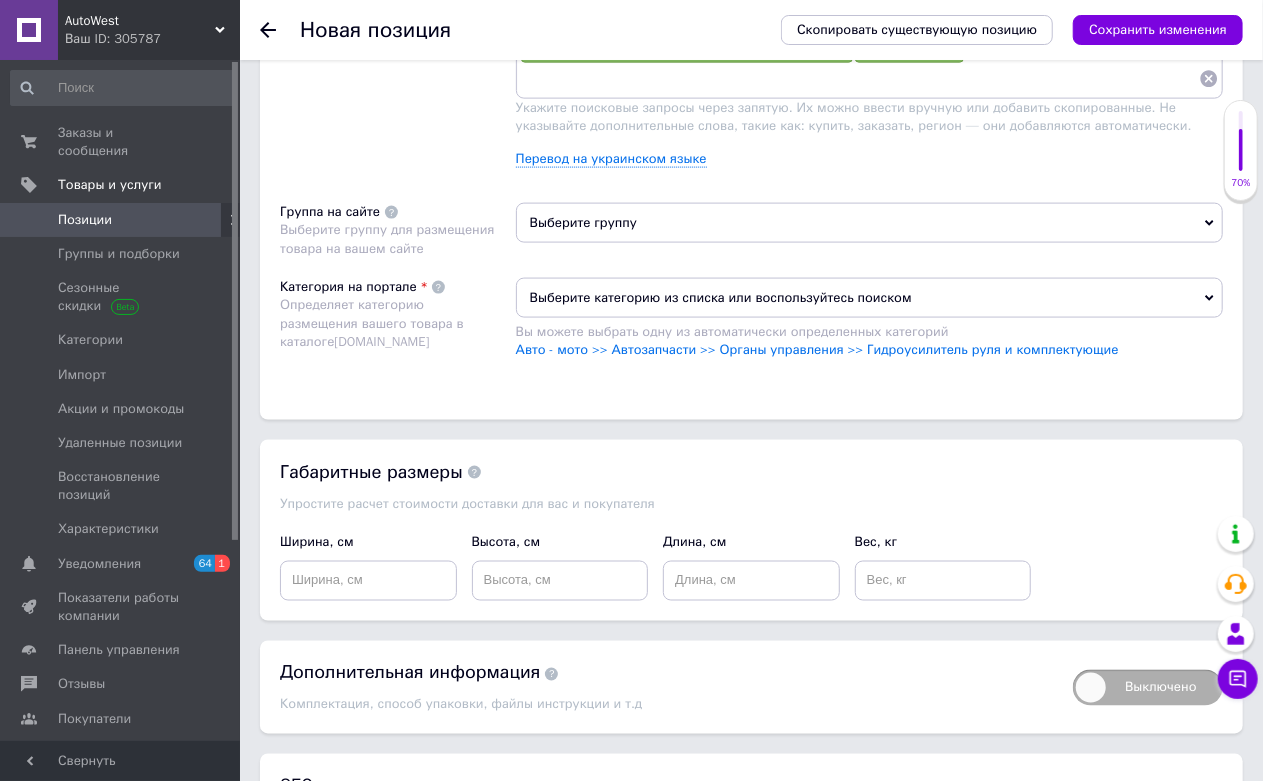 click on "Выберите группу" at bounding box center (869, 223) 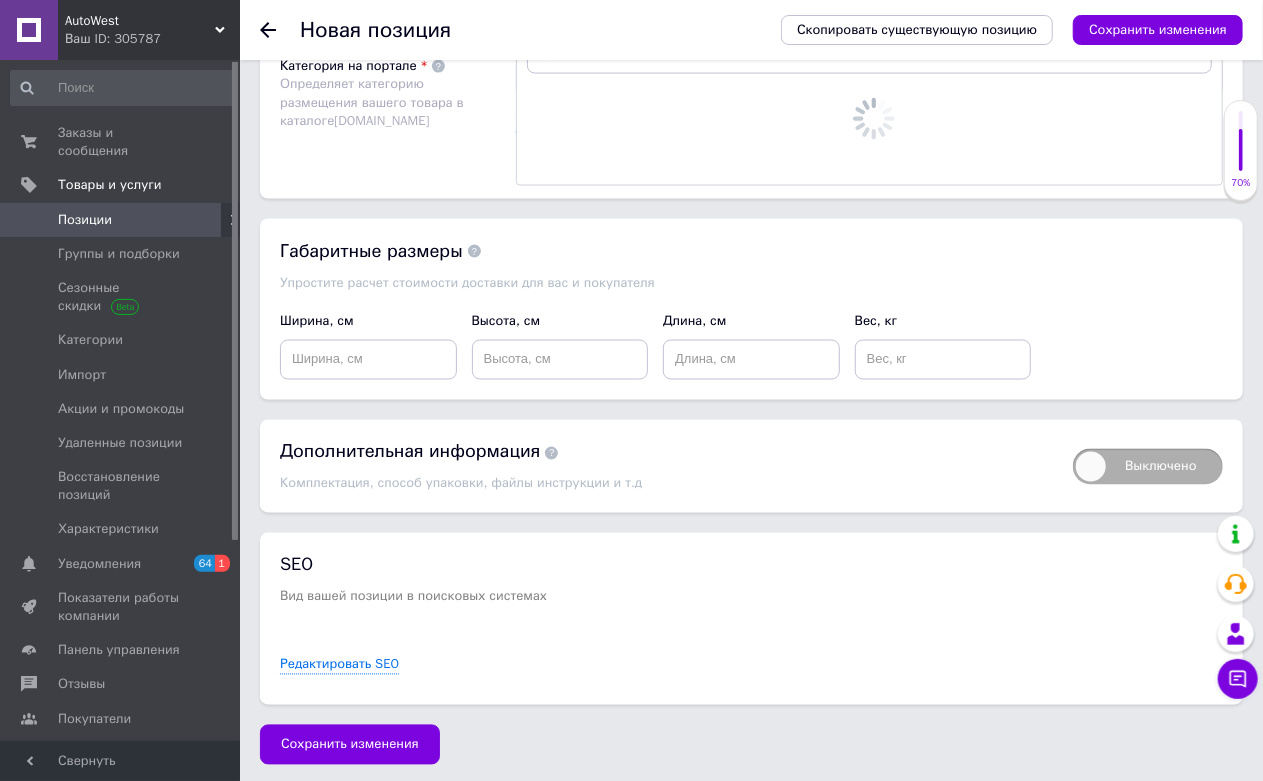 scroll, scrollTop: 1555, scrollLeft: 0, axis: vertical 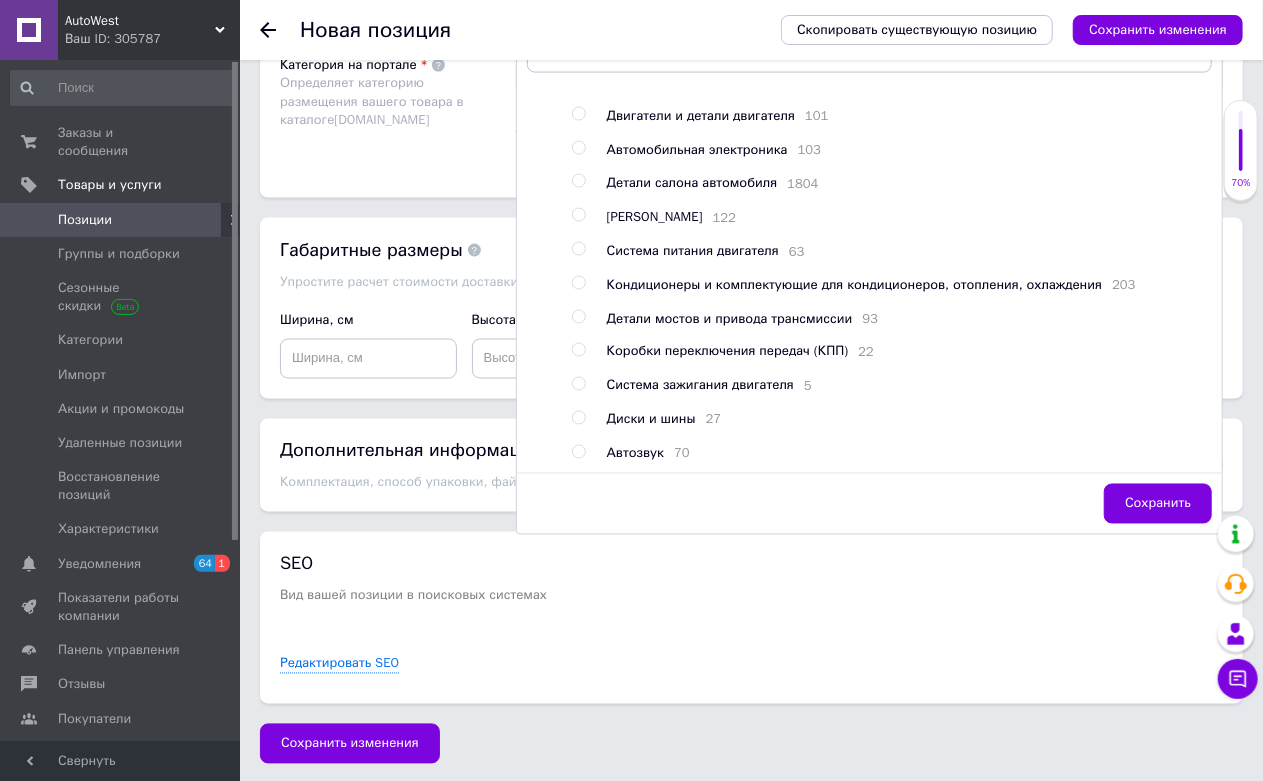 click on "Детали мостов и привода трансмиссии" at bounding box center (730, 318) 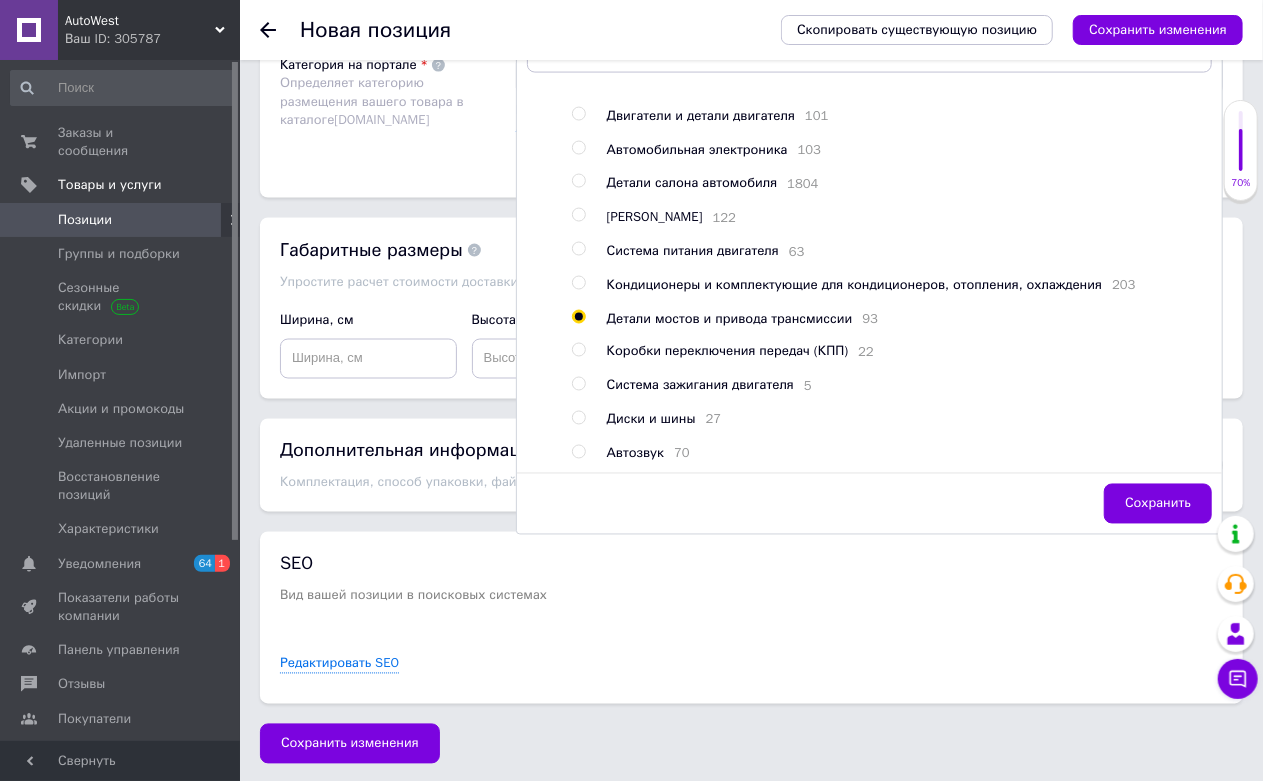 radio on "true" 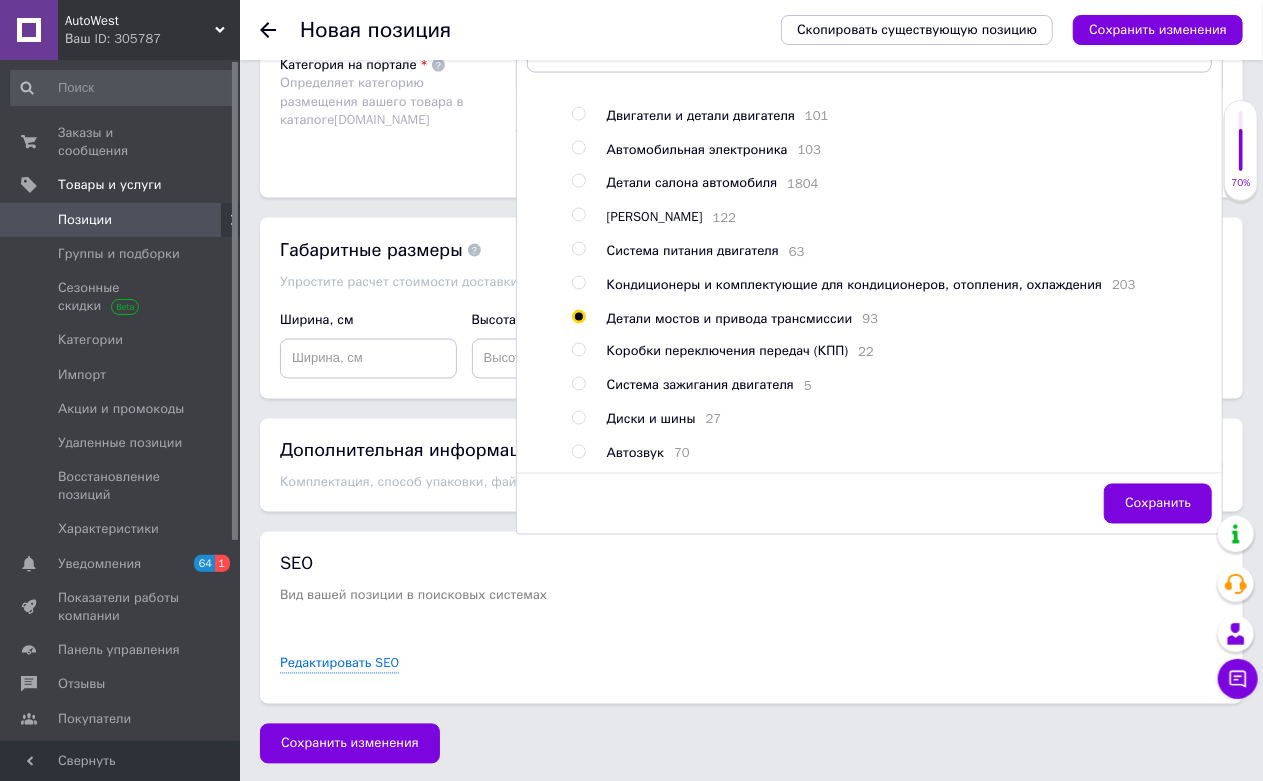 click on "Размещение Поисковые запросы Используются для поиска в каталоге  Prom.ua Шланг гур високого тиску Toyota Camry V40 3.5 2006-2010г 4441033241 × Шланг гур высокого давления  Toyota Camry V40 3.5 2006-2010г  4441033241 × 4441033241 Toyota шланг гпк високого тиску гідропідсилювача керма (рейки) × Toyota Camry V40 3.5 2006-2010г  4441033241 × 4441033241 × Укажите поисковые запросы через запятую.
Их можно ввести вручную или добавить скопированные.
Не указывайте дополнительные слова,
такие как: купить, заказать, регион — они добавляются автоматически. Перевод на украинском языке Группа на сайте Корневая группа 75 Кузовные запчасти" at bounding box center [751, -71] 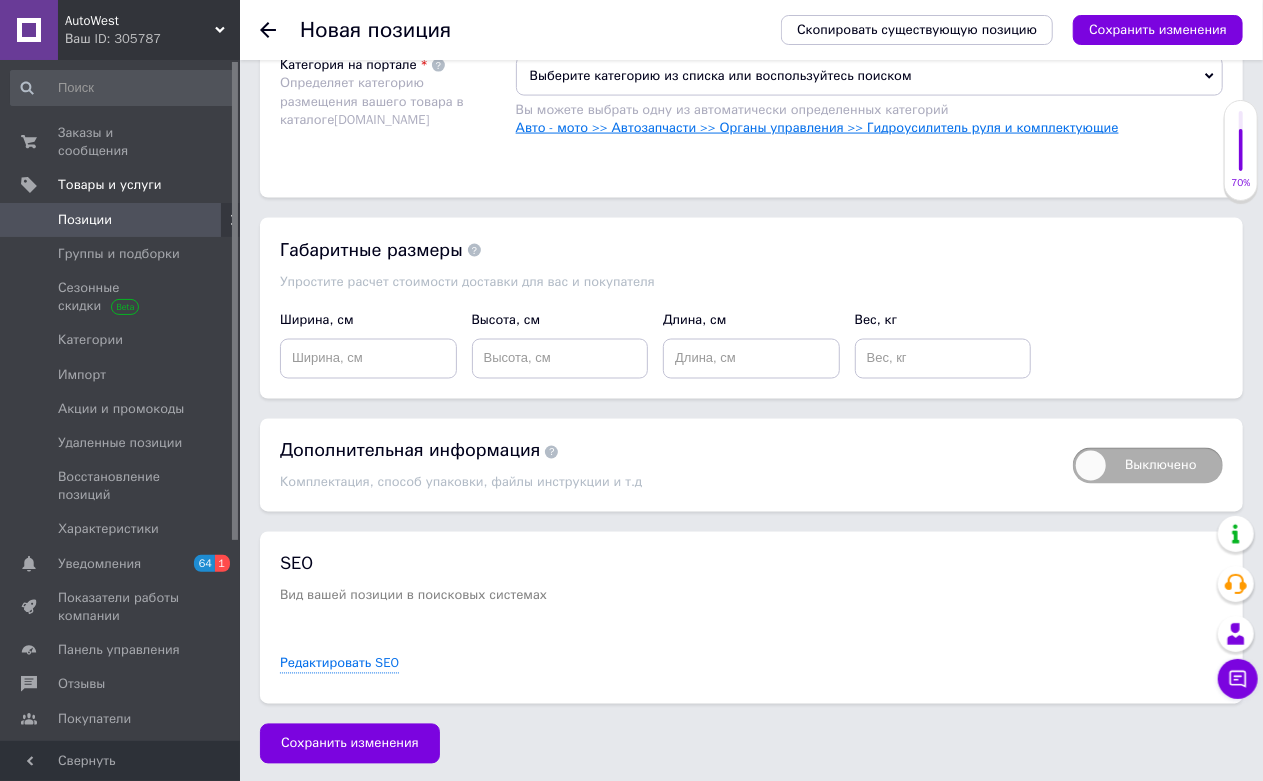 click on "Авто - мото >> Автозапчасти >> Органы управления >> Гидроусилитель руля и комплектующие" at bounding box center (817, 127) 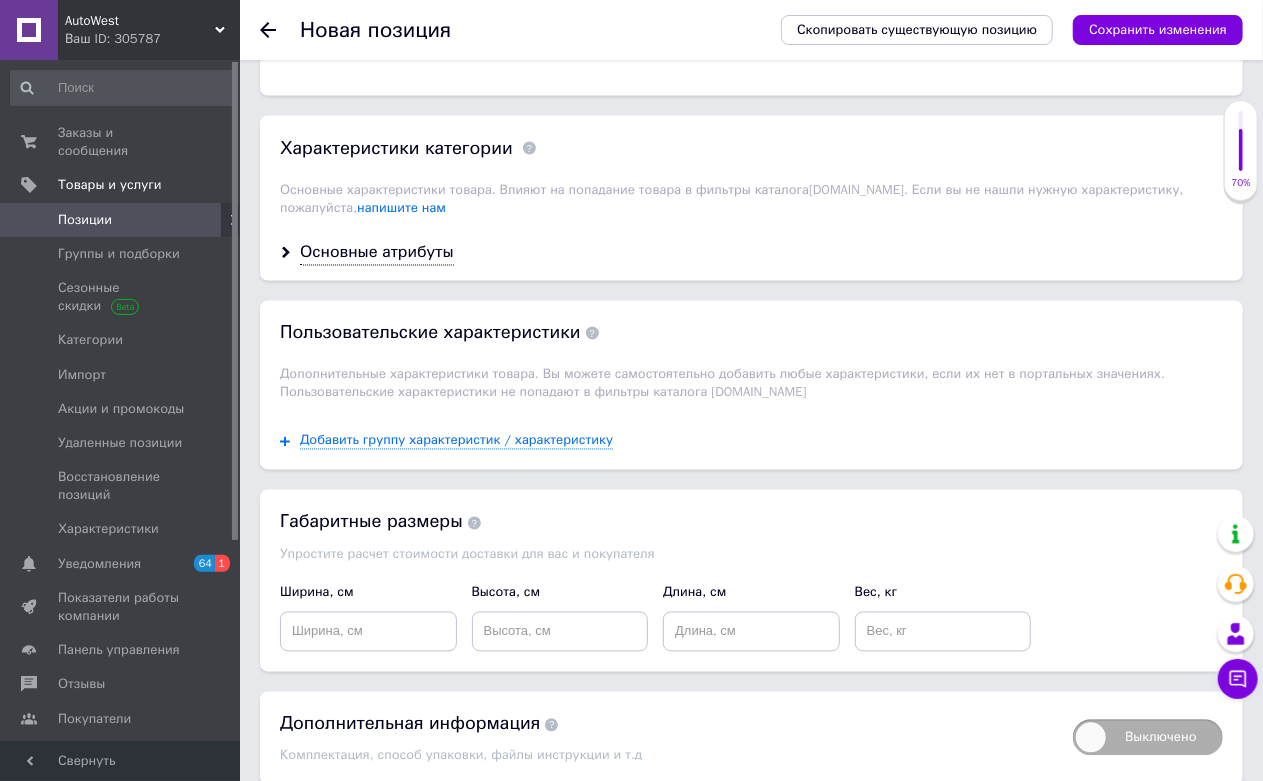 scroll, scrollTop: 1777, scrollLeft: 0, axis: vertical 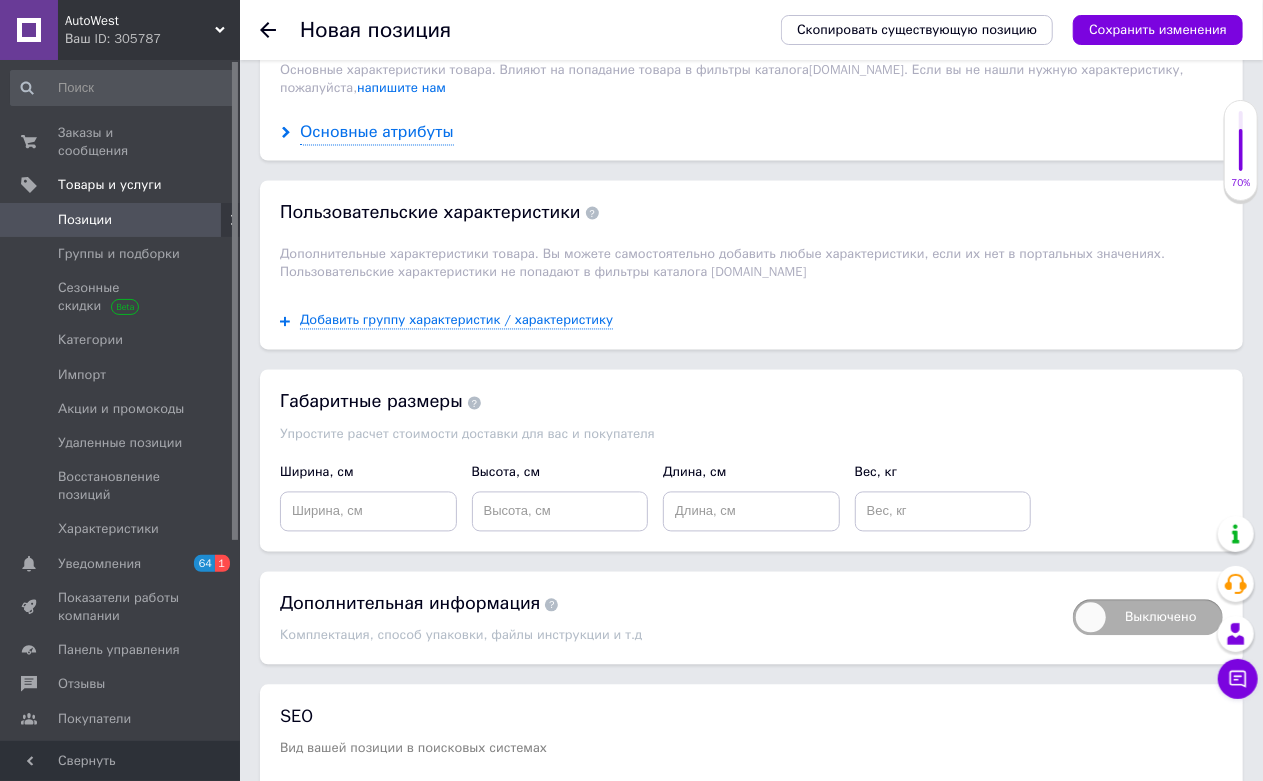 click on "Основные атрибуты" at bounding box center [377, 133] 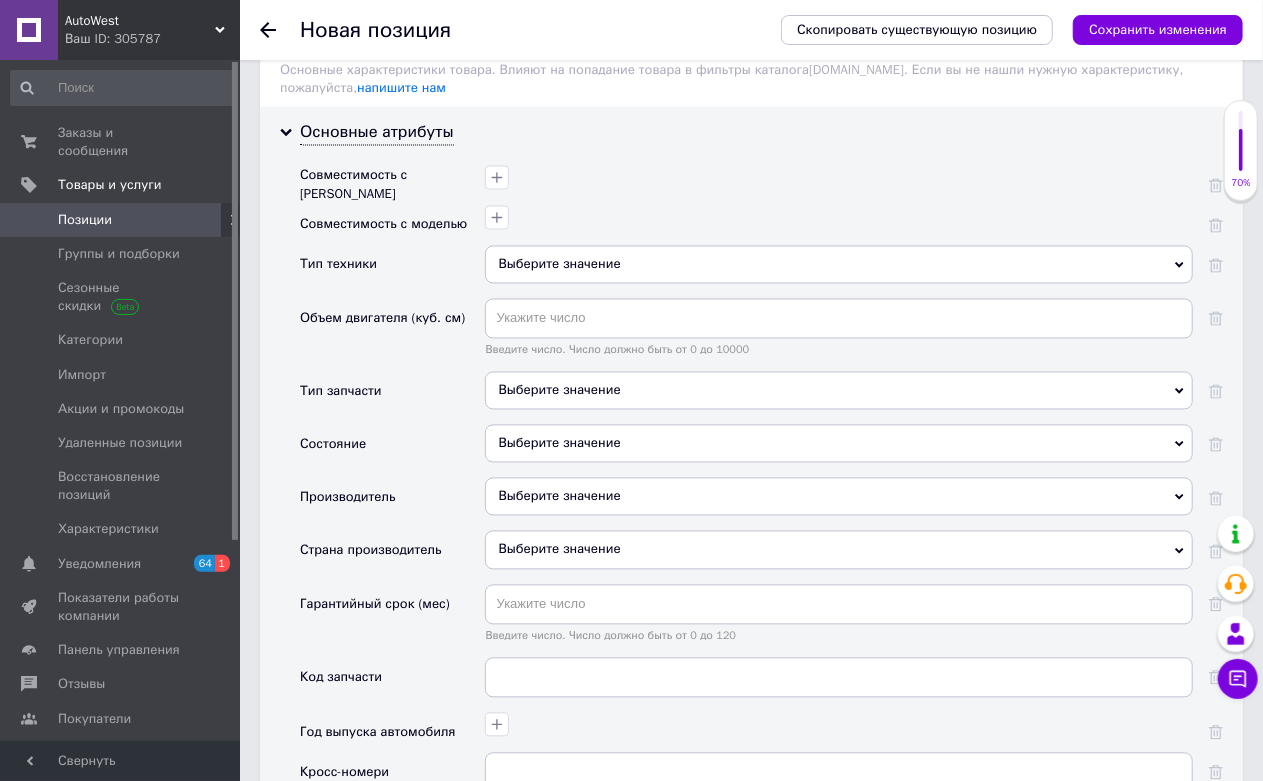 click on "Выберите значение" at bounding box center [839, 265] 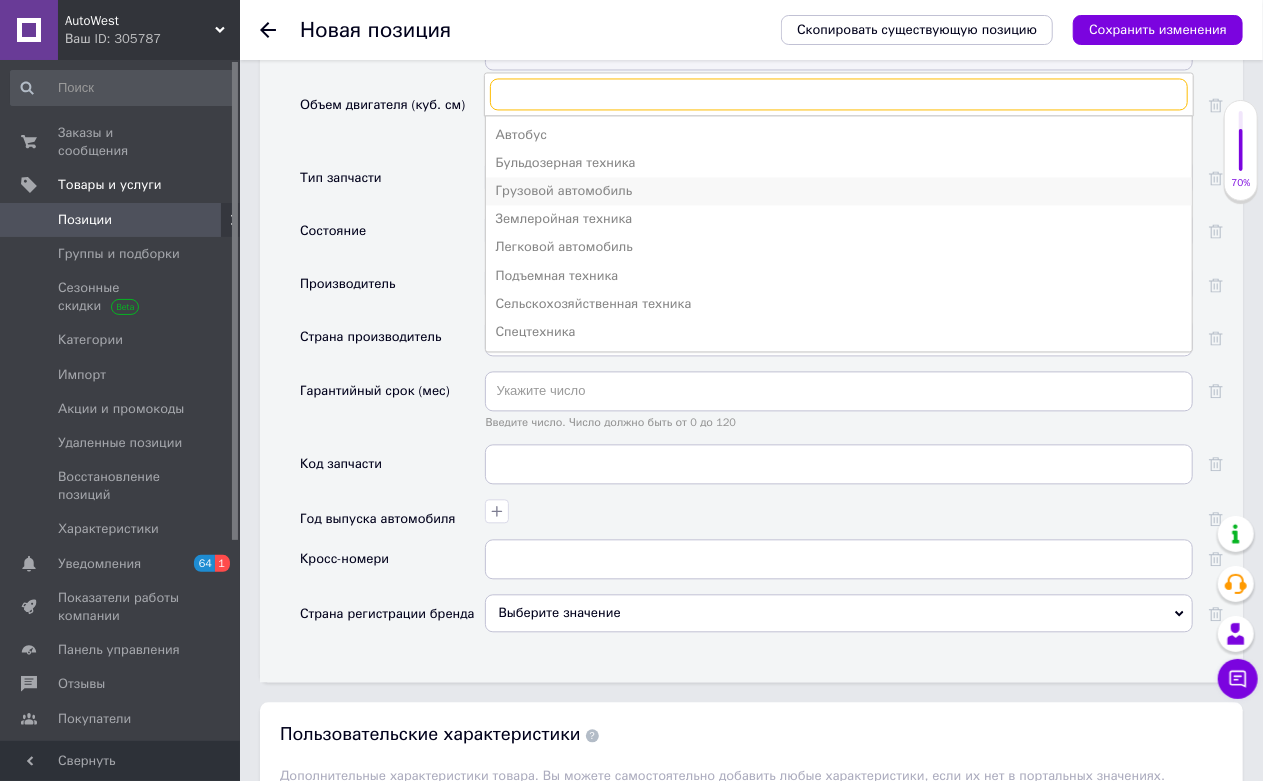 scroll, scrollTop: 2000, scrollLeft: 0, axis: vertical 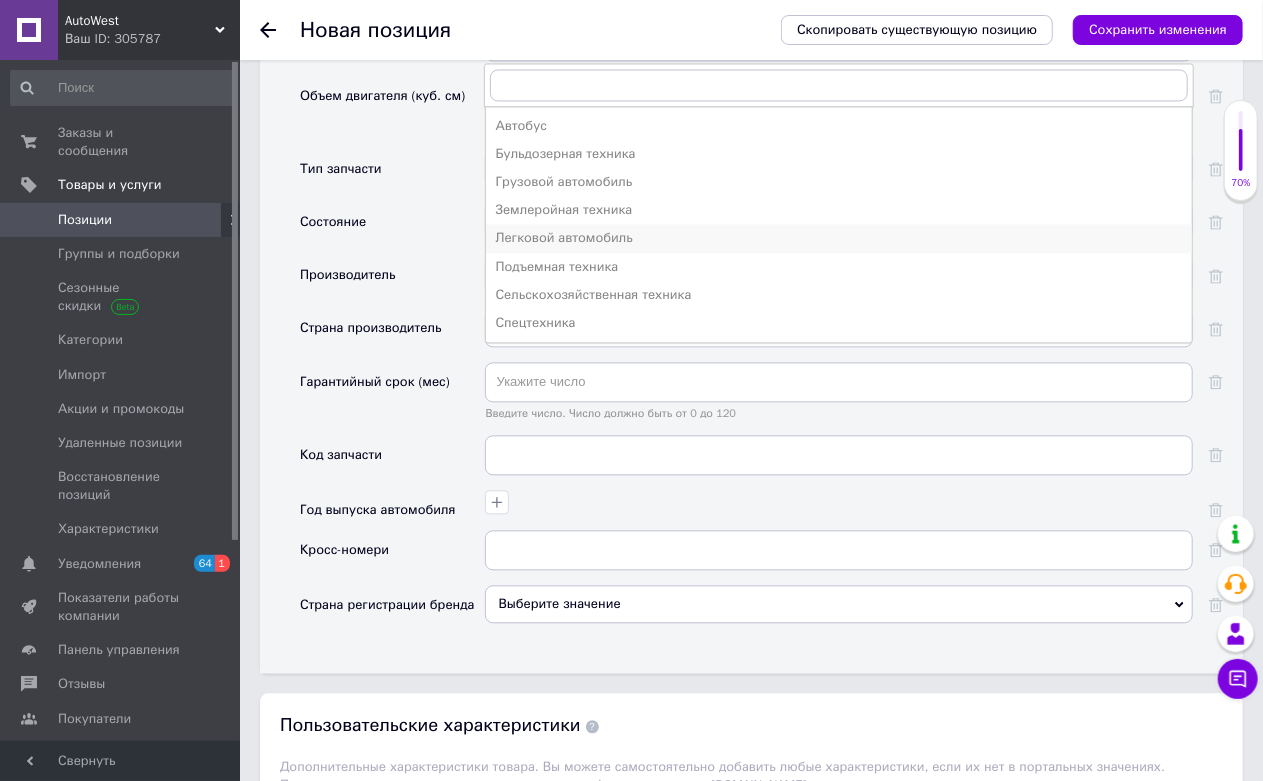 click on "Легковой автомобиль" at bounding box center [839, 238] 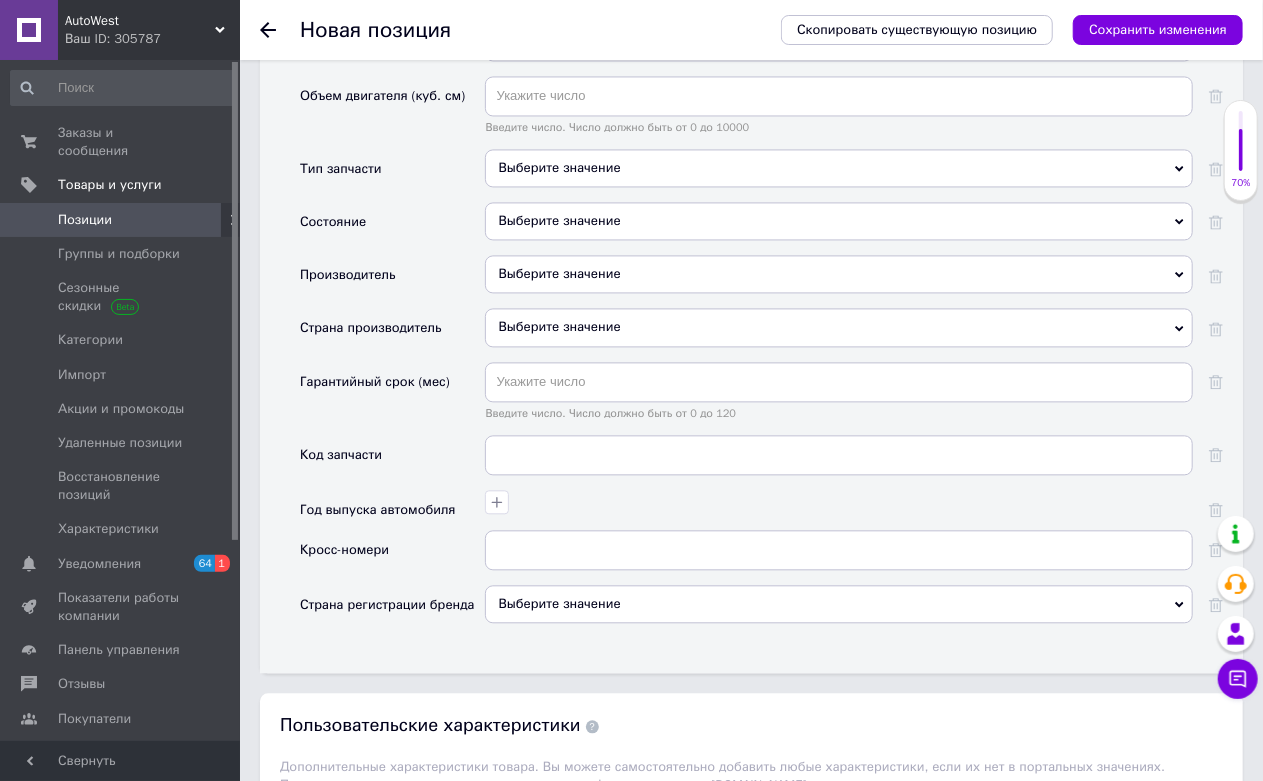 click on "Выберите значение" at bounding box center (839, 168) 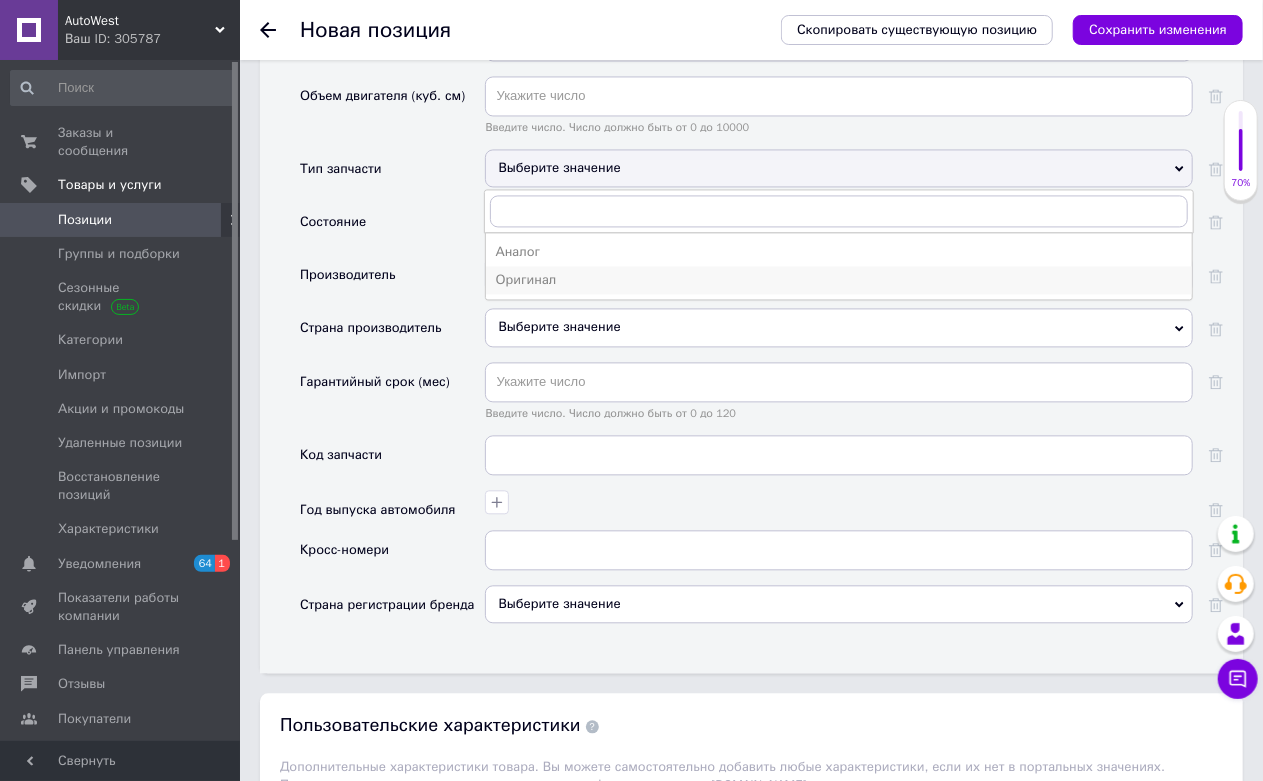 click on "Оригинал" at bounding box center [839, 280] 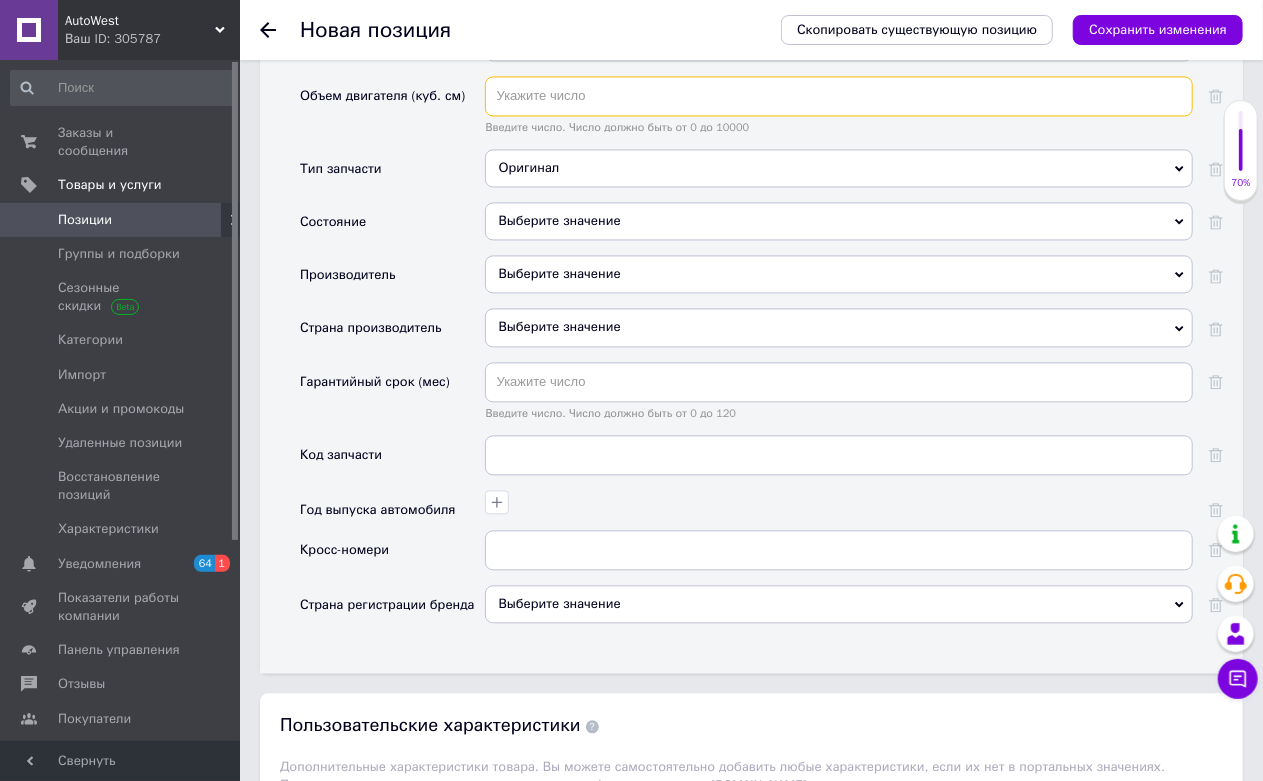 click at bounding box center [839, 96] 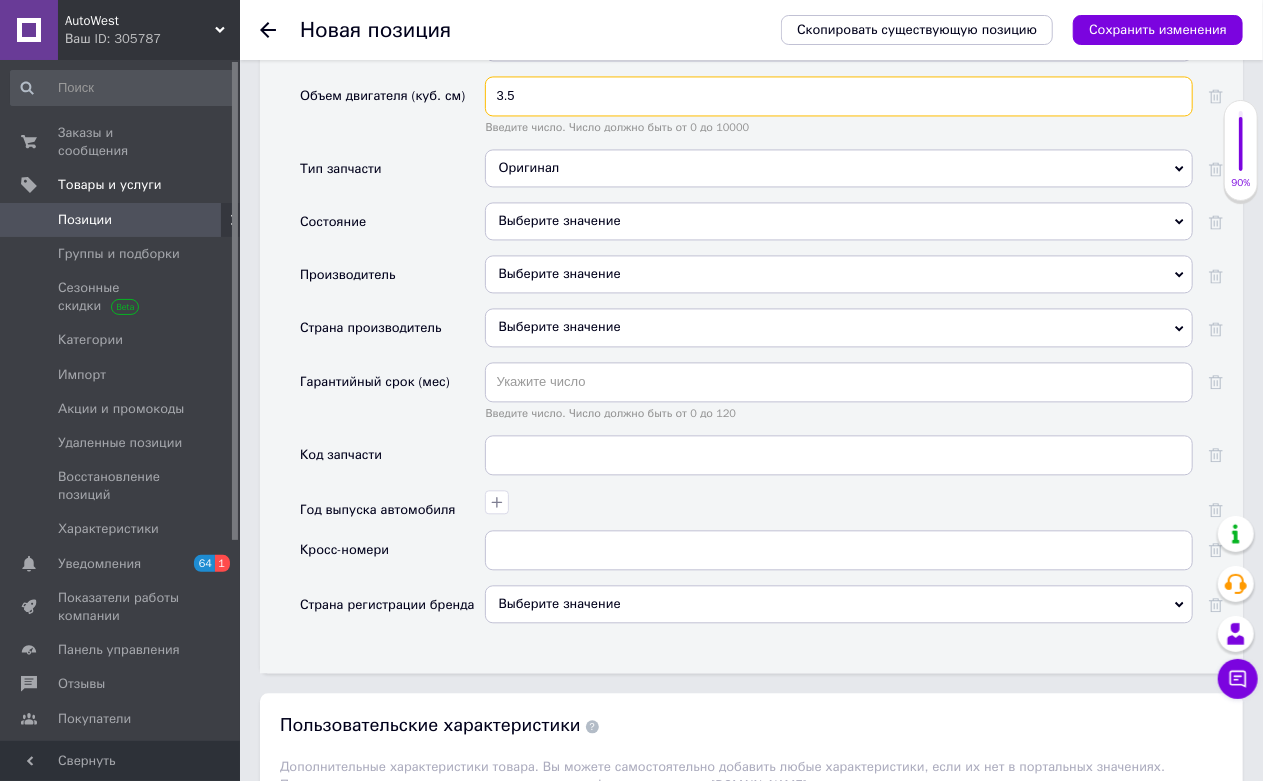 type on "3.5" 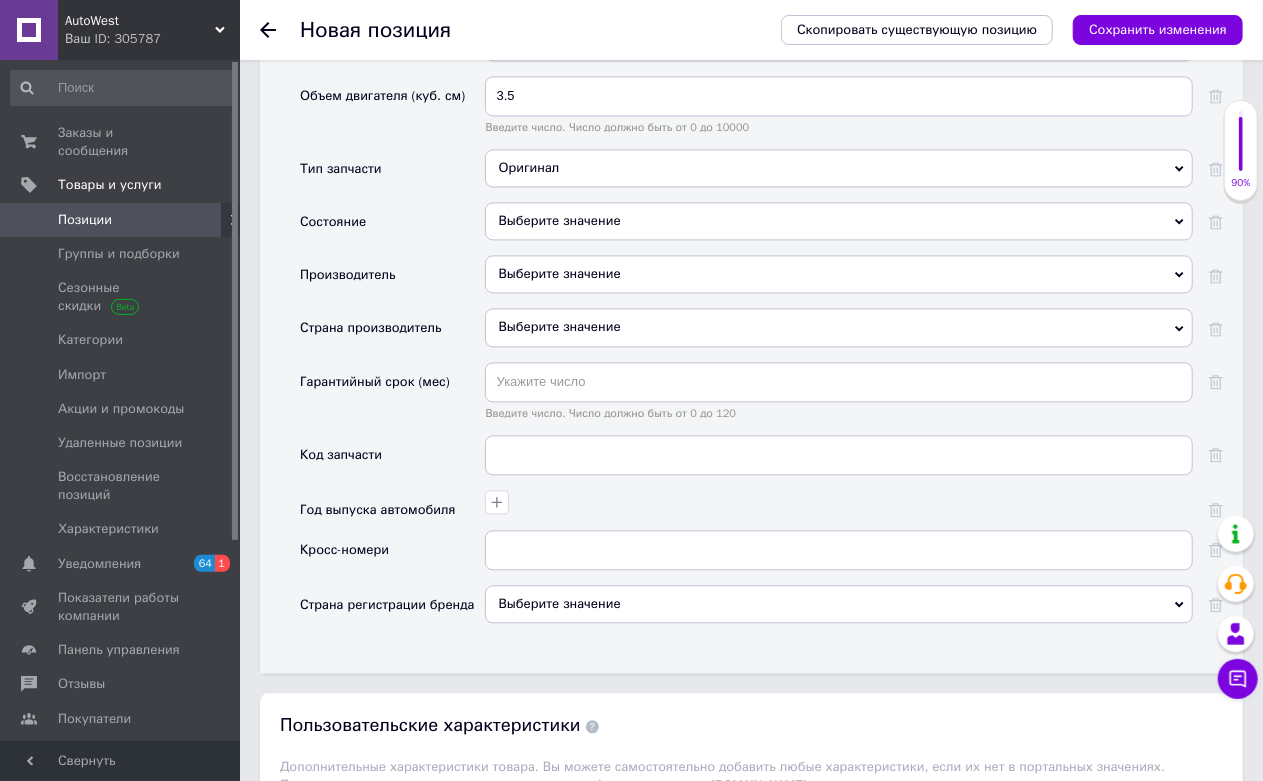 click on "Объем двигателя (куб. см)" at bounding box center (392, 112) 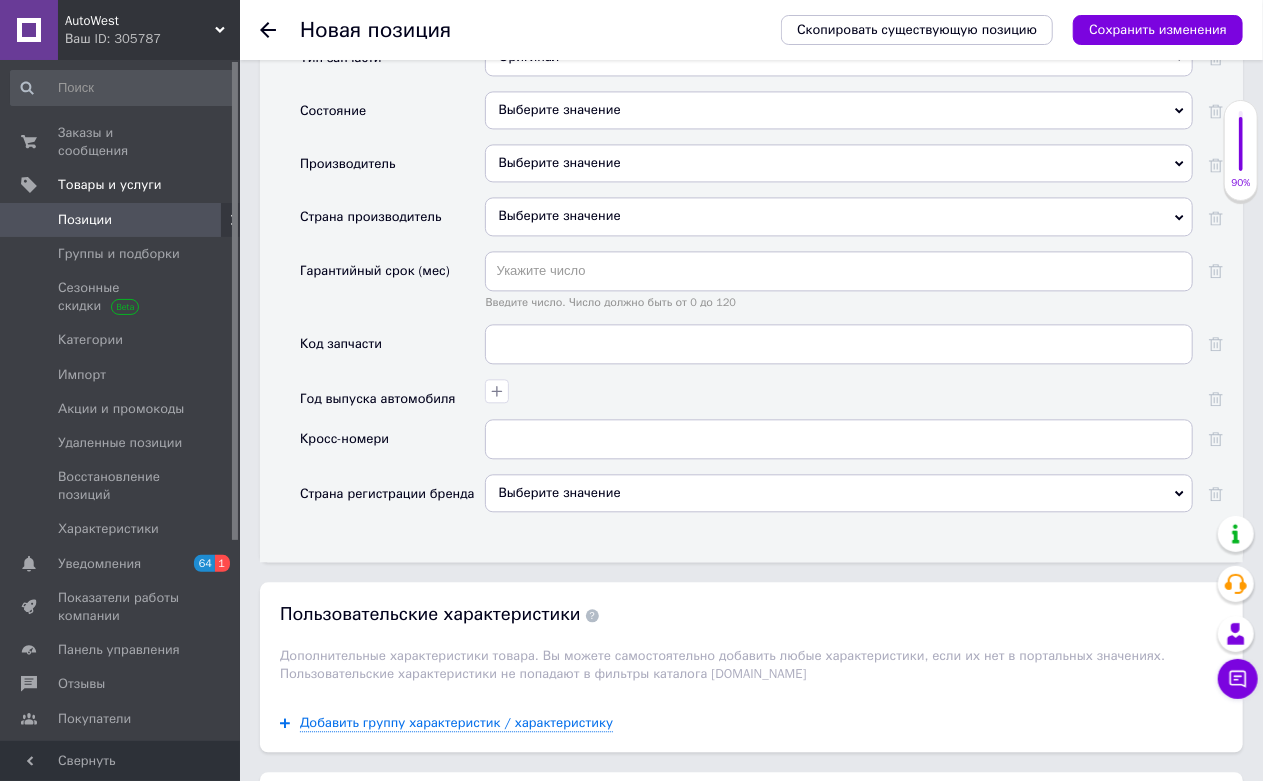 click on "Выберите значение" at bounding box center (839, 110) 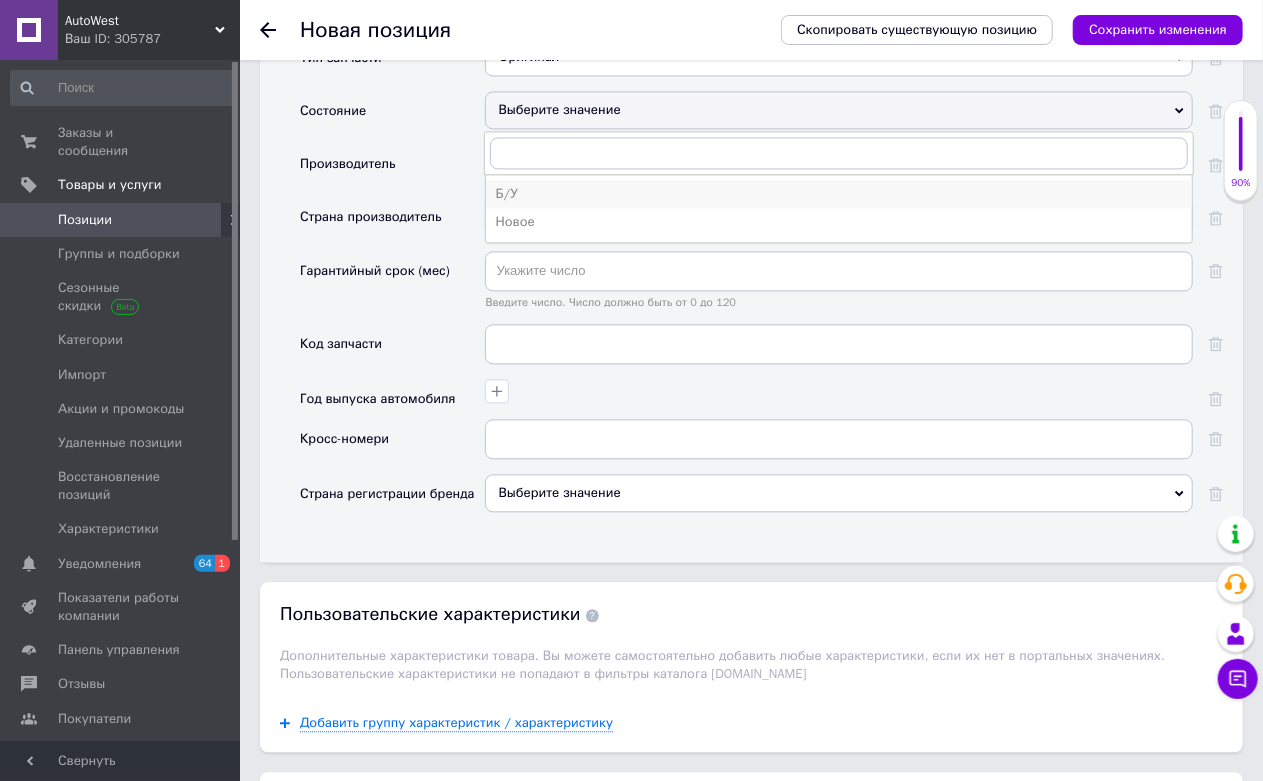 click on "Б/У" at bounding box center [839, 194] 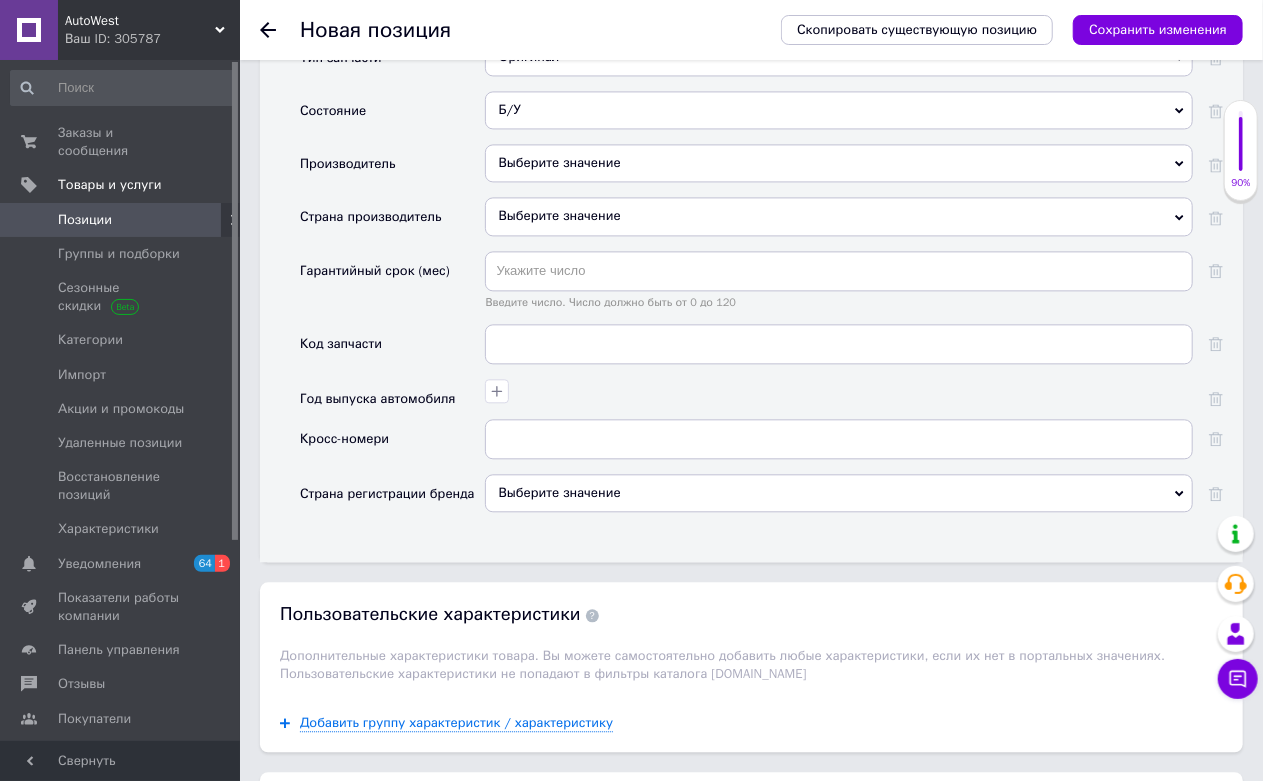 click on "Выберите значение" at bounding box center [839, 163] 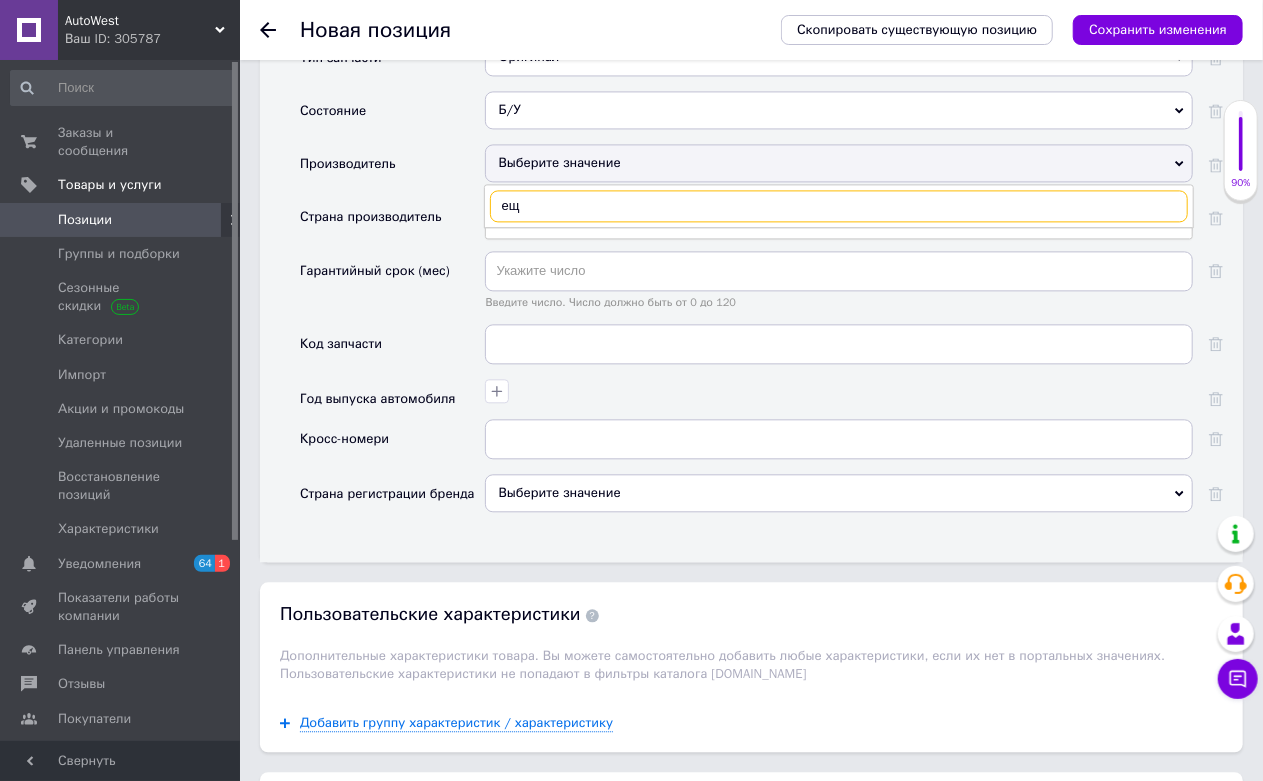 type on "е" 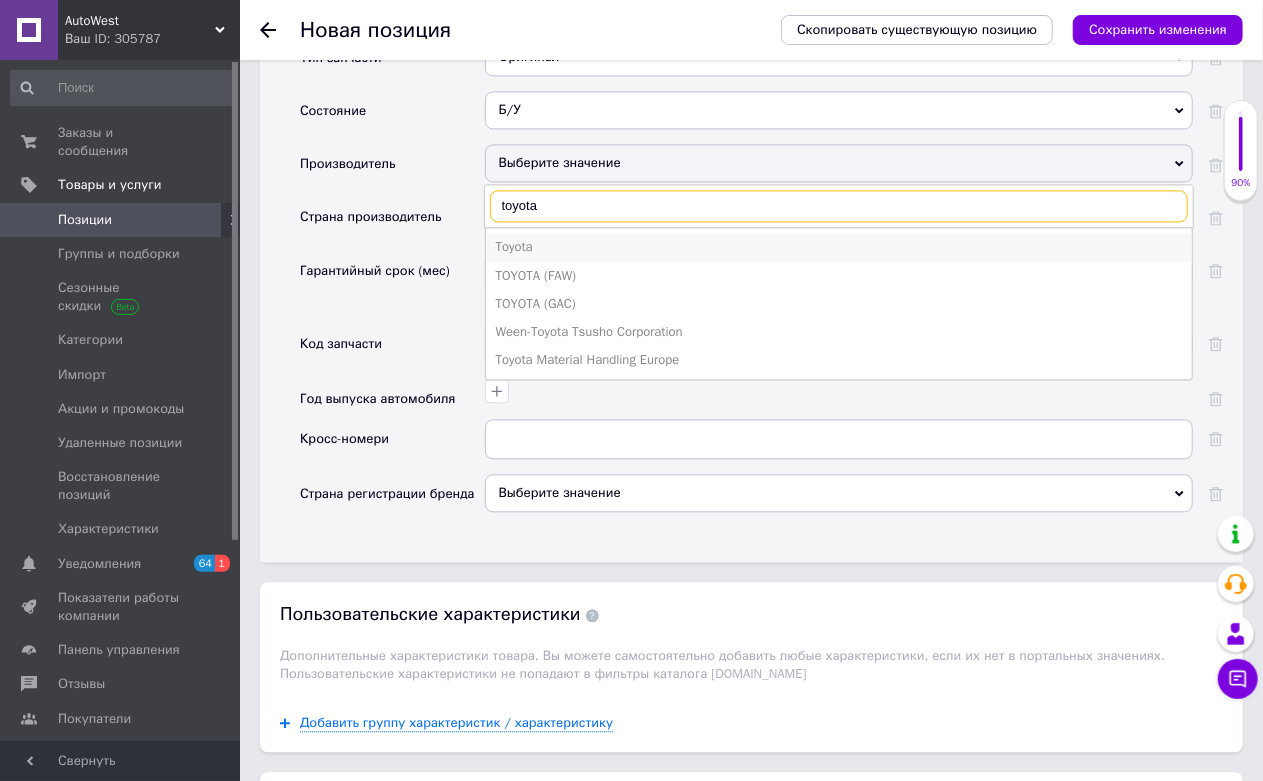 type on "toyota" 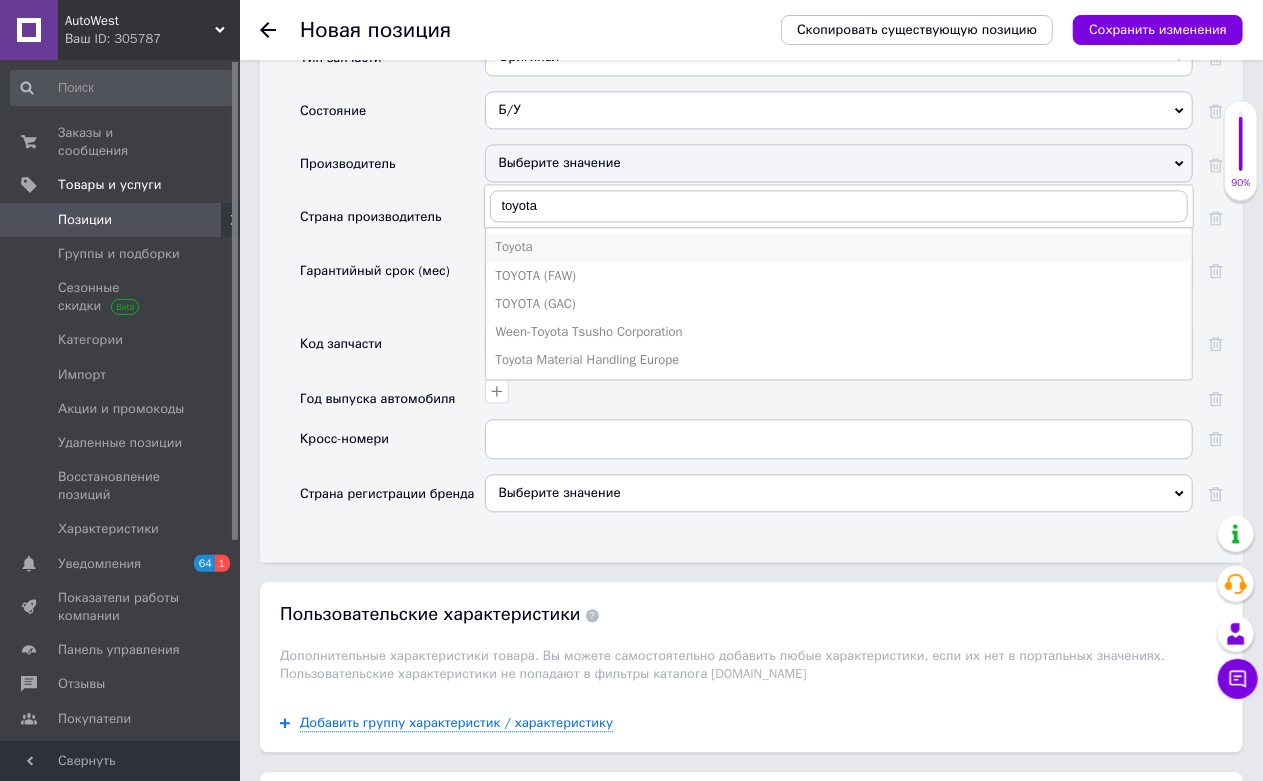 click on "Toyota" at bounding box center (839, 247) 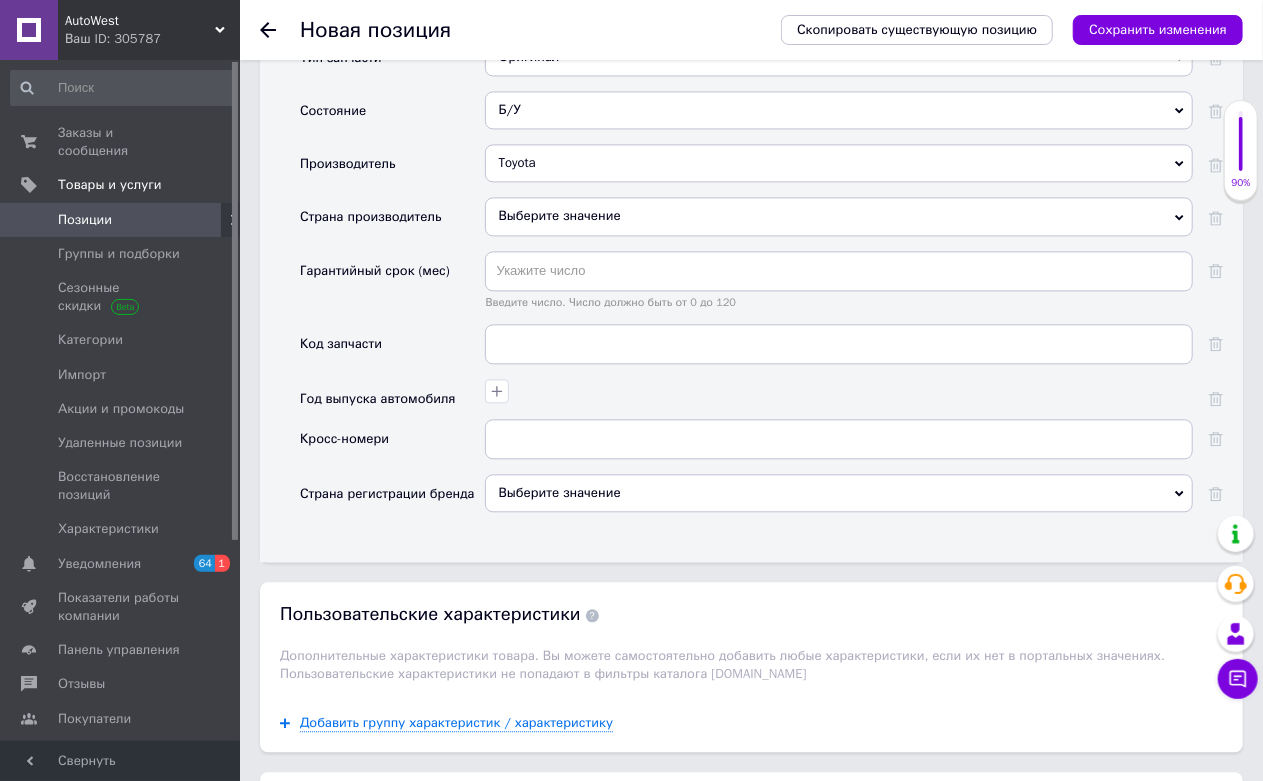 click on "Выберите значение" at bounding box center [839, 216] 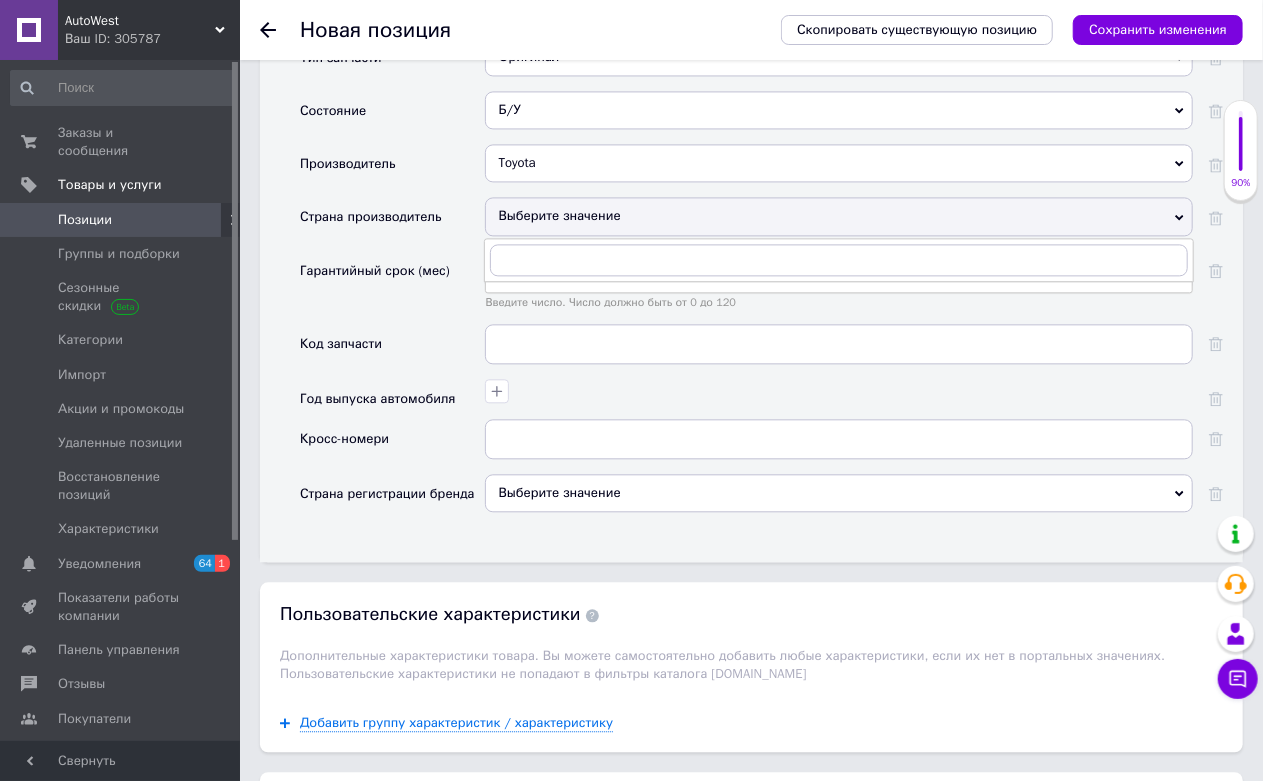 click on "Страна производитель" at bounding box center (392, 223) 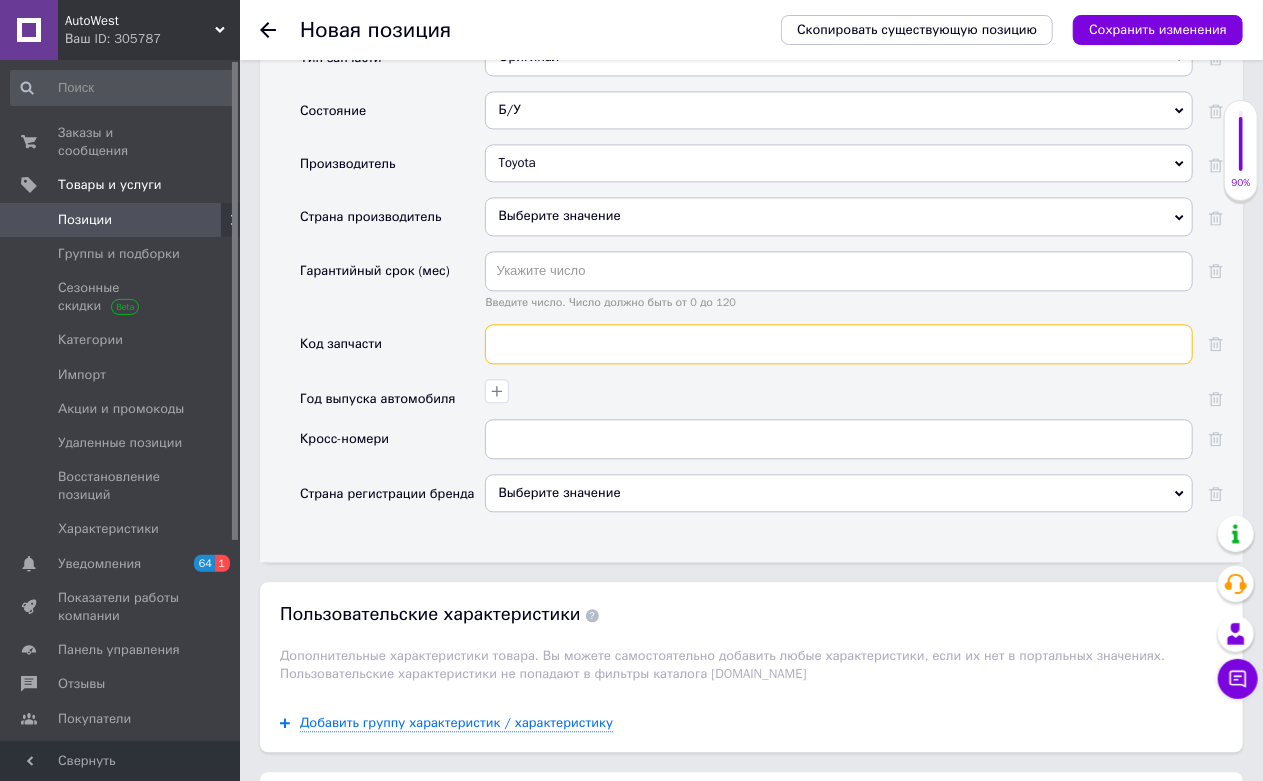 click at bounding box center (839, 344) 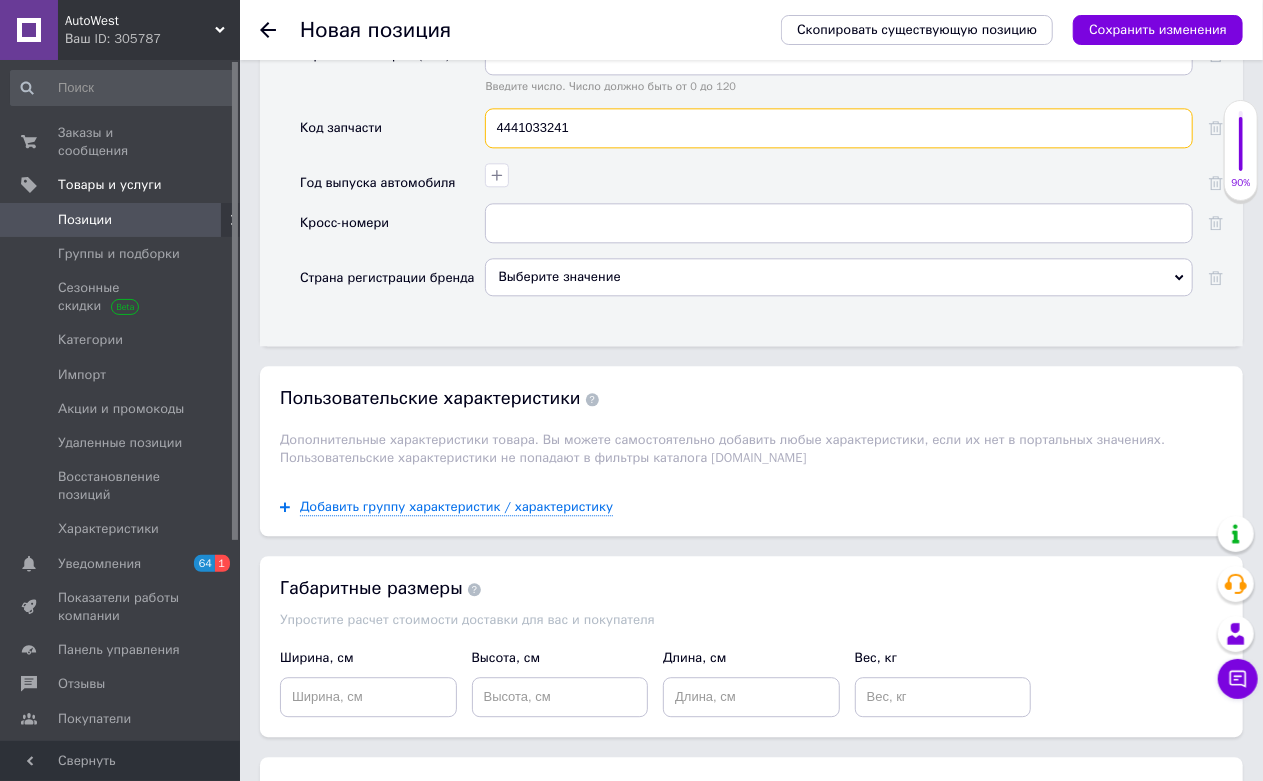 scroll, scrollTop: 2333, scrollLeft: 0, axis: vertical 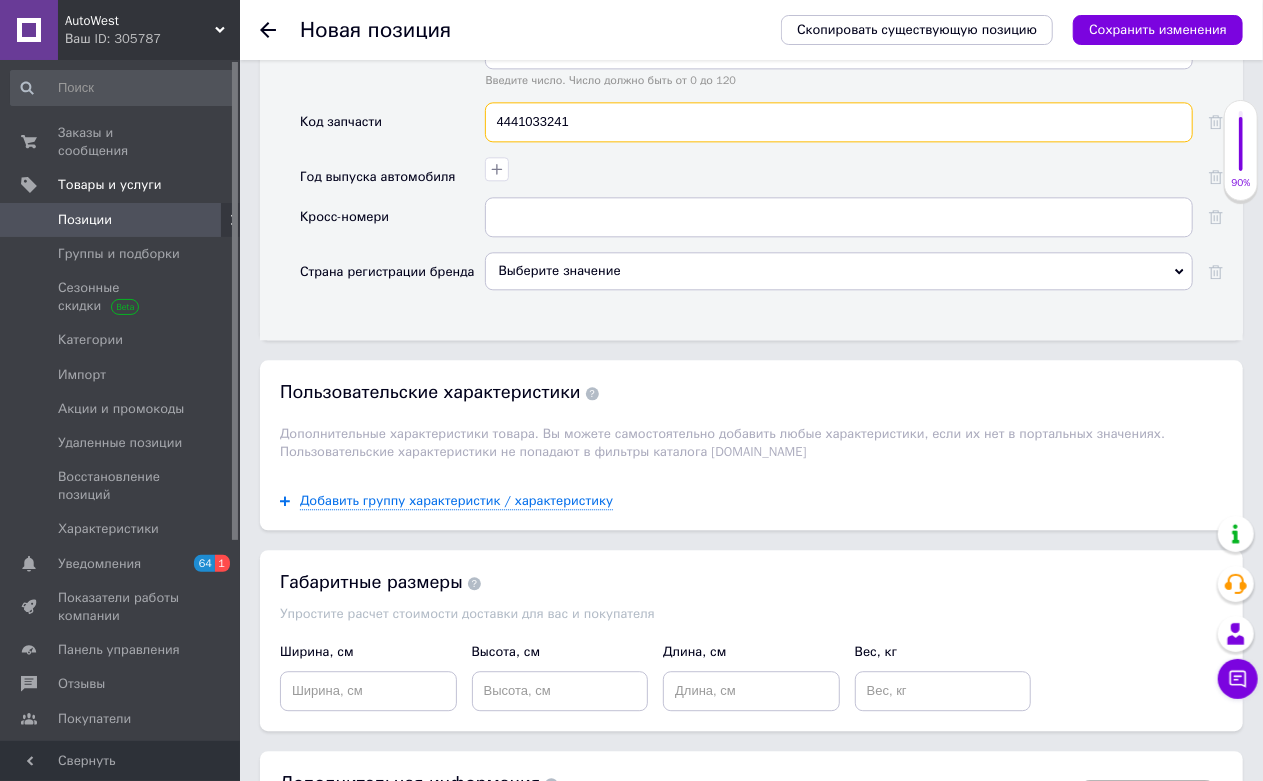 type on "4441033241" 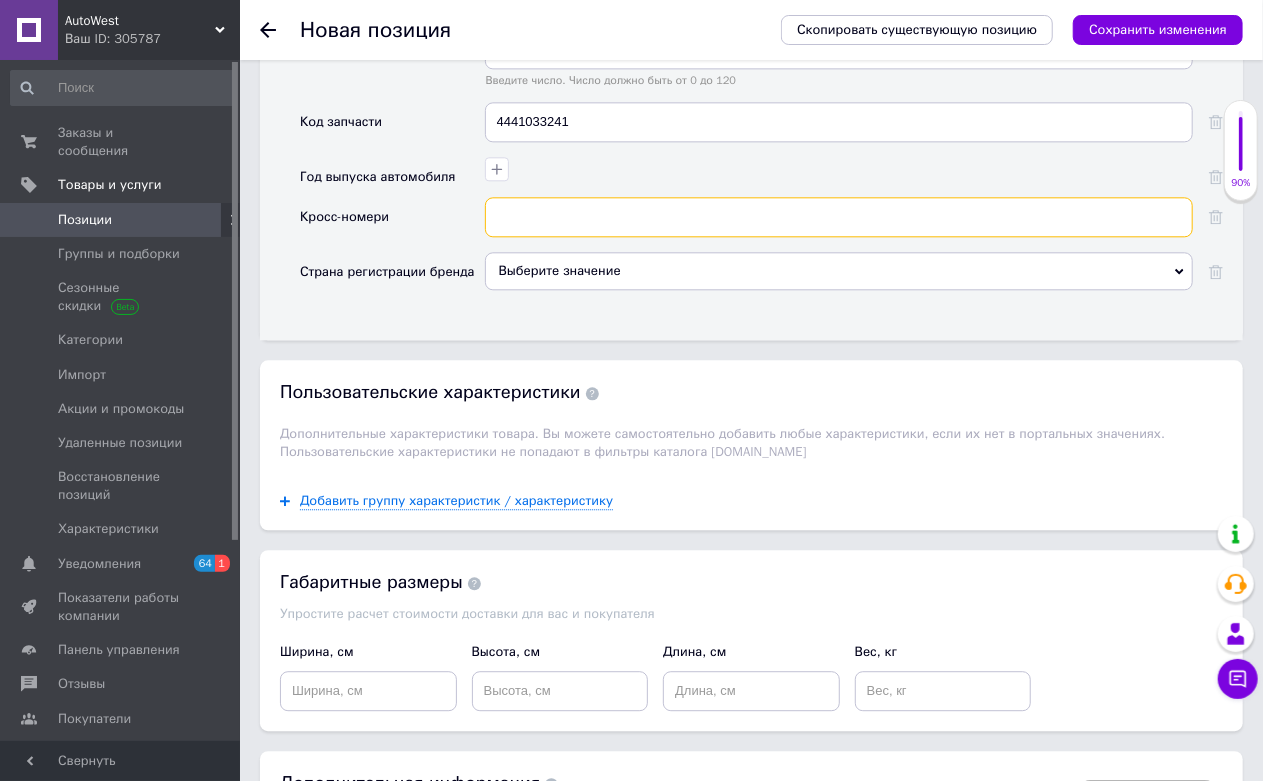click at bounding box center (839, 217) 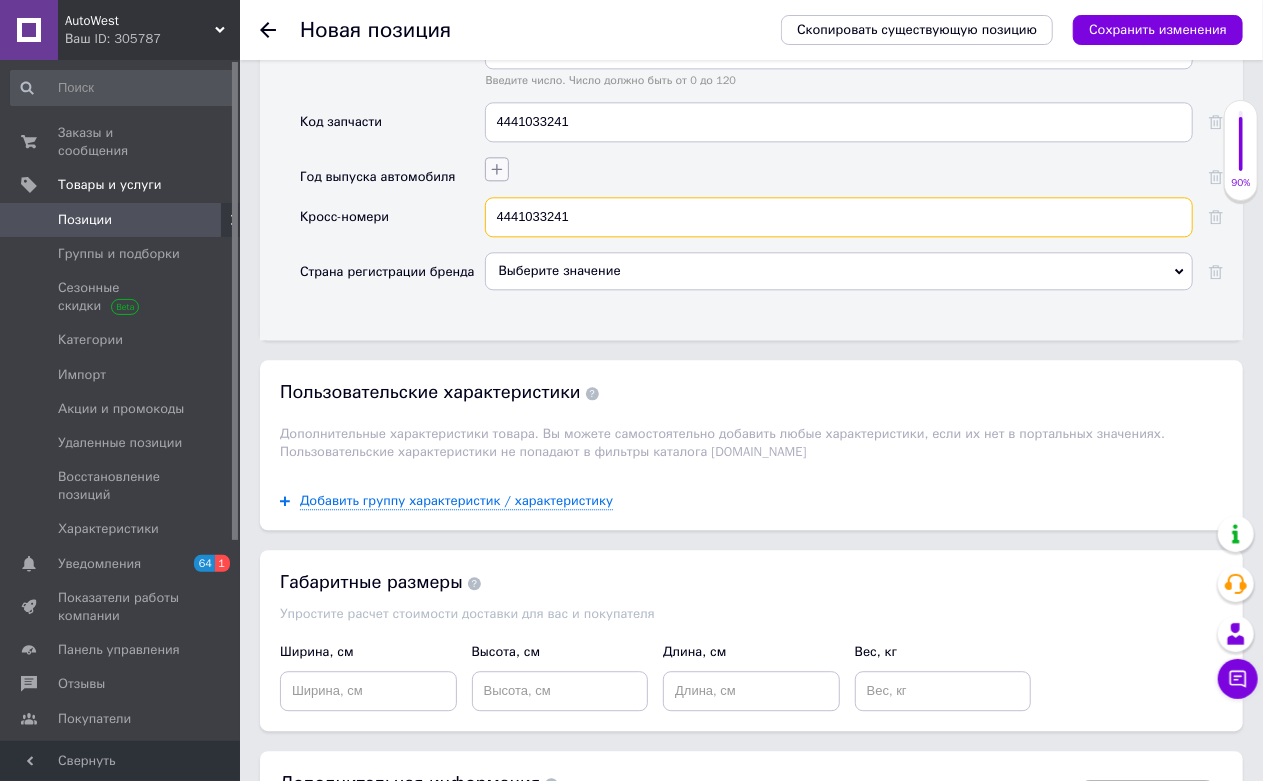 type on "4441033241" 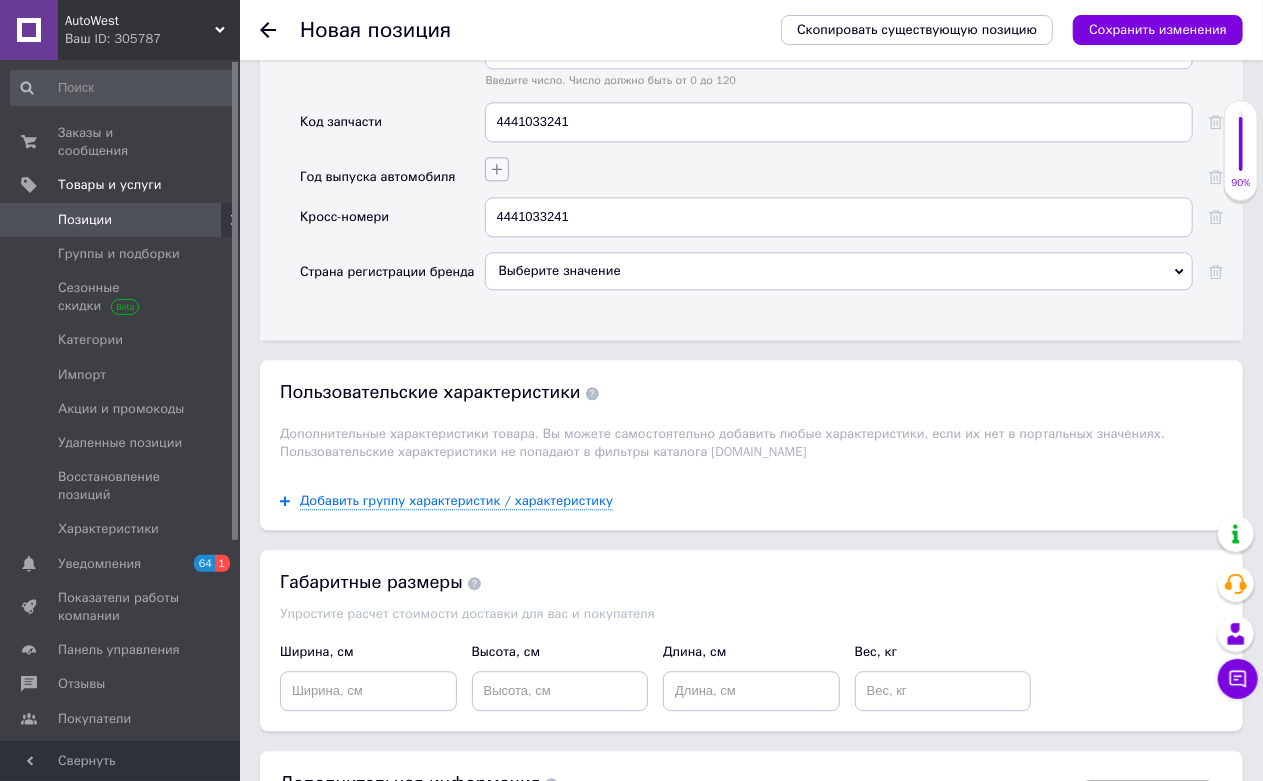 click at bounding box center [497, 169] 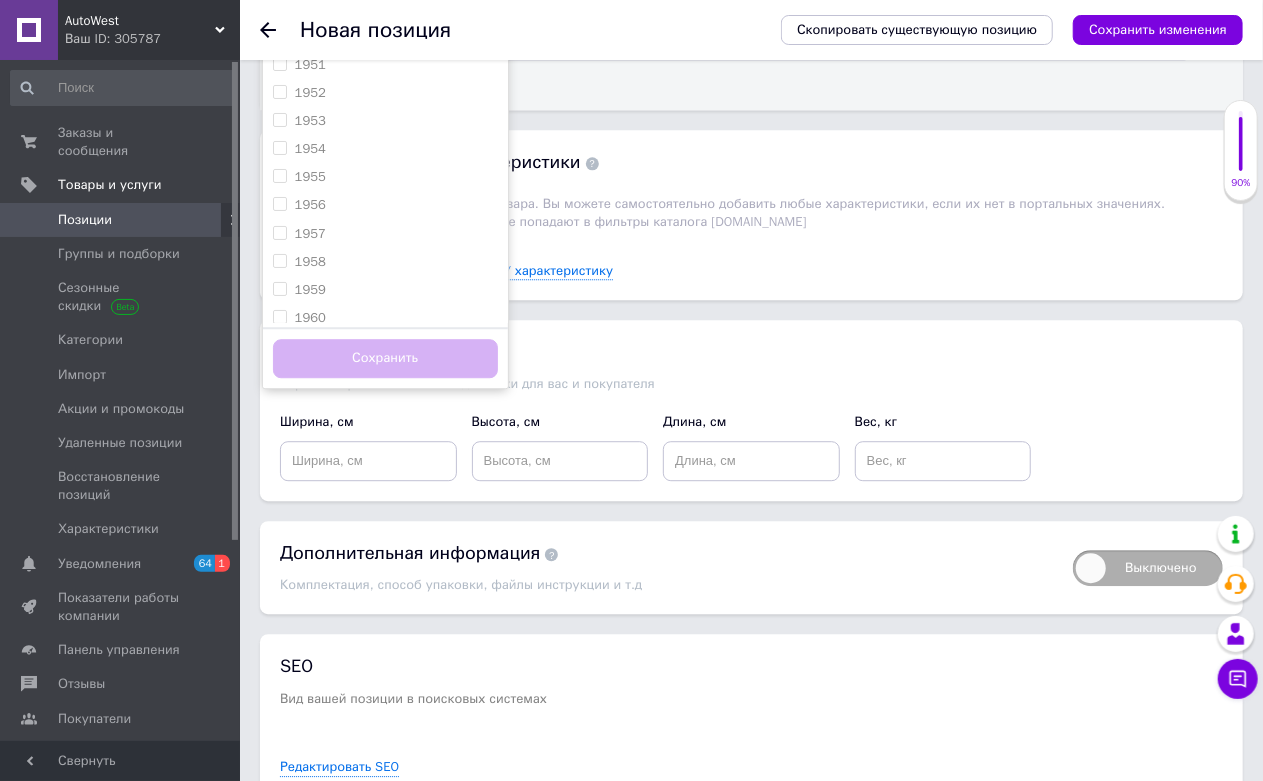 scroll, scrollTop: 2444, scrollLeft: 0, axis: vertical 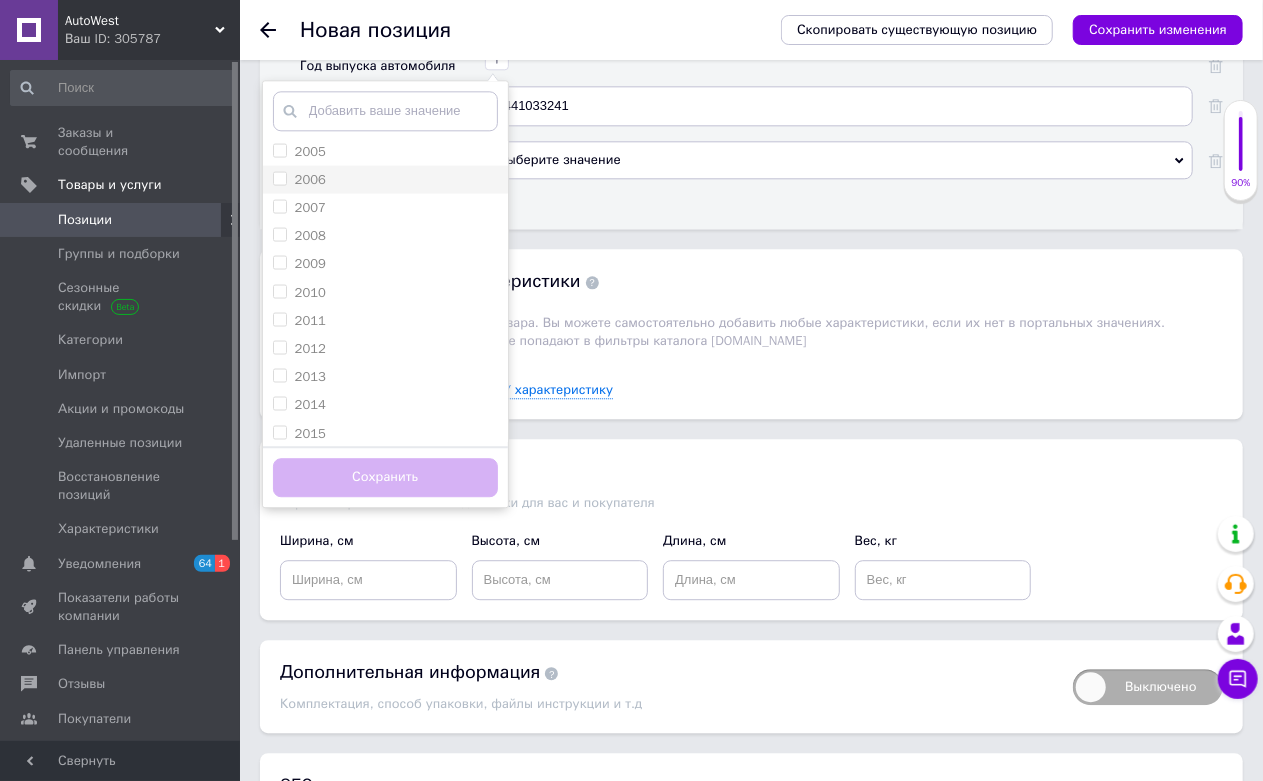 click on "2006" at bounding box center (385, 179) 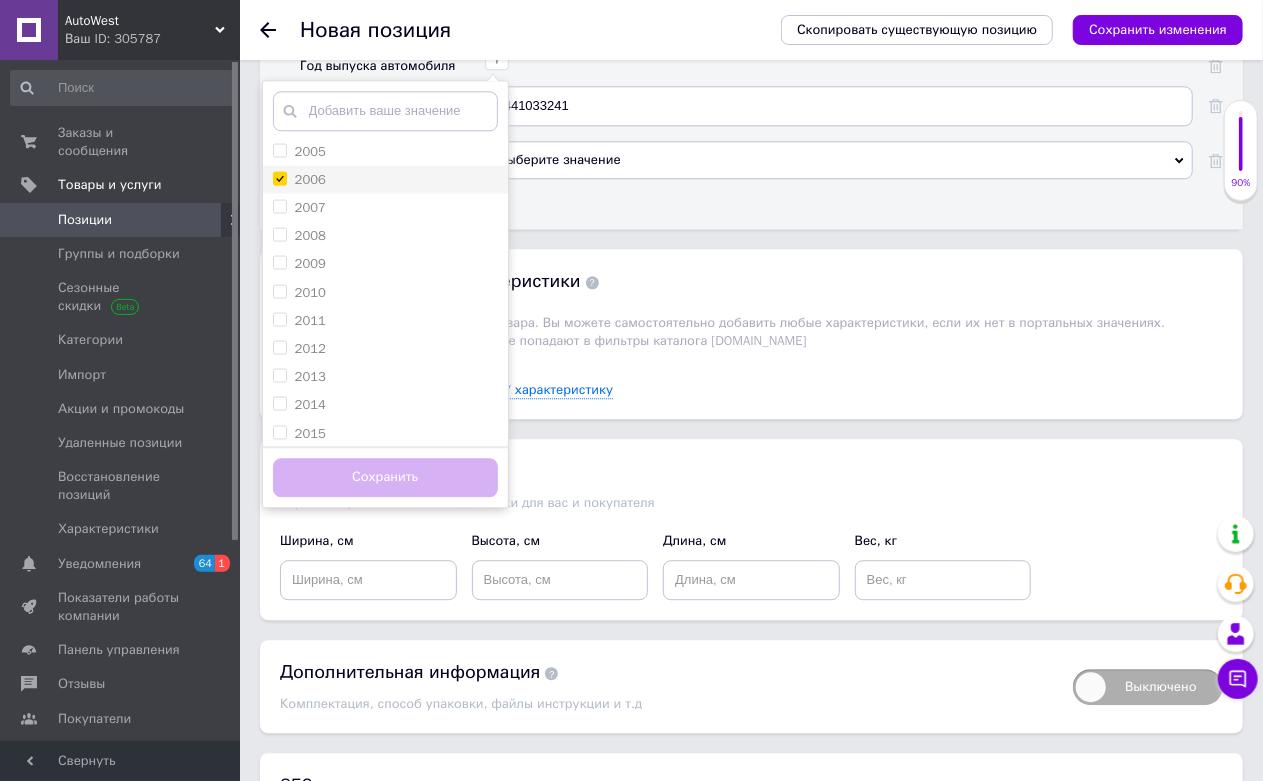 checkbox on "true" 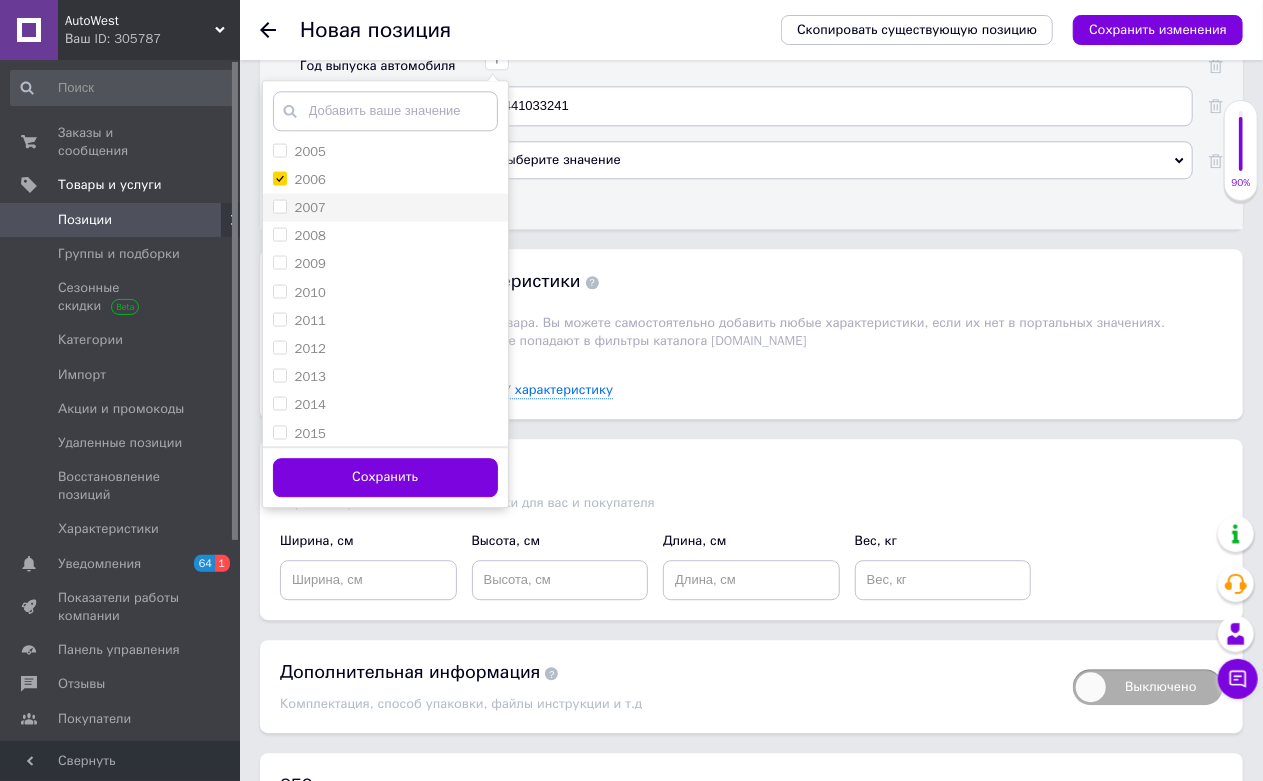 click on "2007" at bounding box center [385, 207] 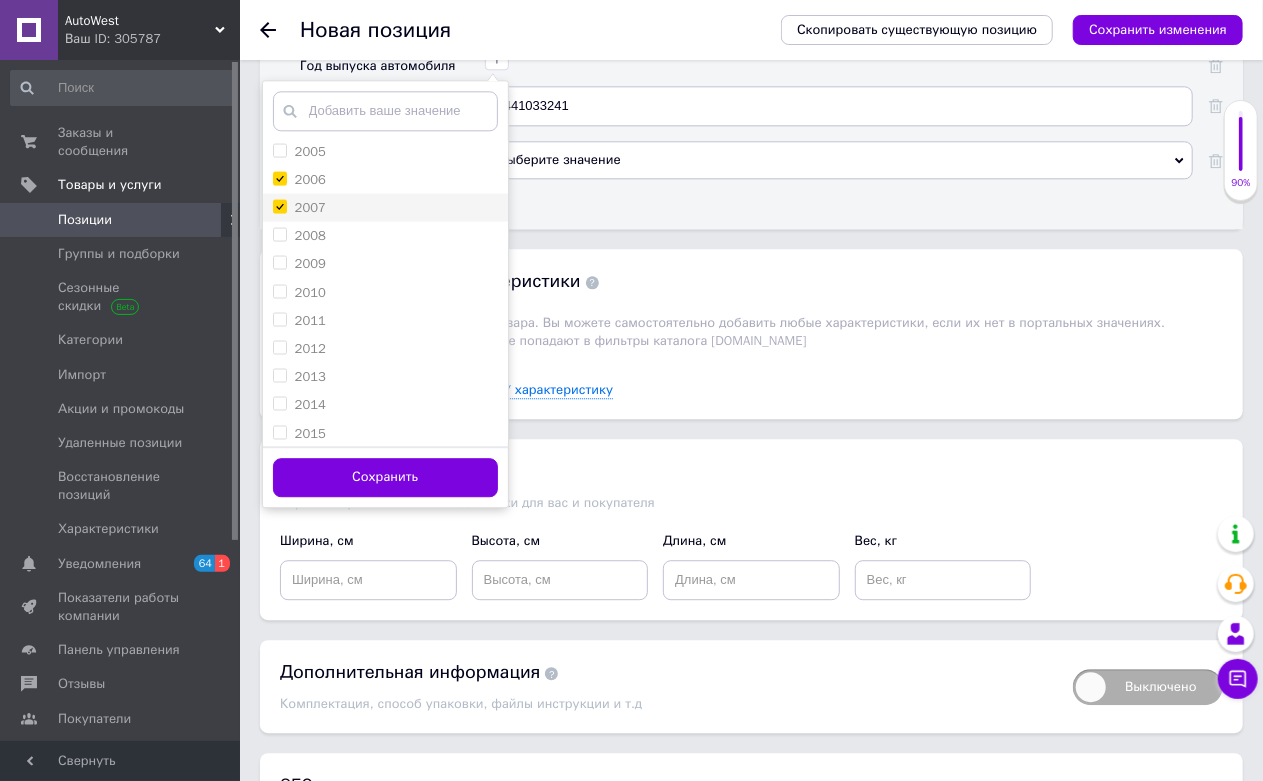 checkbox on "true" 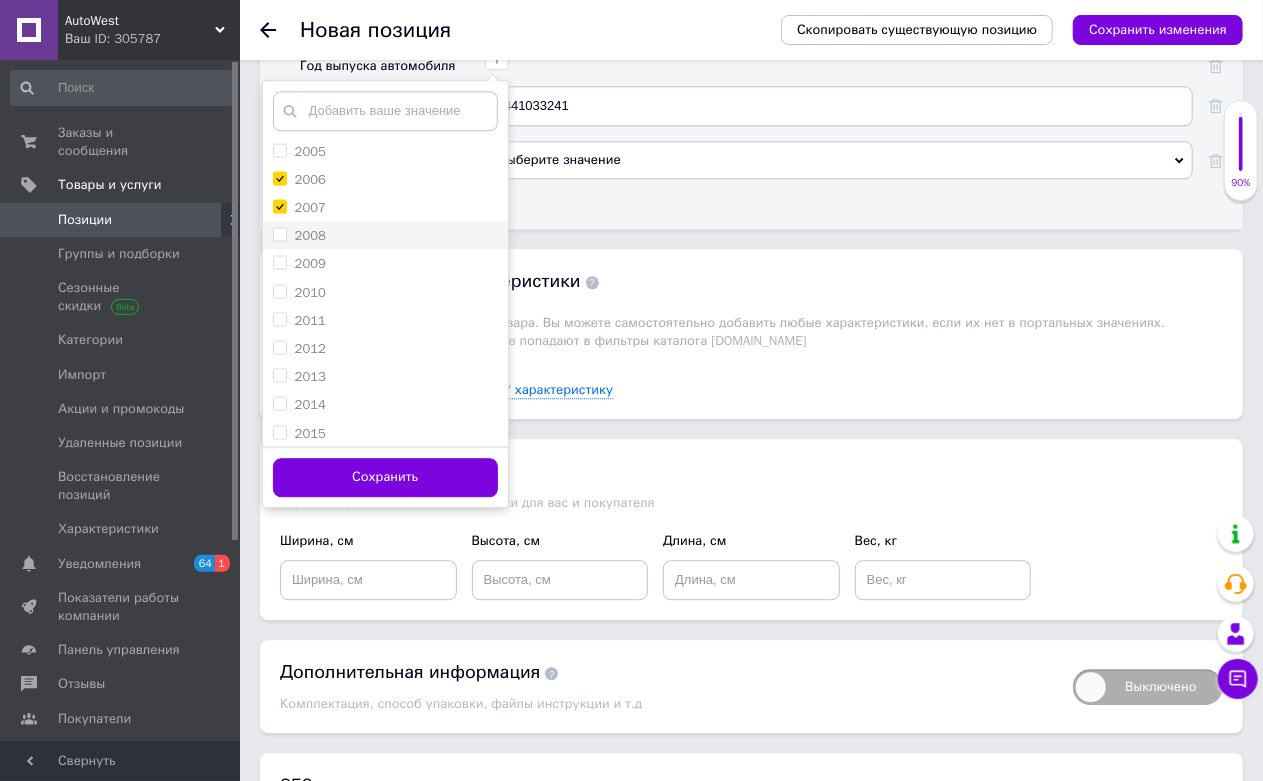 click on "2008" at bounding box center [385, 235] 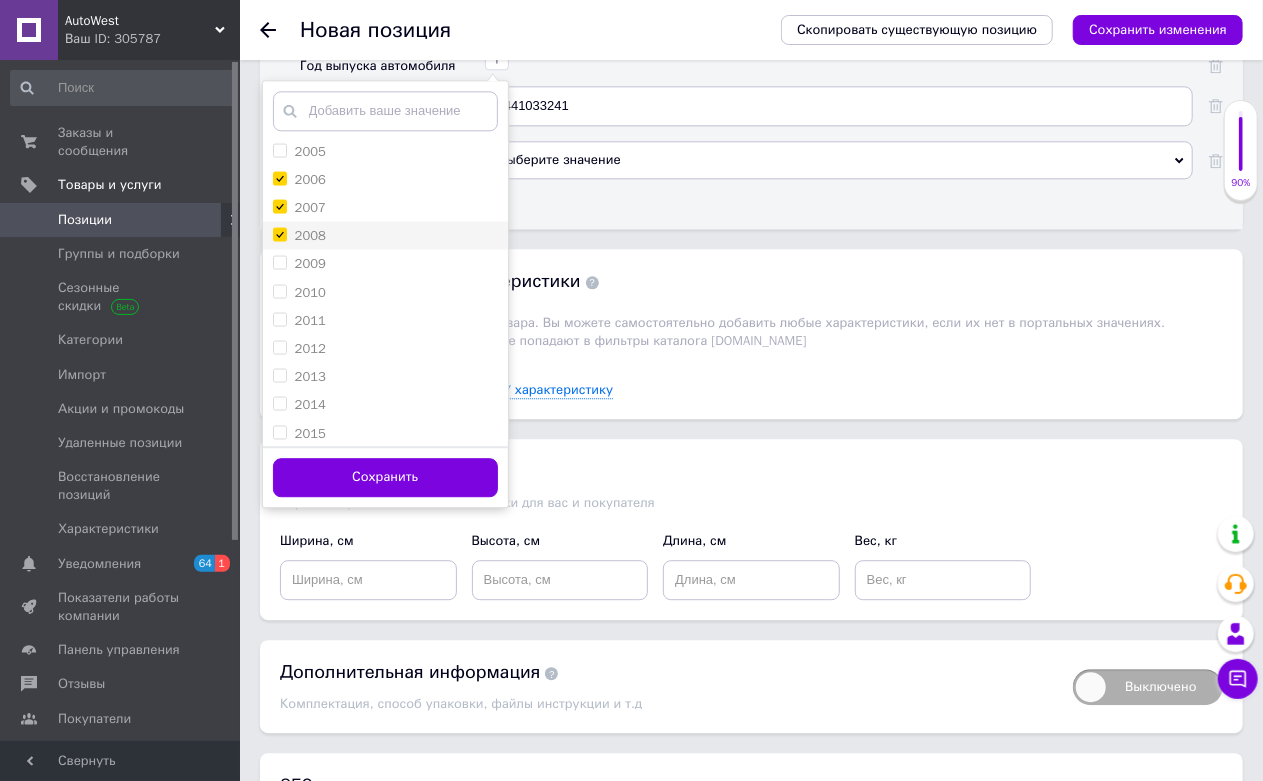 checkbox on "true" 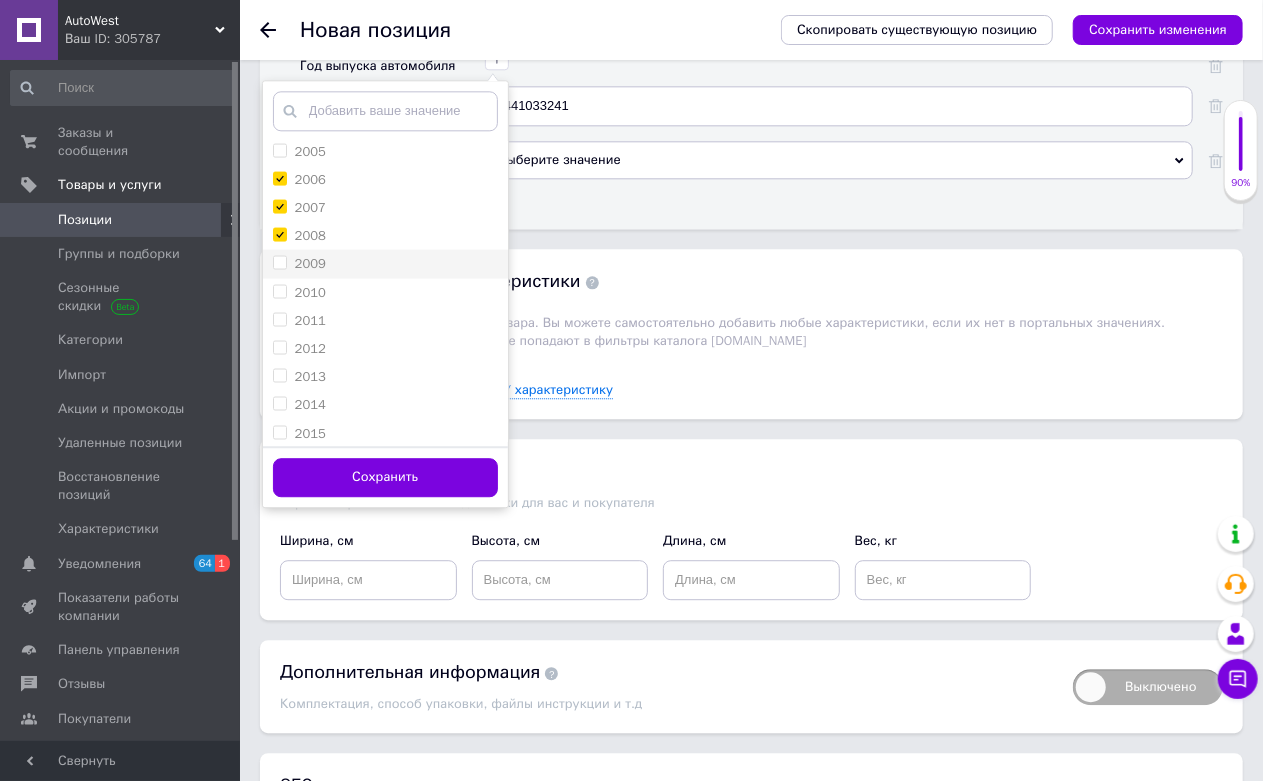 click on "2009" at bounding box center (385, 263) 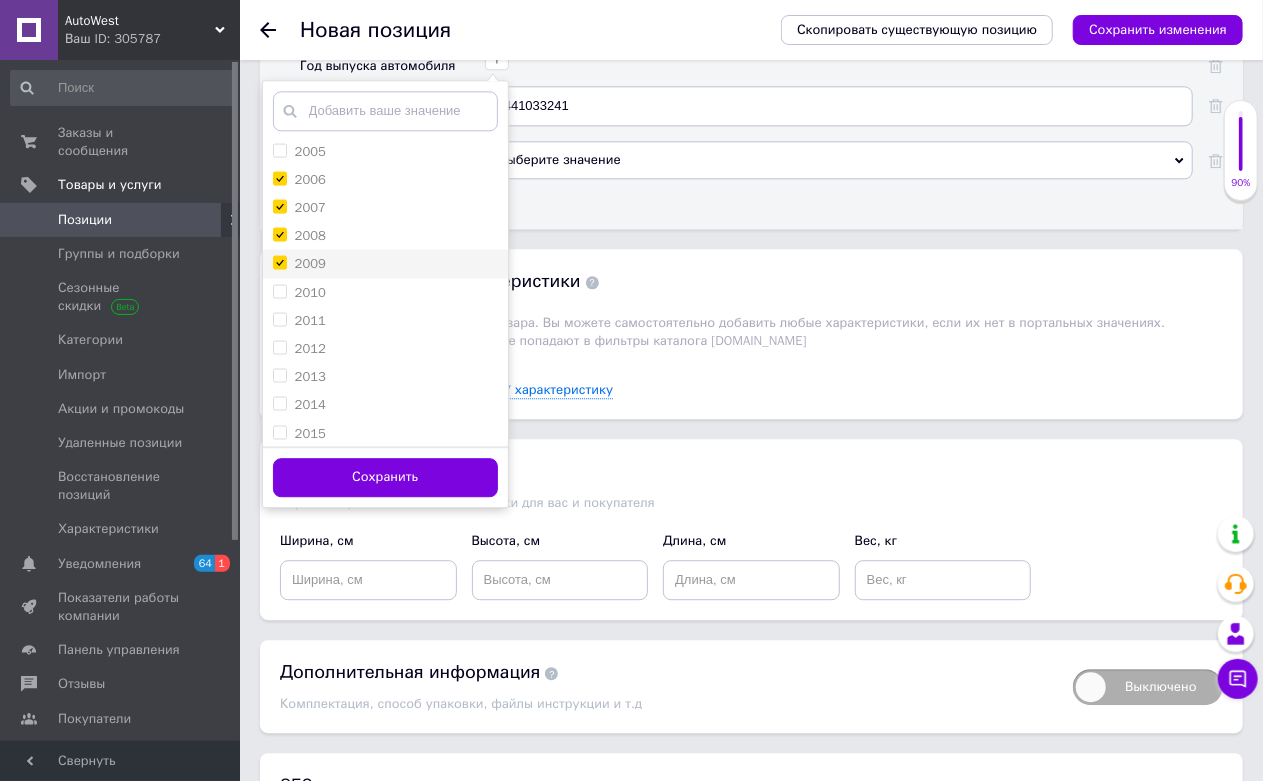 checkbox on "true" 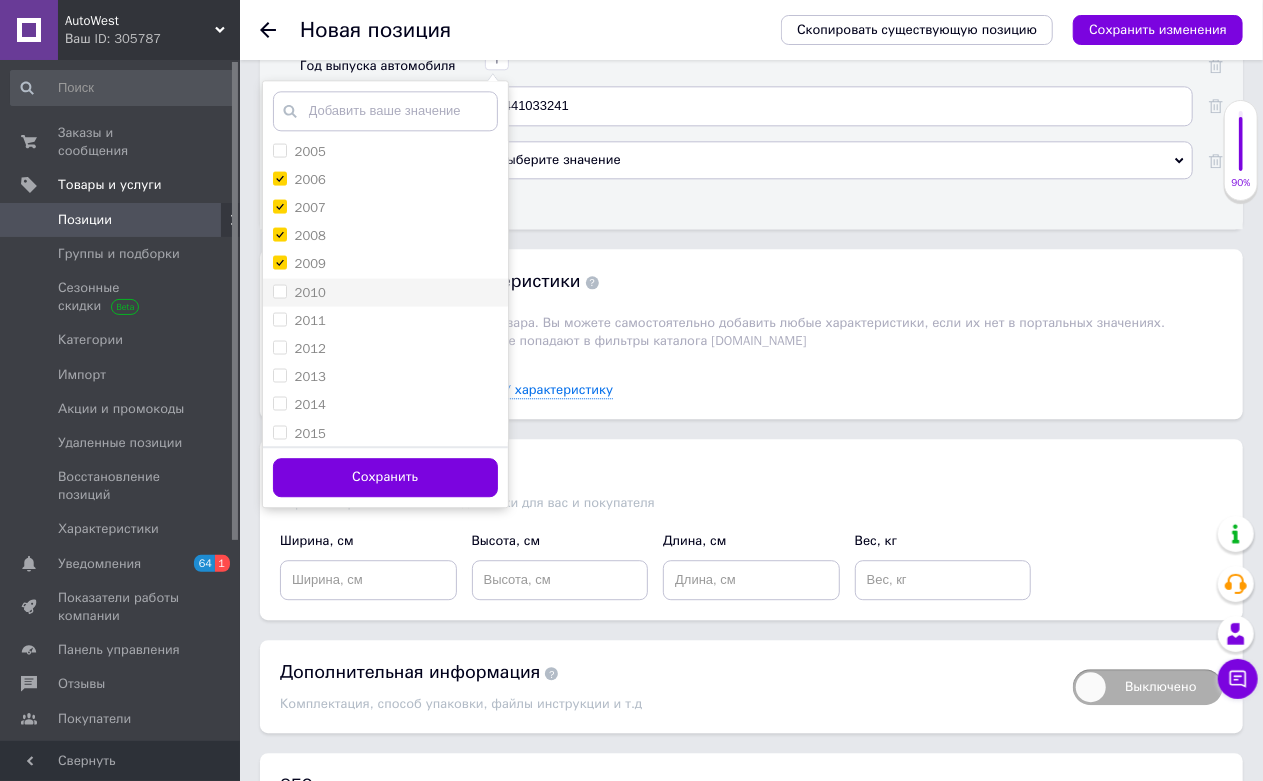drag, startPoint x: 331, startPoint y: 477, endPoint x: 344, endPoint y: 482, distance: 13.928389 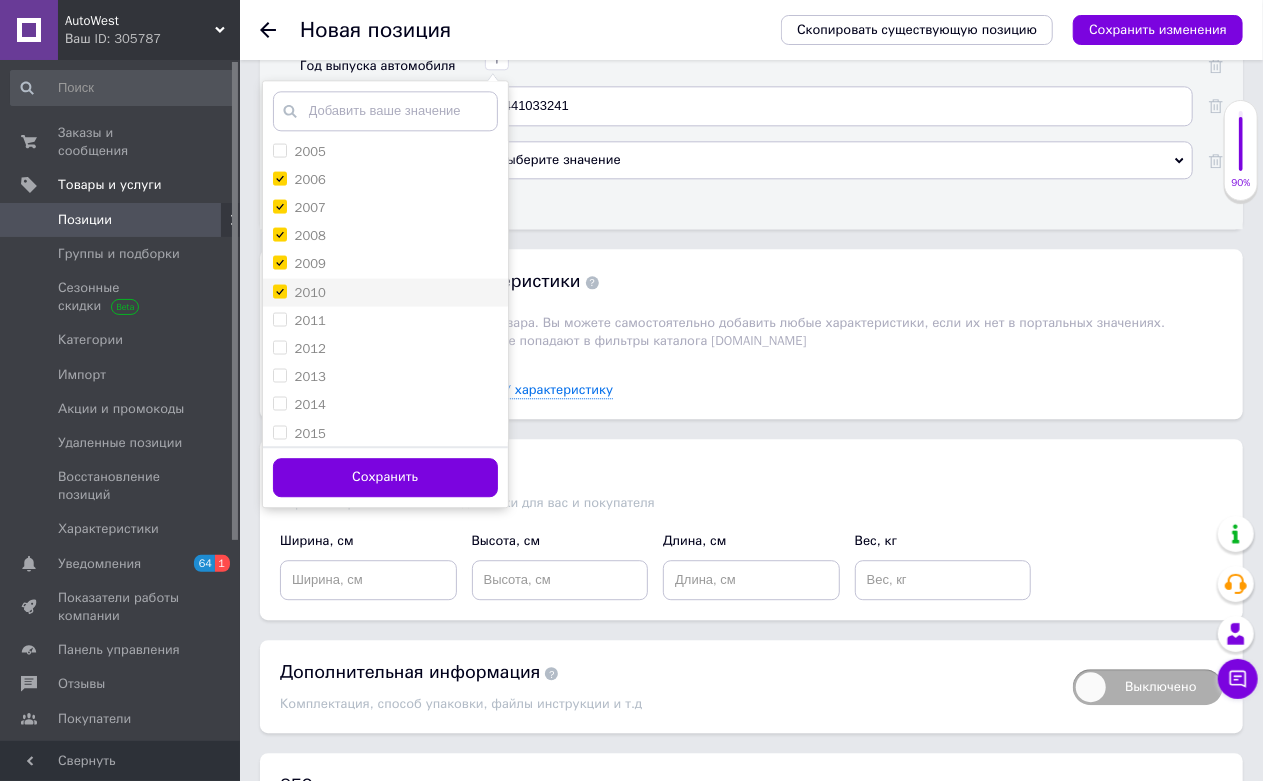 checkbox on "true" 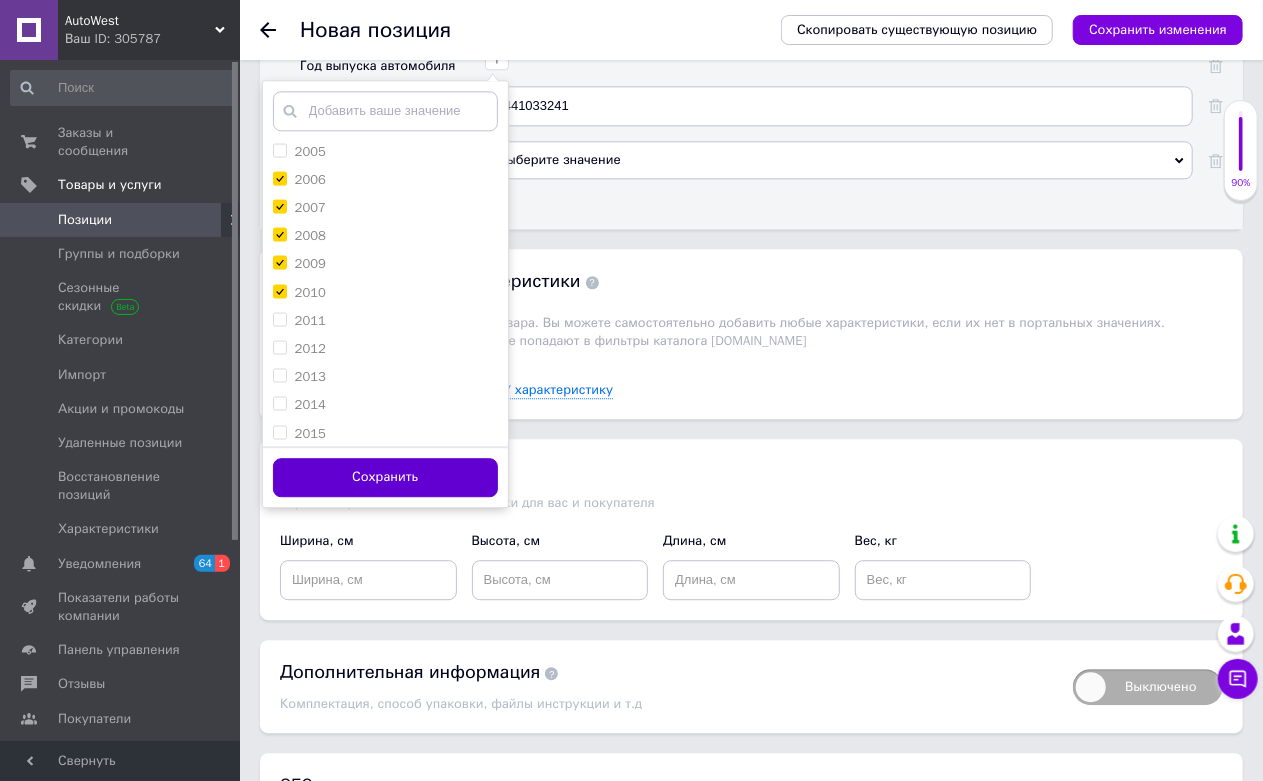 click on "Сохранить" at bounding box center [385, 477] 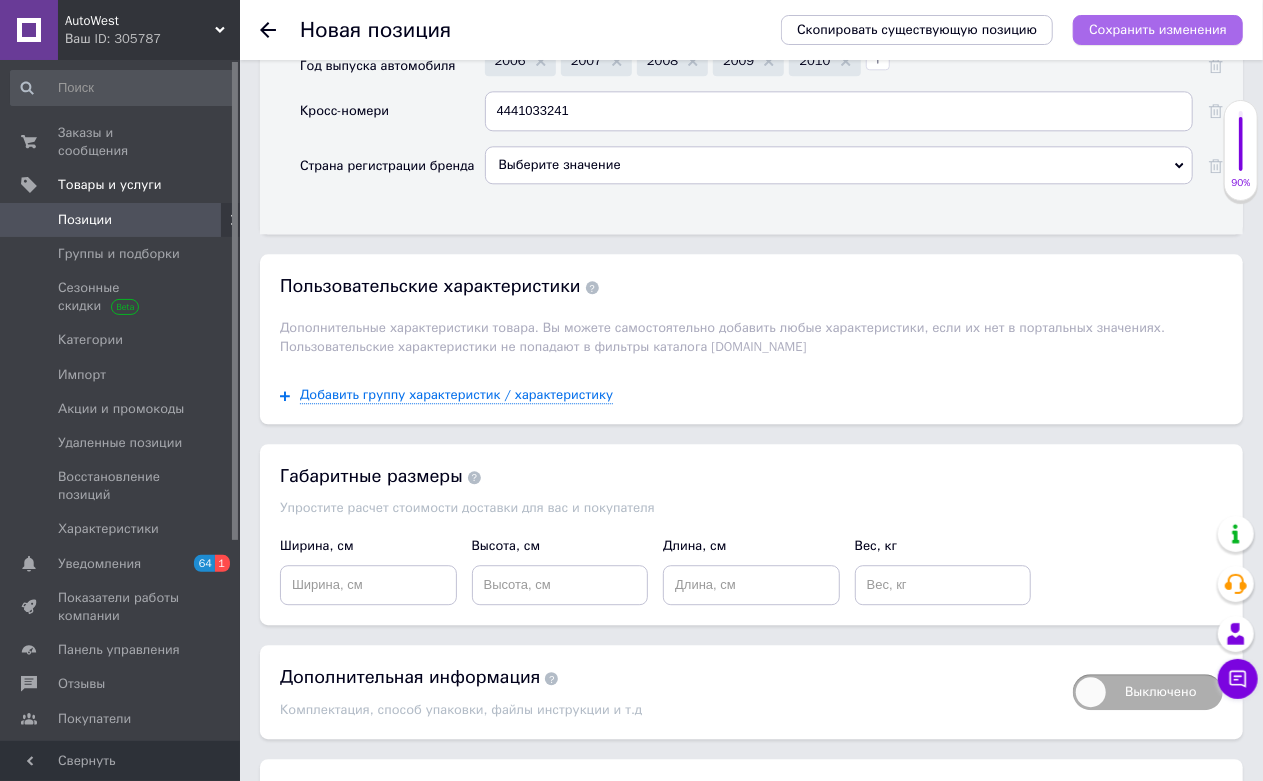 click on "Сохранить изменения" at bounding box center [1158, 30] 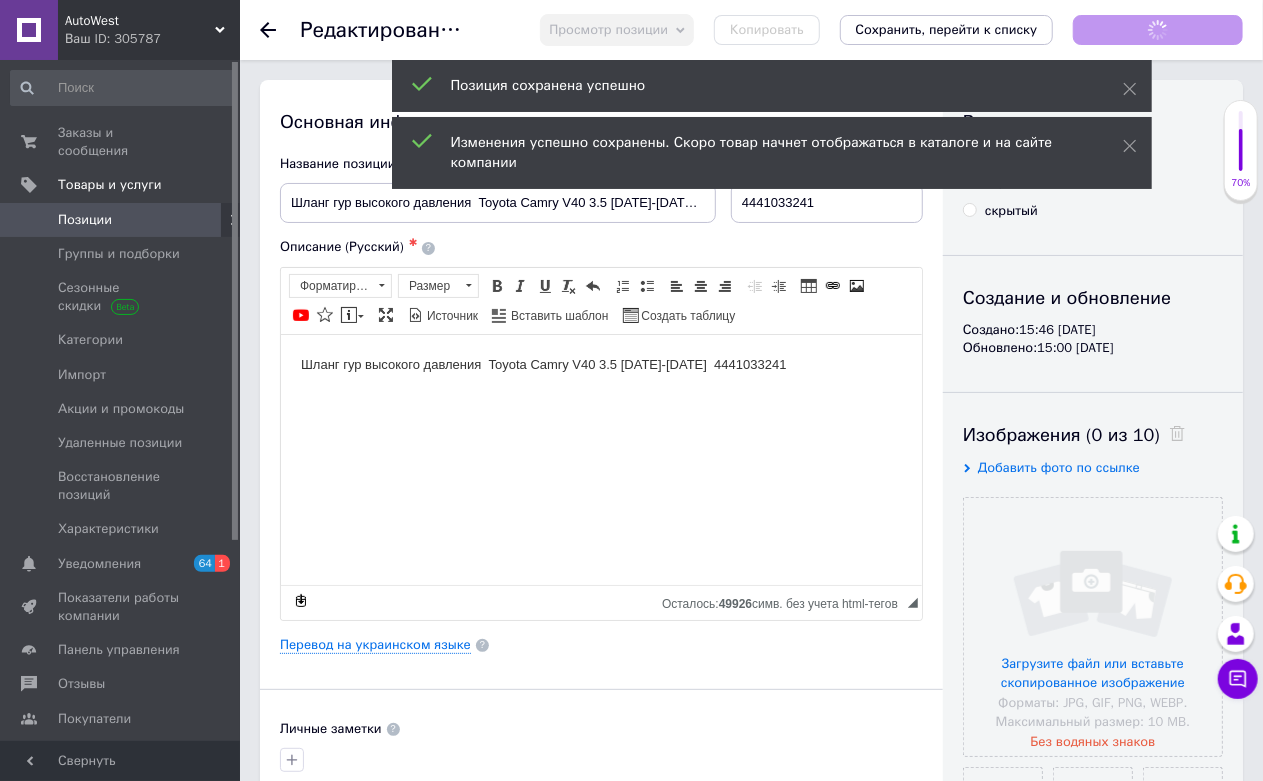 scroll, scrollTop: 0, scrollLeft: 0, axis: both 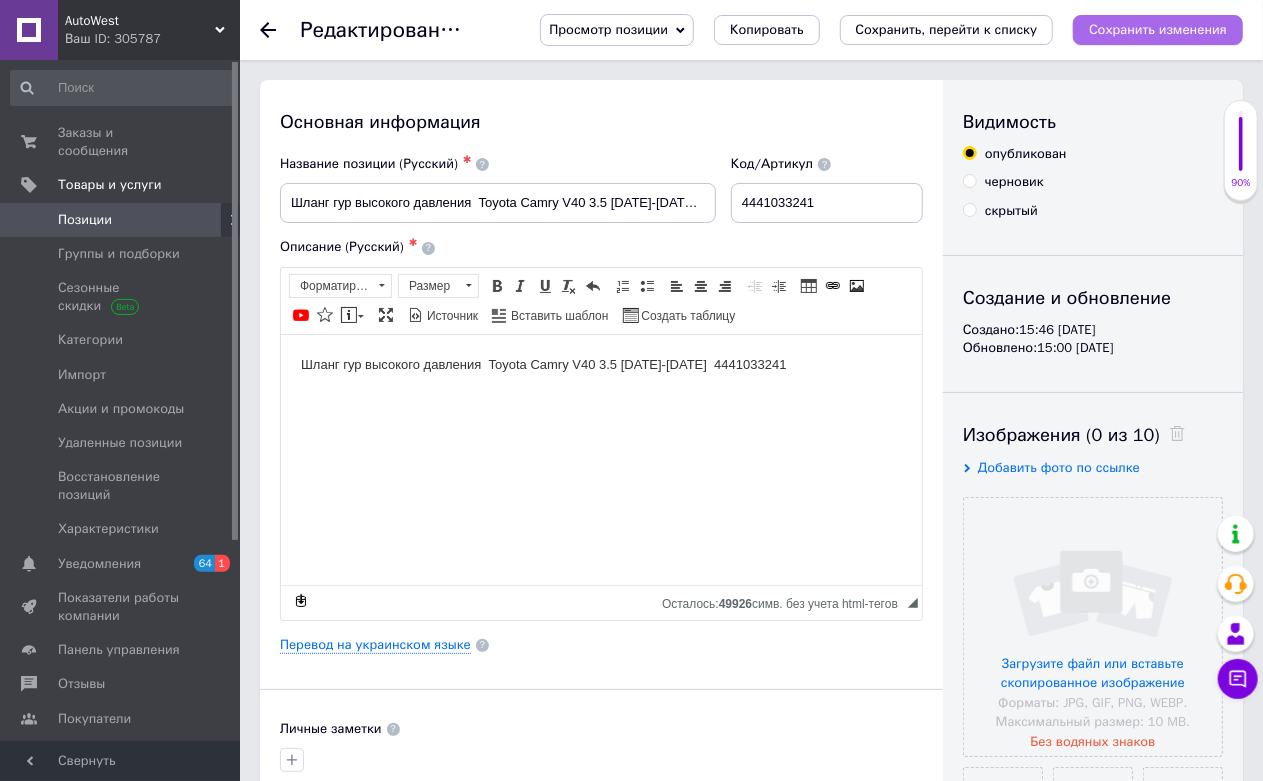 click on "Сохранить изменения" at bounding box center [1158, 29] 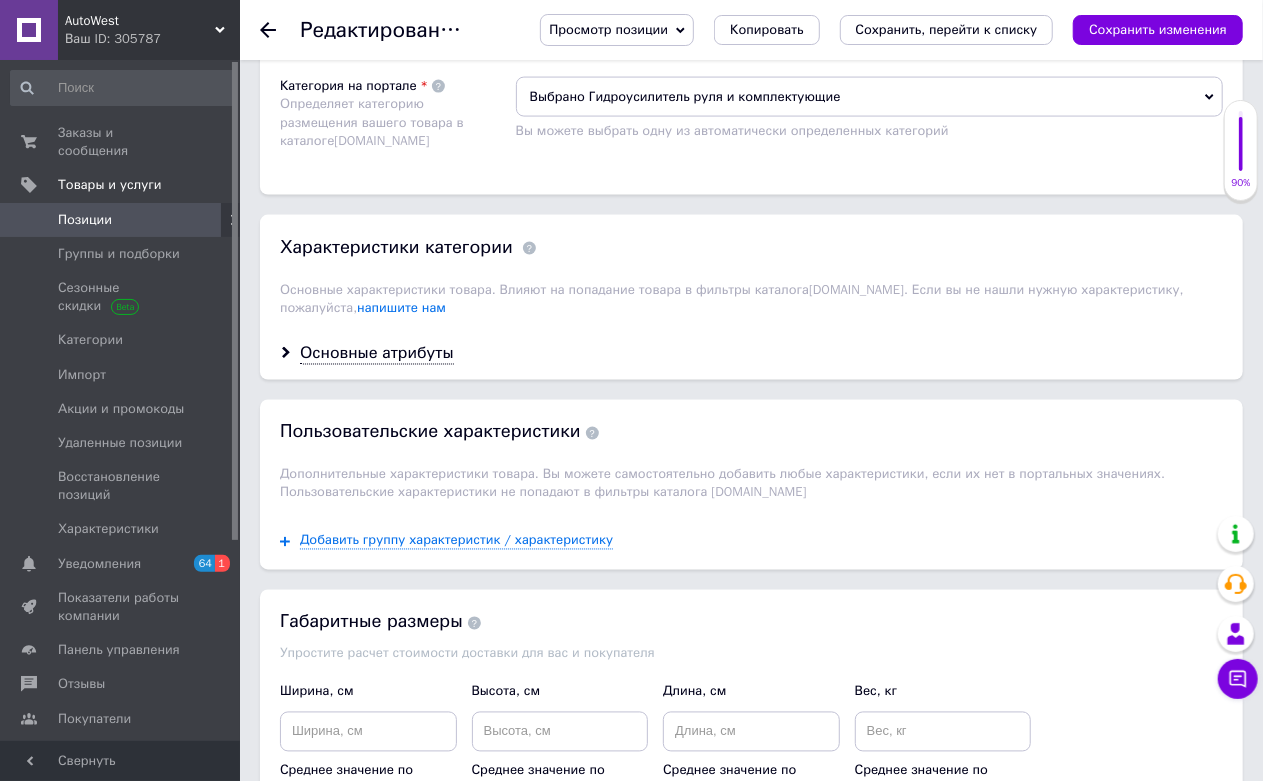 scroll, scrollTop: 1555, scrollLeft: 0, axis: vertical 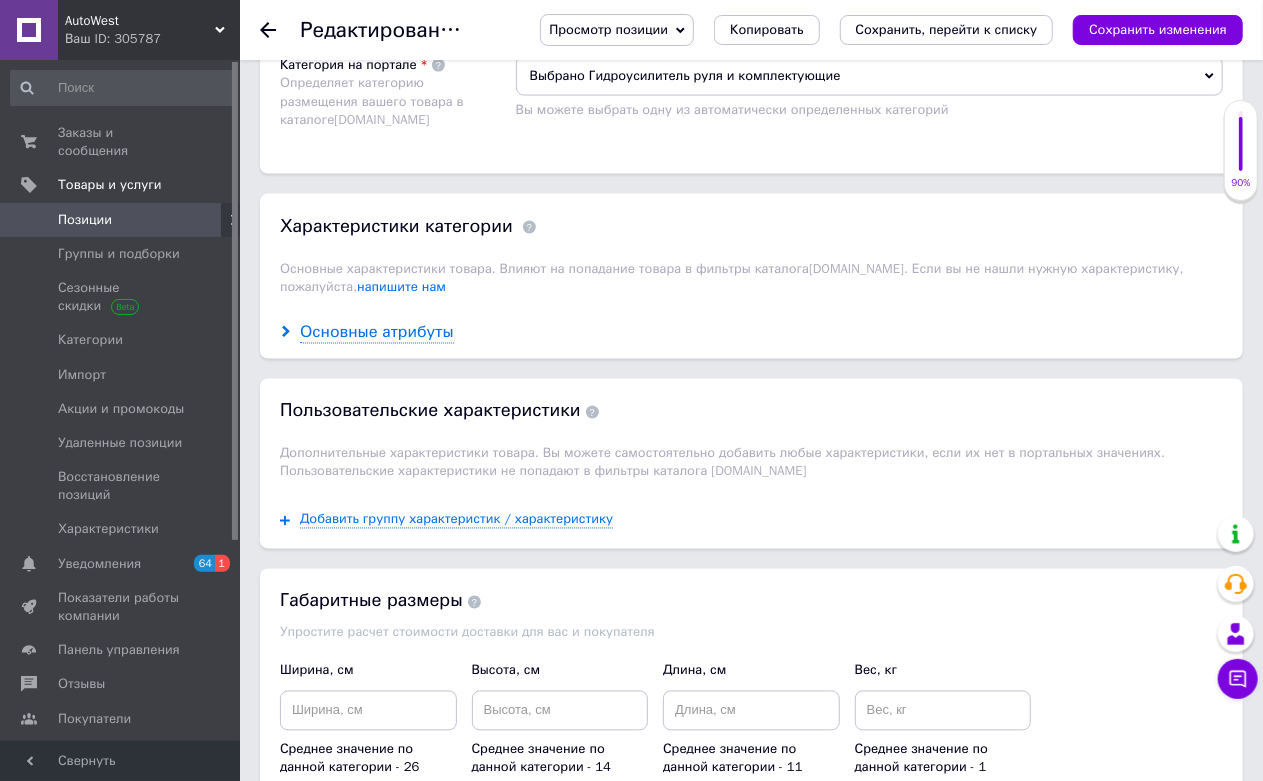 click on "Основные атрибуты" at bounding box center (377, 332) 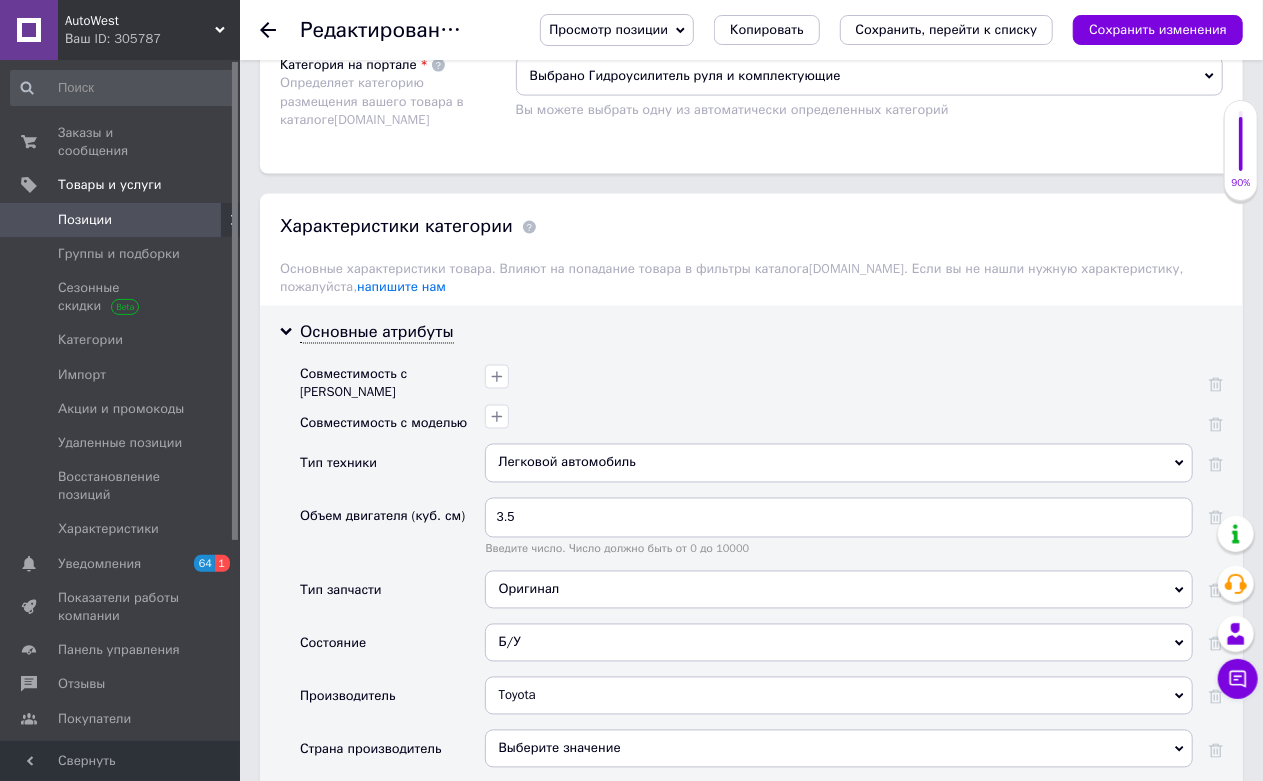 scroll, scrollTop: 2111, scrollLeft: 0, axis: vertical 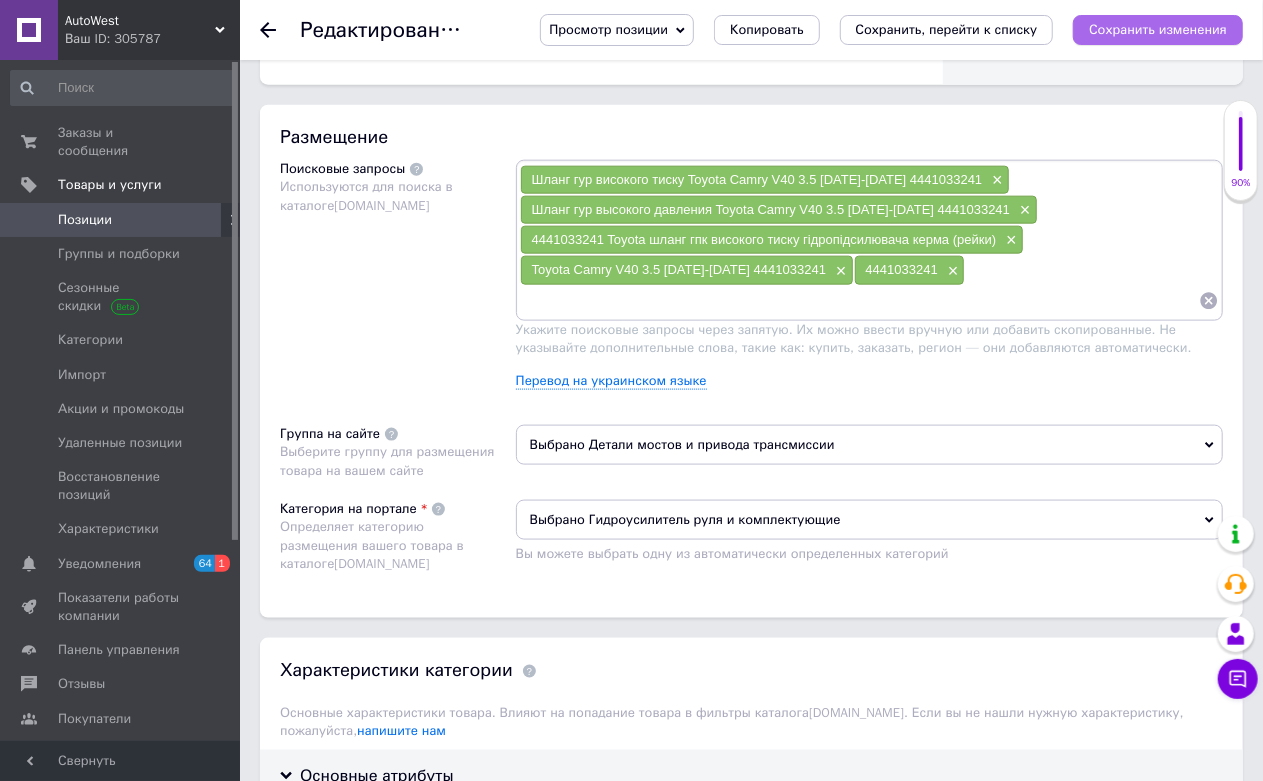 click on "Сохранить изменения" at bounding box center [1158, 29] 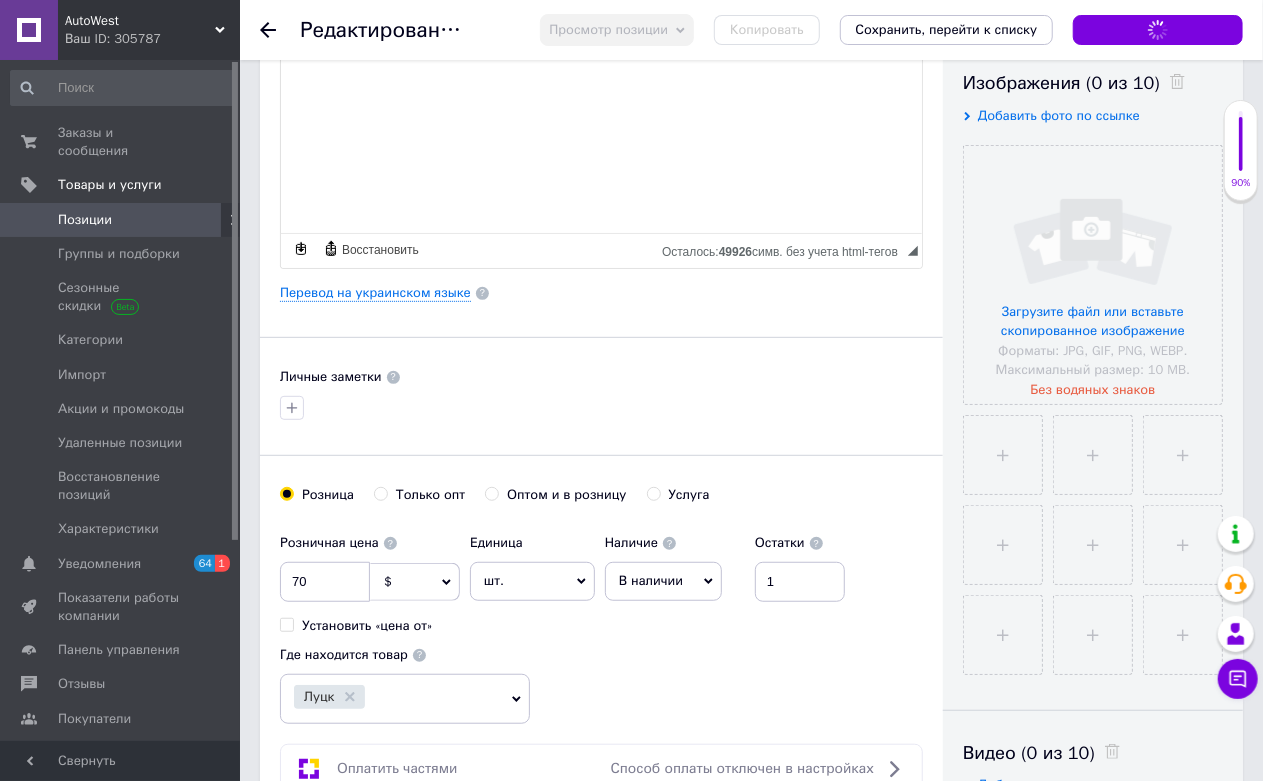 scroll, scrollTop: 111, scrollLeft: 0, axis: vertical 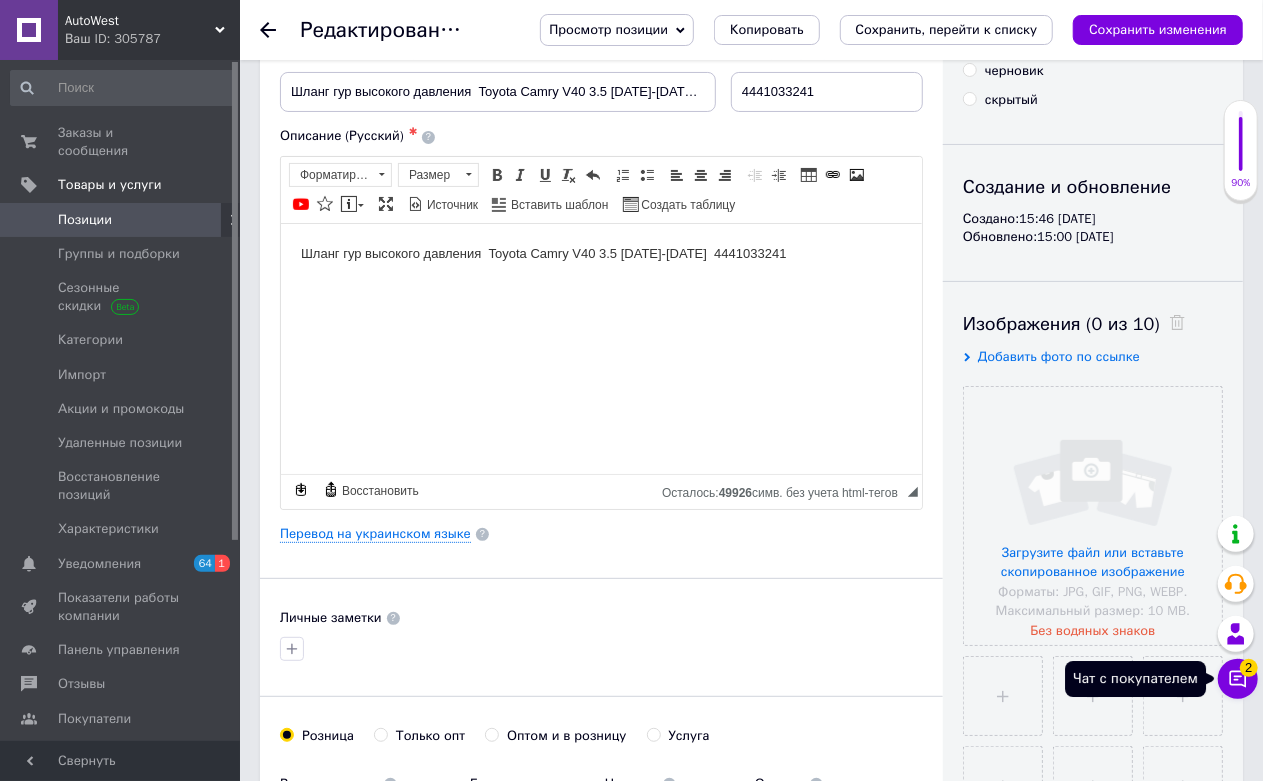 click 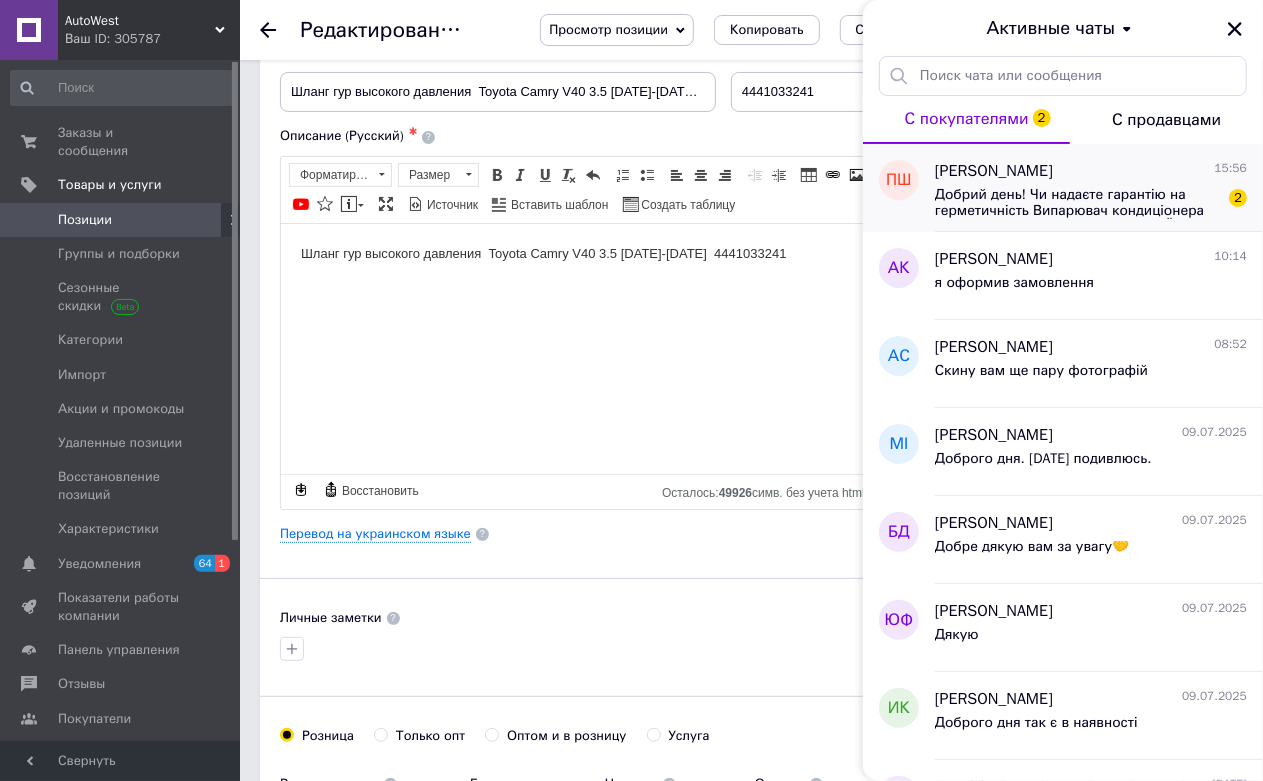 click on "Павло Шишкін 15:56 Добрий день!
Чи надаєте гарантію на герметичність Випарювач кондиціонера задній Lexus LX470 88501-60150?
Його на машину для перевірки ставити не буду,майстер перевірить на столі 2" at bounding box center [1099, 188] 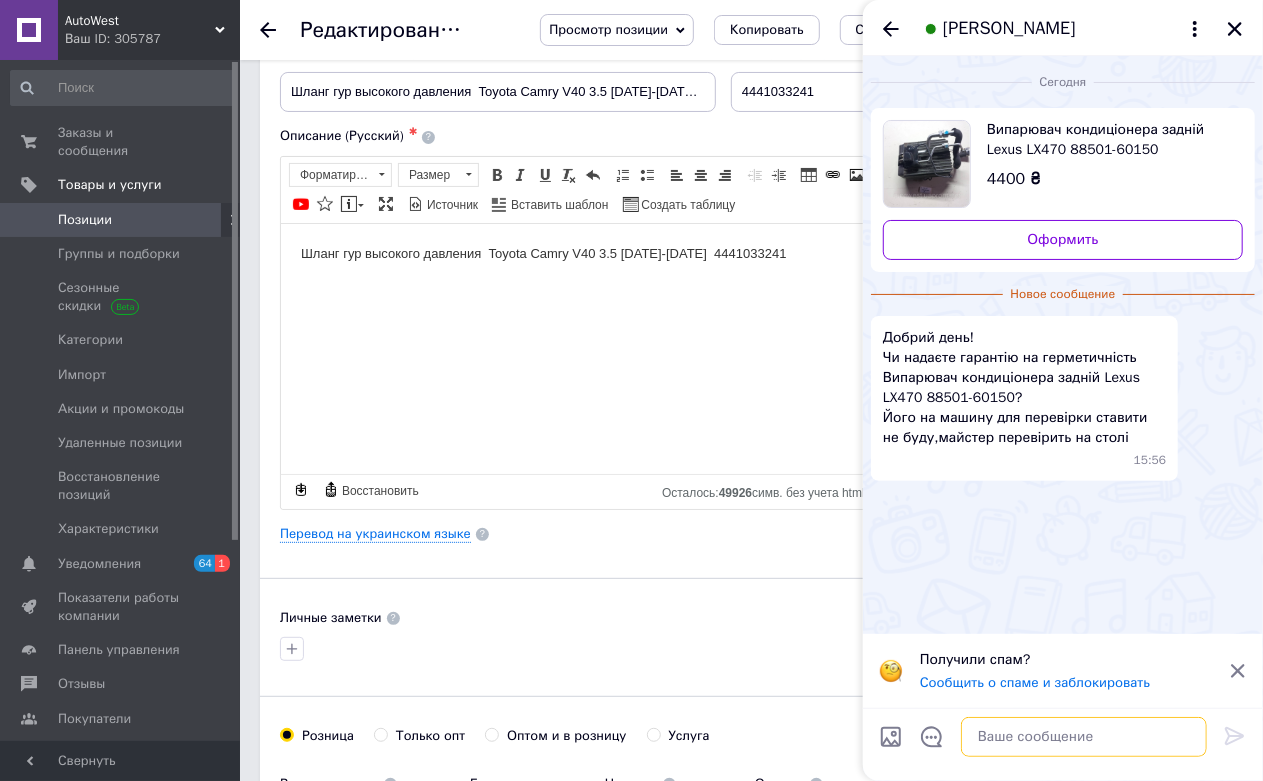 click at bounding box center (1084, 737) 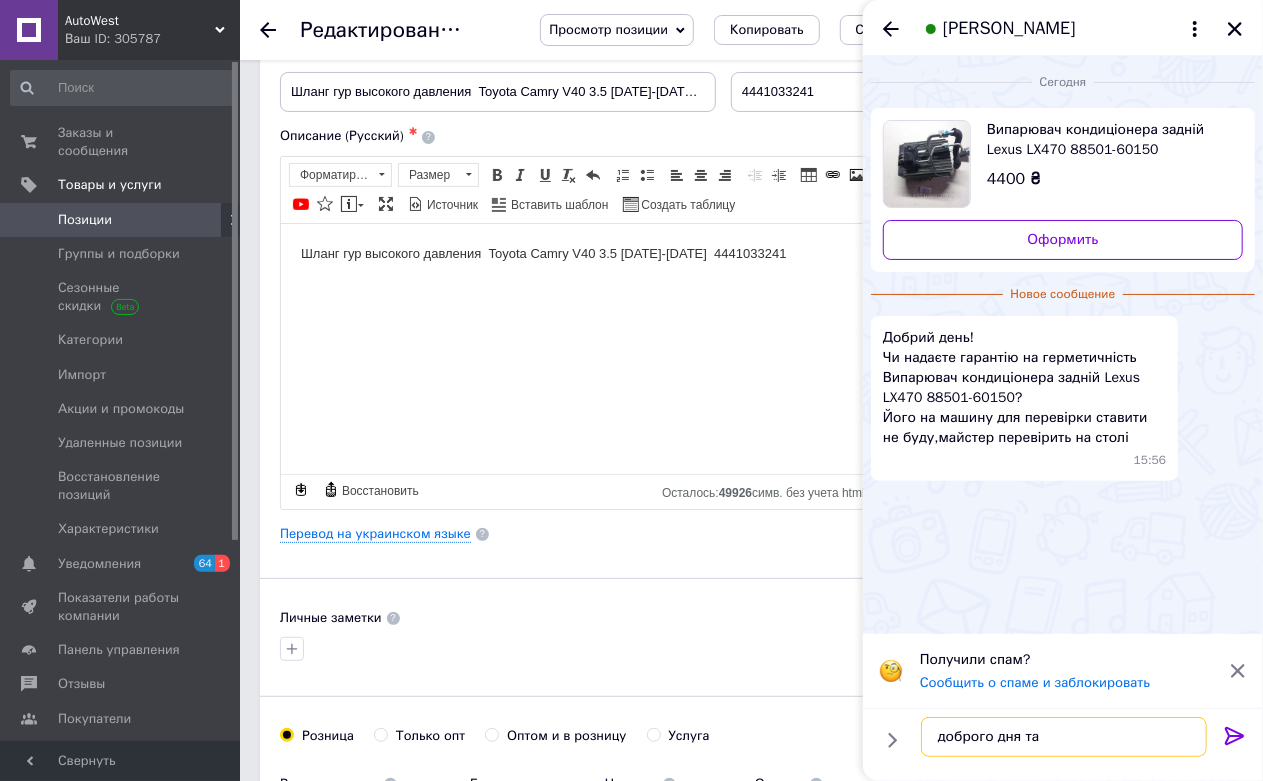 type on "доброго дня так" 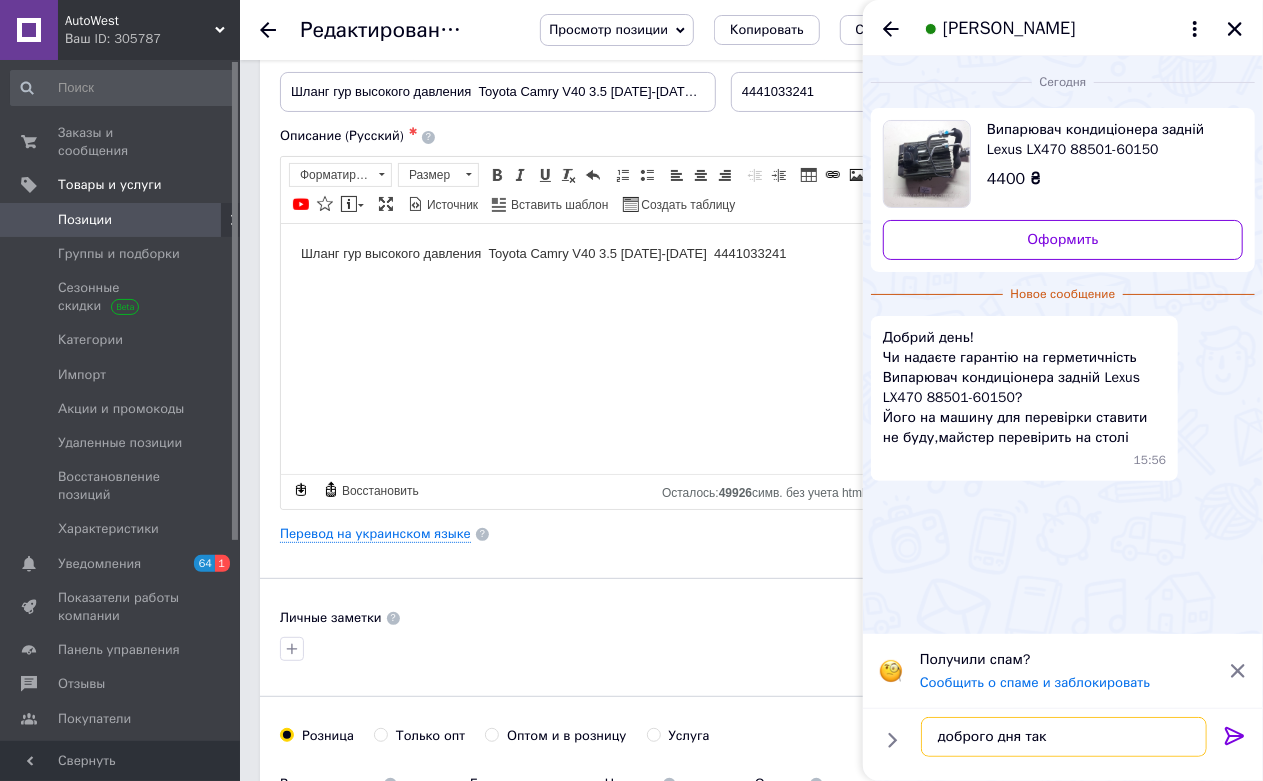 type 